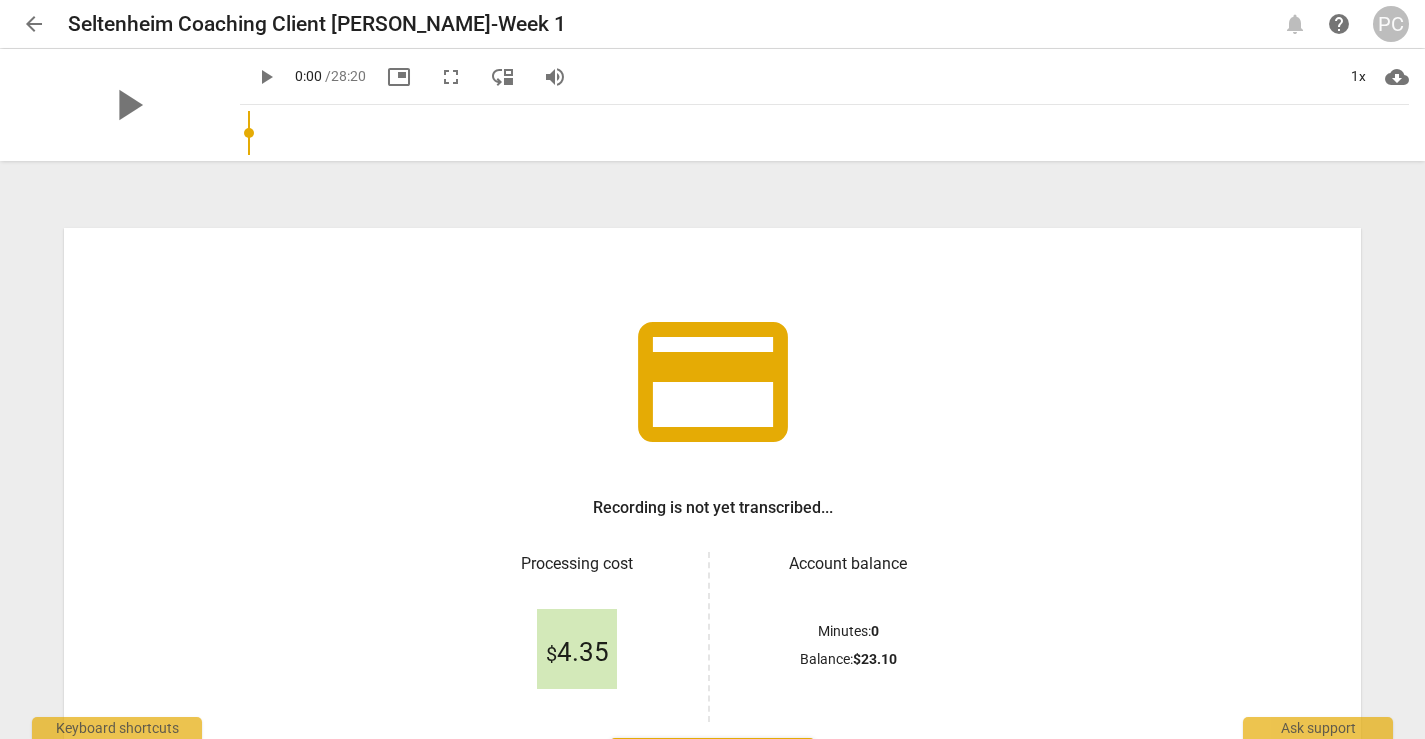 scroll, scrollTop: 0, scrollLeft: 0, axis: both 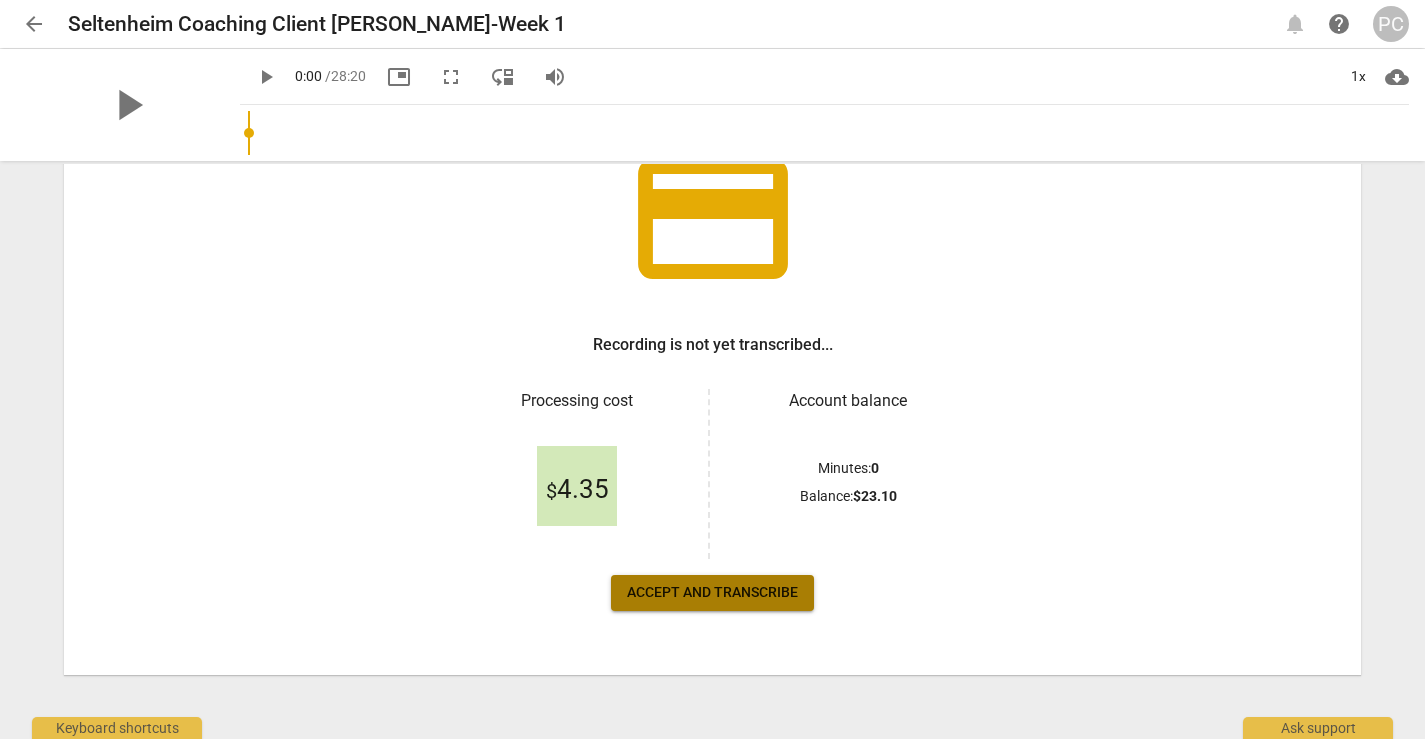 click on "Accept and transcribe" at bounding box center (712, 593) 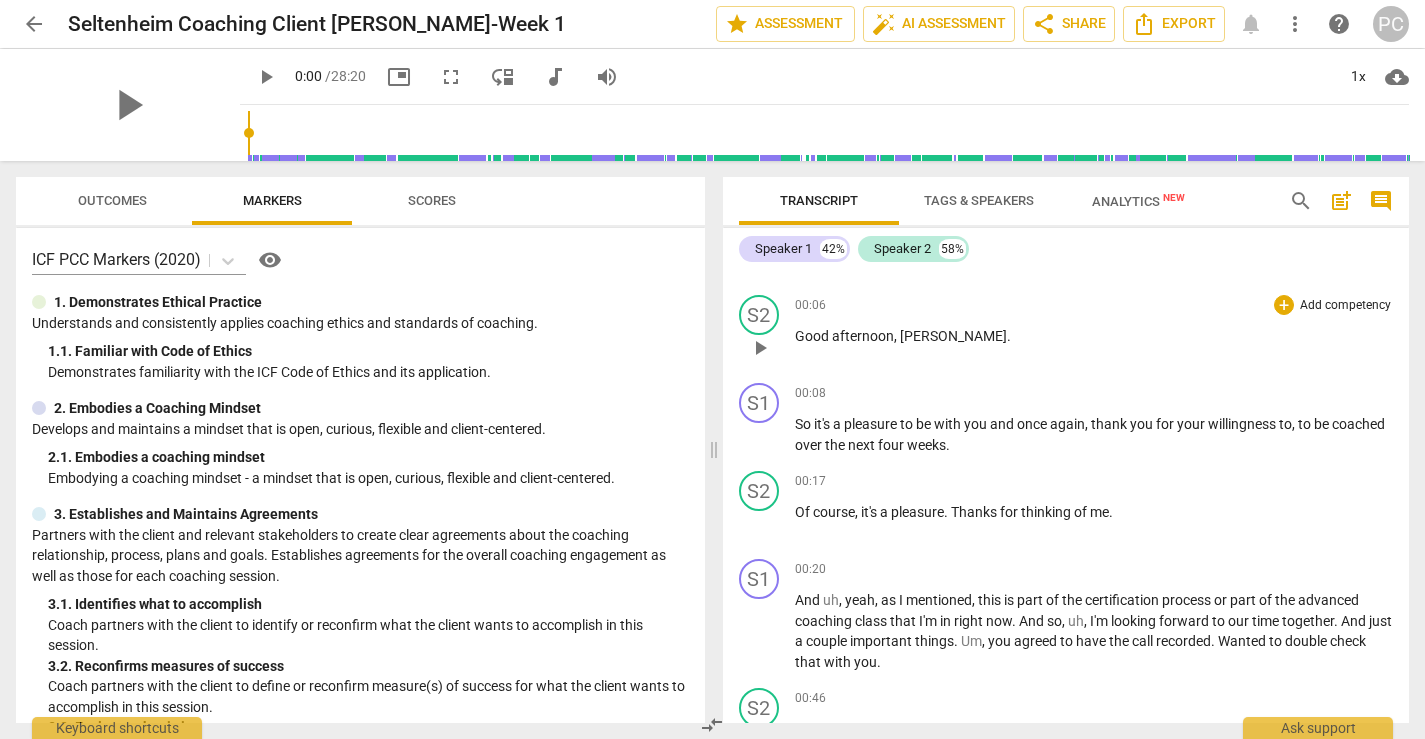 scroll, scrollTop: 0, scrollLeft: 0, axis: both 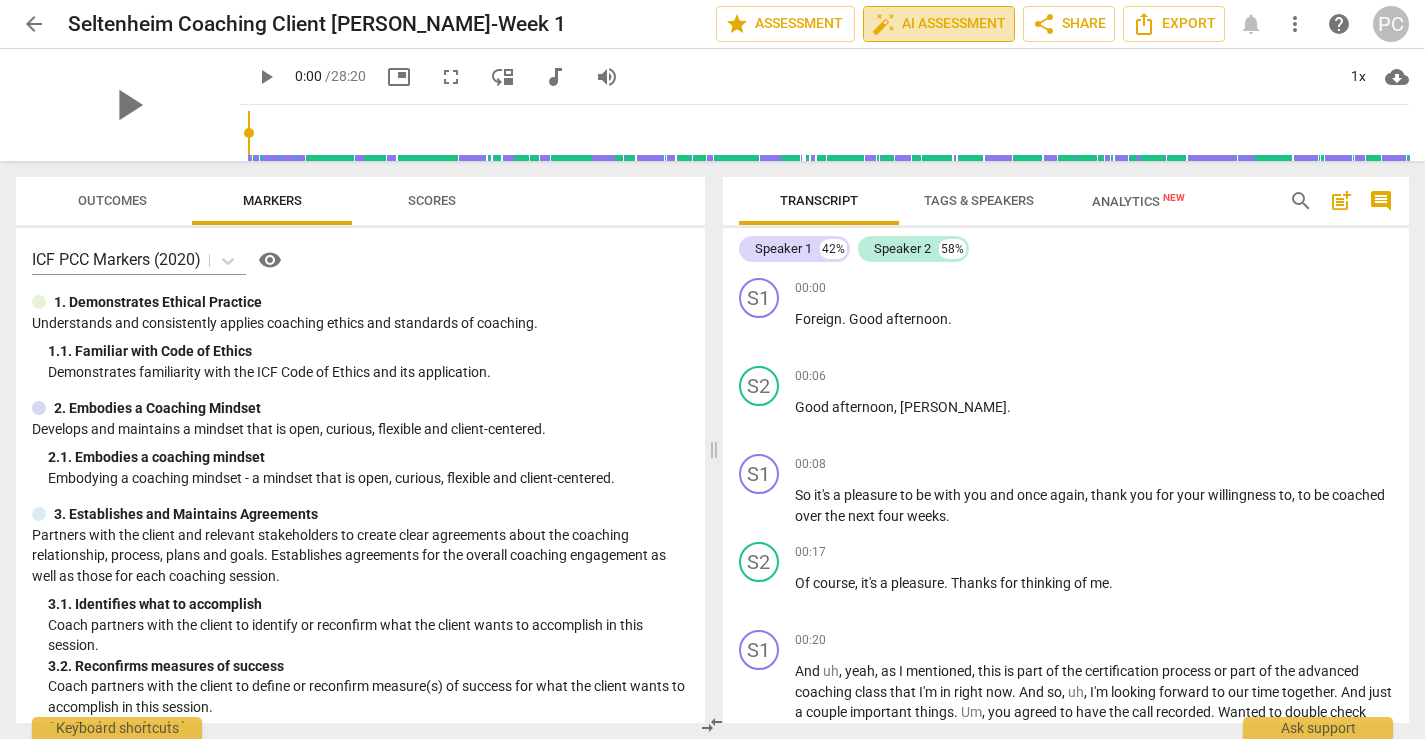 click on "auto_fix_high    AI Assessment" at bounding box center (939, 24) 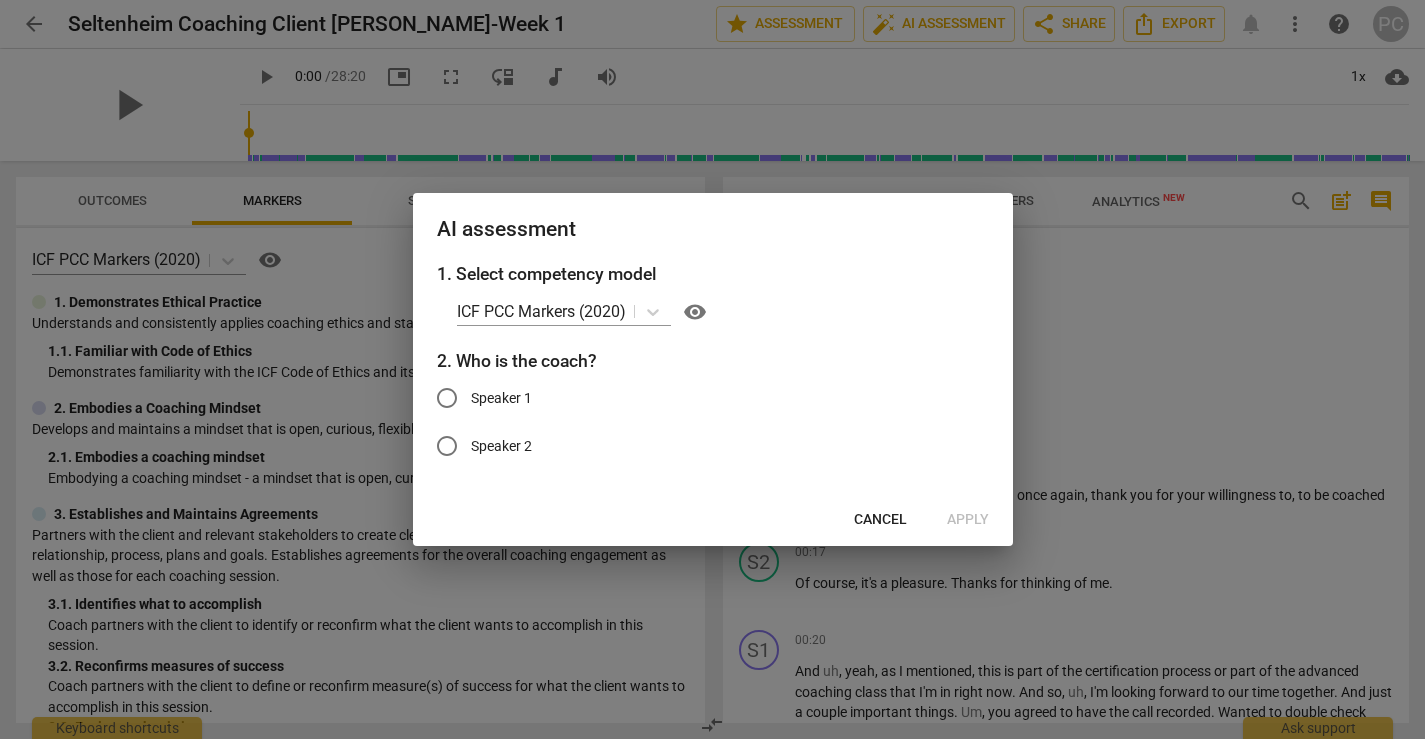 click on "Speaker 1" at bounding box center [447, 398] 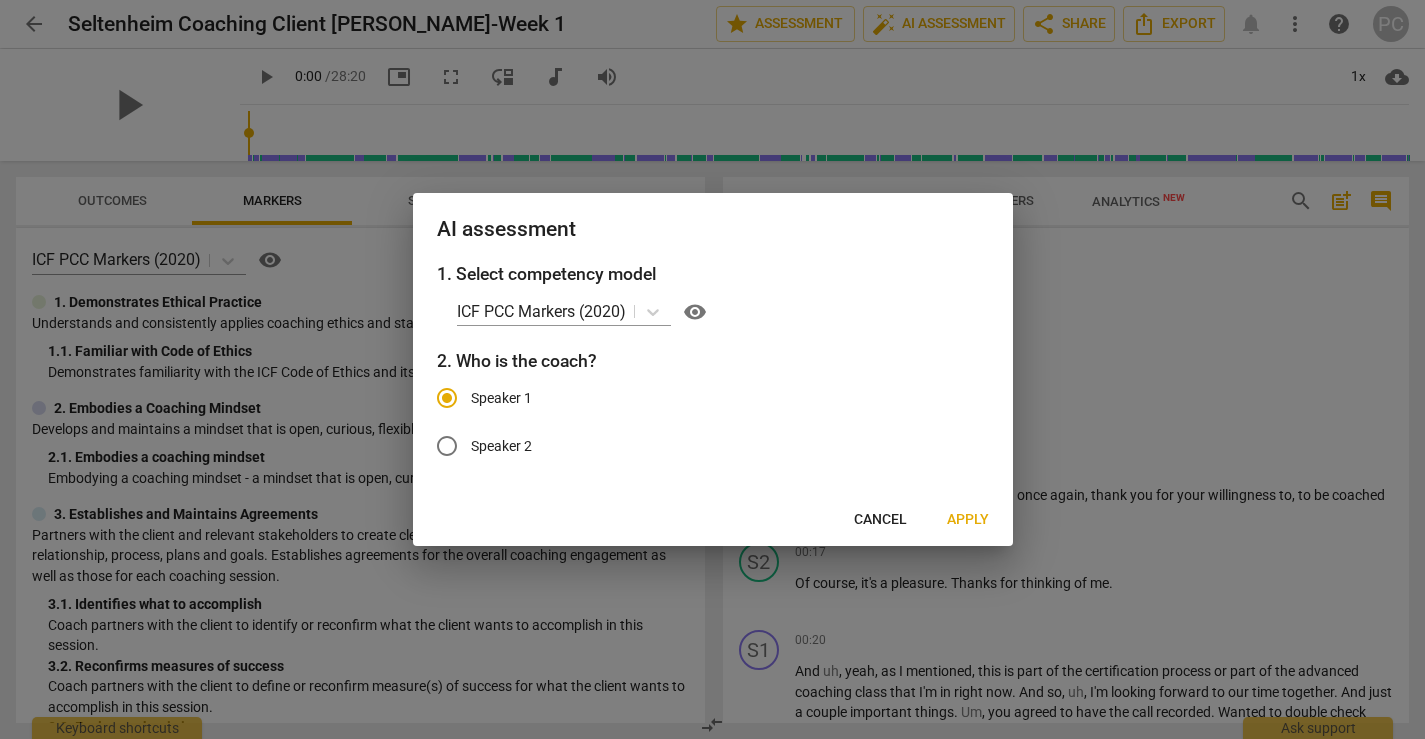 click on "Apply" at bounding box center (968, 520) 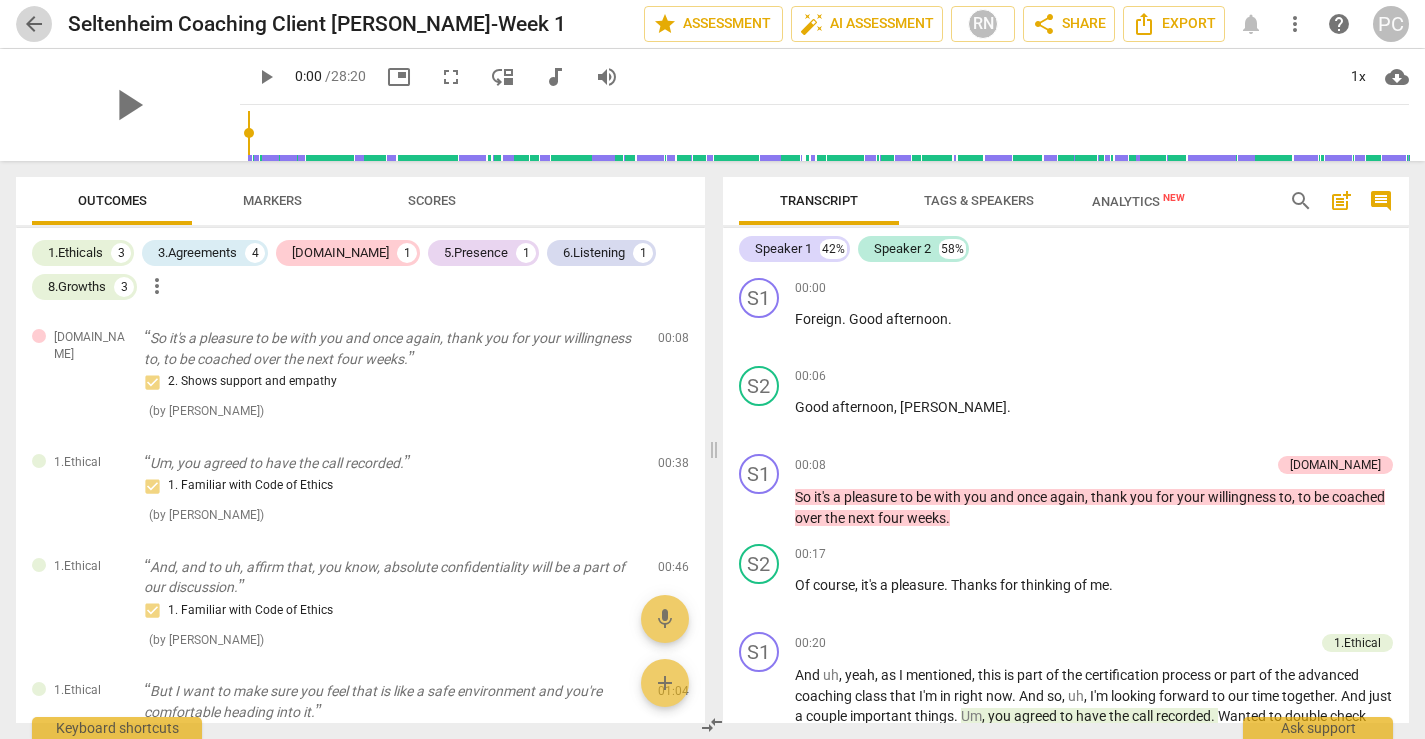 click on "arrow_back" at bounding box center [34, 24] 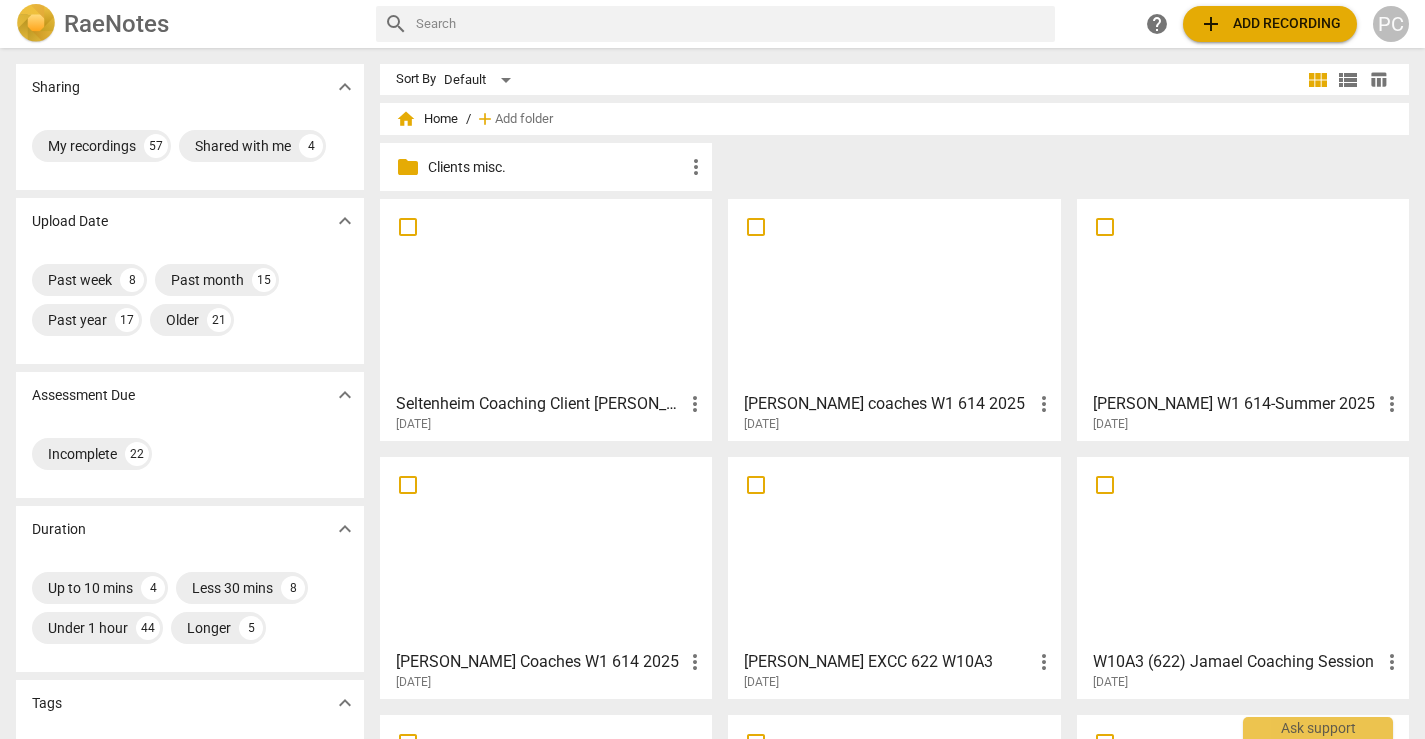 click at bounding box center (1243, 294) 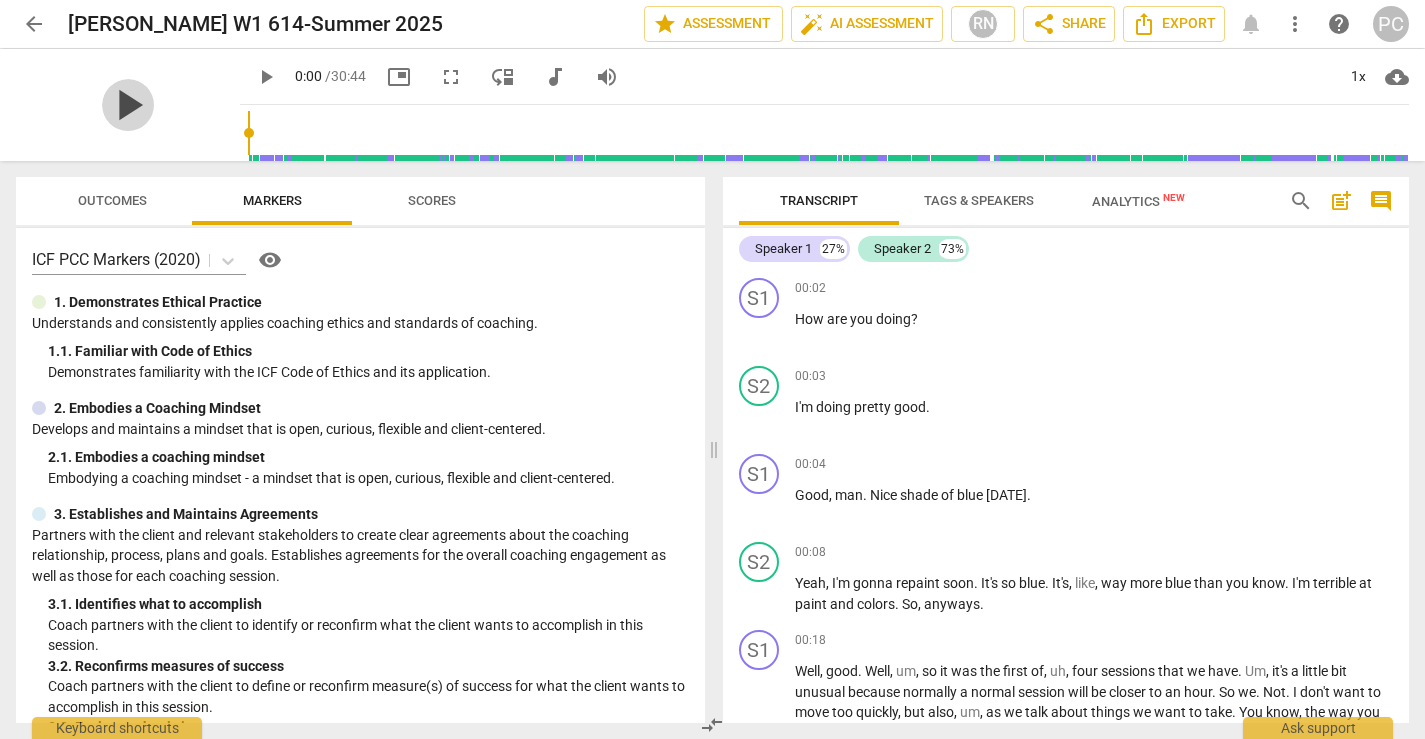 click on "play_arrow" at bounding box center (128, 105) 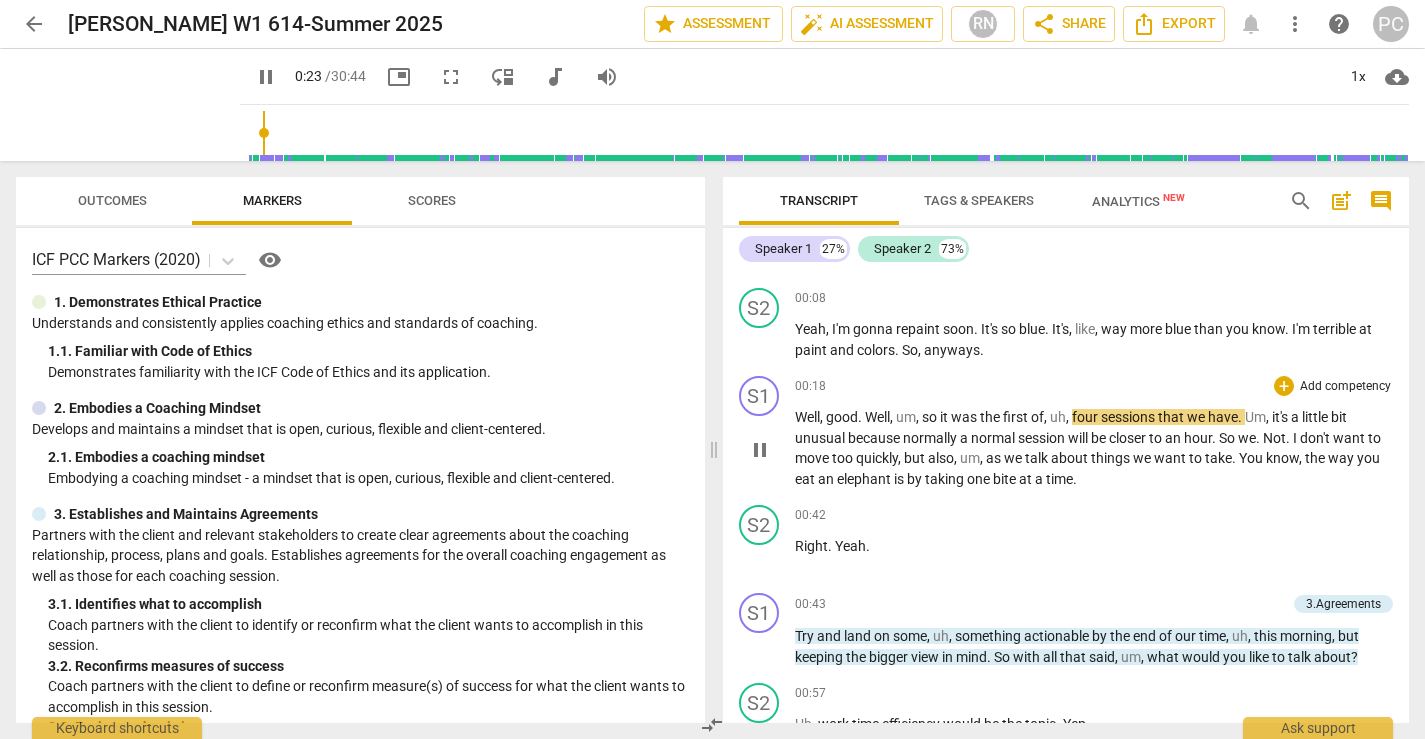 scroll, scrollTop: 252, scrollLeft: 0, axis: vertical 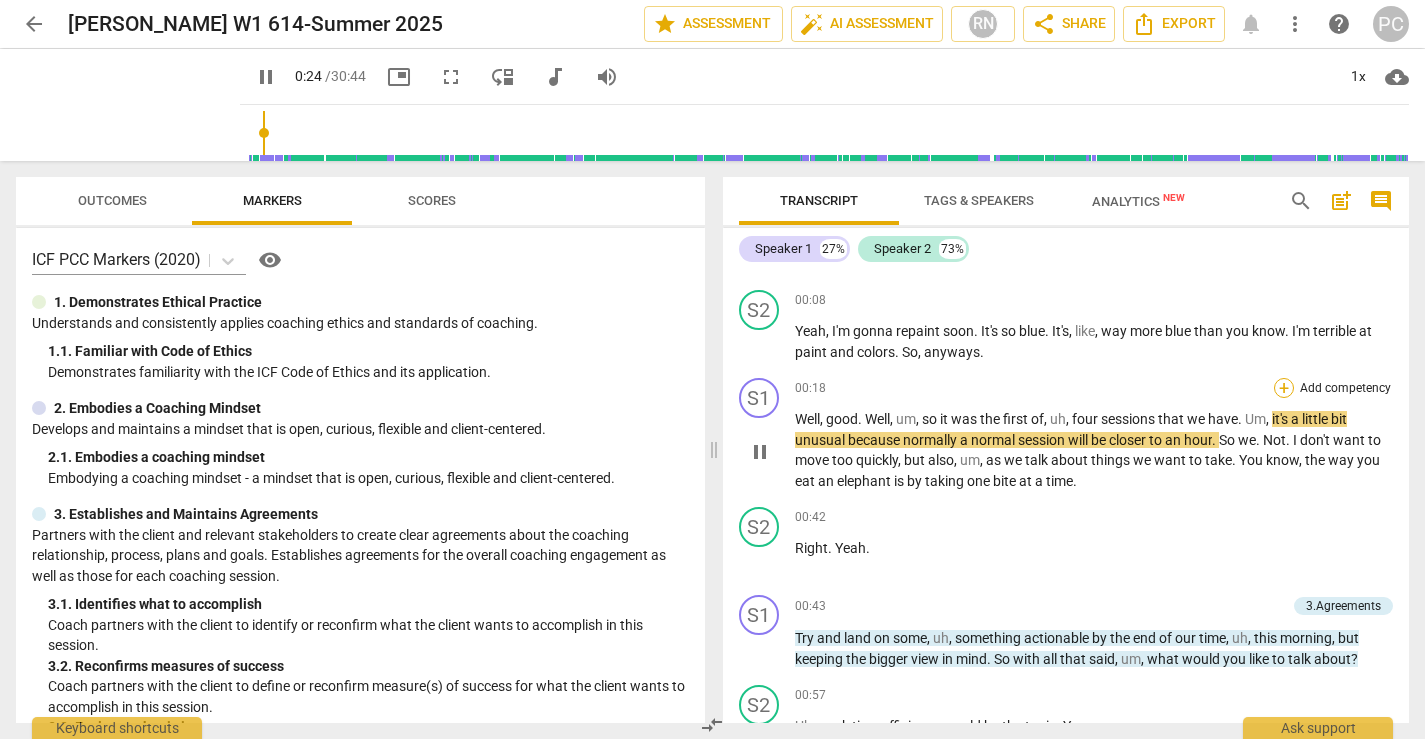 click on "+" at bounding box center [1284, 388] 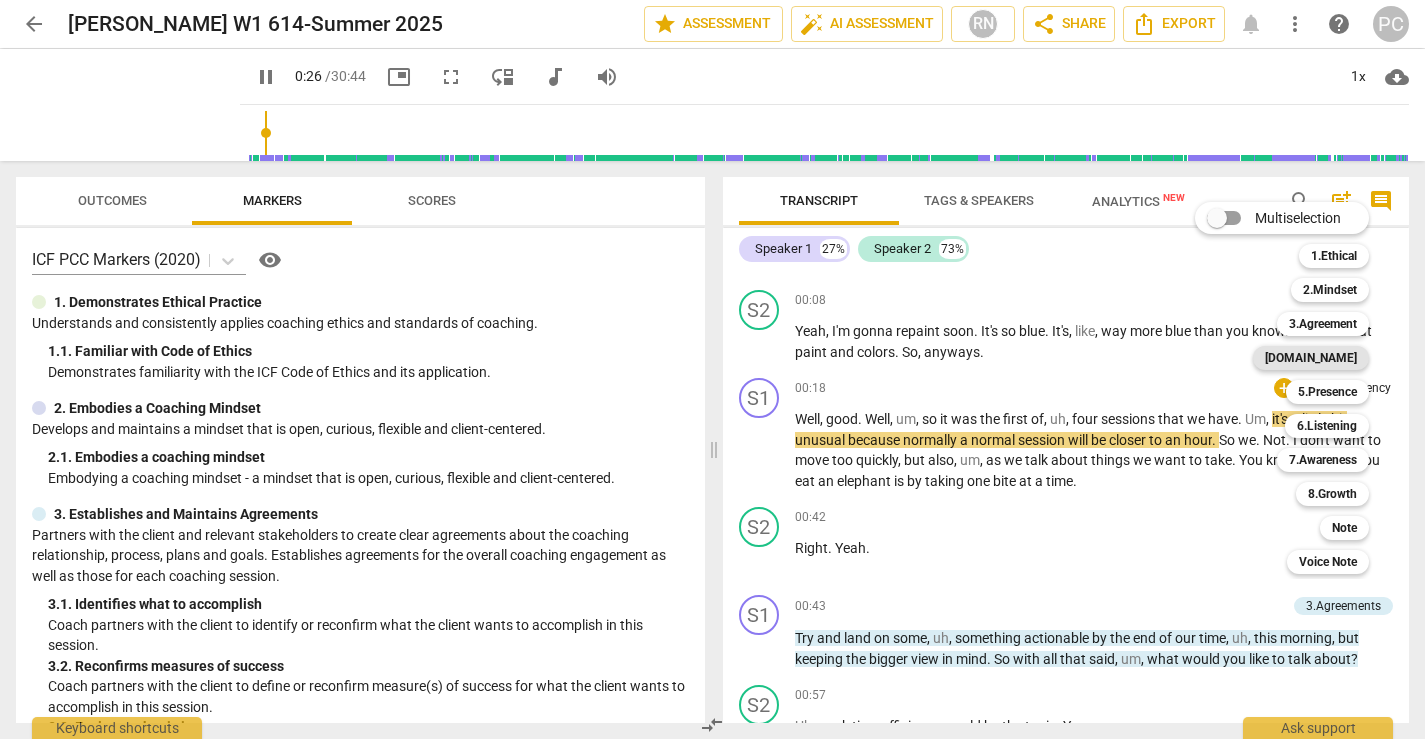 click on "[DOMAIN_NAME]" at bounding box center (1311, 358) 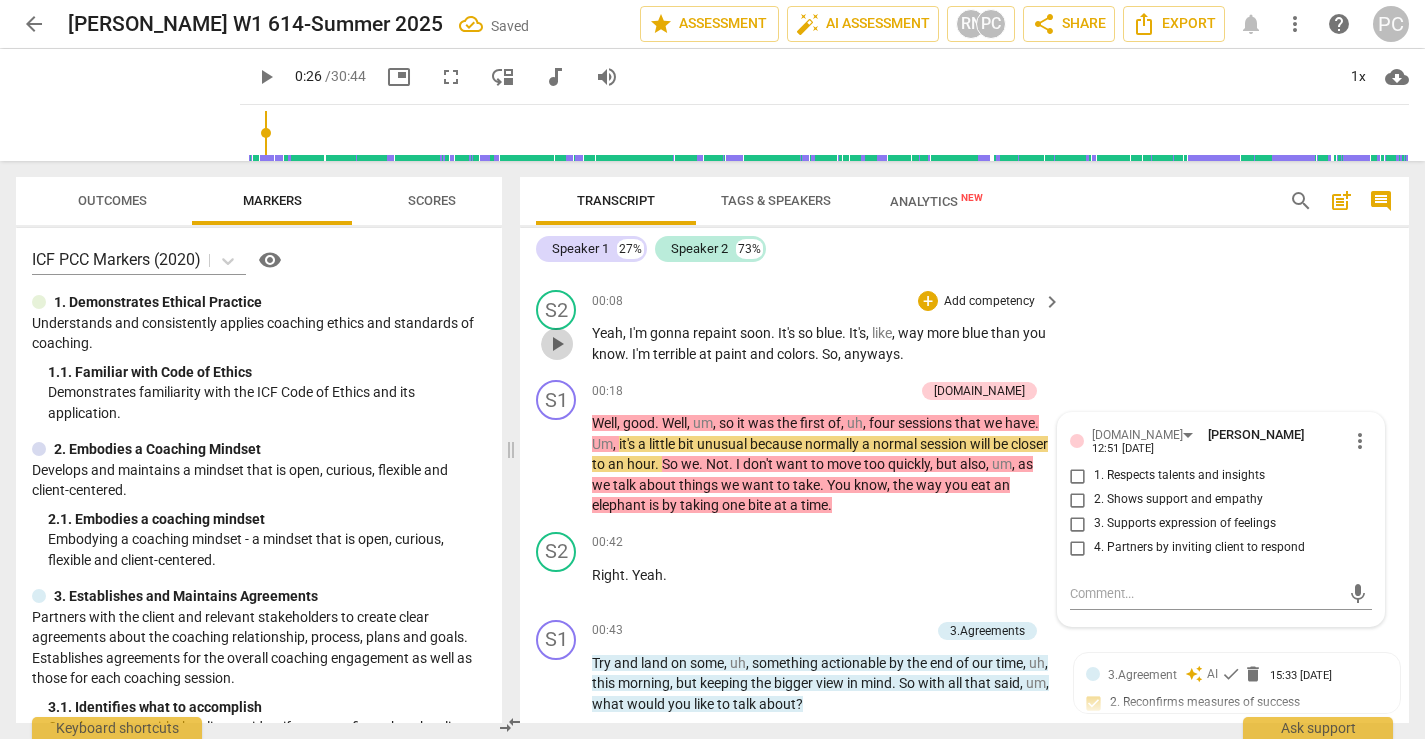 click on "play_arrow" at bounding box center [557, 344] 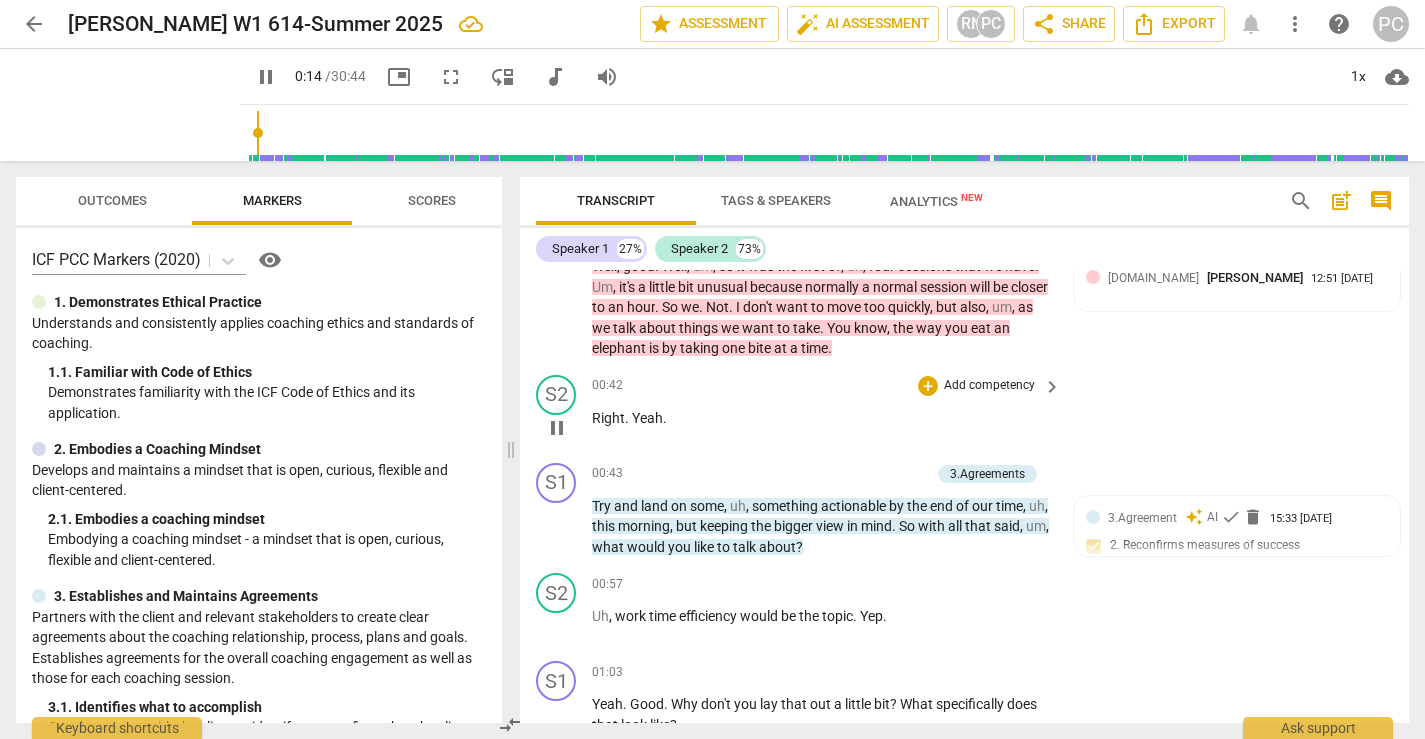 scroll, scrollTop: 422, scrollLeft: 0, axis: vertical 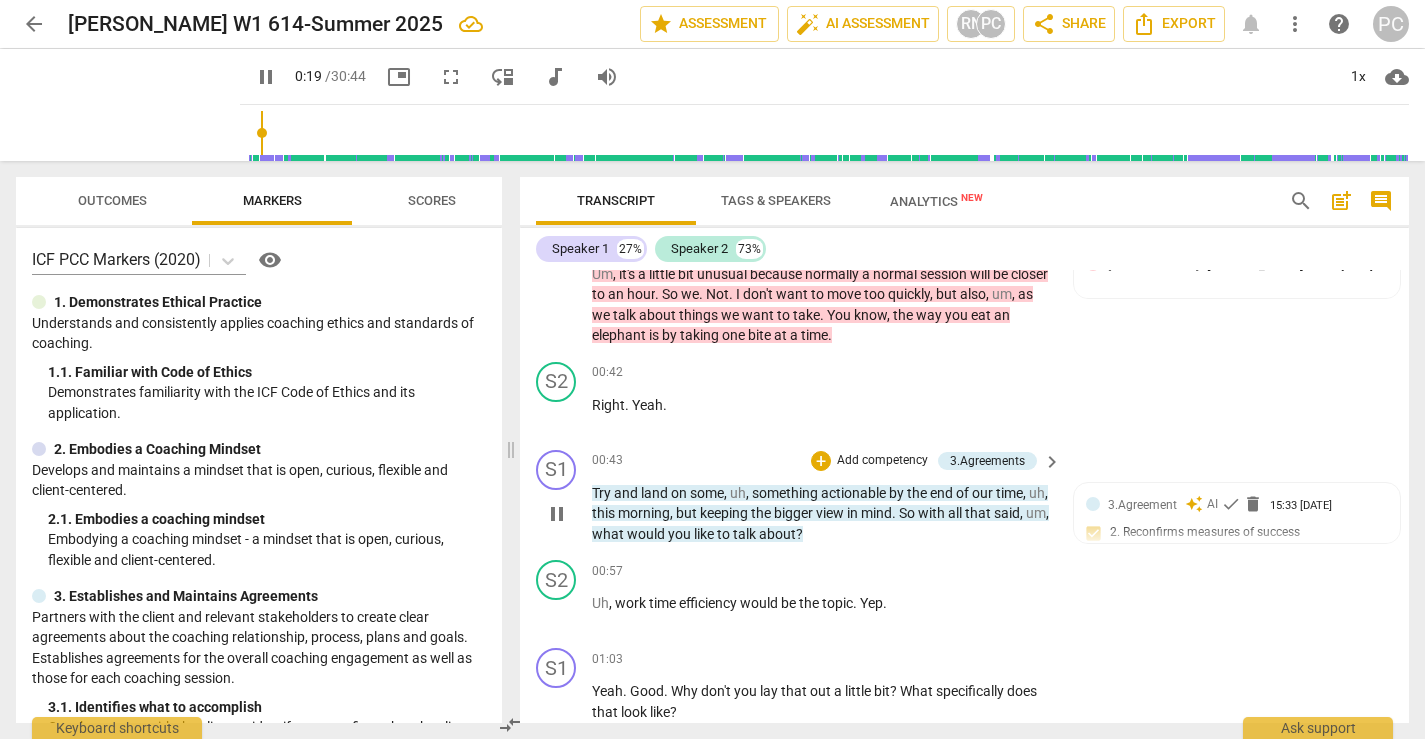 click on "actionable" at bounding box center [855, 493] 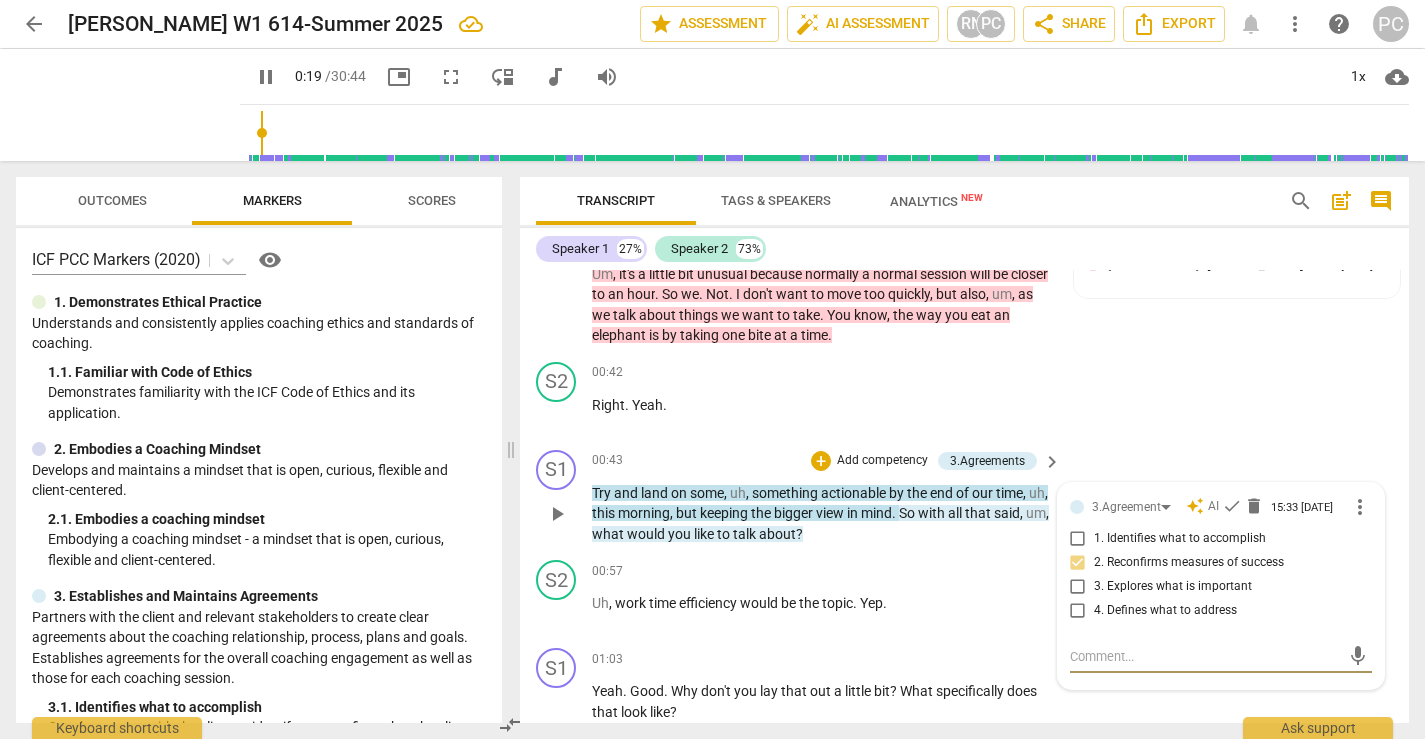 type on "20" 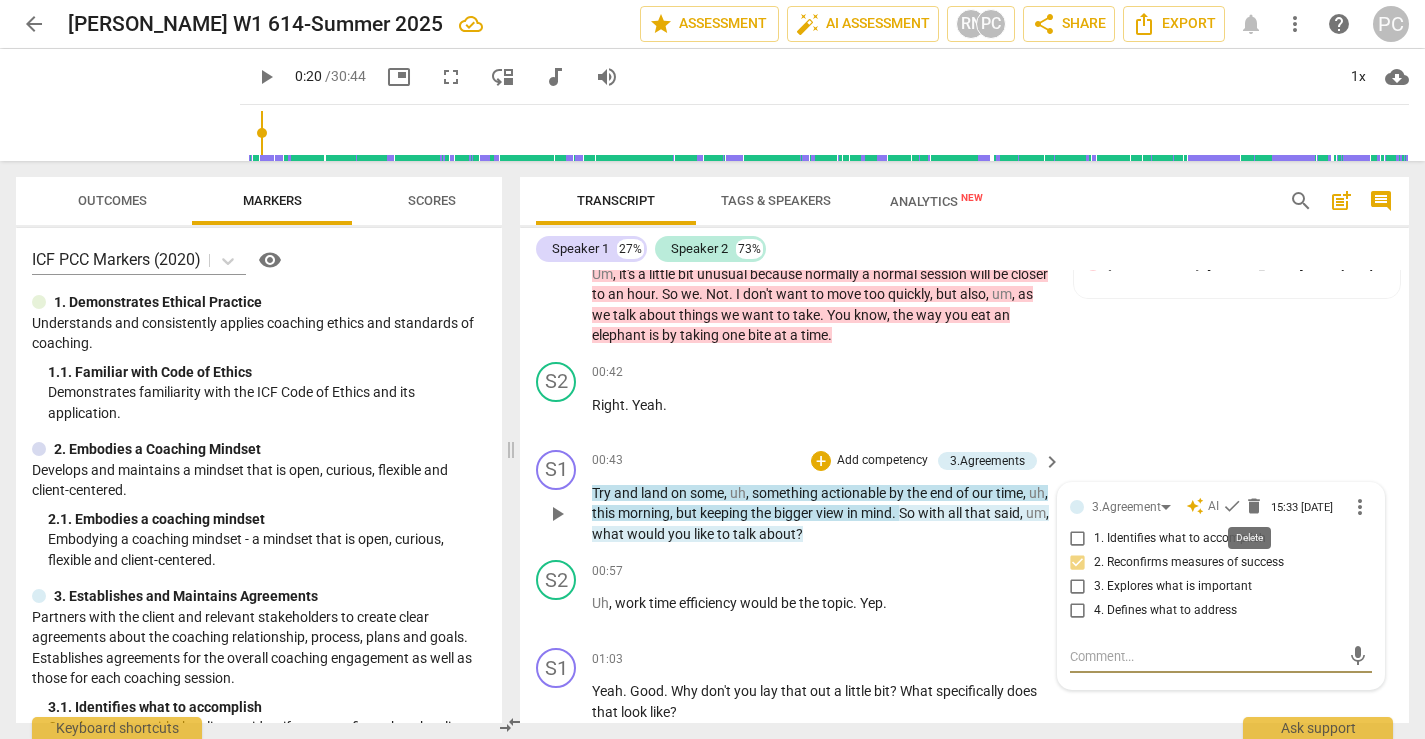 click on "delete" at bounding box center [1254, 506] 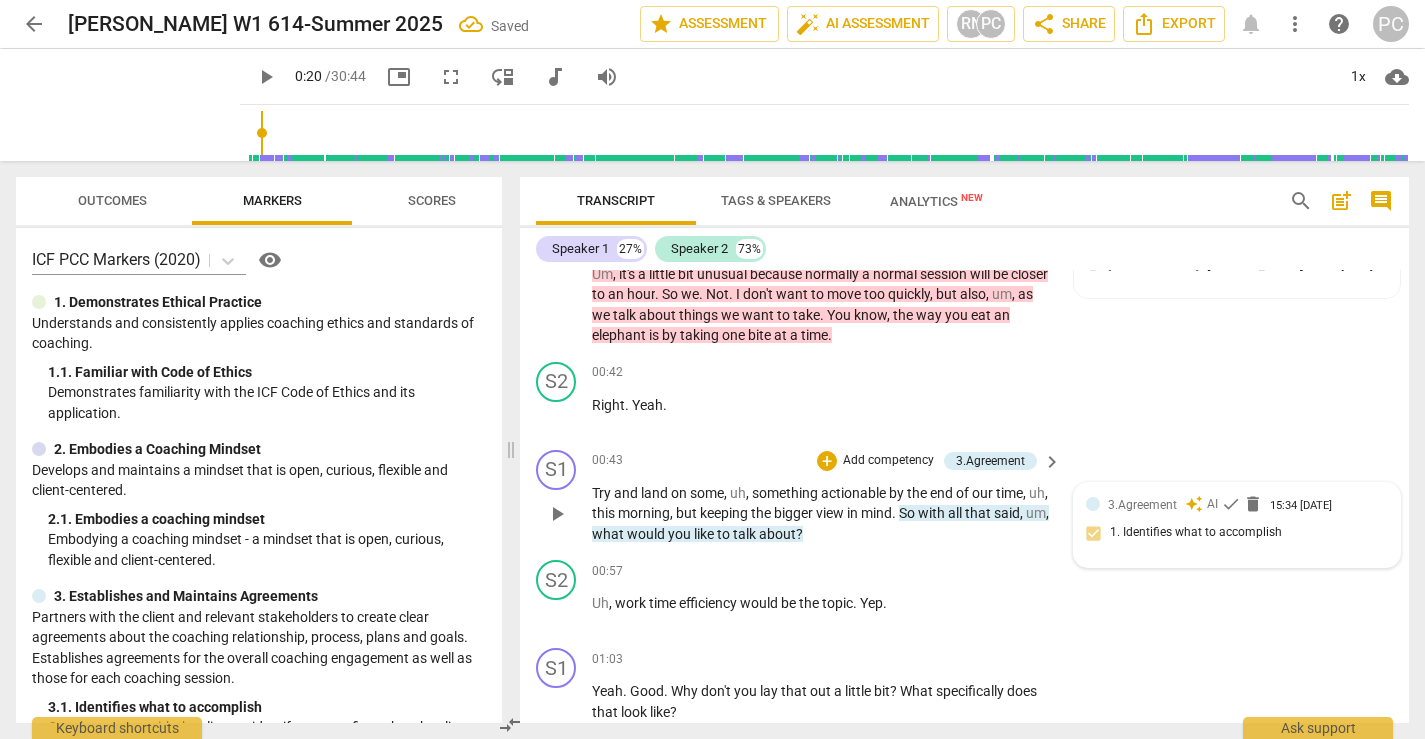 click on "all" at bounding box center (956, 513) 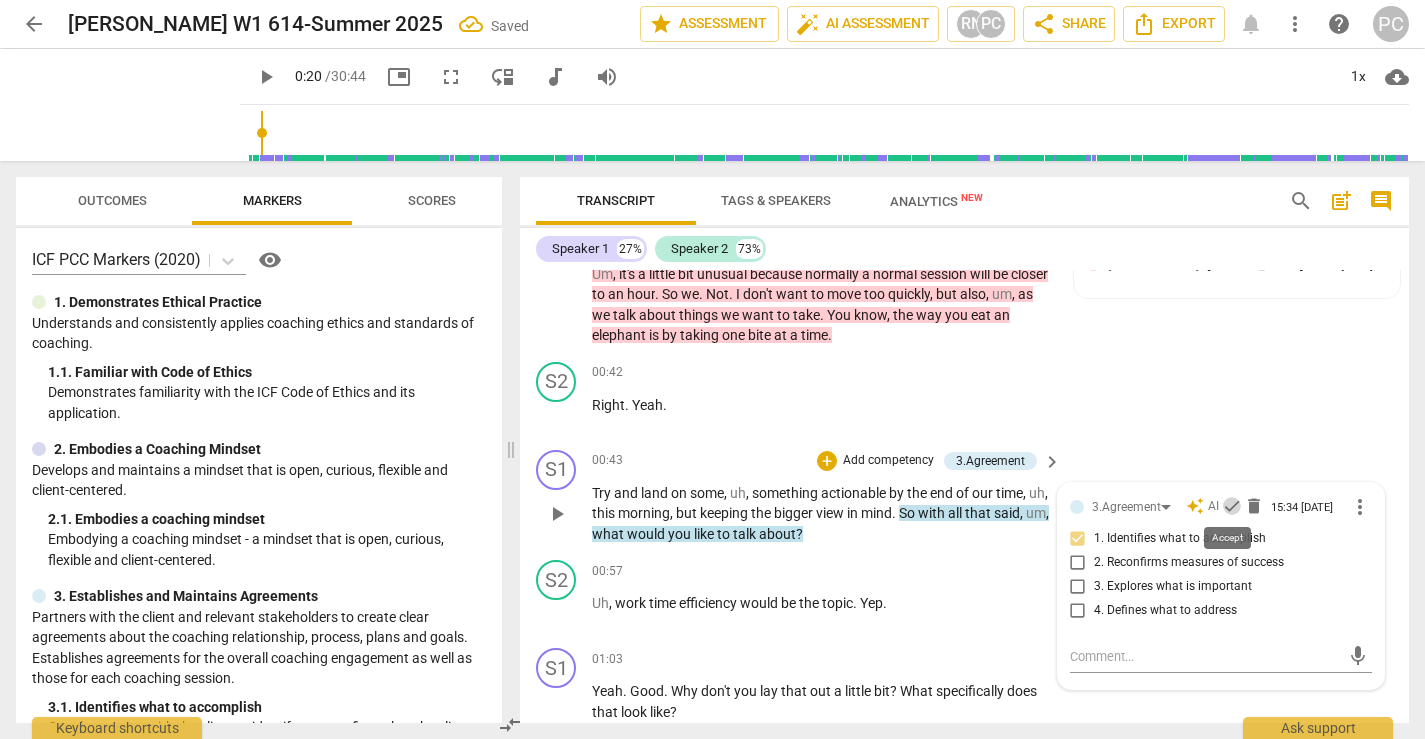 click on "check" at bounding box center (1232, 506) 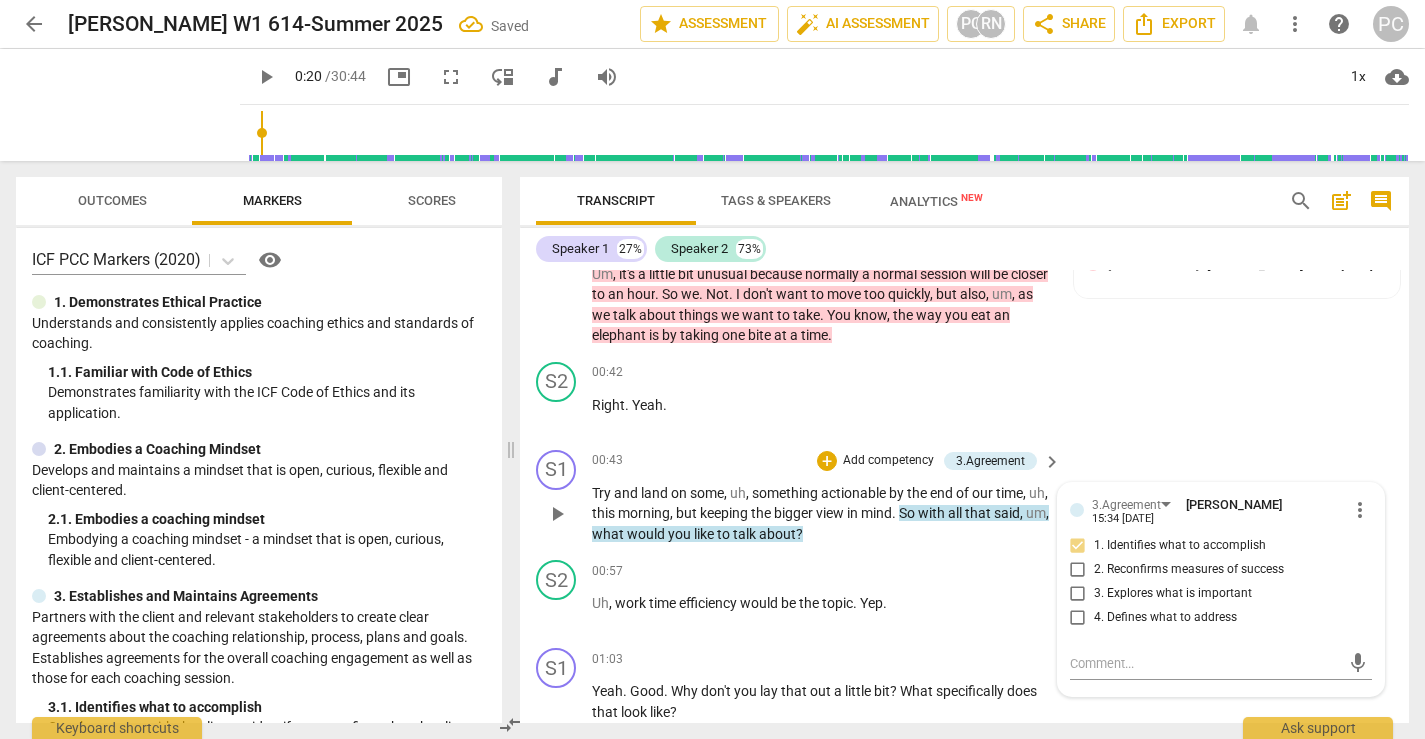 click on "4. Defines what to address" at bounding box center (1078, 618) 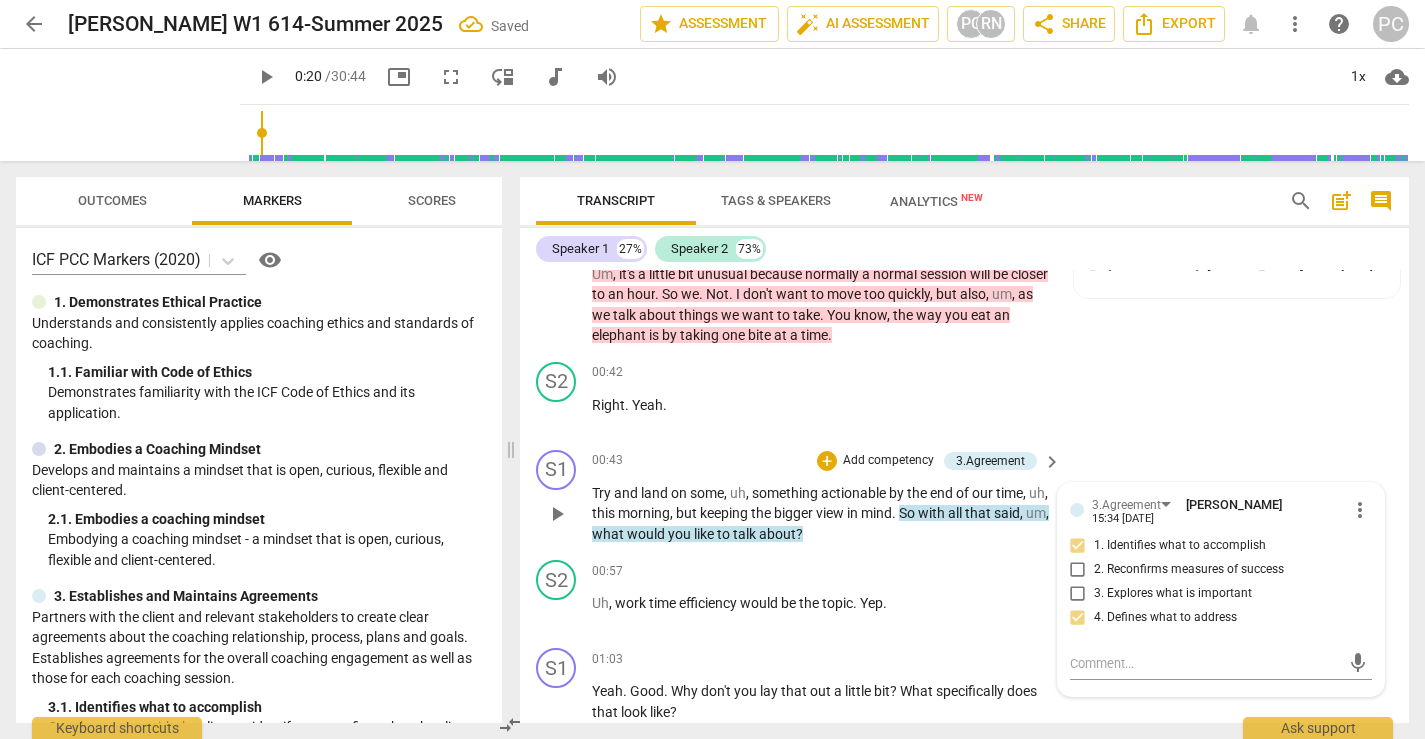 click on "1. Identifies what to accomplish" at bounding box center [1078, 546] 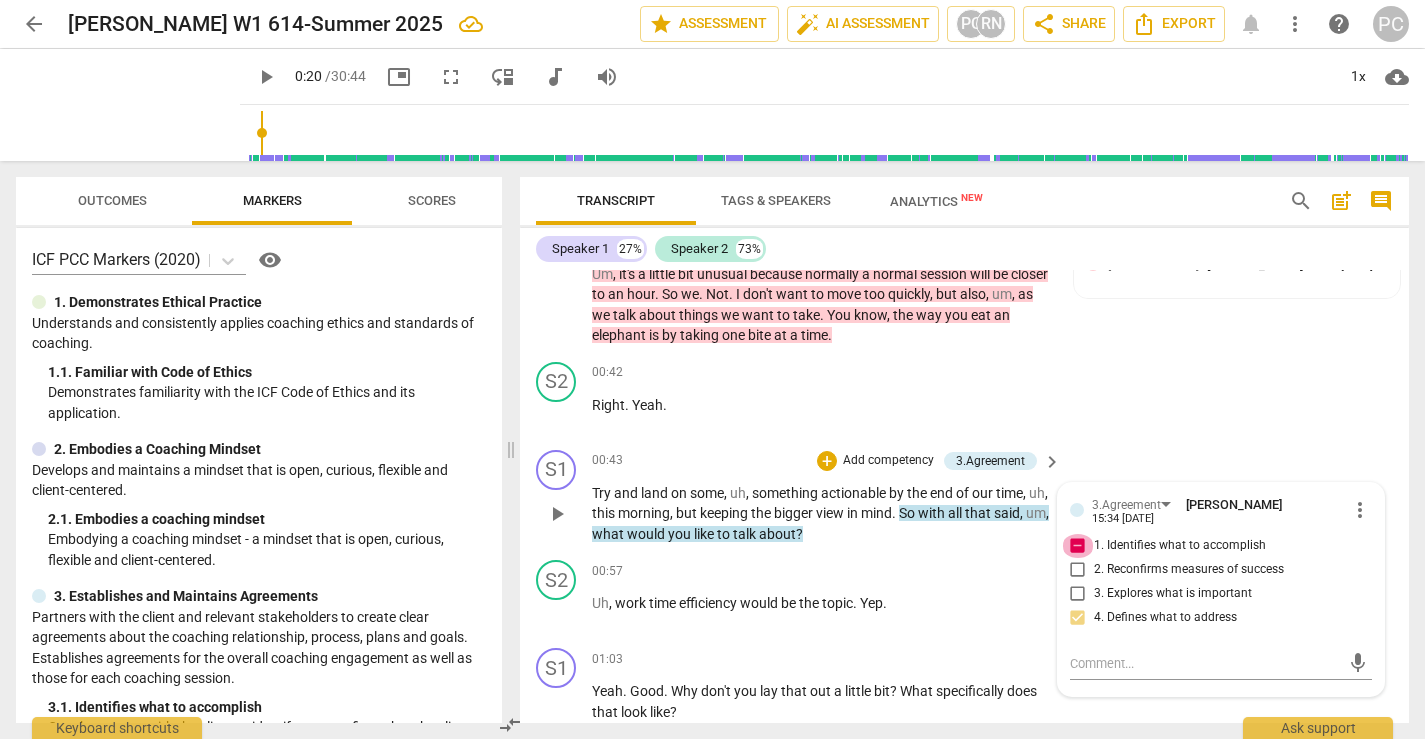 click on "1. Identifies what to accomplish" at bounding box center [1078, 546] 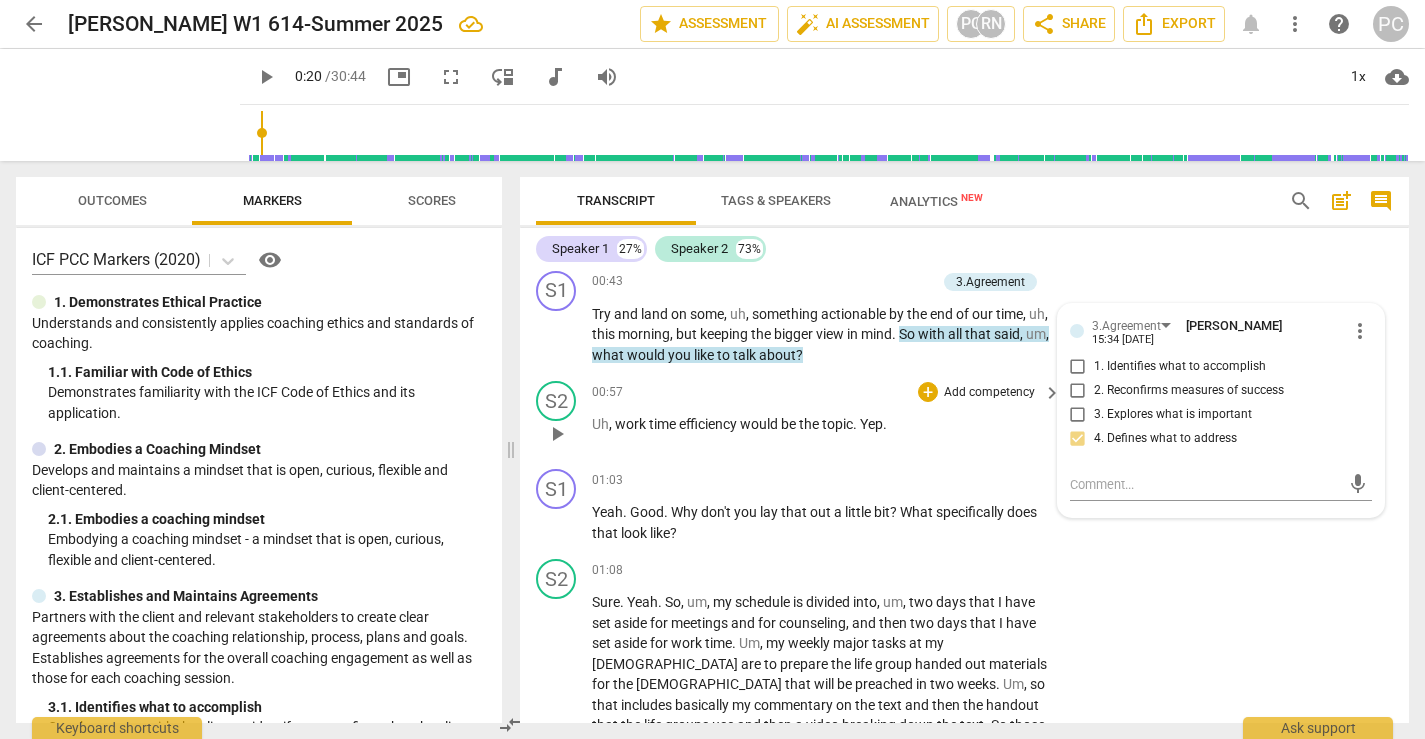 scroll, scrollTop: 626, scrollLeft: 0, axis: vertical 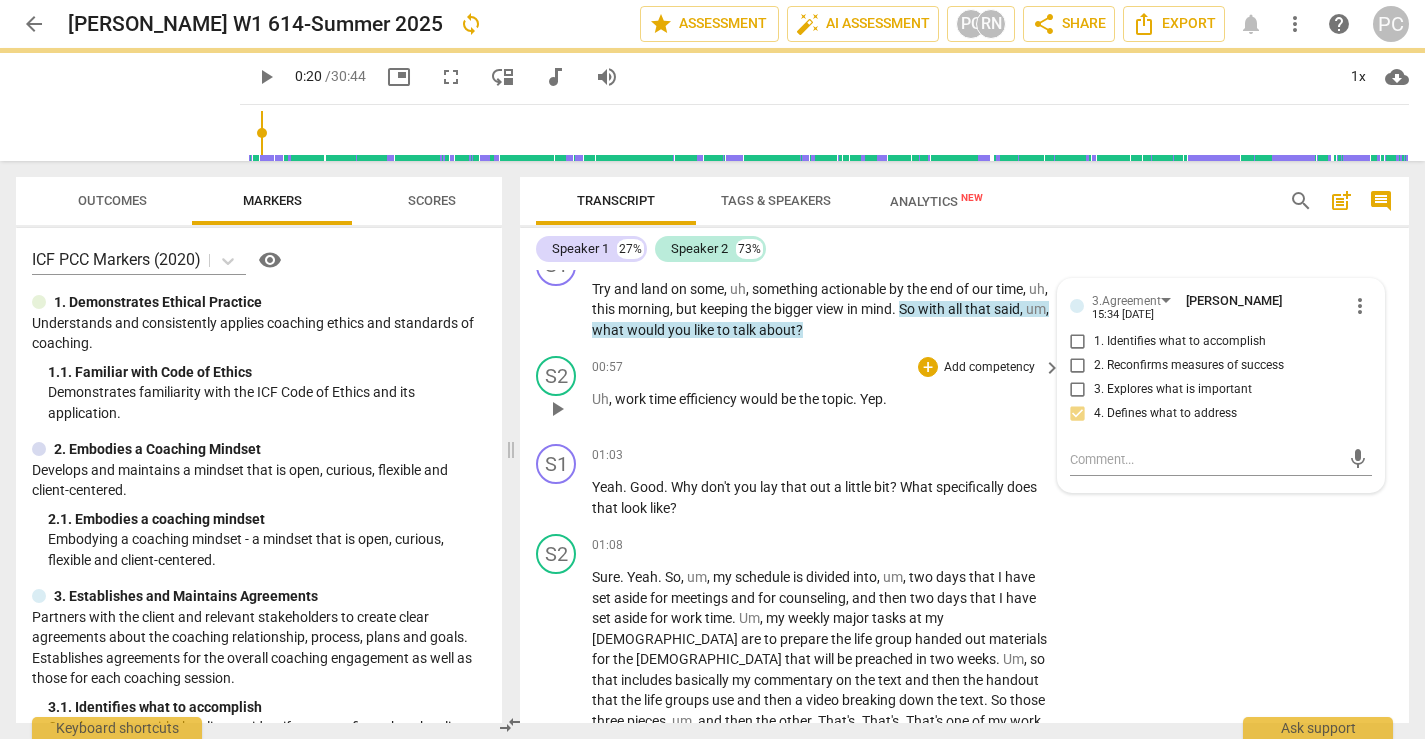 click on "play_arrow" at bounding box center (557, 409) 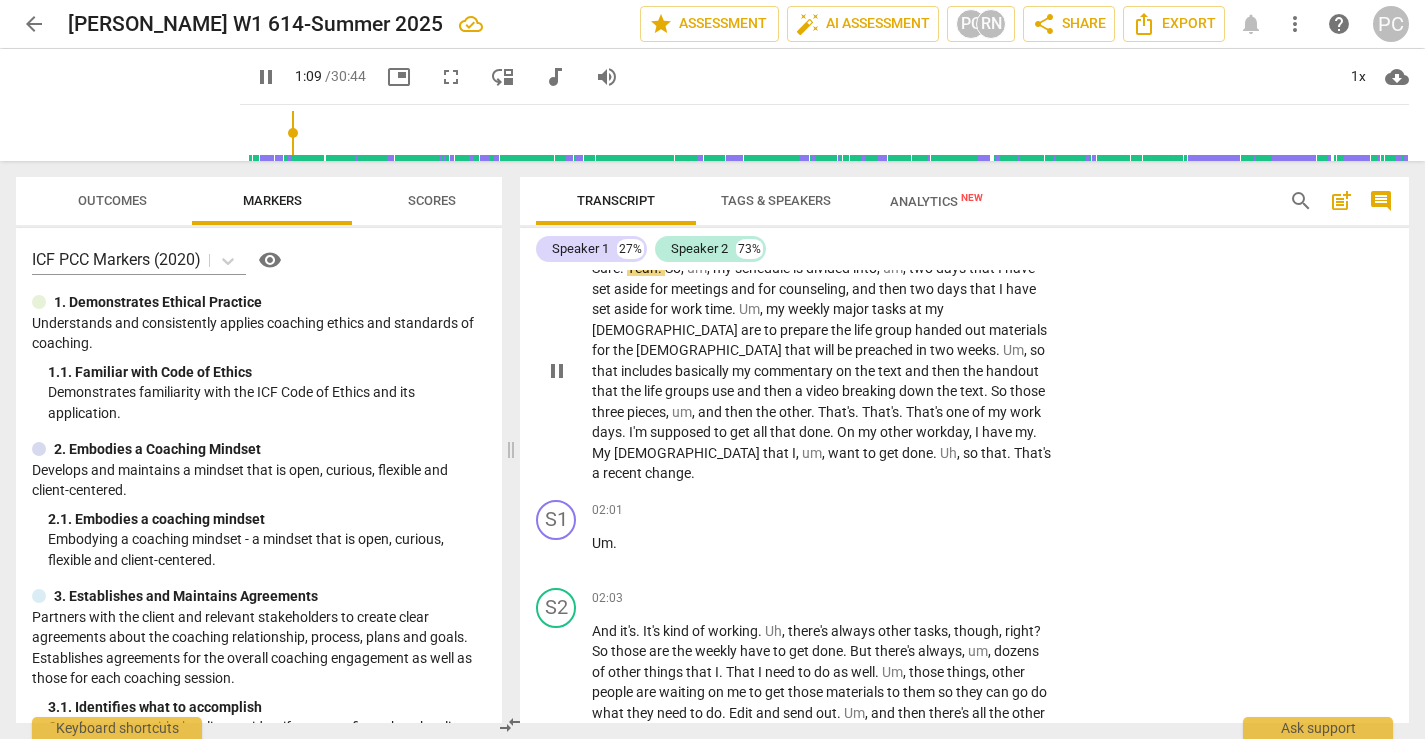 scroll, scrollTop: 951, scrollLeft: 0, axis: vertical 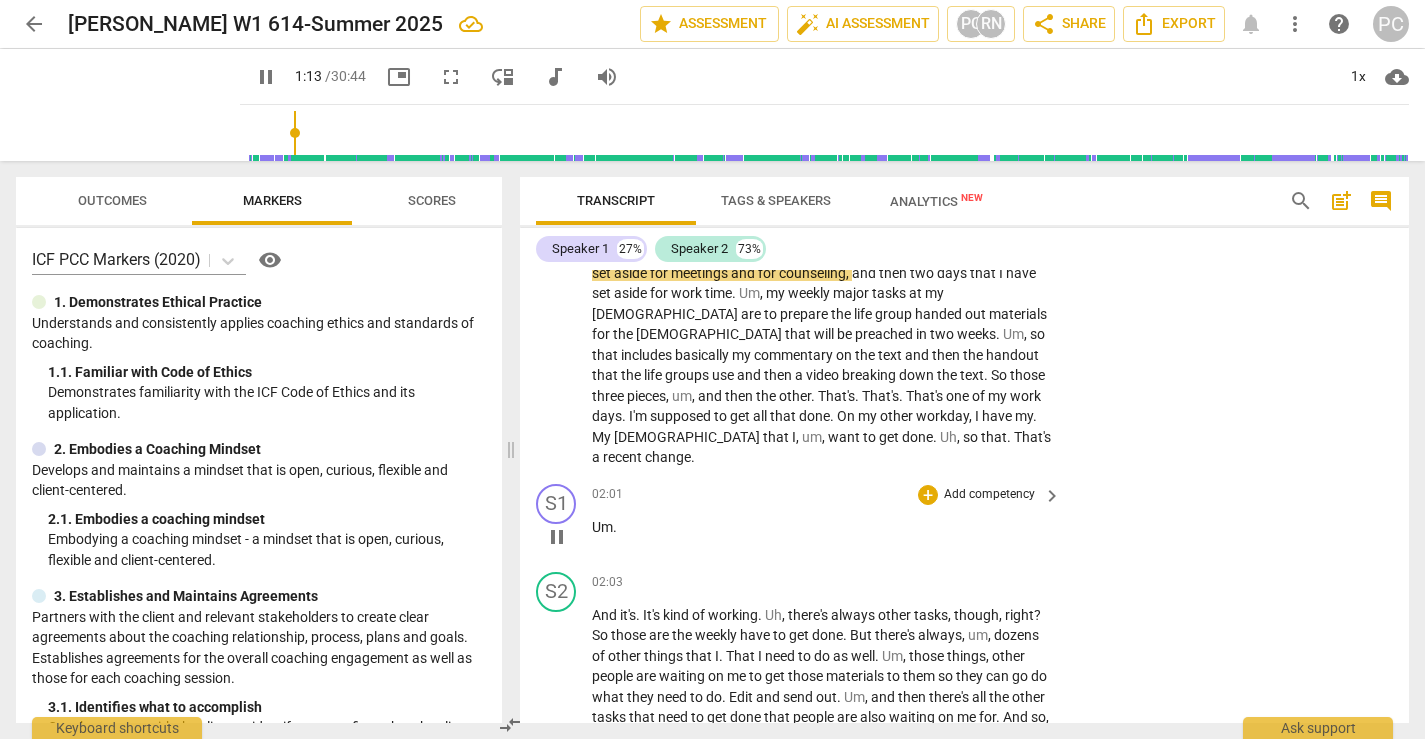 click on "pause" at bounding box center (557, 537) 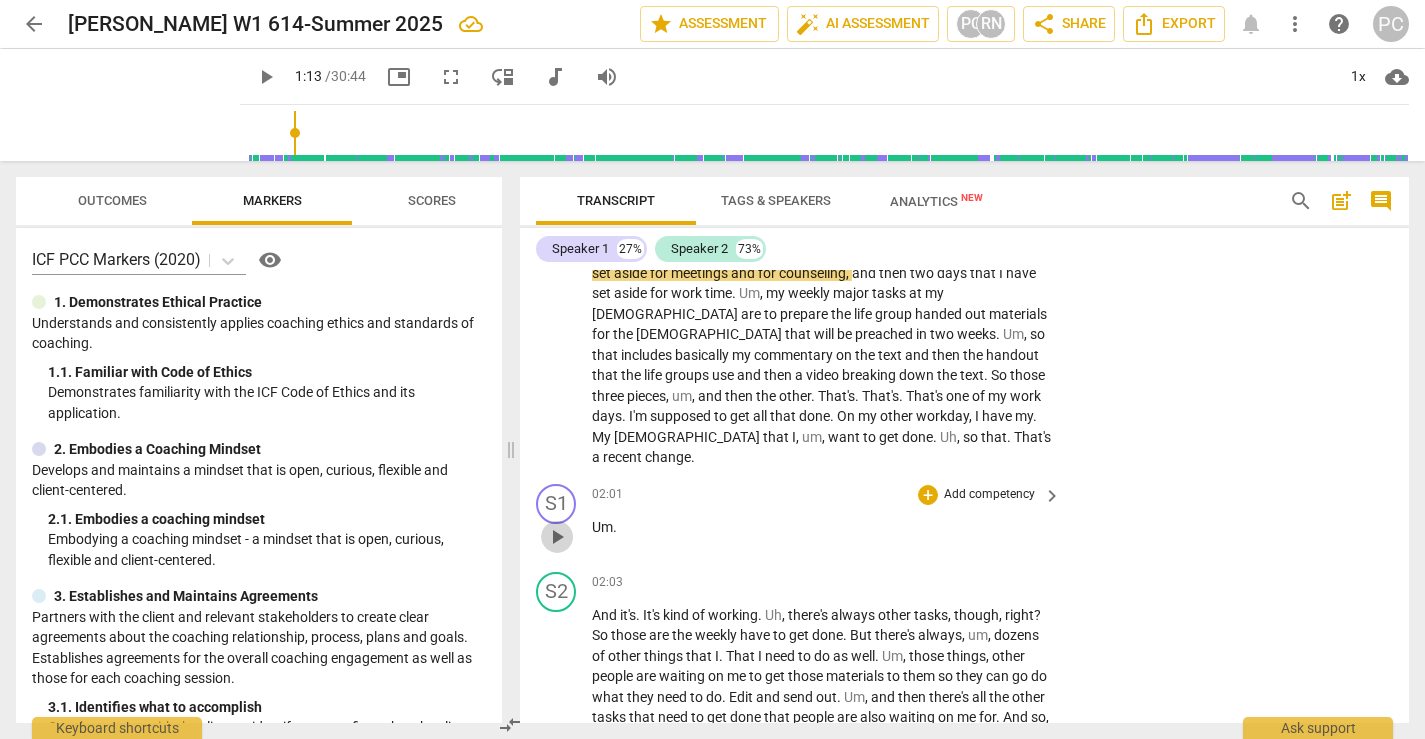 click on "play_arrow" at bounding box center [557, 537] 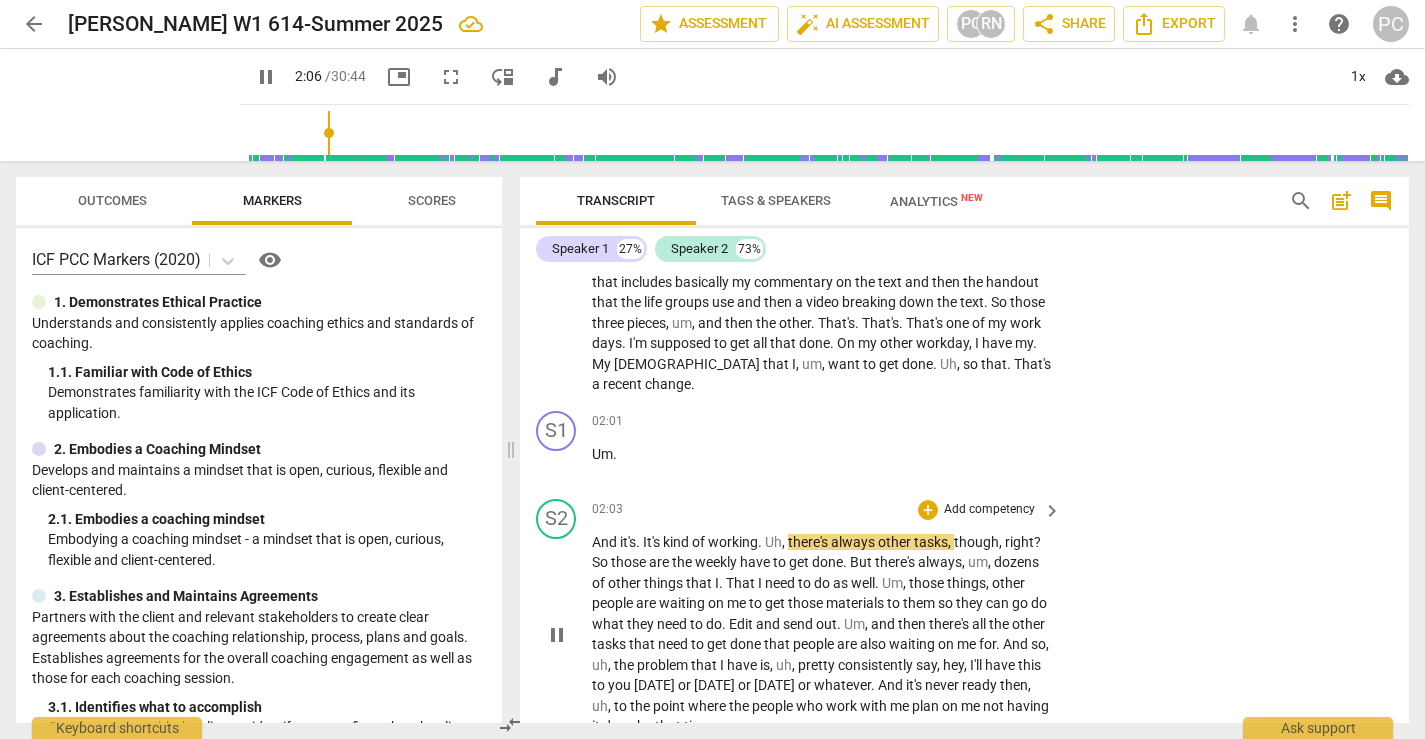 scroll, scrollTop: 1023, scrollLeft: 0, axis: vertical 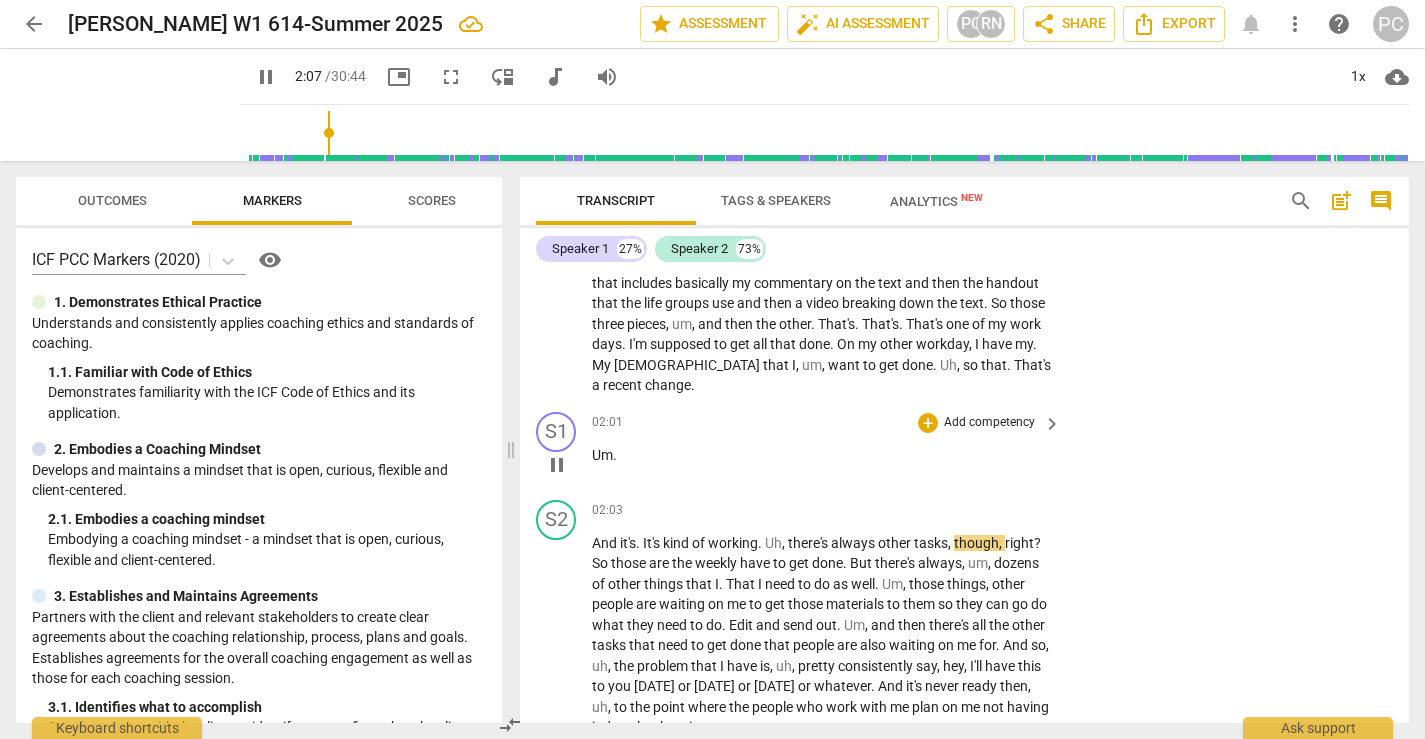 click on "Um" at bounding box center [602, 455] 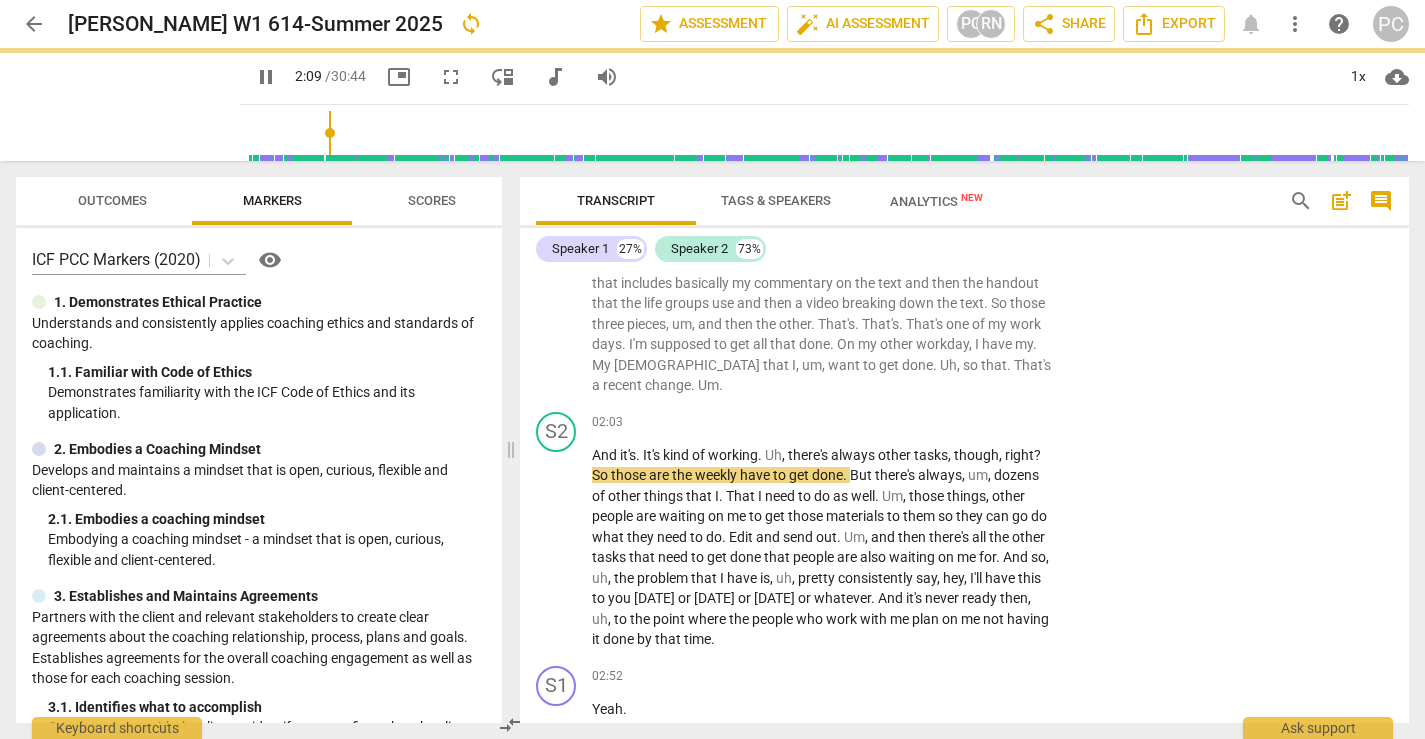 scroll, scrollTop: 935, scrollLeft: 0, axis: vertical 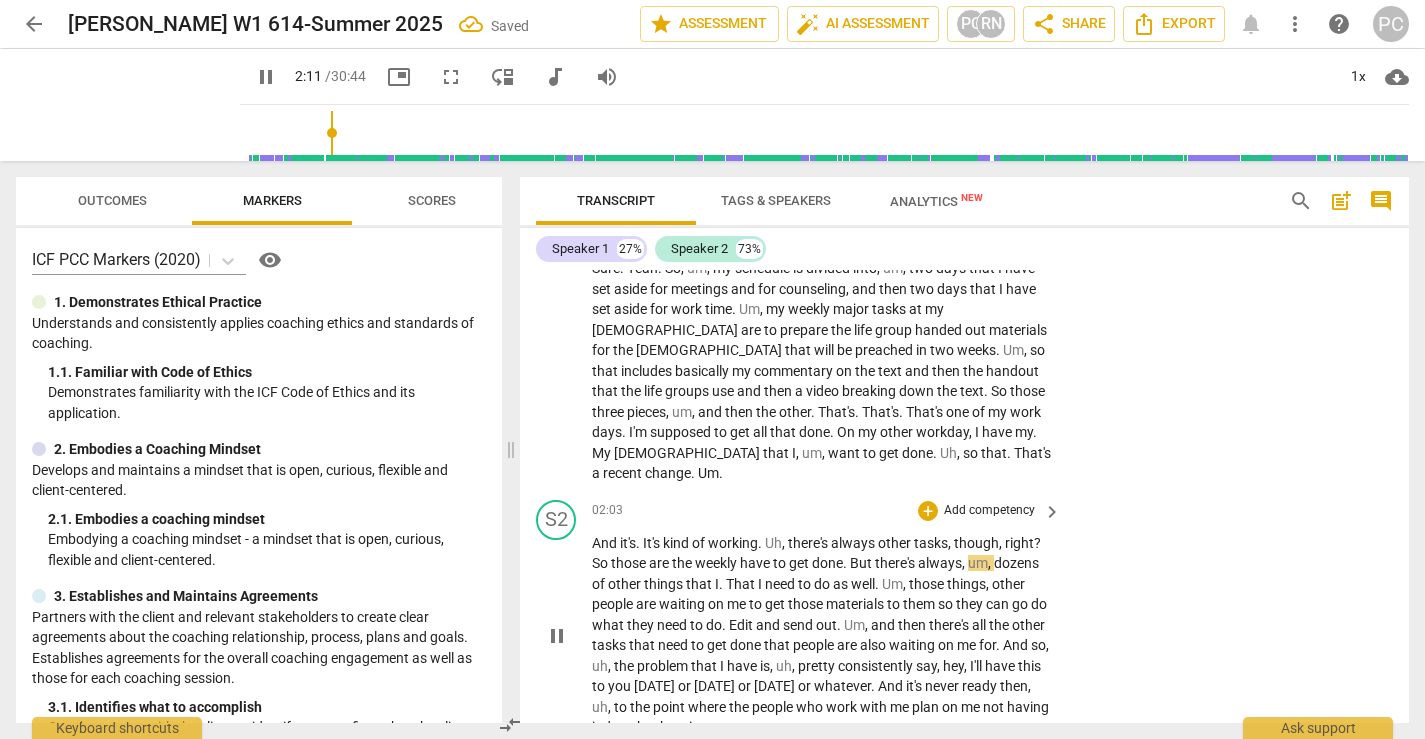 click on "And" at bounding box center (606, 543) 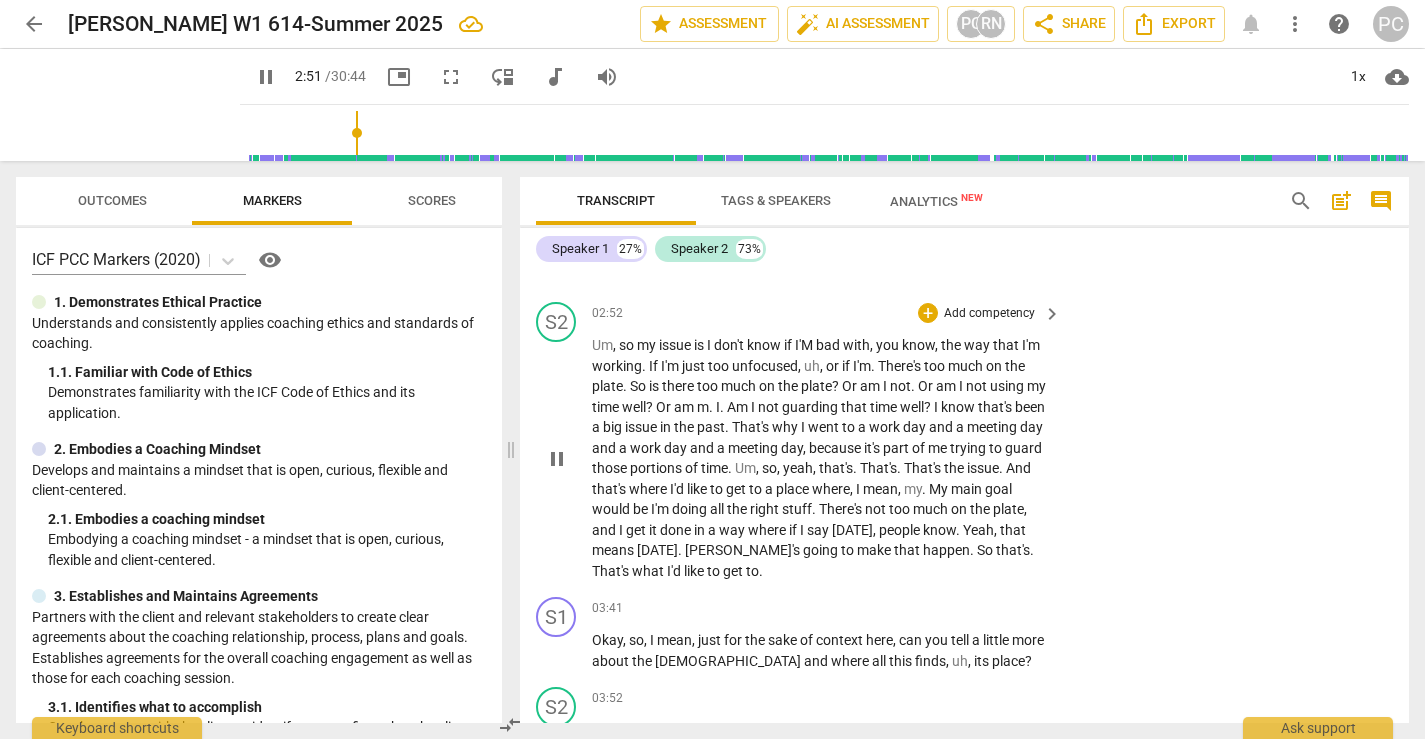 scroll, scrollTop: 1415, scrollLeft: 0, axis: vertical 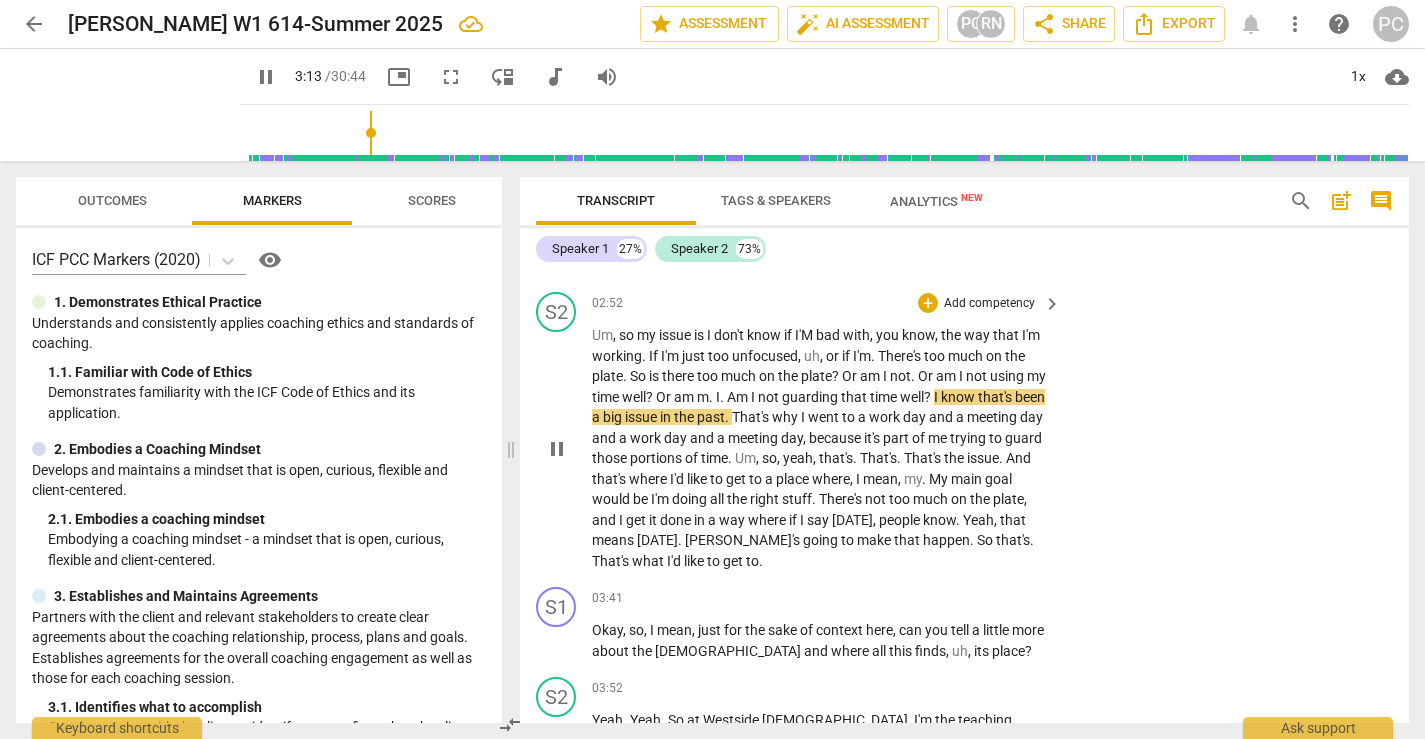 click on "My" at bounding box center (940, 479) 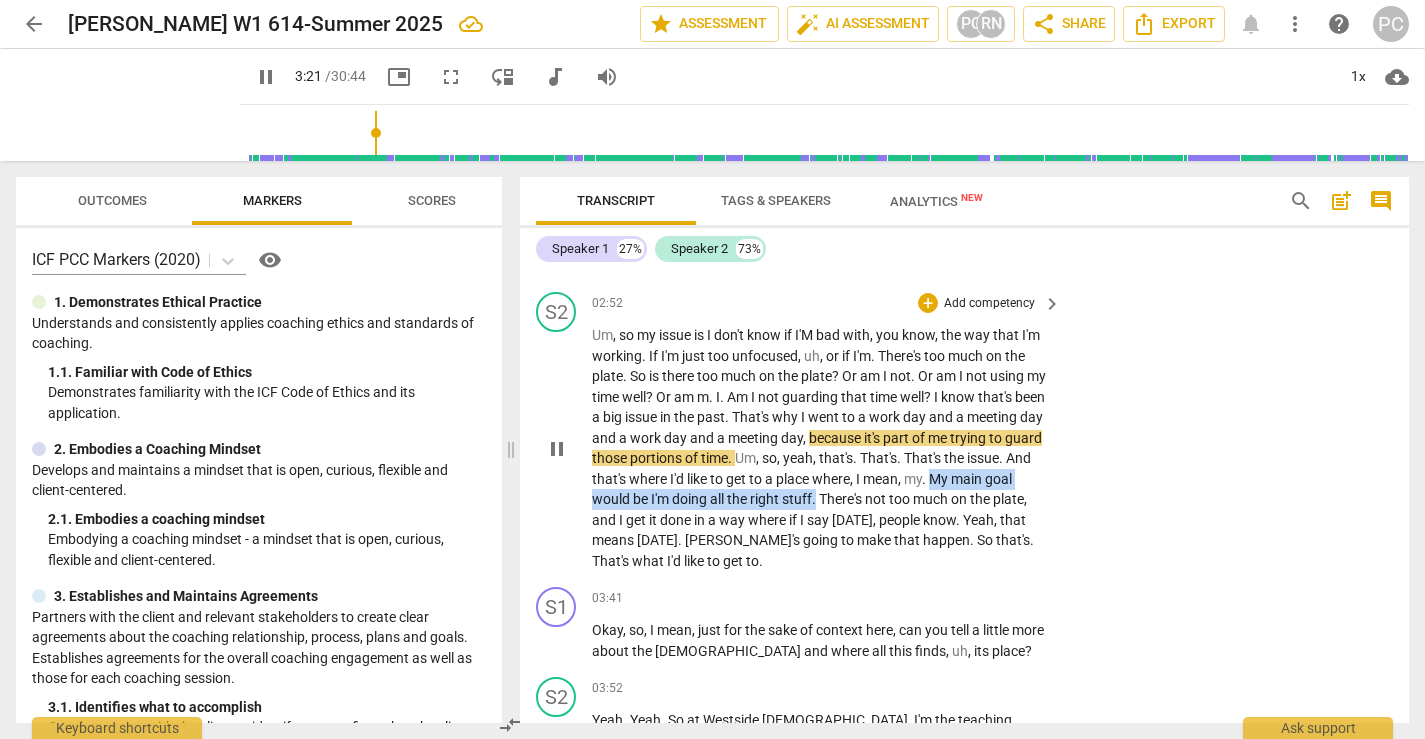 drag, startPoint x: 1024, startPoint y: 478, endPoint x: 883, endPoint y: 498, distance: 142.41138 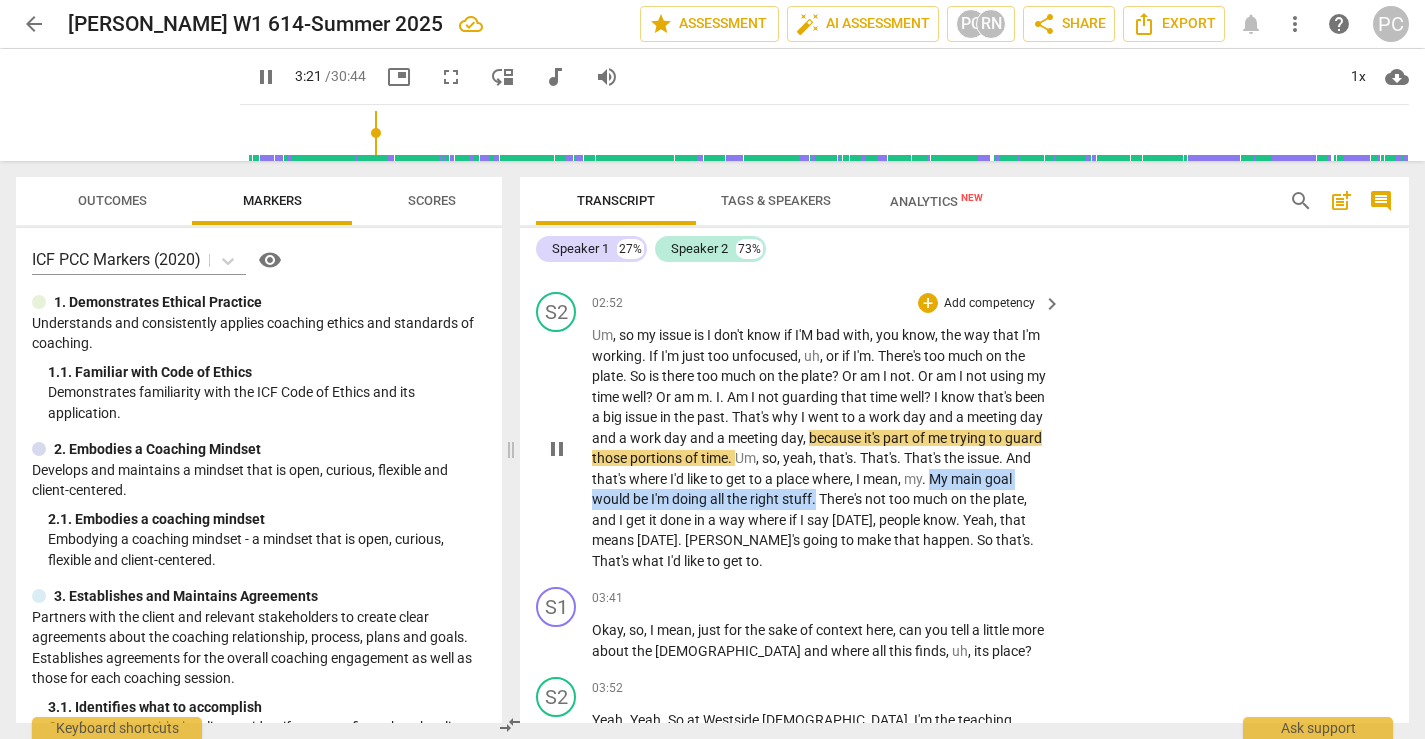 click on "Um ,   so   my   issue   is   I   don't   know   if   I'M   bad   with ,   you   know ,   the   way   that   I'm   working .   If   I'm   just   too   unfocused ,   uh ,   or   if   I'm .   There's   too   much   on   the   plate .   So   is   there   too   much   on   the   plate ?   Or   am   I   not .   Or   am   I   not   using   my   time   well ?   Or   am   m .   I .   Am   I   not   guarding   that   time   well ?   I   know   that's   been   a   big   issue   in   the   past .   That's   why   I   went   to   a   work   day   and   a   meeting   day   and   a   work   day   and   a   meeting   day ,   because   it's   part   of   me   trying   to   guard   those   portions   of   time .   Um ,   so ,   yeah ,   that's .   That's .   That's   the   issue .   And   that's   where   I'd   like   to   get   to   a   place   where ,   I   mean ,   my .   My   main   goal   would   be   I'm   doing   all   the   right   stuff .   There's   not   too   much   on   the   plate ,   and   I   get   it   done" at bounding box center (821, 448) 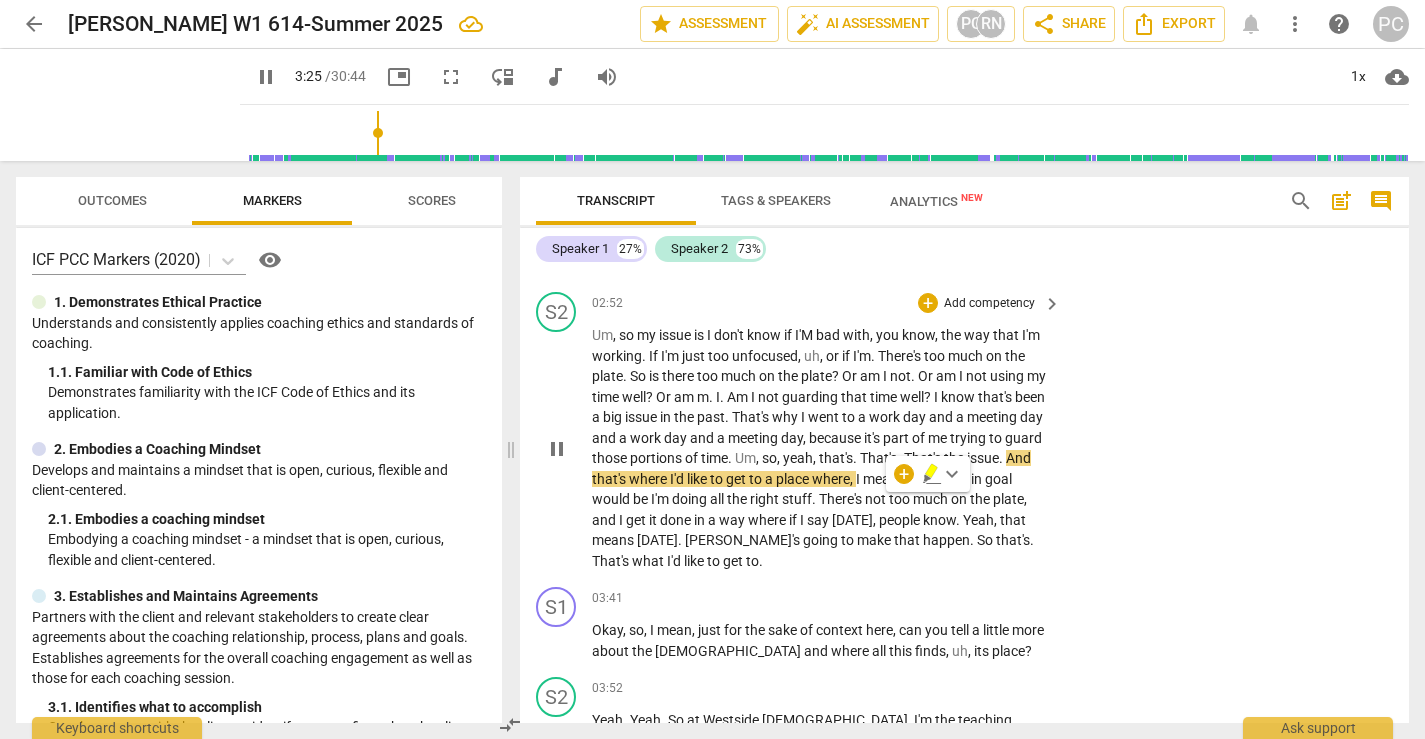 click on "S2 play_arrow pause 02:52 + Add competency keyboard_arrow_right Um ,   so   my   issue   is   I   don't   know   if   I'M   bad   with ,   you   know ,   the   way   that   I'm   working .   If   I'm   just   too   unfocused ,   uh ,   or   if   I'm .   There's   too   much   on   the   plate .   So   is   there   too   much   on   the   plate ?   Or   am   I   not .   Or   am   I   not   using   my   time   well ?   Or   am   m .   I .   Am   I   not   guarding   that   time   well ?   I   know   that's   been   a   big   issue   in   the   past .   That's   why   I   went   to   a   work   day   and   a   meeting   day   and   a   work   day   and   a   meeting   day ,   because   it's   part   of   me   trying   to   guard   those   portions   of   time .   Um ,   so ,   yeah ,   that's .   That's .   That's   the   issue .   And   that's   where   I'd   like   to   get   to   a   place   where ,   I   mean ,   my .   My   main   goal   would   be   I'm   doing   all   the   right   stuff .   There's   not" at bounding box center [964, 431] 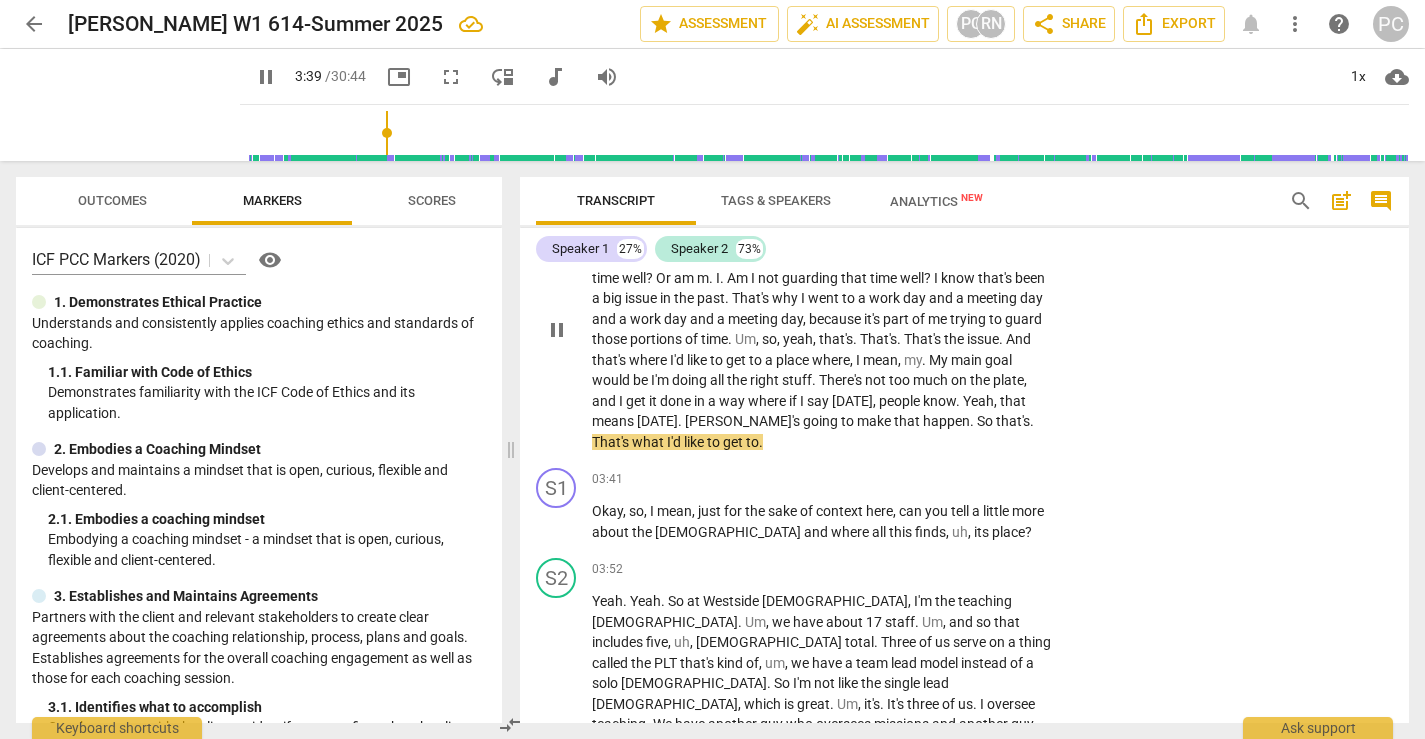 scroll, scrollTop: 1527, scrollLeft: 0, axis: vertical 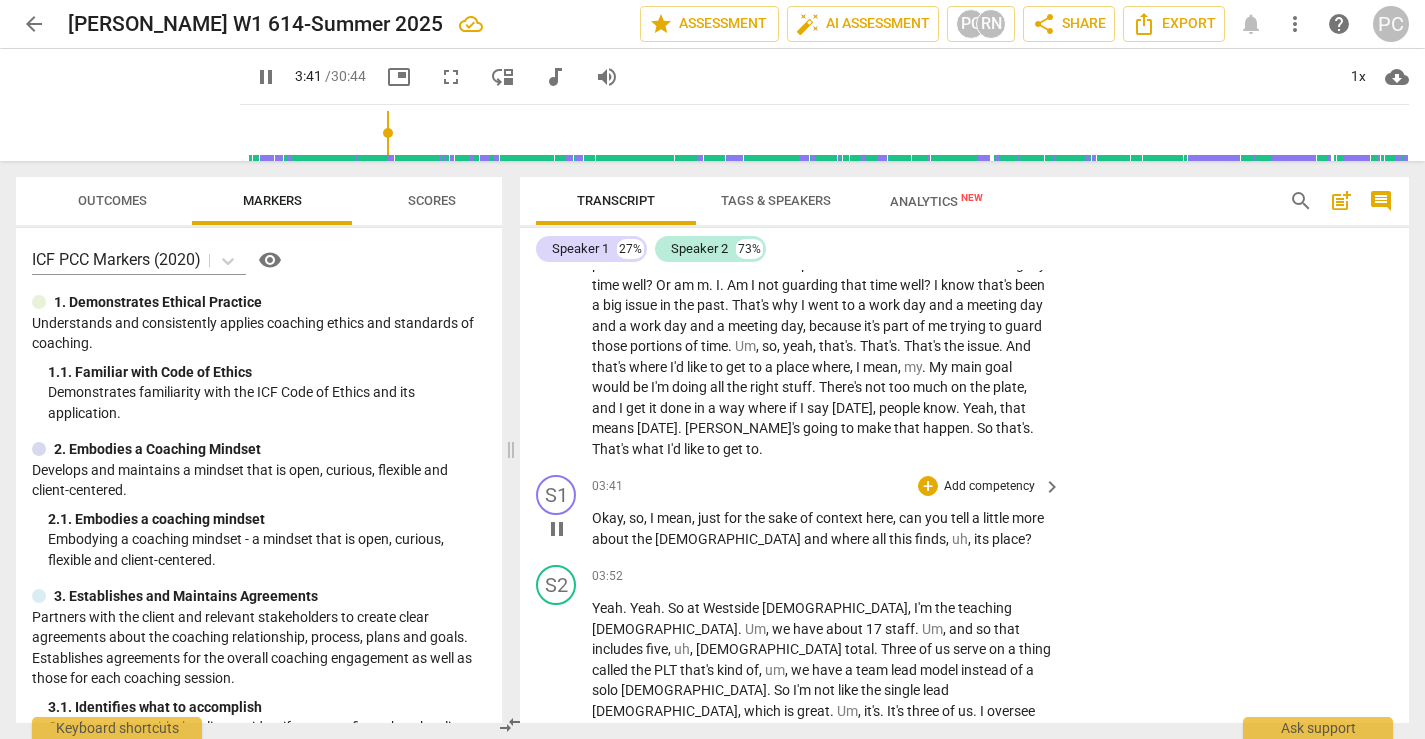 click on "pause" at bounding box center [557, 529] 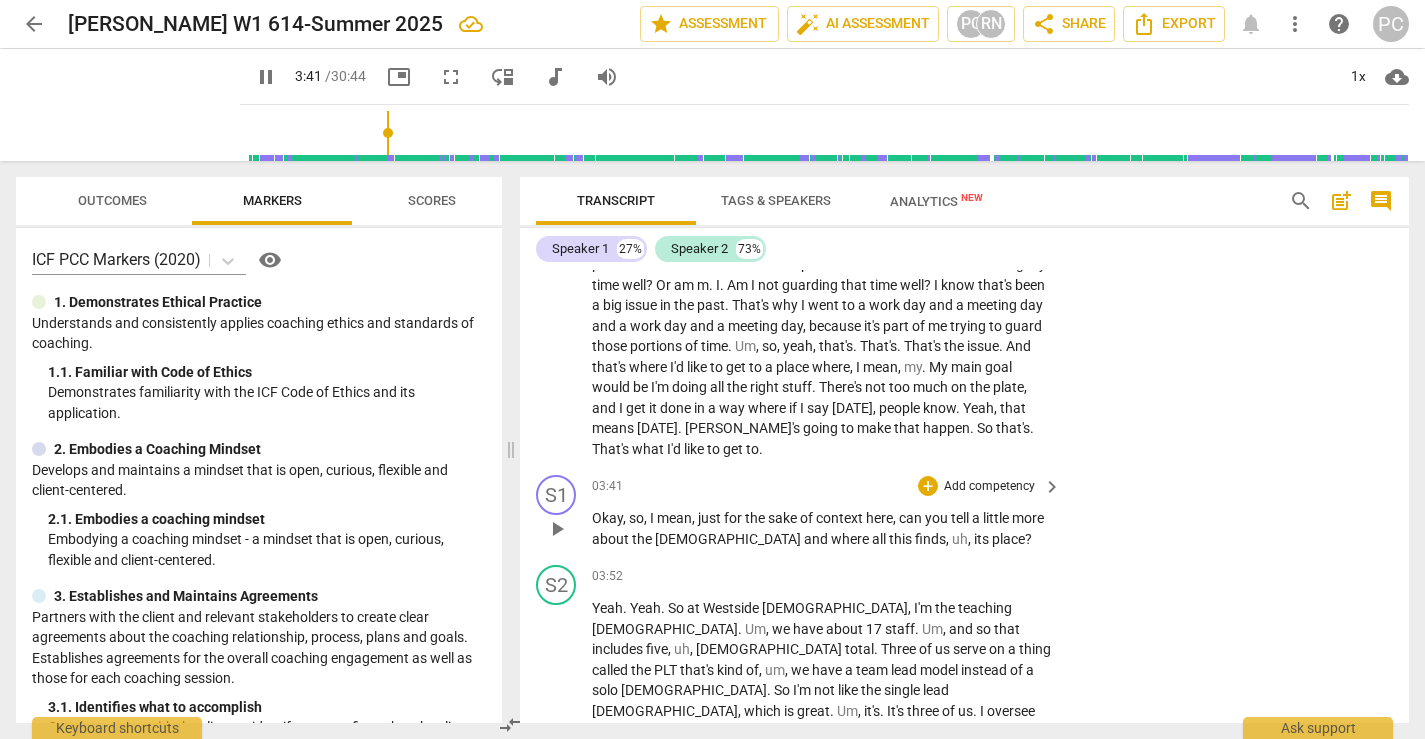 type on "221" 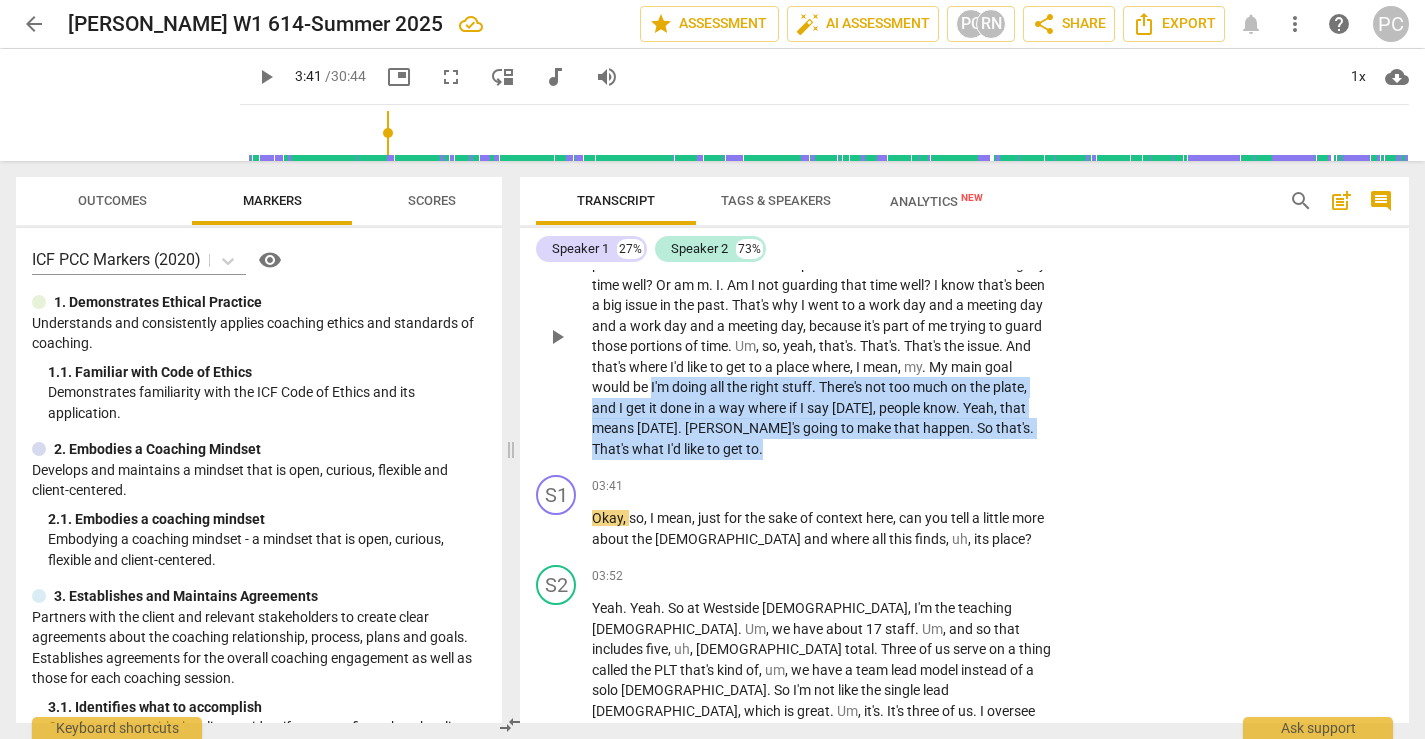 drag, startPoint x: 715, startPoint y: 384, endPoint x: 945, endPoint y: 461, distance: 242.5469 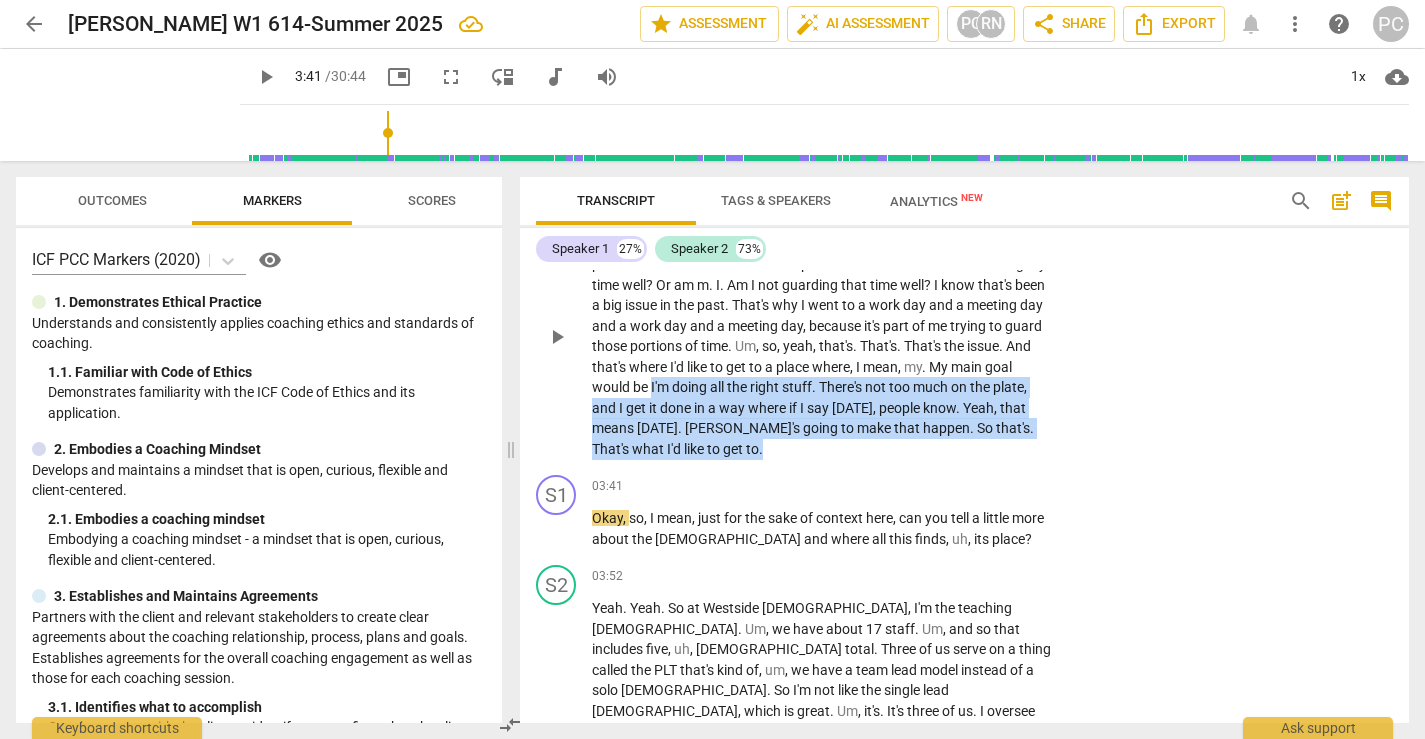 click on "S2 play_arrow pause 02:52 + Add competency keyboard_arrow_right Um ,   so   my   issue   is   I   don't   know   if   I'M   bad   with ,   you   know ,   the   way   that   I'm   working .   If   I'm   just   too   unfocused ,   uh ,   or   if   I'm .   There's   too   much   on   the   plate .   So   is   there   too   much   on   the   plate ?   Or   am   I   not .   Or   am   I   not   using   my   time   well ?   Or   am   m .   I .   Am   I   not   guarding   that   time   well ?   I   know   that's   been   a   big   issue   in   the   past .   That's   why   I   went   to   a   work   day   and   a   meeting   day   and   a   work   day   and   a   meeting   day ,   because   it's   part   of   me   trying   to   guard   those   portions   of   time .   Um ,   so ,   yeah ,   that's .   That's .   That's   the   issue .   And   that's   where   I'd   like   to   get   to   a   place   where ,   I   mean ,   my .   My   main   goal   would   be   I'm   doing   all   the   right   stuff .   There's   not" at bounding box center (964, 319) 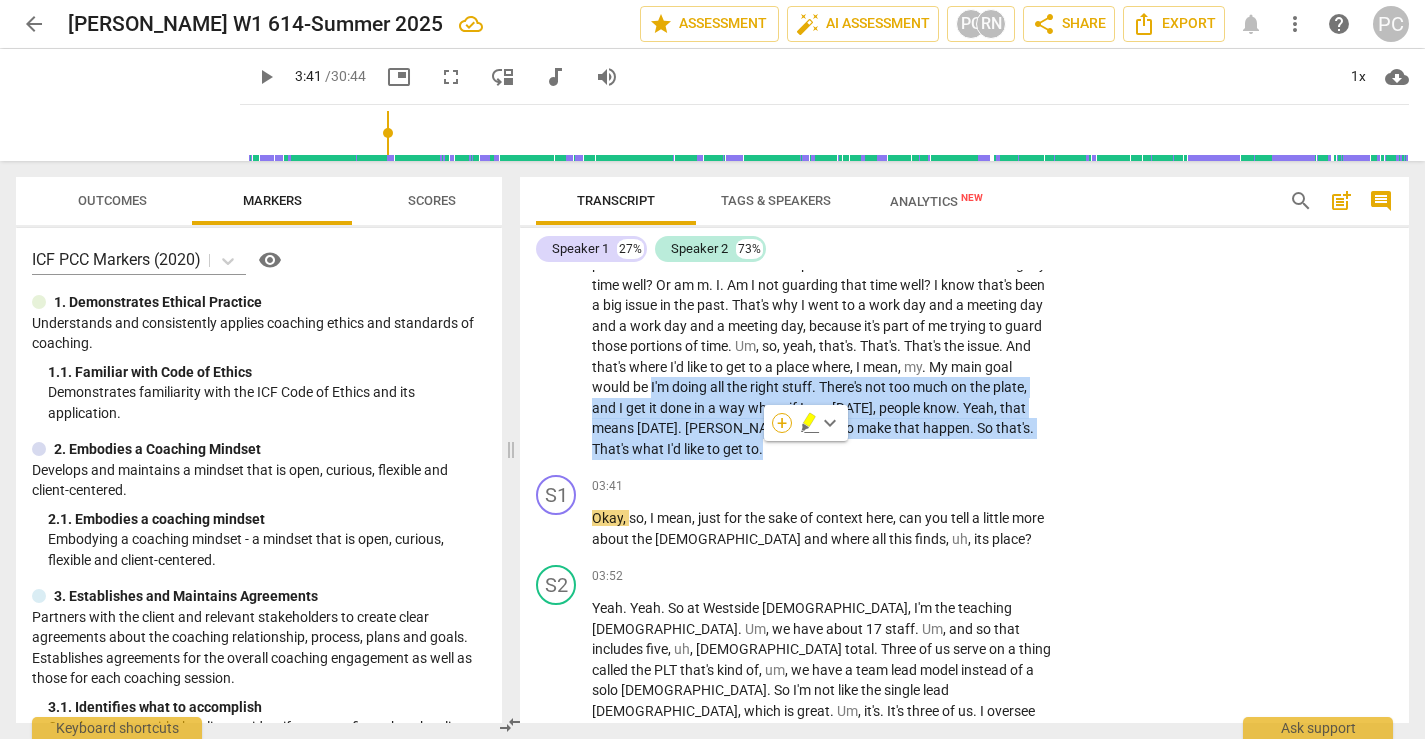 click on "+" at bounding box center [782, 423] 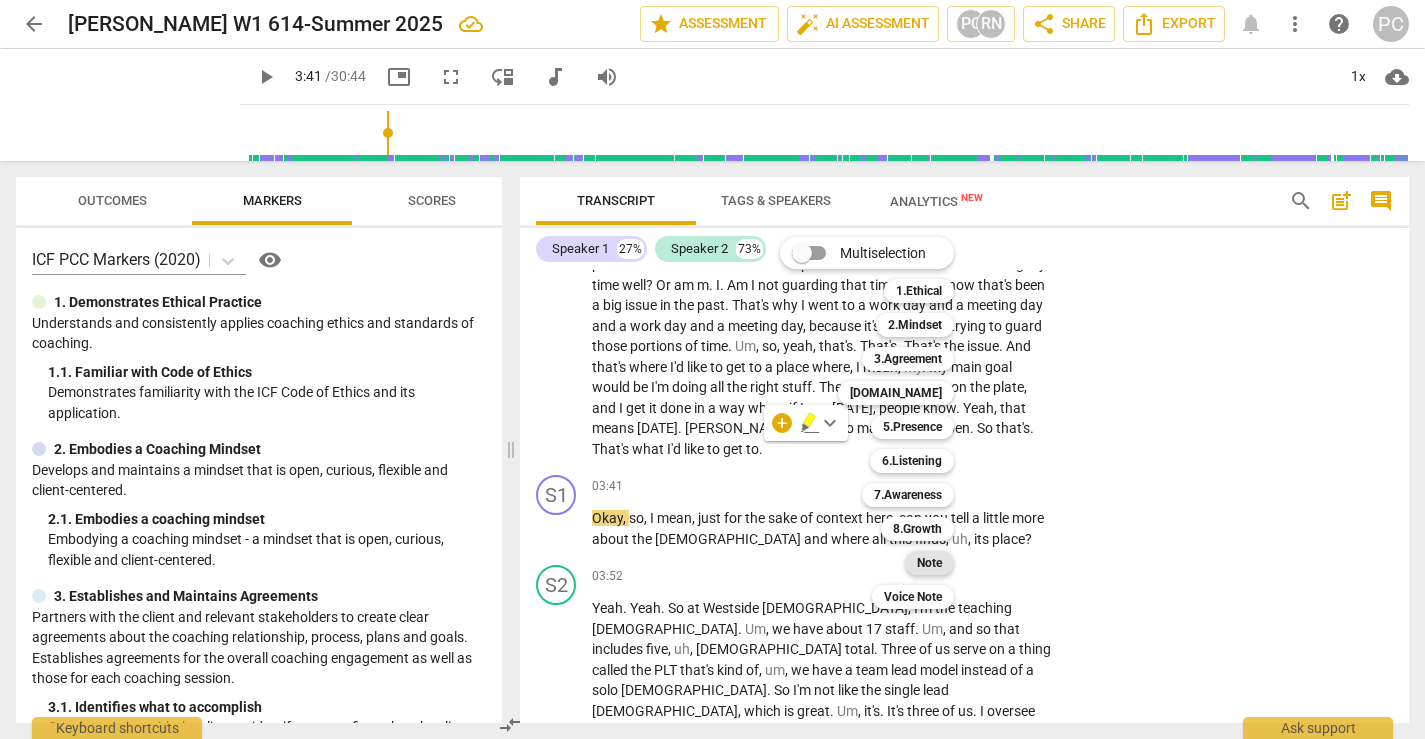 click on "Note" at bounding box center (929, 563) 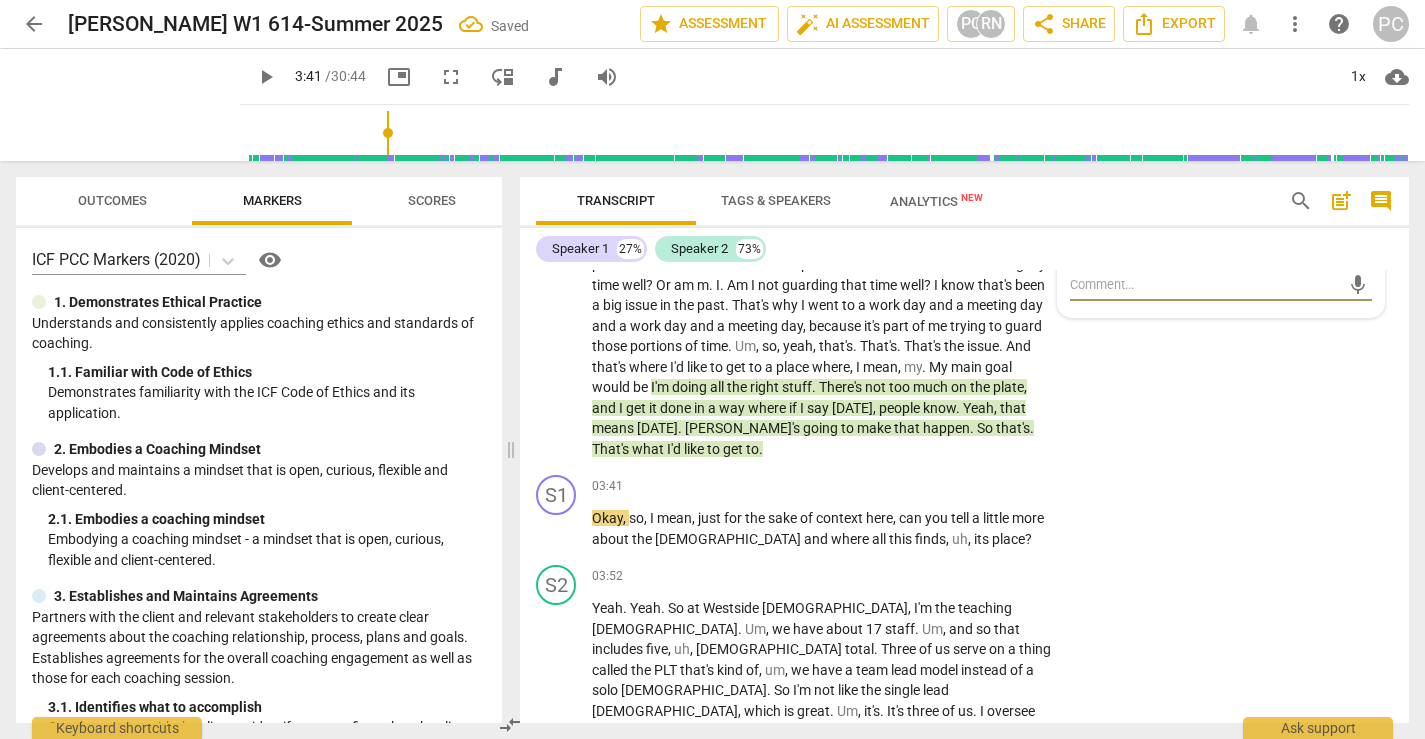 type on "S" 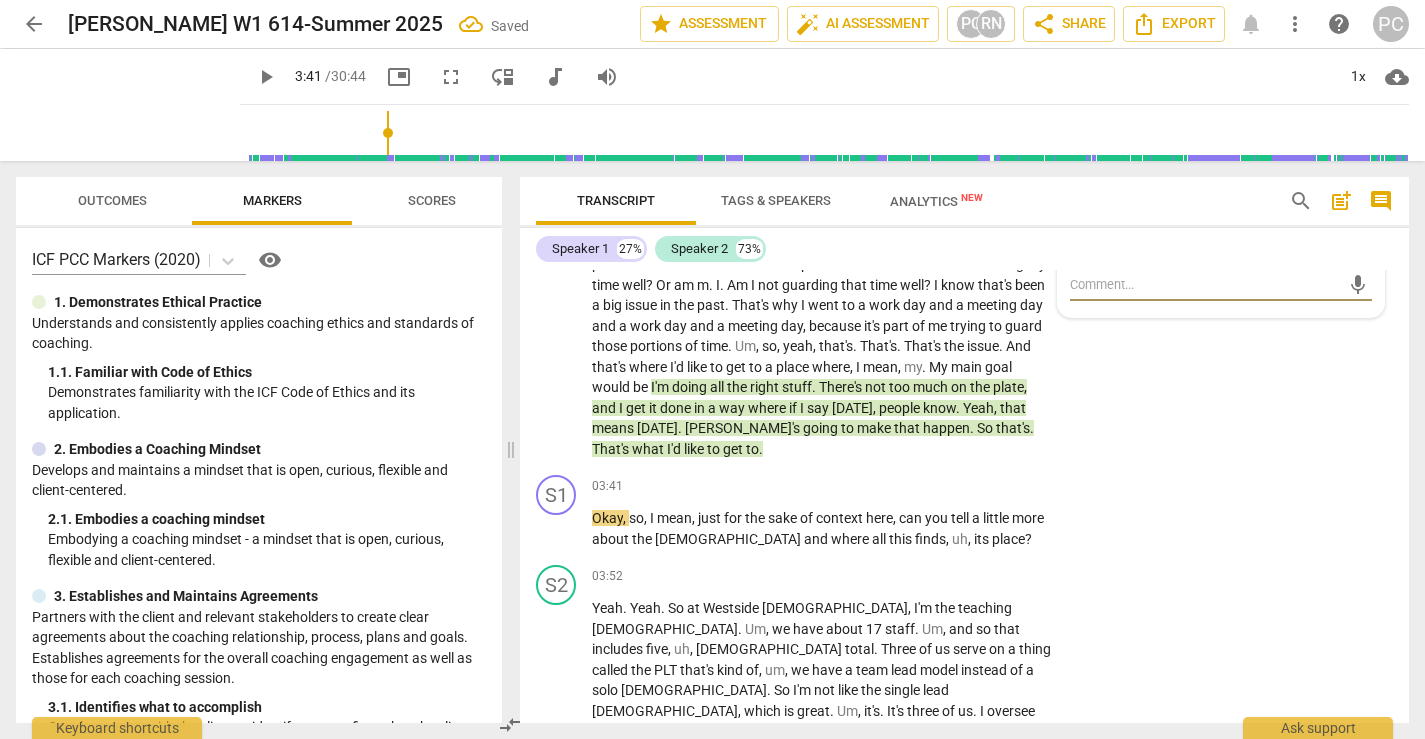 type on "S" 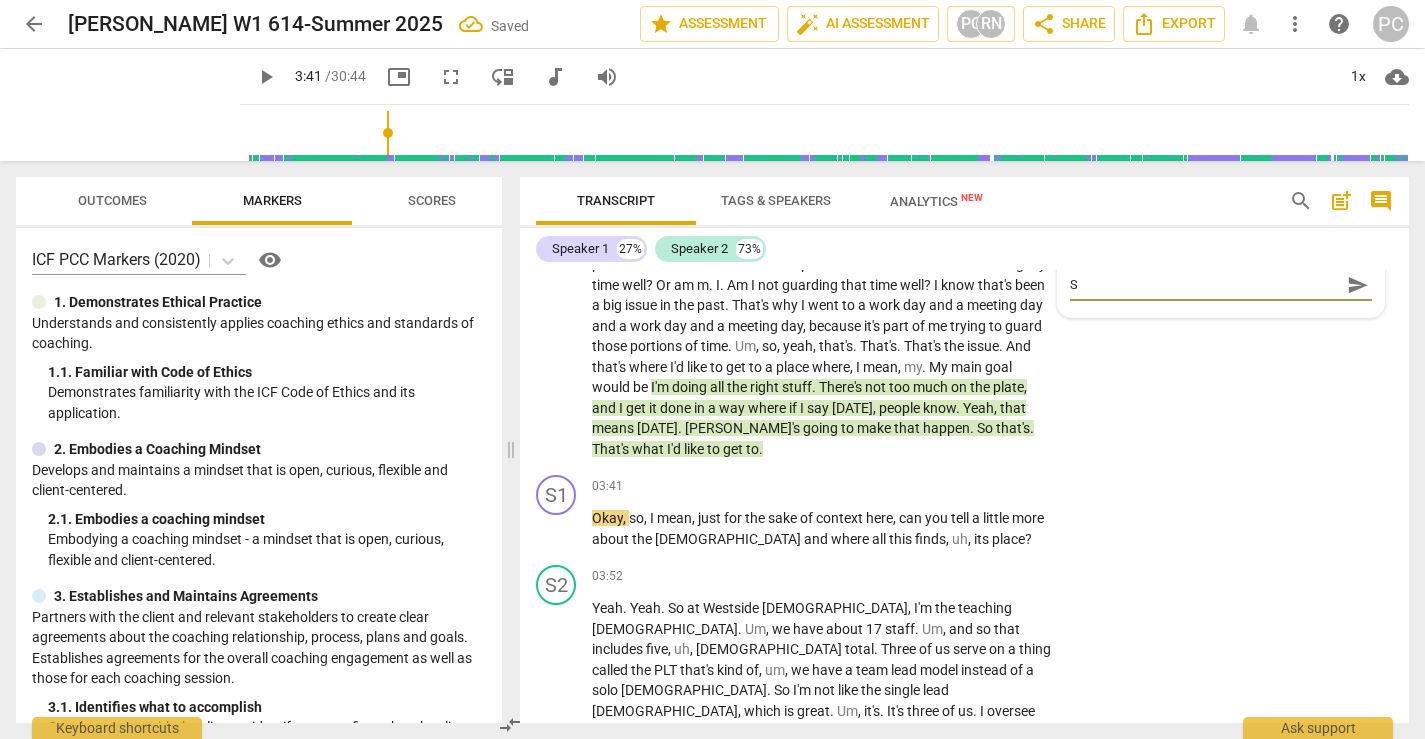type on "So" 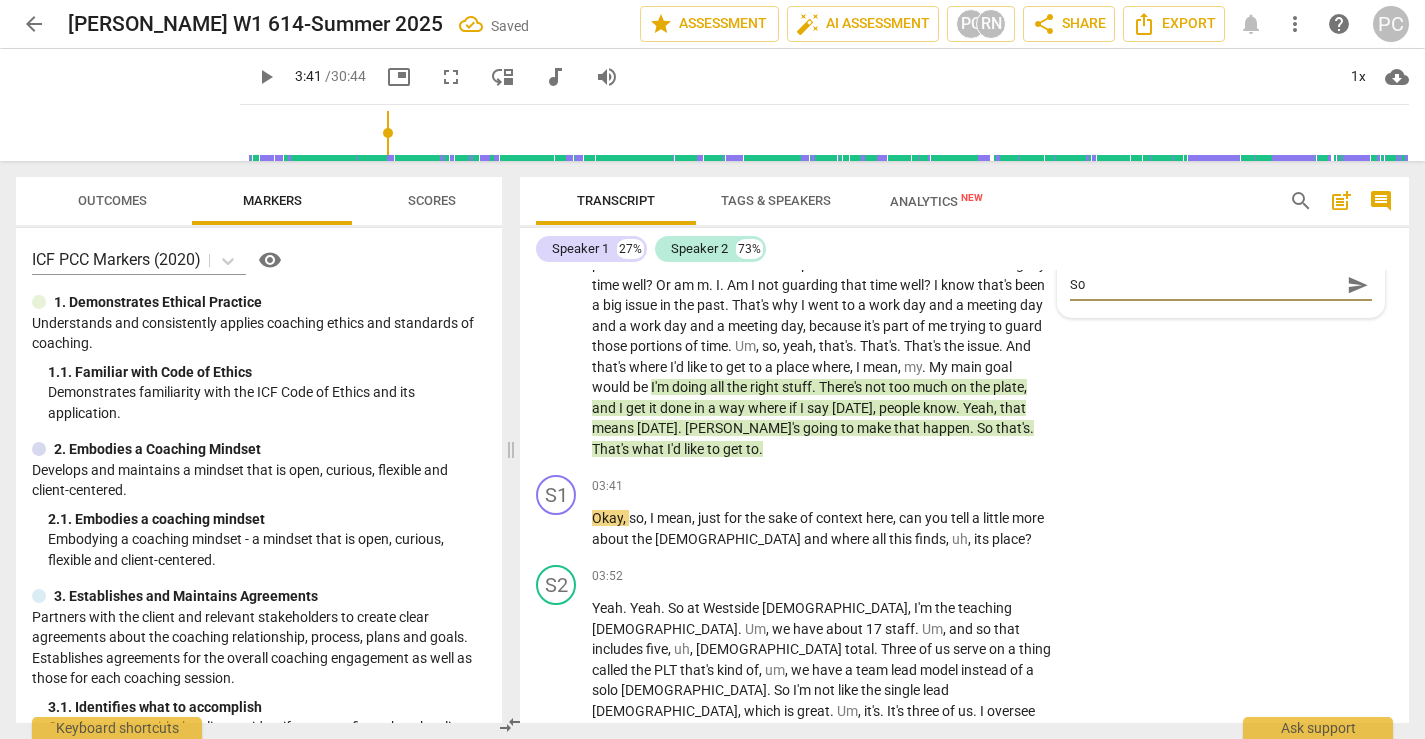 type on "So" 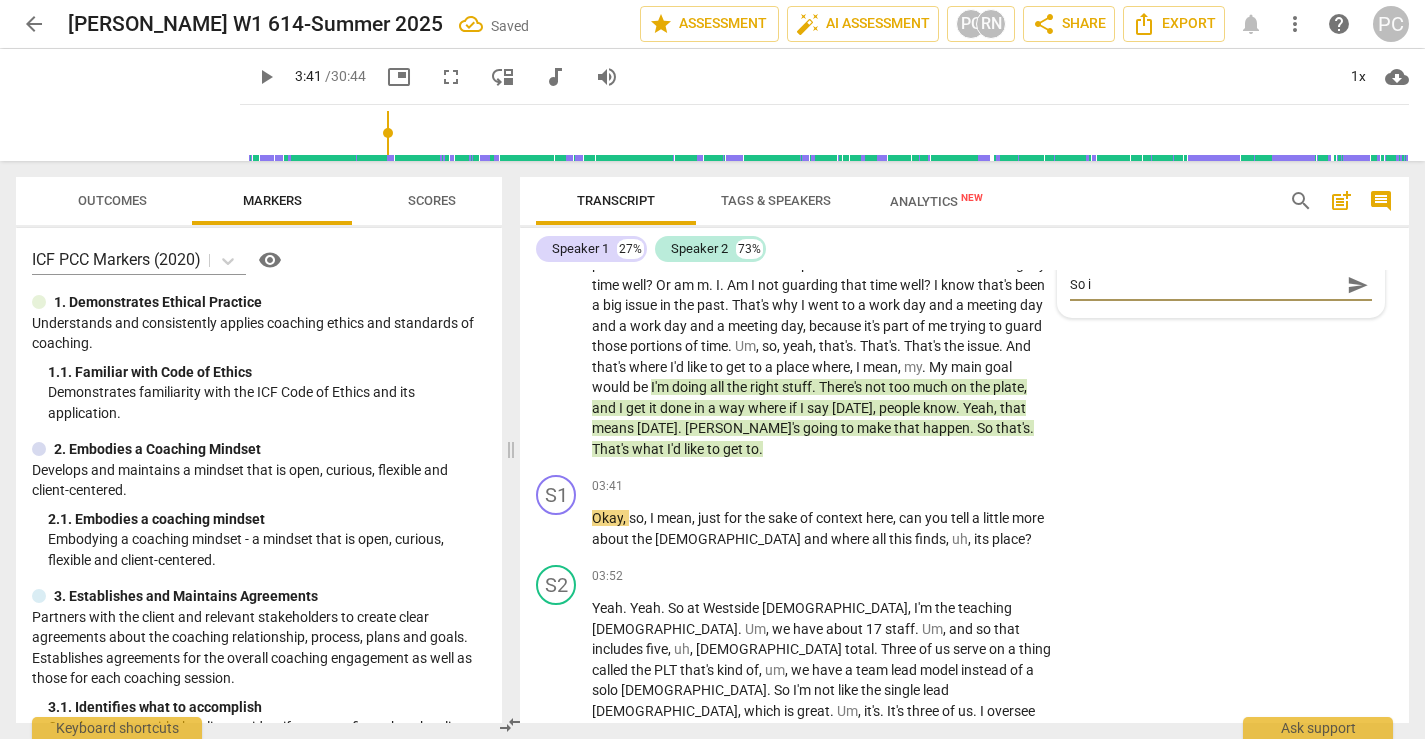 type on "So it" 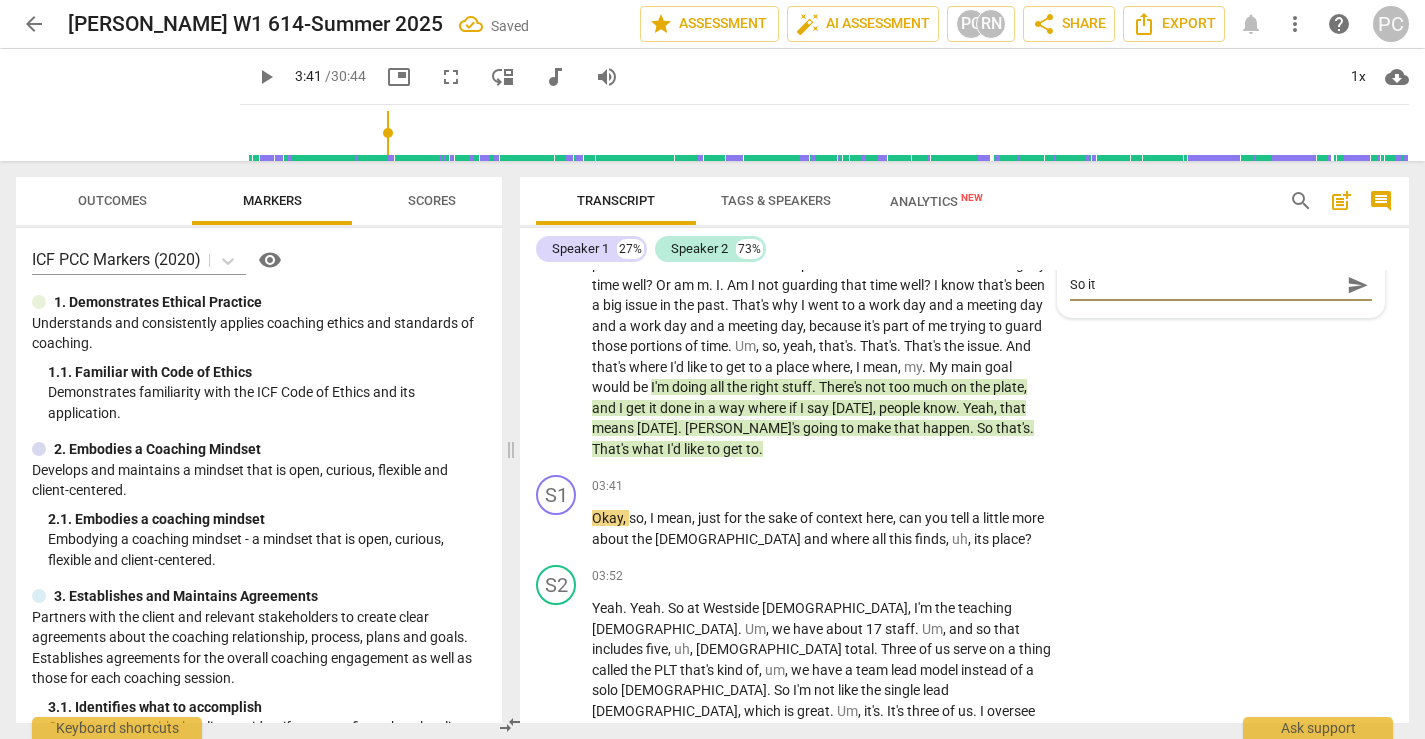 type on "So it" 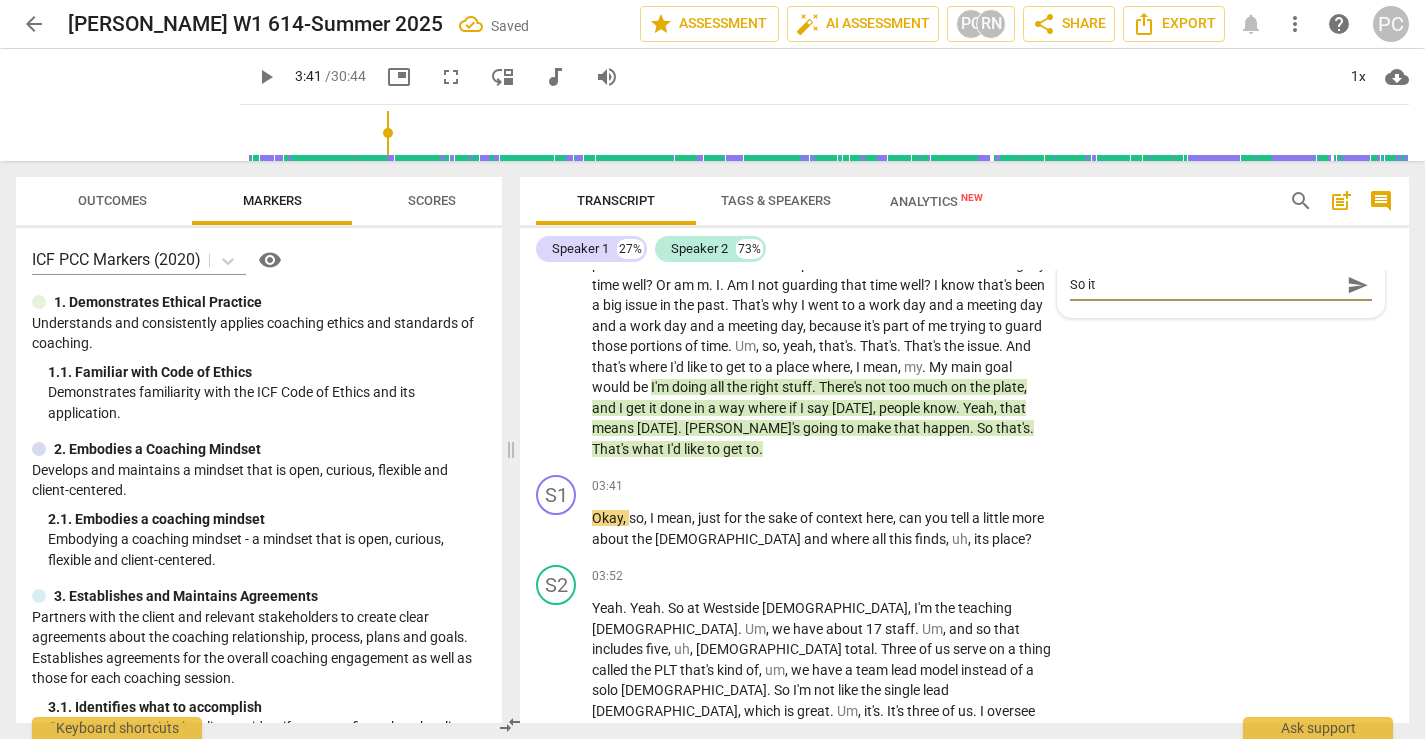 type on "So it" 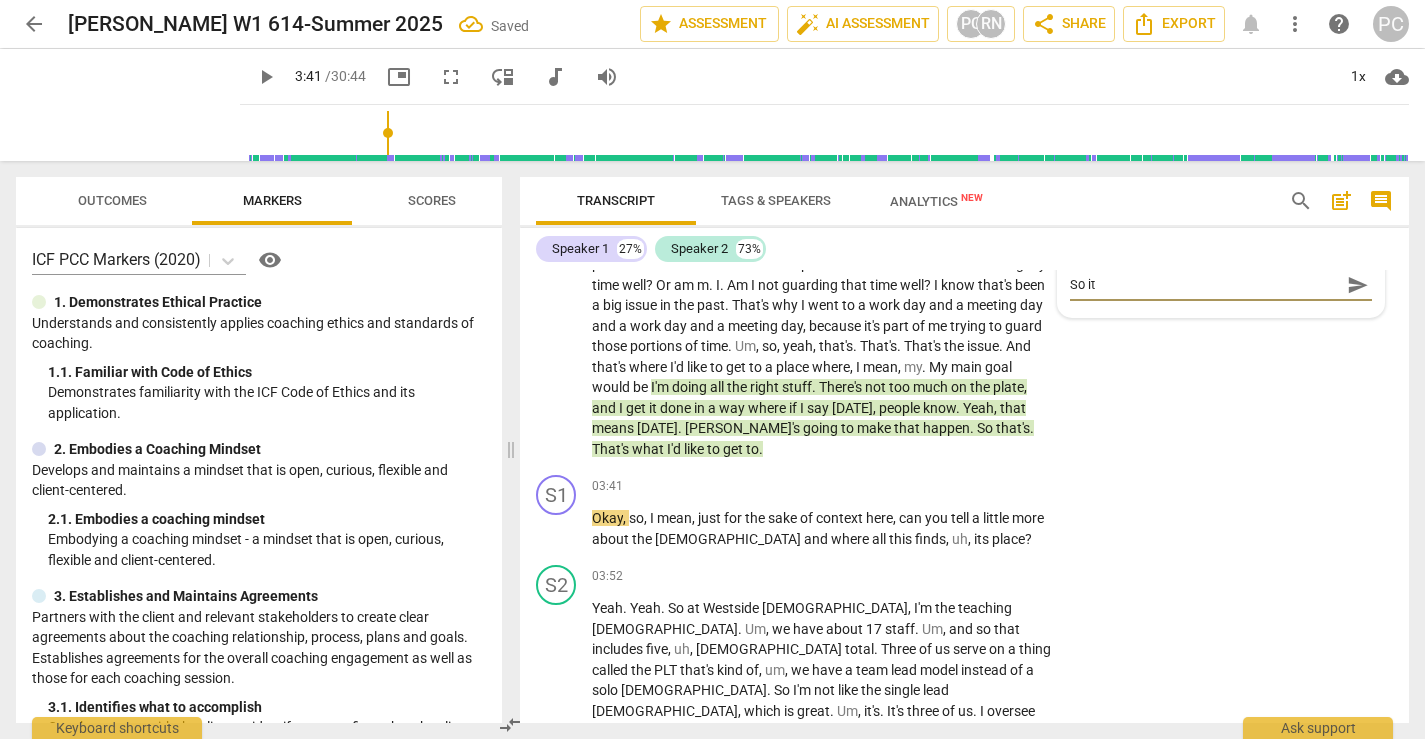 type on "So it s" 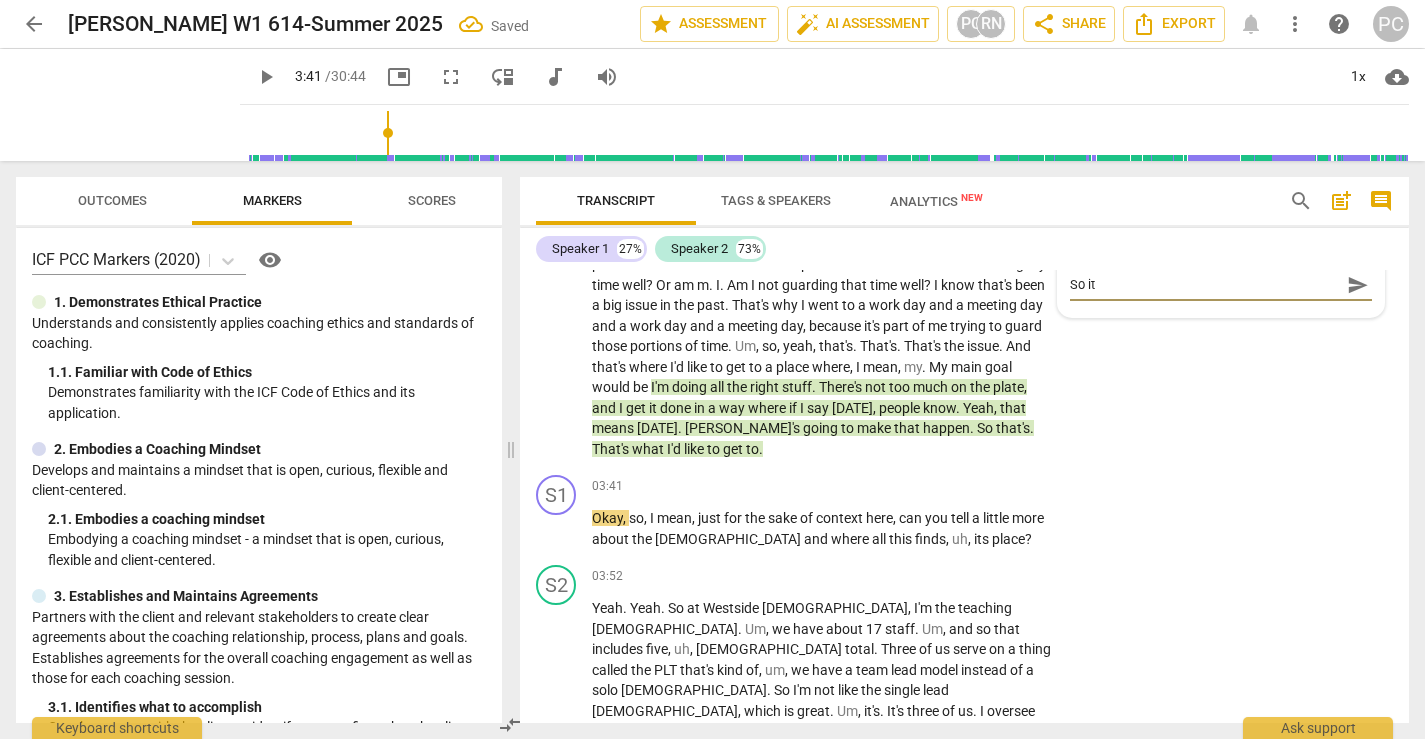 type on "So it s" 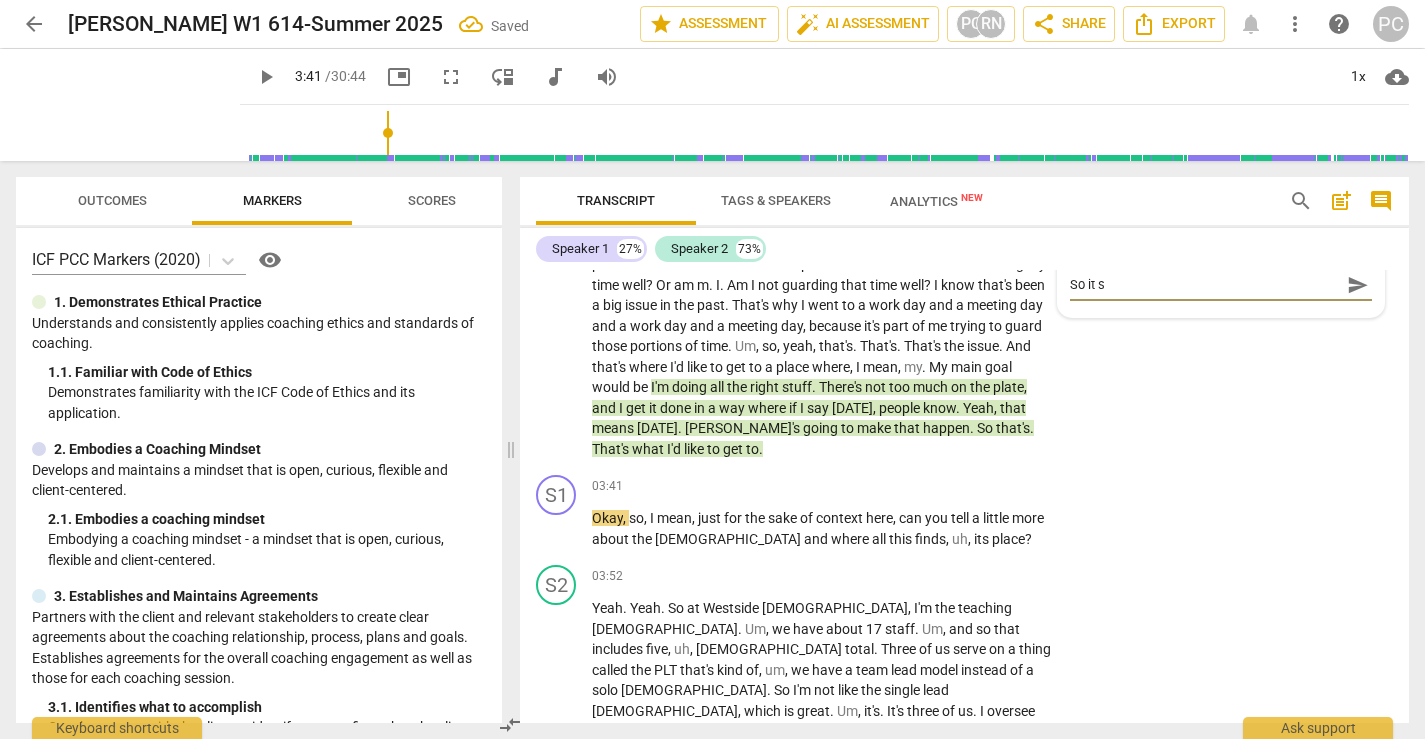 type on "So it so" 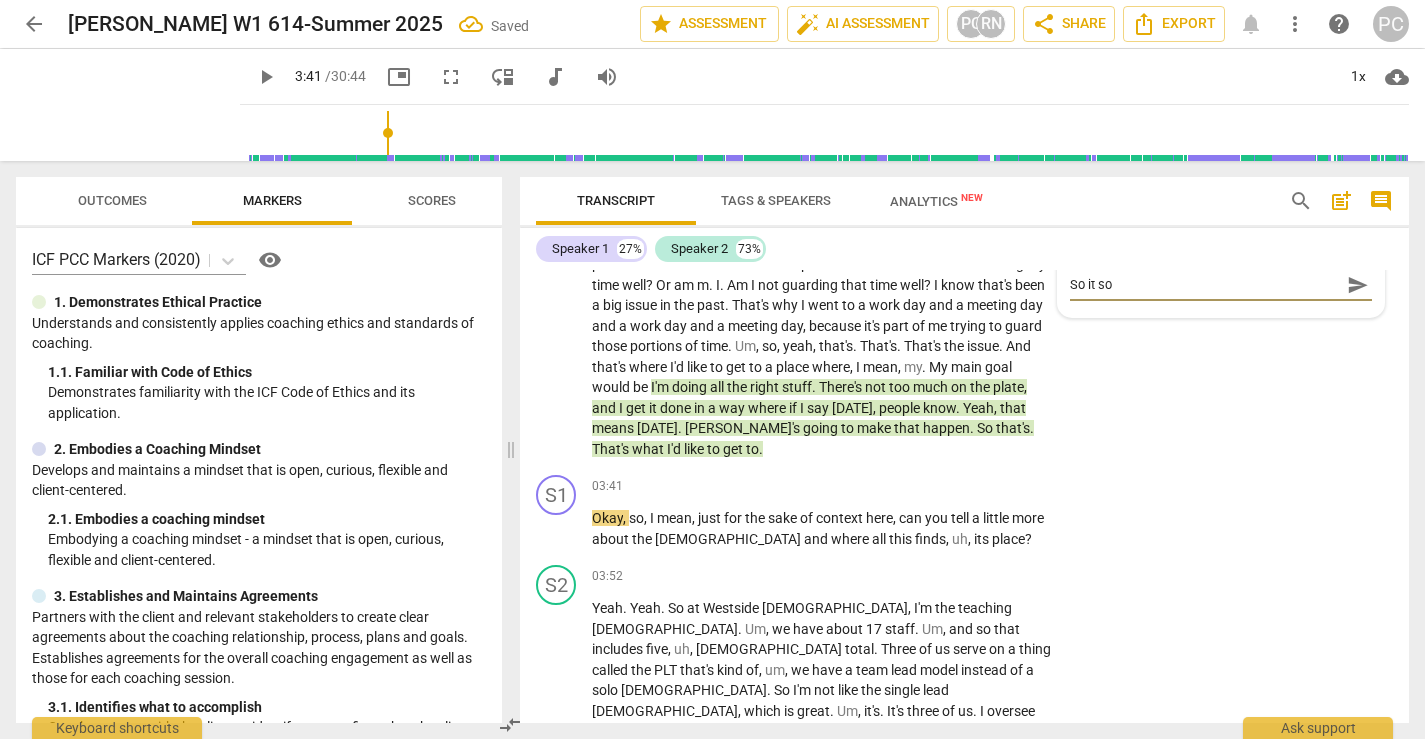 type on "So it sou" 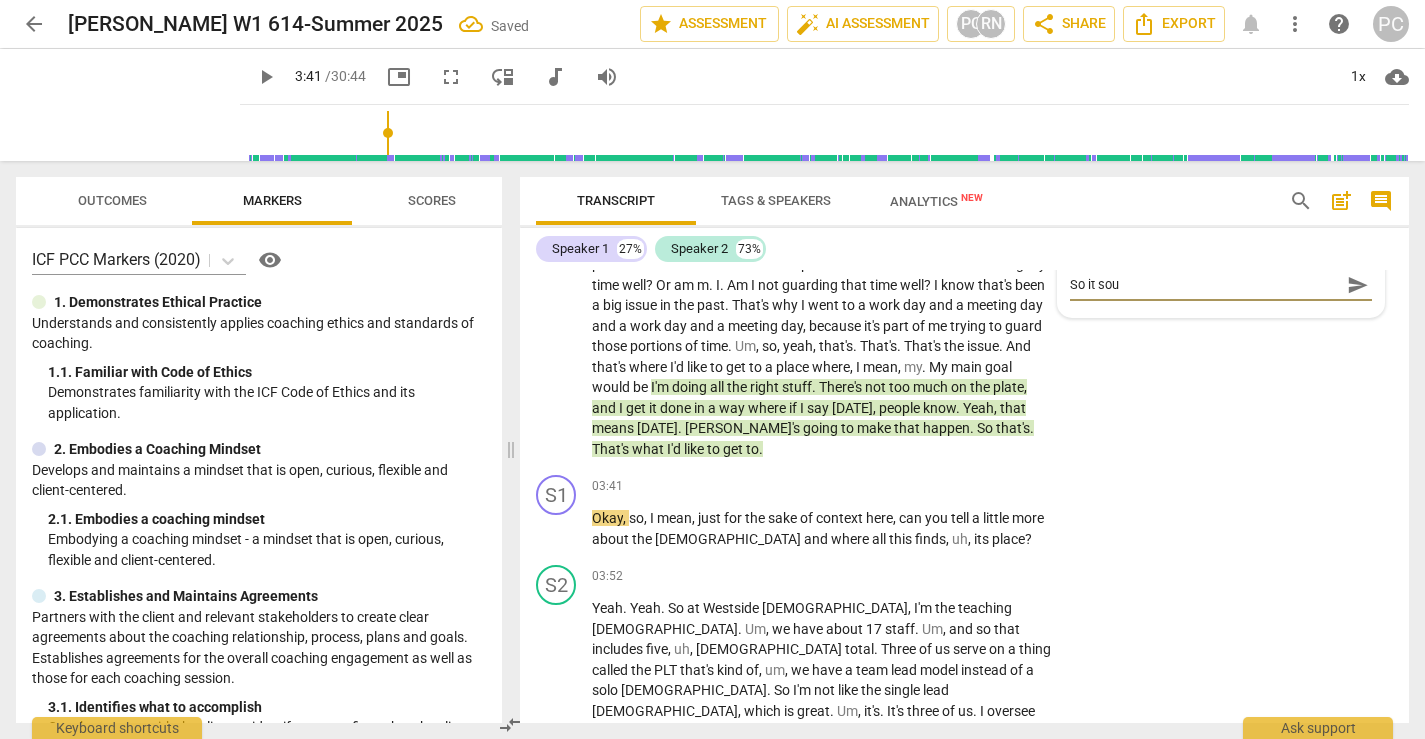 type on "So it soun" 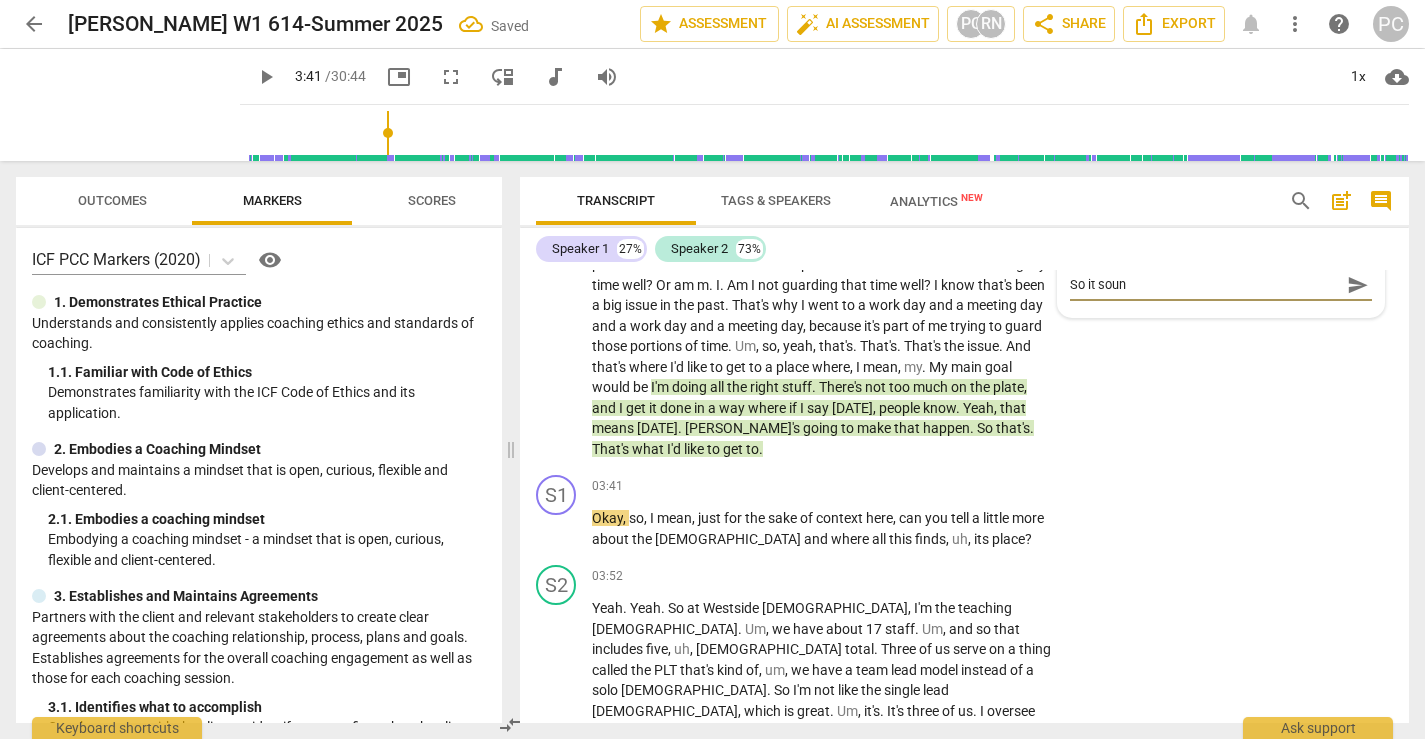 type on "So it sound" 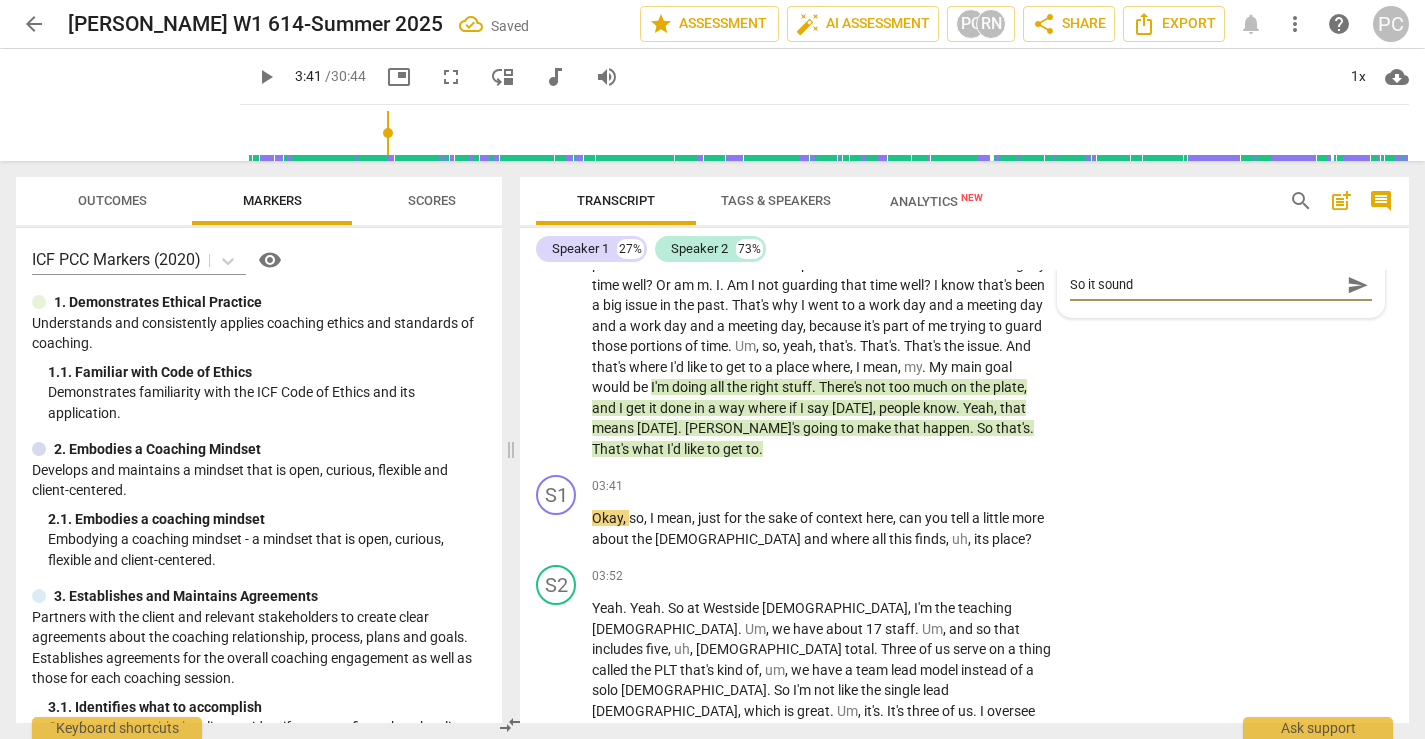 type on "So it sounds" 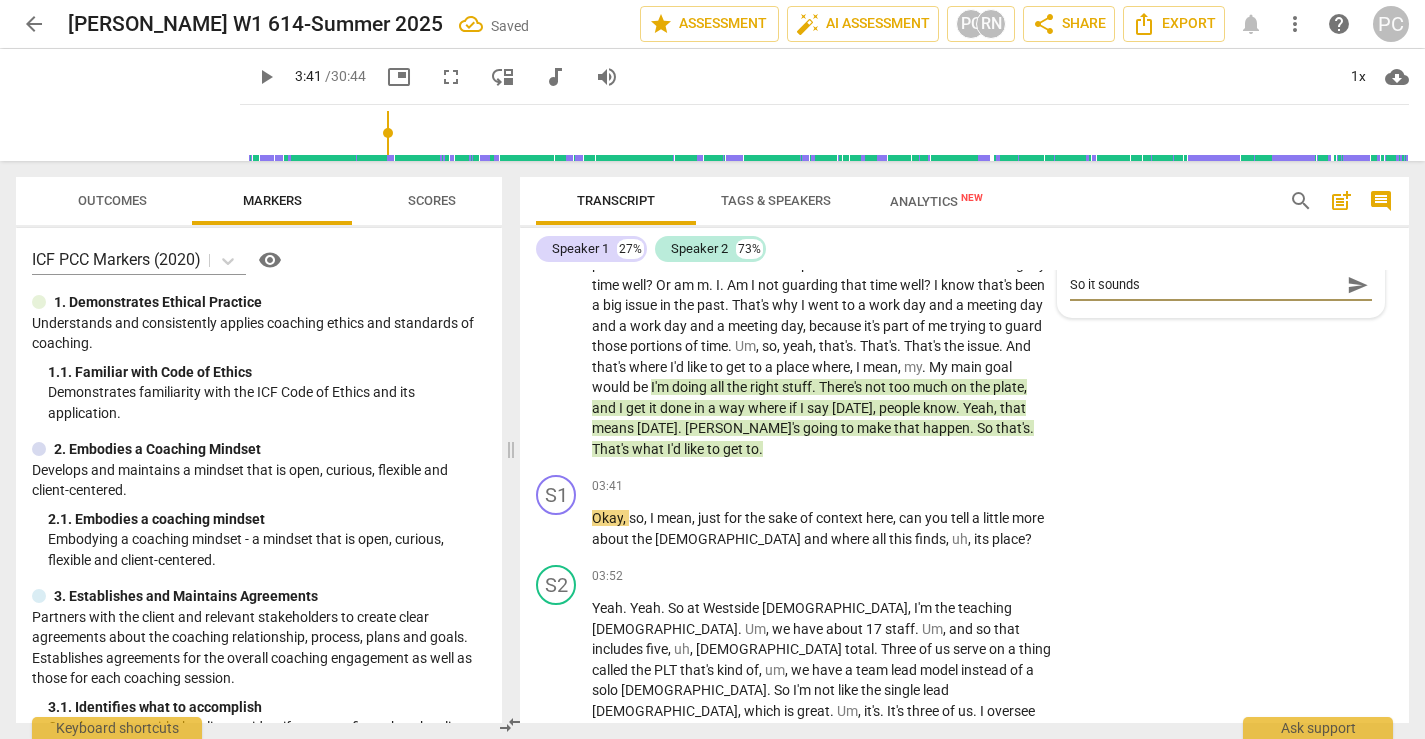 type on "So it sounds" 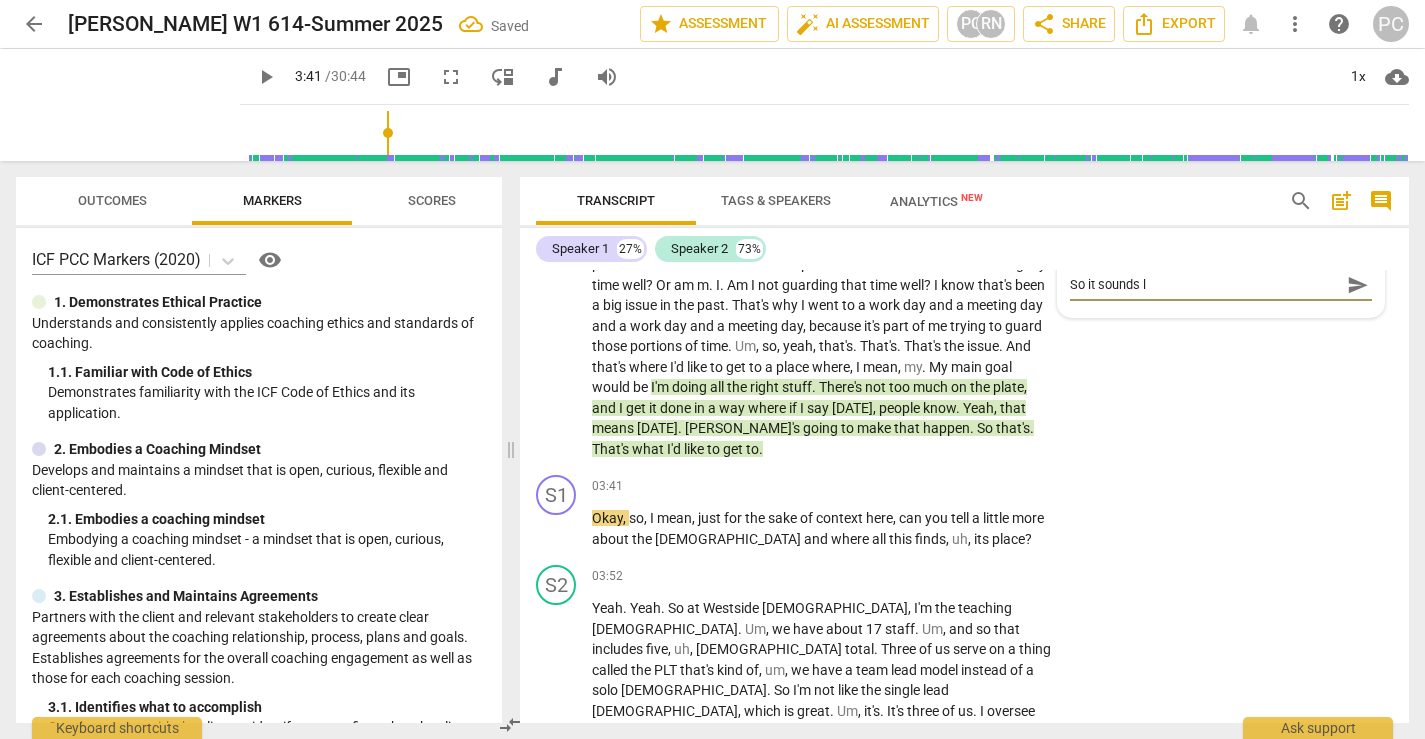 type on "So it sounds li" 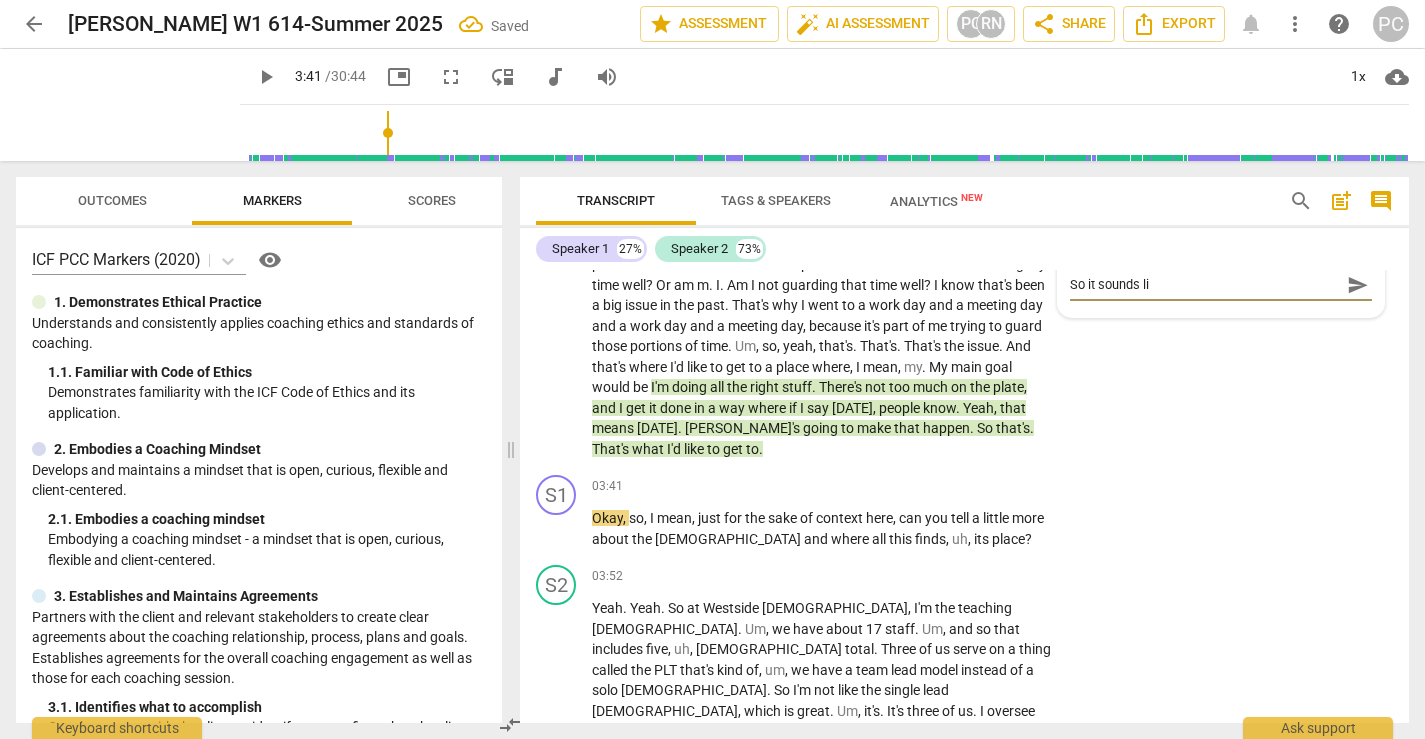 type on "So it sounds lik" 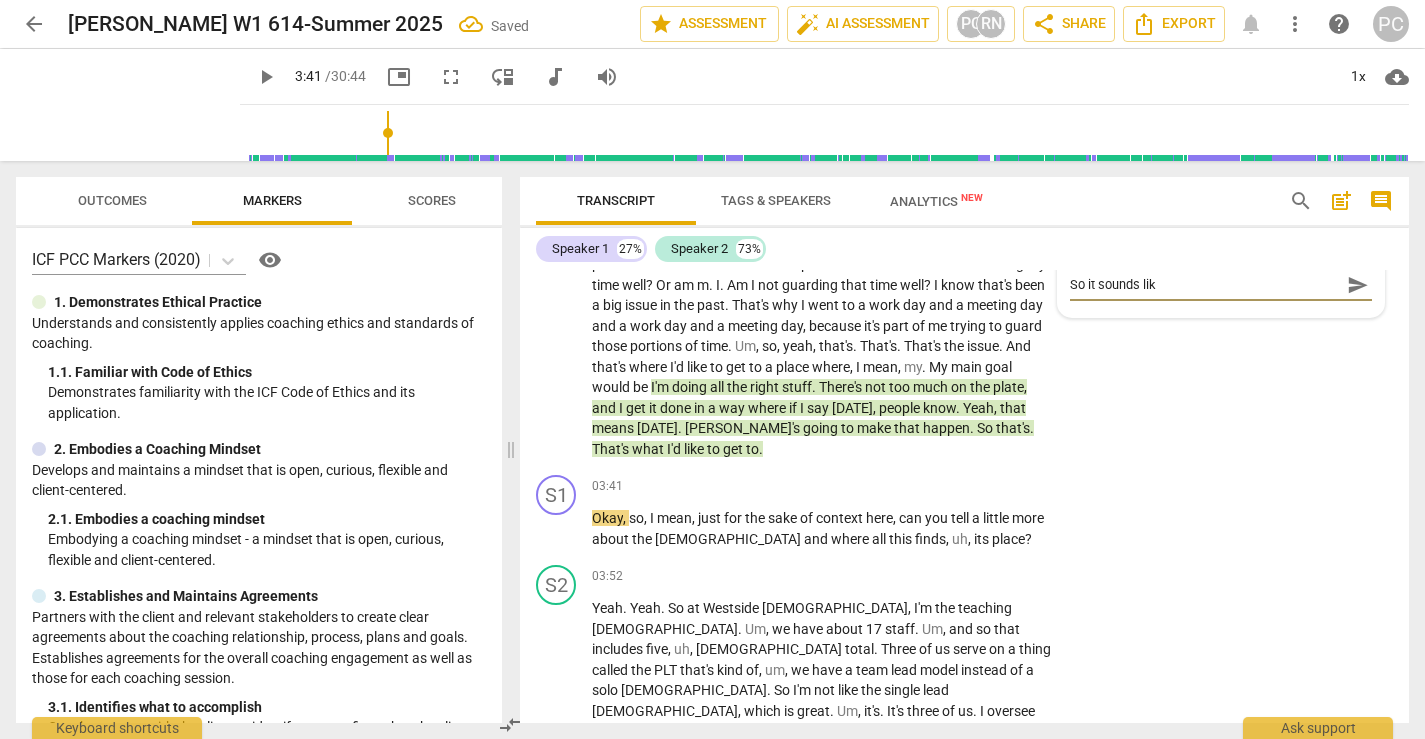 type on "So it sounds like" 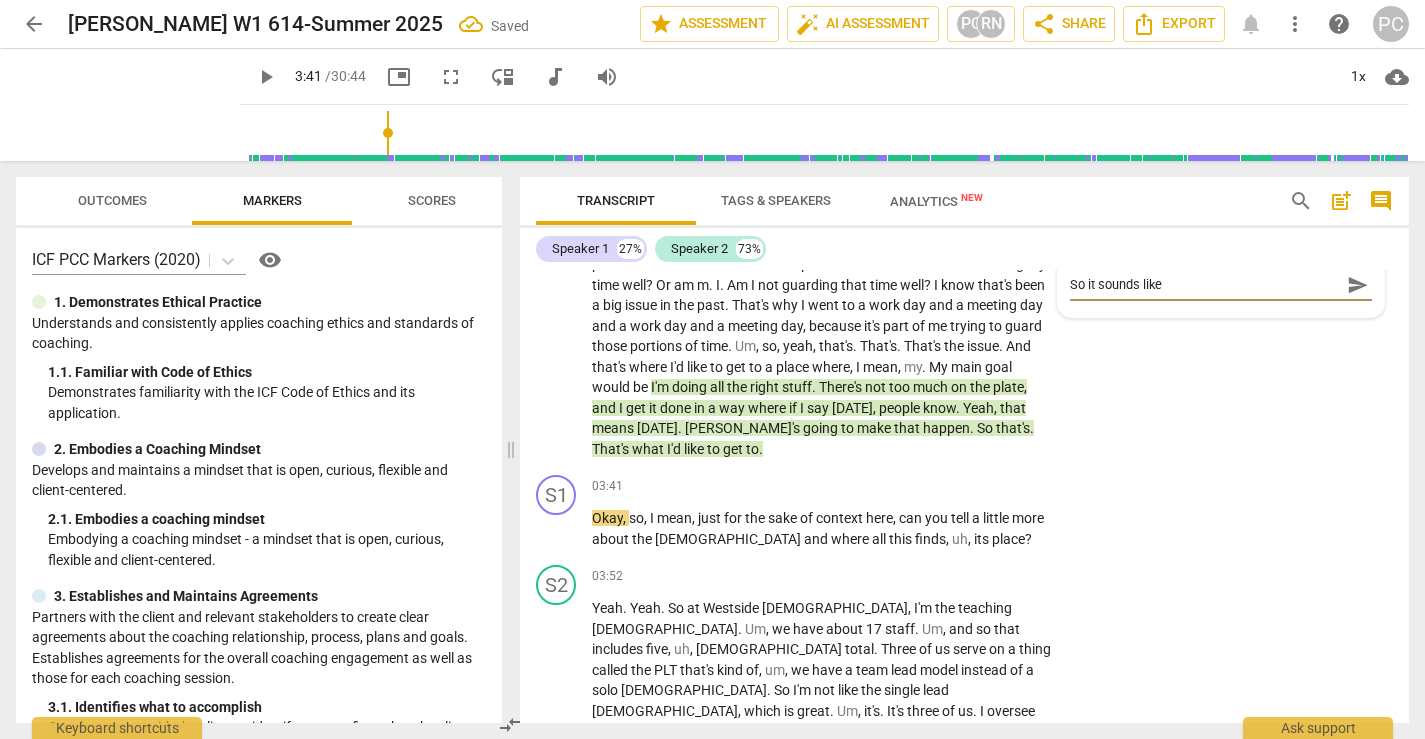 type on "So it sounds like" 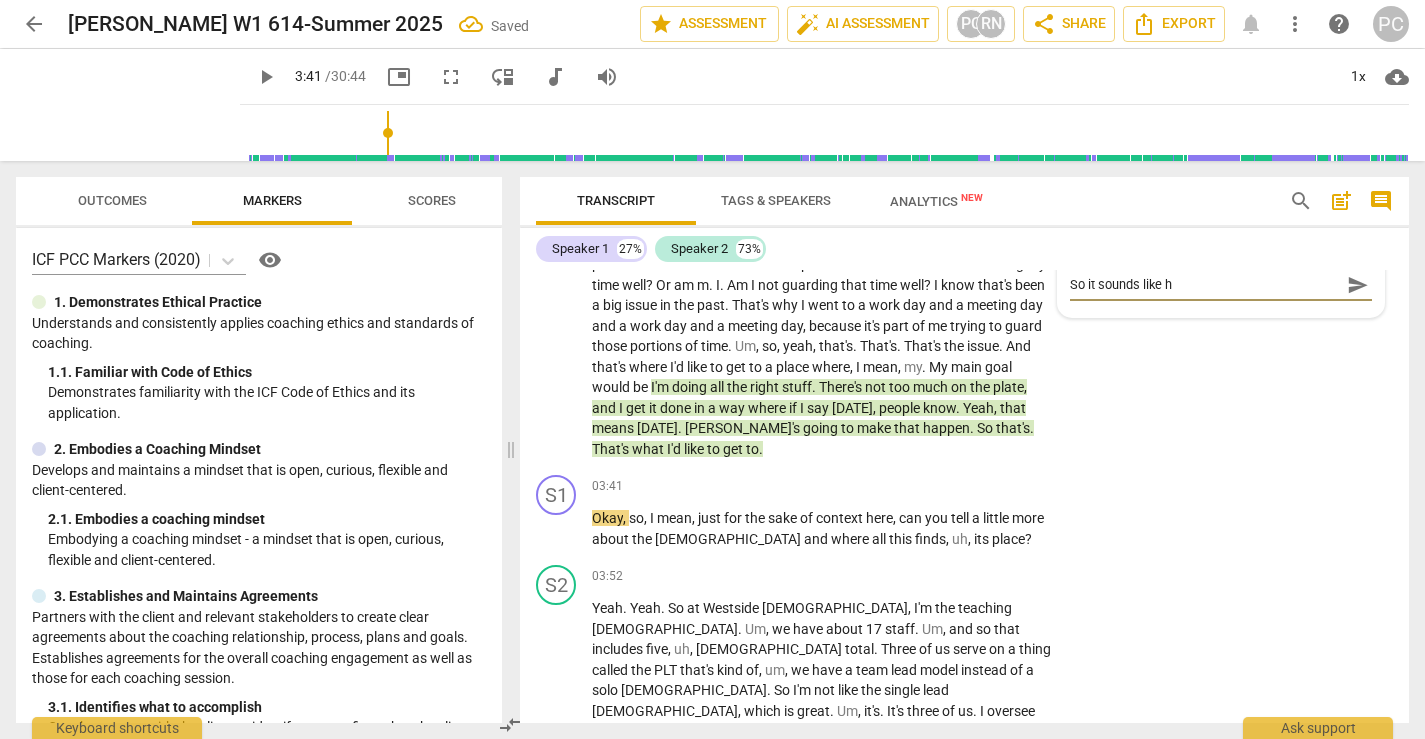 type on "So it sounds like hi" 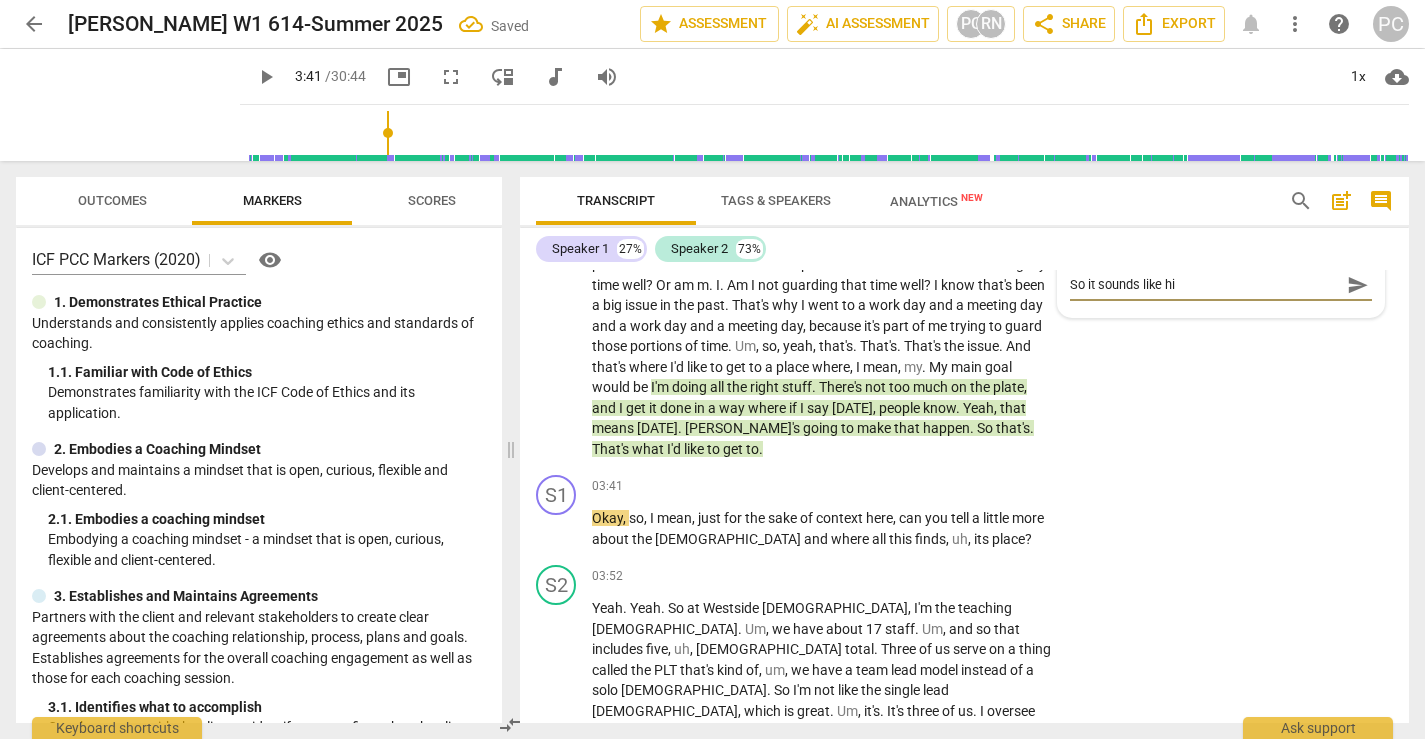 type on "So it sounds like his" 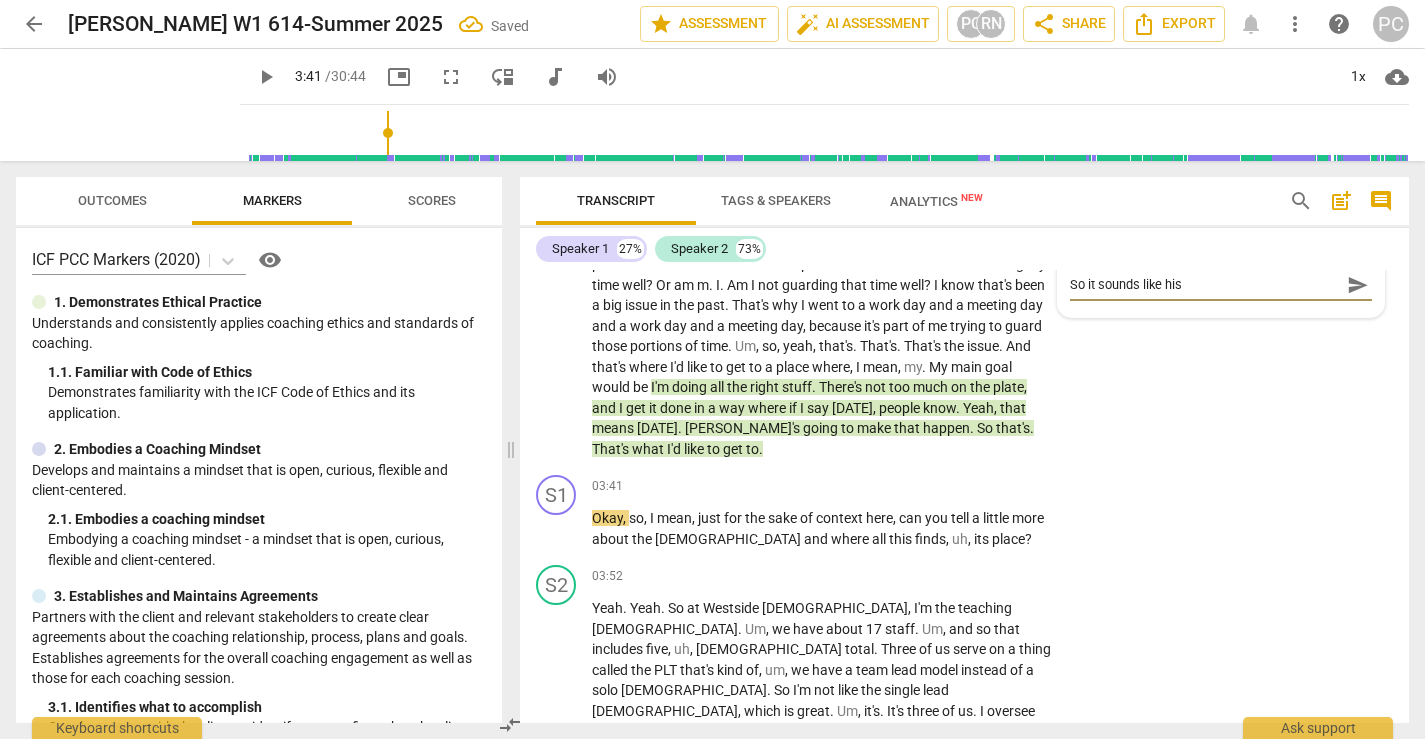 type on "So it sounds like his" 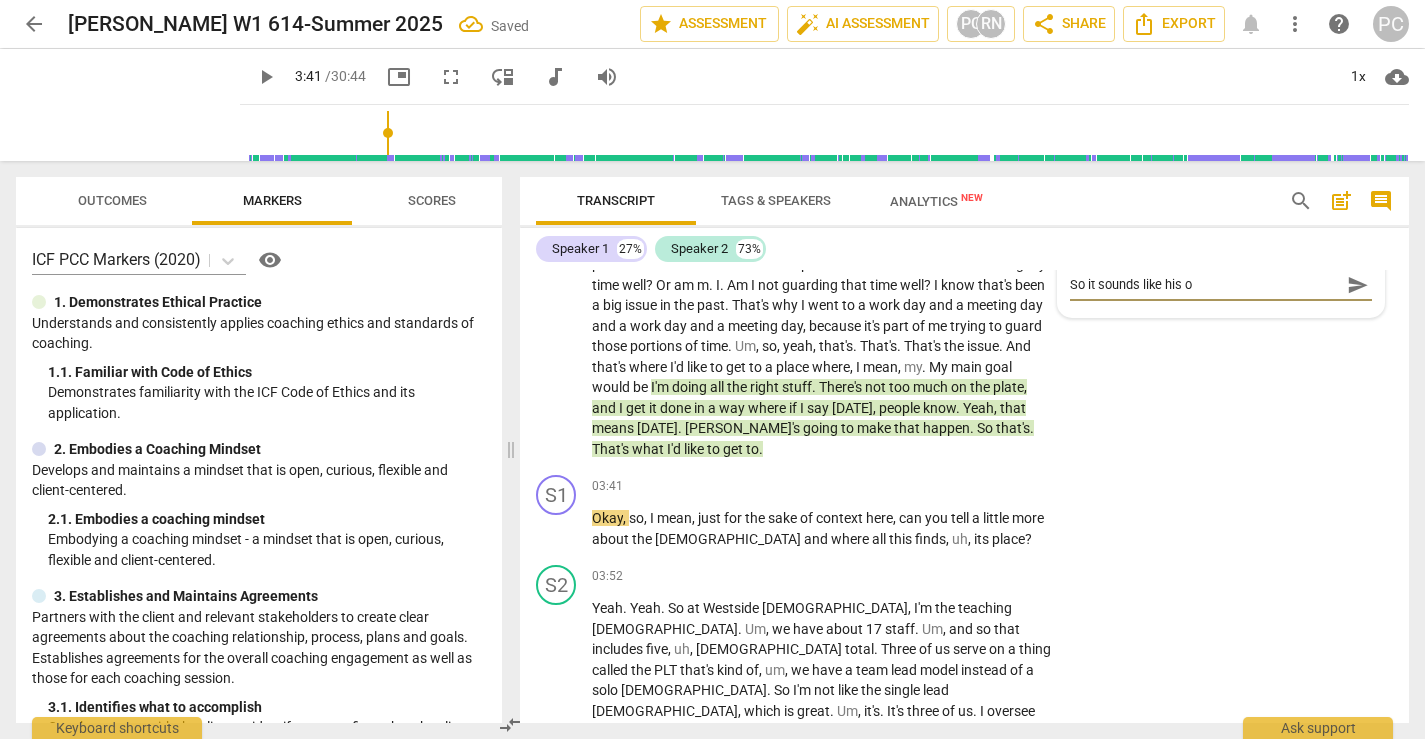 type on "So it sounds like his ov" 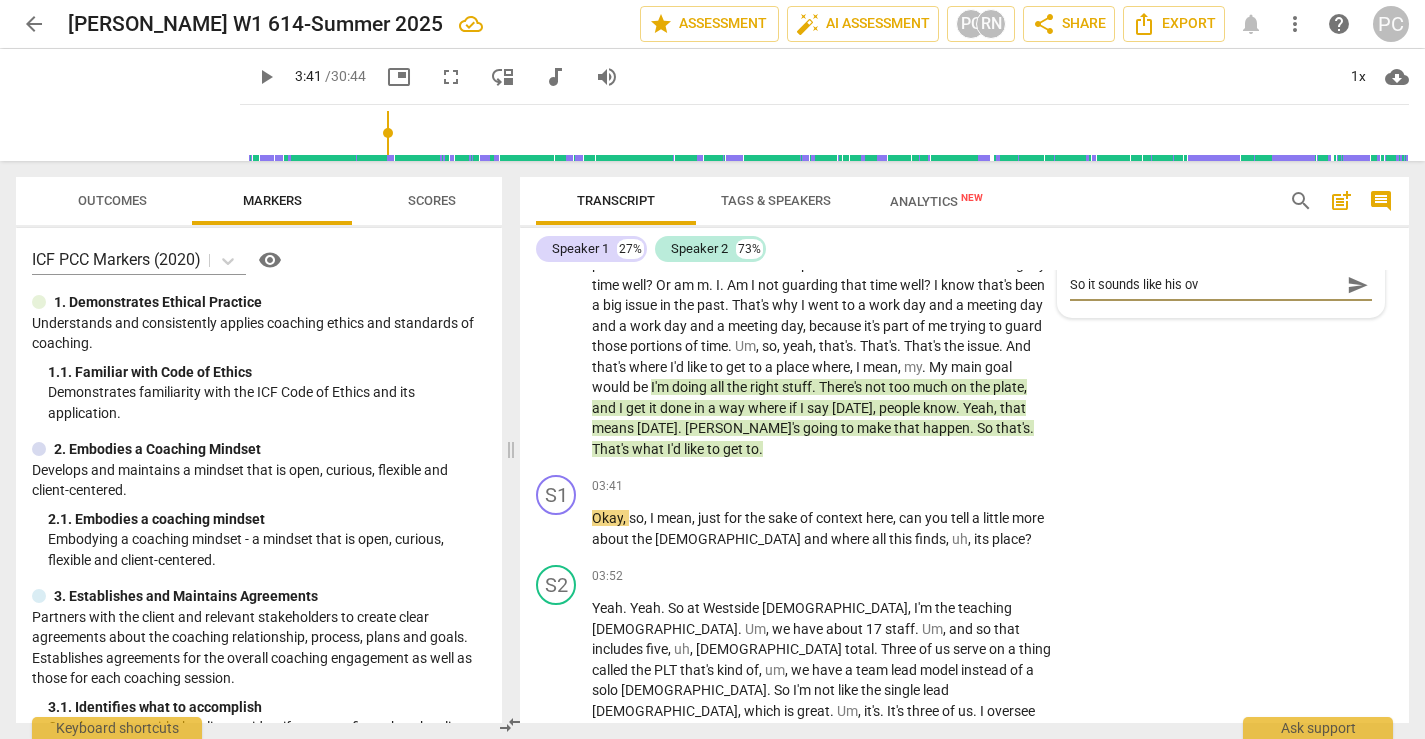 type on "So it sounds like his ove" 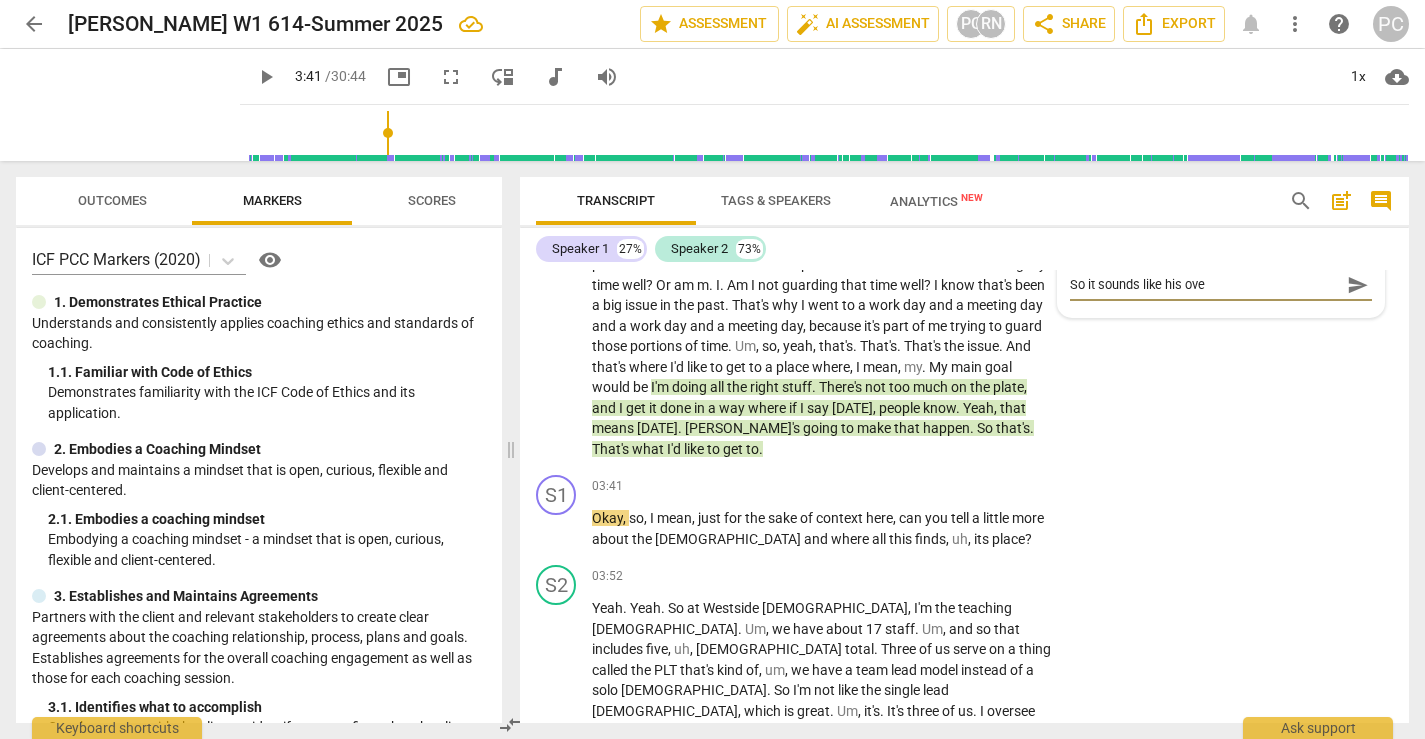 type on "So it sounds like his over" 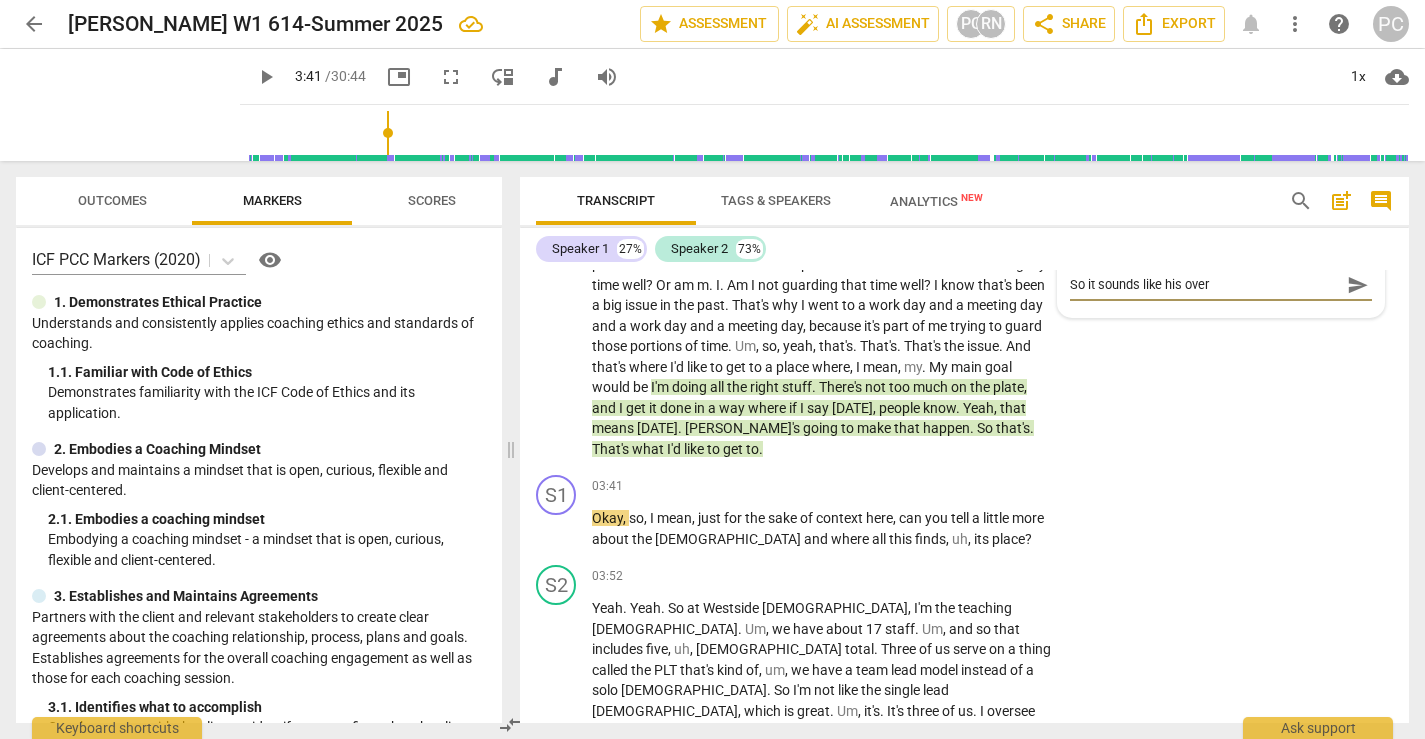 type on "So it sounds like his overa" 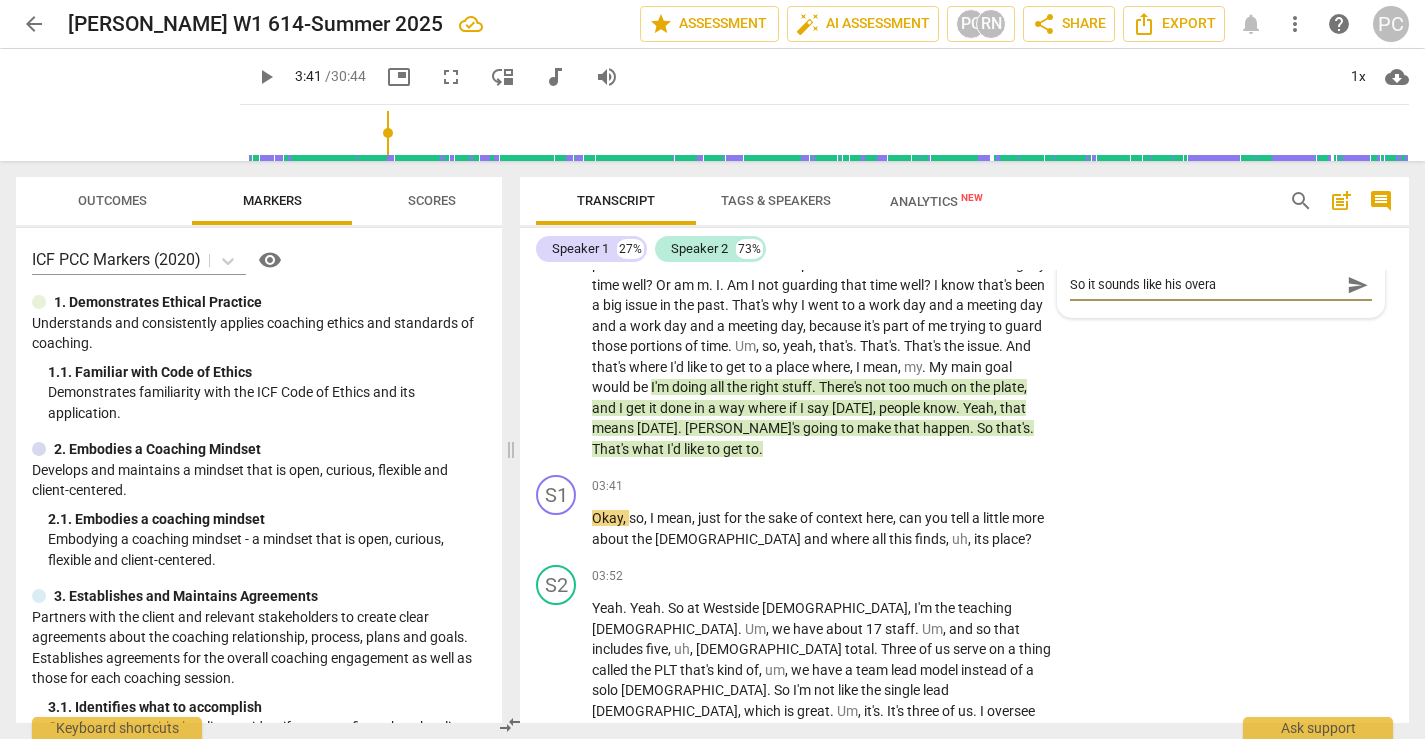 type on "So it sounds like his overar" 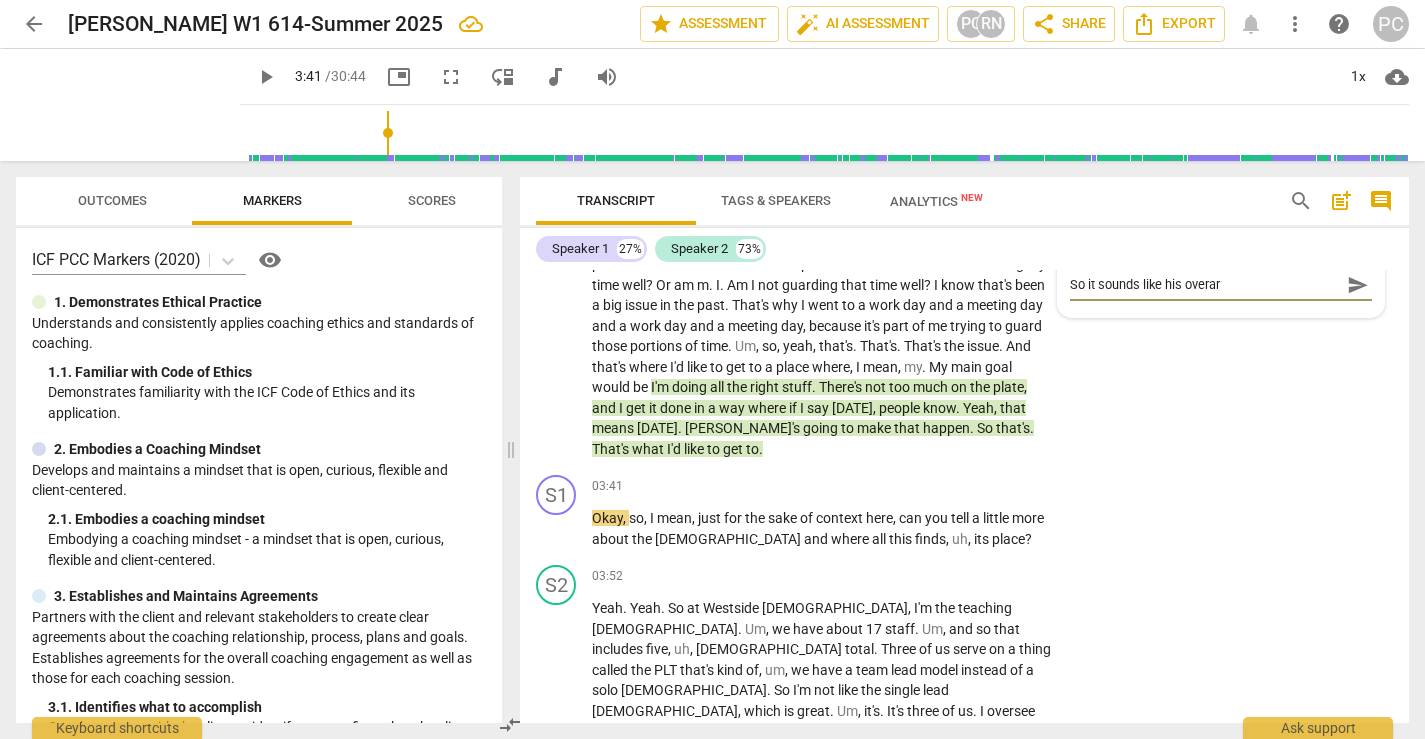 type on "So it sounds like his overarh" 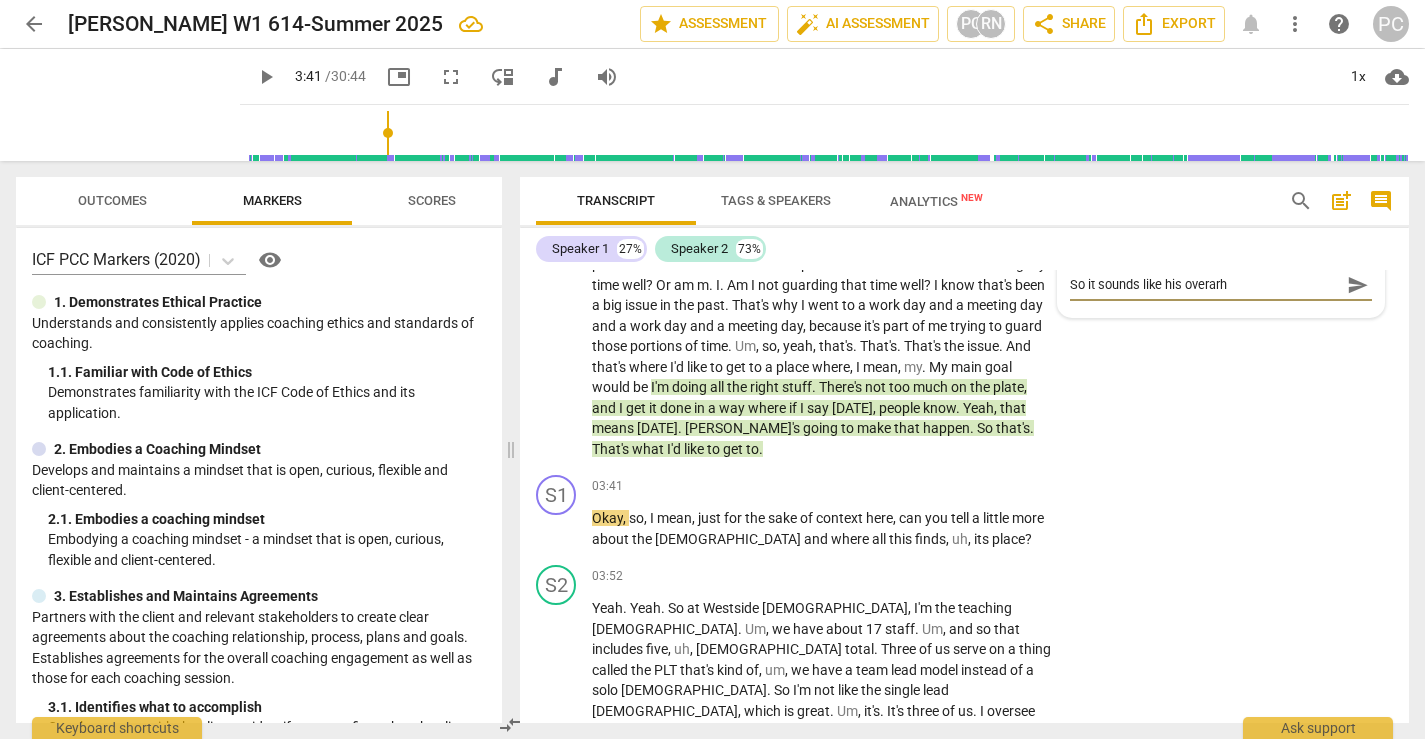 type on "So it sounds like his overarhi" 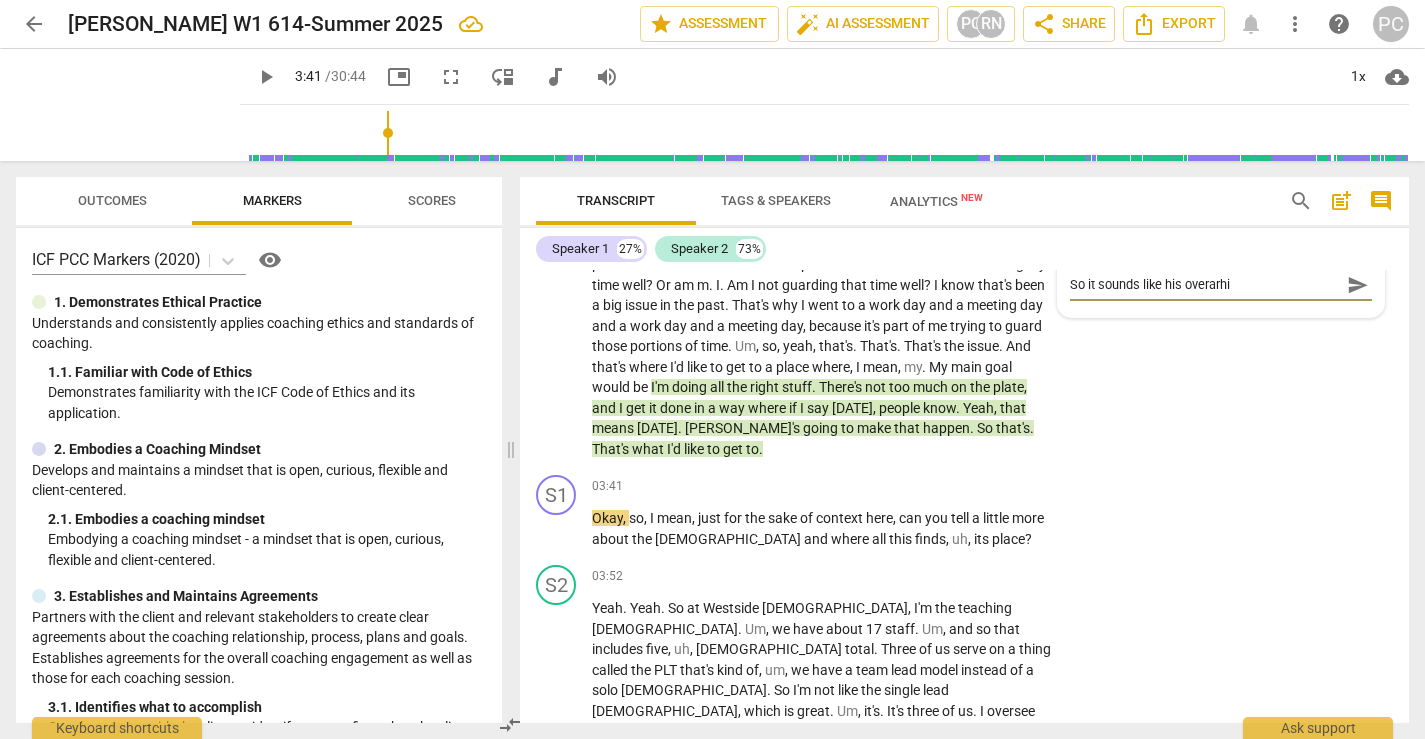 type on "So it sounds like his overarh" 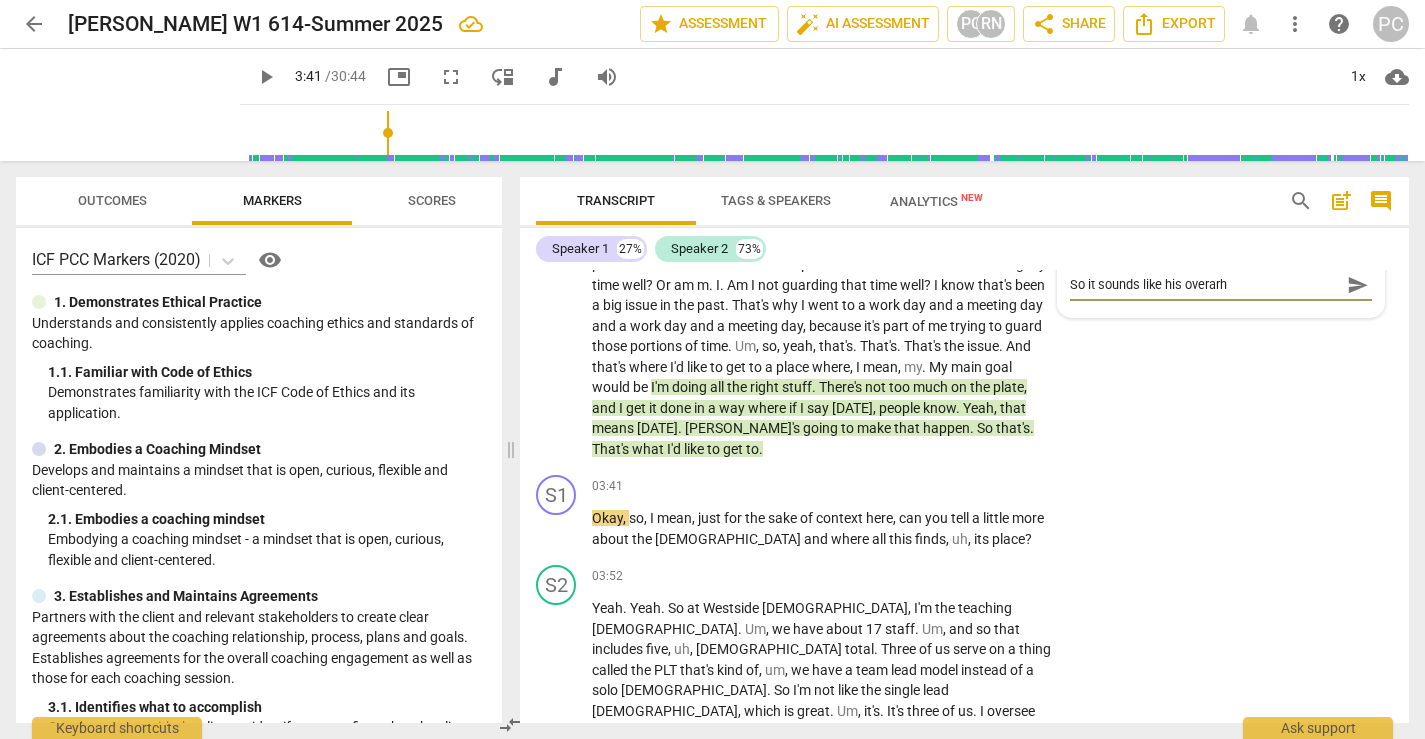 type on "So it sounds like his overar" 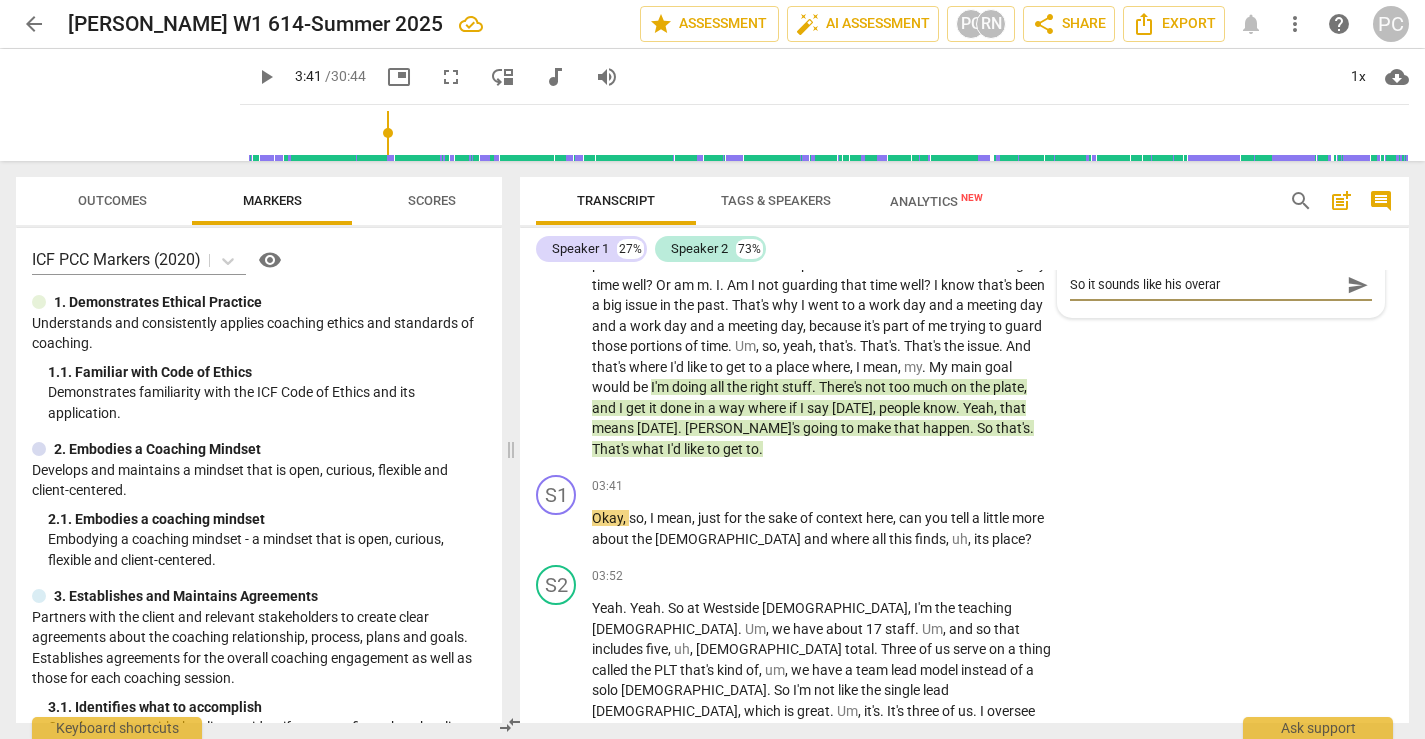 type on "So it sounds like his overarc" 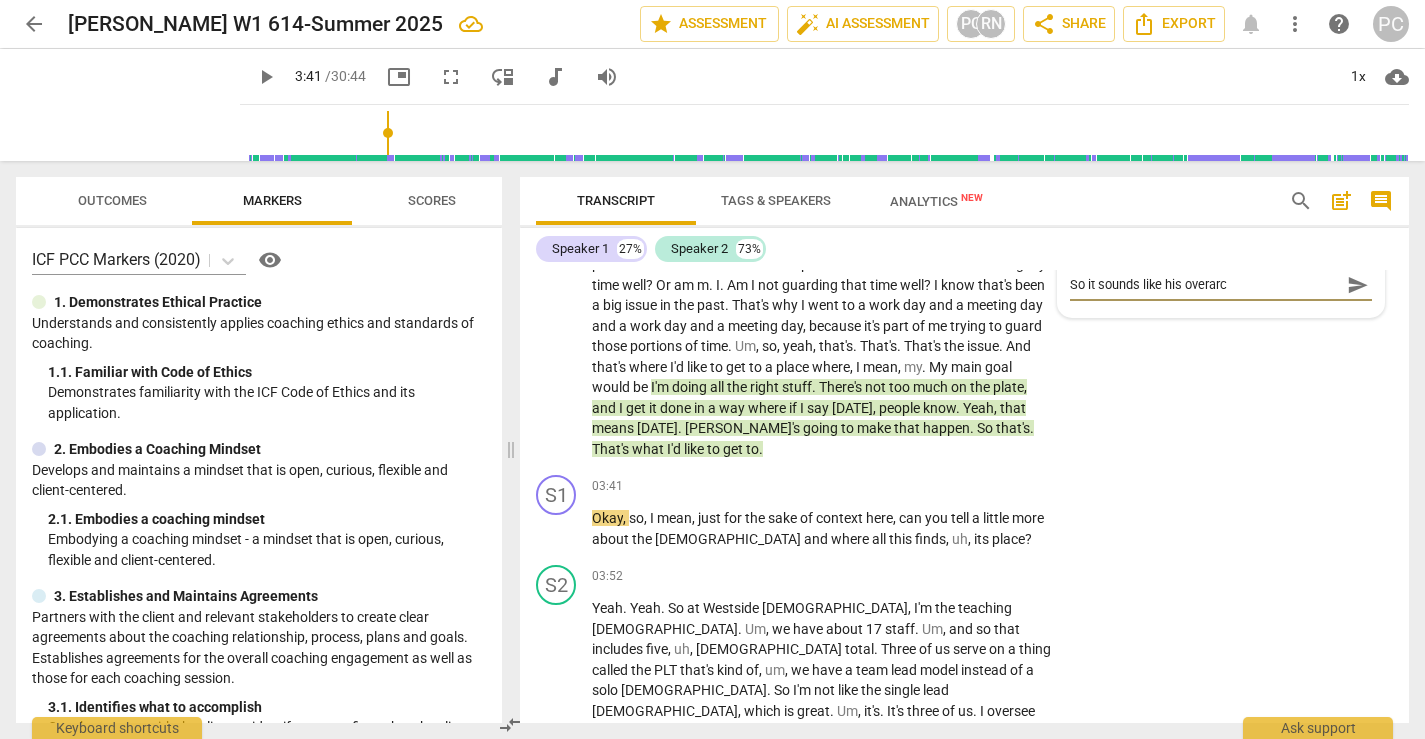 type on "So it sounds like his overarch" 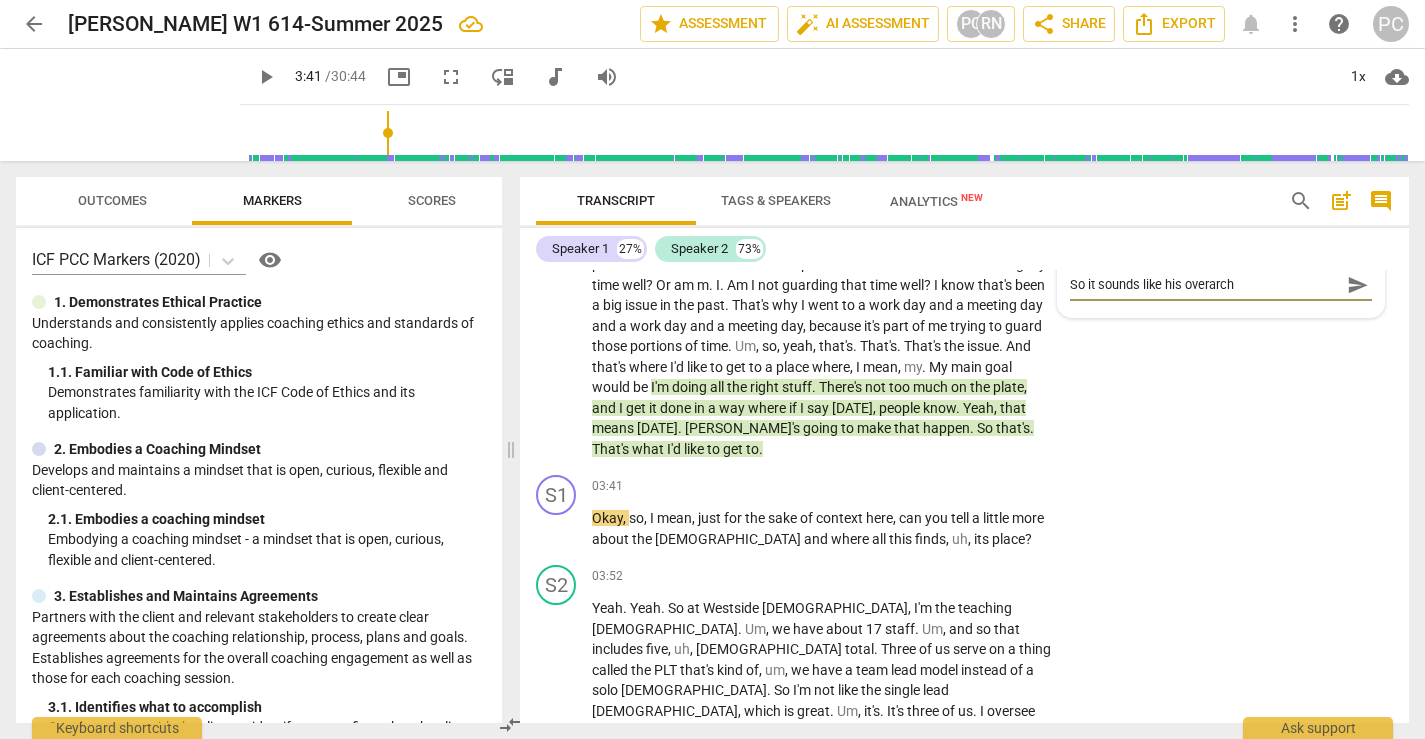 type on "So it sounds like his overarchi" 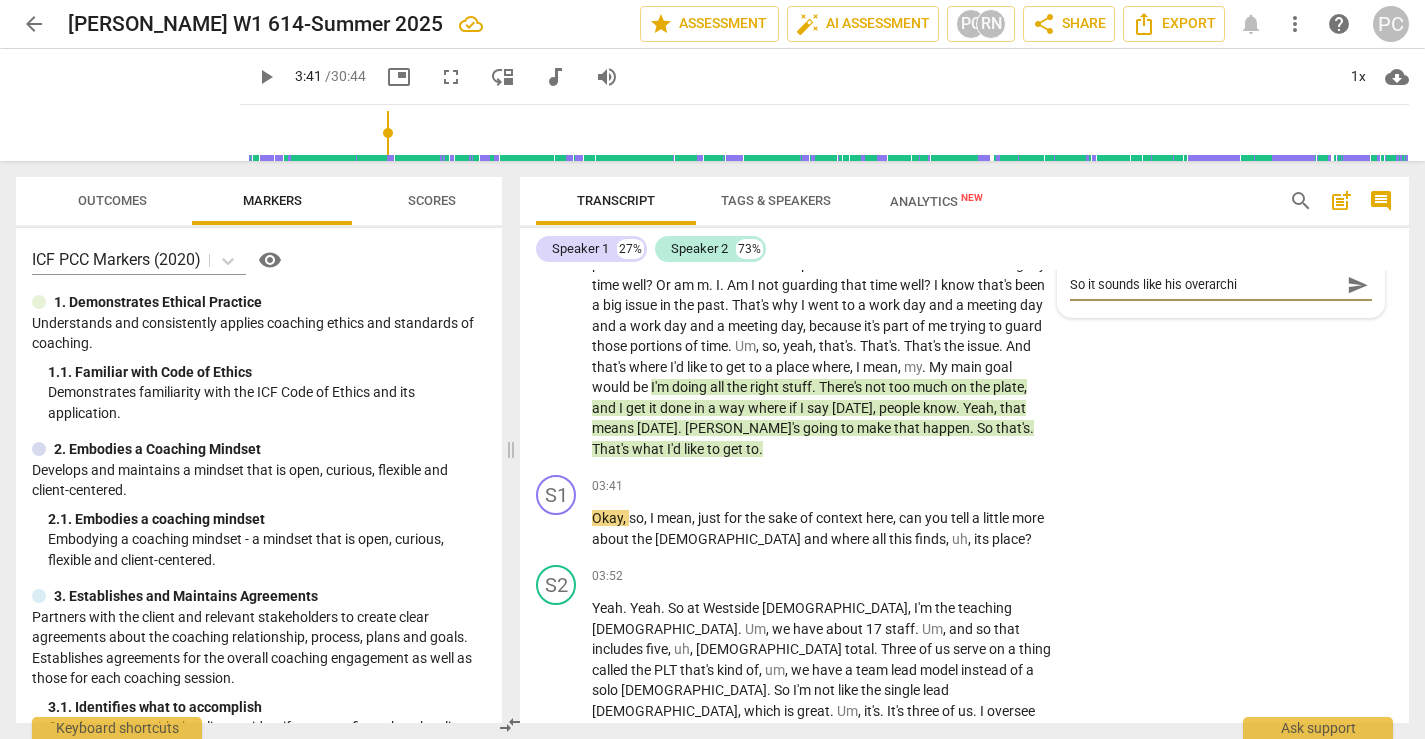 type on "So it sounds like his overarchin" 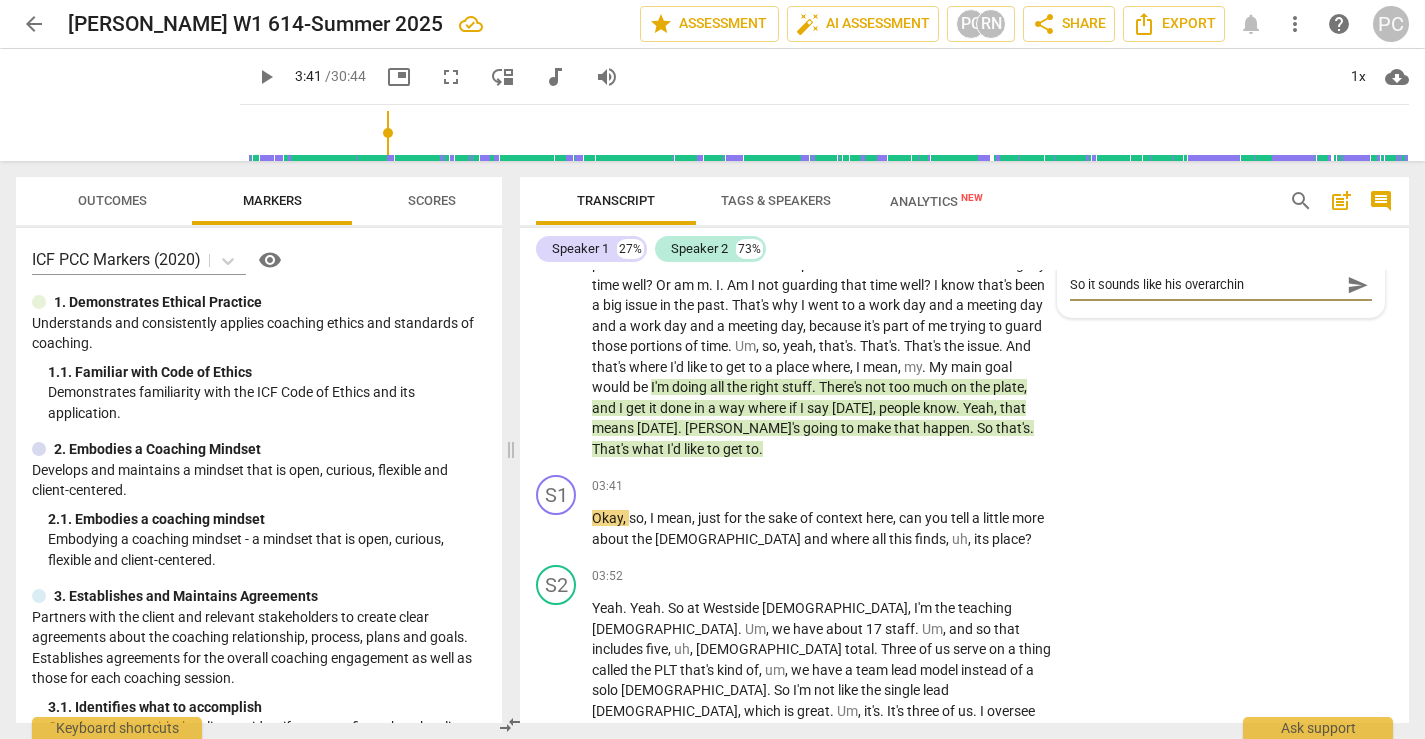 type on "So it sounds like his overarching" 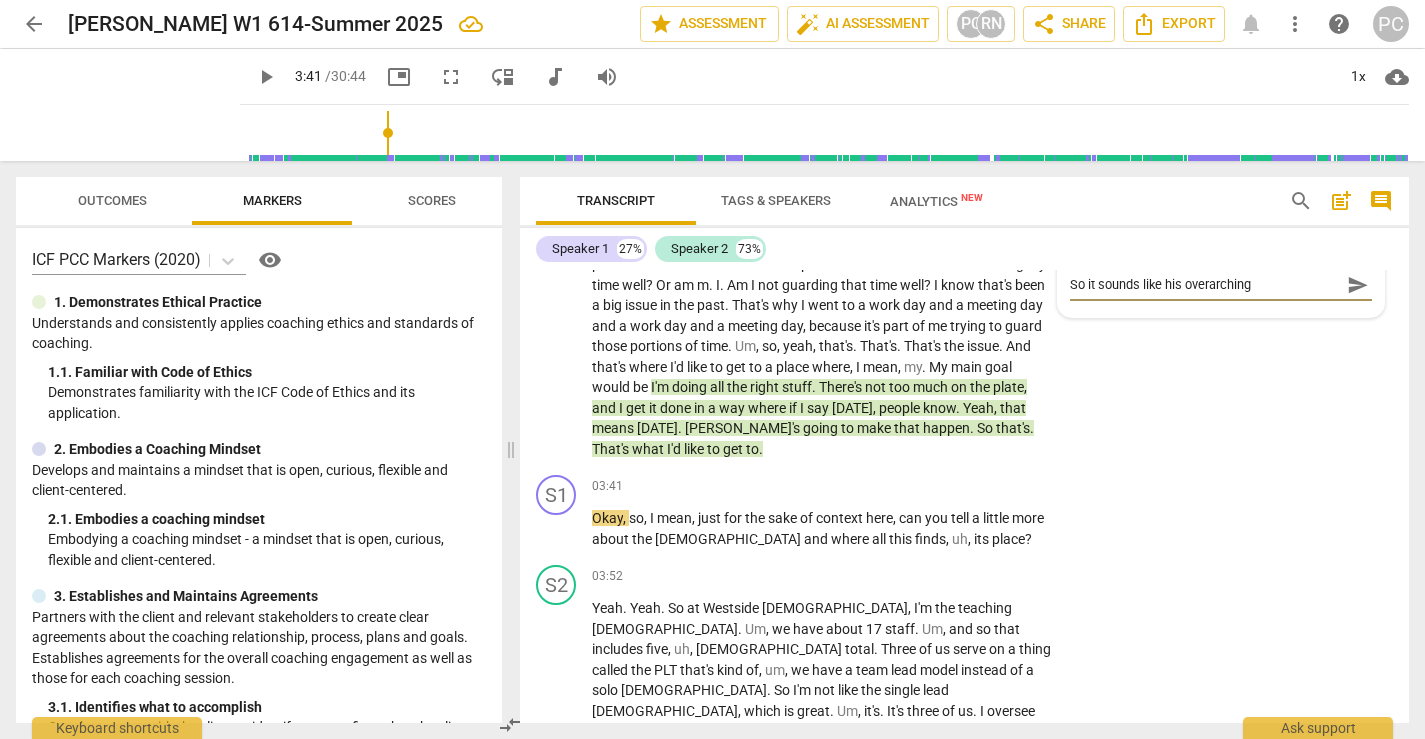 type on "So it sounds like his overarching" 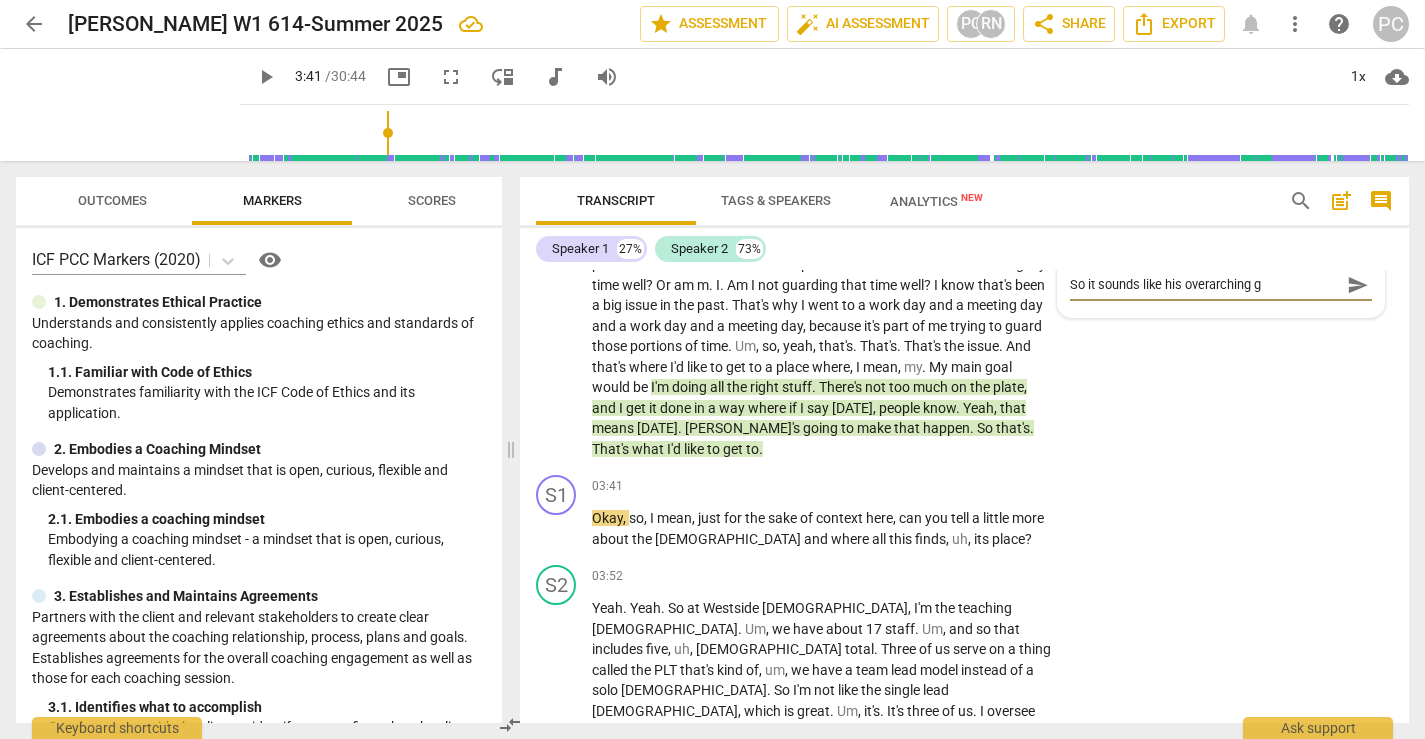 type on "So it sounds like his overarching go" 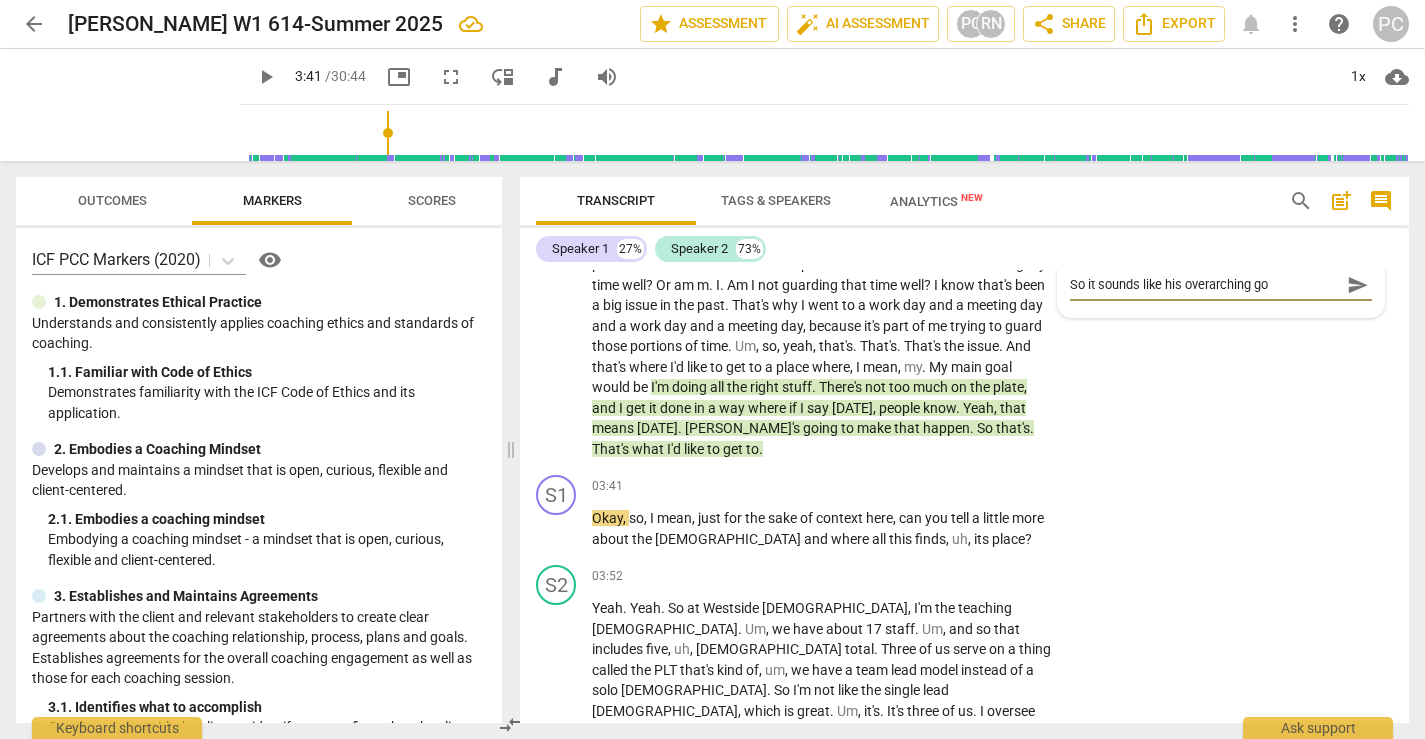 type on "So it sounds like his overarching goa" 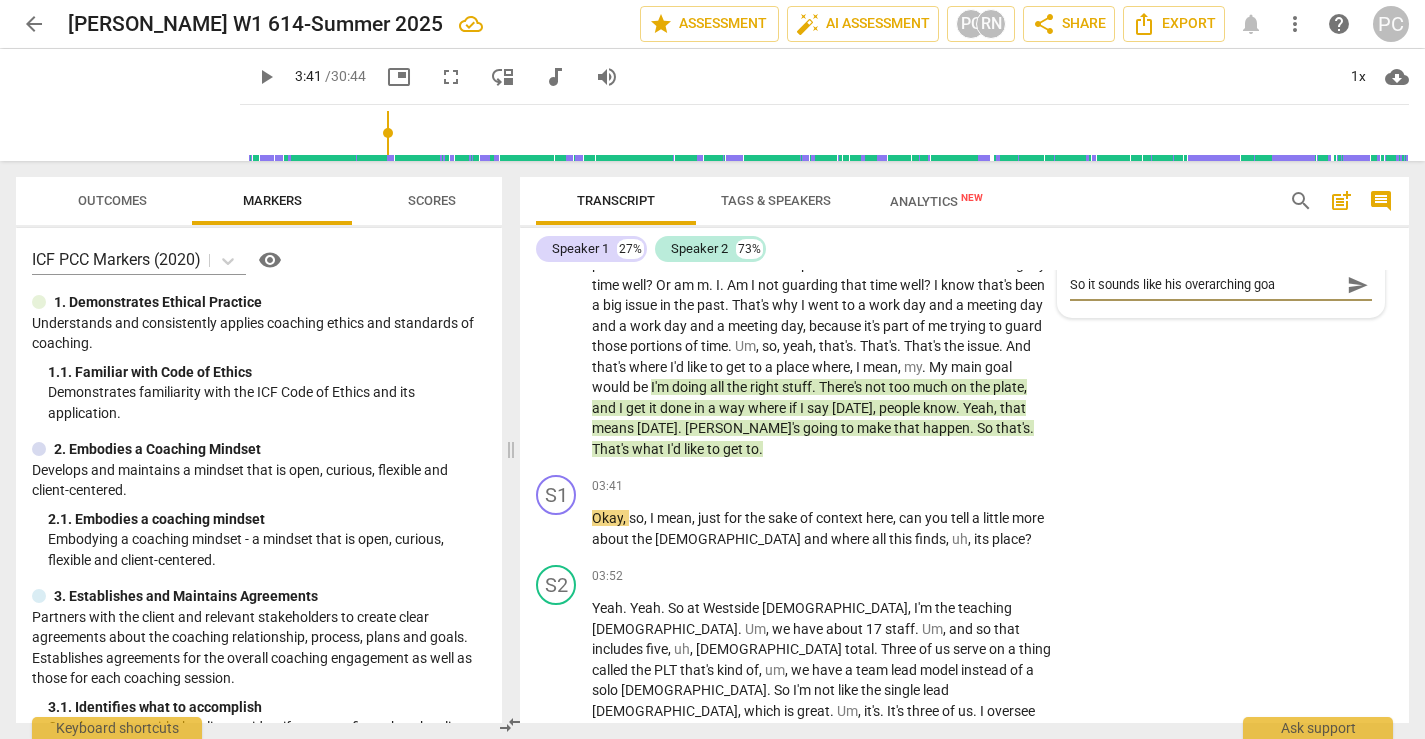 type on "So it sounds like his overarching goal" 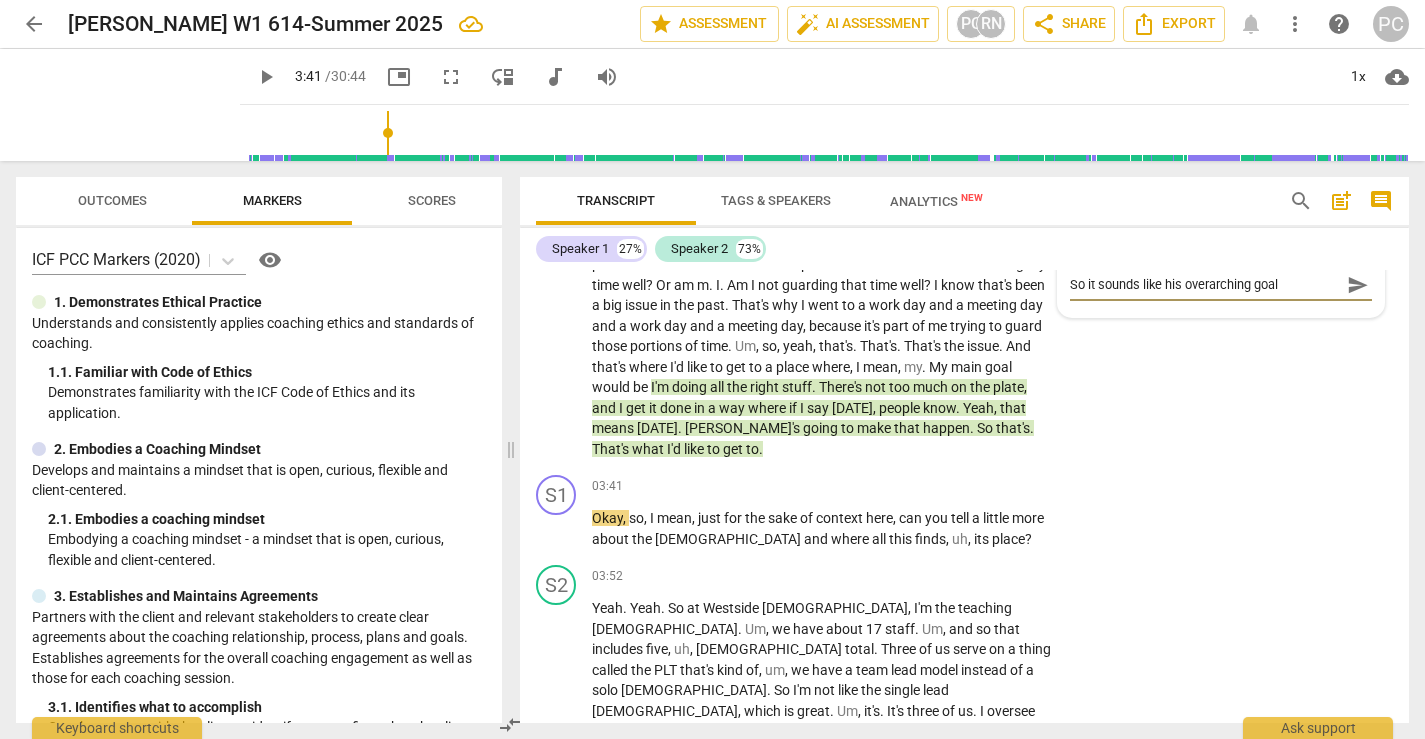 type on "So it sounds like his overarching goal" 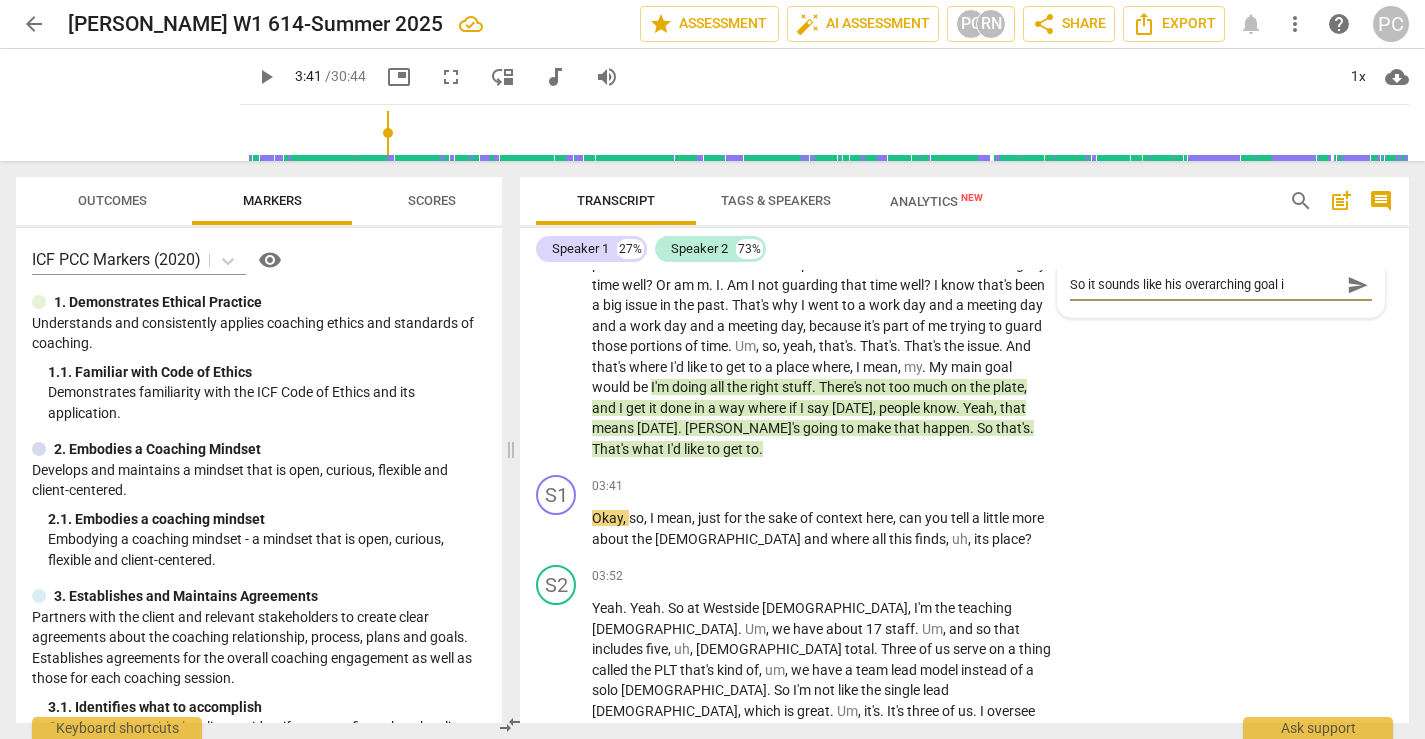 type on "So it sounds like his overarching goal is" 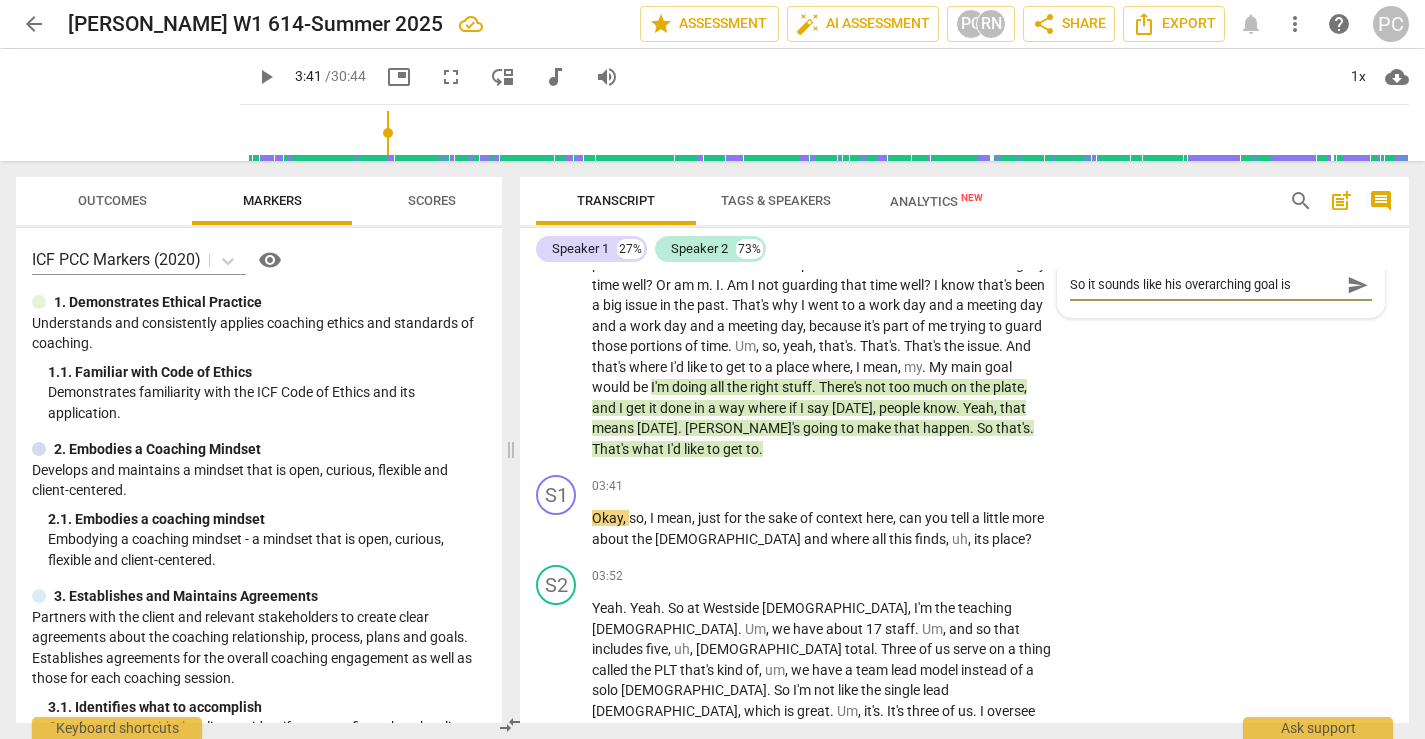 type on "So it sounds like his overarching goal is" 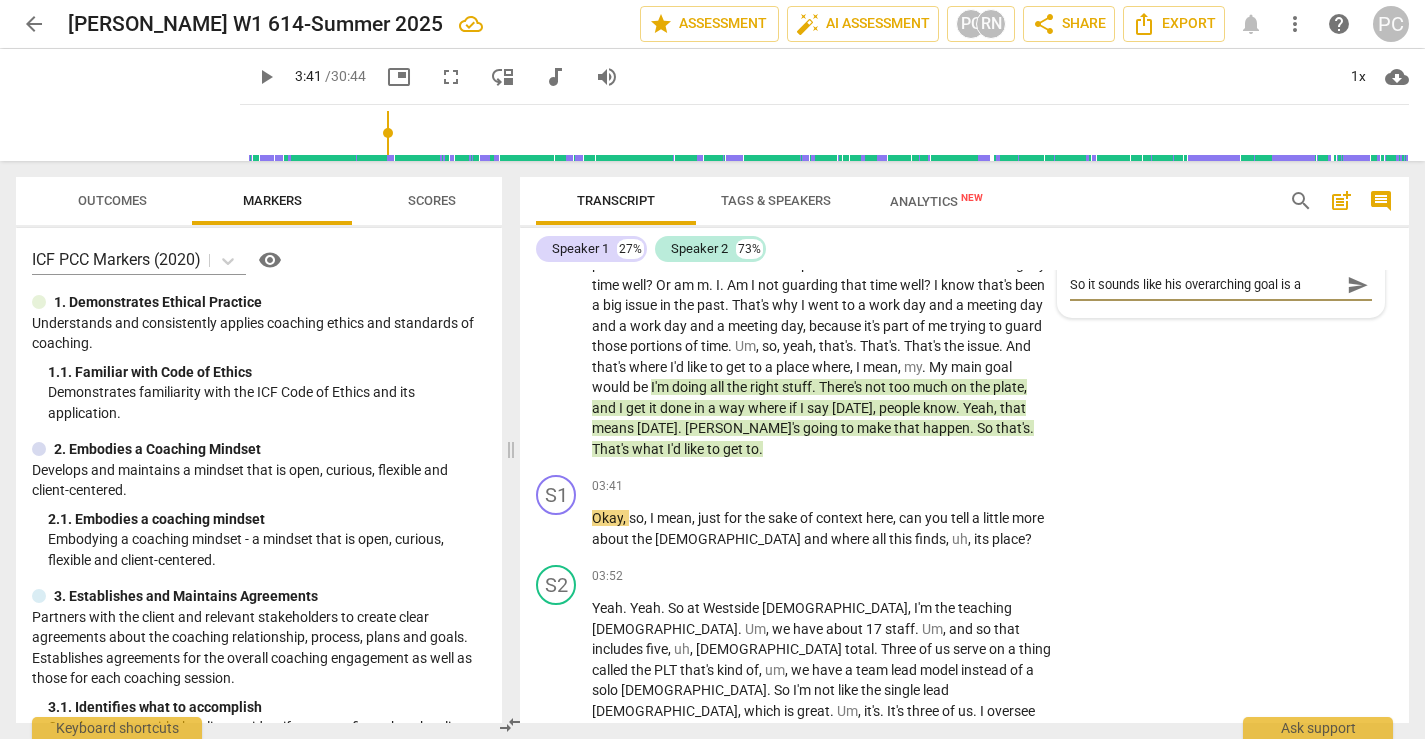 type on "So it sounds like his overarching goal is ar" 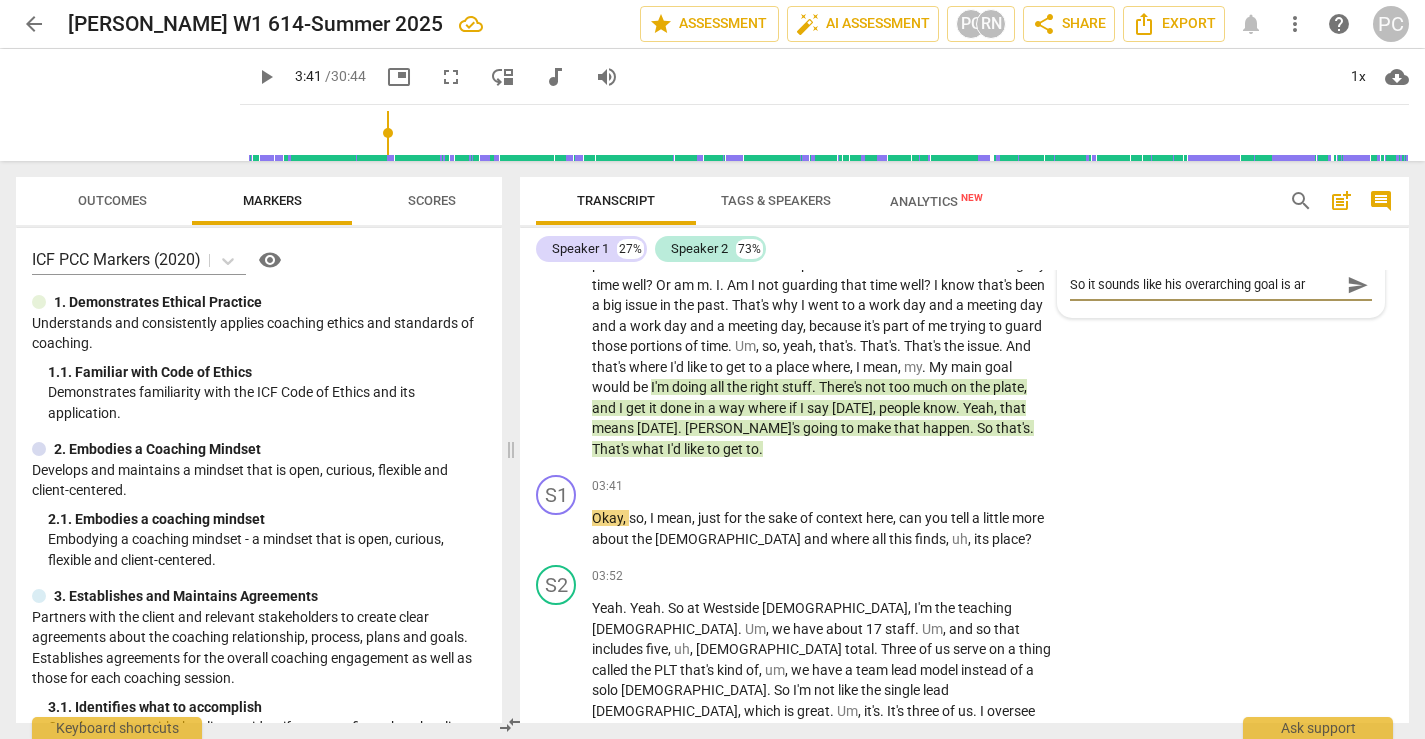 type on "So it sounds like his overarching goal is art" 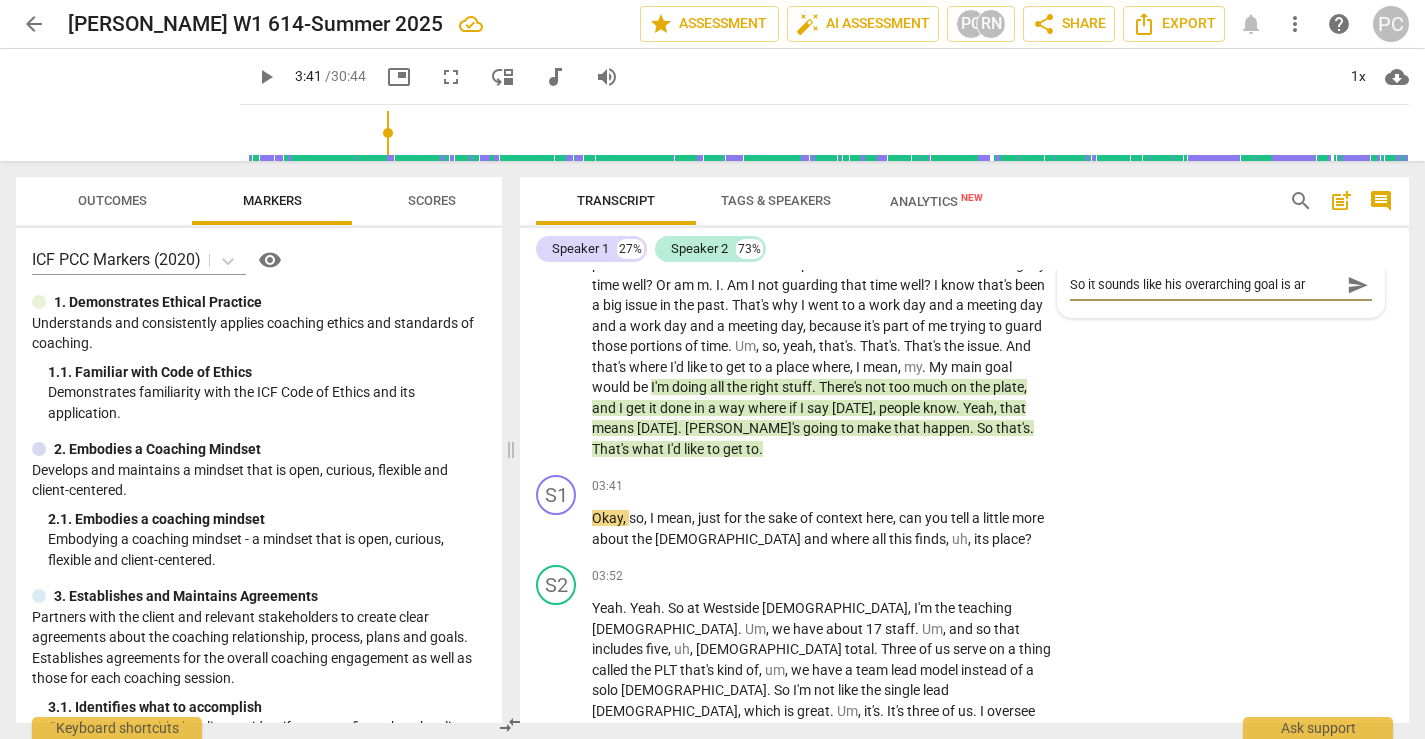 type on "So it sounds like his overarching goal is art" 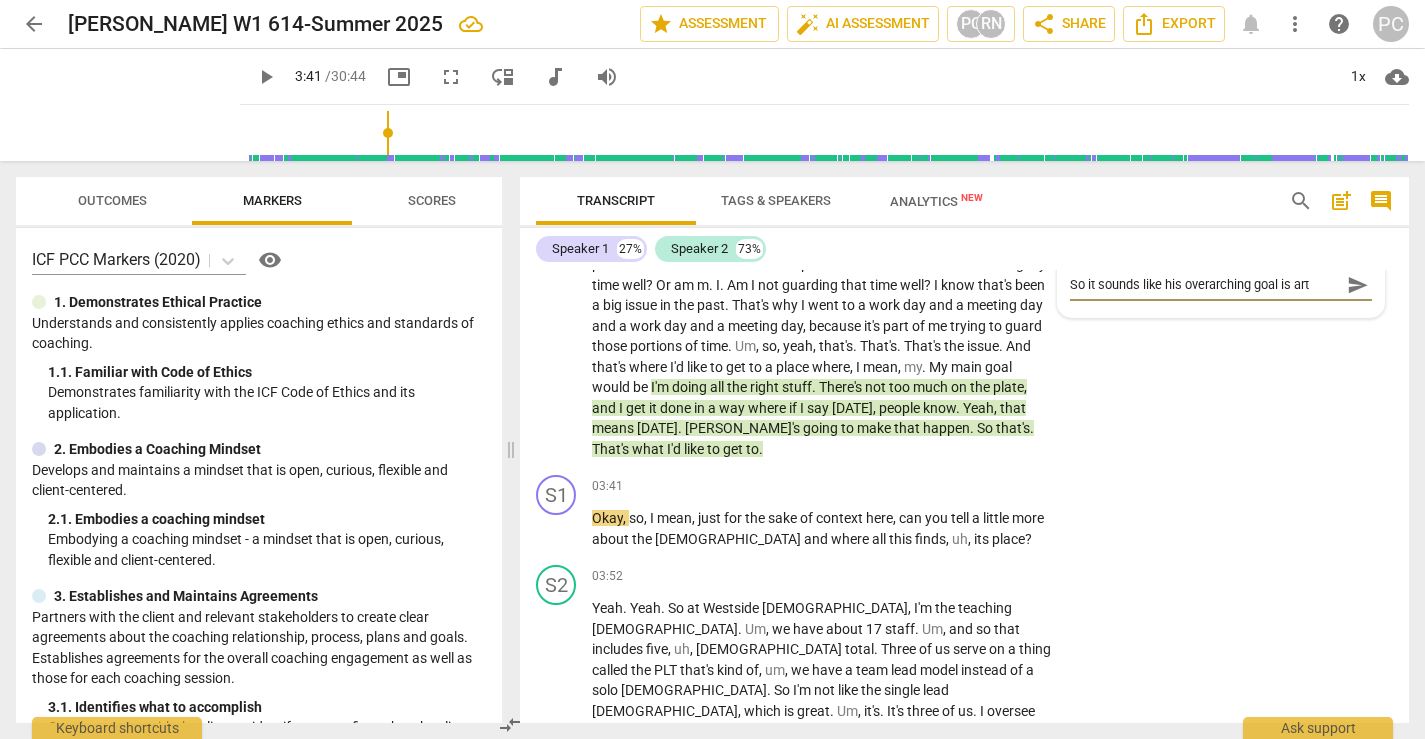 type on "So it sounds like his overarching goal is arti" 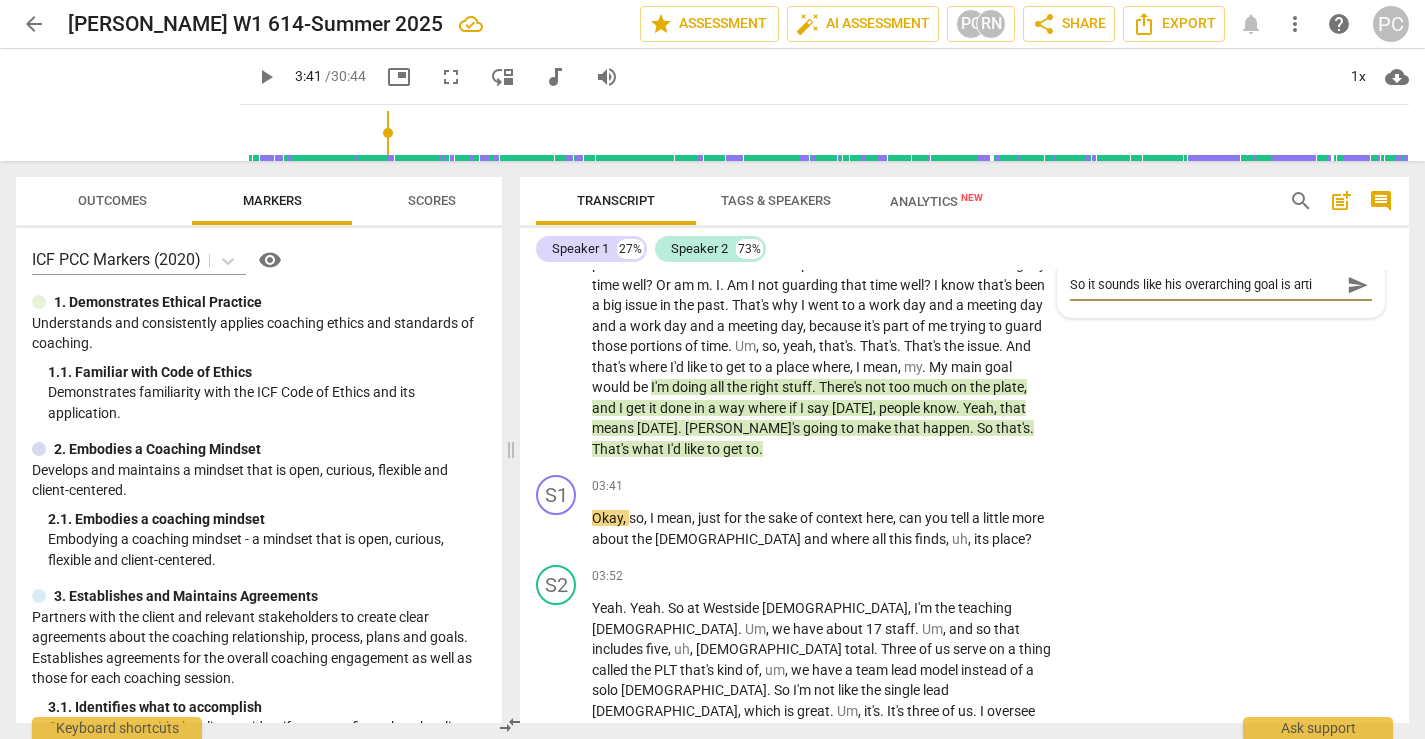 type on "So it sounds like his overarching goal is artic" 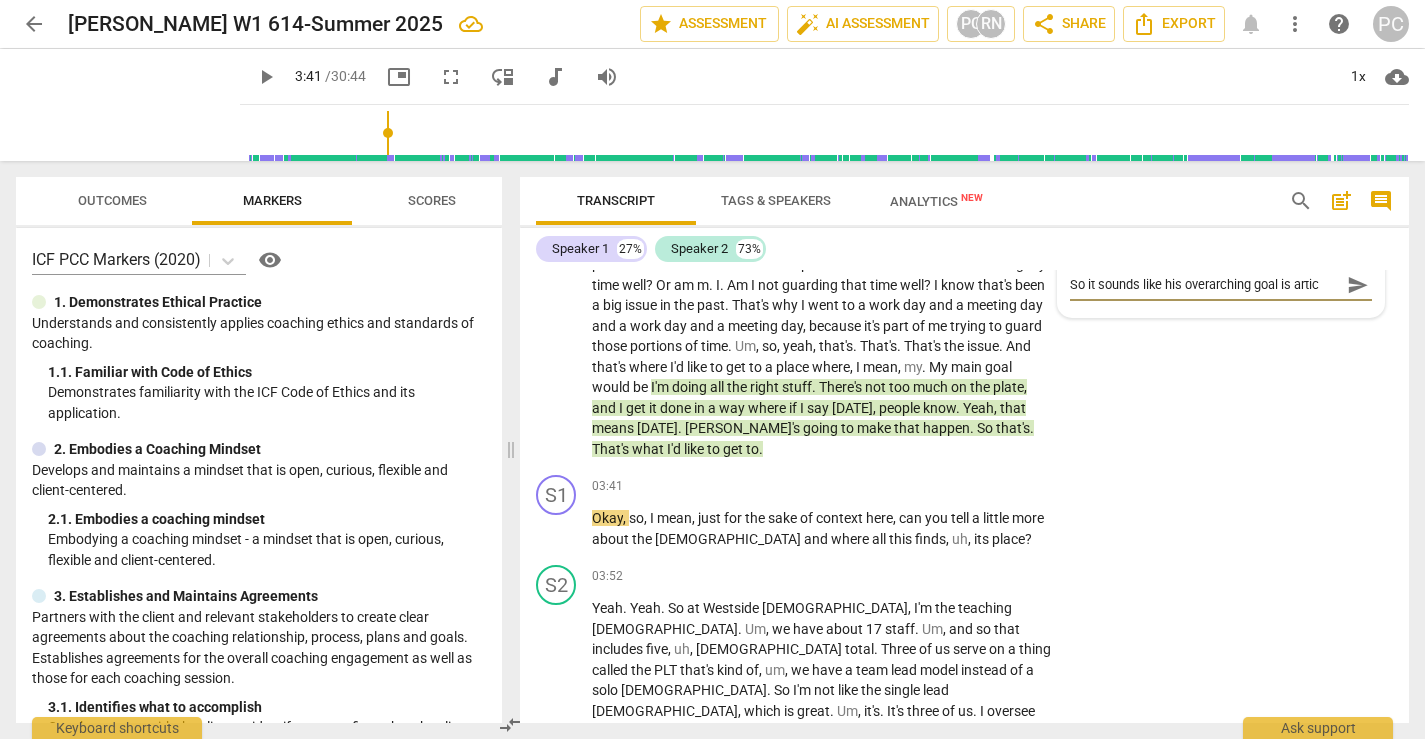 type on "So it sounds like his overarching goal is [PERSON_NAME]" 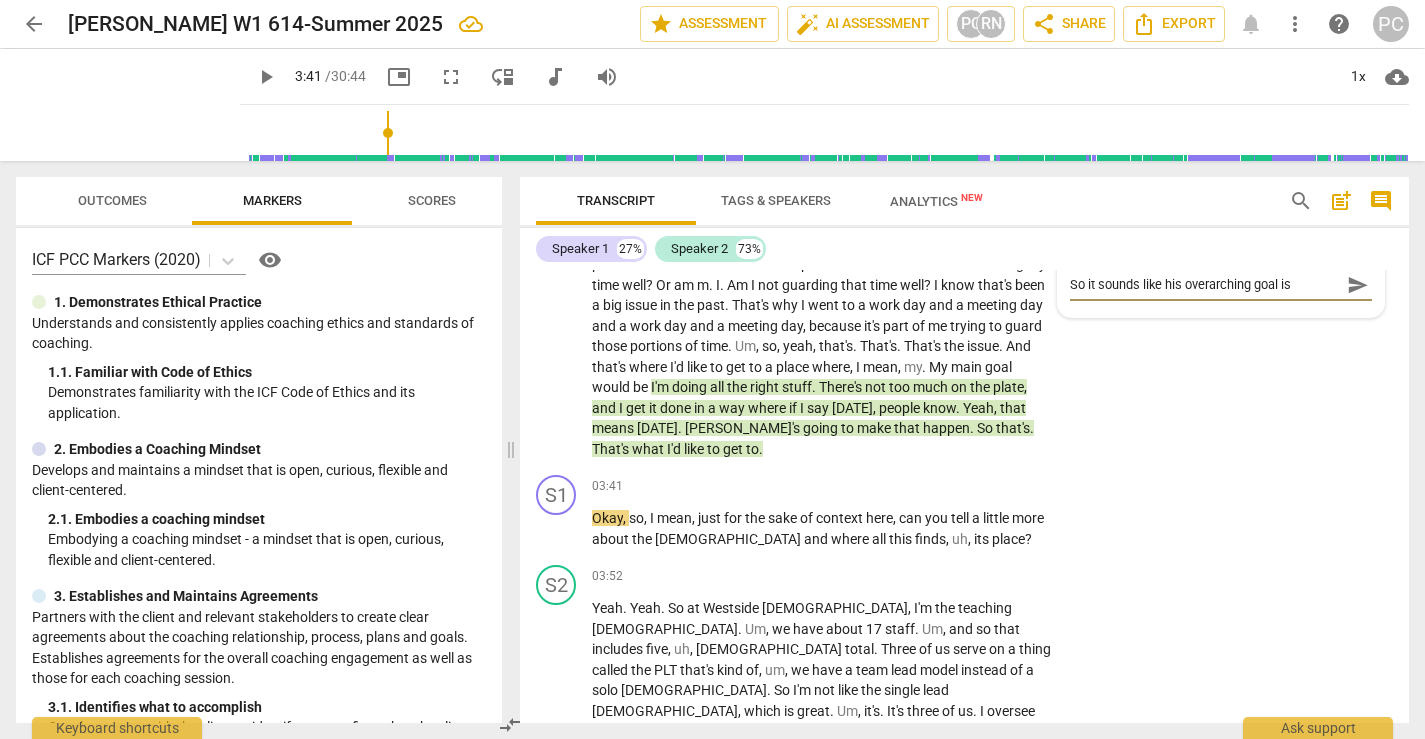 type on "So it sounds like his overarching goal is articul" 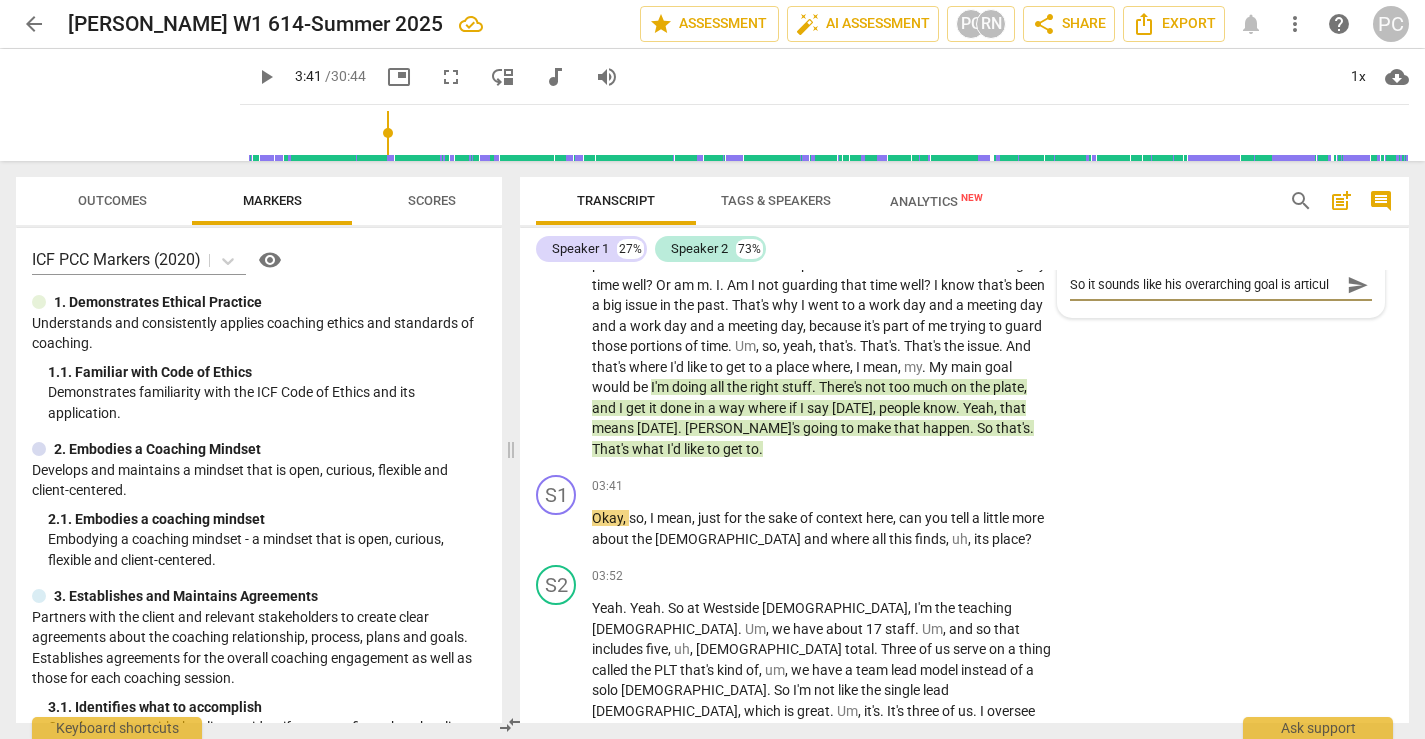 type on "So it sounds like his overarching goal is articula" 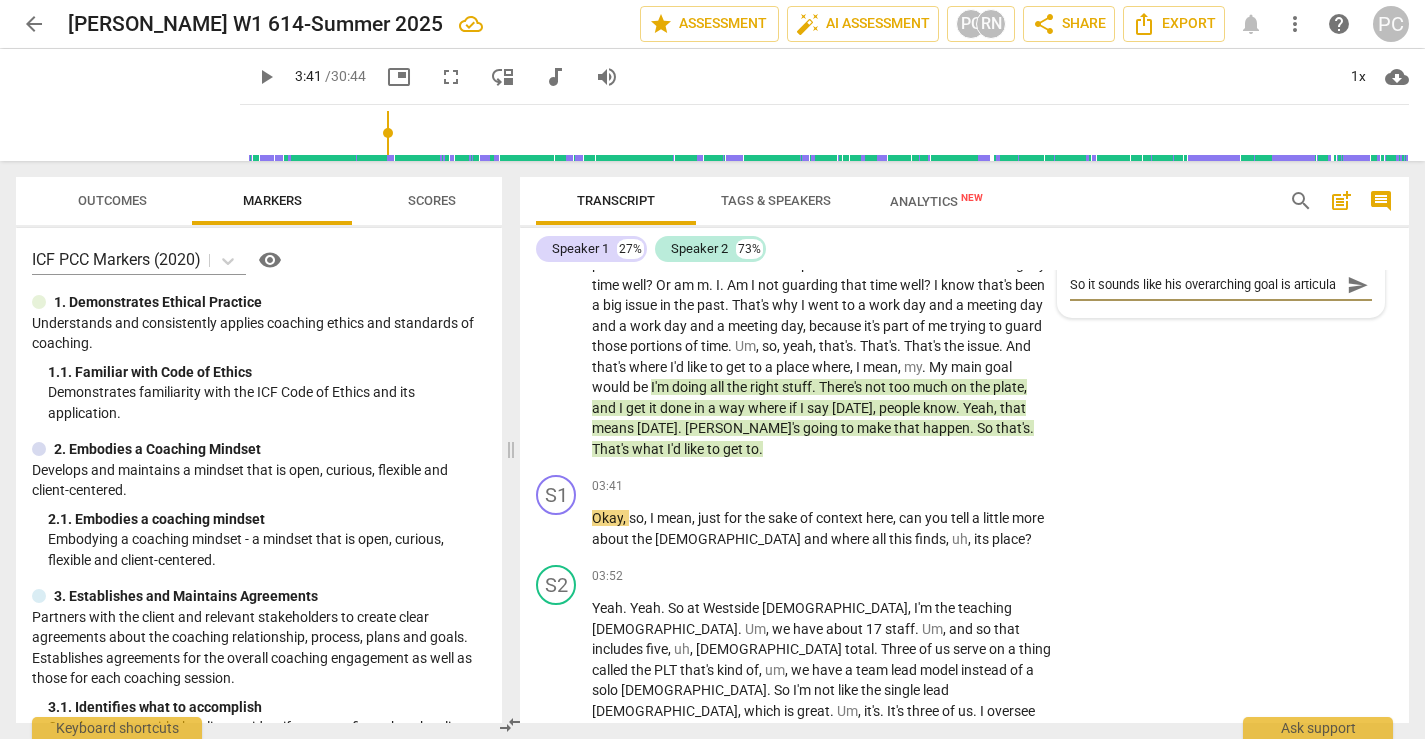 scroll, scrollTop: 17, scrollLeft: 0, axis: vertical 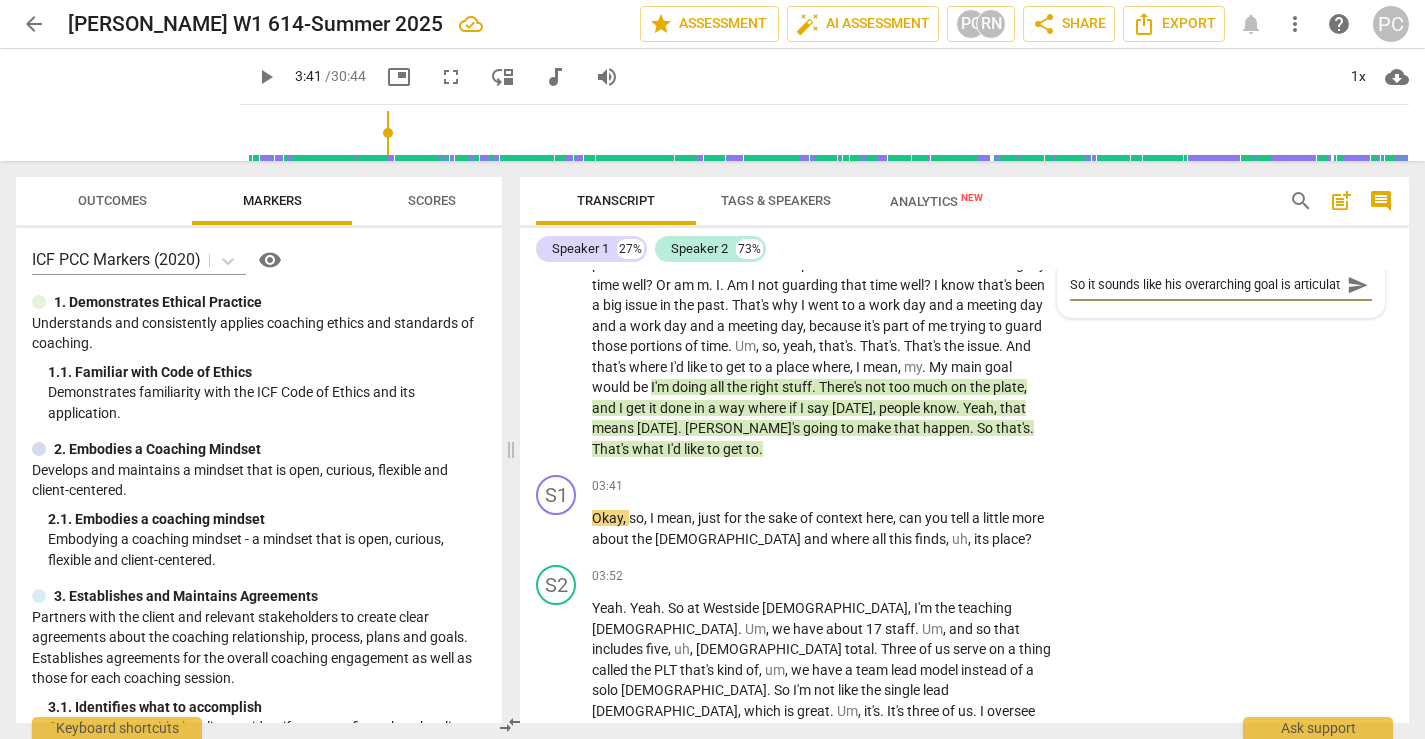 type on "So it sounds like his overarching goal is articulate" 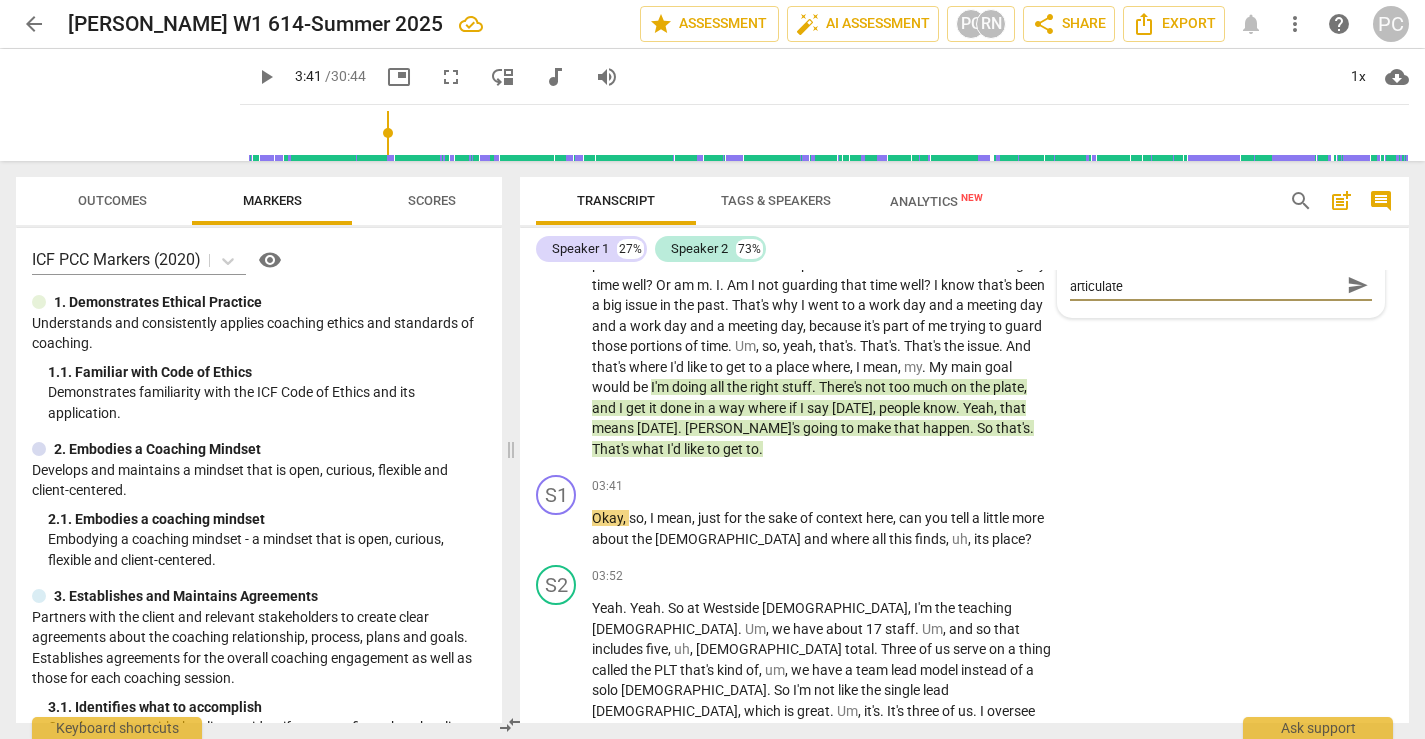 type on "So it sounds like his overarching goal is articulated" 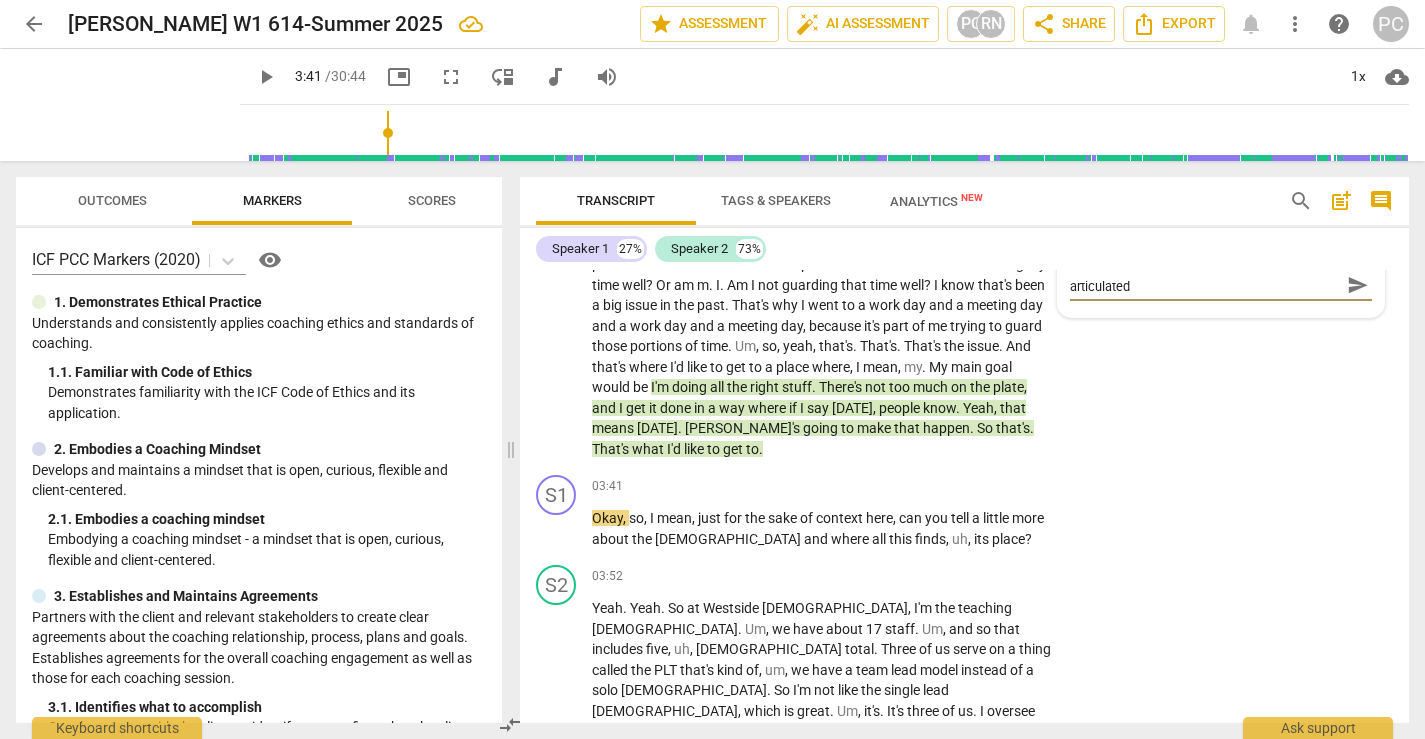 type on "So it sounds like his overarching goal is articulated" 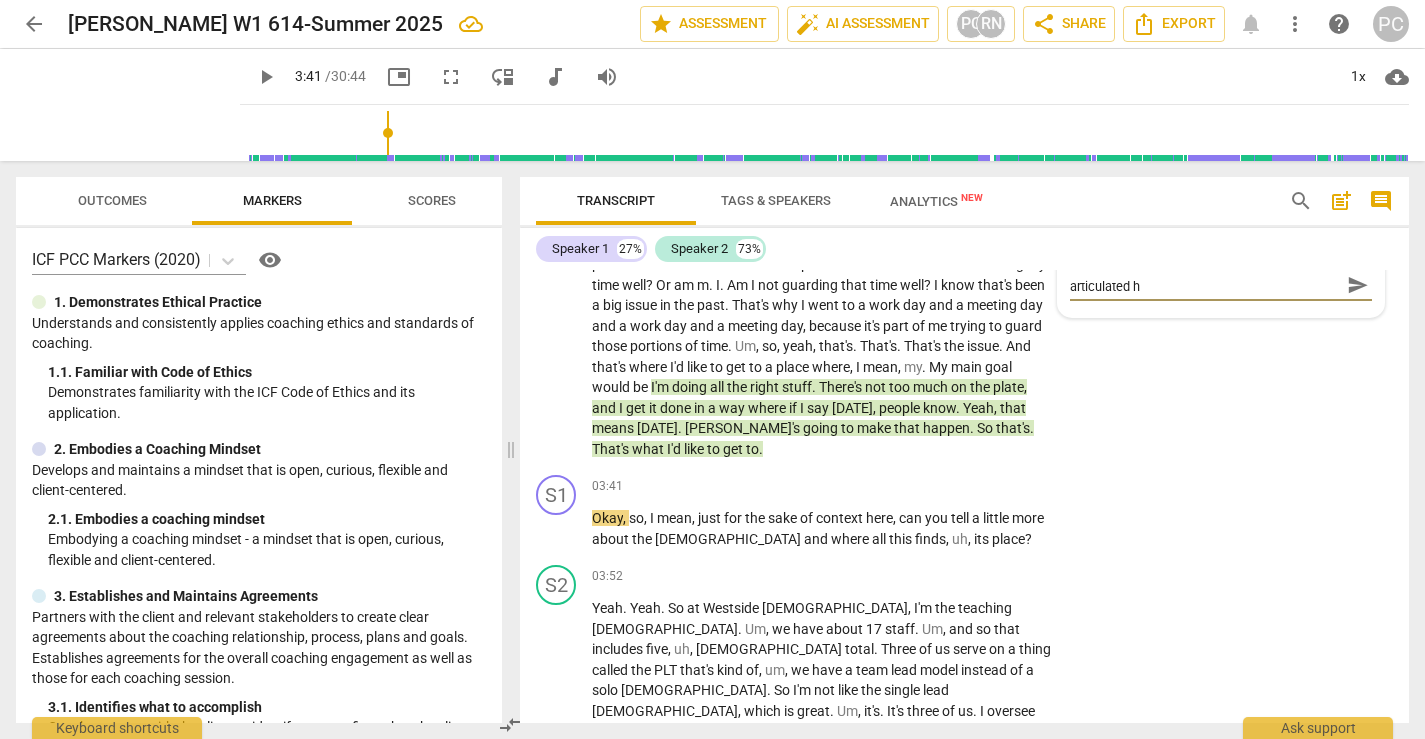 type on "So it sounds like his overarching goal is articulated he" 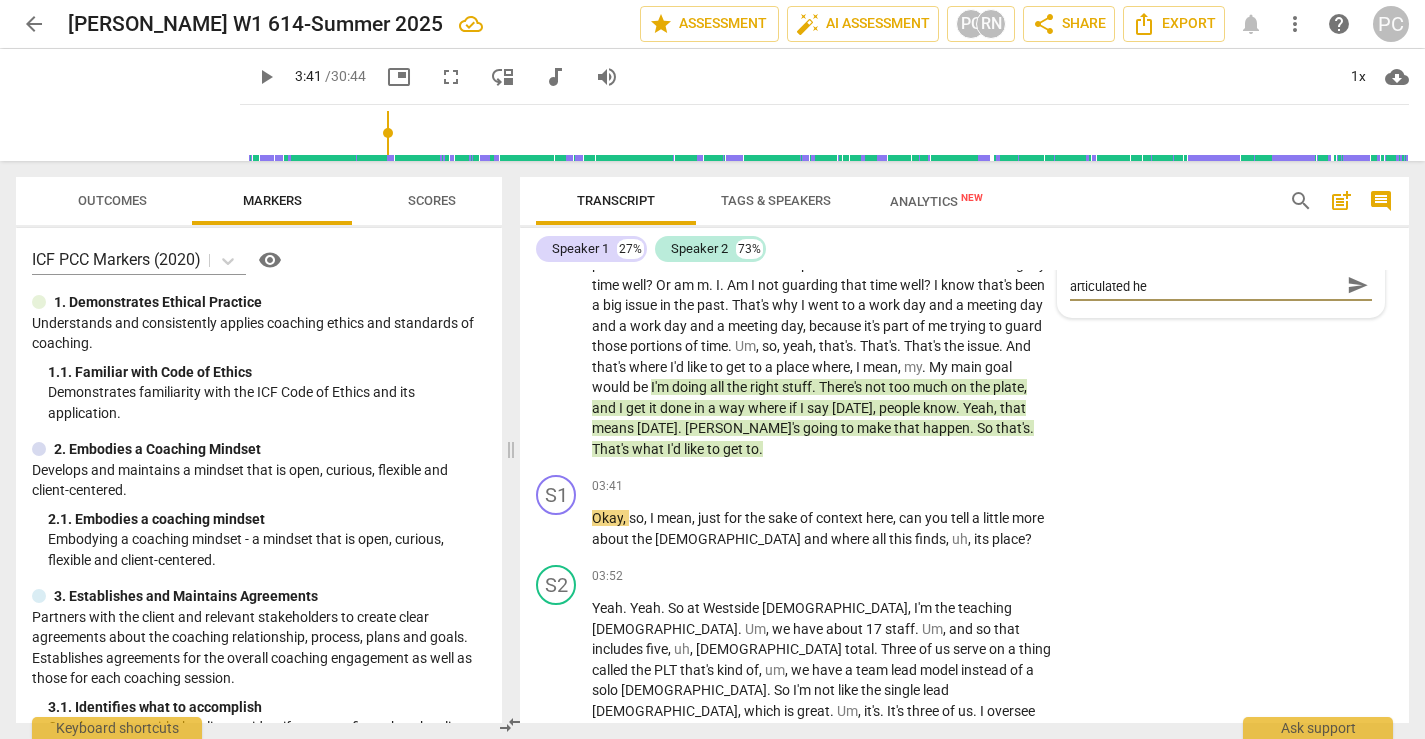 scroll, scrollTop: 0, scrollLeft: 0, axis: both 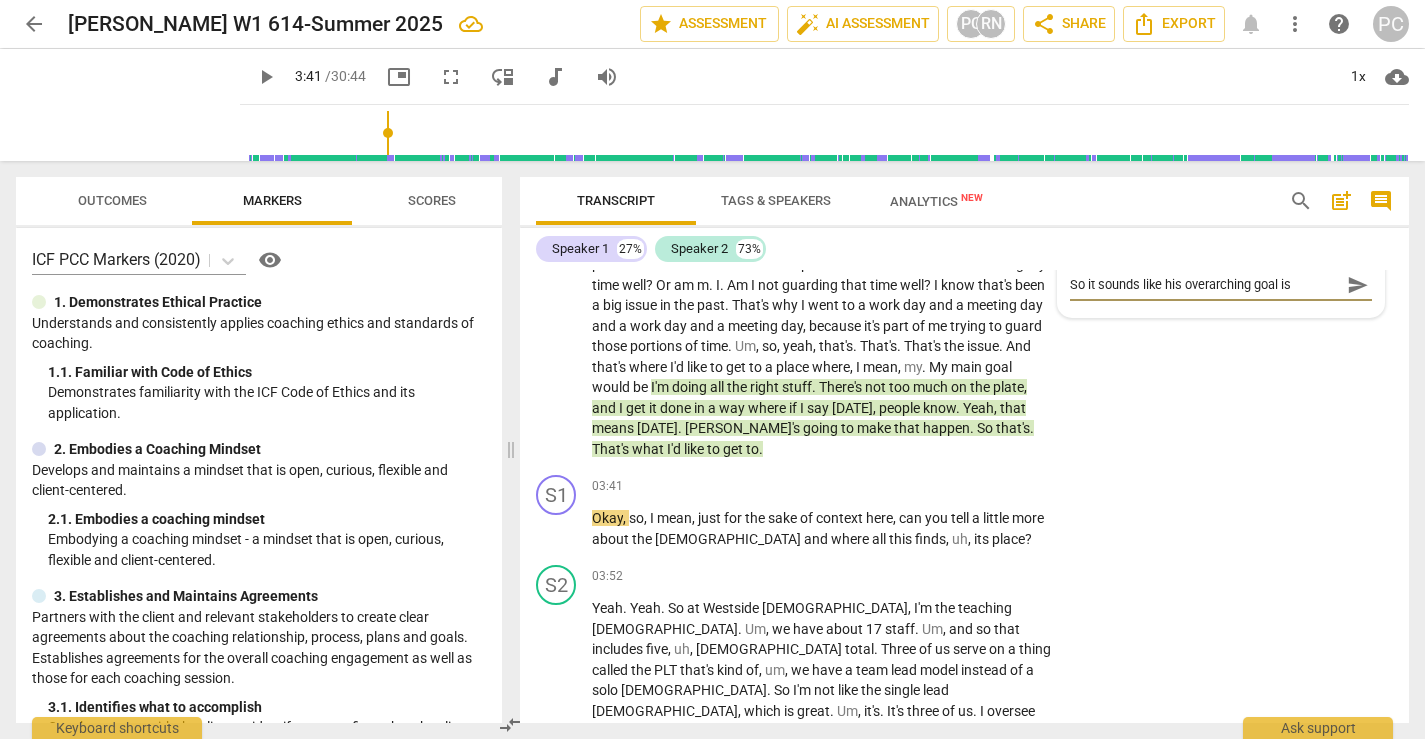 type on "So it sounds like his overarching goal is articulated her" 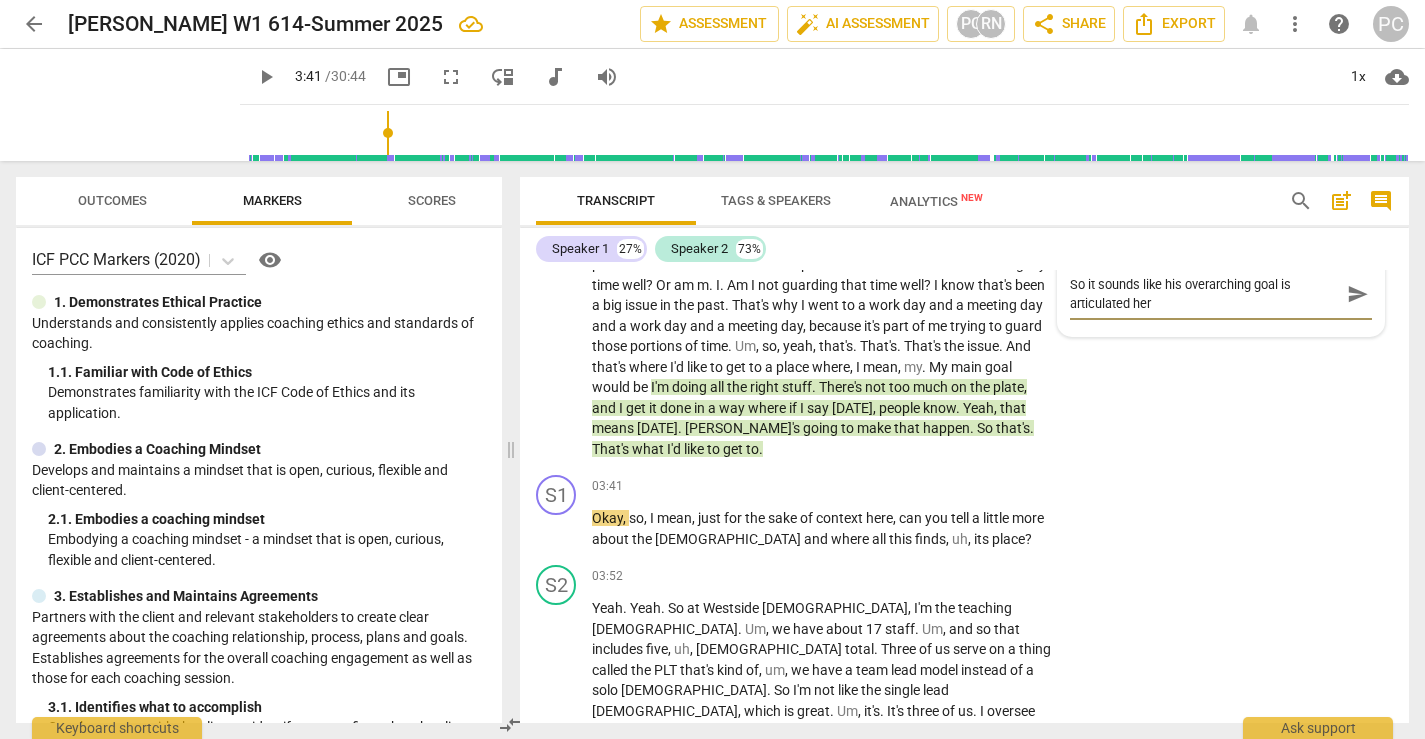 type on "So it sounds like his overarching goal is articulated here" 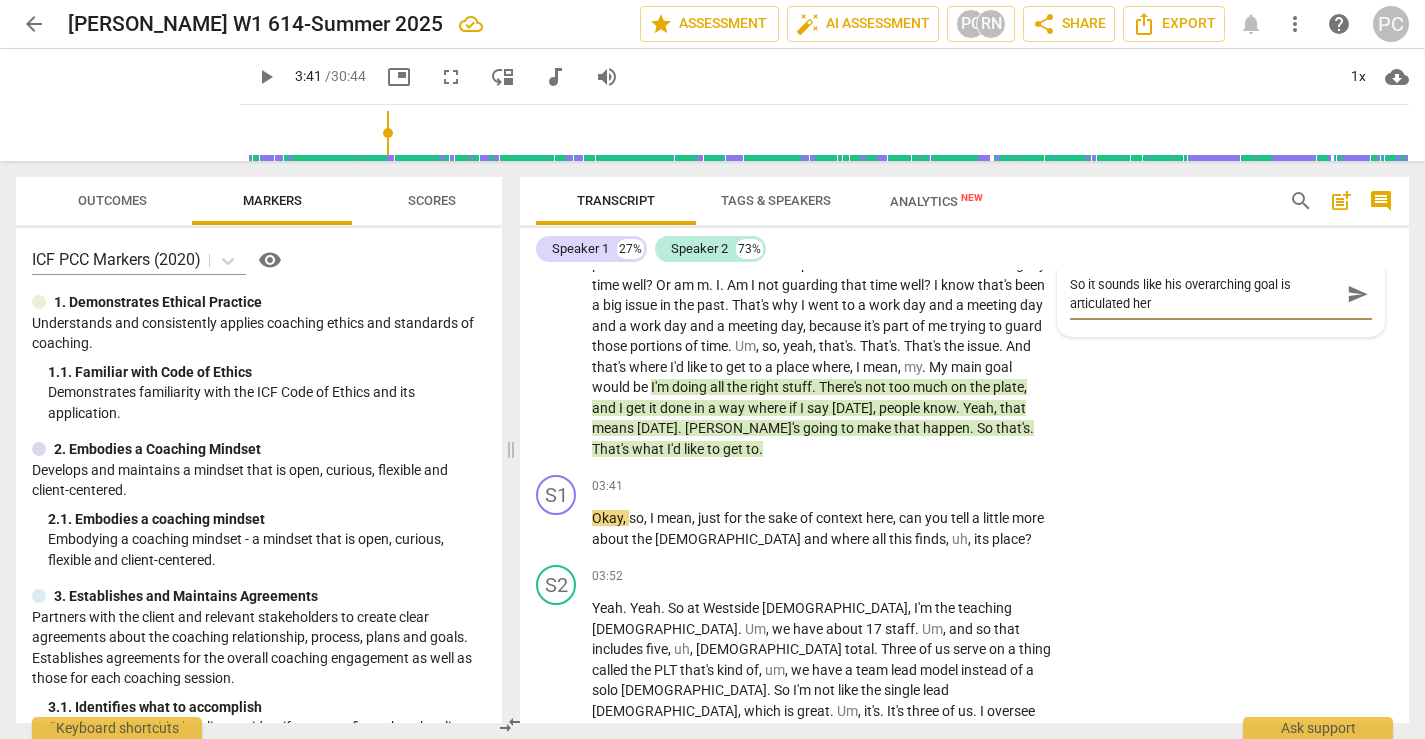 type on "So it sounds like his overarching goal is articulated here" 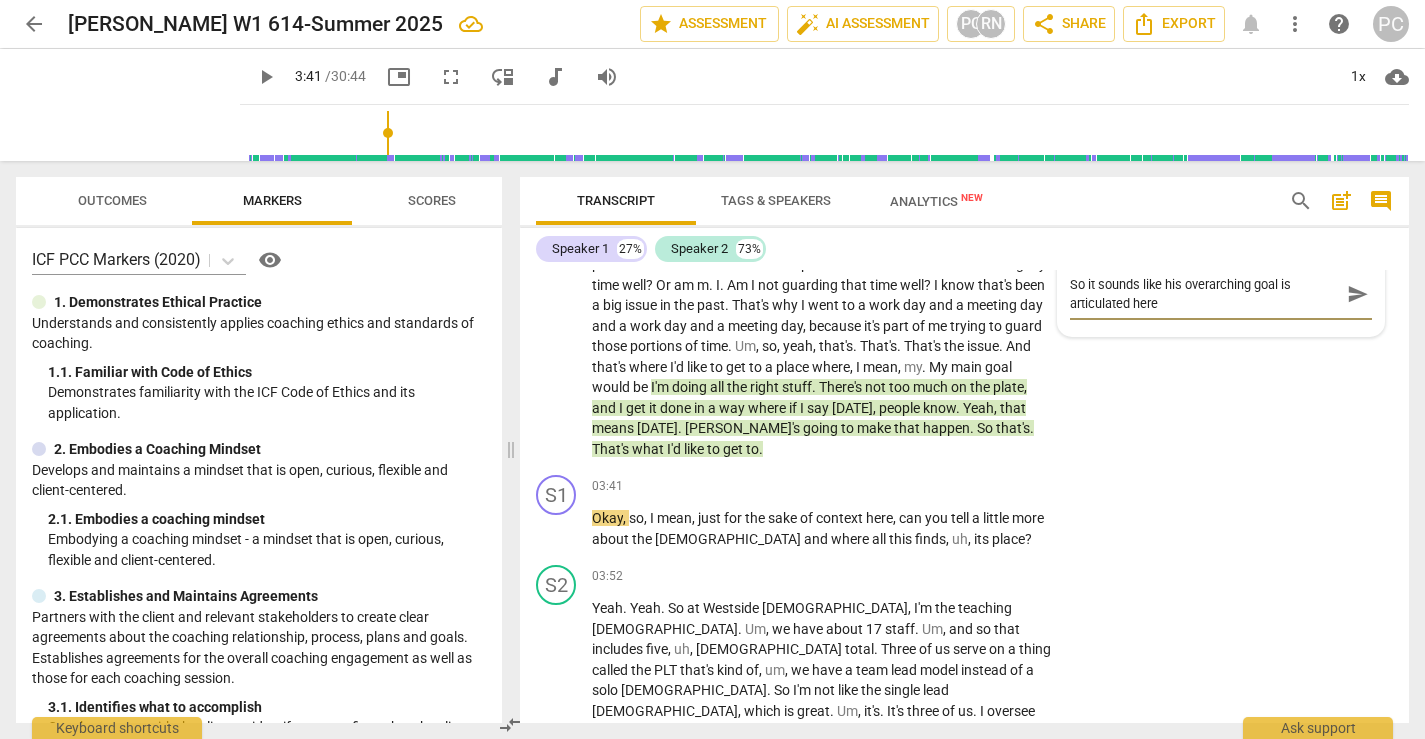 type on "So it sounds like his overarching goal is articulated here." 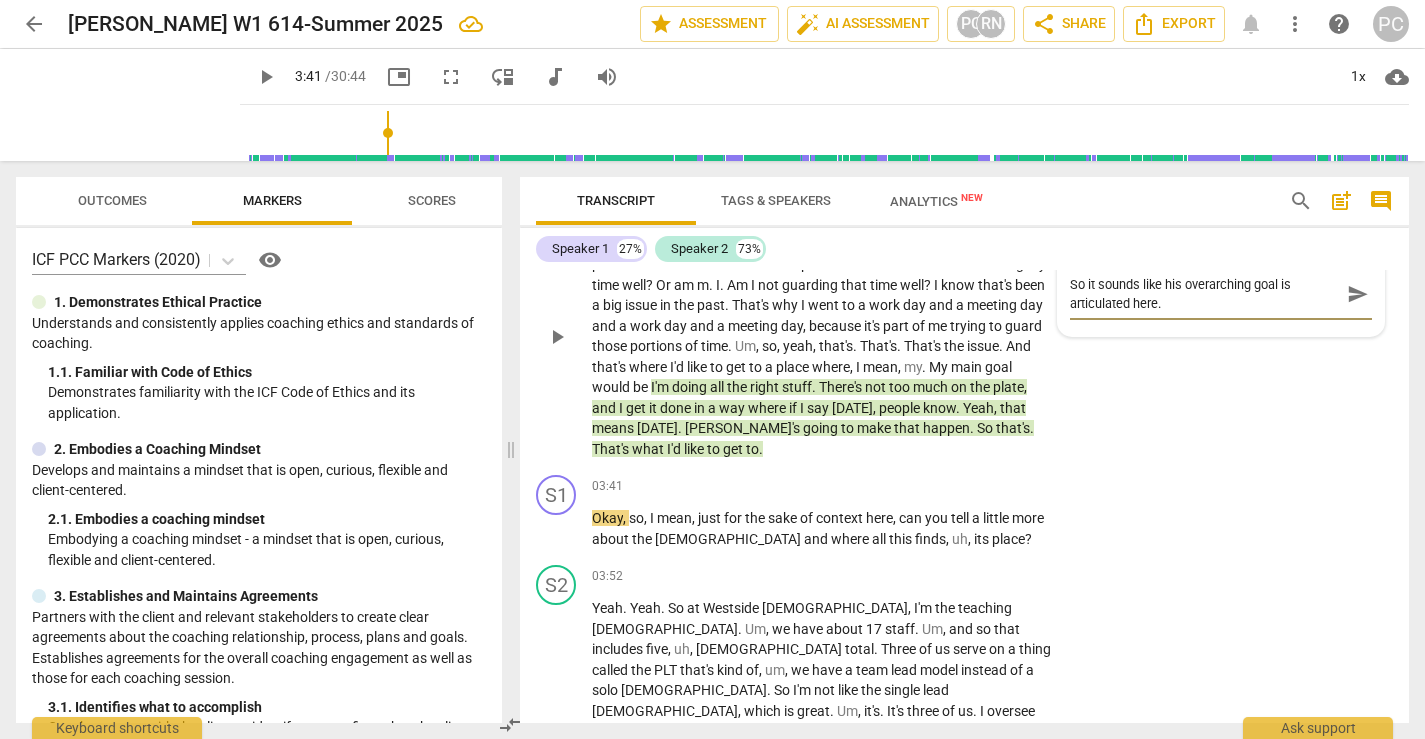 type on "So it sounds like his overarching goal is articulated here." 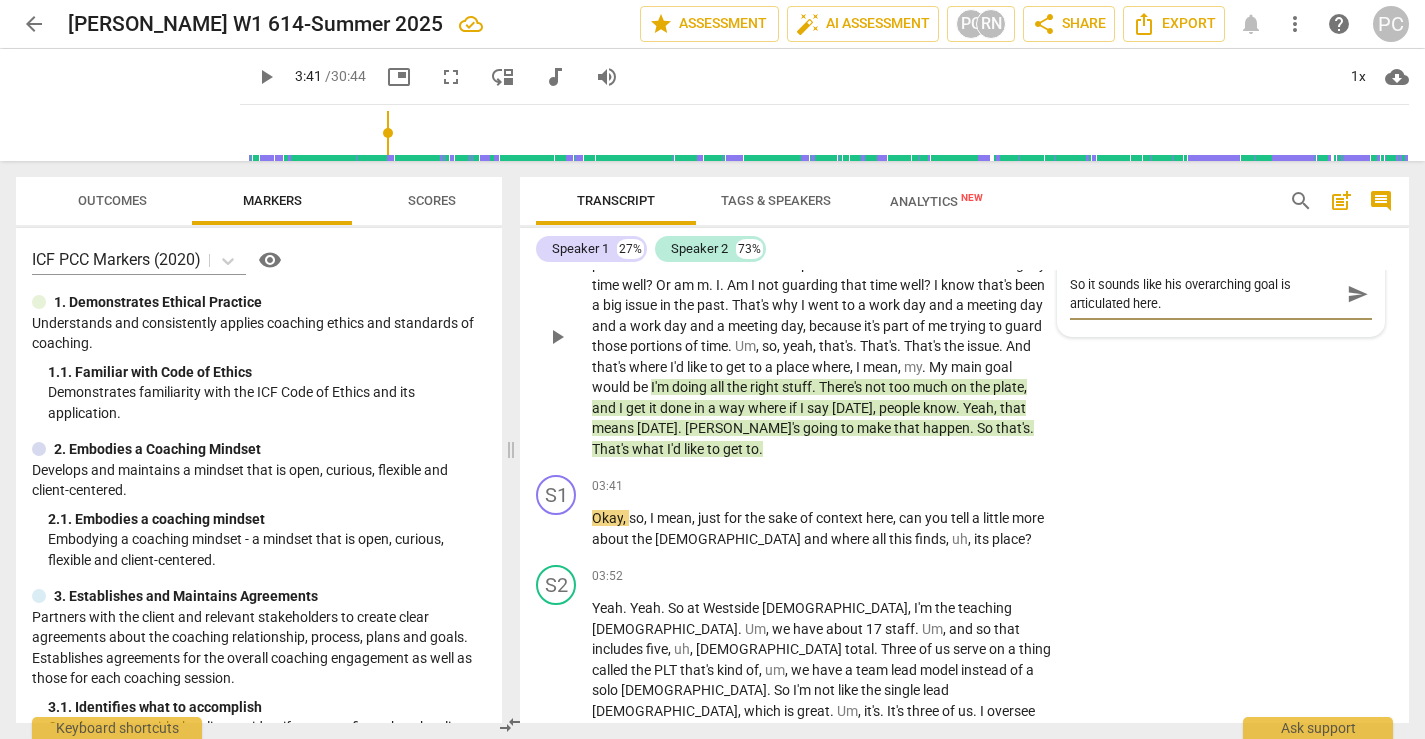 type on "So it sounds like his overarching goal is articulated here." 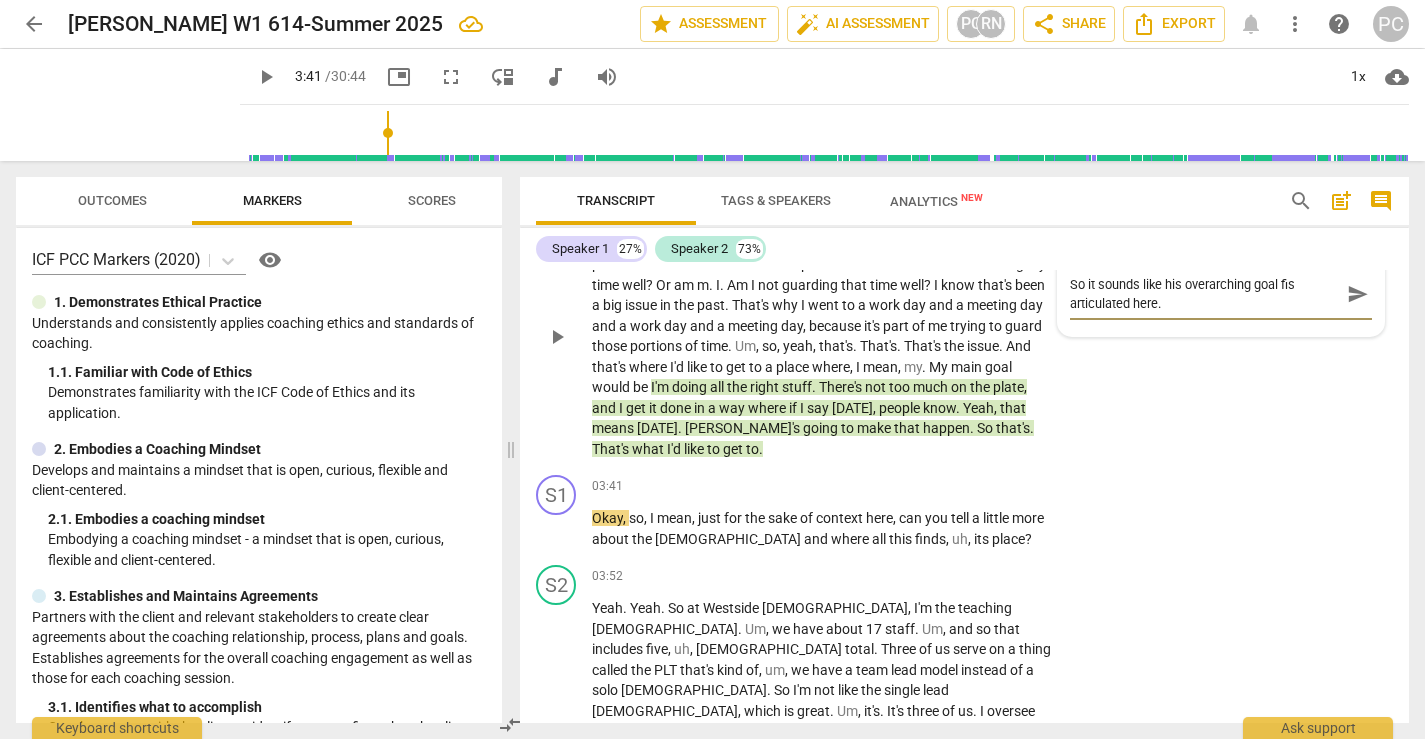 type on "So it sounds like his overarching goal fois articulated here." 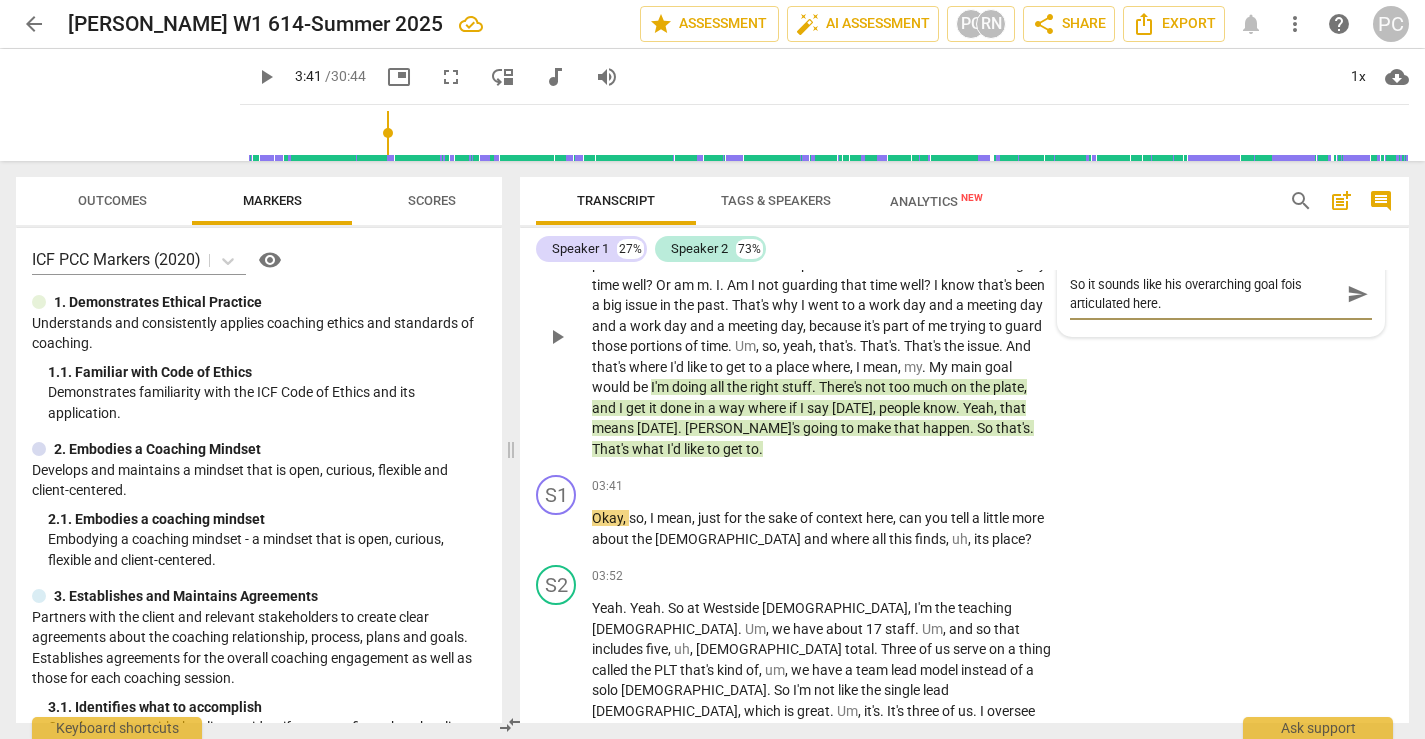 type on "So it sounds like his overarching goal foris articulated here." 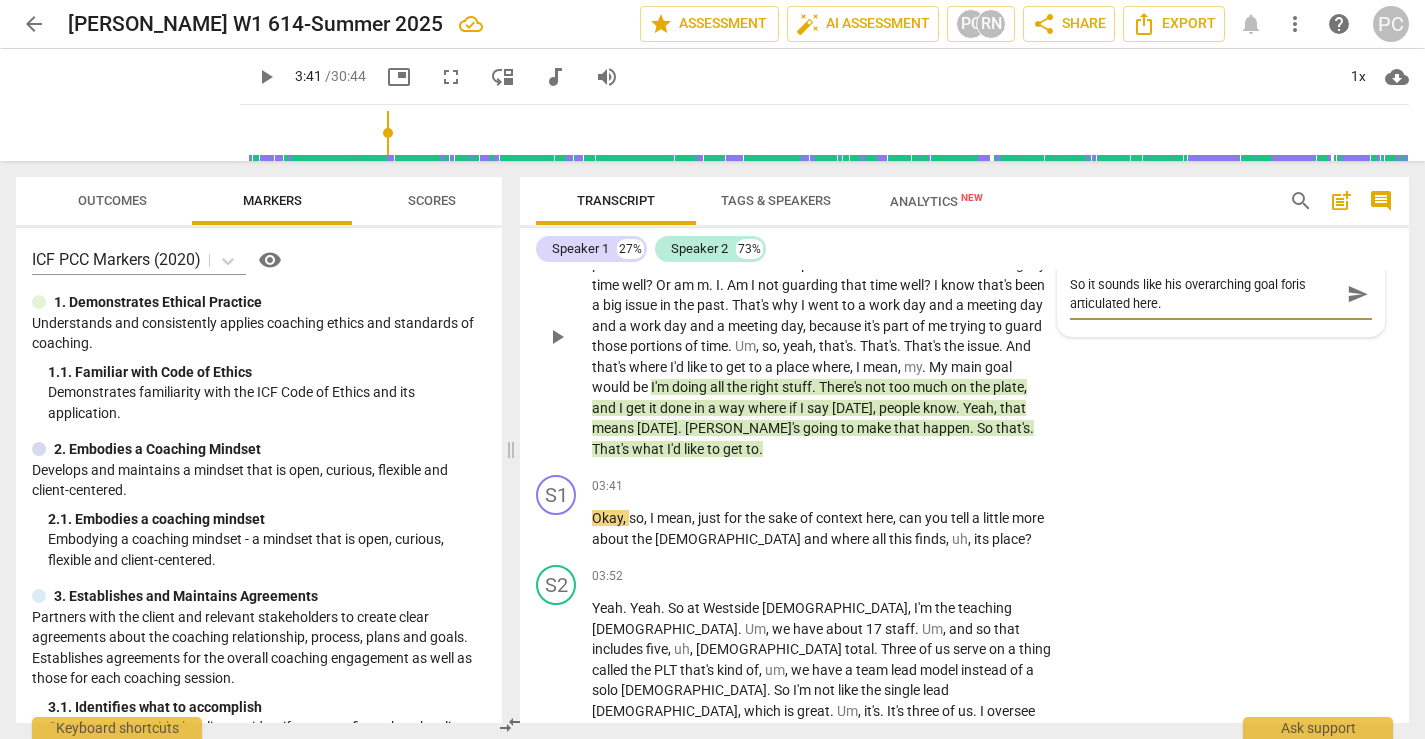 type on "So it sounds like his overarching goal for is articulated here." 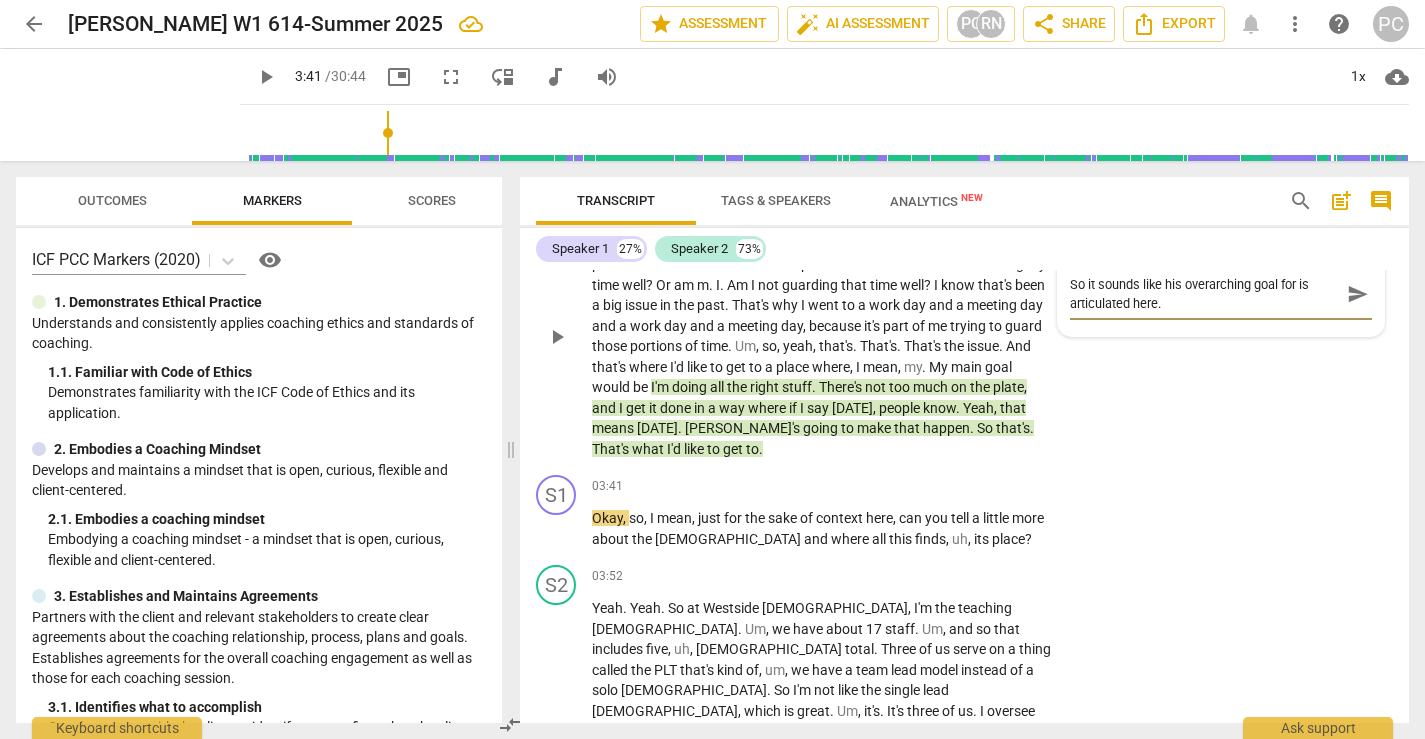 type on "So it sounds like his overarching goal for yis articulated here." 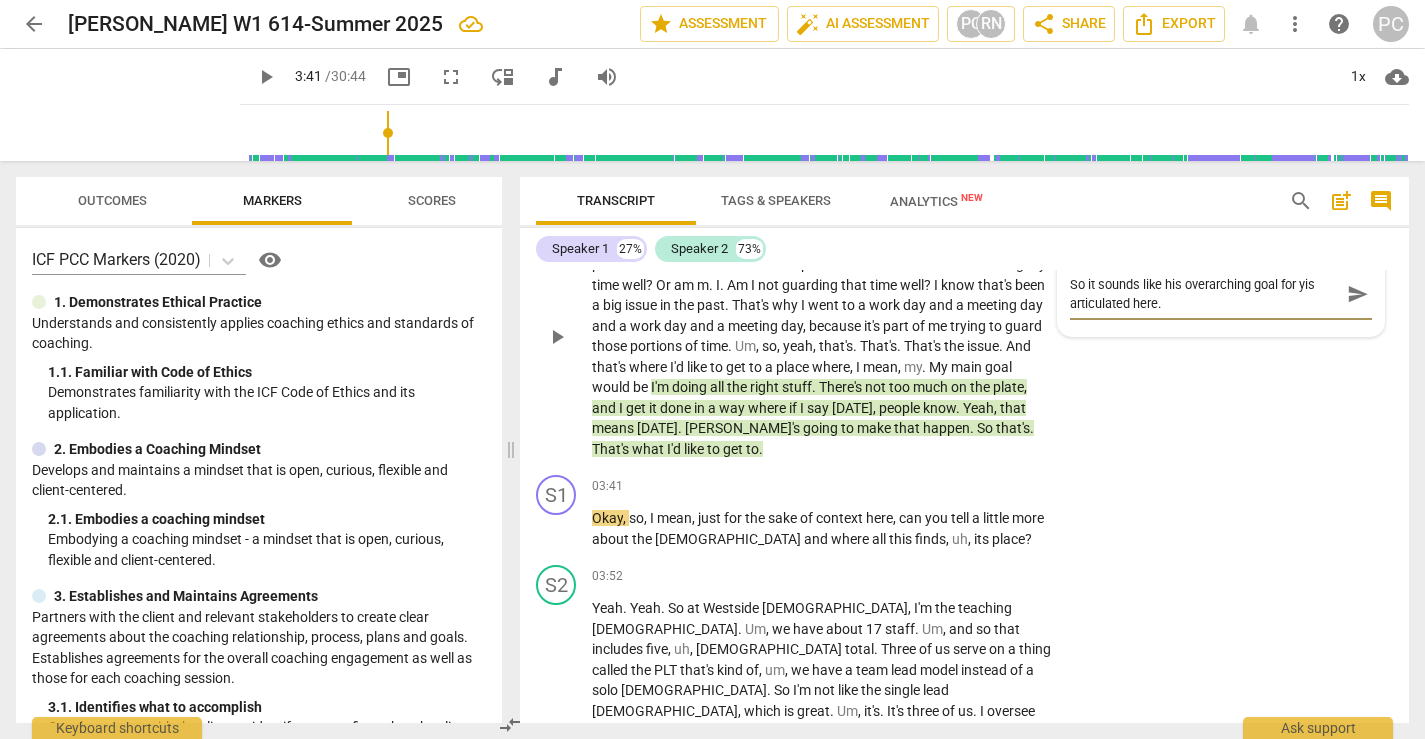type on "So it sounds like his overarching goal for yois articulated here." 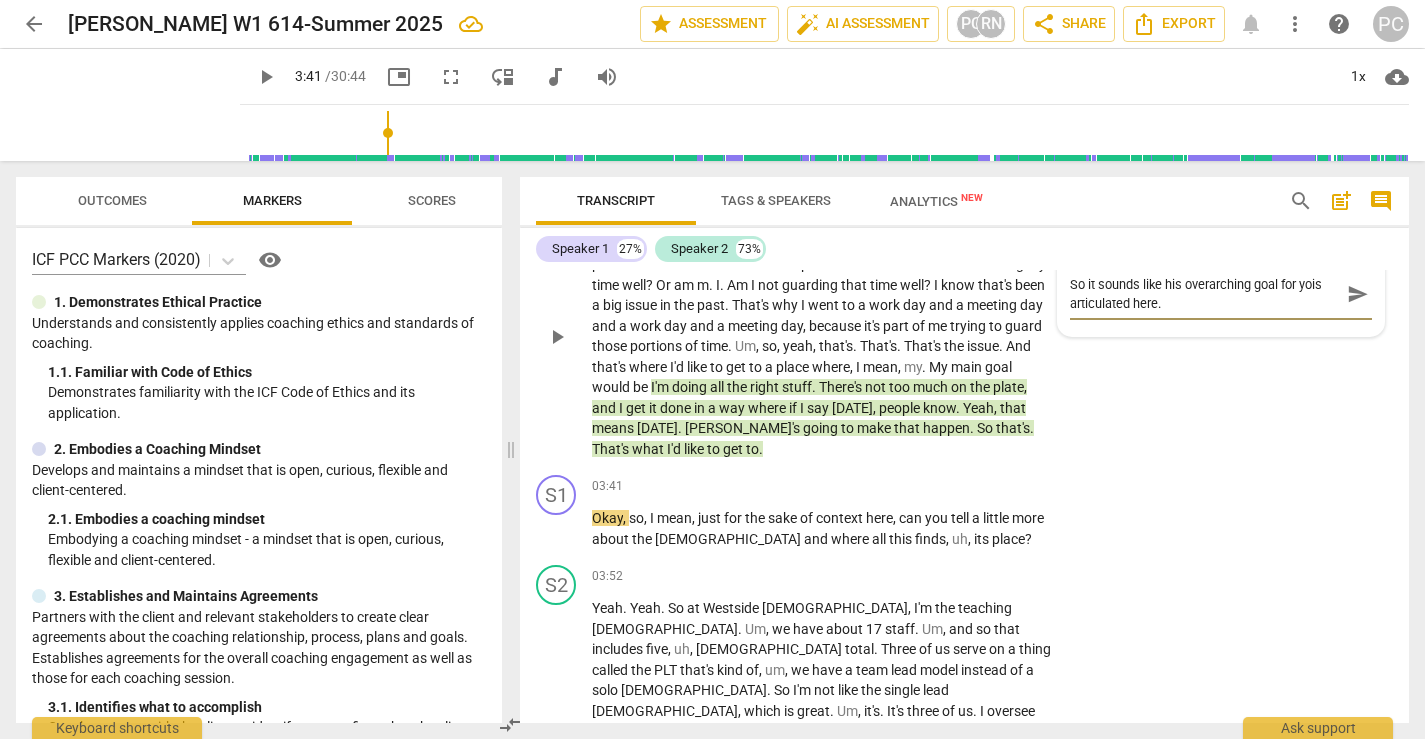 type on "So it sounds like his overarching goal for youis articulated here." 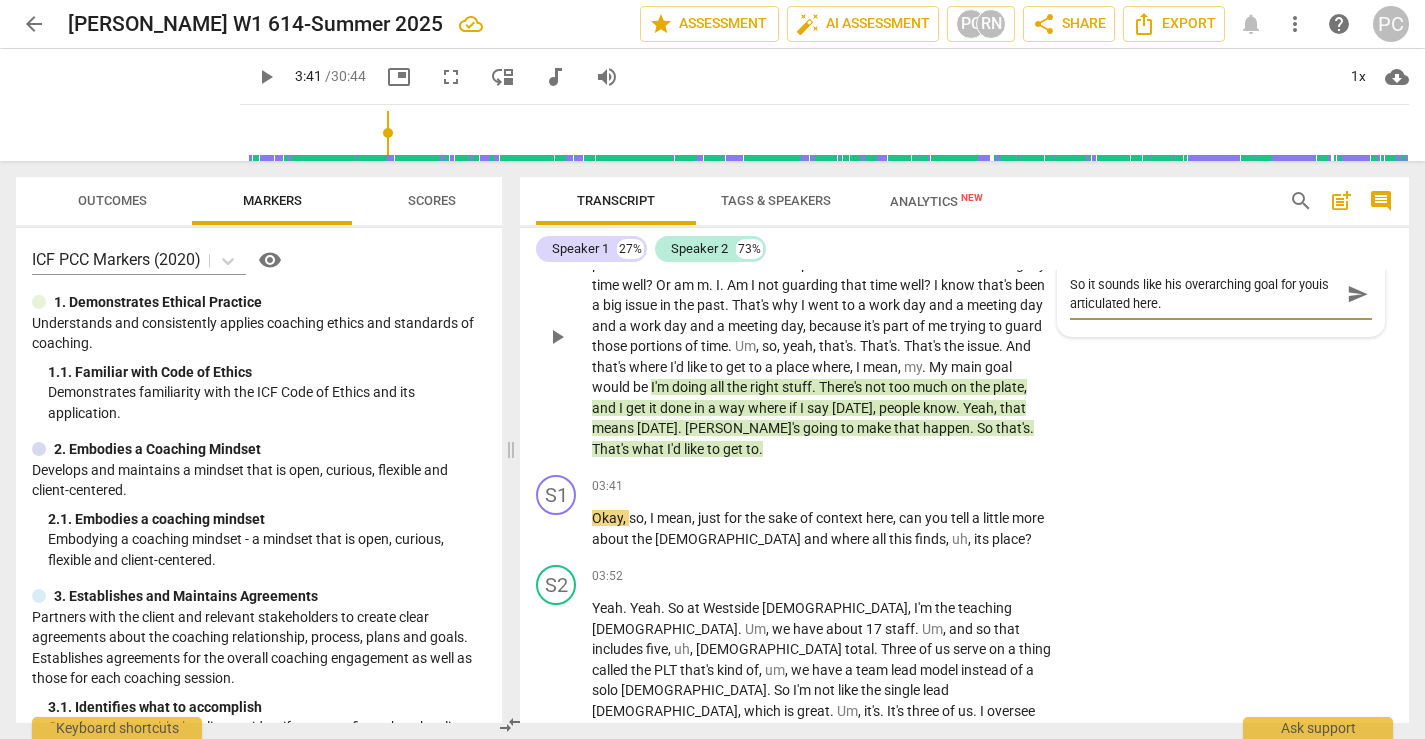 type on "So it sounds like his overarching goal for youris articulated here." 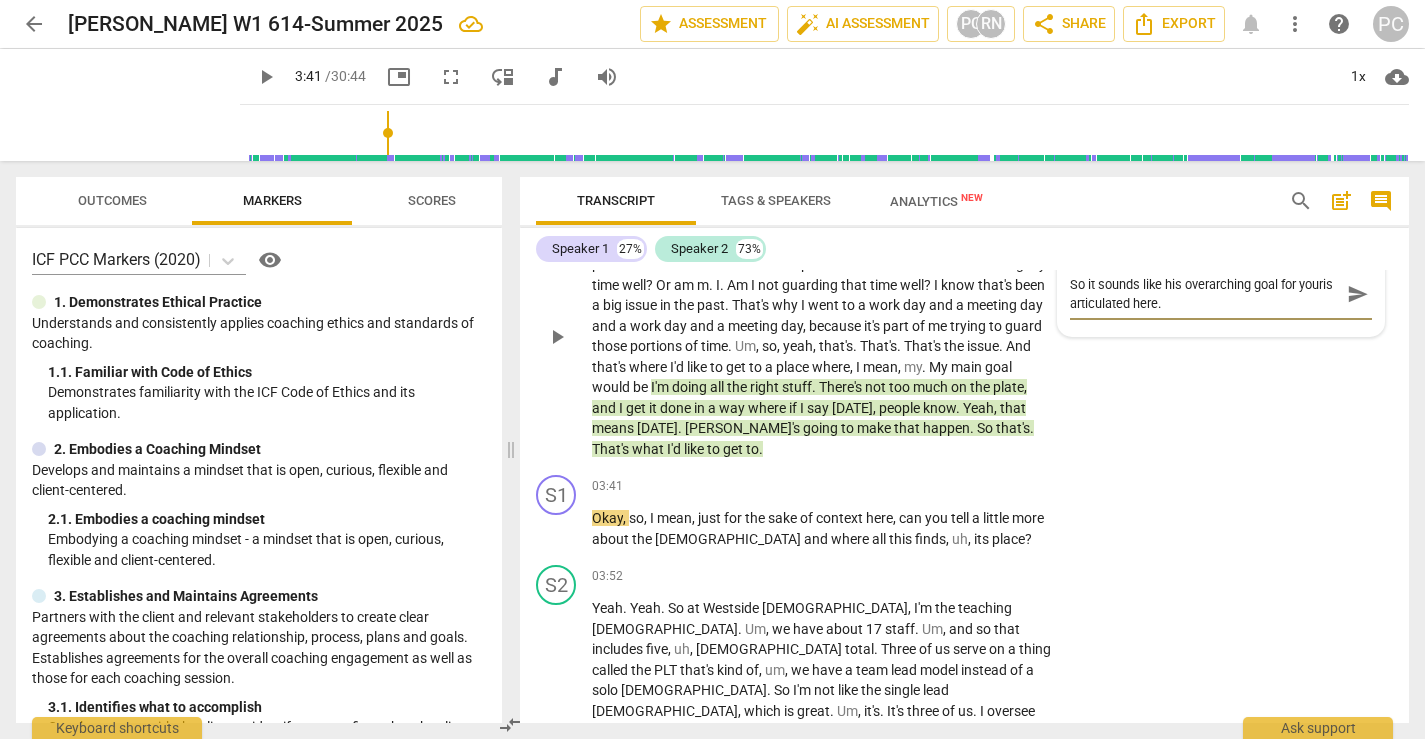 type on "So it sounds like his overarching goal for your is articulated here." 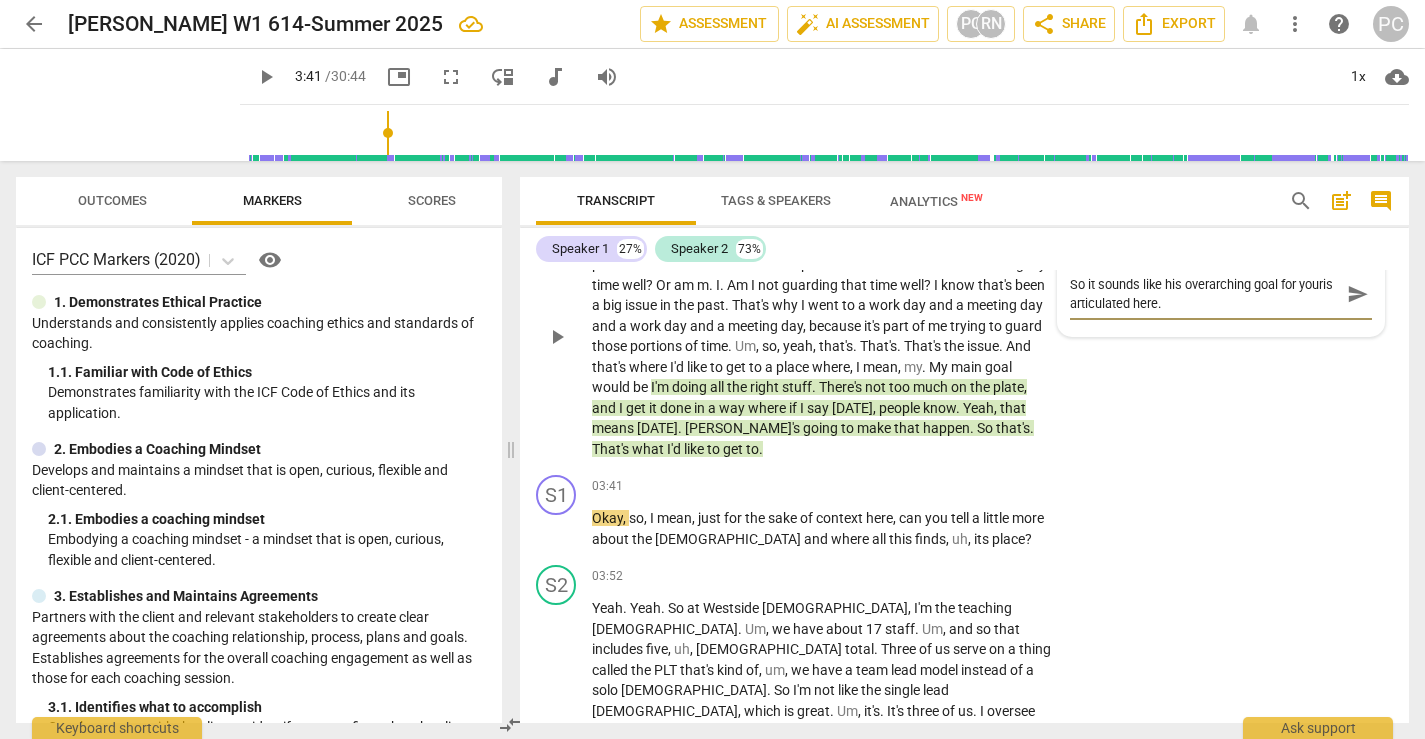 type on "So it sounds like his overarching goal for your is articulated here." 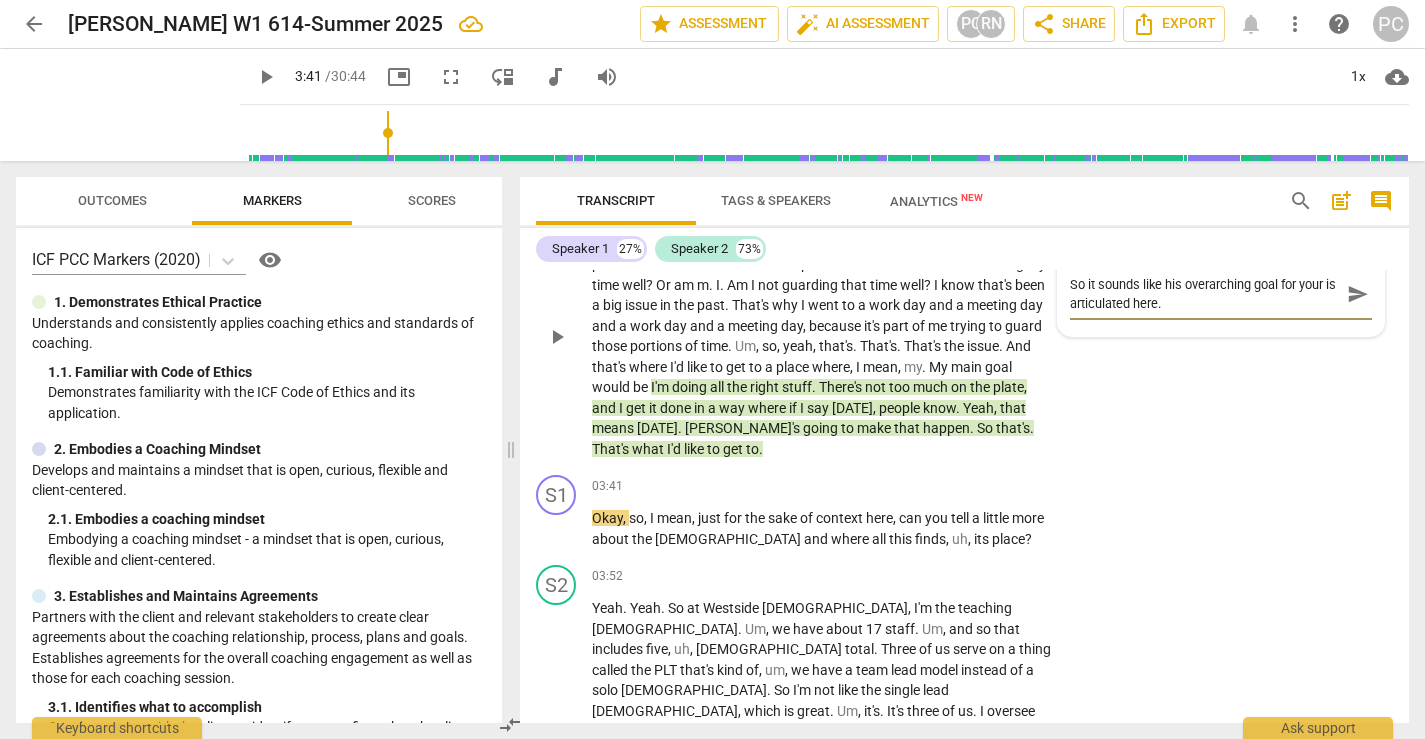 type on "So it sounds like his overarching goal for your eis articulated here." 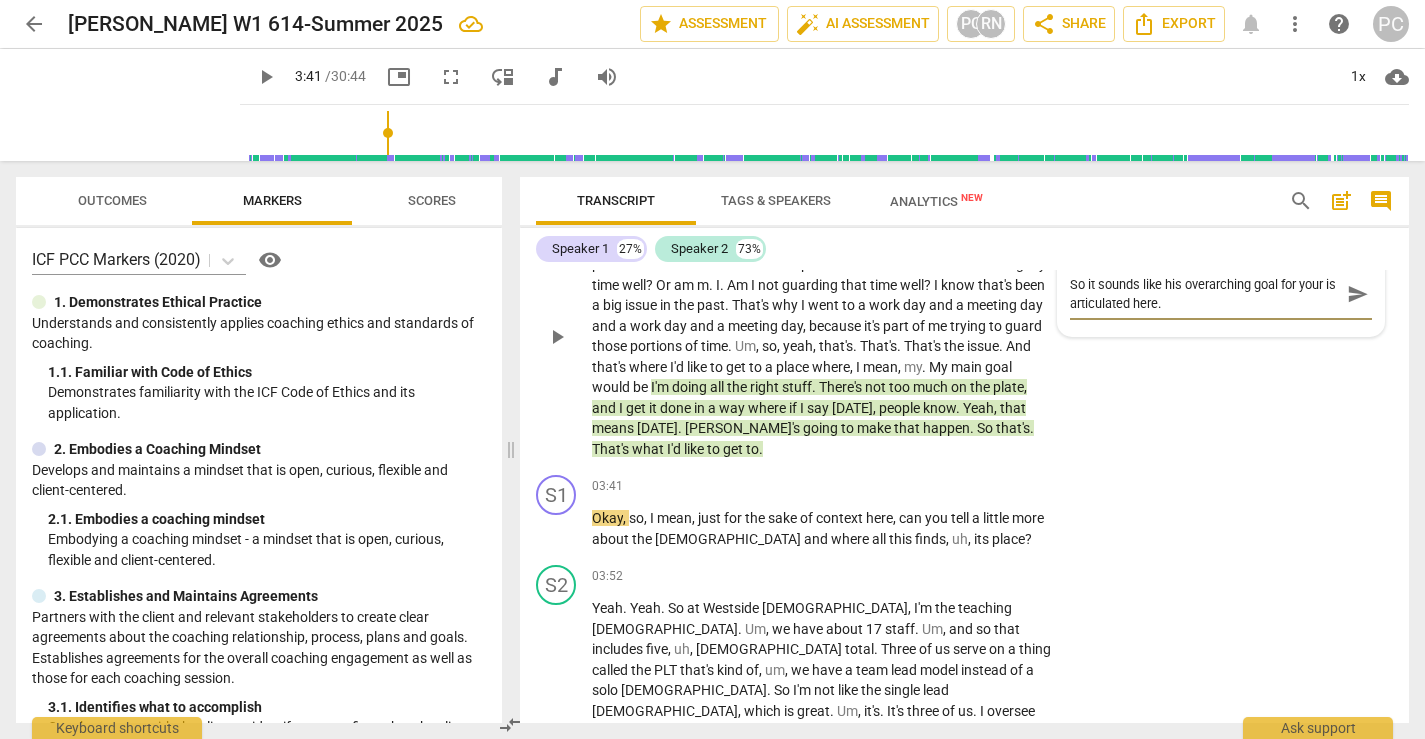 type on "So it sounds like his overarching goal for your eis articulated here." 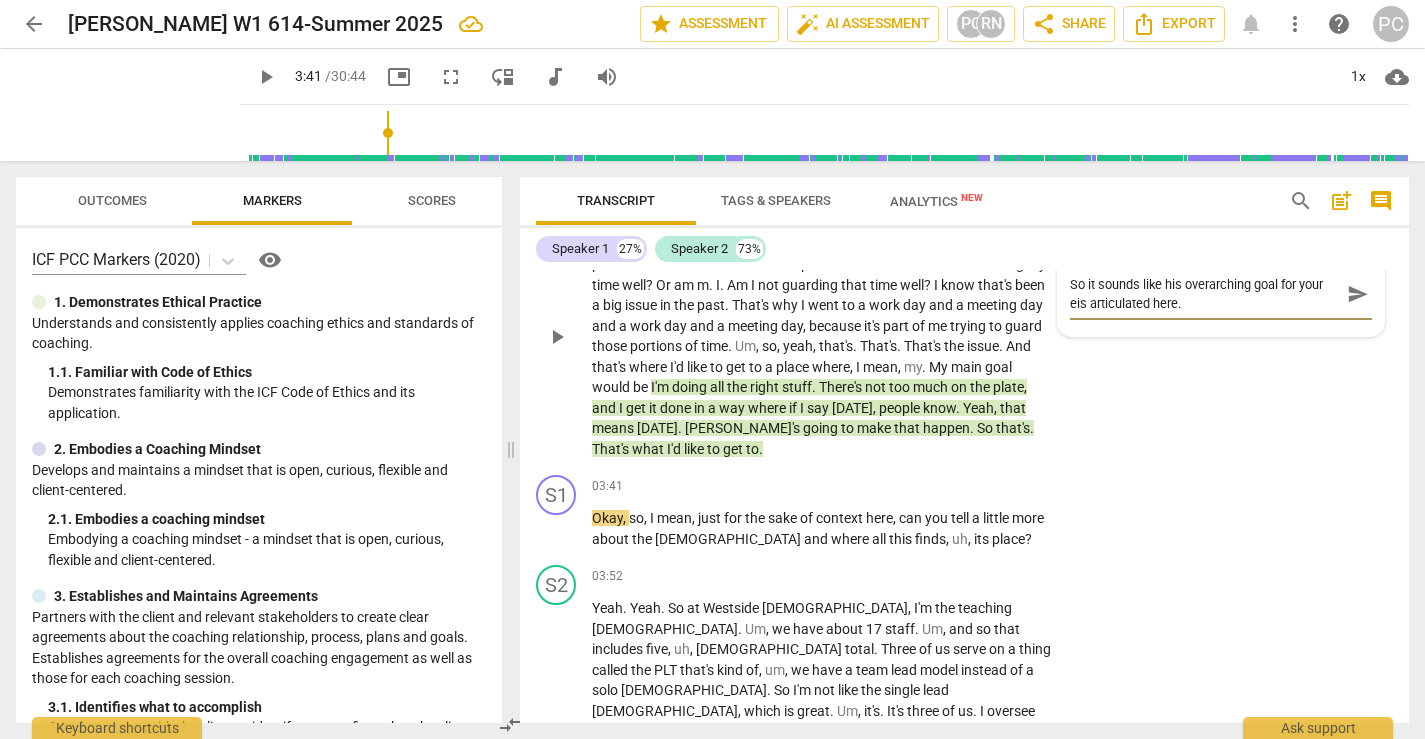 type on "So it sounds like his overarching goal for your [PERSON_NAME] articulated here." 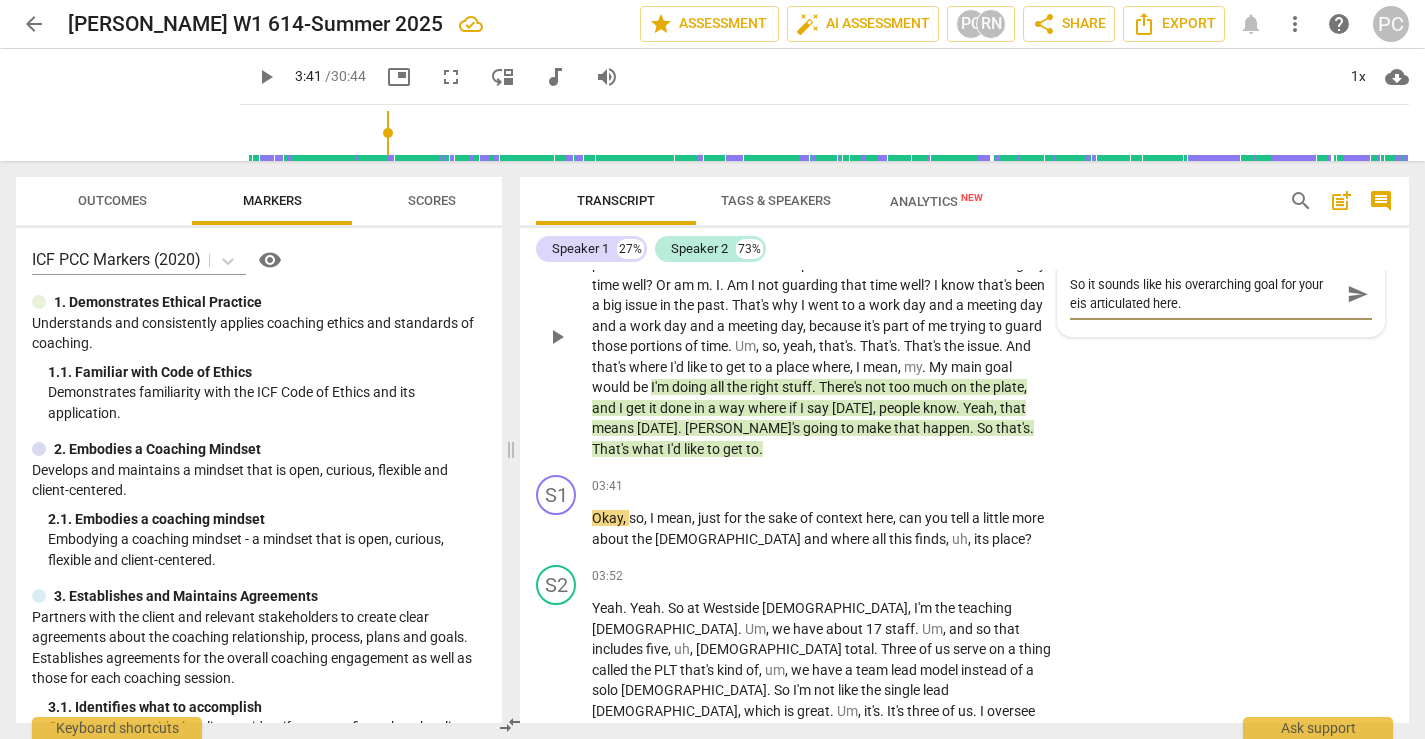 type on "So it sounds like his overarching goal for your [PERSON_NAME] articulated here." 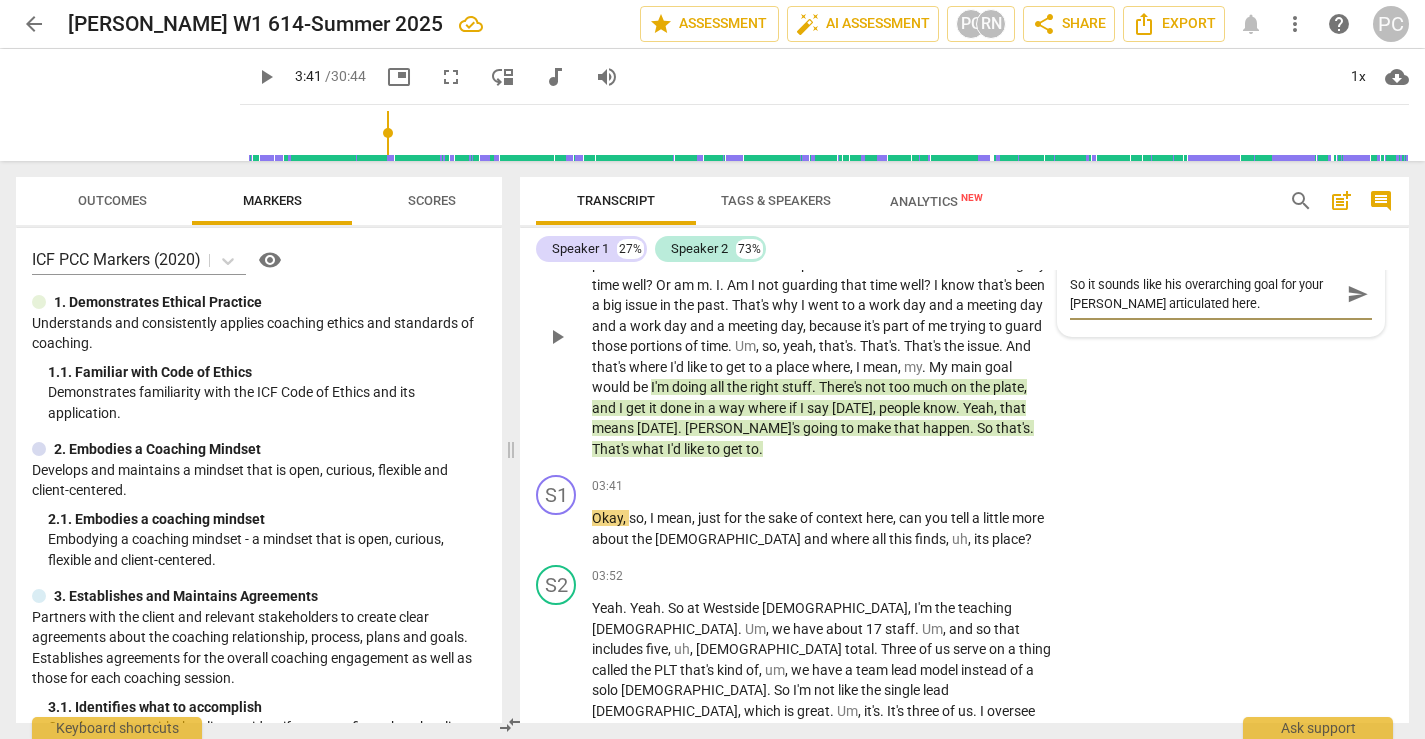 type on "So it sounds like his overarching goal for your eneis articulated here." 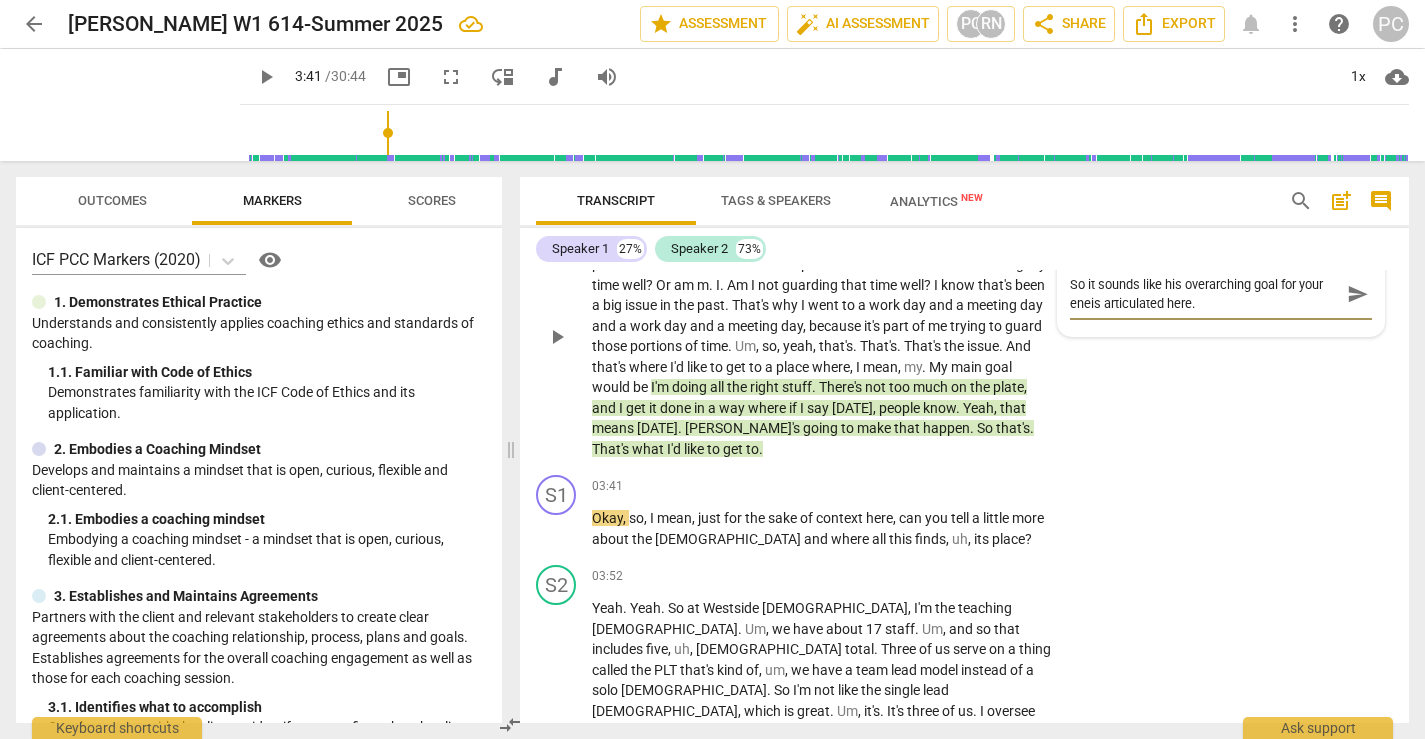 type on "So it sounds like his overarching goal for your enegis articulated here." 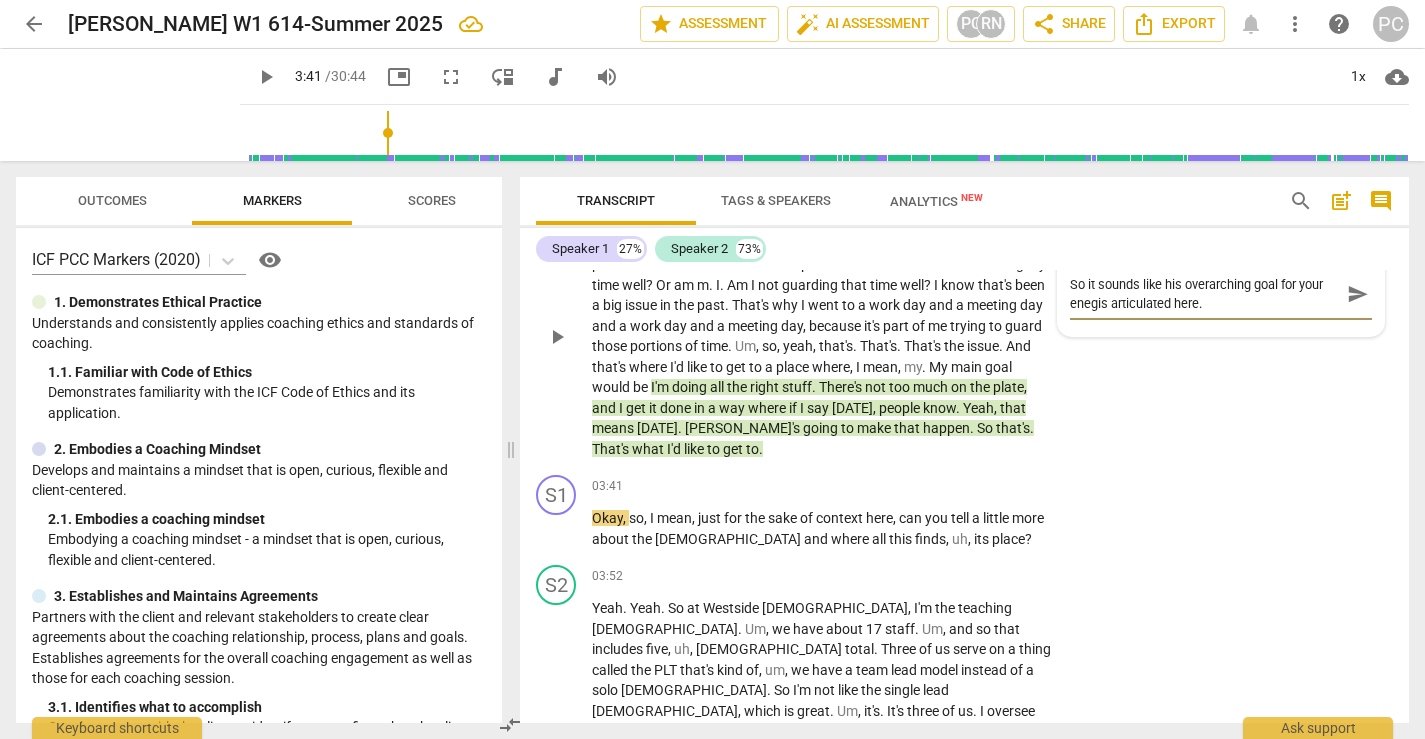 type on "So it sounds like his overarching goal for your enegais articulated here." 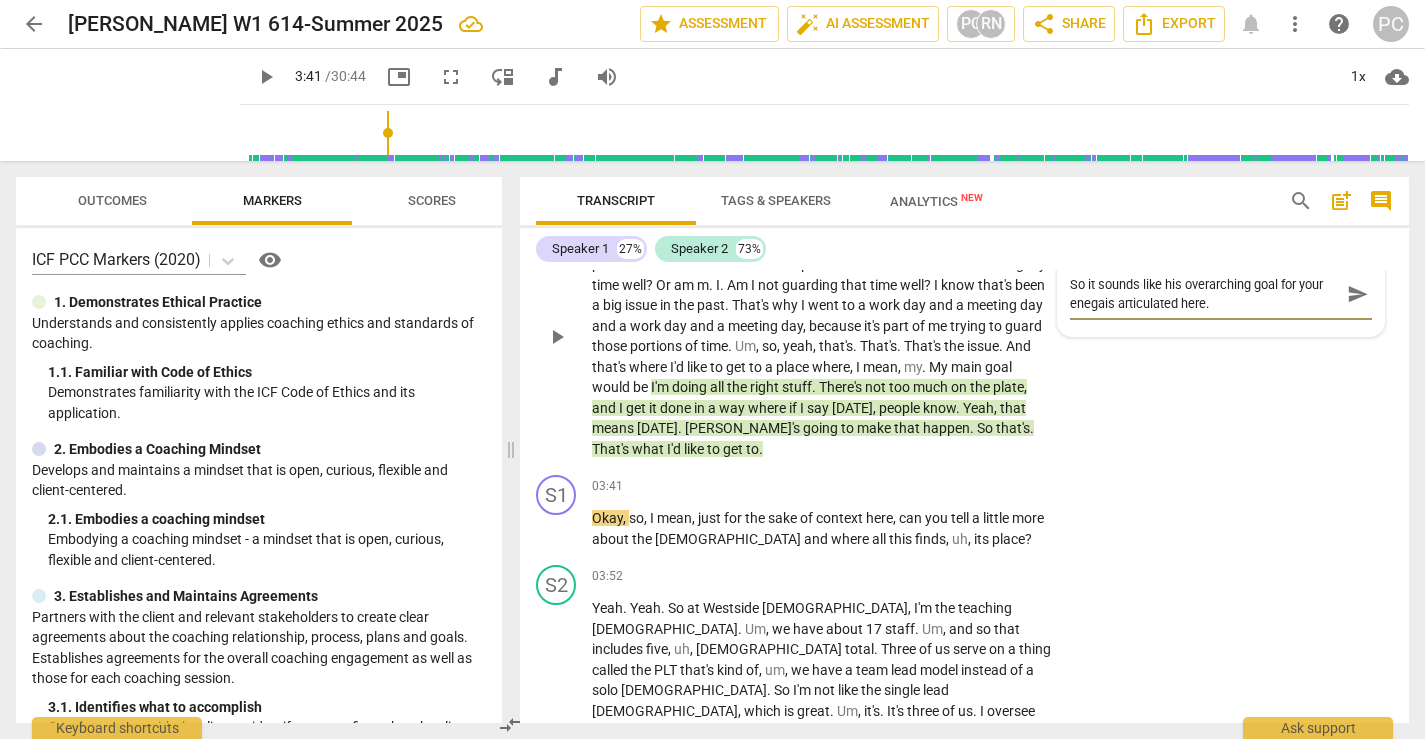 type on "So it sounds like his overarching goal for your enegagis articulated here." 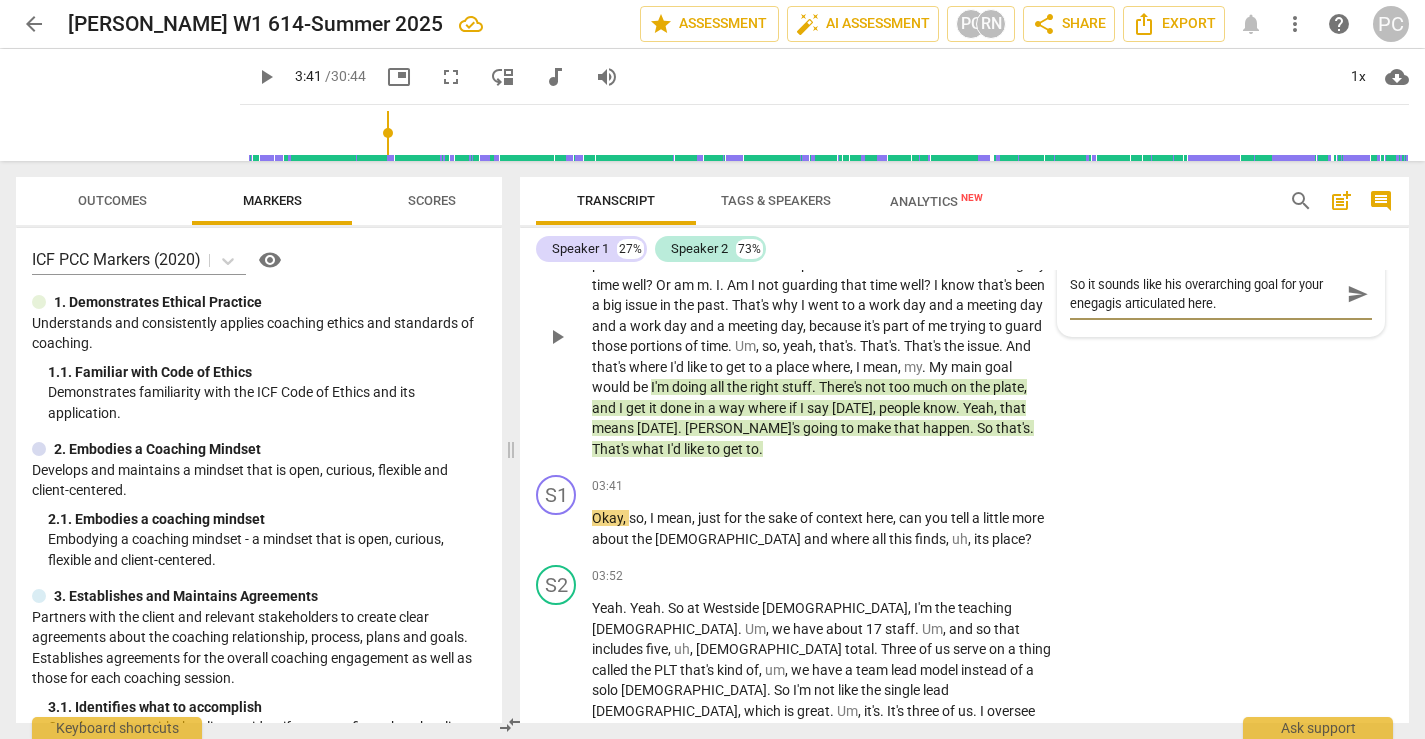 type on "So it sounds like his overarching goal for your enegageis articulated here." 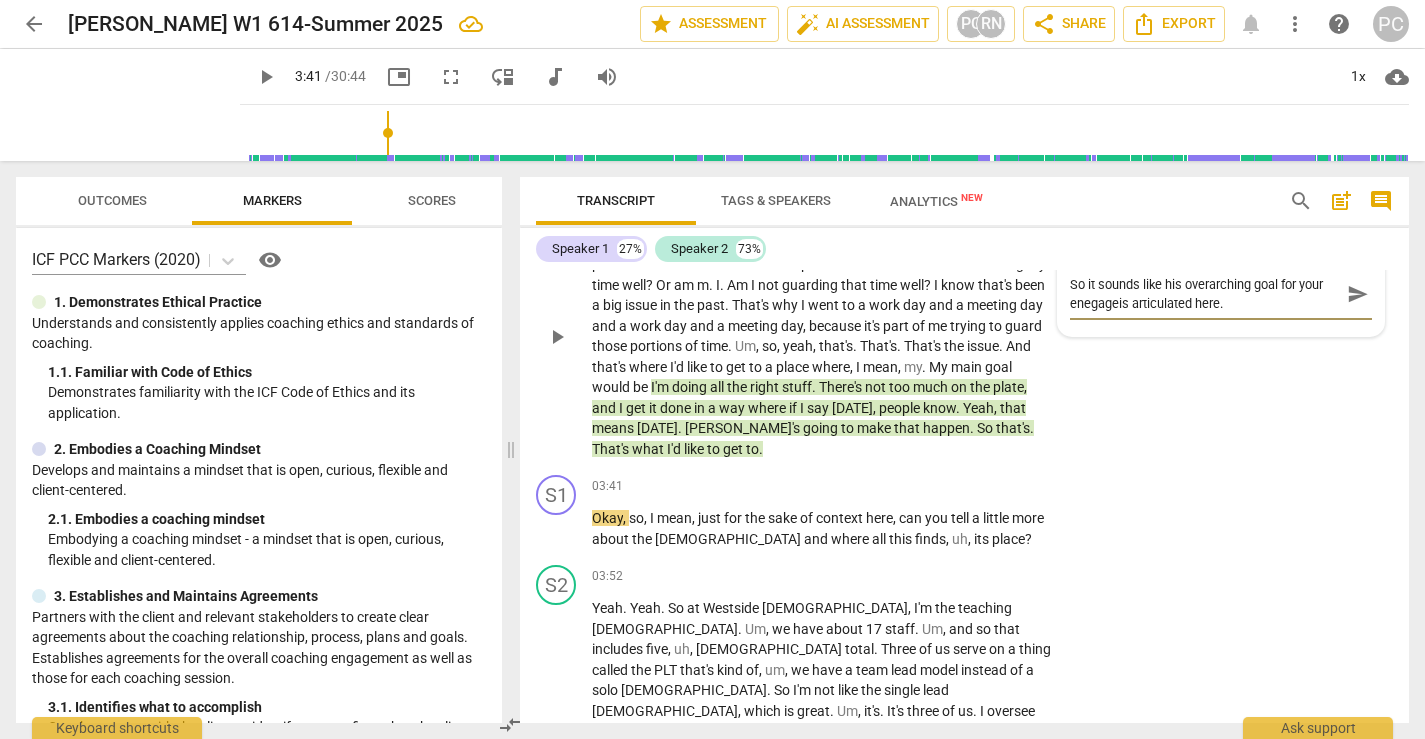 type on "So it sounds like his overarching goal for your enegagemis articulated here." 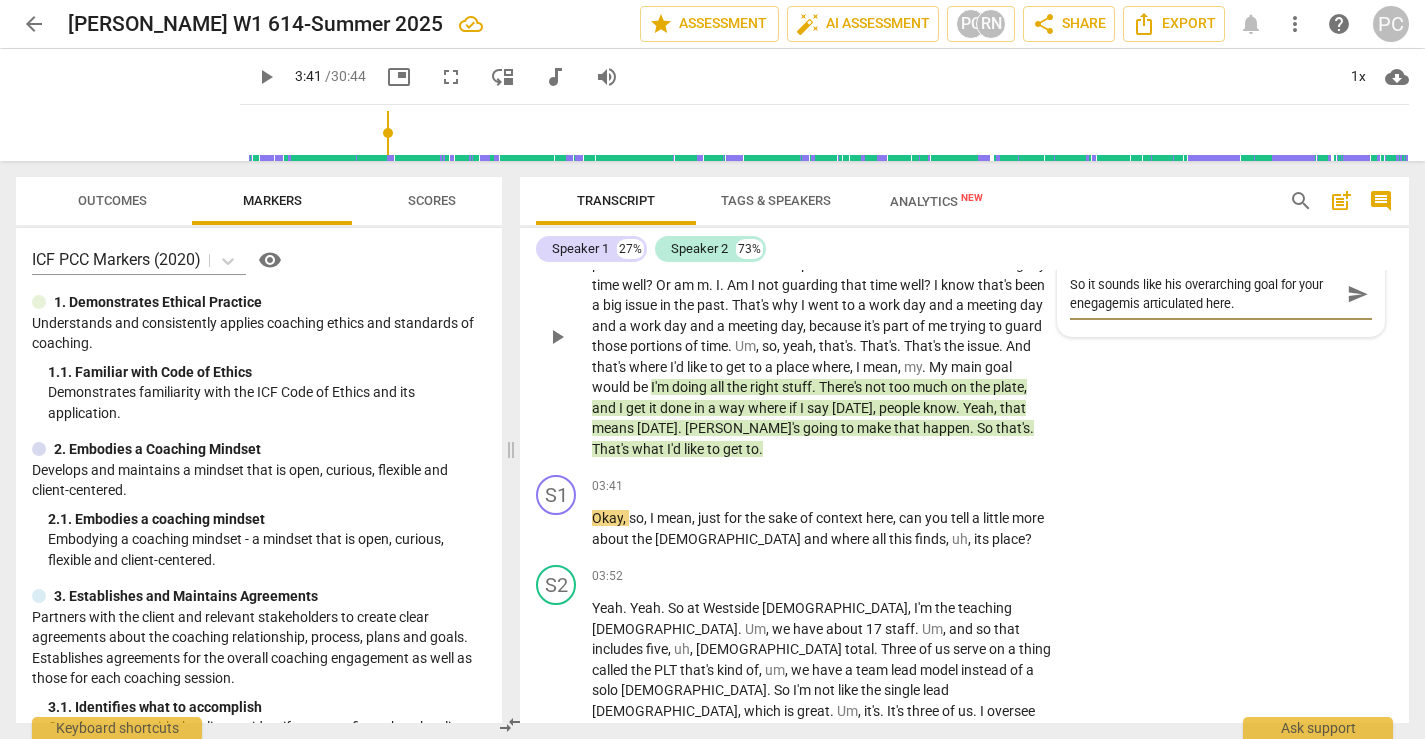 type on "So it sounds like his overarching goal for your enegagemeis articulated here." 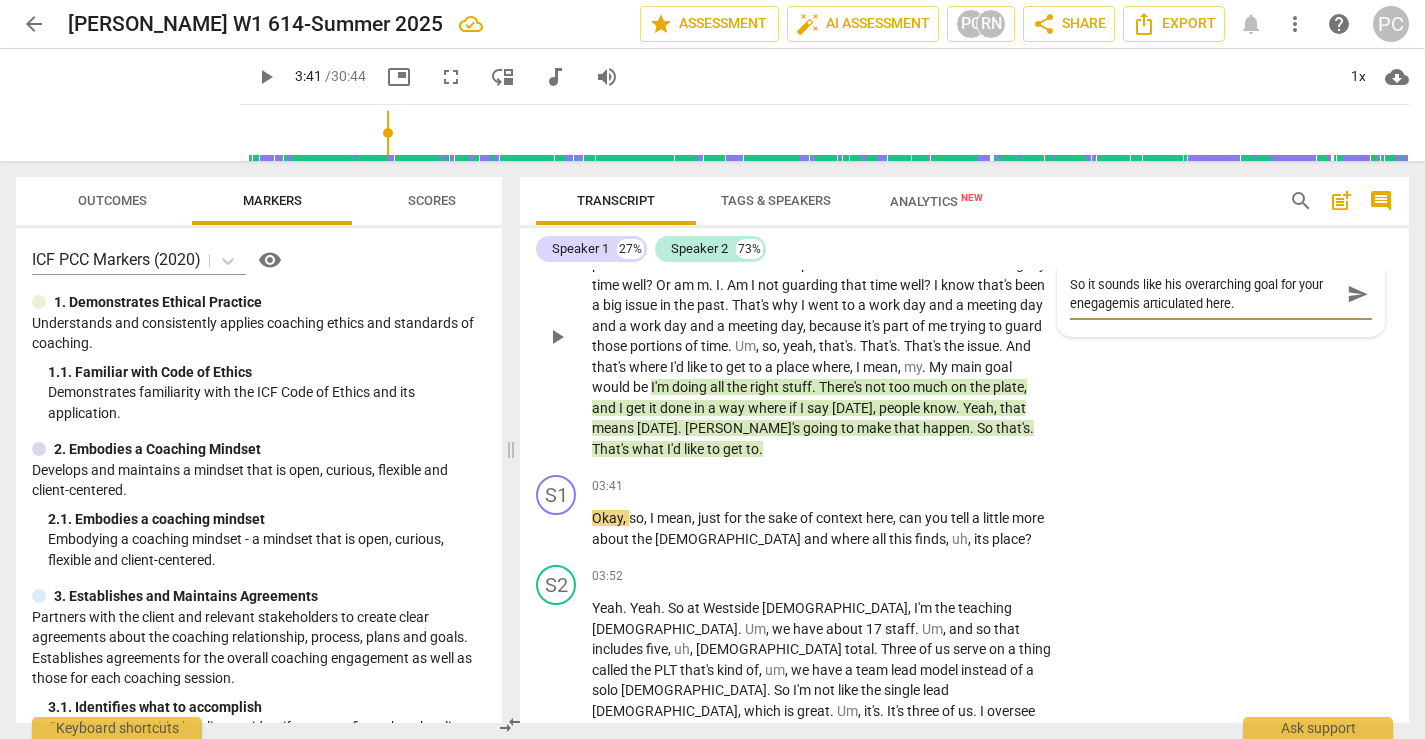 type on "So it sounds like his overarching goal for your enegagemeis articulated here." 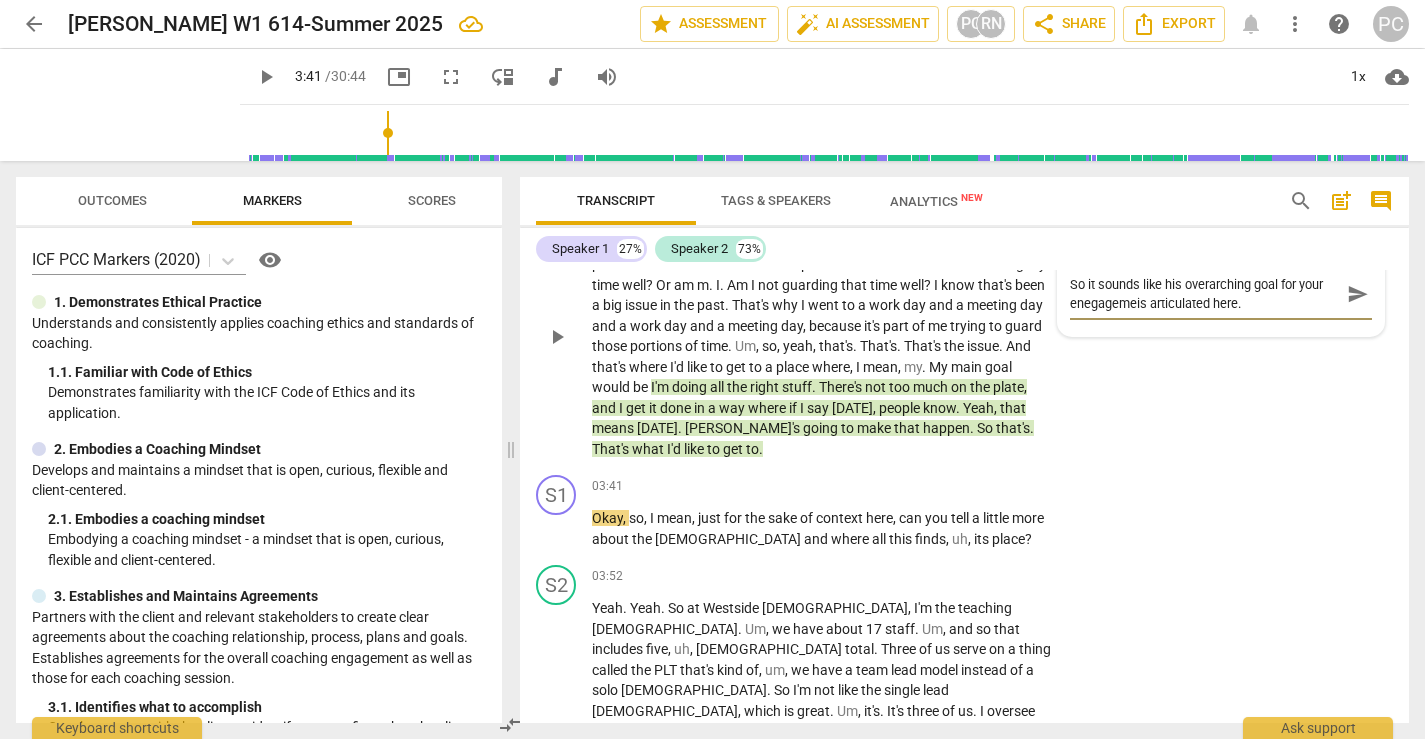 type on "So it sounds like his overarching goal for your enegagemenis articulated here." 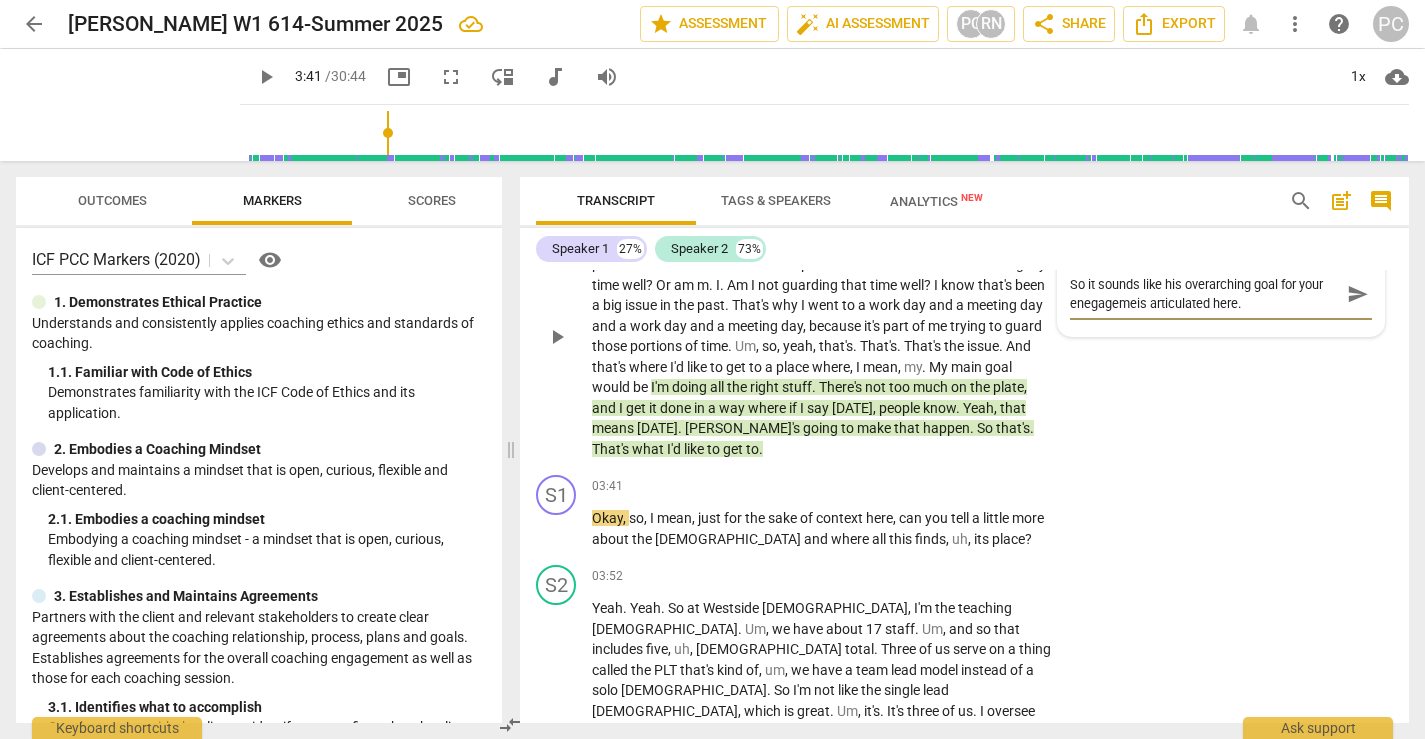 type on "So it sounds like his overarching goal for your enegagemenis articulated here." 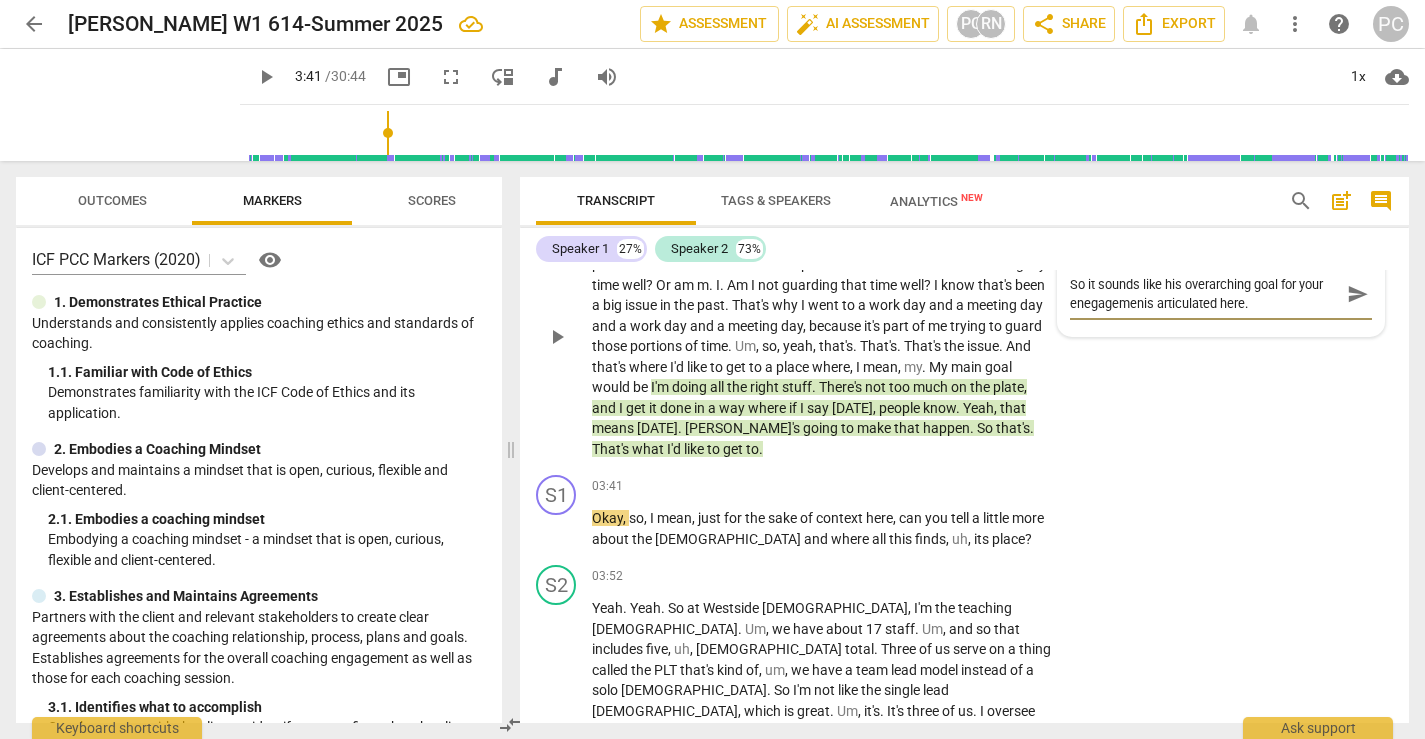 type on "So it sounds like his overarching goal for your enegagemeis articulated here." 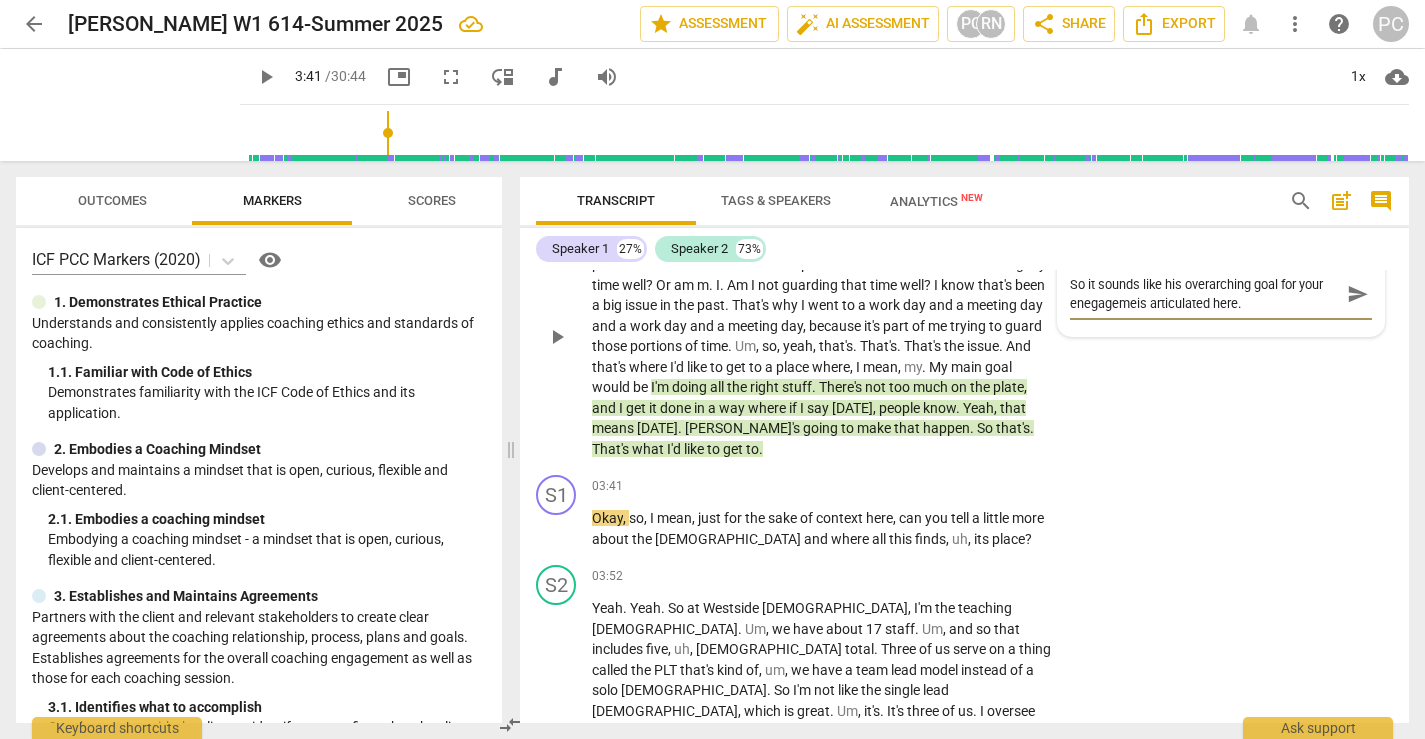 type on "So it sounds like his overarching goal for your enegagemis articulated here." 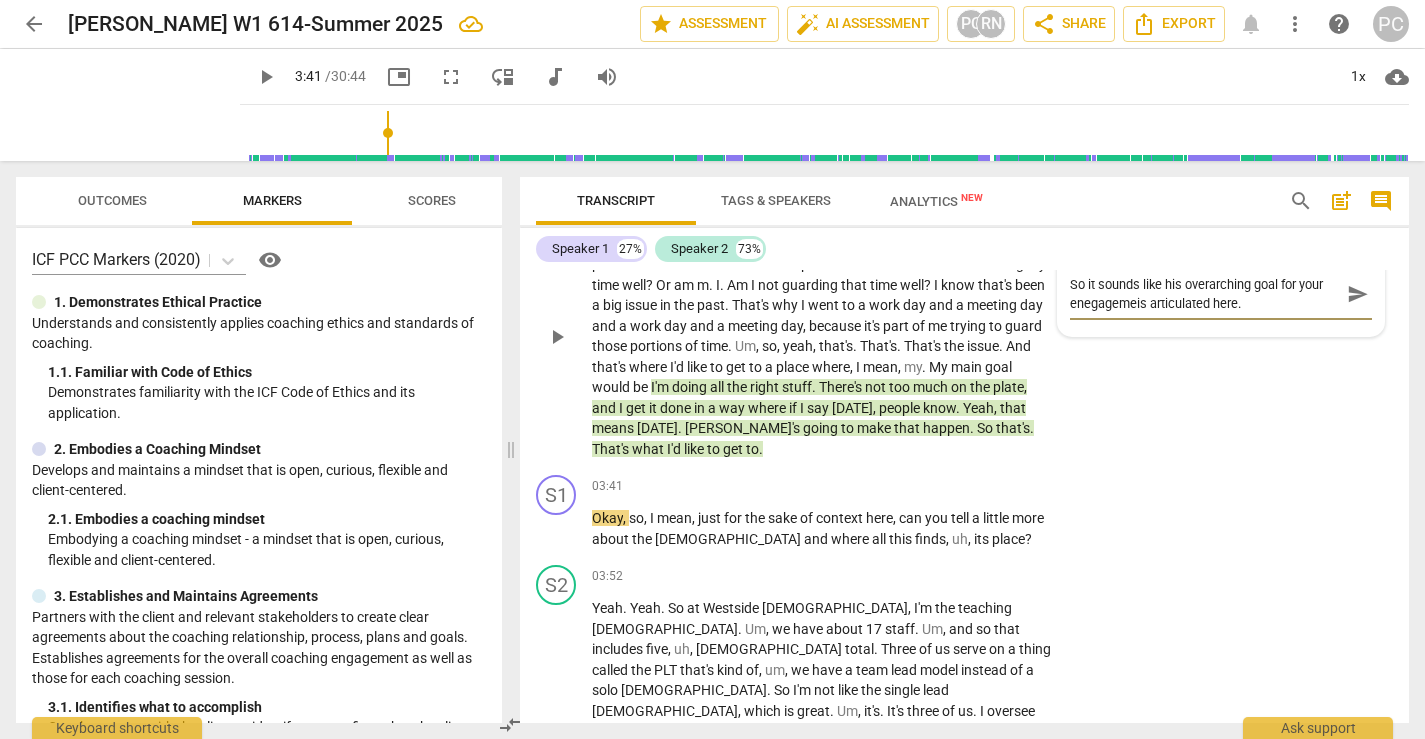 type on "So it sounds like his overarching goal for your enegagemis articulated here." 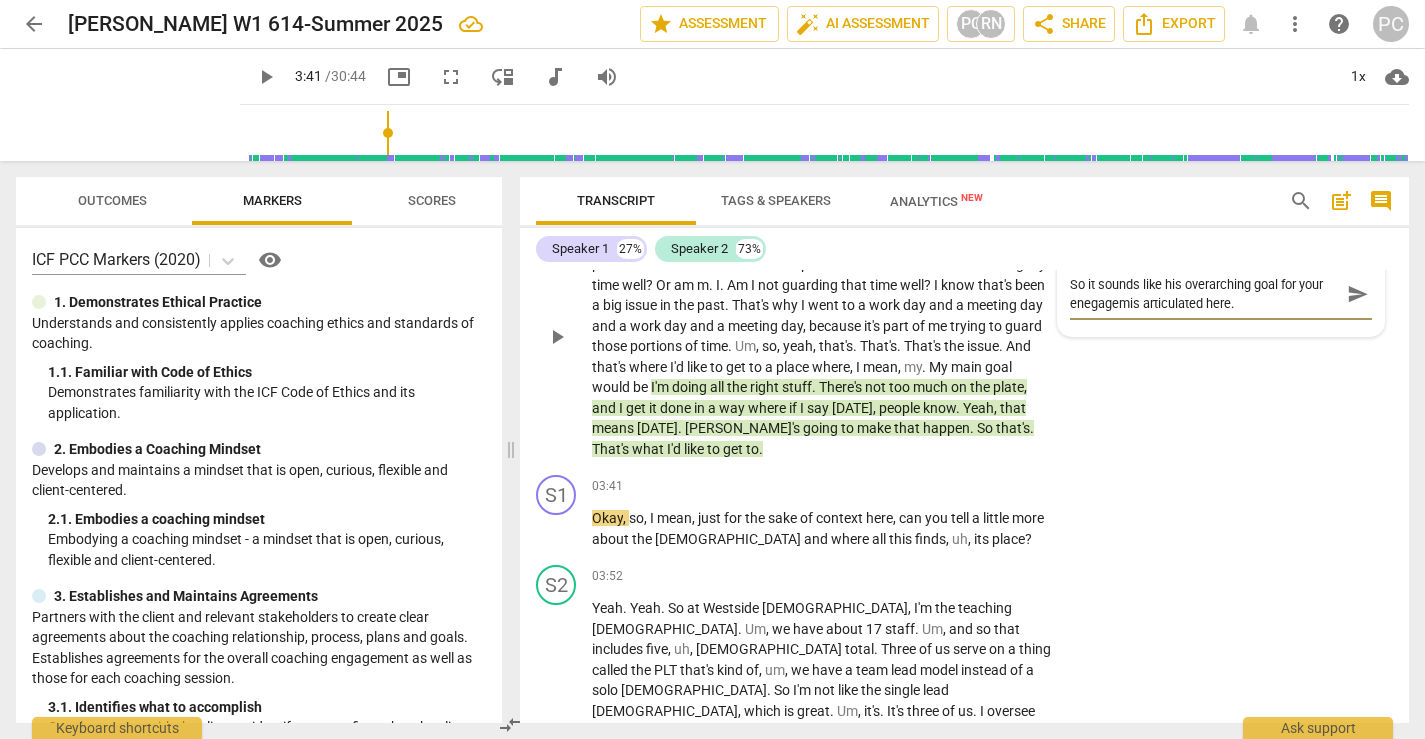 type on "So it sounds like his overarching goal for your enegageis articulated here." 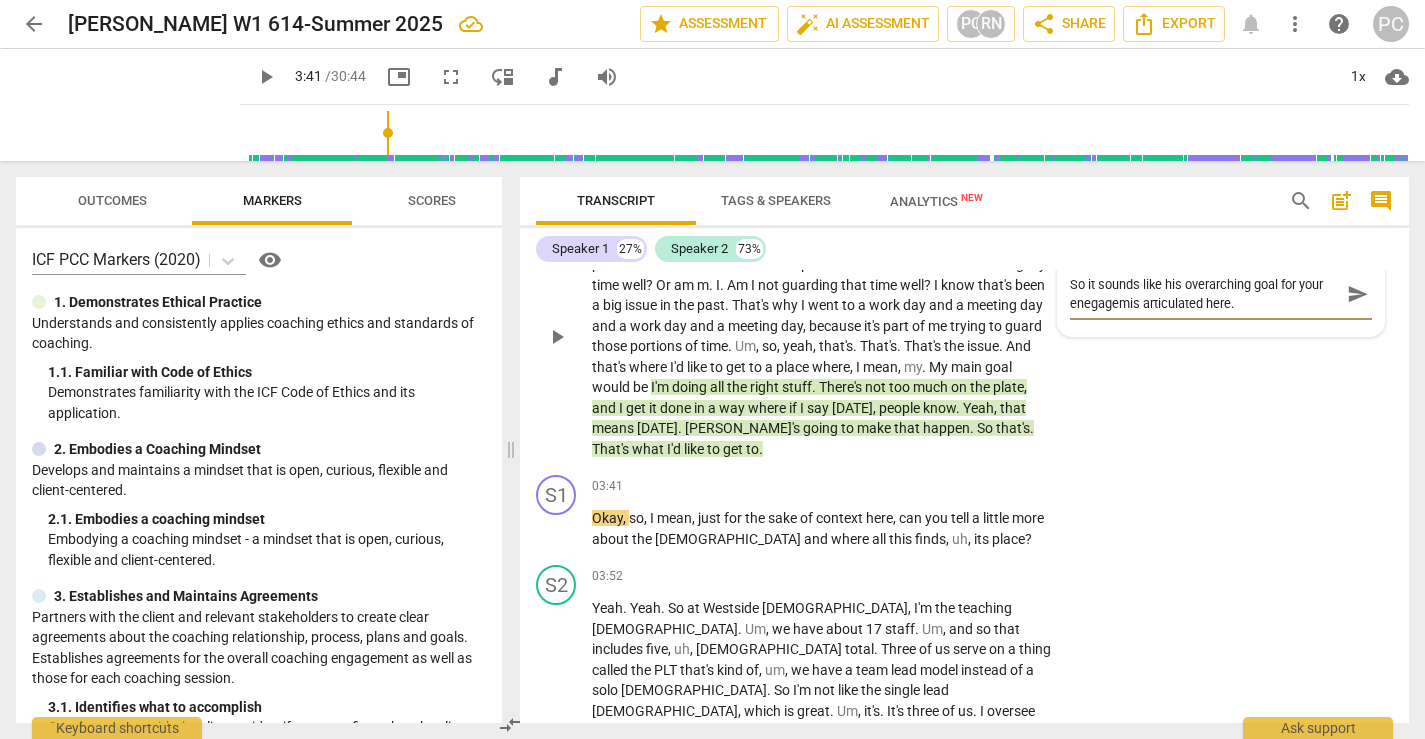type on "So it sounds like his overarching goal for your enegageis articulated here." 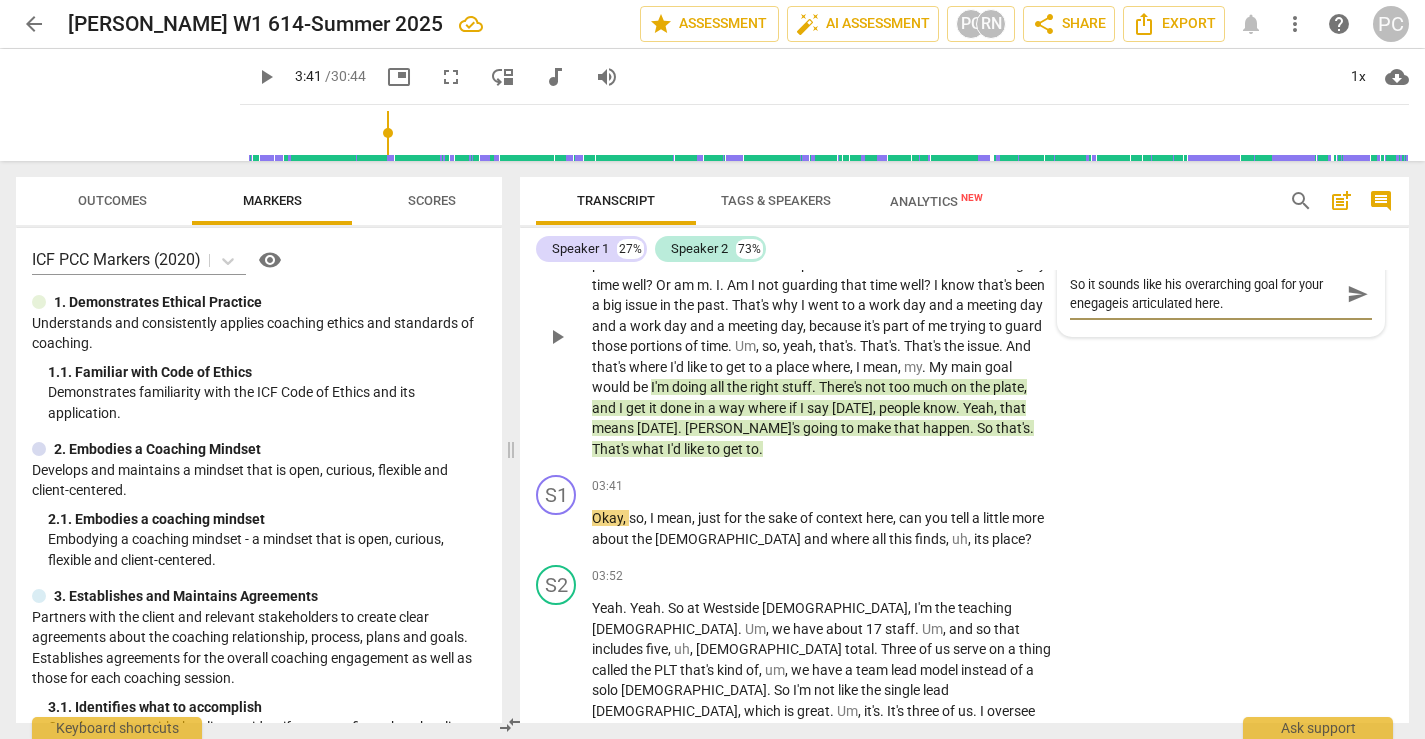 type on "So it sounds like his overarching goal for your enegagis articulated here." 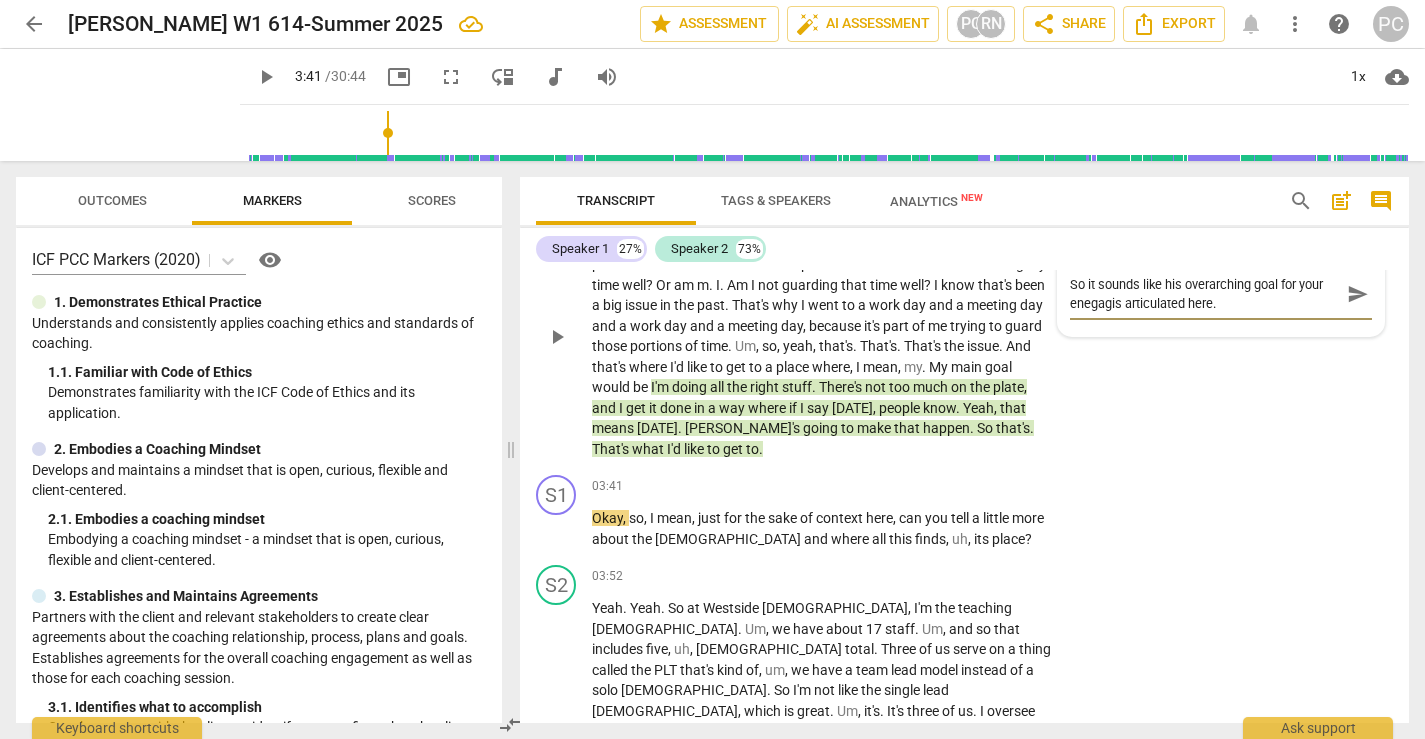 type on "So it sounds like his overarching goal for your enegais articulated here." 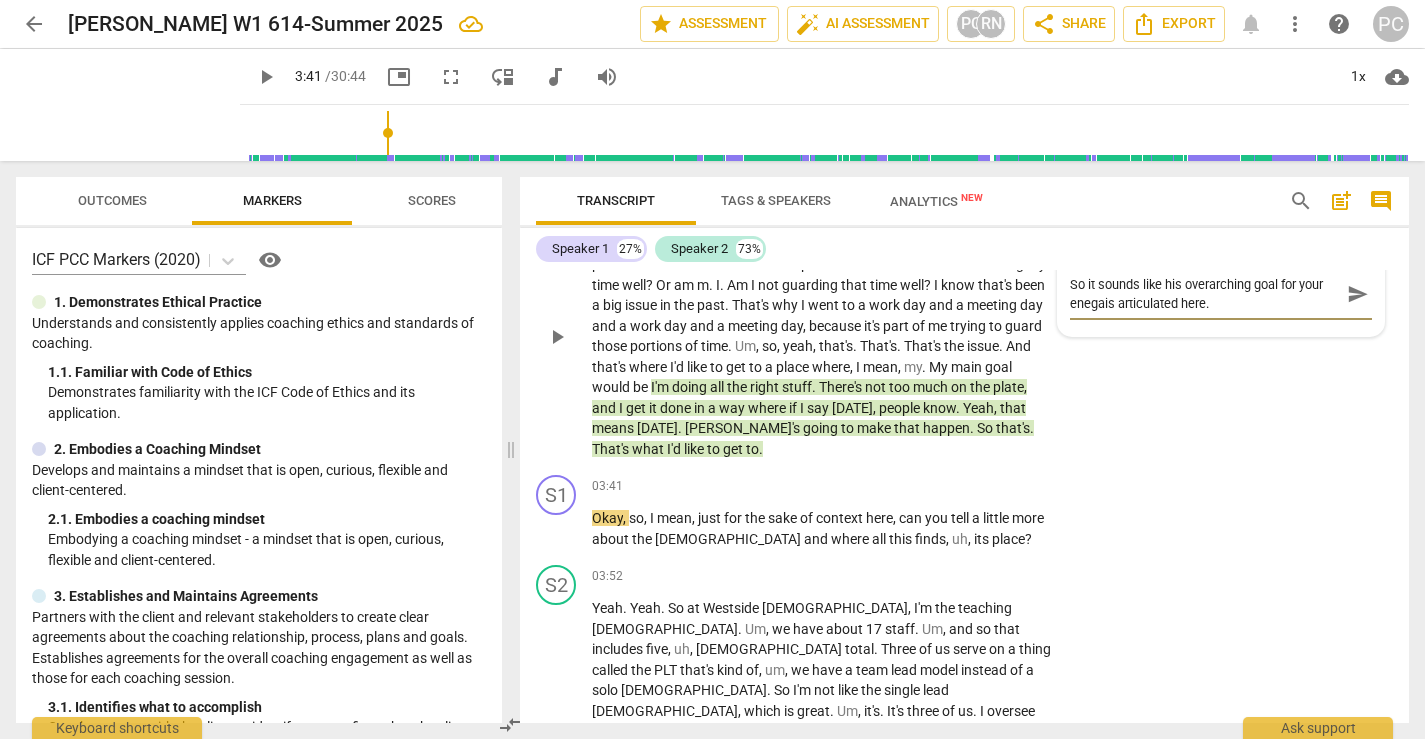 type on "So it sounds like his overarching goal for your enegis articulated here." 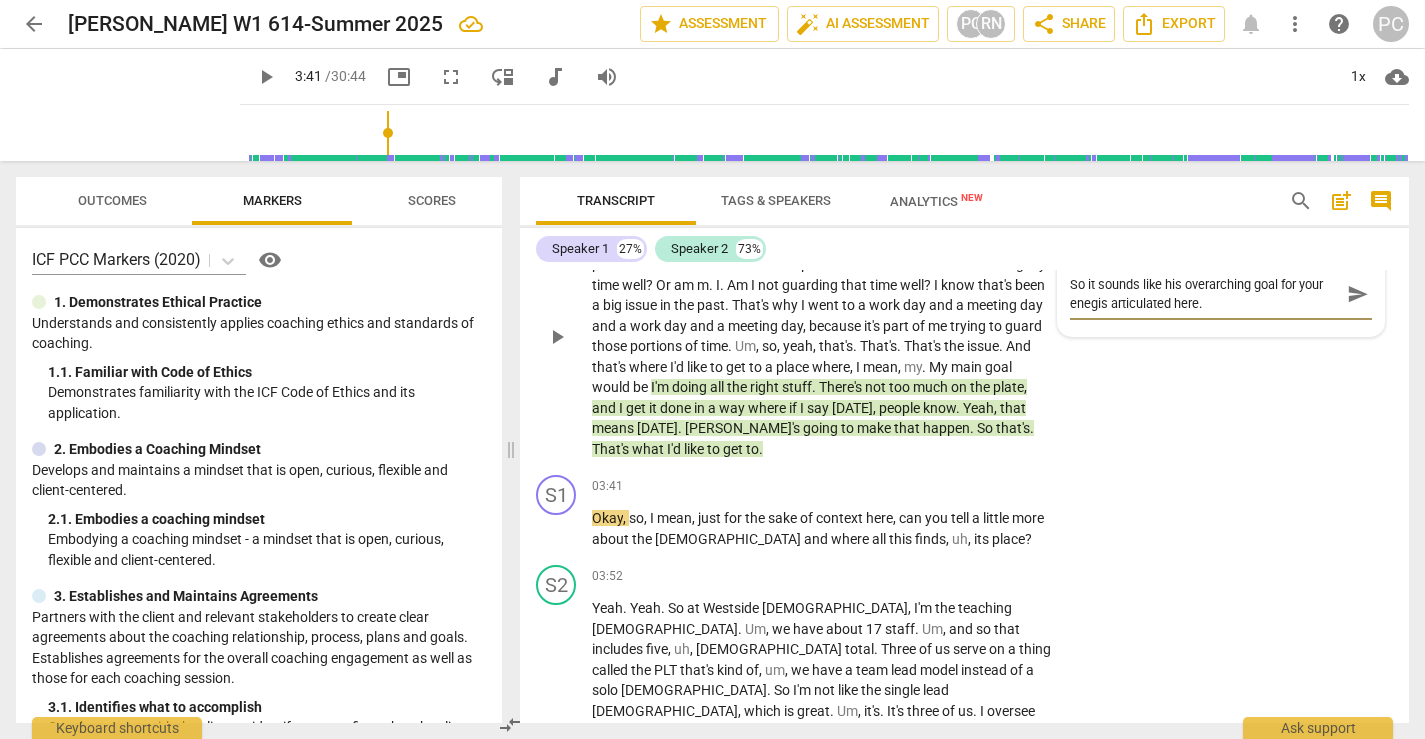 type on "So it sounds like his overarching goal for your eneis articulated here." 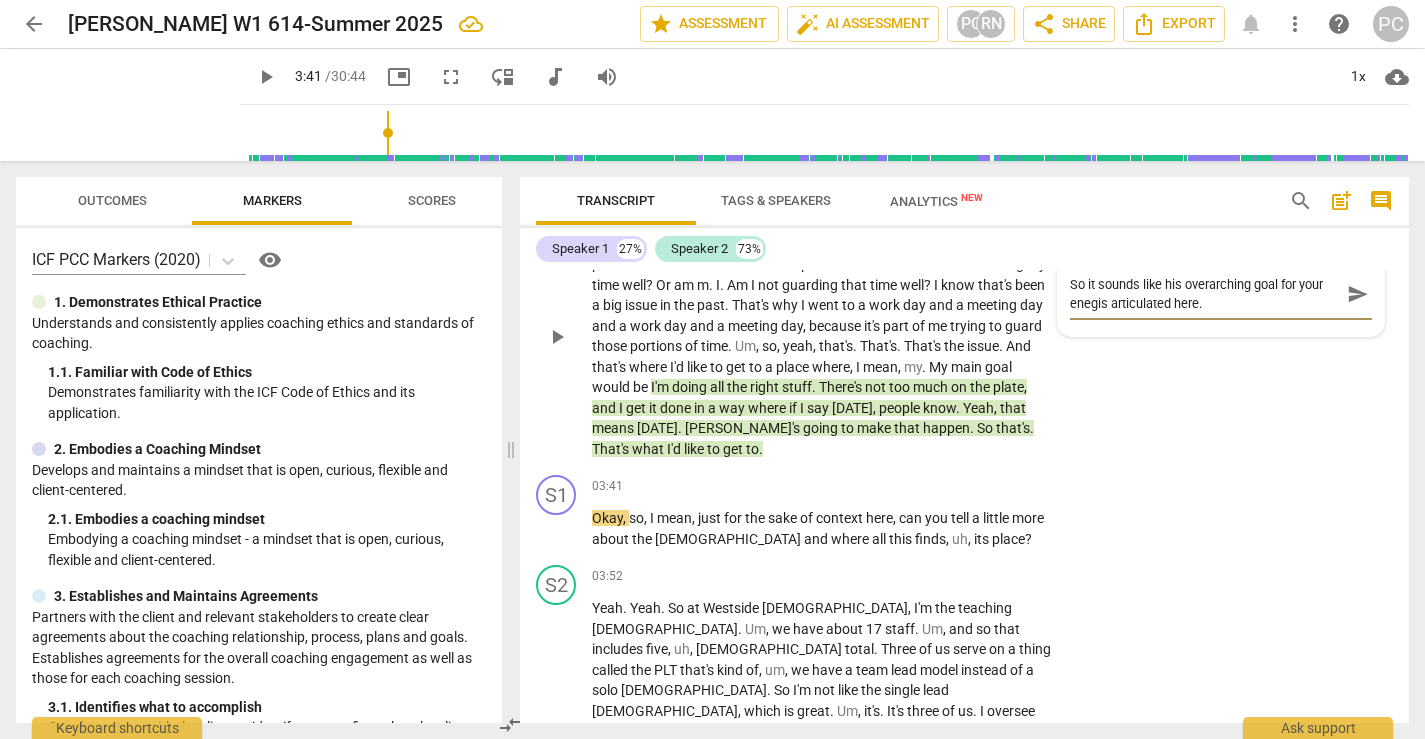 type on "So it sounds like his overarching goal for your eneis articulated here." 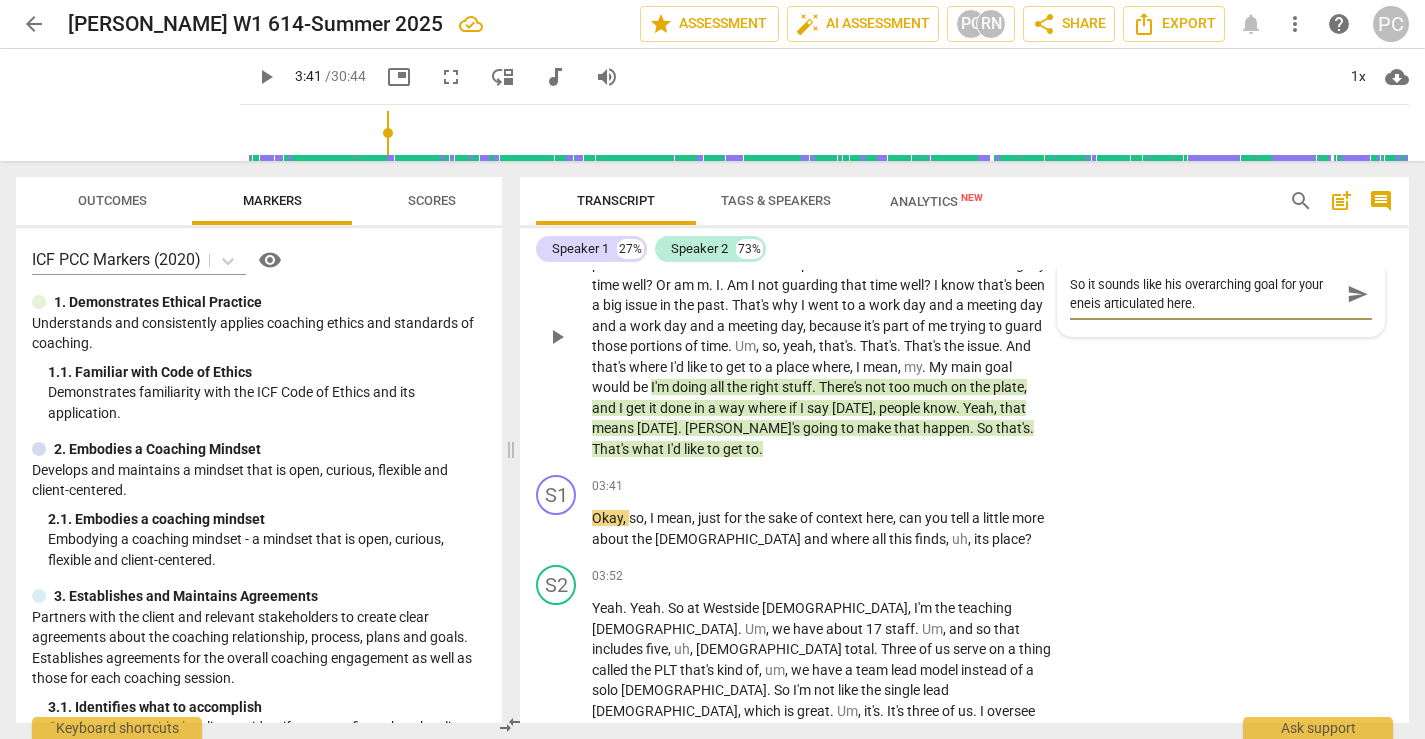 type on "So it sounds like his overarching goal for your [PERSON_NAME] articulated here." 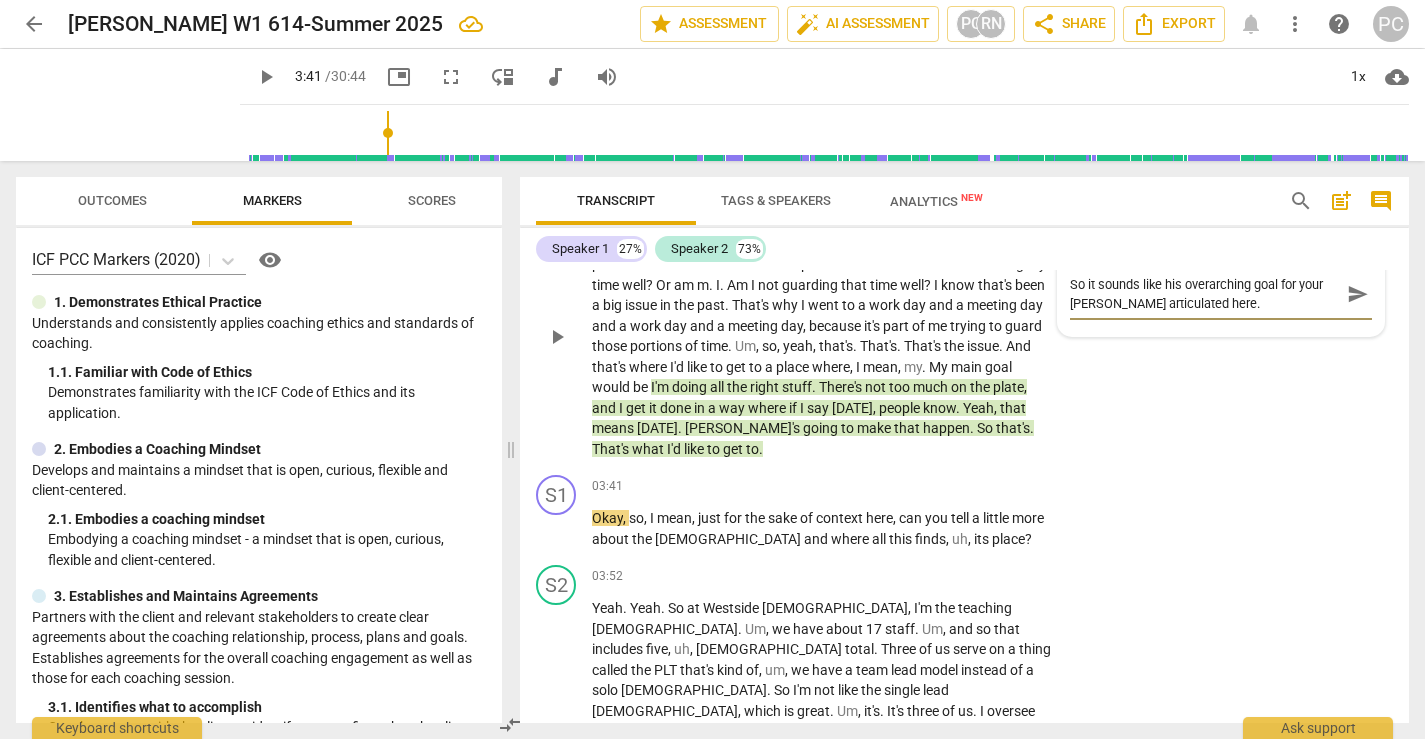 type on "So it sounds like his overarching goal for your engis articulated here." 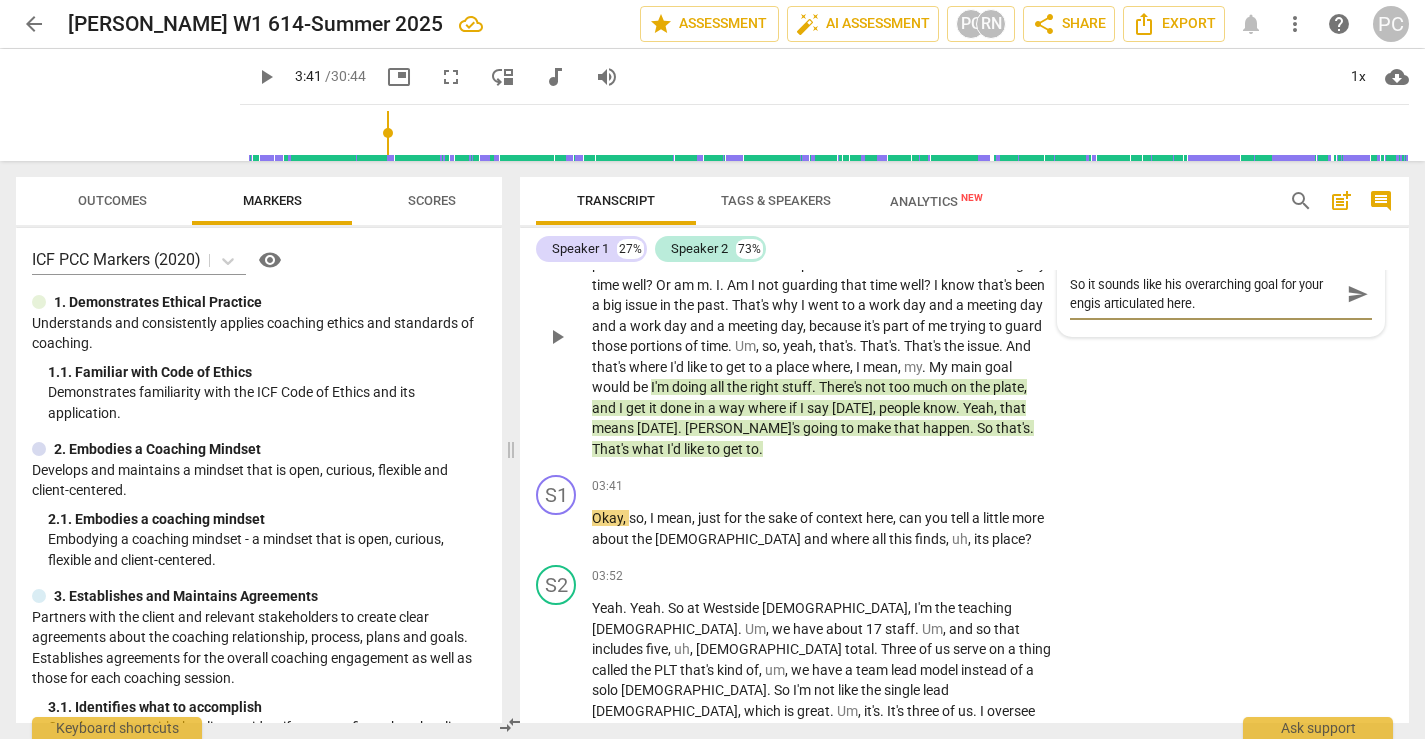 type on "So it sounds like his overarching goal for your engais articulated here." 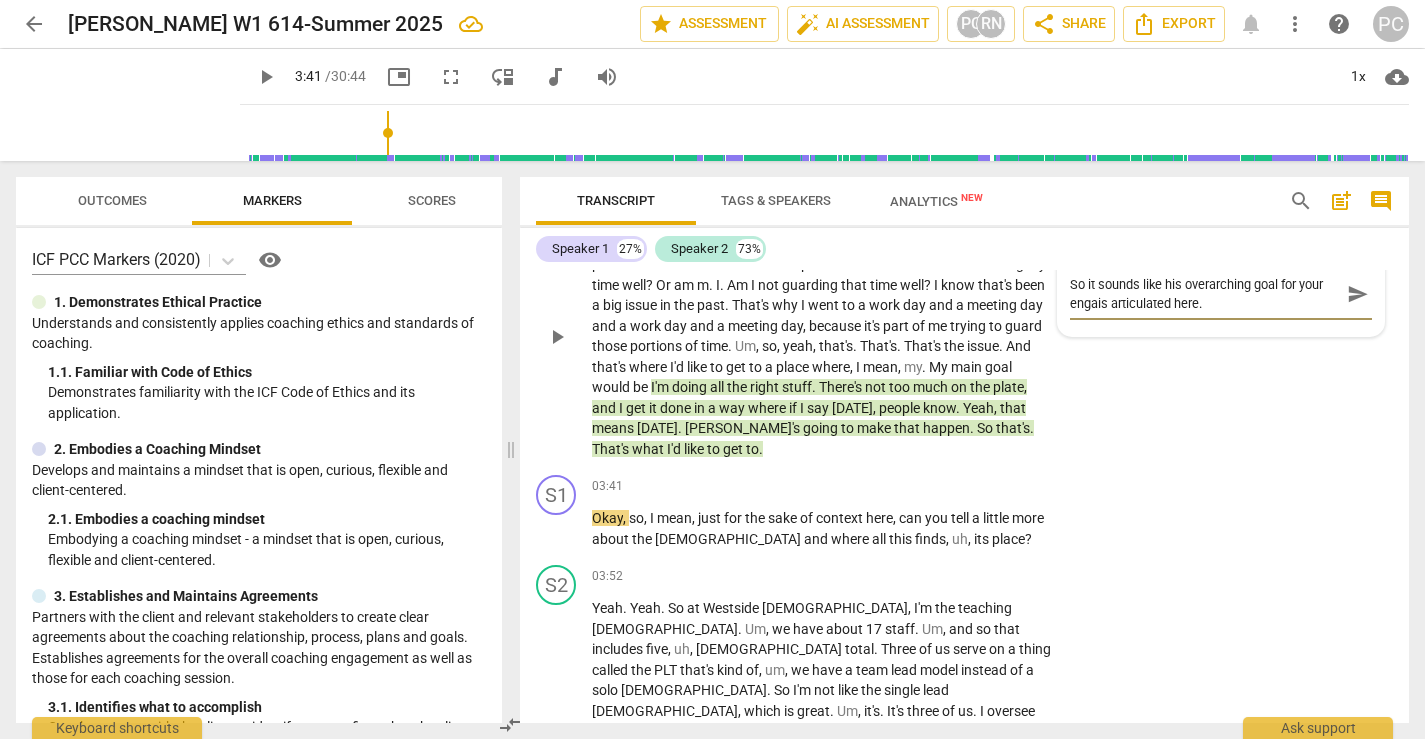 type on "So it sounds like his overarching goal for your engagis articulated here." 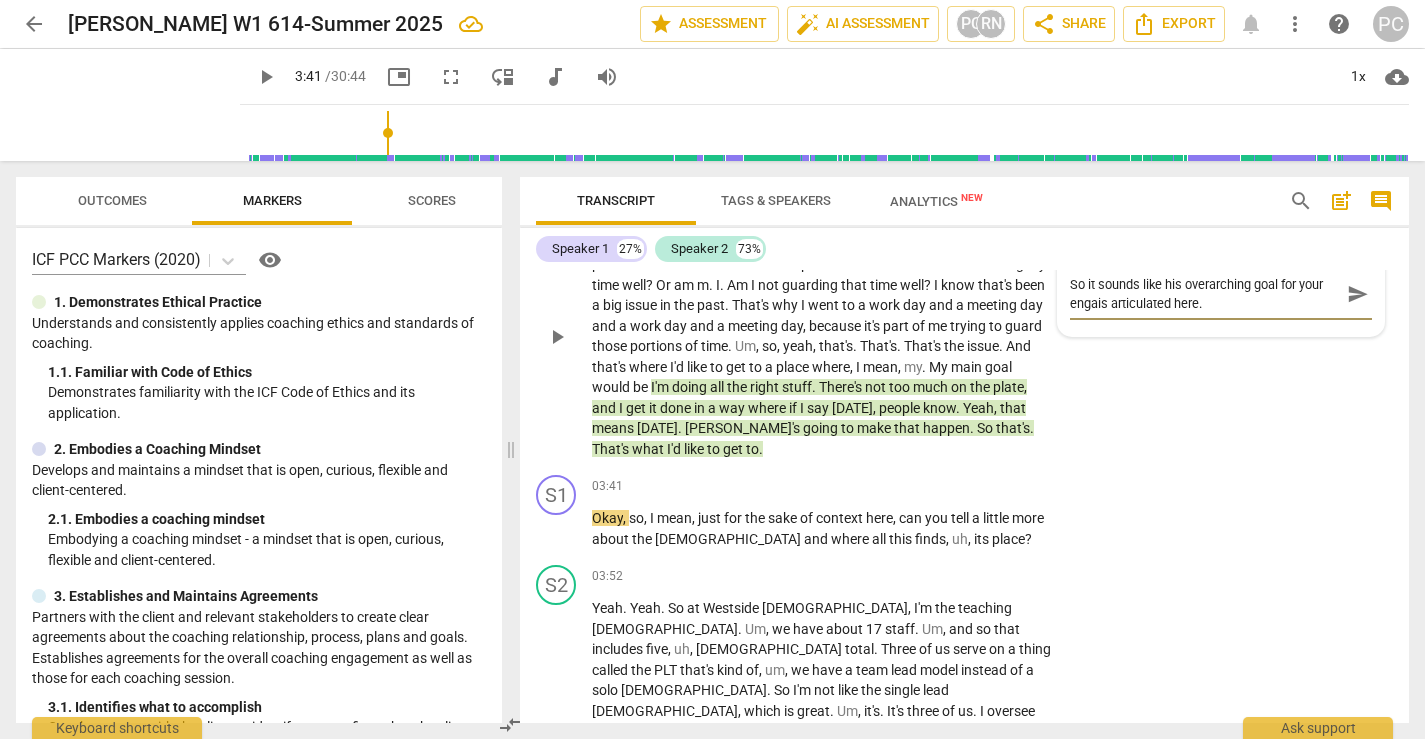type on "So it sounds like his overarching goal for your engagis articulated here." 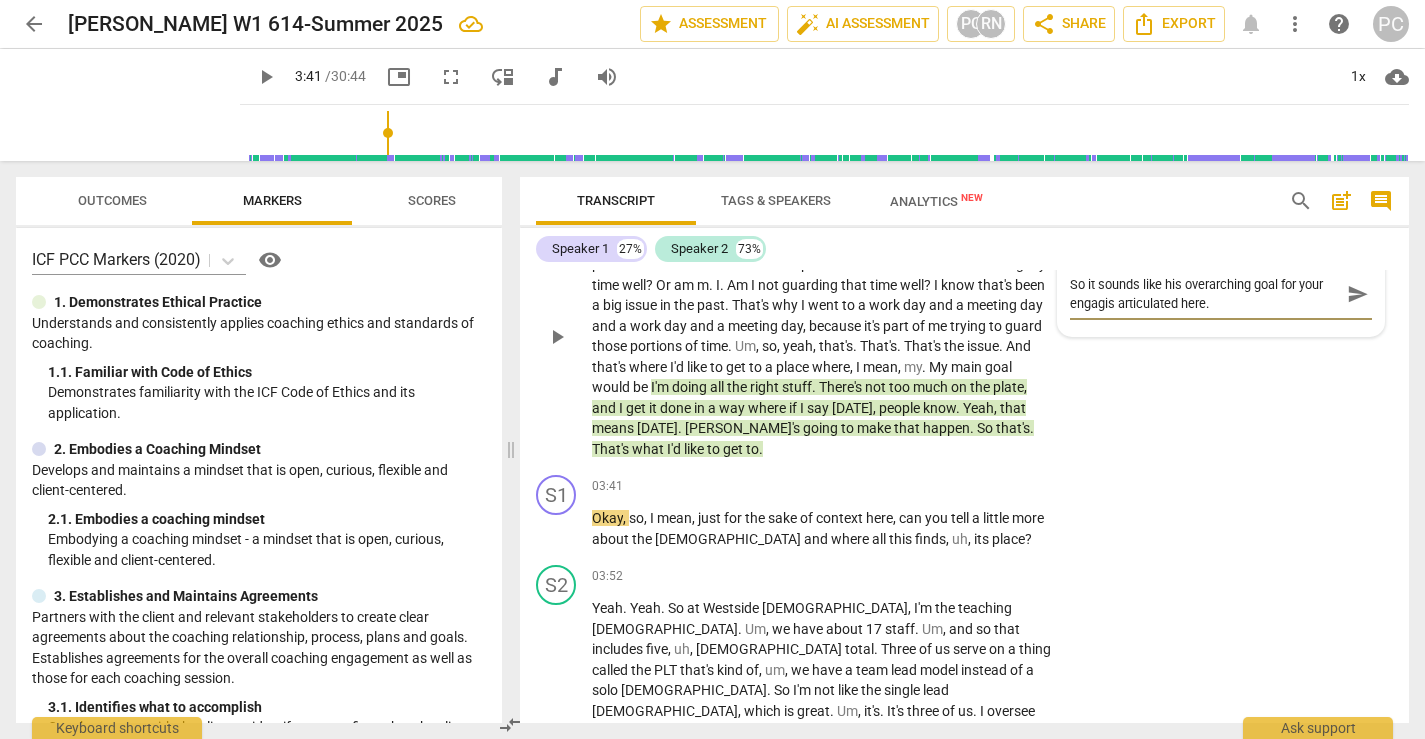 type on "So it sounds like his overarching goal for your engageis articulated here." 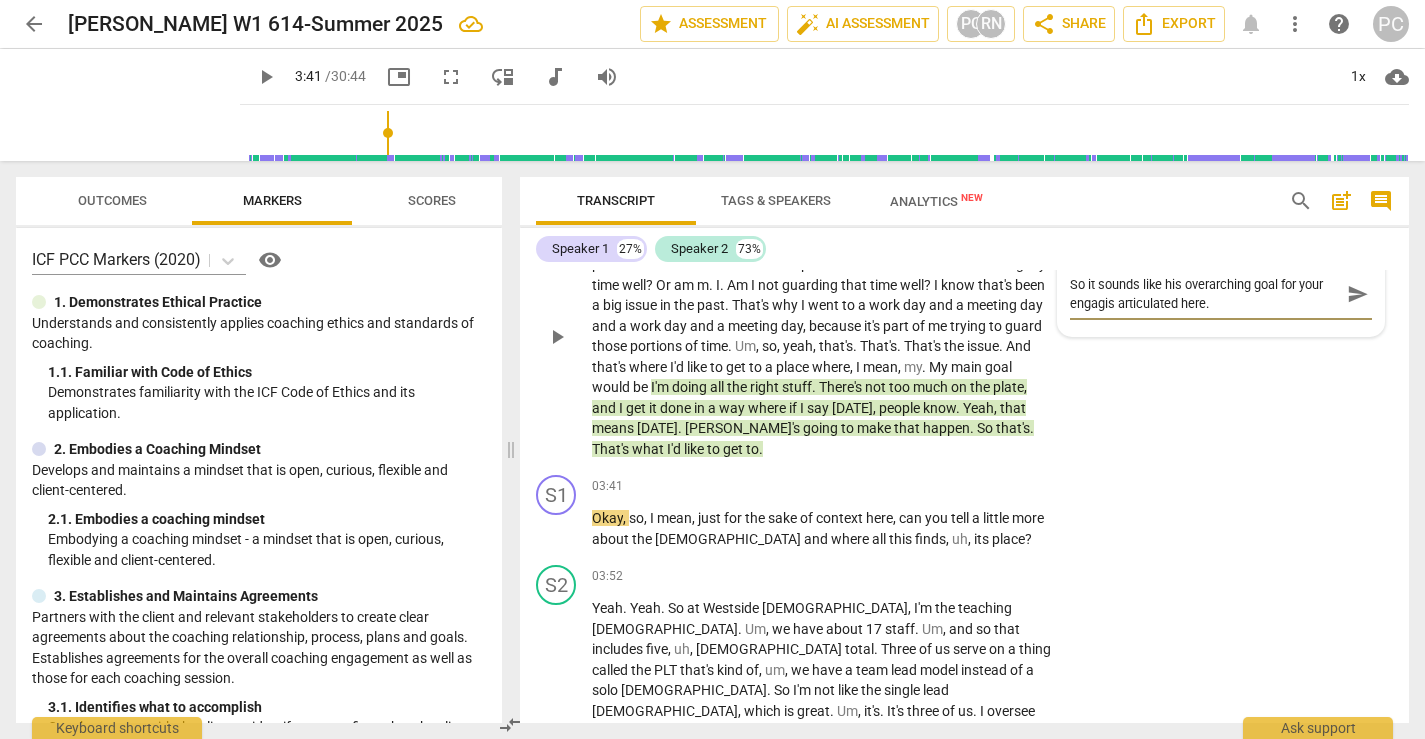 type on "So it sounds like his overarching goal for your engageis articulated here." 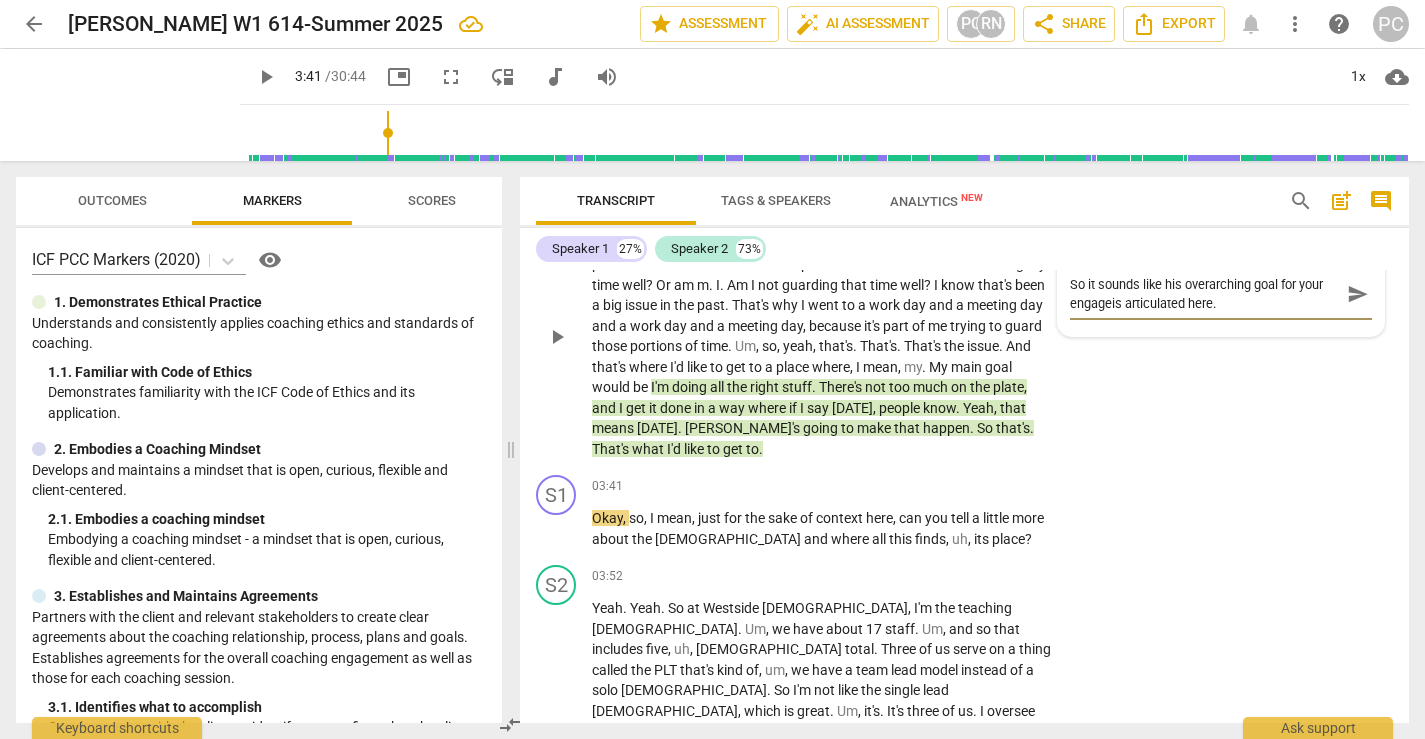 type on "So it sounds like his overarching goal for your engagemis articulated here." 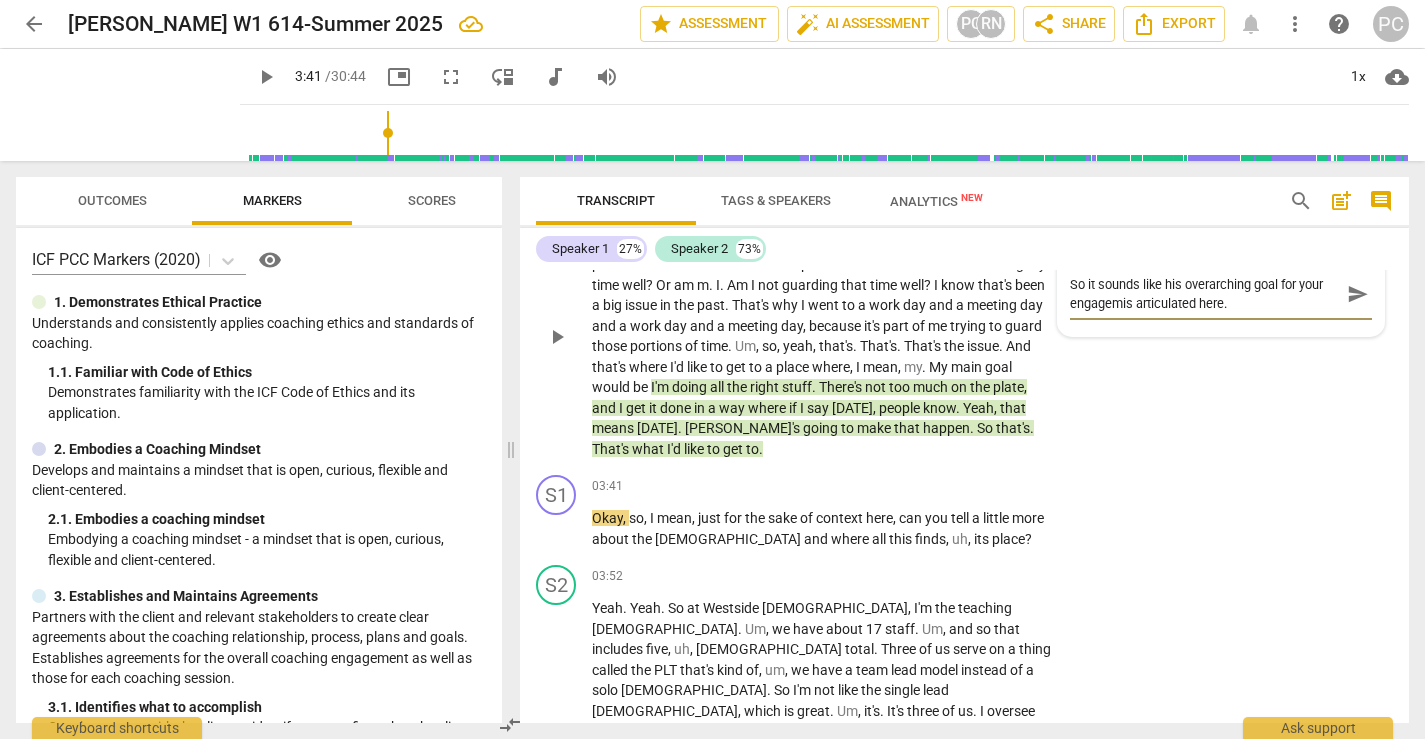 type on "So it sounds like his overarching goal for your engagemeis articulated here." 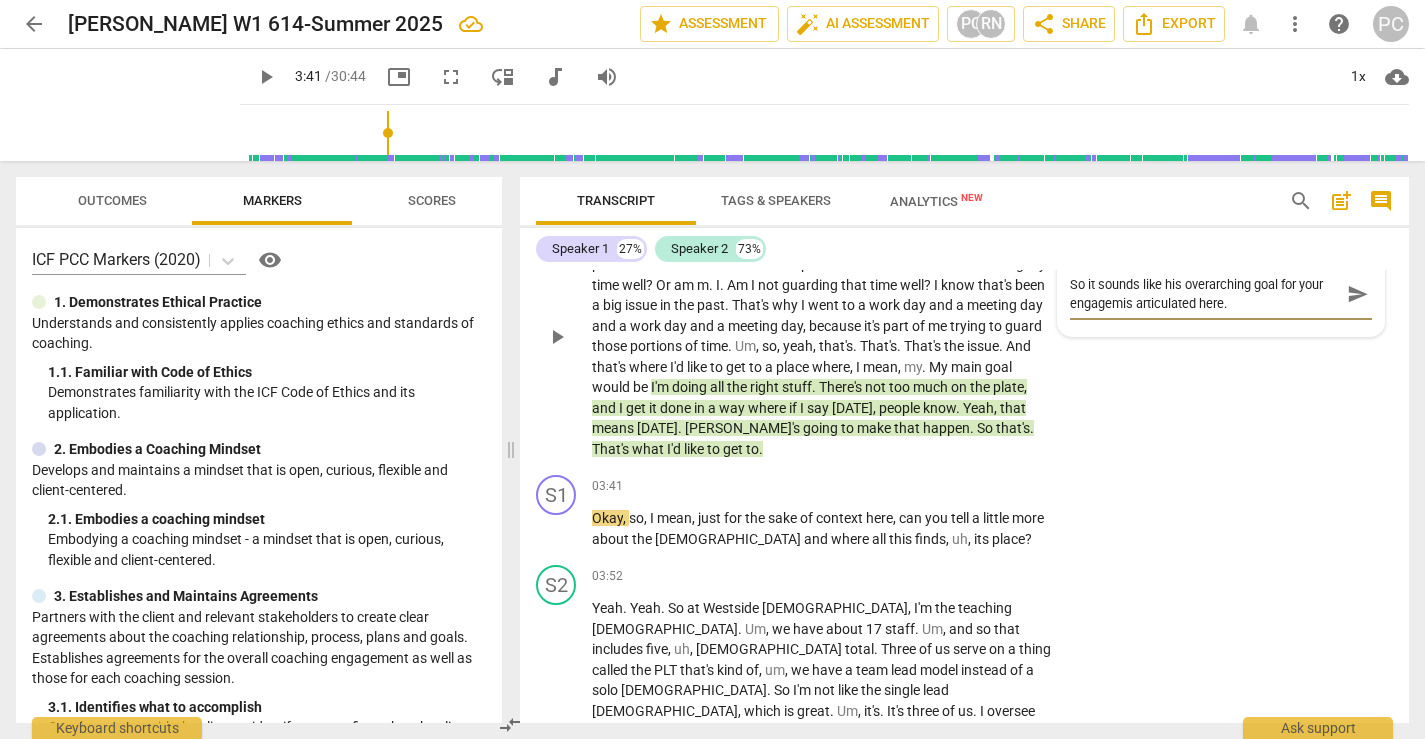 type on "So it sounds like his overarching goal for your engagemeis articulated here." 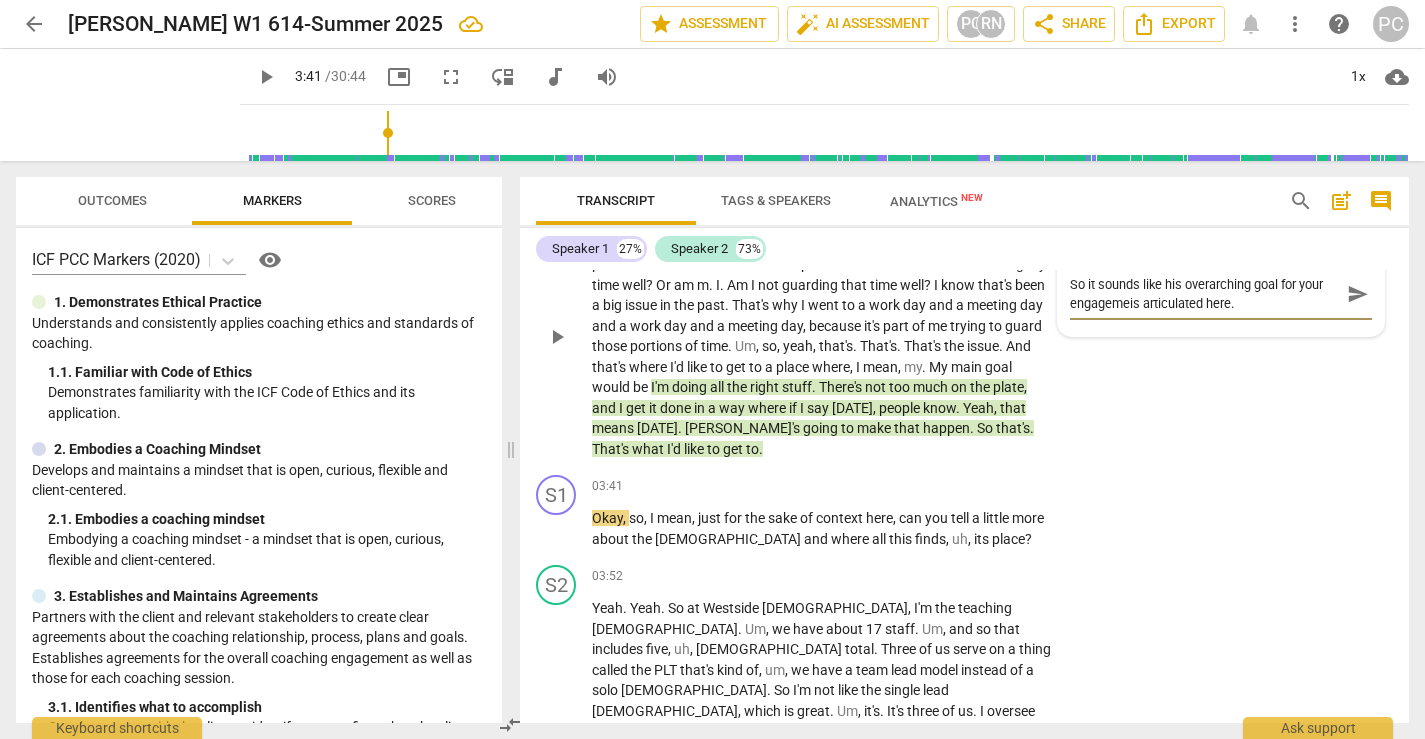 type on "So it sounds like his overarching goal for your engagemenis articulated here." 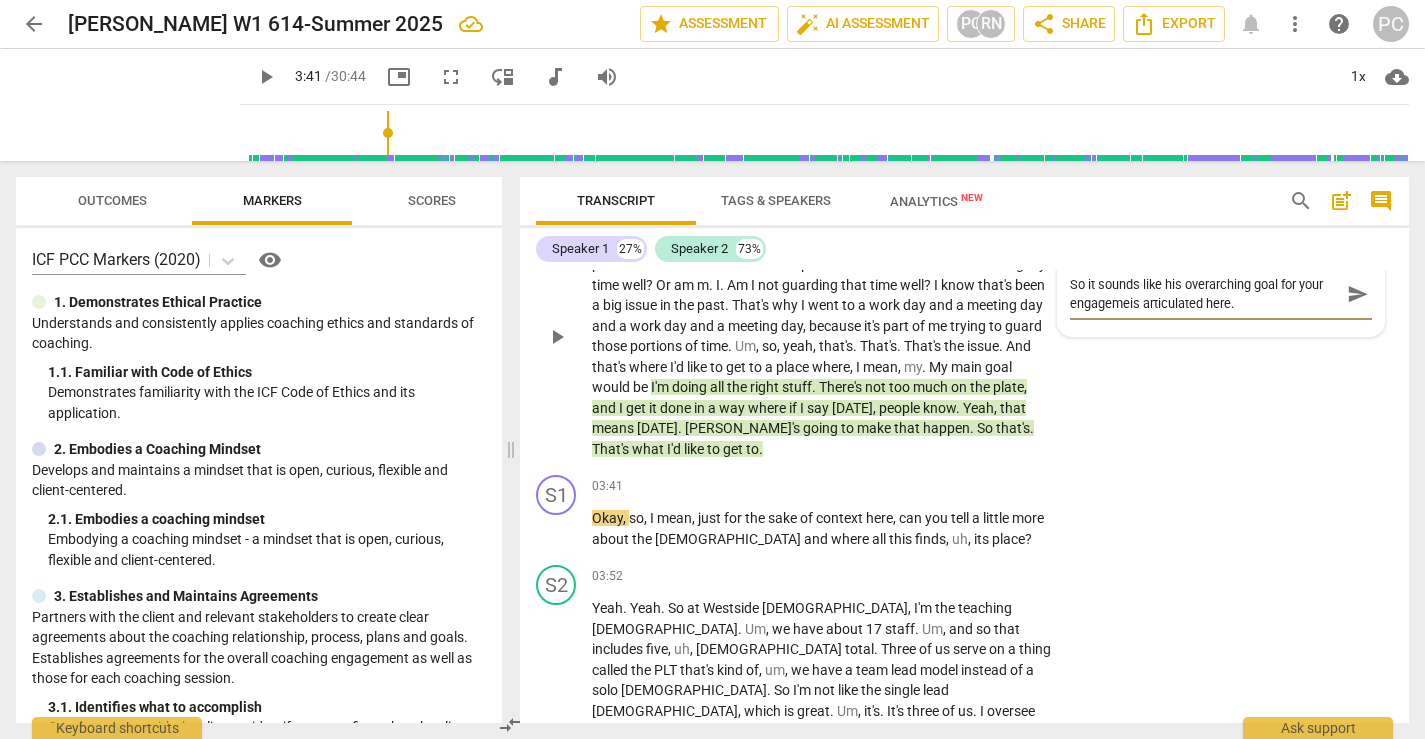 type on "So it sounds like his overarching goal for your engagemenis articulated here." 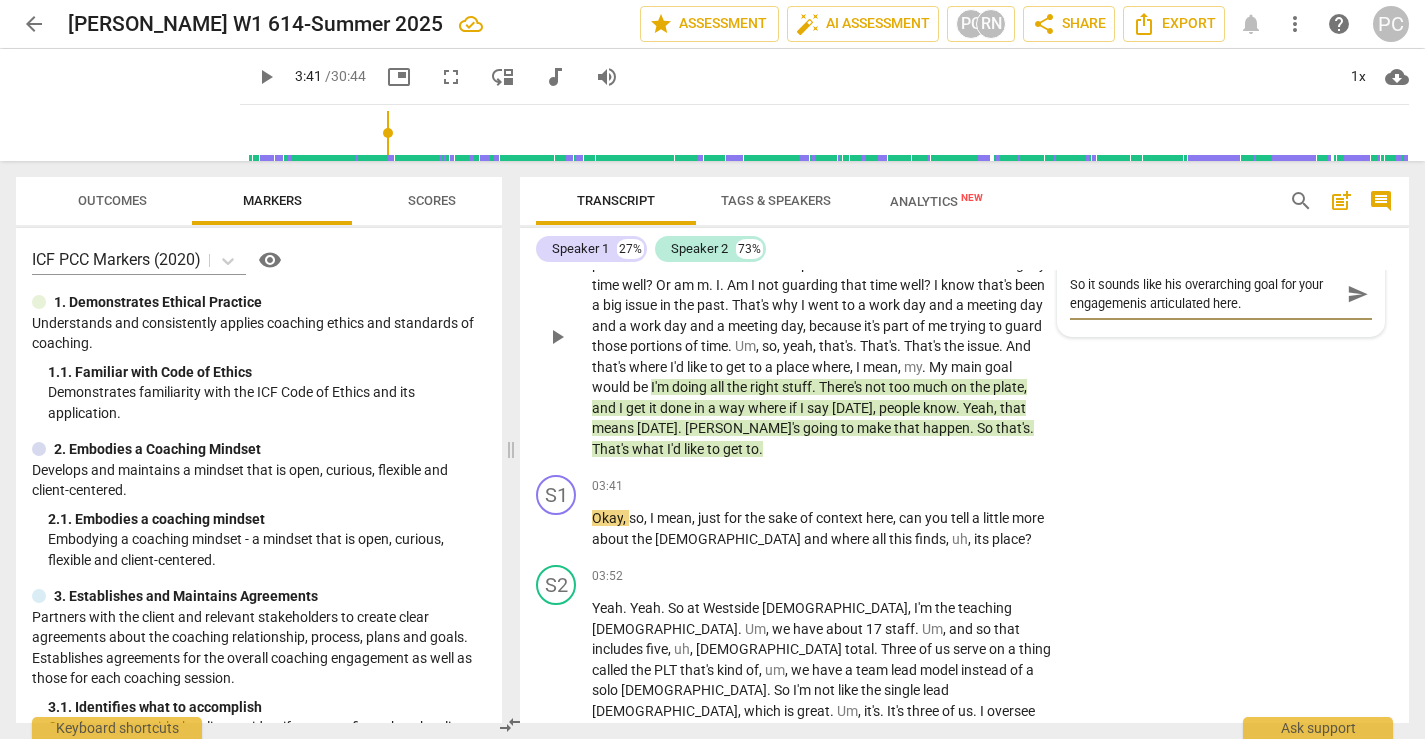 type on "So it sounds like his overarching goal for your engagementis articulated here." 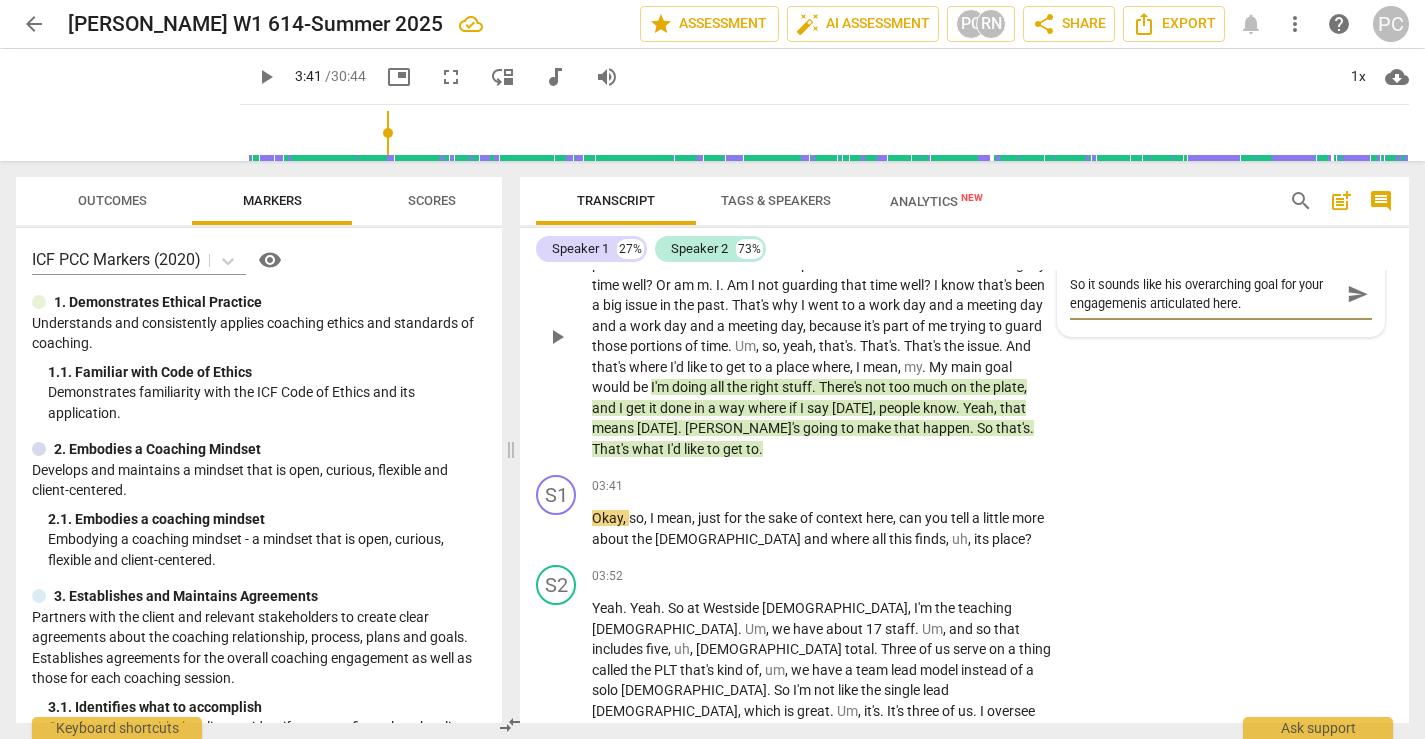 type on "So it sounds like his overarching goal for your engagementis articulated here." 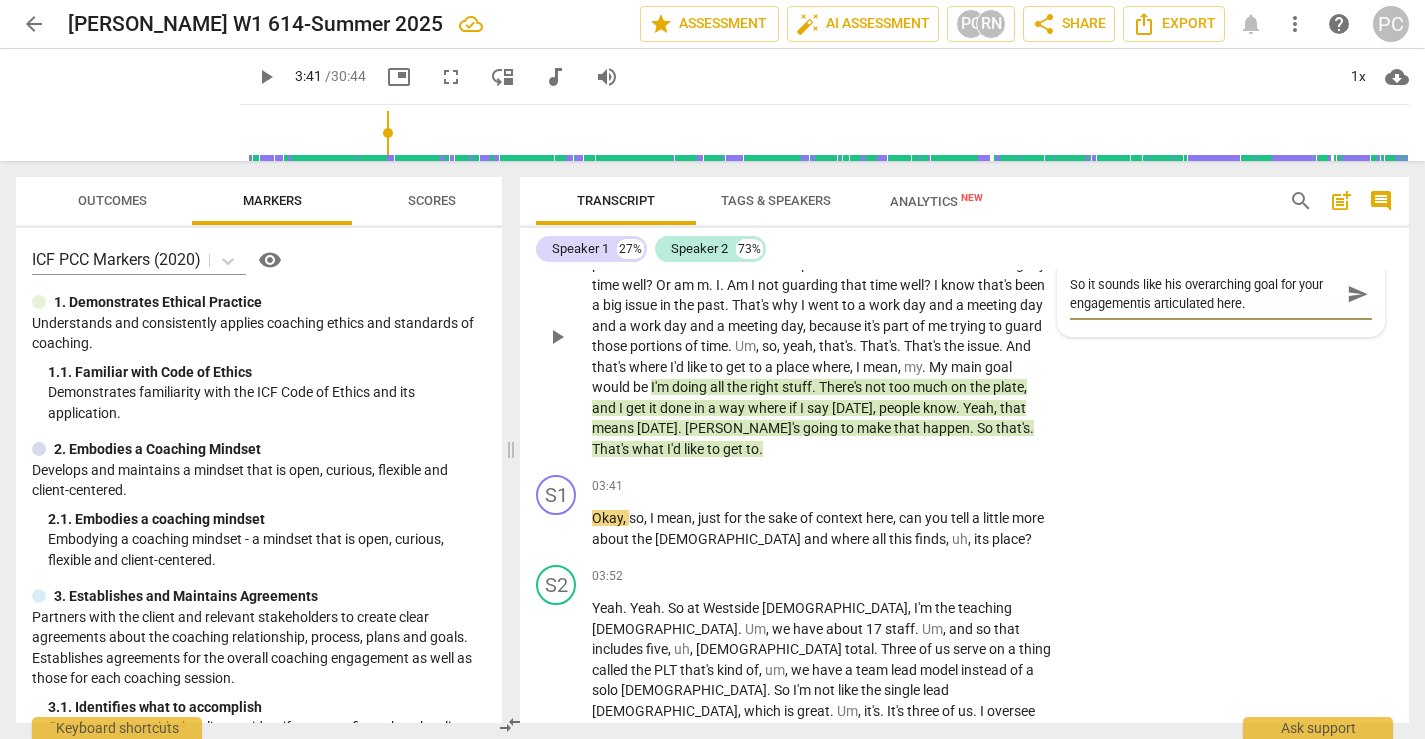 type on "So it sounds like his overarching goal for your engagement is articulated here." 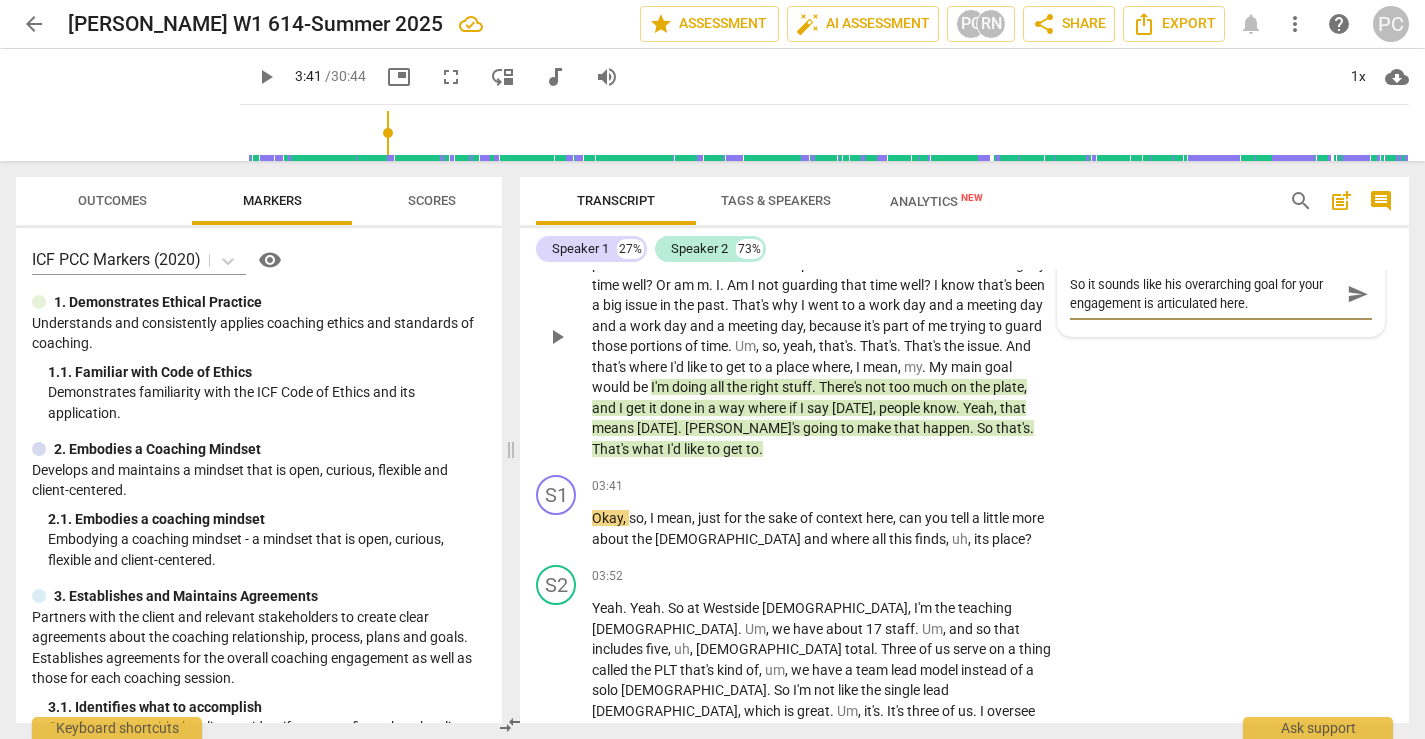 click on "So it sounds like his overarching goal for your engagement is articulated here." at bounding box center (1205, 294) 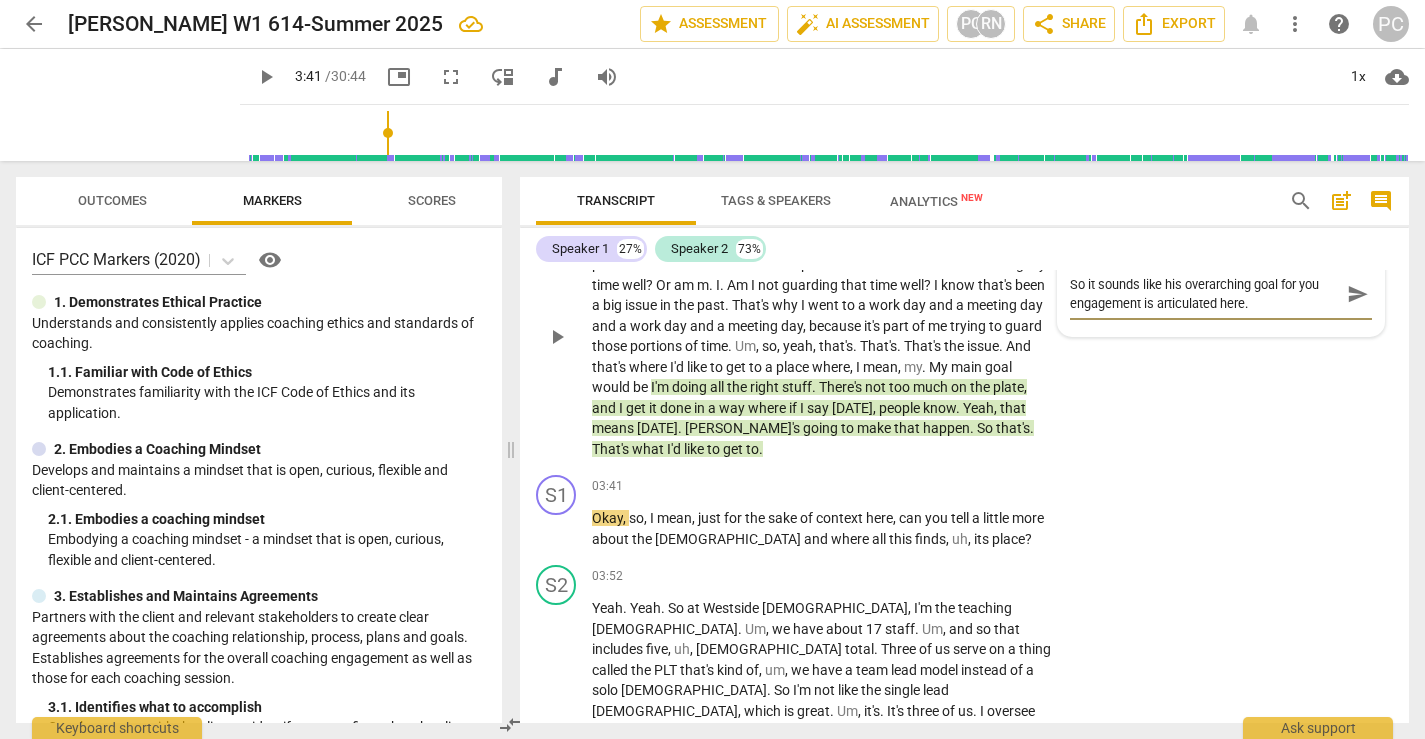 type on "So it sounds like his overarching goal for yo engagement is articulated here." 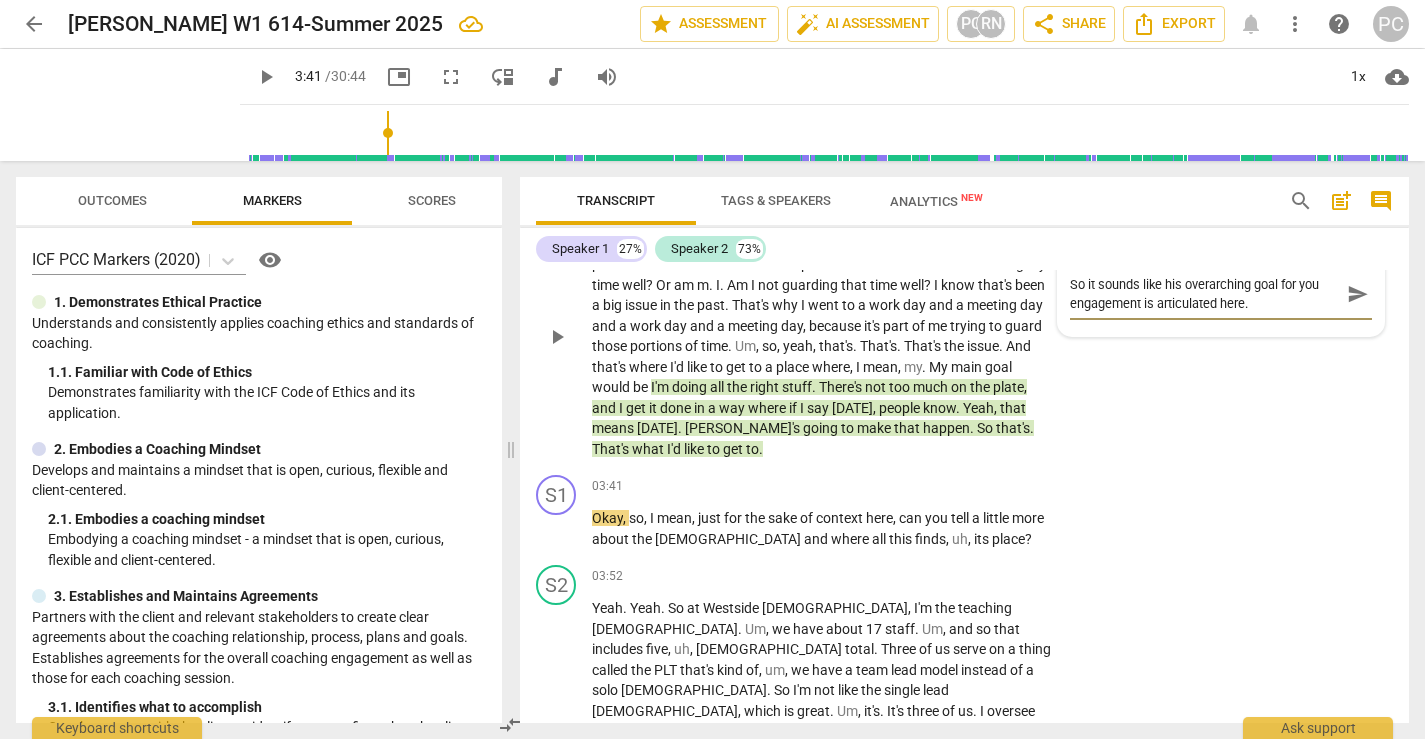 type on "So it sounds like his overarching goal for yo engagement is articulated here." 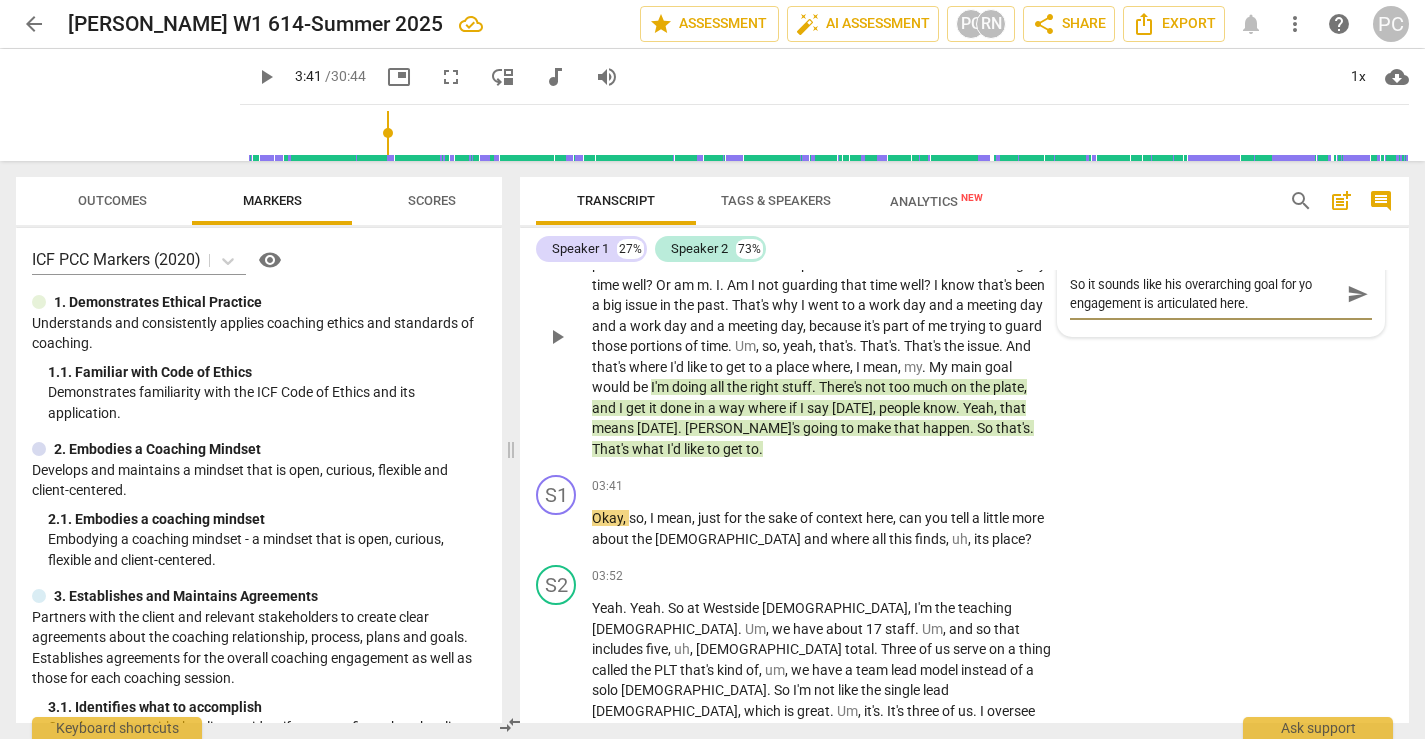type on "So it sounds like his overarching goal for y engagement is articulated here." 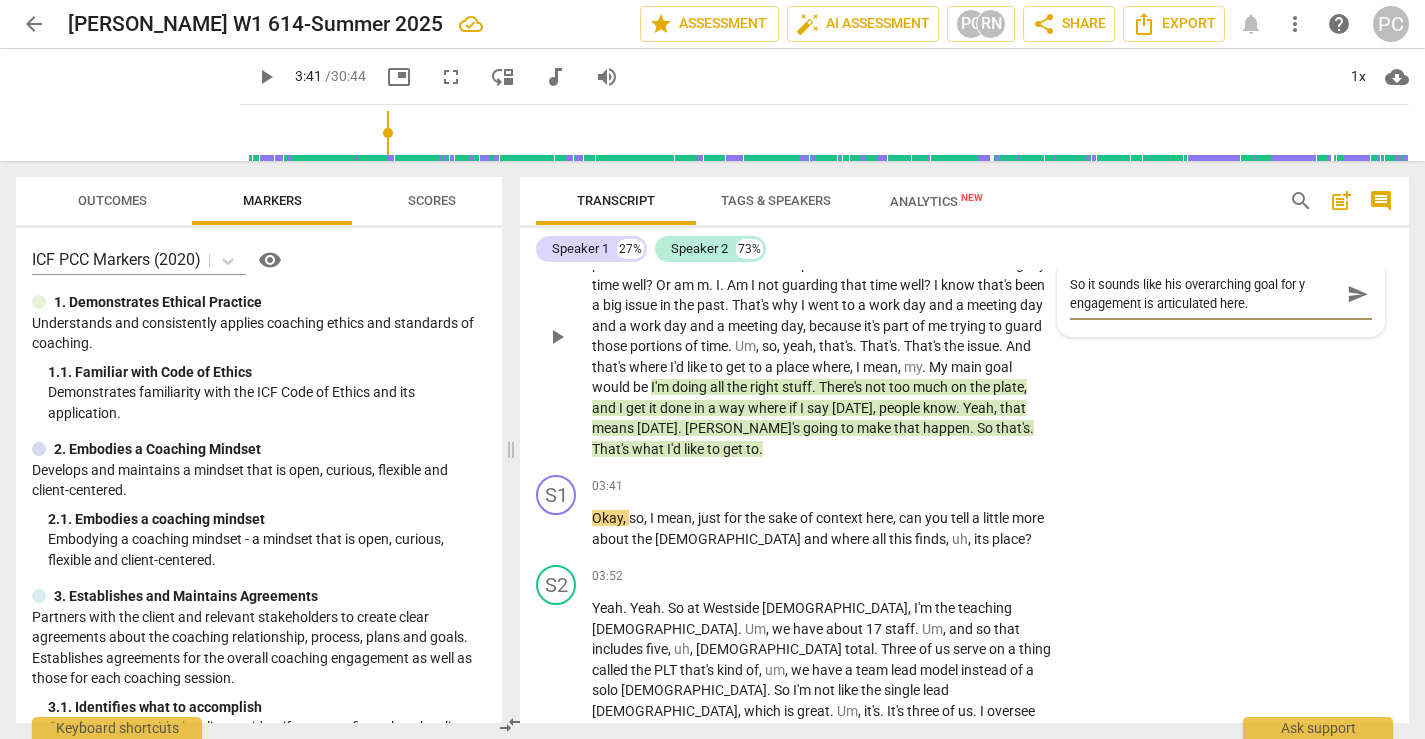type on "So it sounds like his overarching goal for  engagement is articulated here." 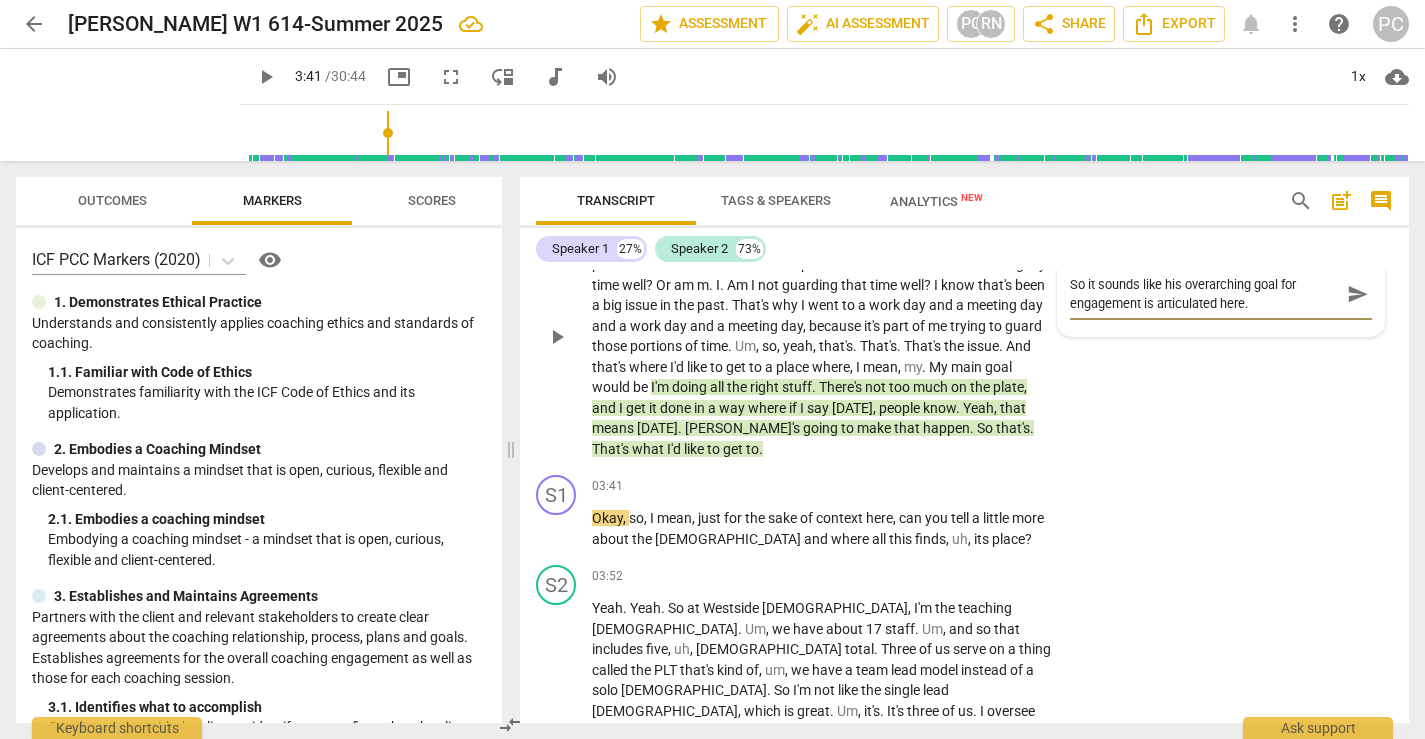 type on "So it sounds like his overarching goal for t engagement is articulated here." 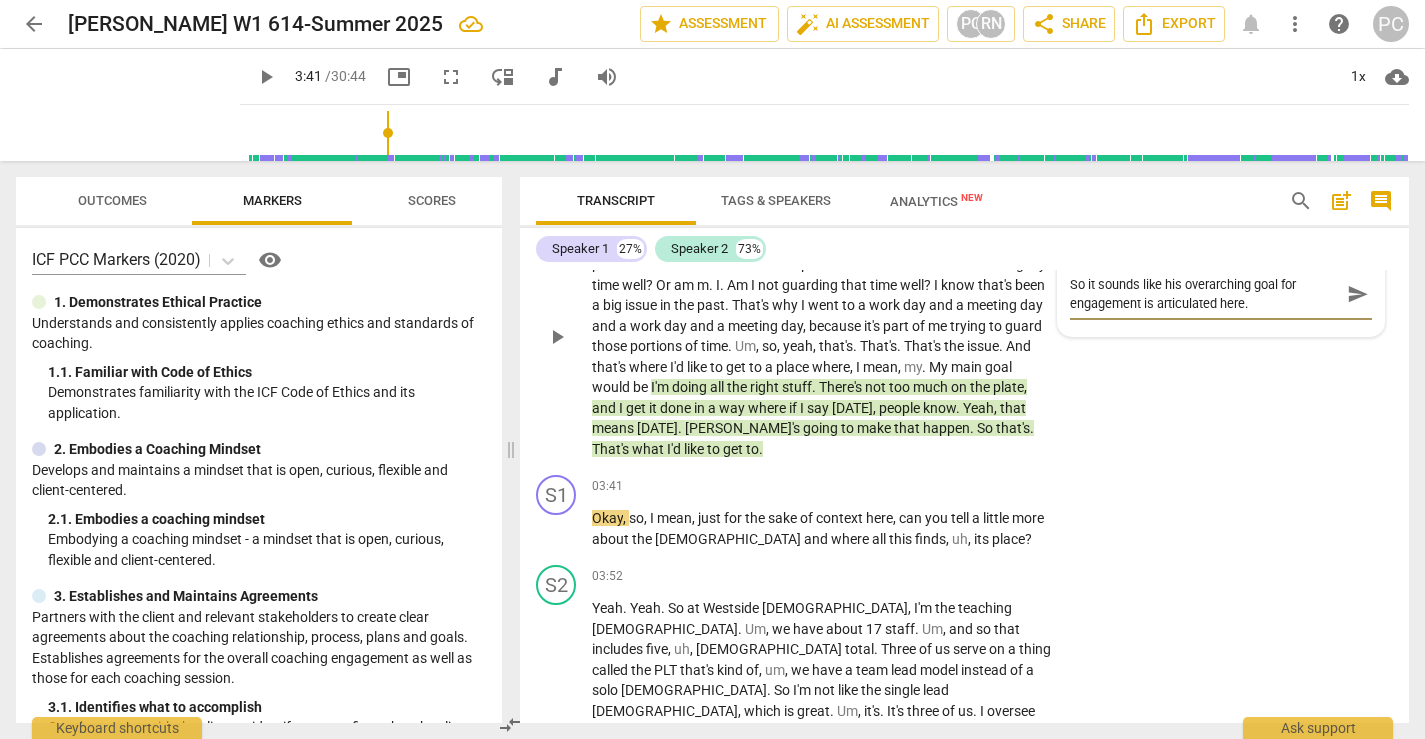 type 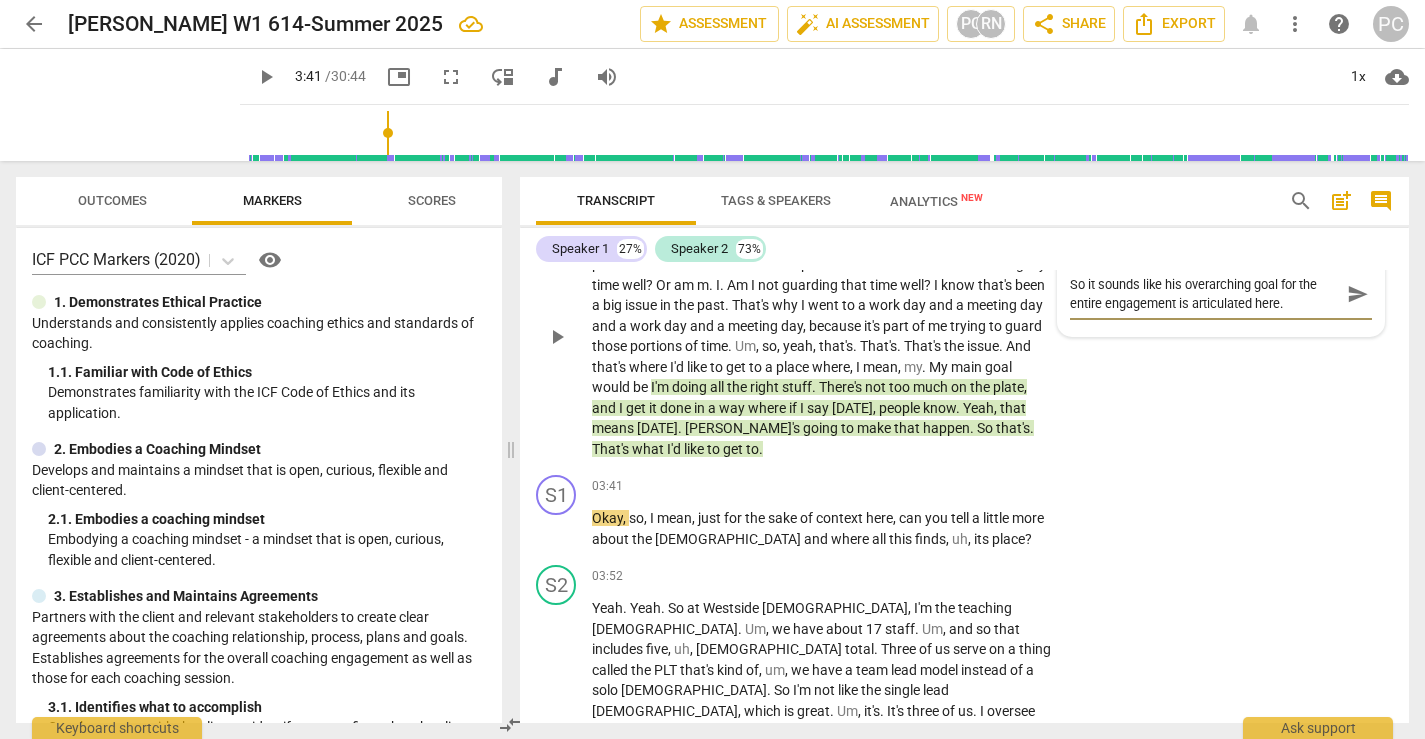 click on "send" at bounding box center [1358, 294] 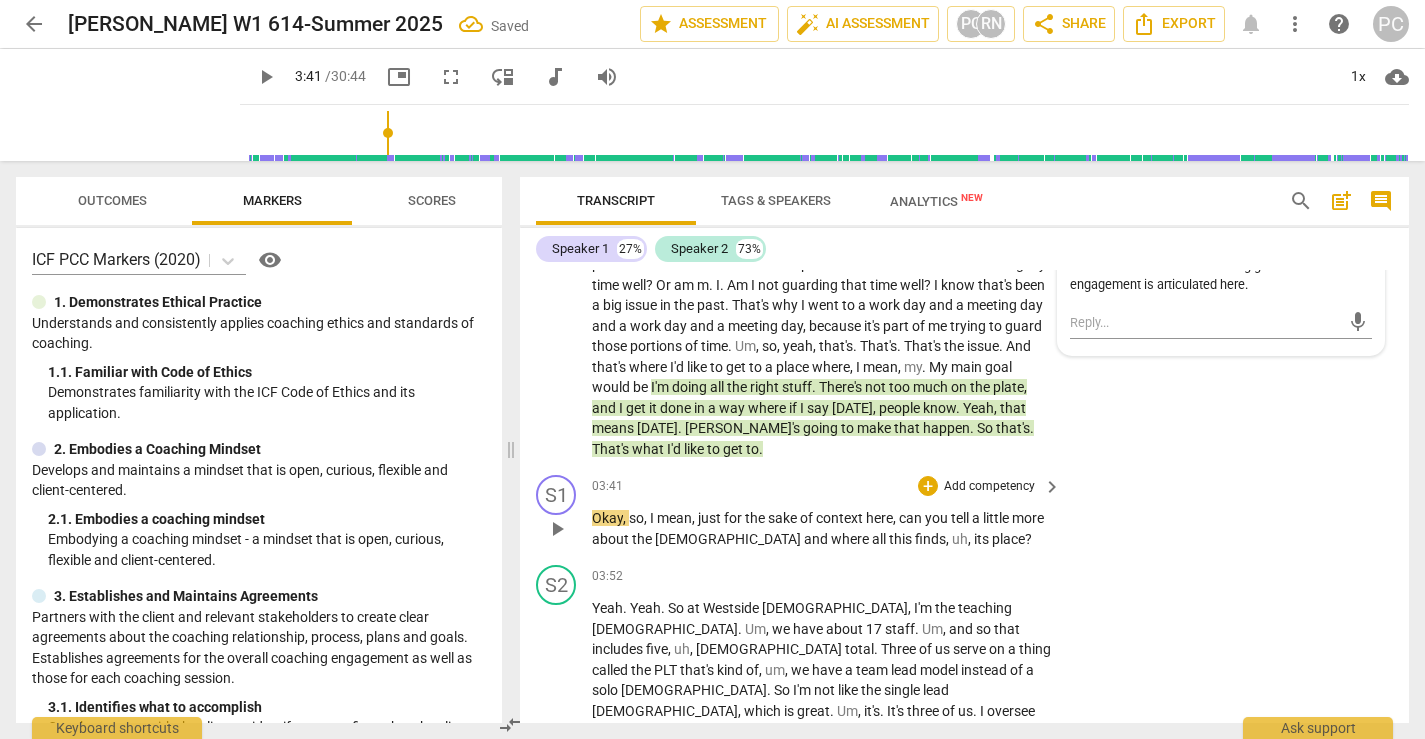 click on "play_arrow" at bounding box center [557, 529] 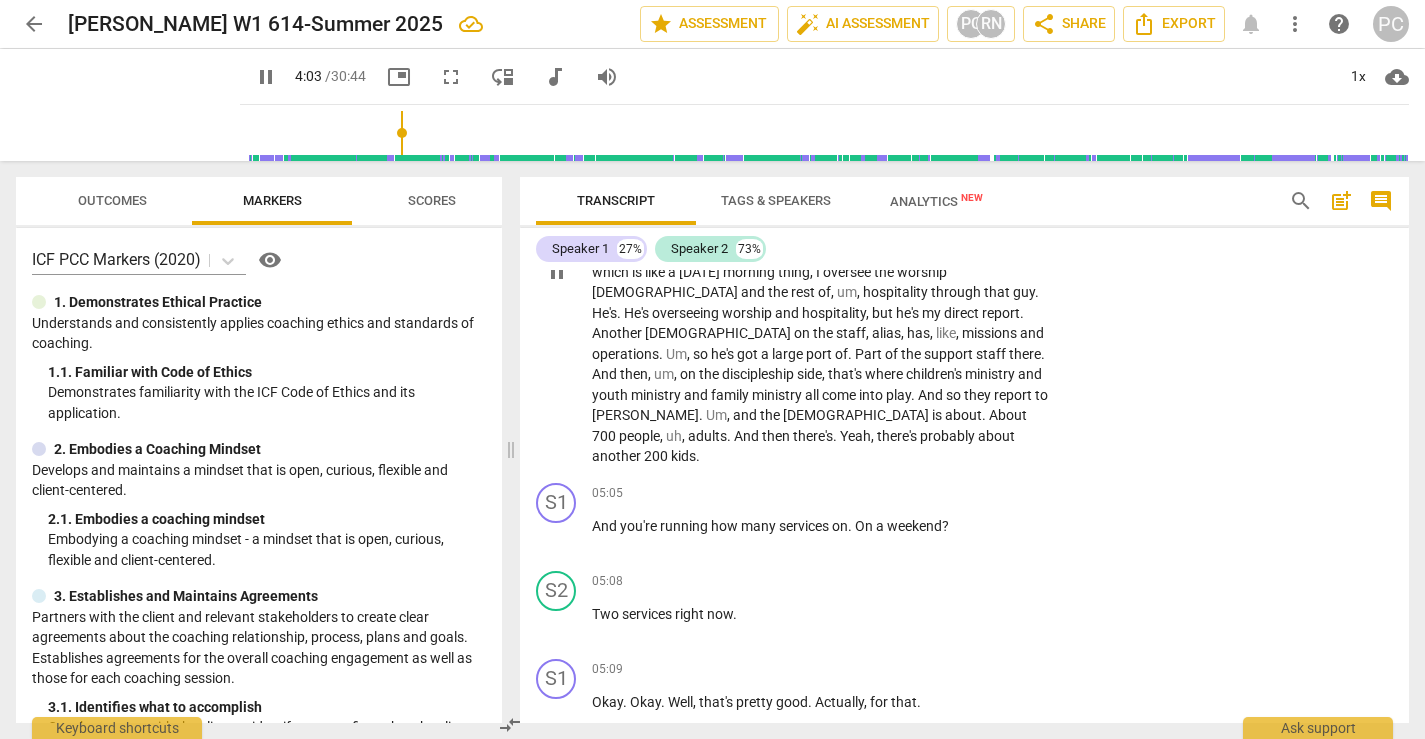 scroll, scrollTop: 2052, scrollLeft: 0, axis: vertical 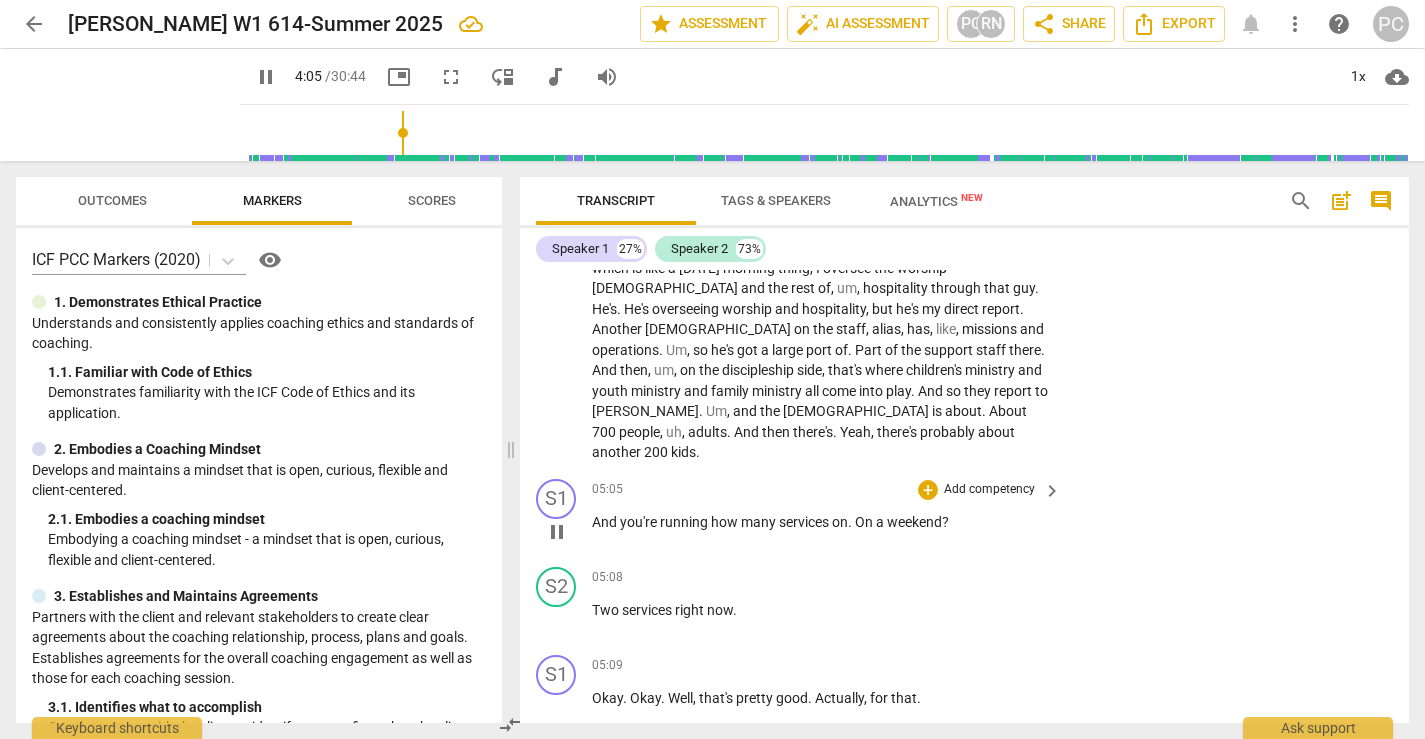 click on "pause" at bounding box center (557, 532) 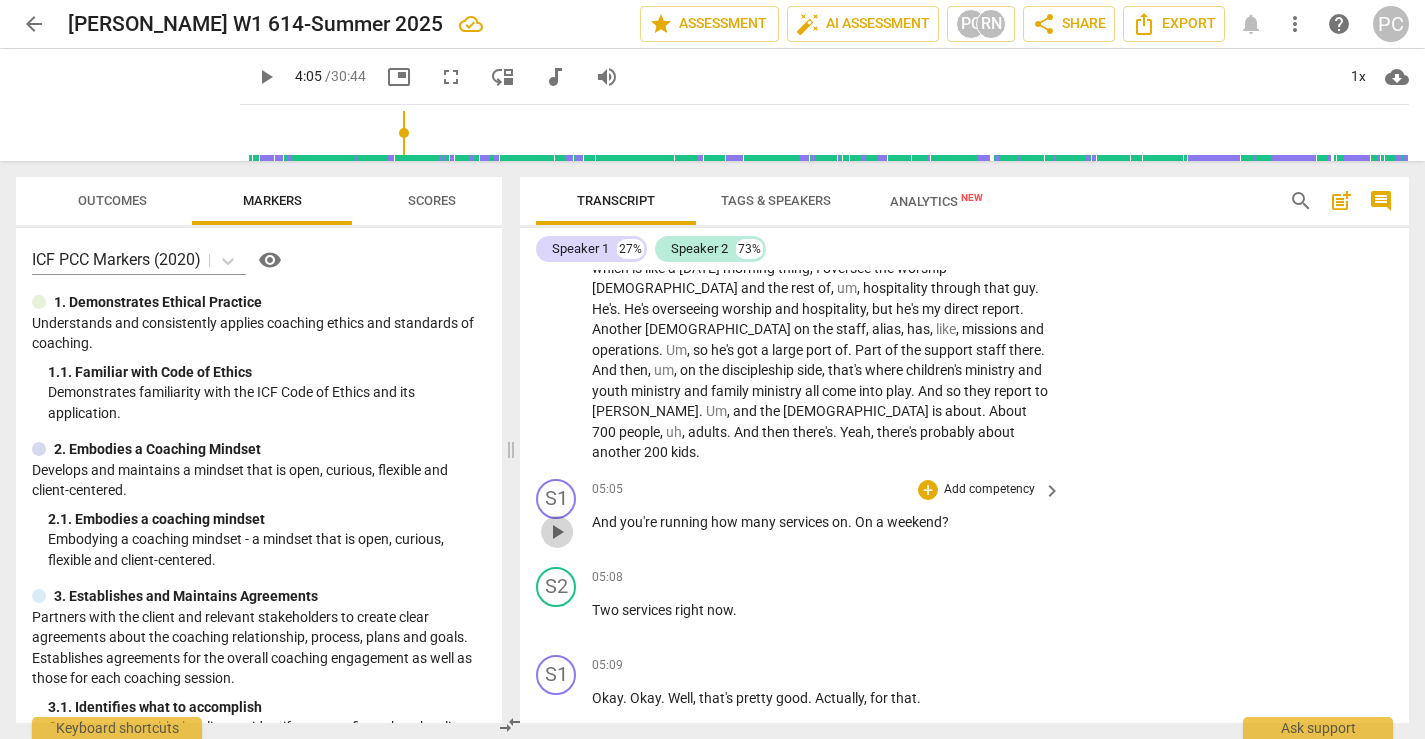 click on "play_arrow" at bounding box center [557, 532] 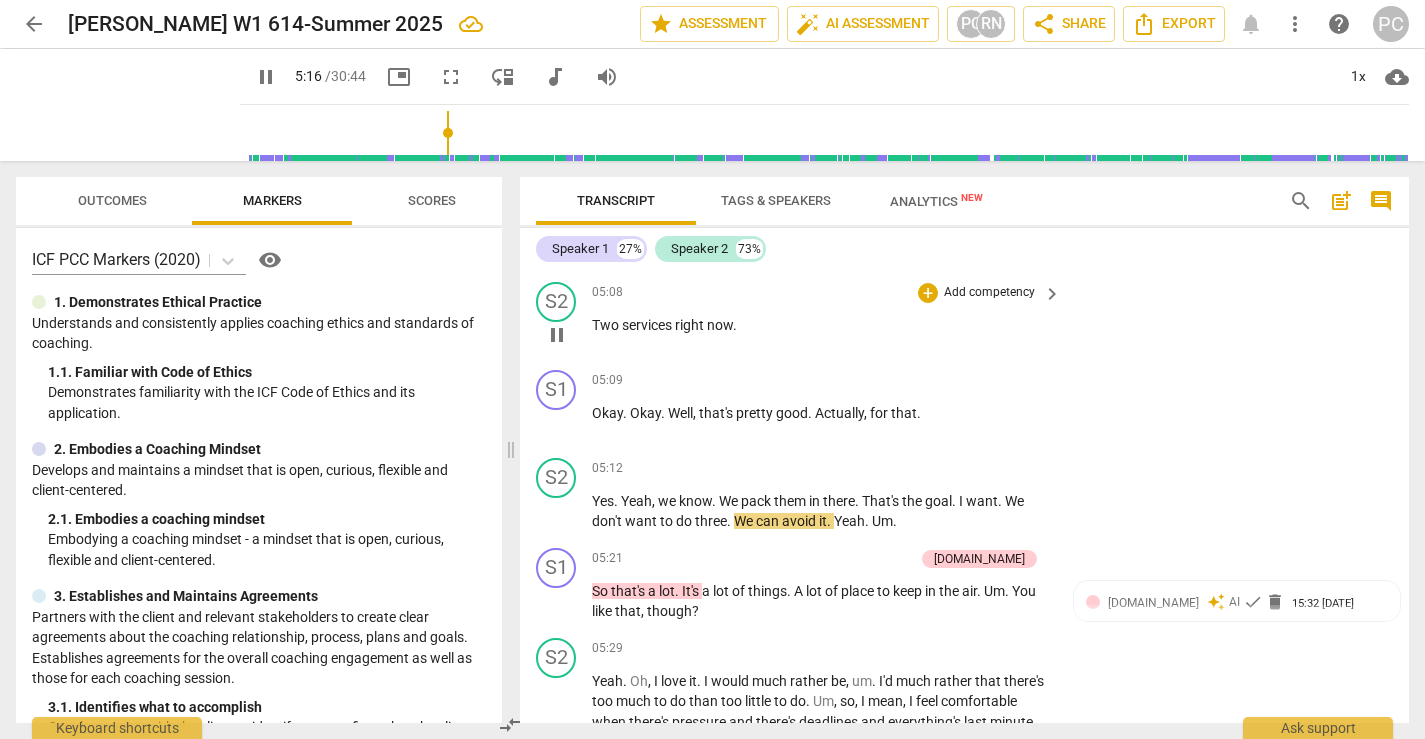 scroll, scrollTop: 2340, scrollLeft: 0, axis: vertical 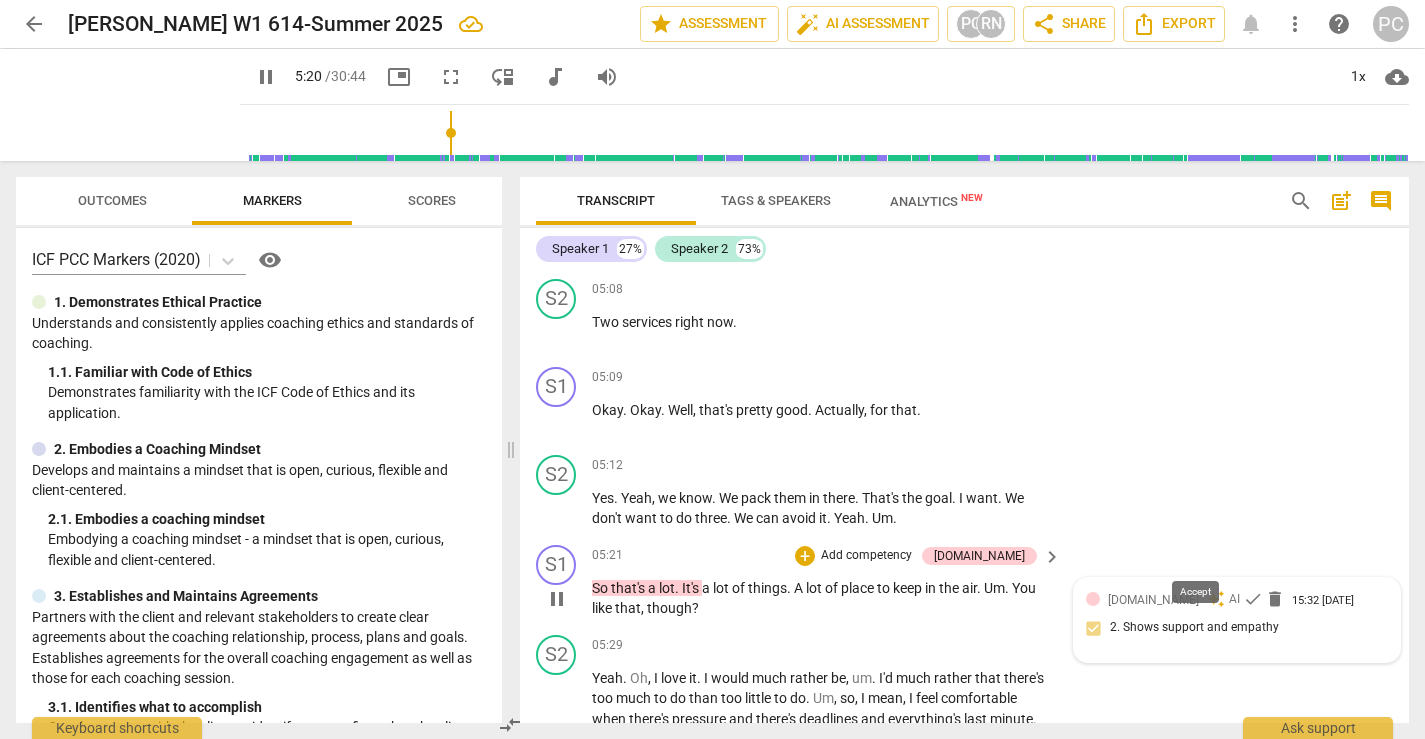 click on "check" at bounding box center (1253, 599) 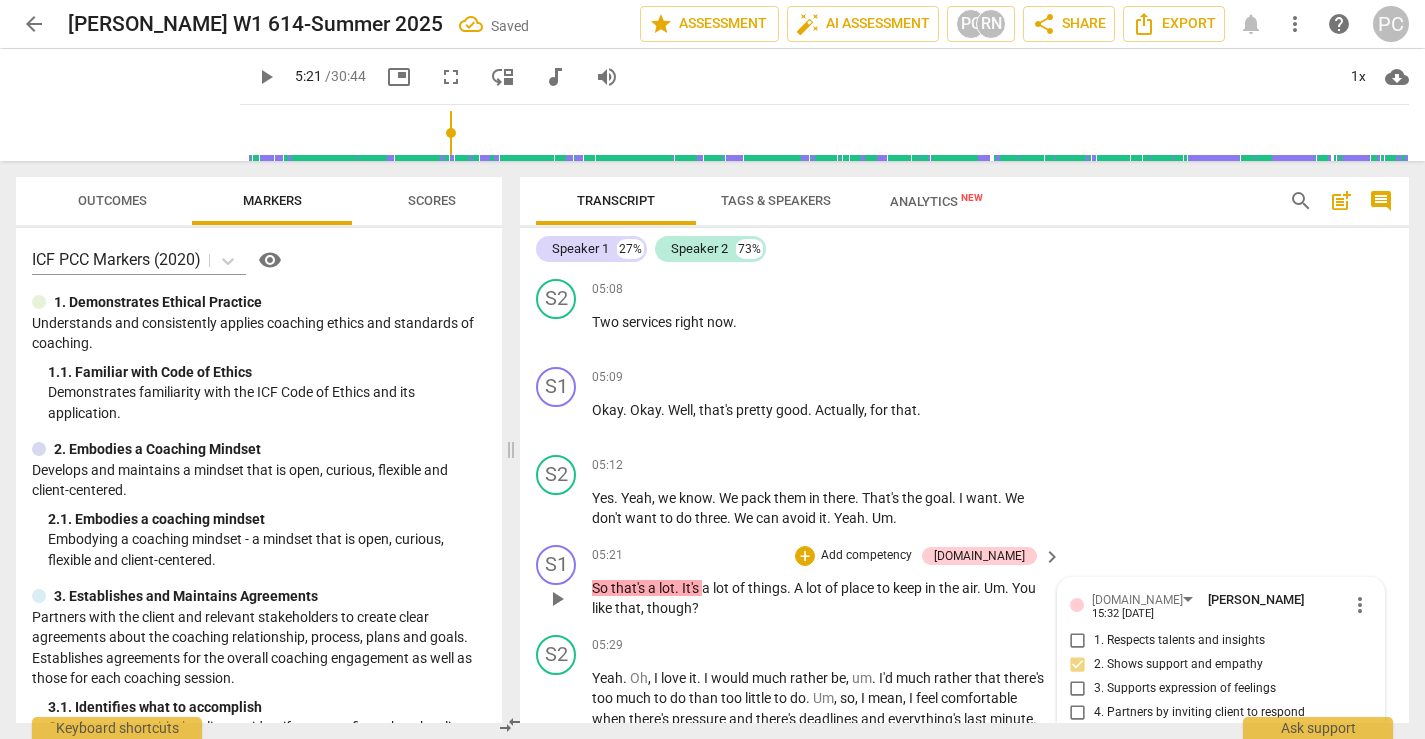 click on "play_arrow" at bounding box center [557, 599] 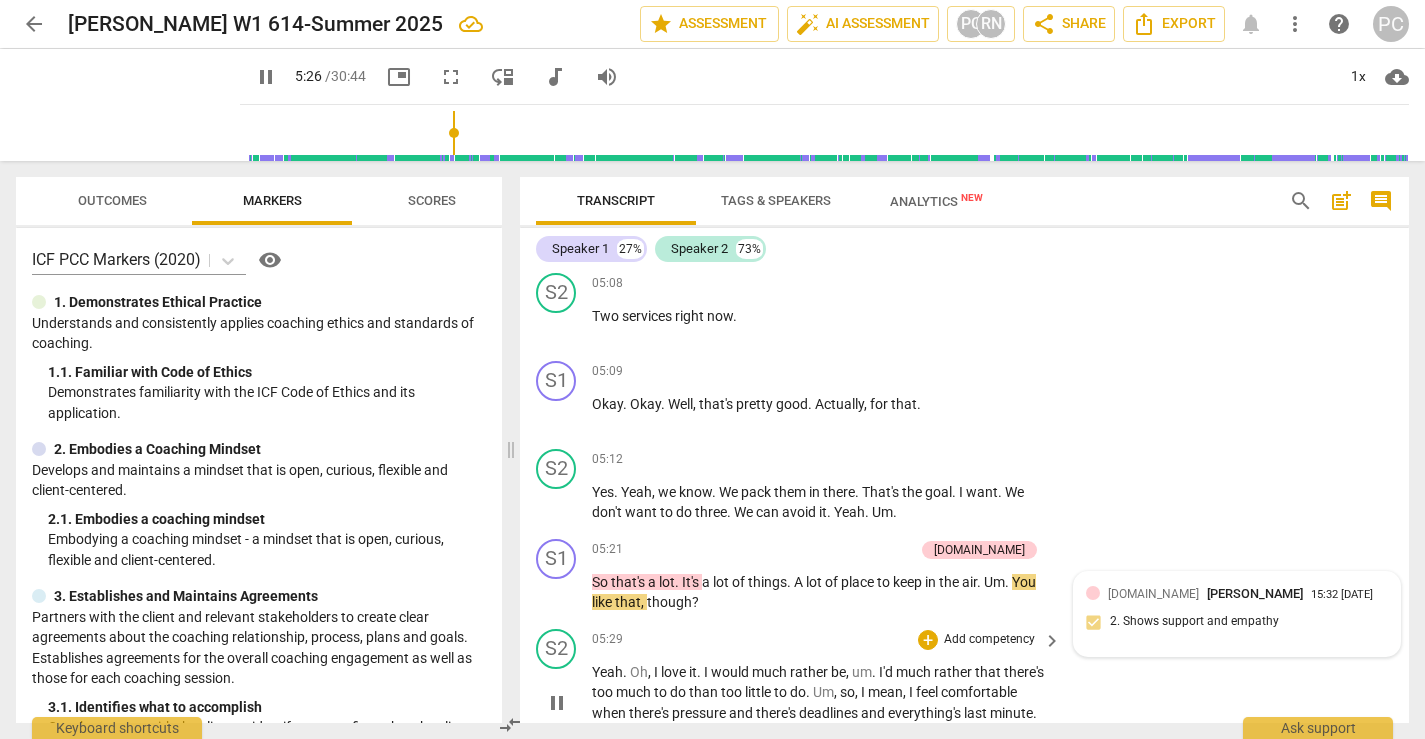 scroll, scrollTop: 2349, scrollLeft: 0, axis: vertical 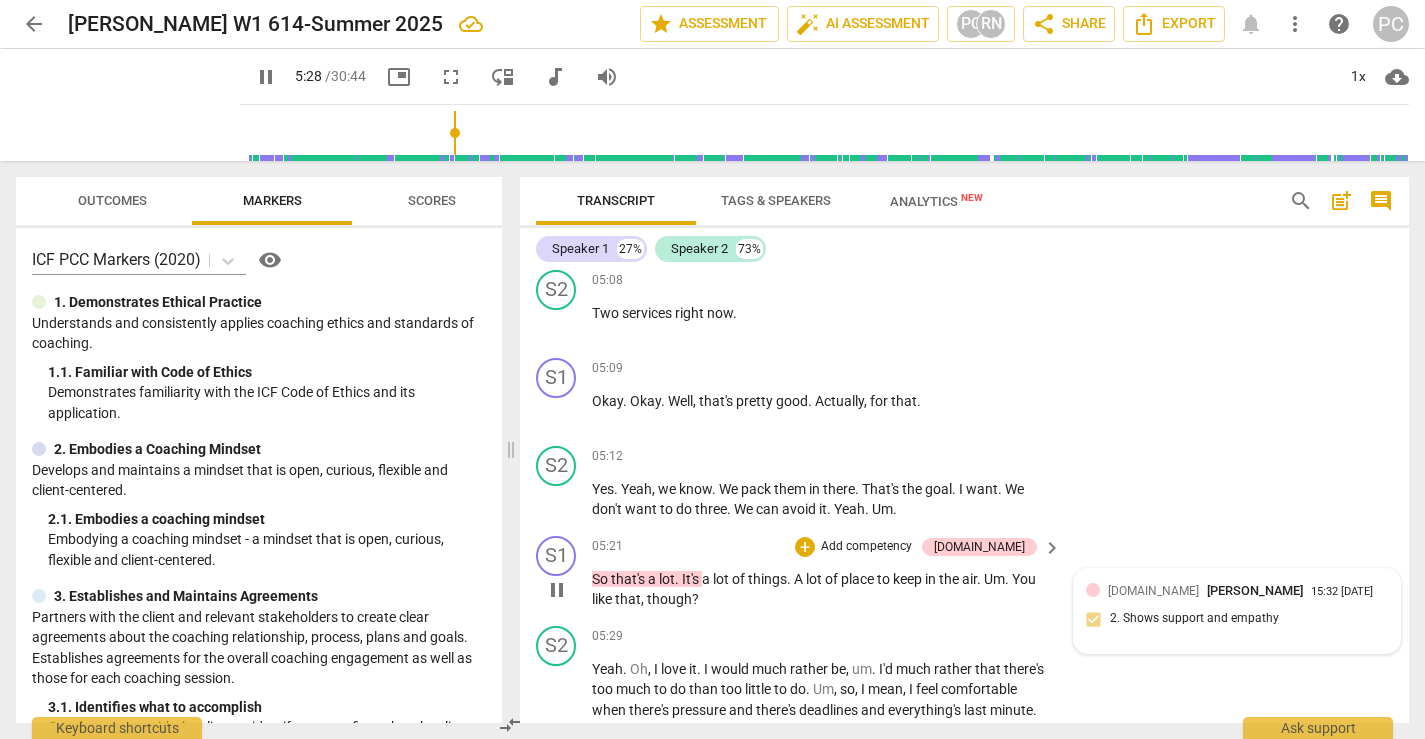 click on "place" at bounding box center [859, 579] 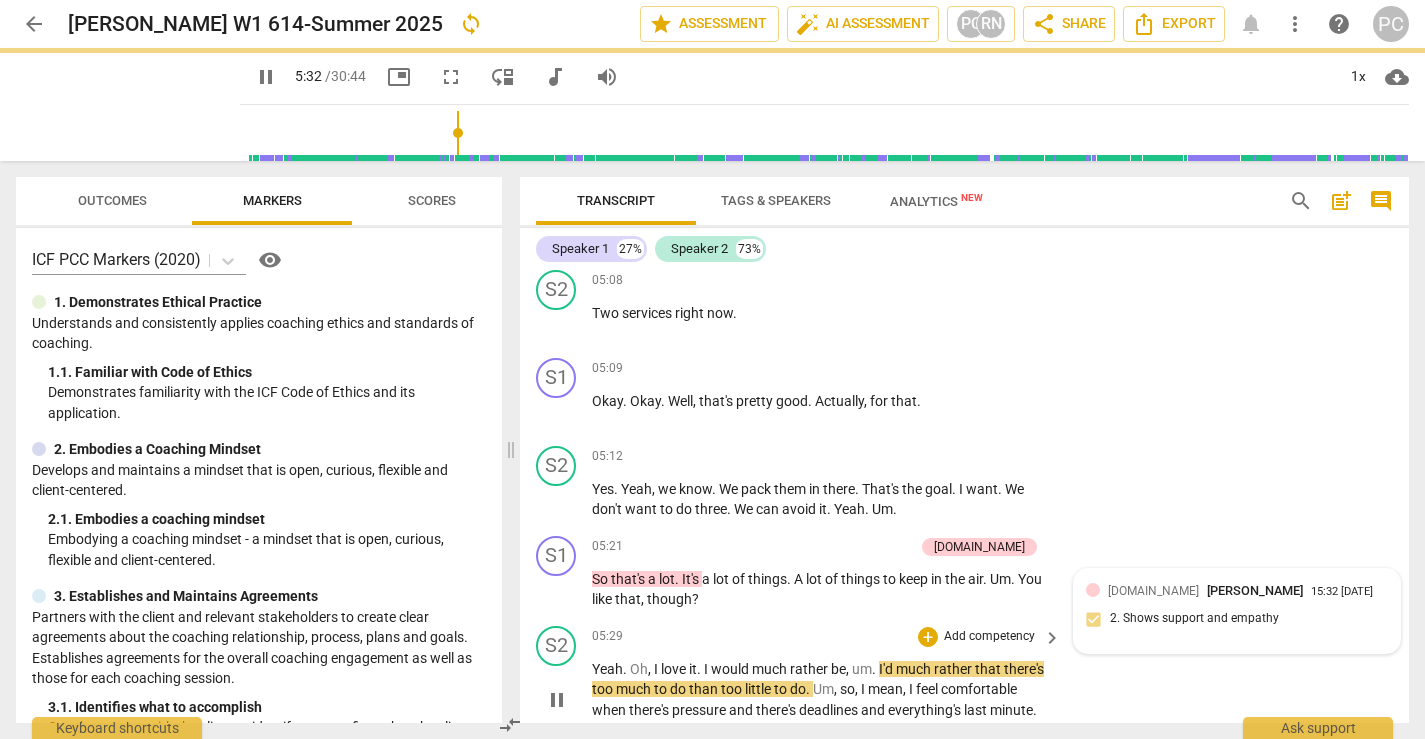click on "S2 play_arrow pause 05:29 + Add competency keyboard_arrow_right Yeah .   Oh ,   I   love   it .   I   would   much   rather   be ,   um .   I'd   much   rather   that   there's   too   much   to   do   than   too   little   to   do .   Um ,   so ,   I   mean ,   I   feel   comfortable   when   there's   pressure   and   there's   deadlines   and   everything's   last   minute .   That   chaos   feels   very ,   very   comfortable   for   me .   I   like   it ." at bounding box center (964, 683) 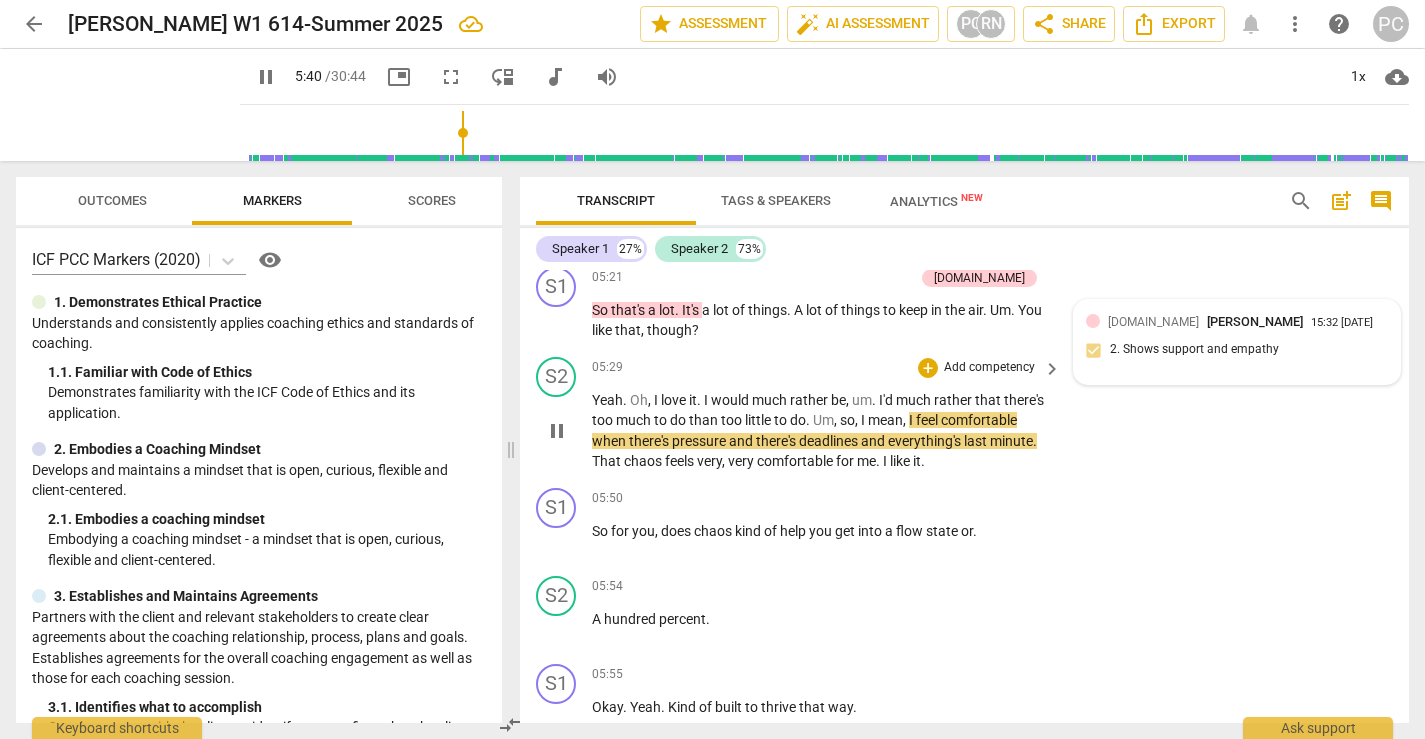 scroll, scrollTop: 2616, scrollLeft: 0, axis: vertical 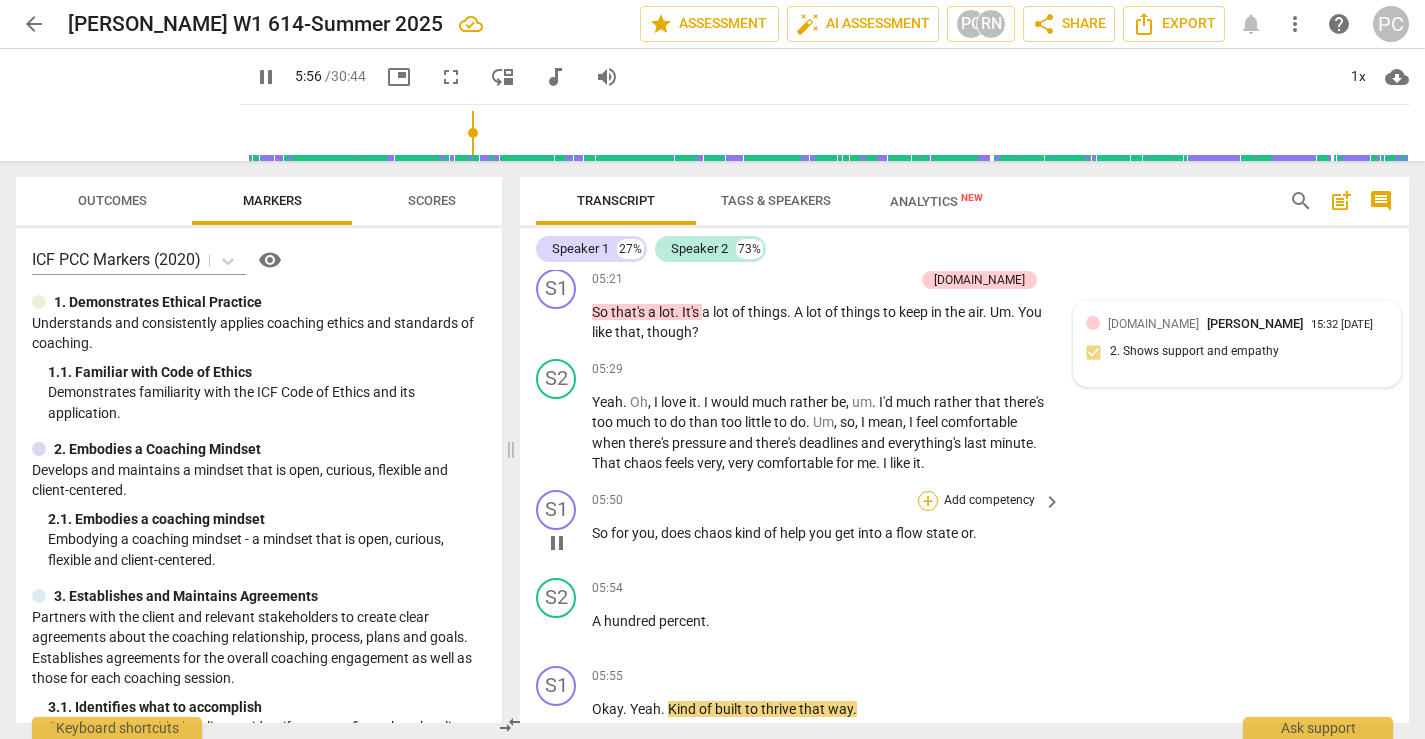 click on "+" at bounding box center (928, 501) 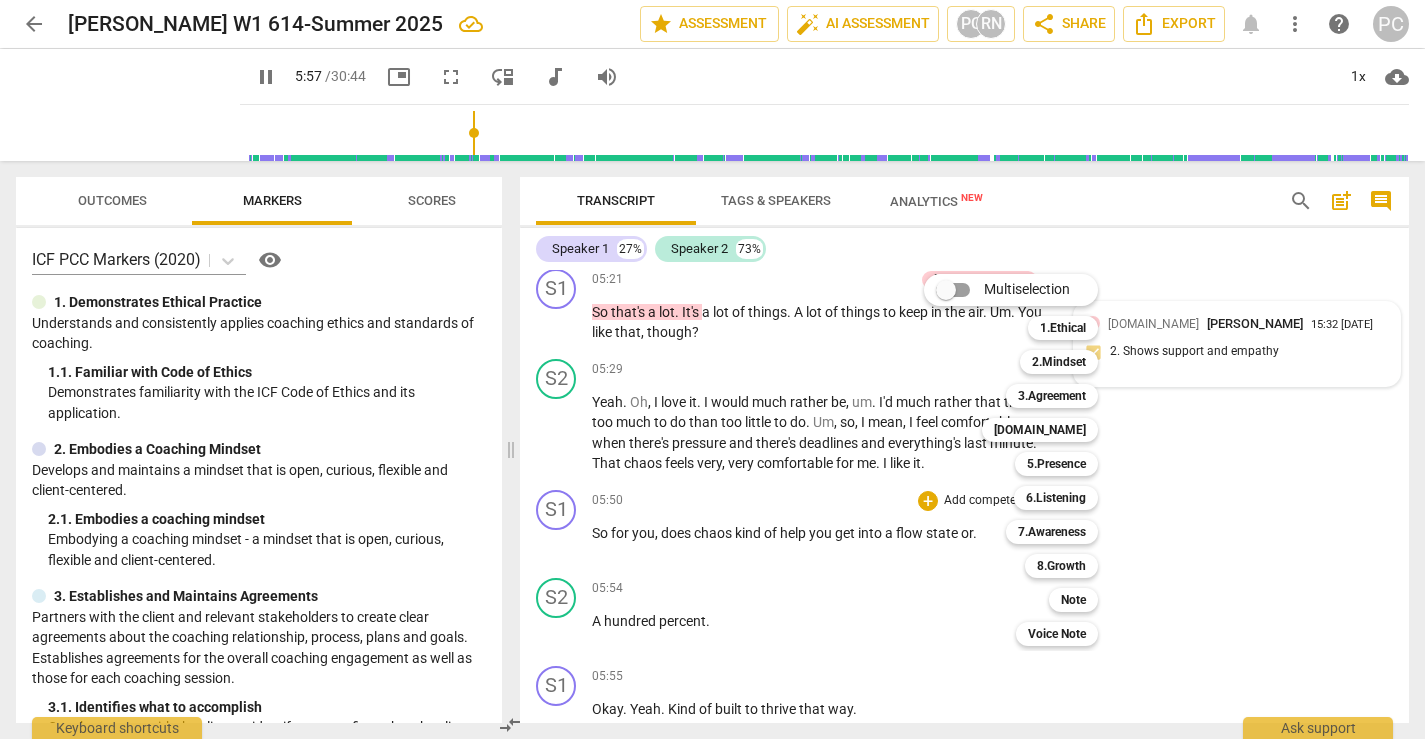 scroll, scrollTop: 3093, scrollLeft: 0, axis: vertical 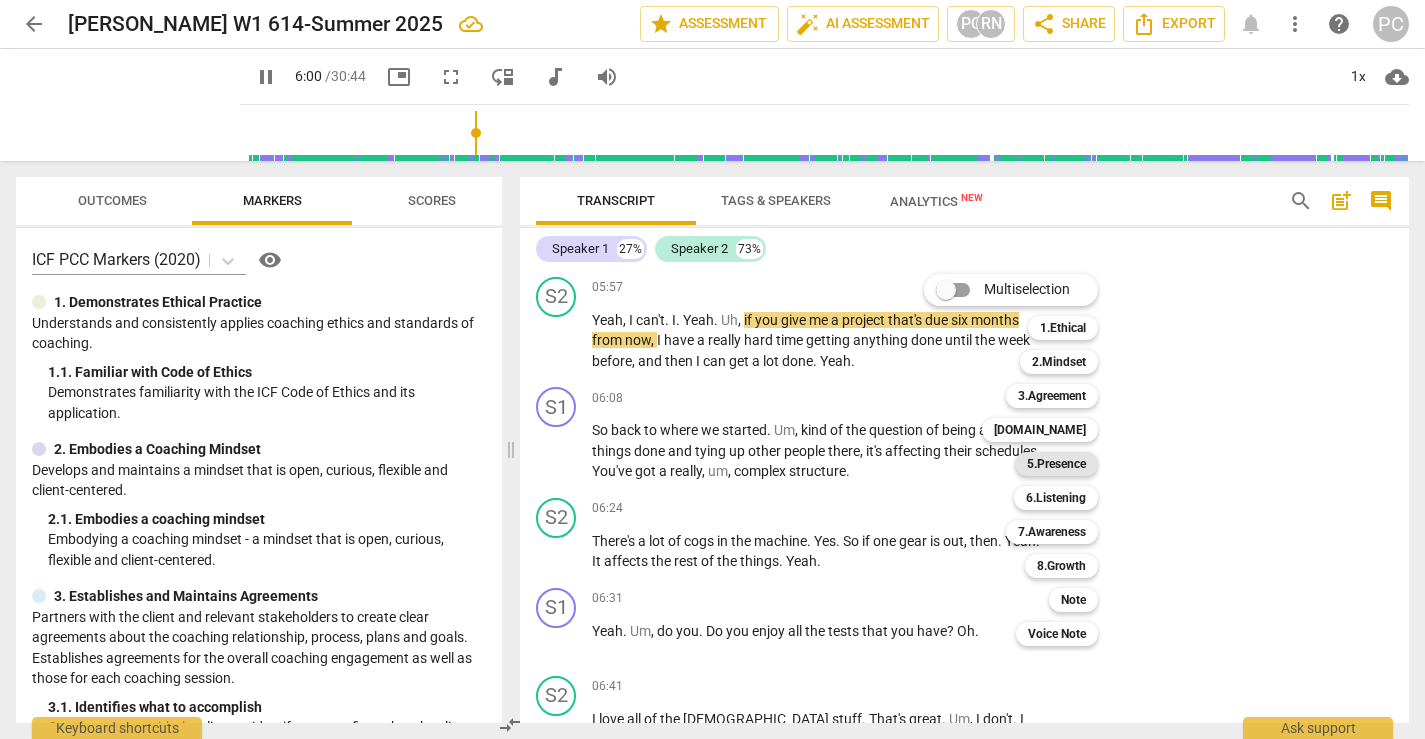 click on "5.Presence" at bounding box center [1056, 464] 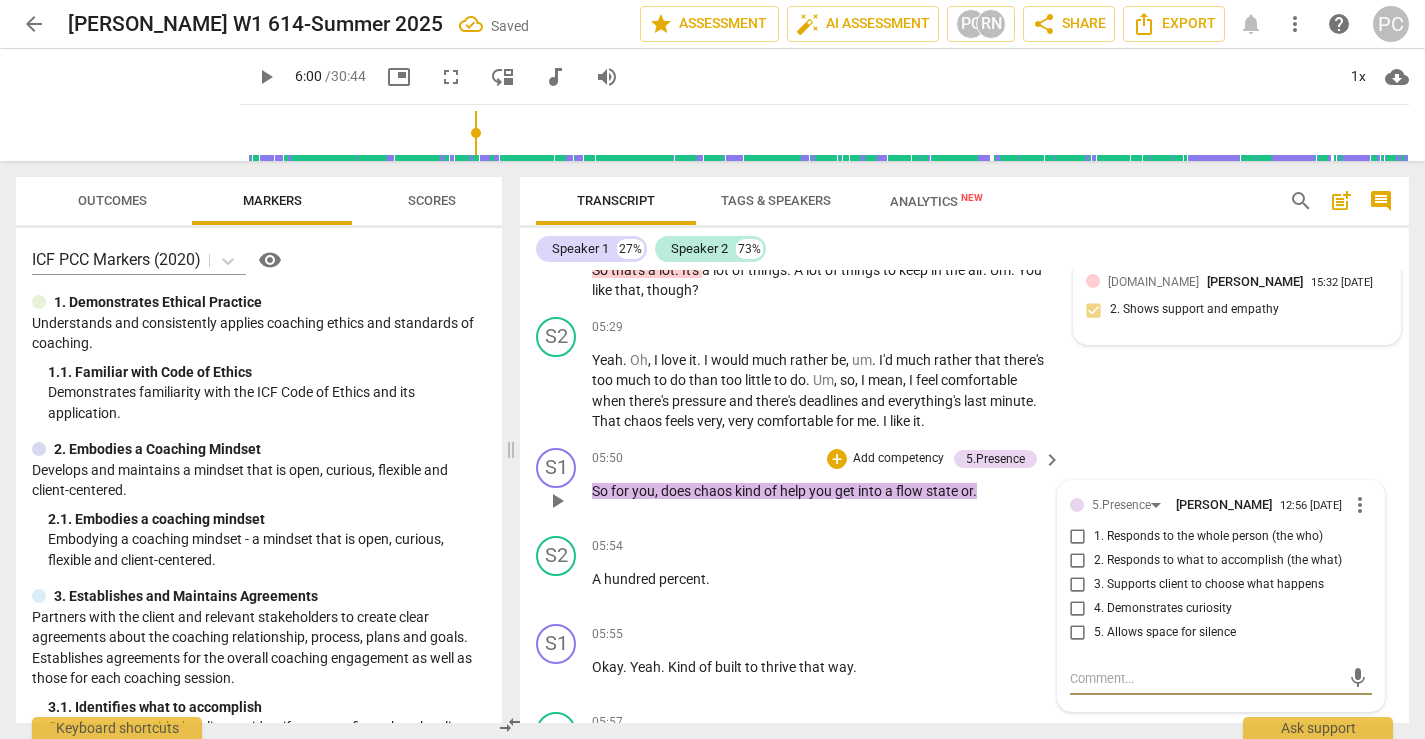 scroll, scrollTop: 2604, scrollLeft: 0, axis: vertical 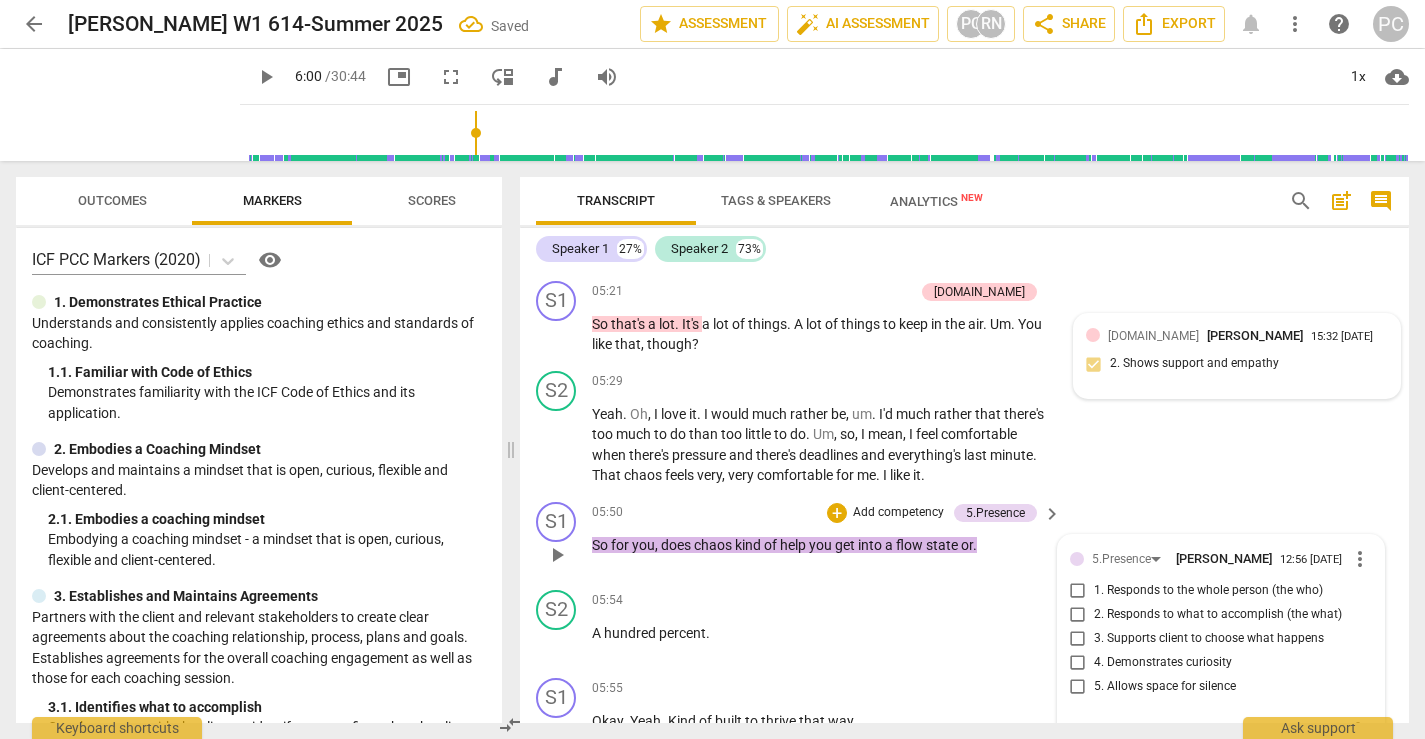 click on "4. Demonstrates curiosity" at bounding box center [1078, 663] 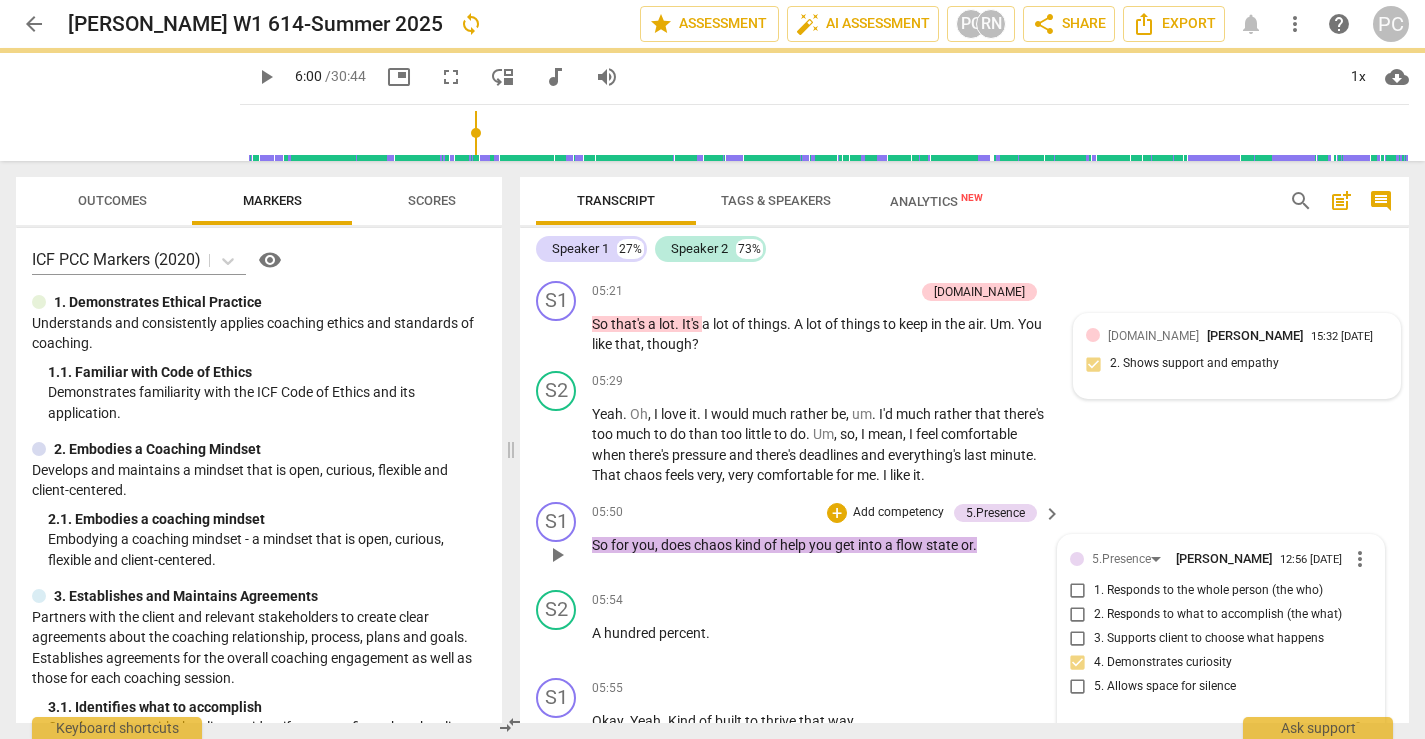 click on "1. Responds to the whole person (the who)" at bounding box center (1078, 591) 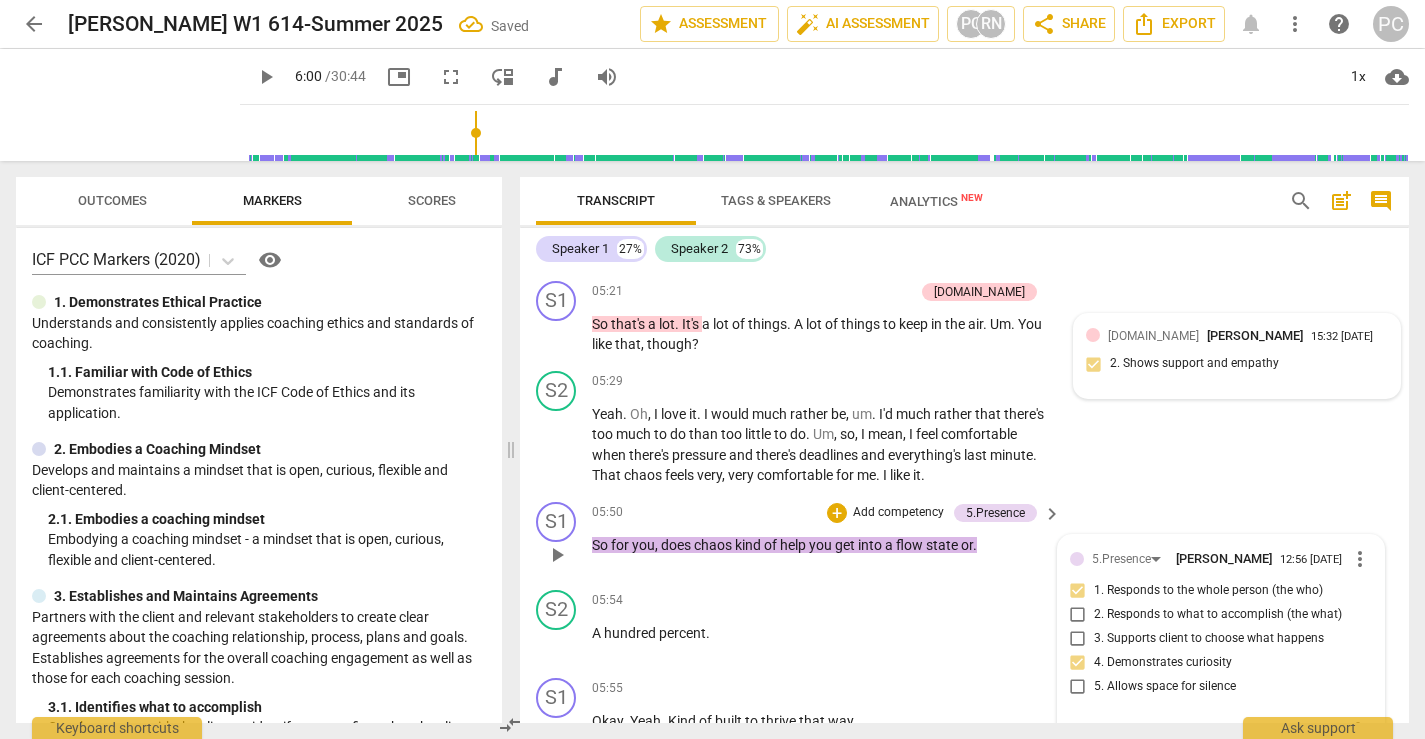 click on "play_arrow" at bounding box center [557, 555] 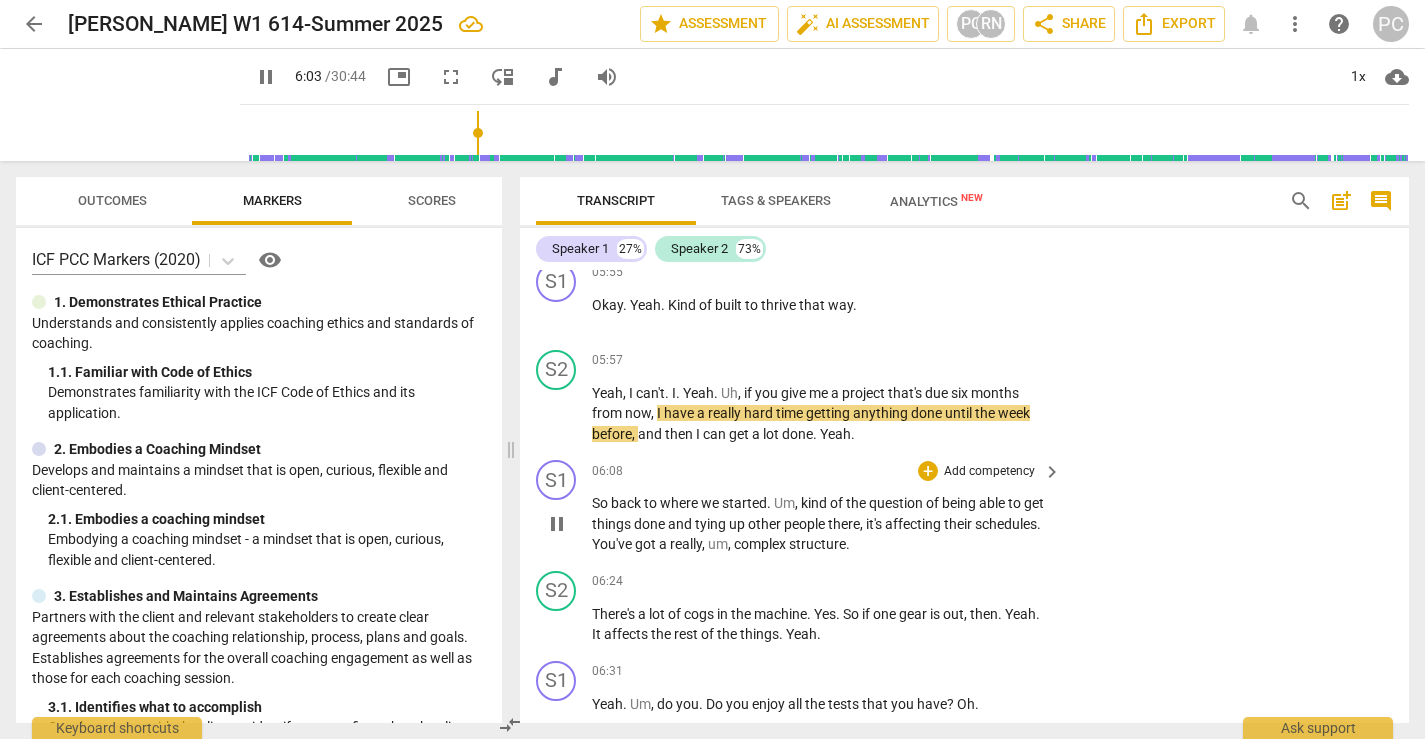 scroll, scrollTop: 3035, scrollLeft: 0, axis: vertical 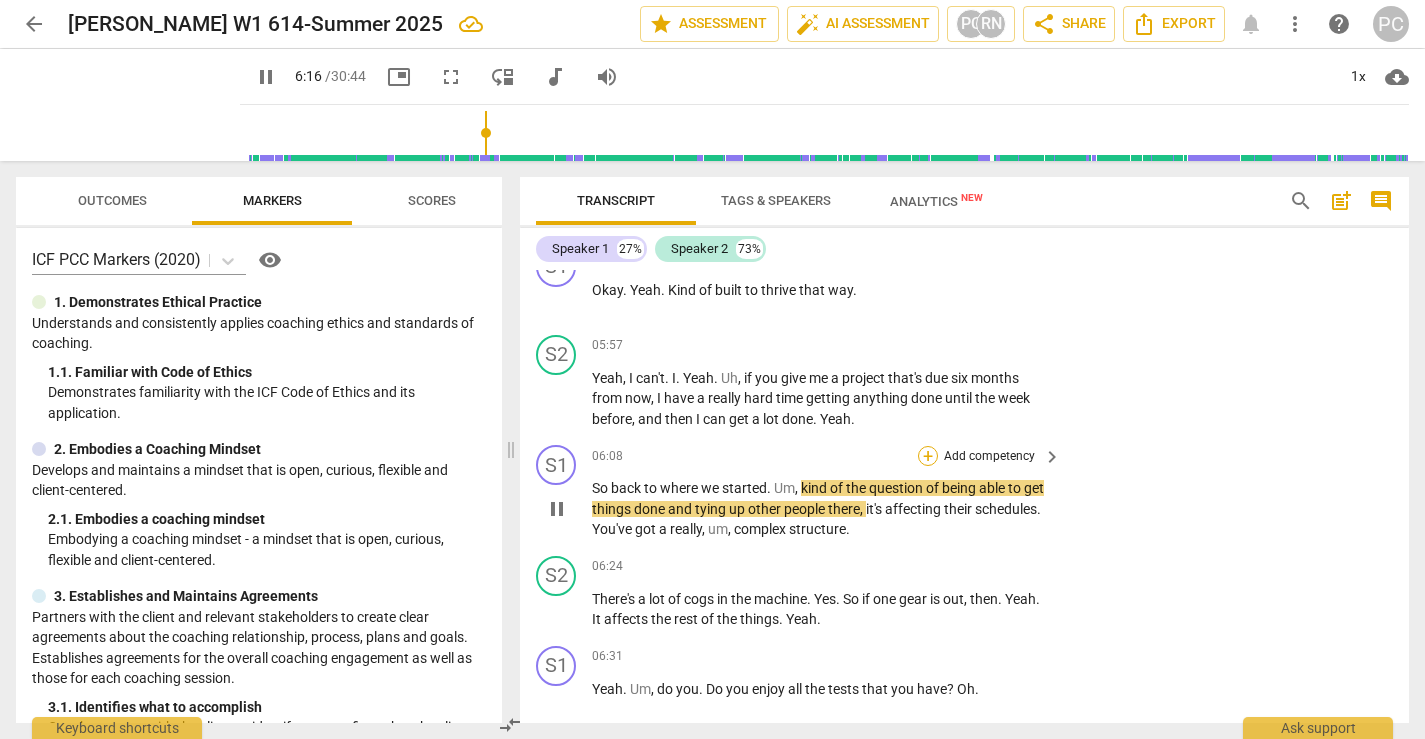 click on "+" at bounding box center [928, 456] 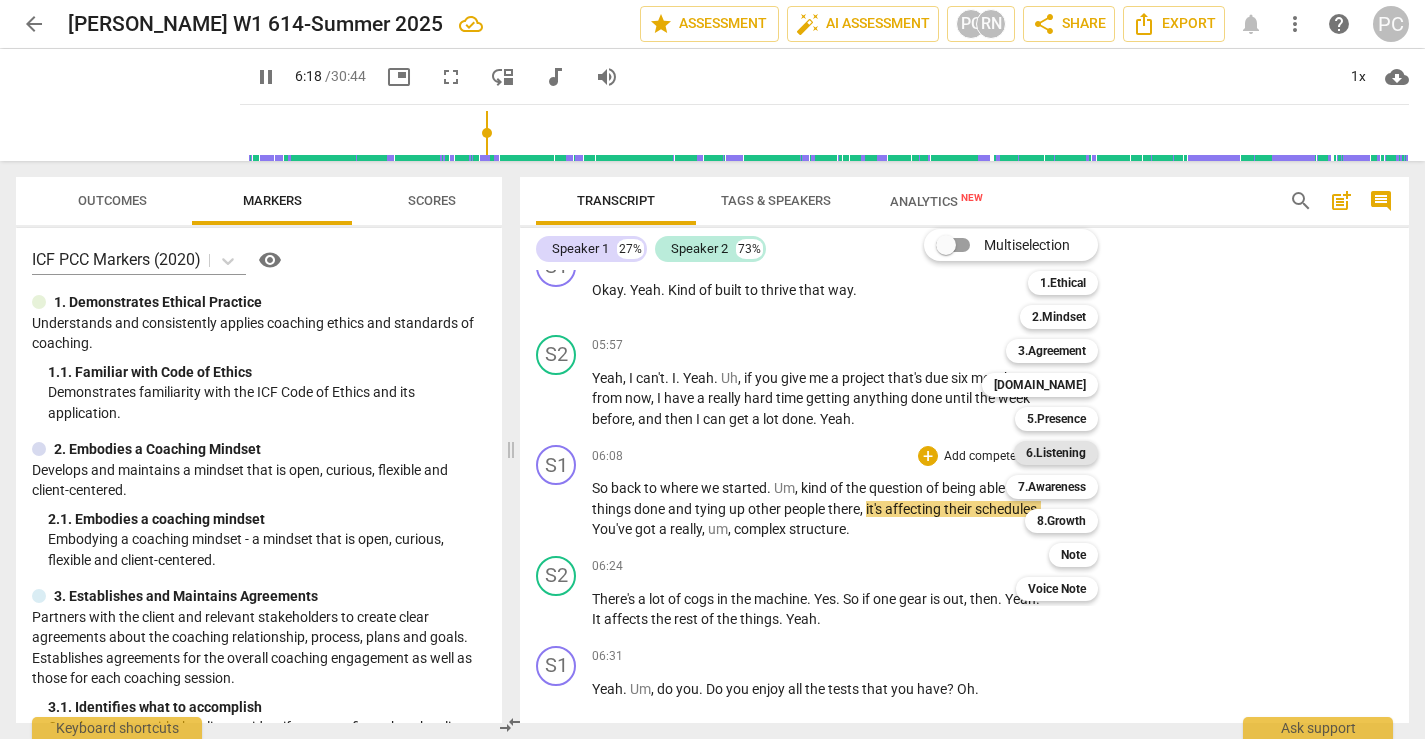 click on "6.Listening" at bounding box center [1056, 453] 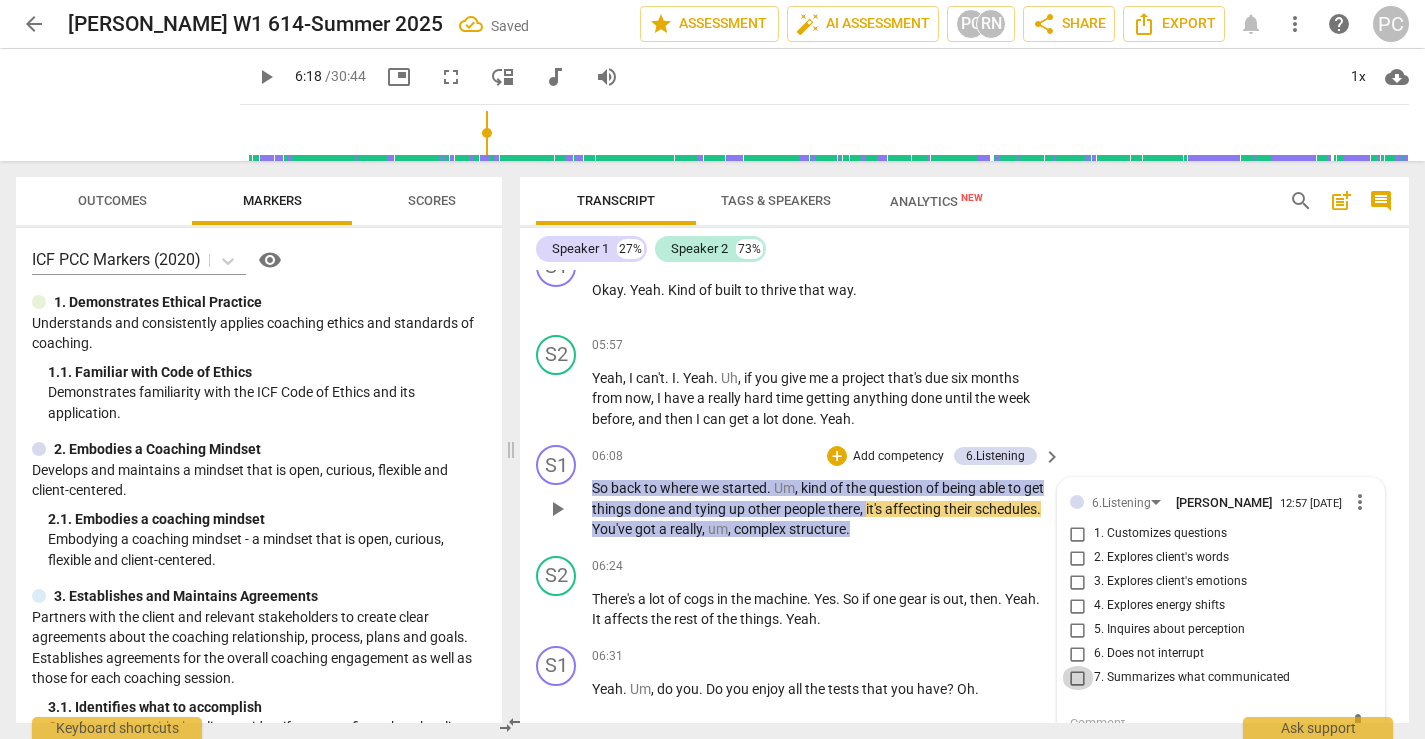click on "7. Summarizes what communicated" at bounding box center (1078, 678) 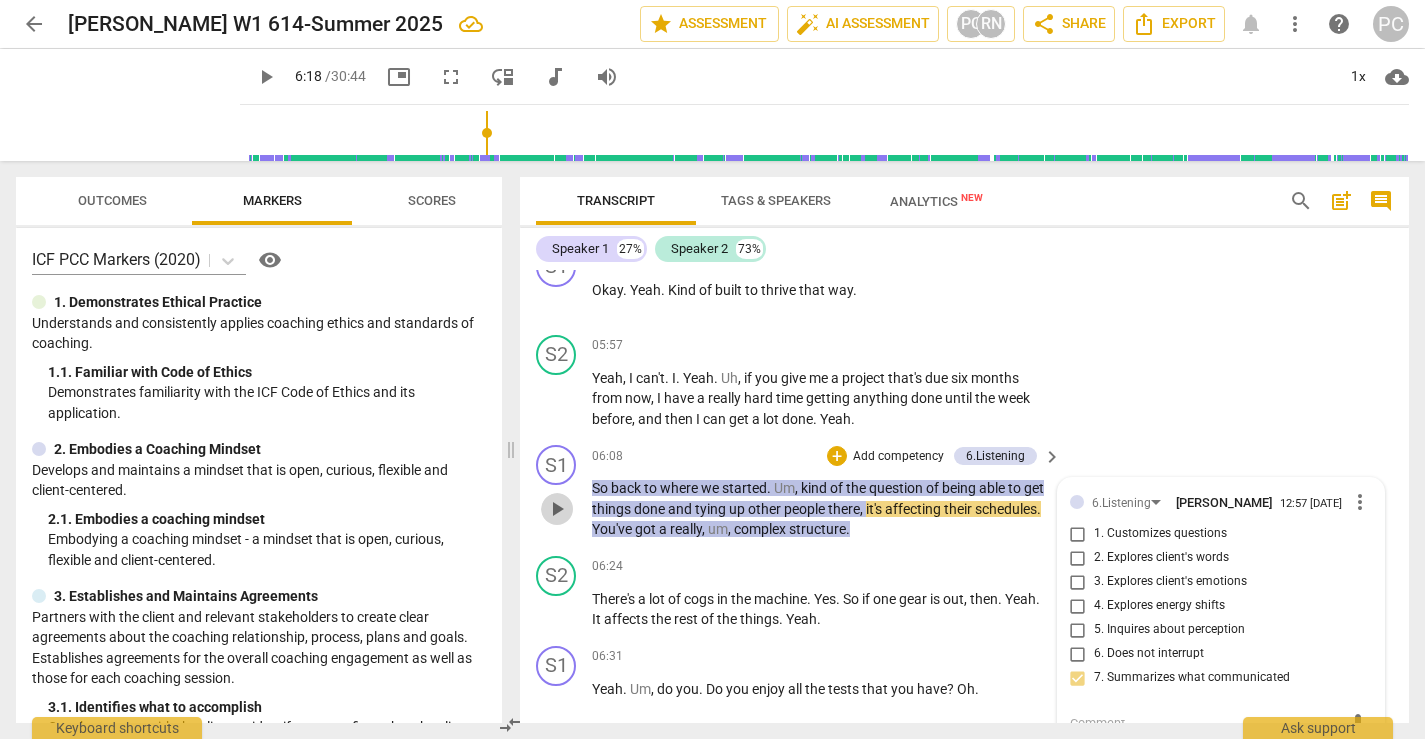 click on "play_arrow" at bounding box center [557, 509] 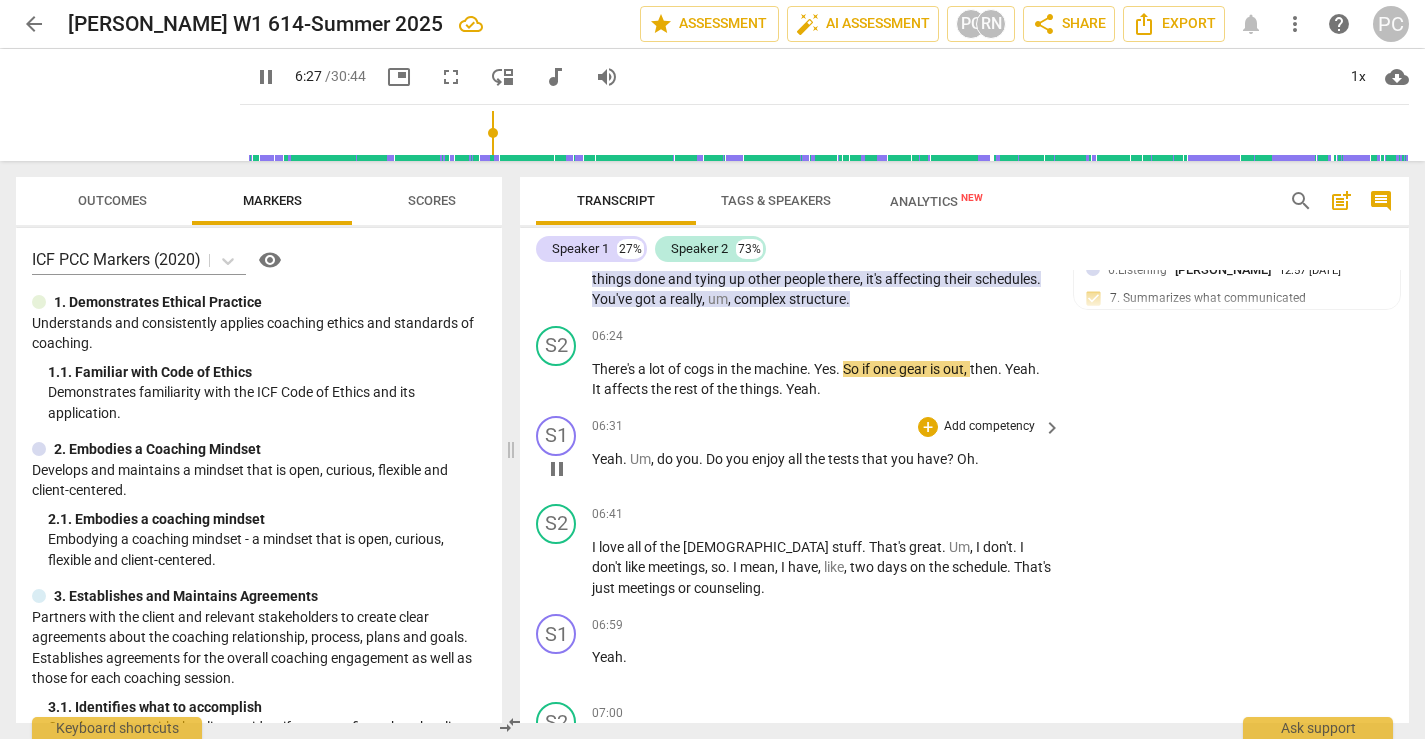 scroll, scrollTop: 3263, scrollLeft: 0, axis: vertical 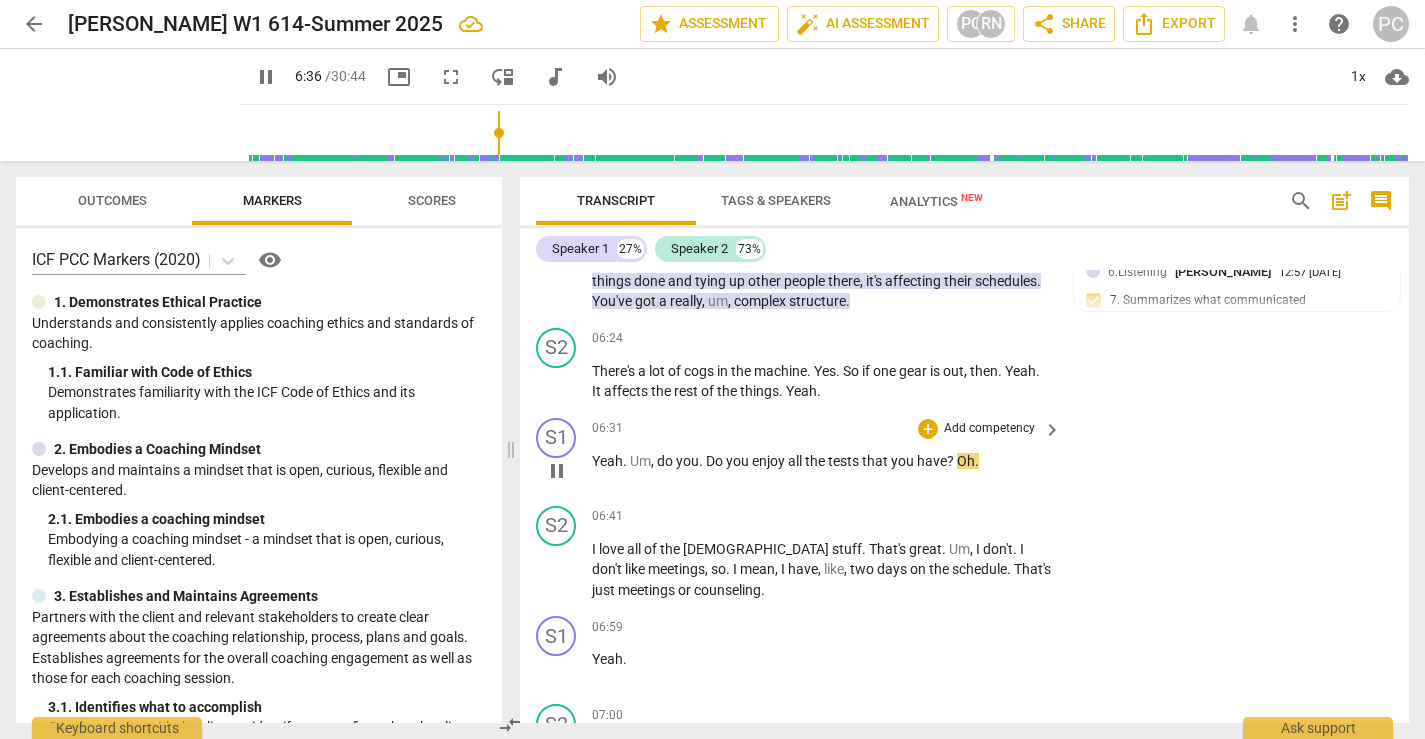 click on "tests" at bounding box center [845, 461] 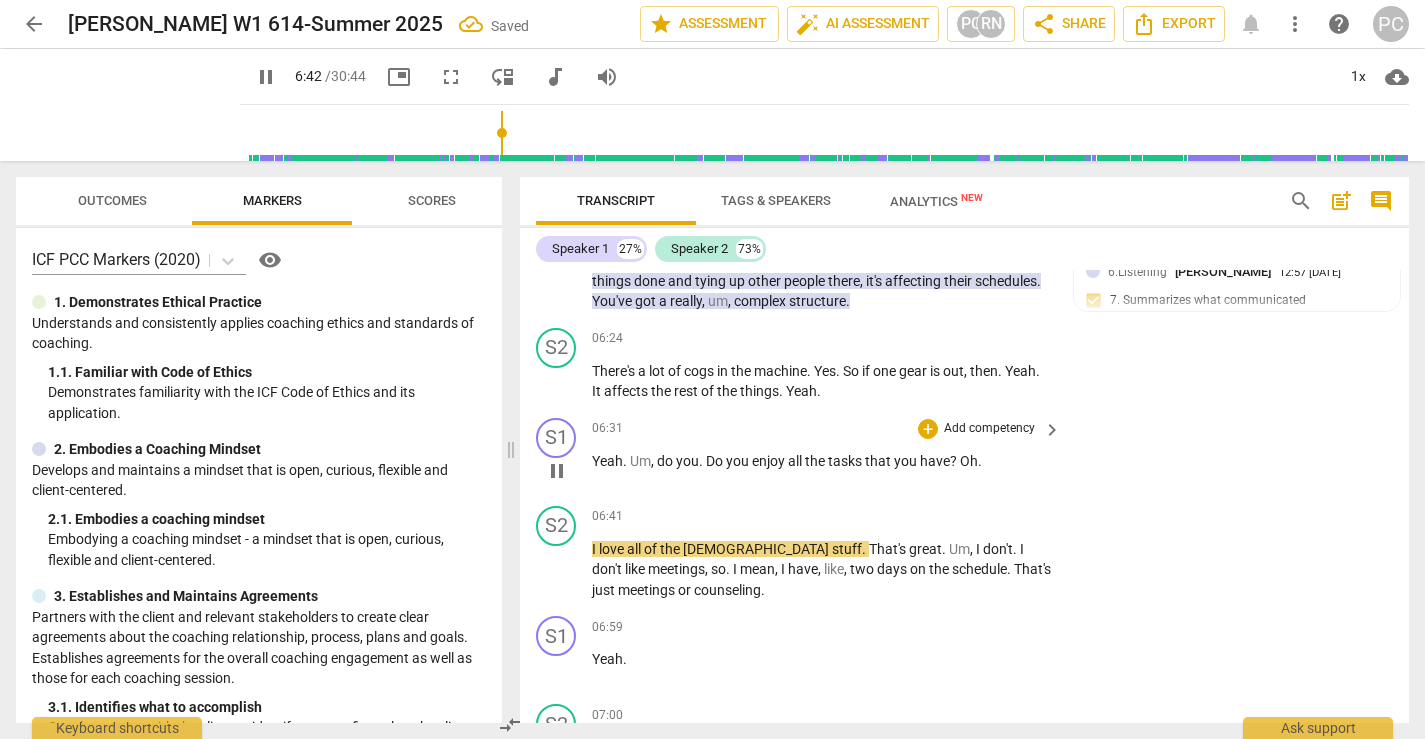 click on "Oh" at bounding box center (969, 461) 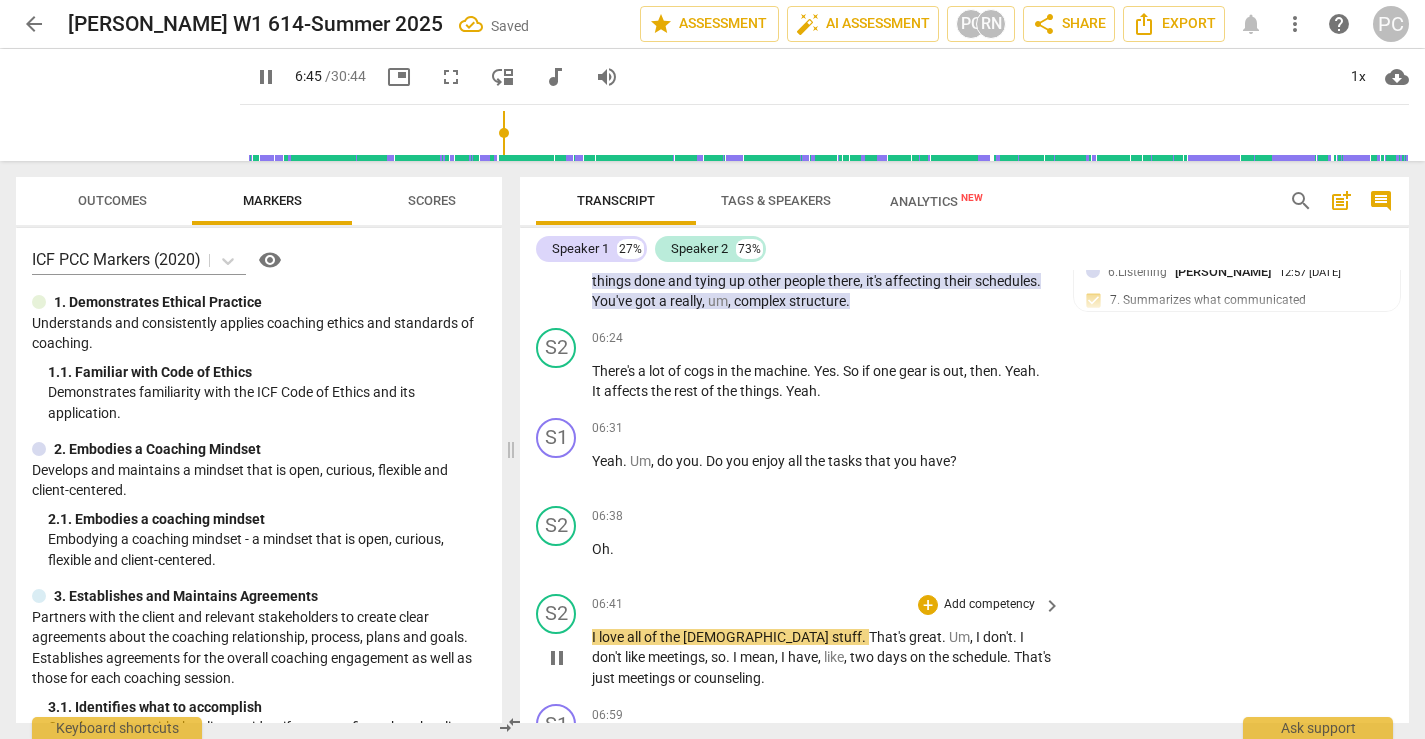 click on "I" at bounding box center [595, 637] 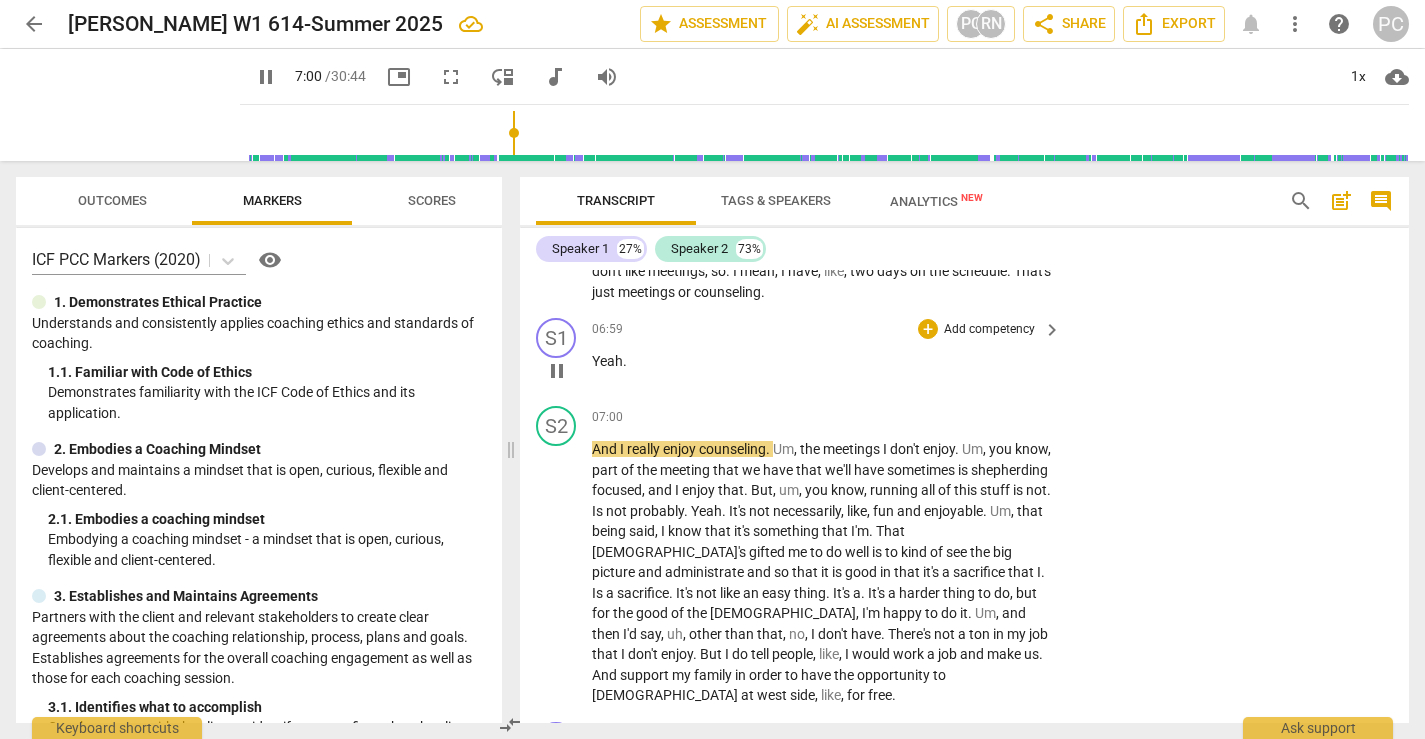 scroll, scrollTop: 3563, scrollLeft: 0, axis: vertical 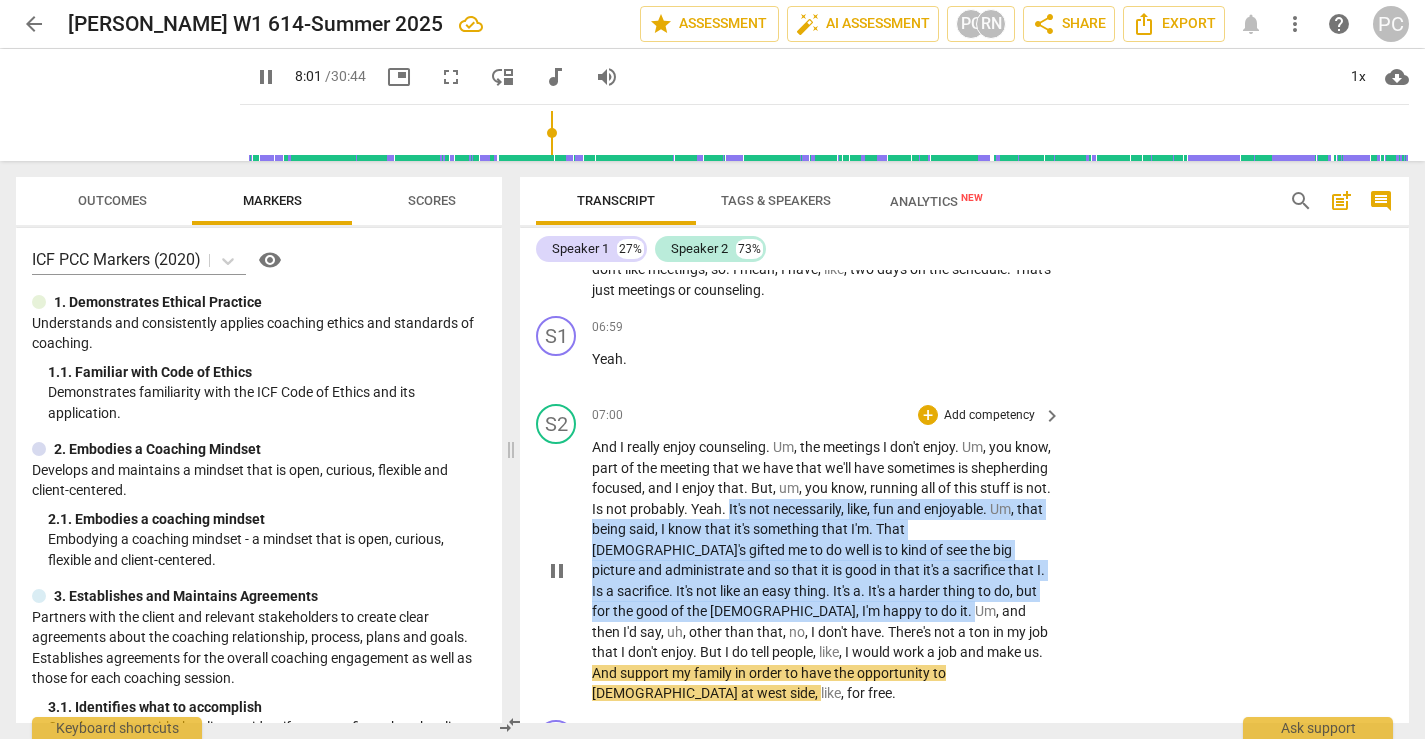 drag, startPoint x: 829, startPoint y: 469, endPoint x: 853, endPoint y: 569, distance: 102.83968 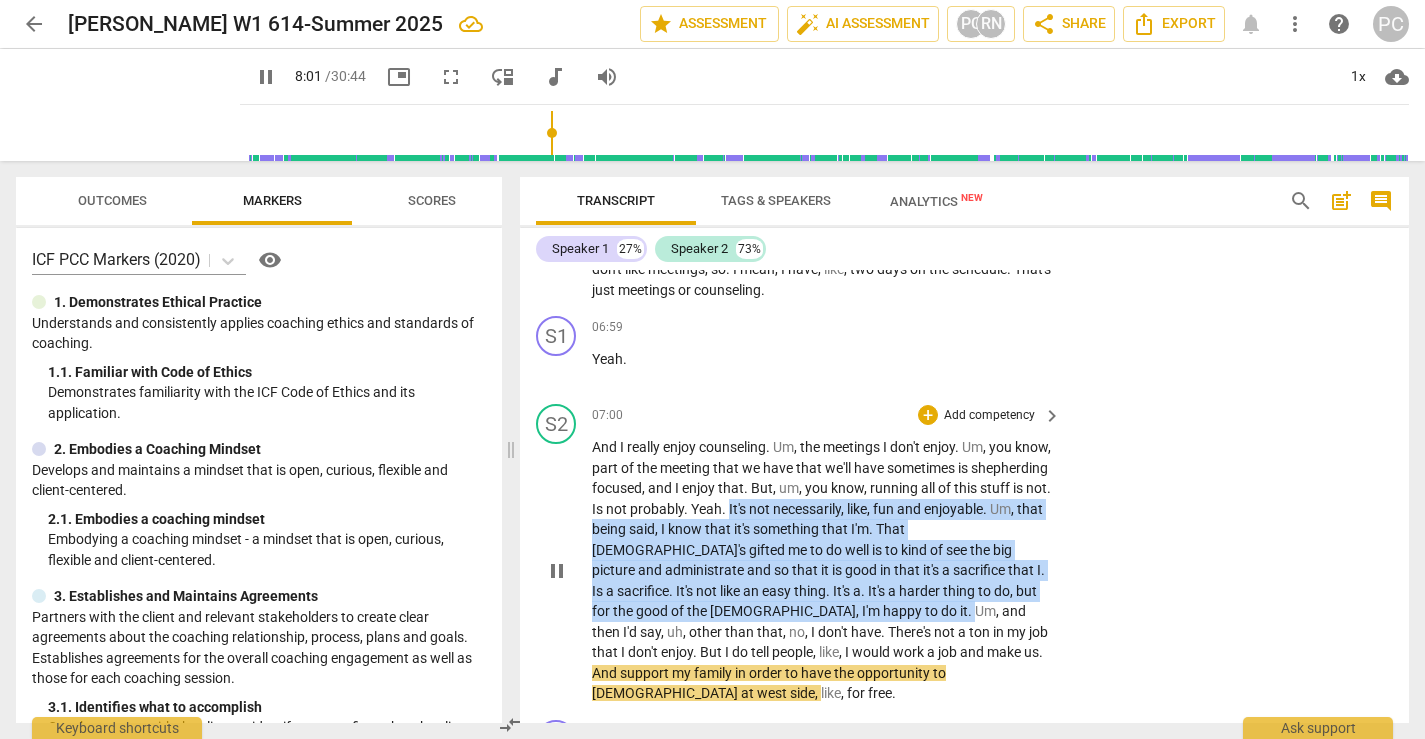 click on "And   I   really   enjoy   counseling .   Um ,   the   meetings   I   don't   enjoy .   Um ,   you   know ,   part   of   the   meeting   that   we   have   that   we'll   have   sometimes   is   shepherding   focused ,   and   I   enjoy   that .   But ,   um ,   you   know ,   running   all   of   this   stuff   is   not .   Is   not   probably .   Yeah .   It's   not   necessarily ,   like ,   fun   and   enjoyable .   Um ,   that   being   said ,   I   know   that   it's   something   that   I'm .   That   [DEMOGRAPHIC_DATA]'s   gifted   me   to   do   well   is   to   kind   of   see   the   big   picture   and   administrate   and   so   that   it   is   good   in   that   it's   a   sacrifice   that   I .   Is   a   sacrifice .   It's   not   like   an   easy   thing .   It's   a .   It's   a   harder   thing   to   do ,   but   for   the   good   of   the   [DEMOGRAPHIC_DATA] ,   I'm   happy   to   do   it .   Um ,   and   then   I'd   say ,   uh ,   other   than   that ,   no ,   I   don't   have .   There's   not   a   ton" at bounding box center (821, 570) 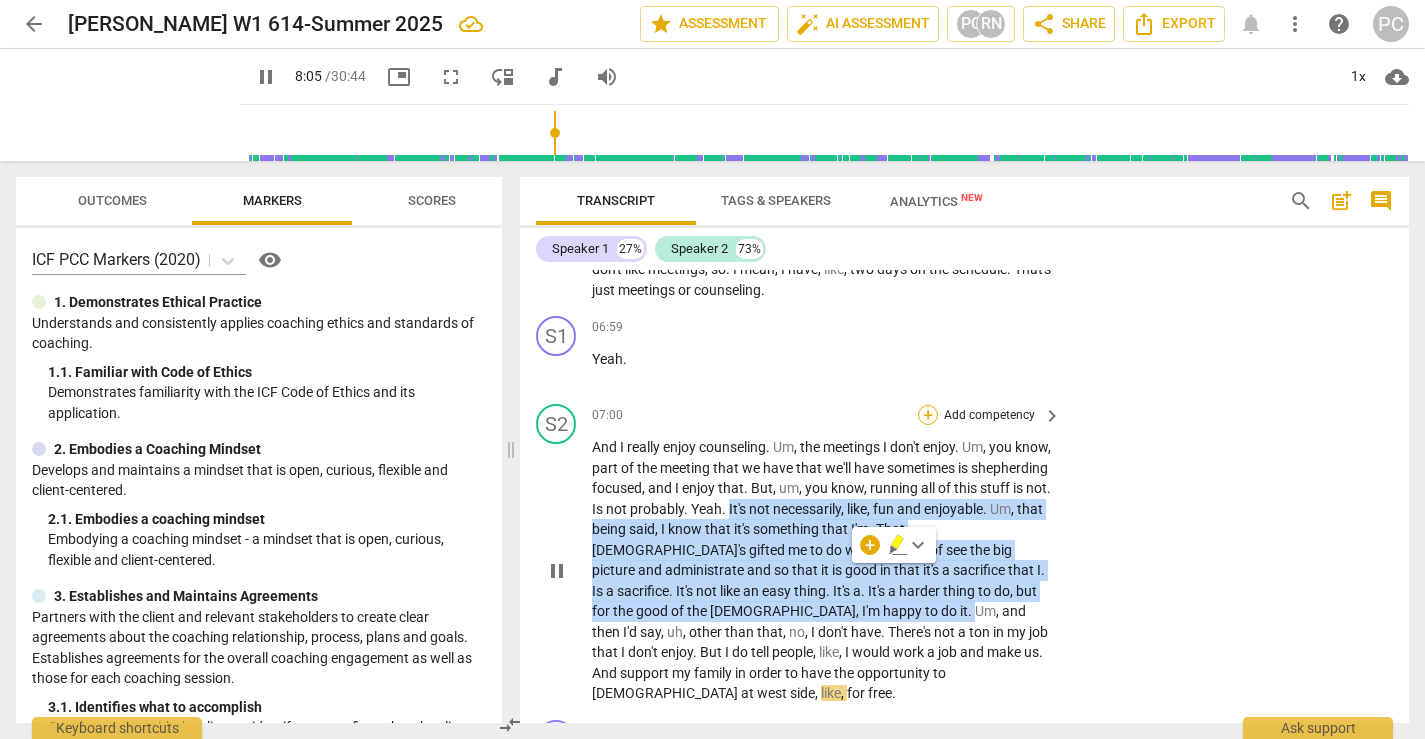 click on "+" at bounding box center [928, 415] 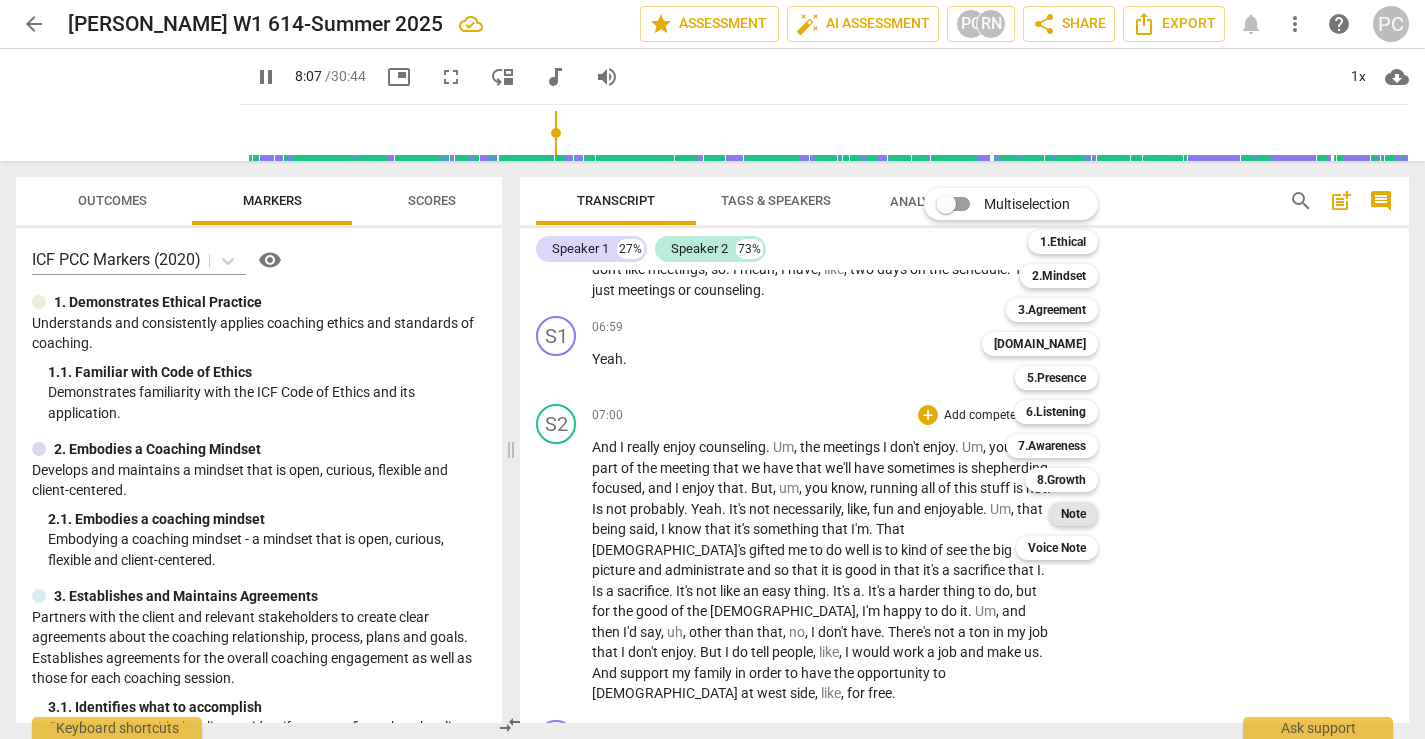 click on "Note" at bounding box center (1073, 514) 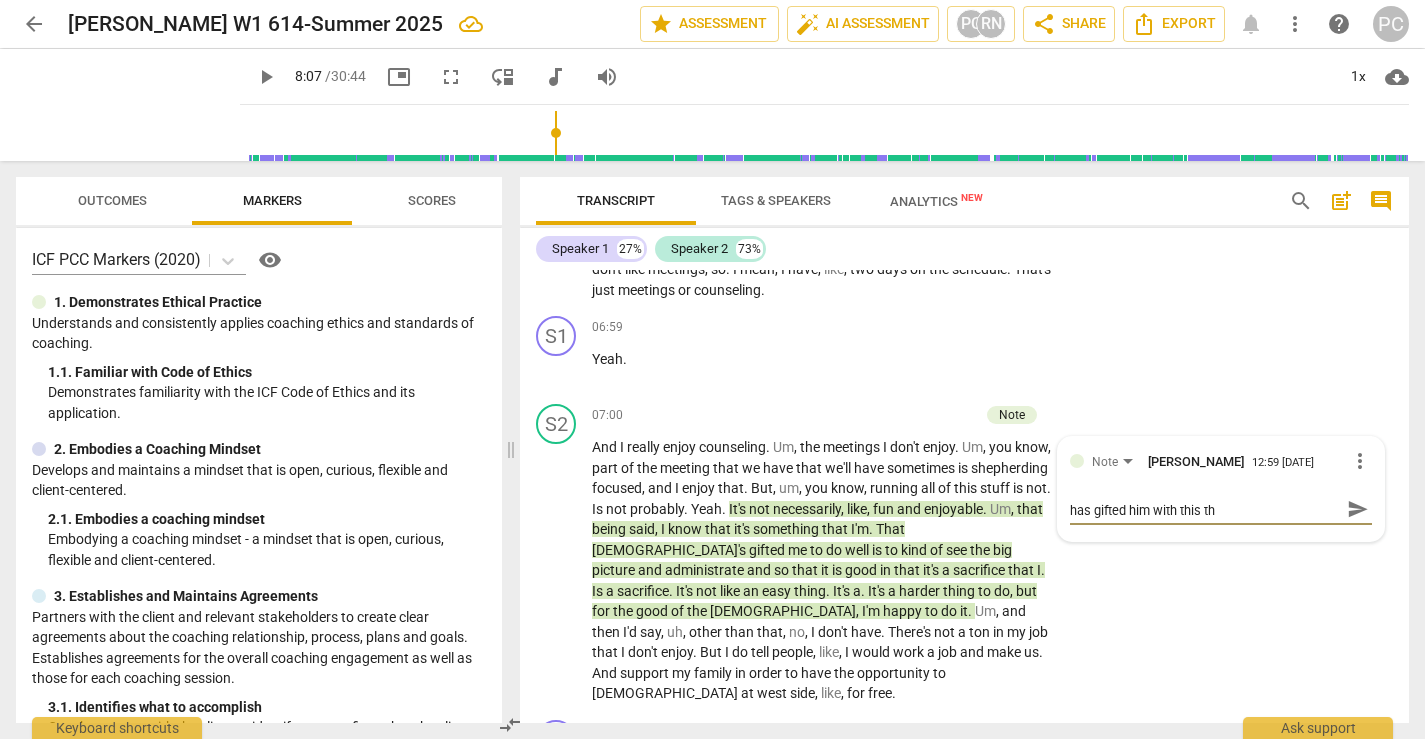 scroll, scrollTop: 0, scrollLeft: 0, axis: both 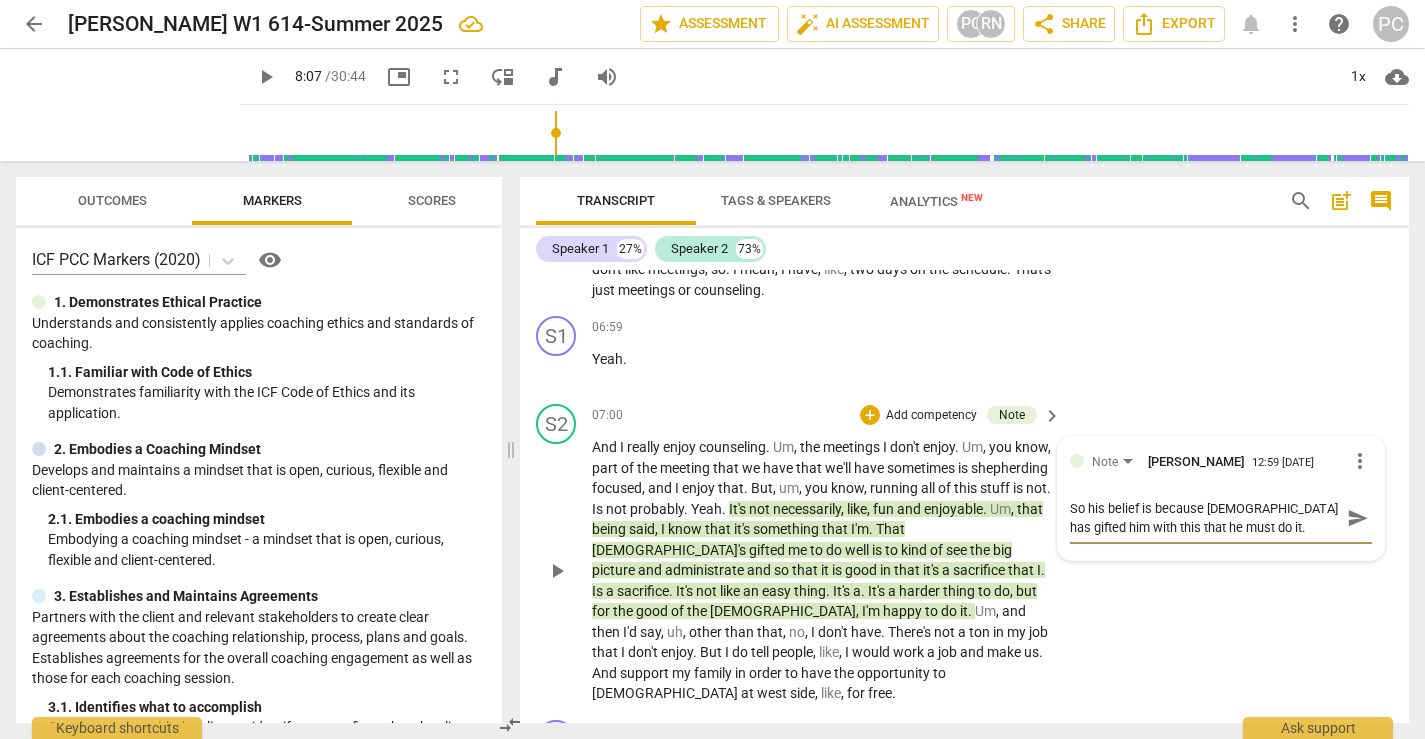 drag, startPoint x: 1297, startPoint y: 486, endPoint x: 1224, endPoint y: 486, distance: 73 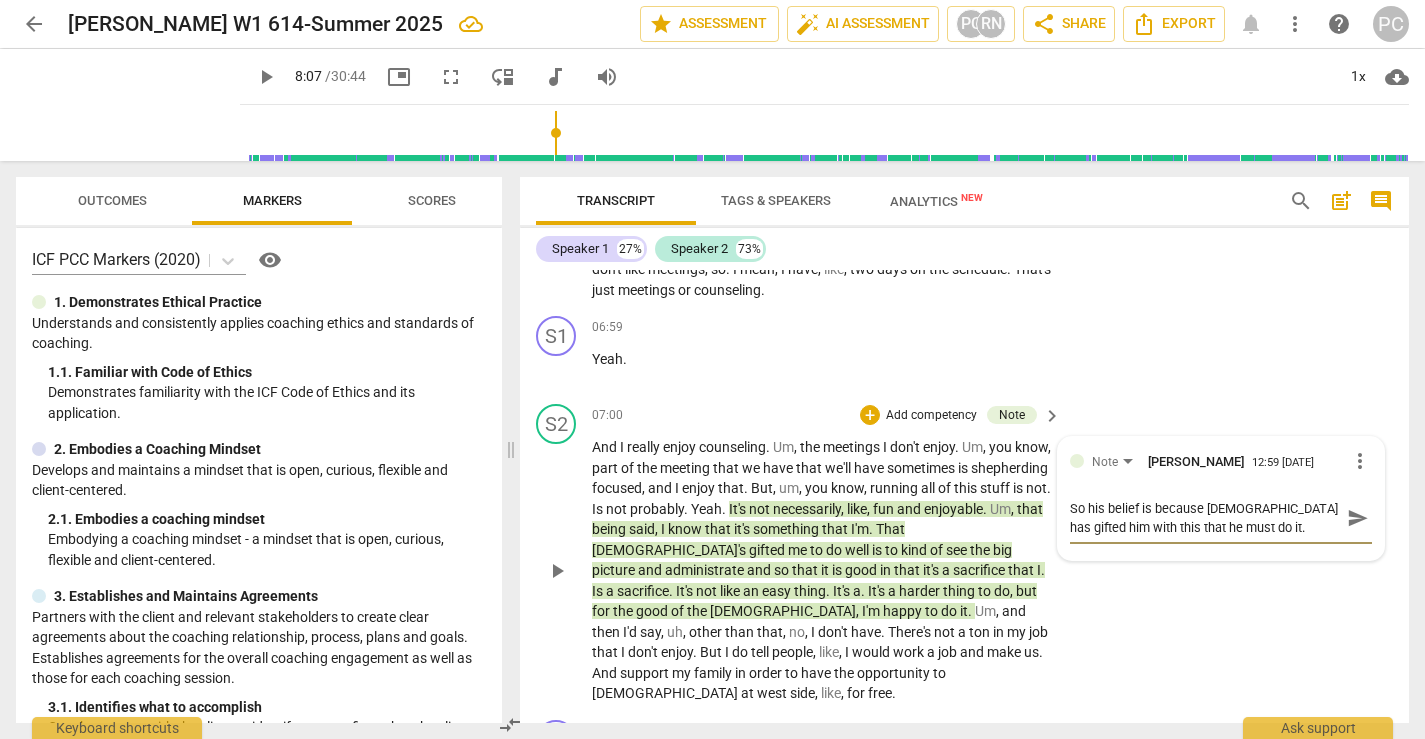 click on "So his belief is because [DEMOGRAPHIC_DATA] has gifted him with this that he must do it. Interesting." at bounding box center [1205, 518] 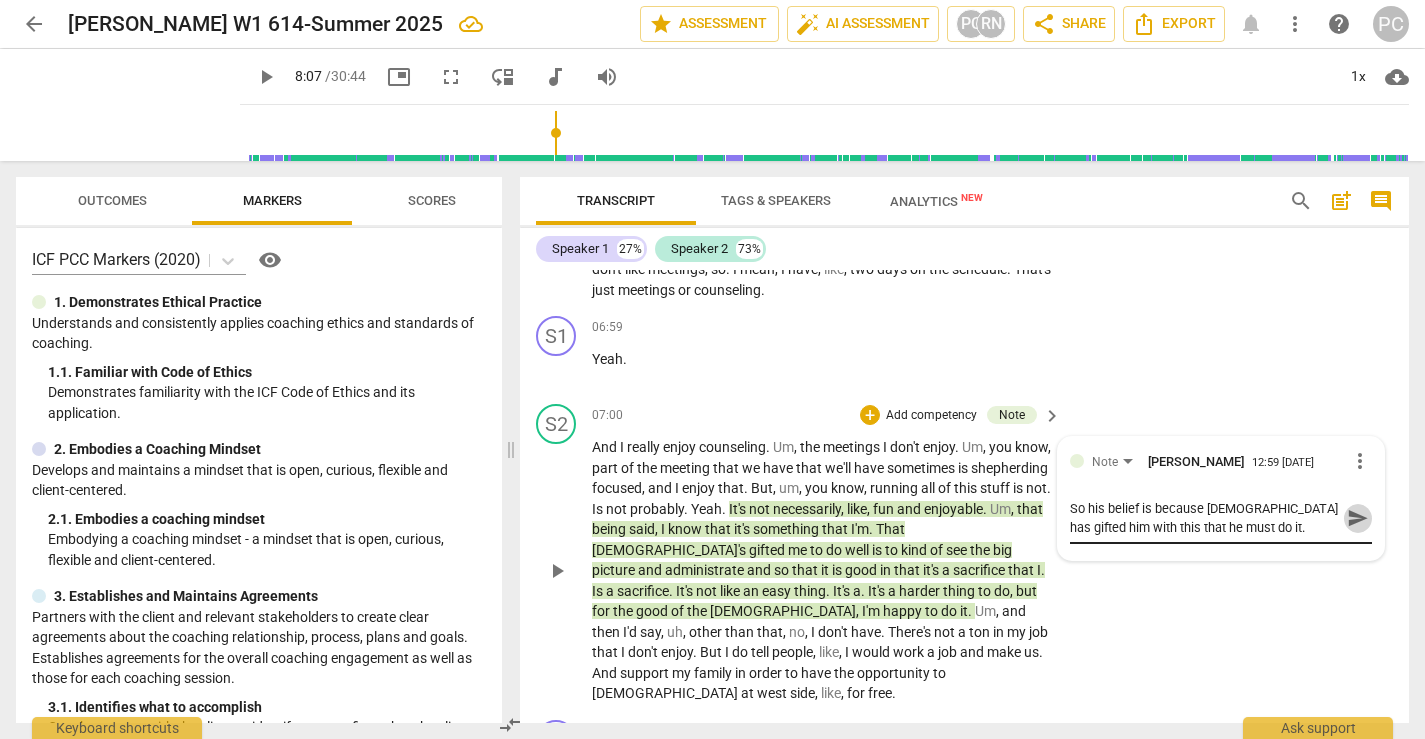 click on "send" at bounding box center (1358, 518) 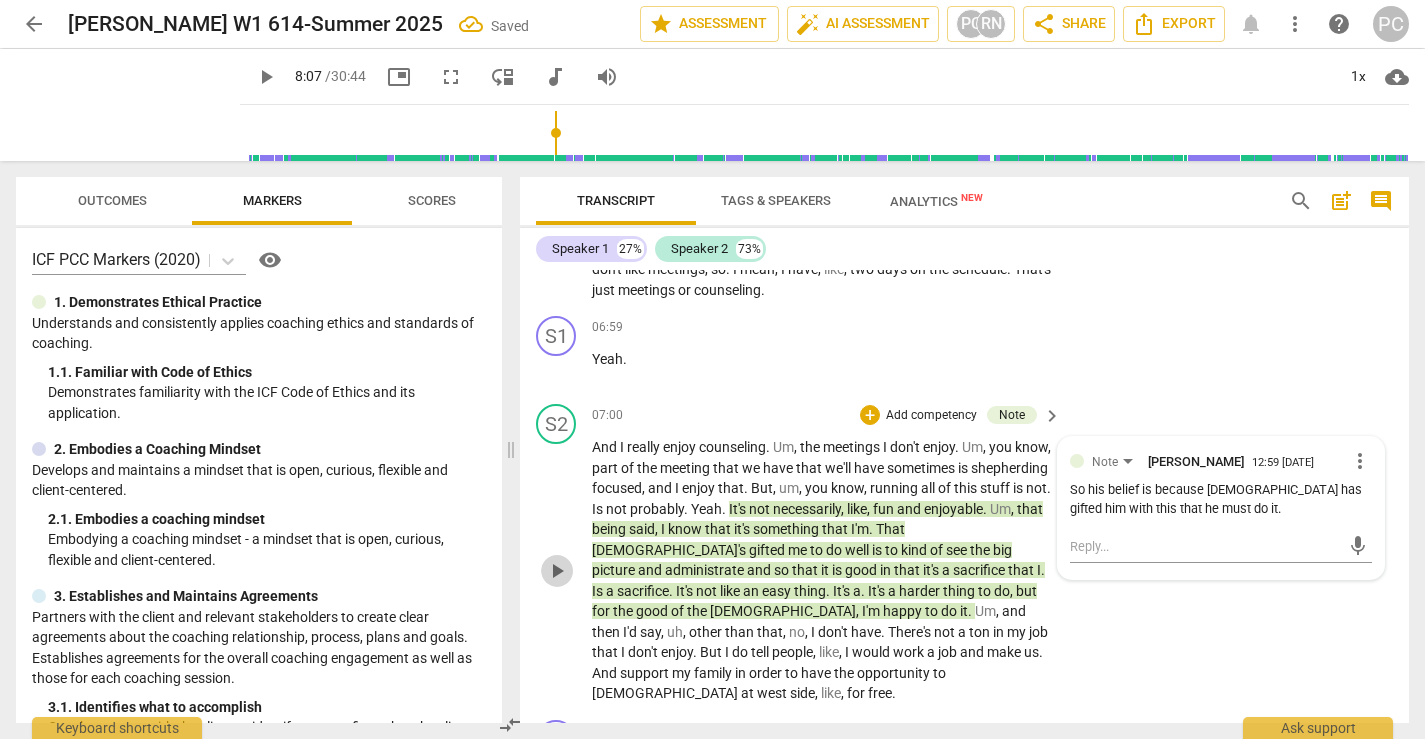 click on "play_arrow" at bounding box center [557, 571] 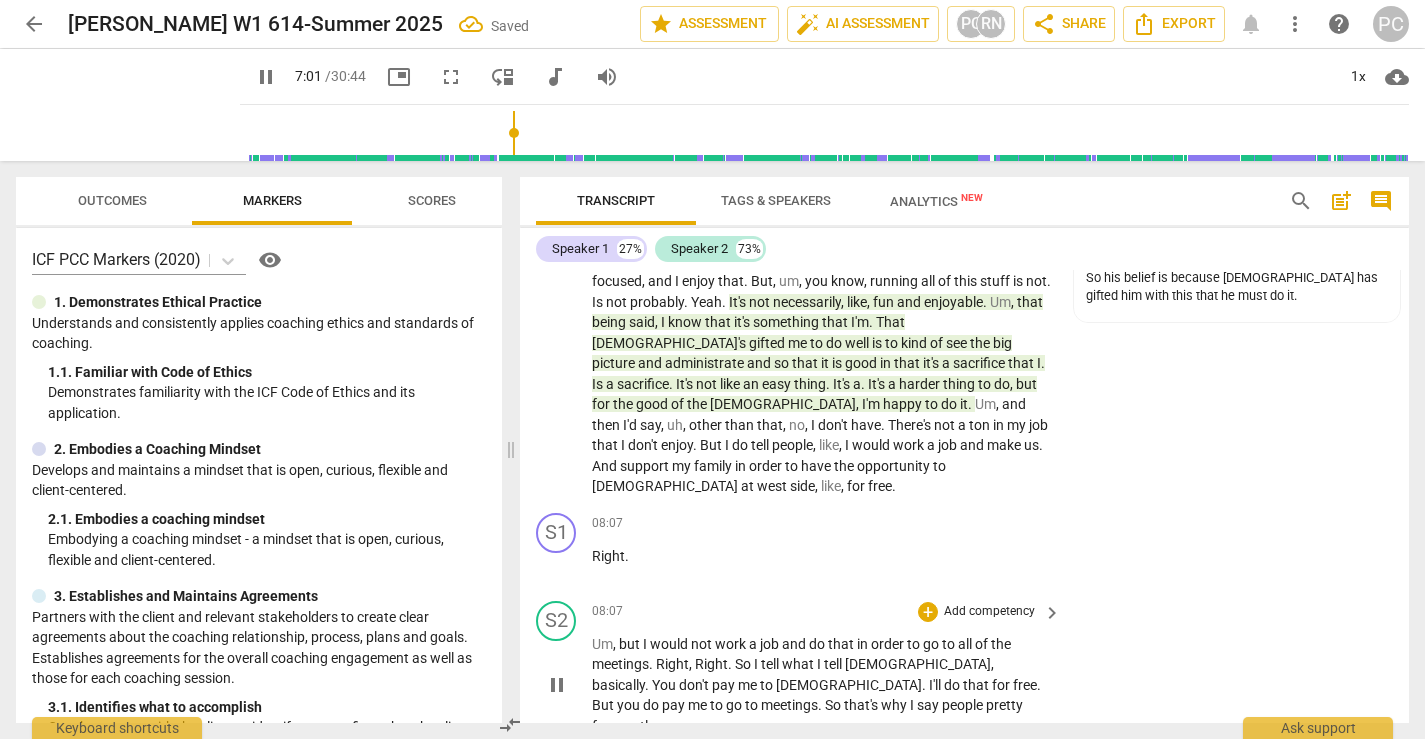 scroll, scrollTop: 3832, scrollLeft: 0, axis: vertical 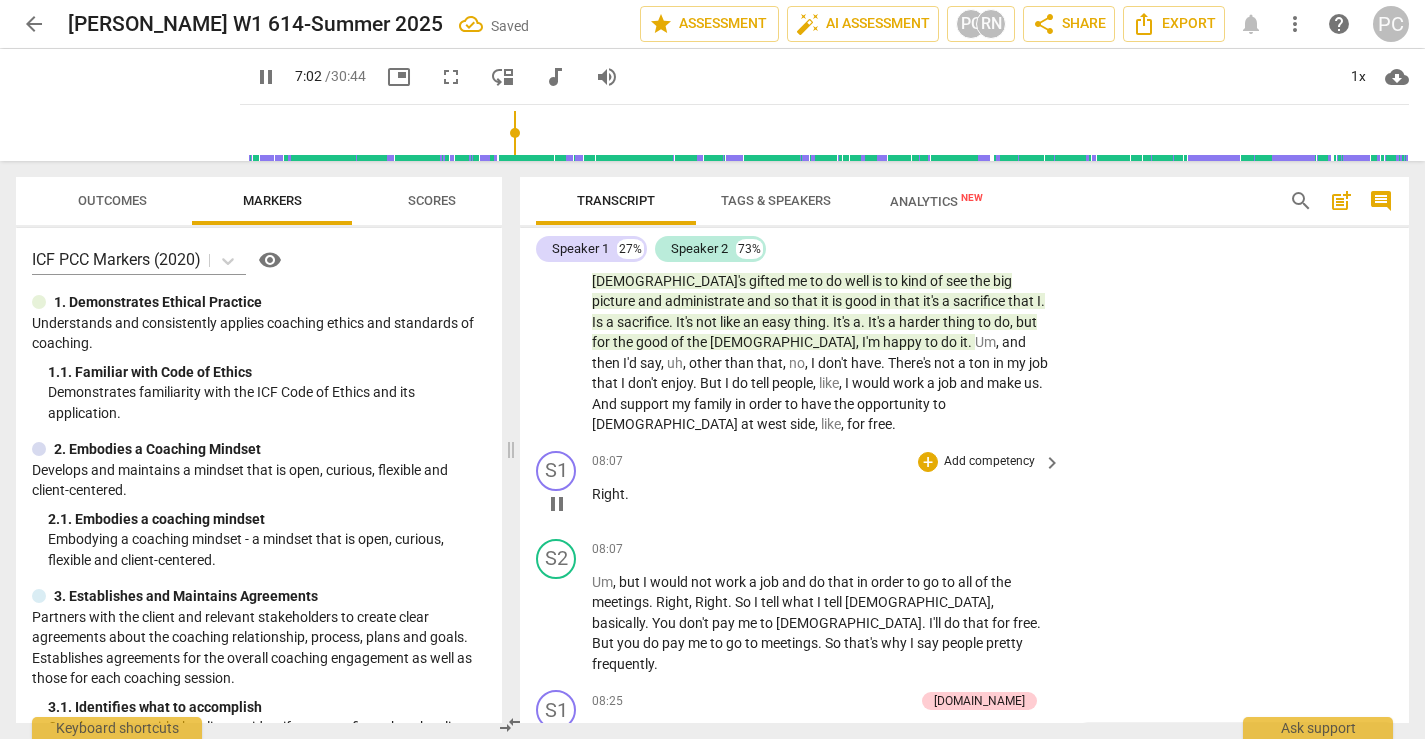click on "pause" at bounding box center [557, 504] 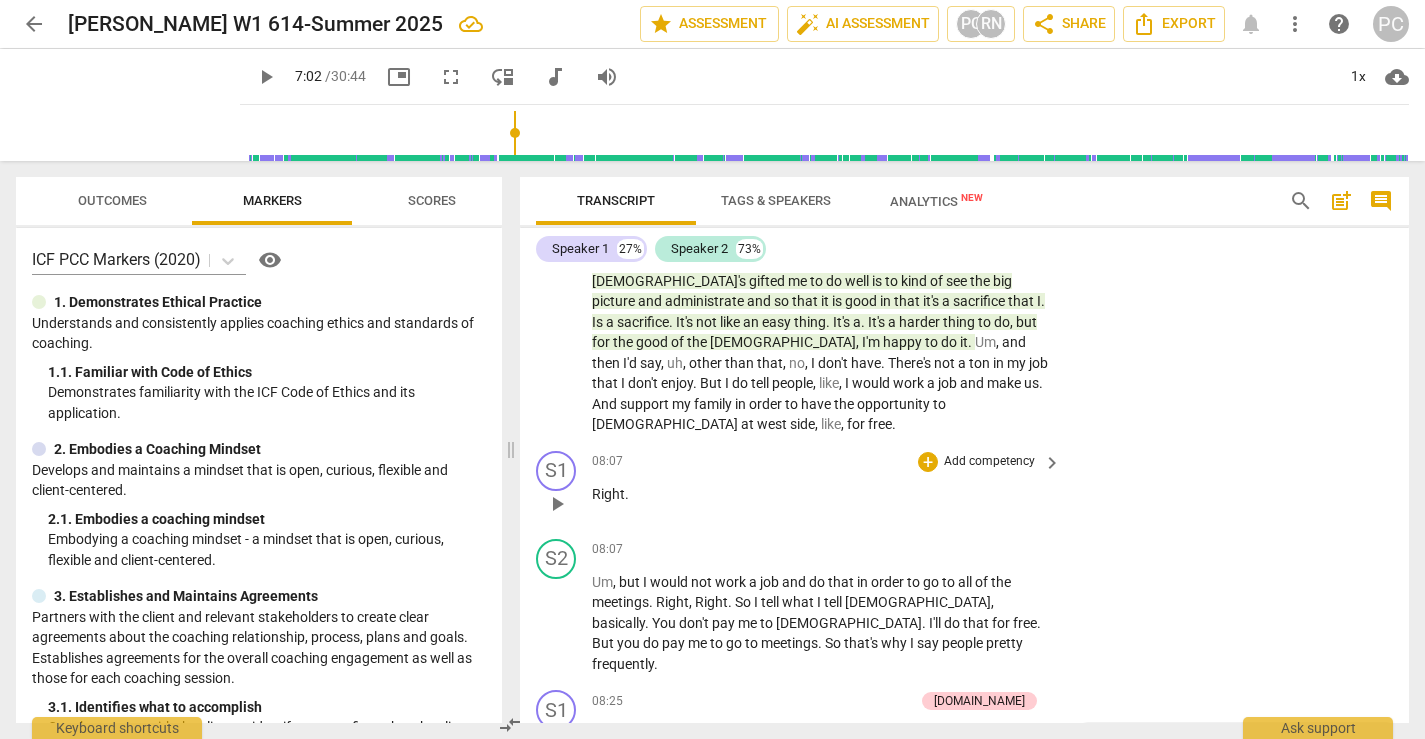 click on "play_arrow" at bounding box center [557, 504] 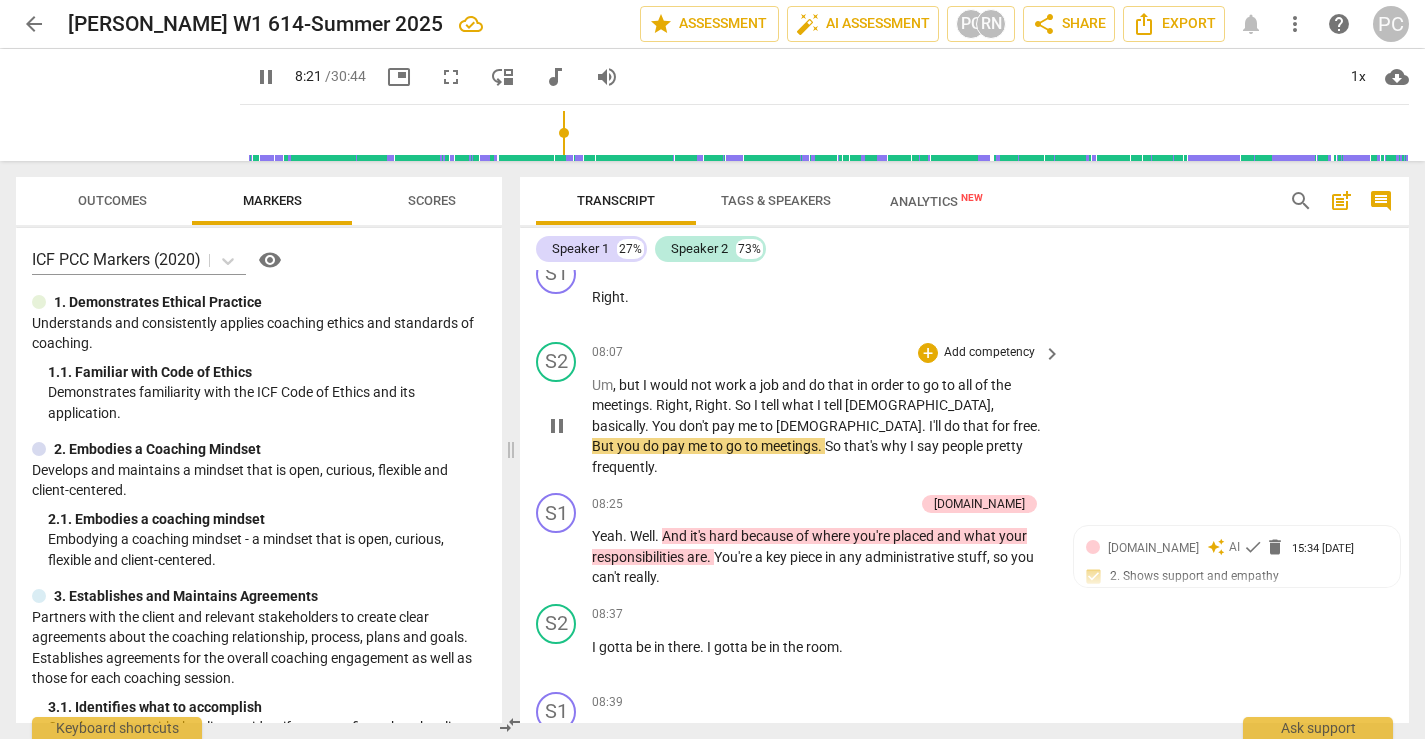 scroll, scrollTop: 4033, scrollLeft: 0, axis: vertical 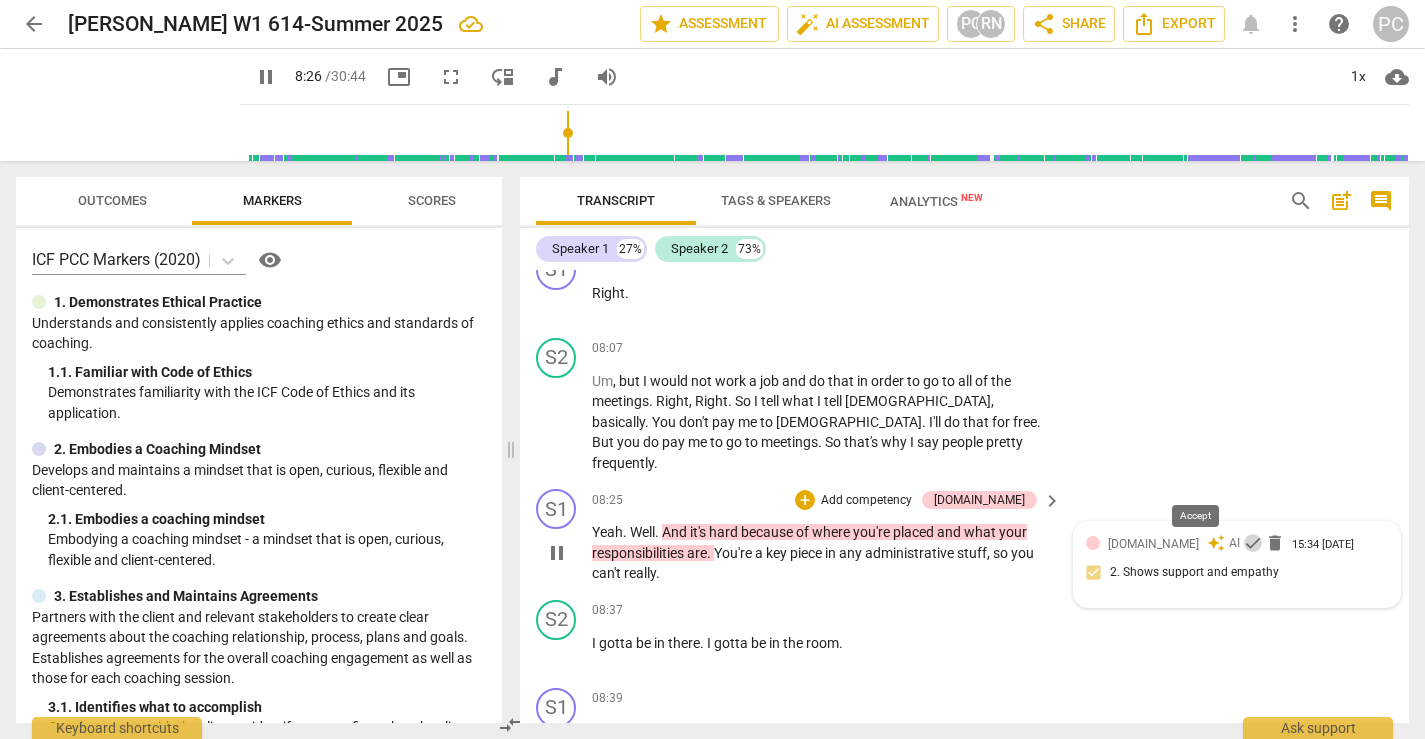 click on "check" at bounding box center [1253, 543] 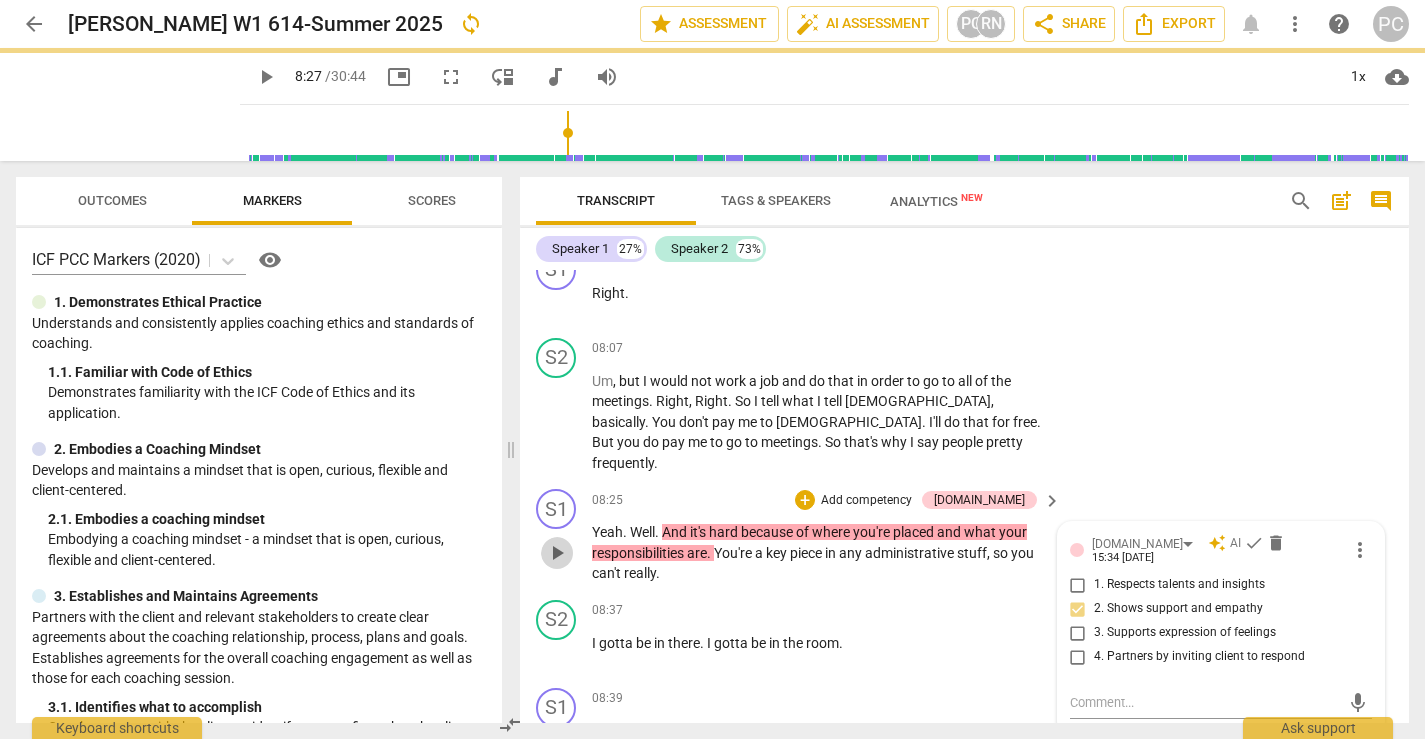 click on "play_arrow" at bounding box center [557, 553] 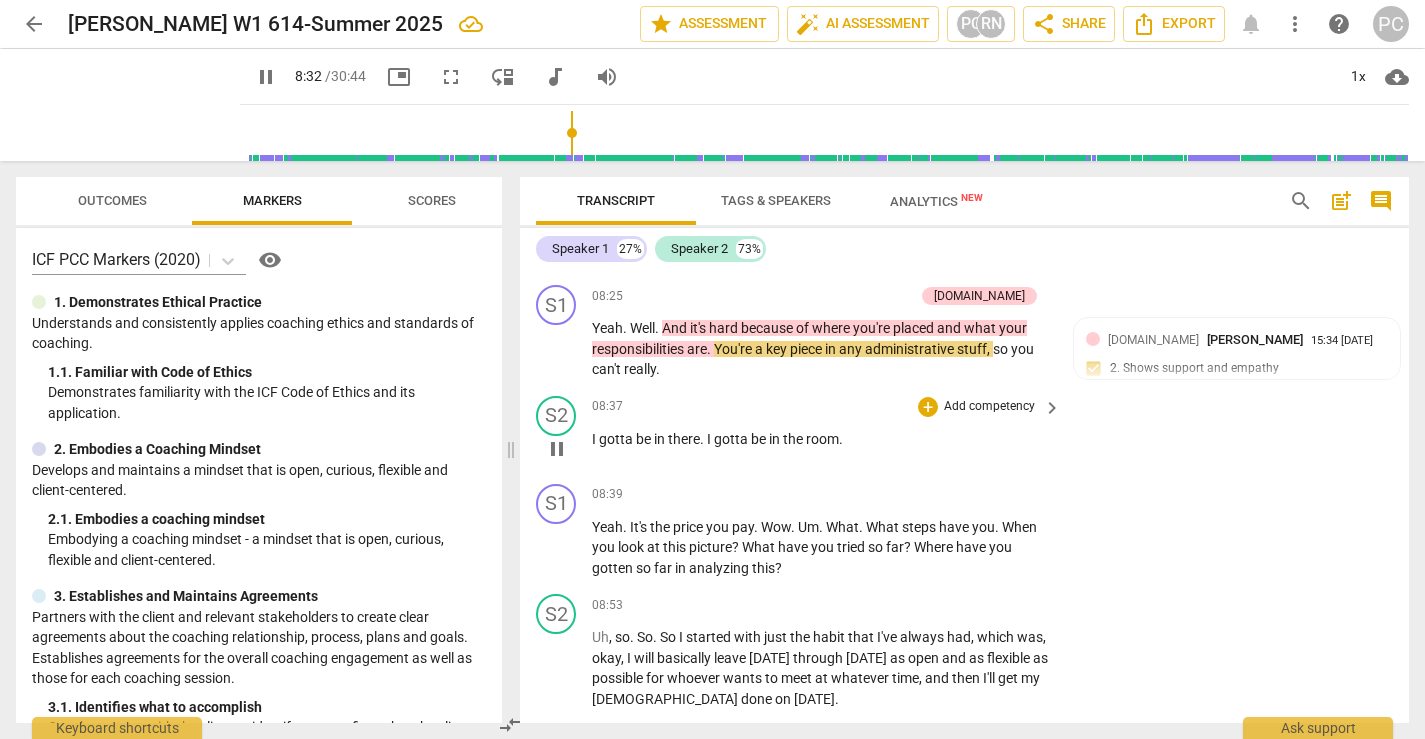 scroll, scrollTop: 4239, scrollLeft: 0, axis: vertical 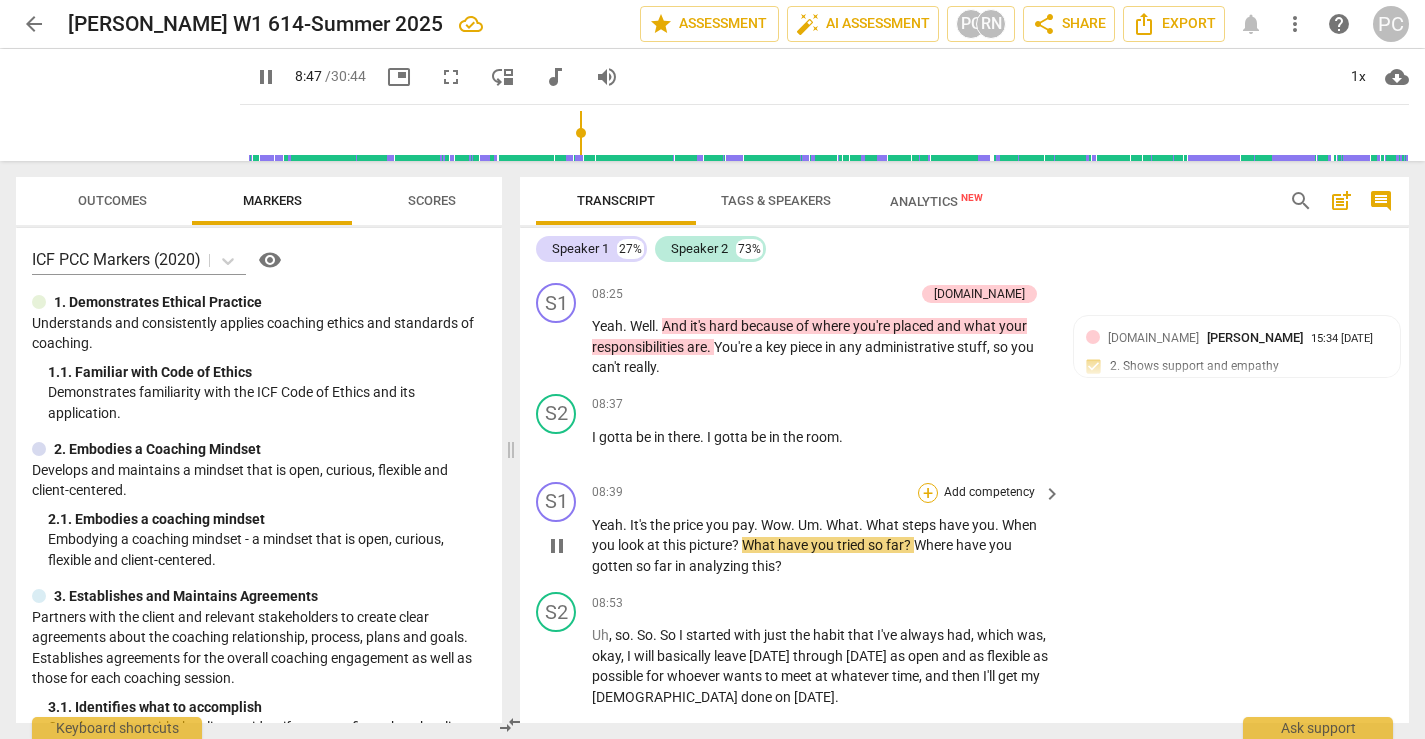 click on "+" at bounding box center [928, 493] 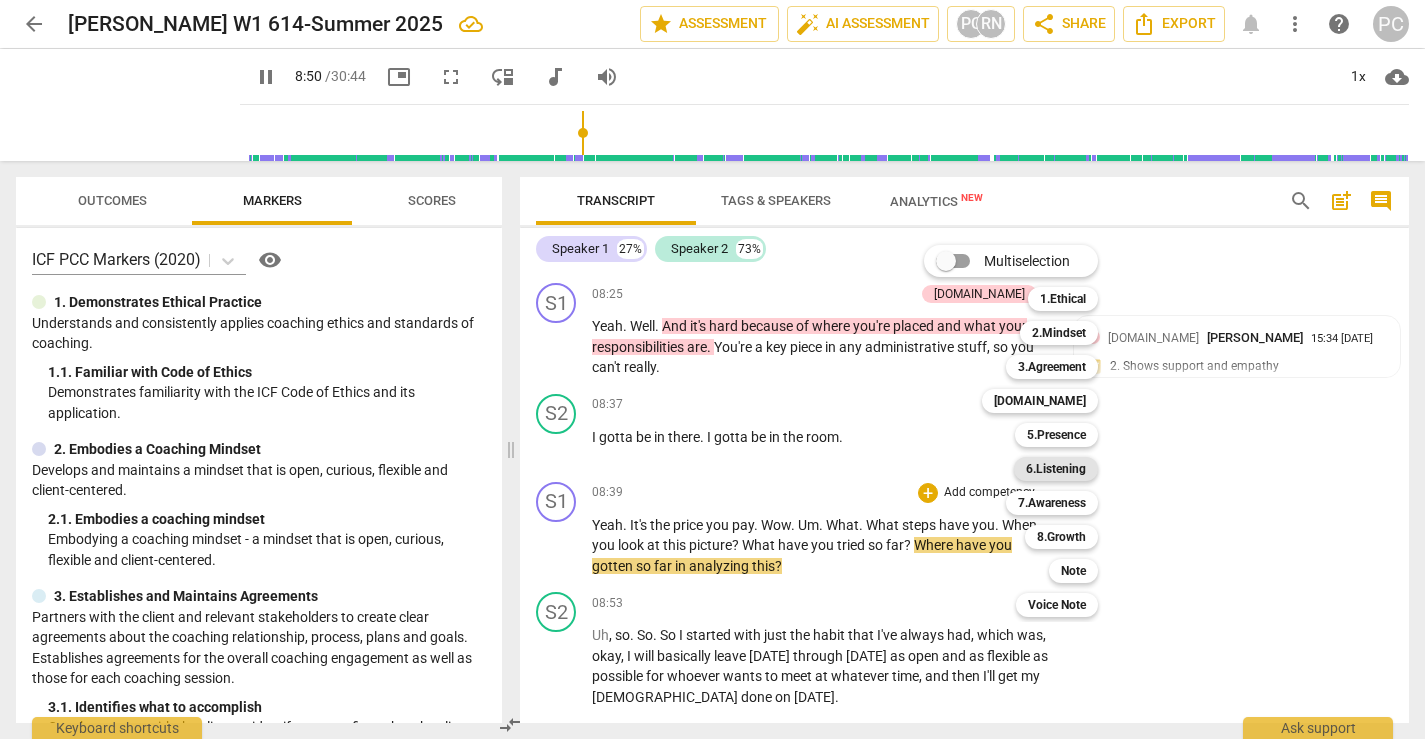 click on "6.Listening" at bounding box center [1056, 469] 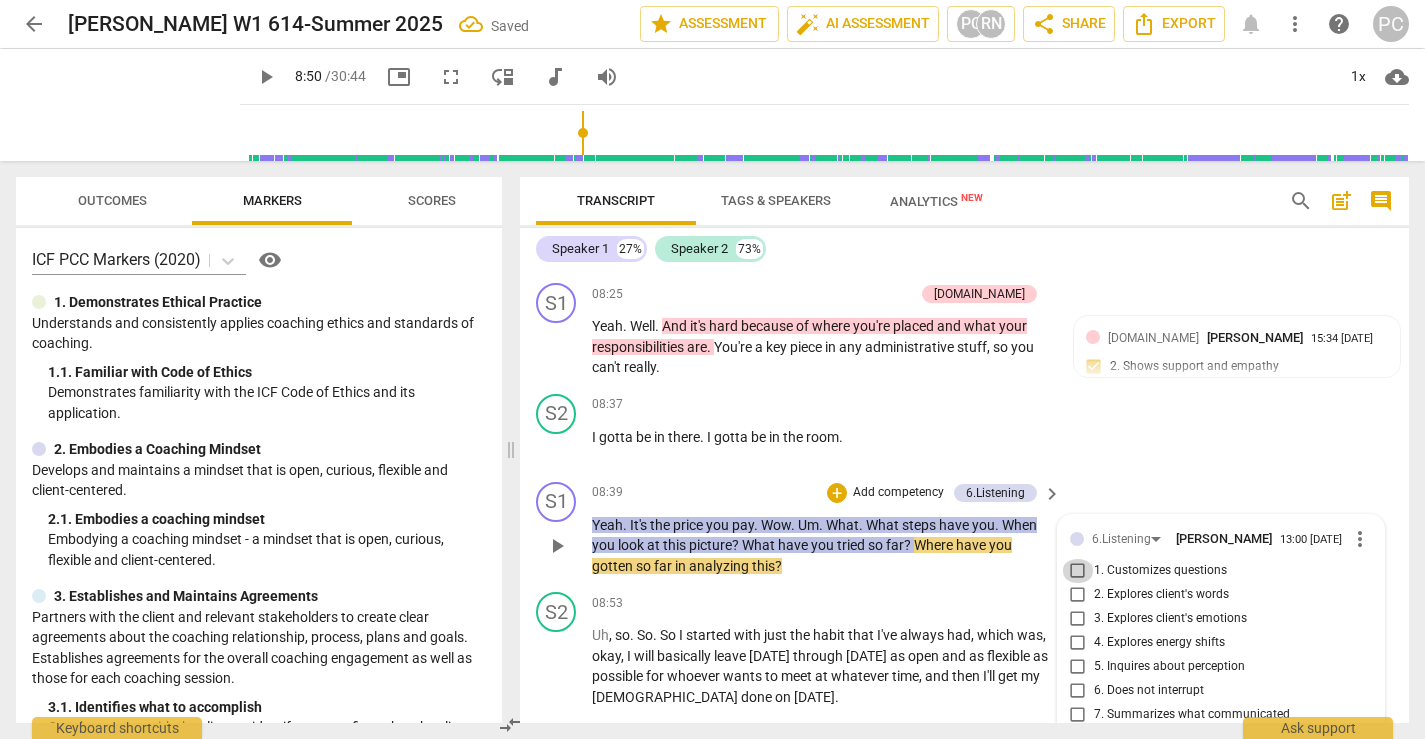 click on "1. Customizes questions" at bounding box center [1078, 571] 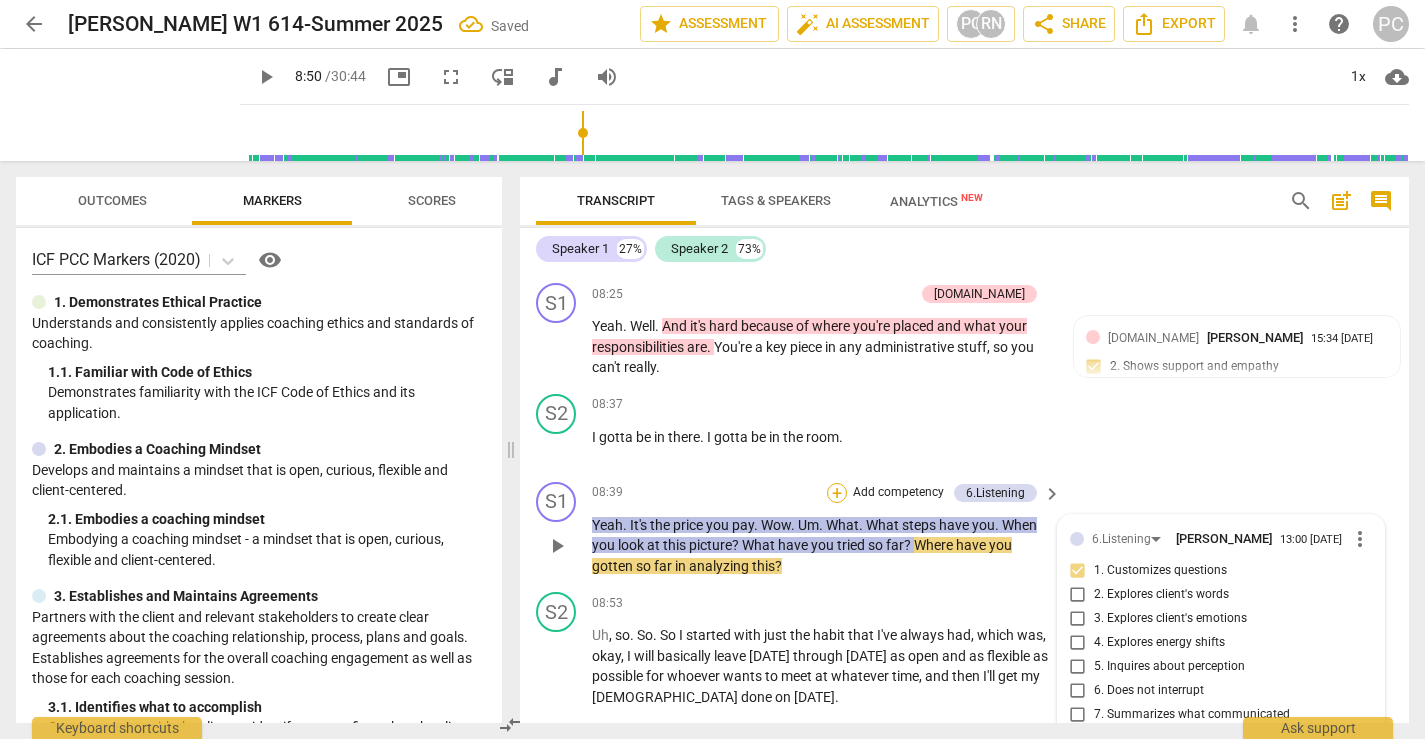 click on "+" at bounding box center (837, 493) 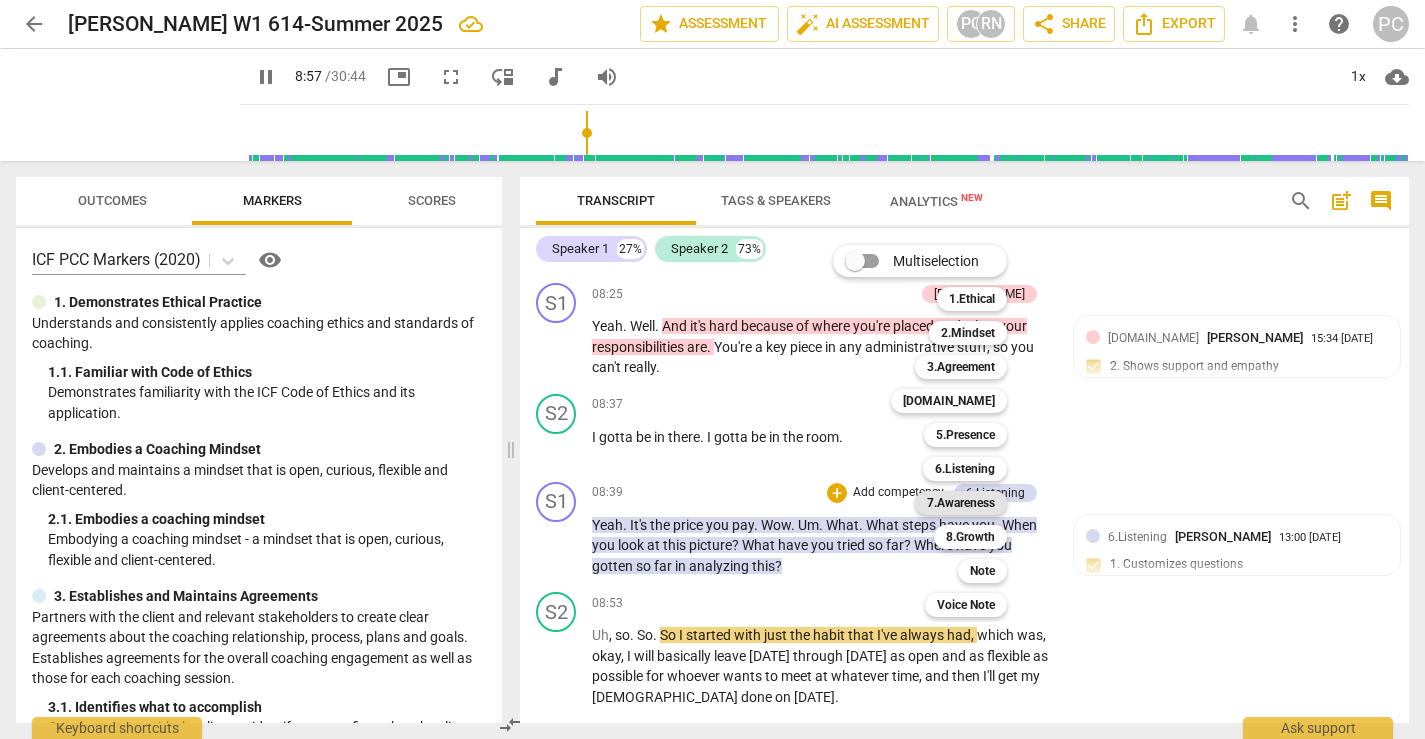 click on "7.Awareness" at bounding box center (961, 503) 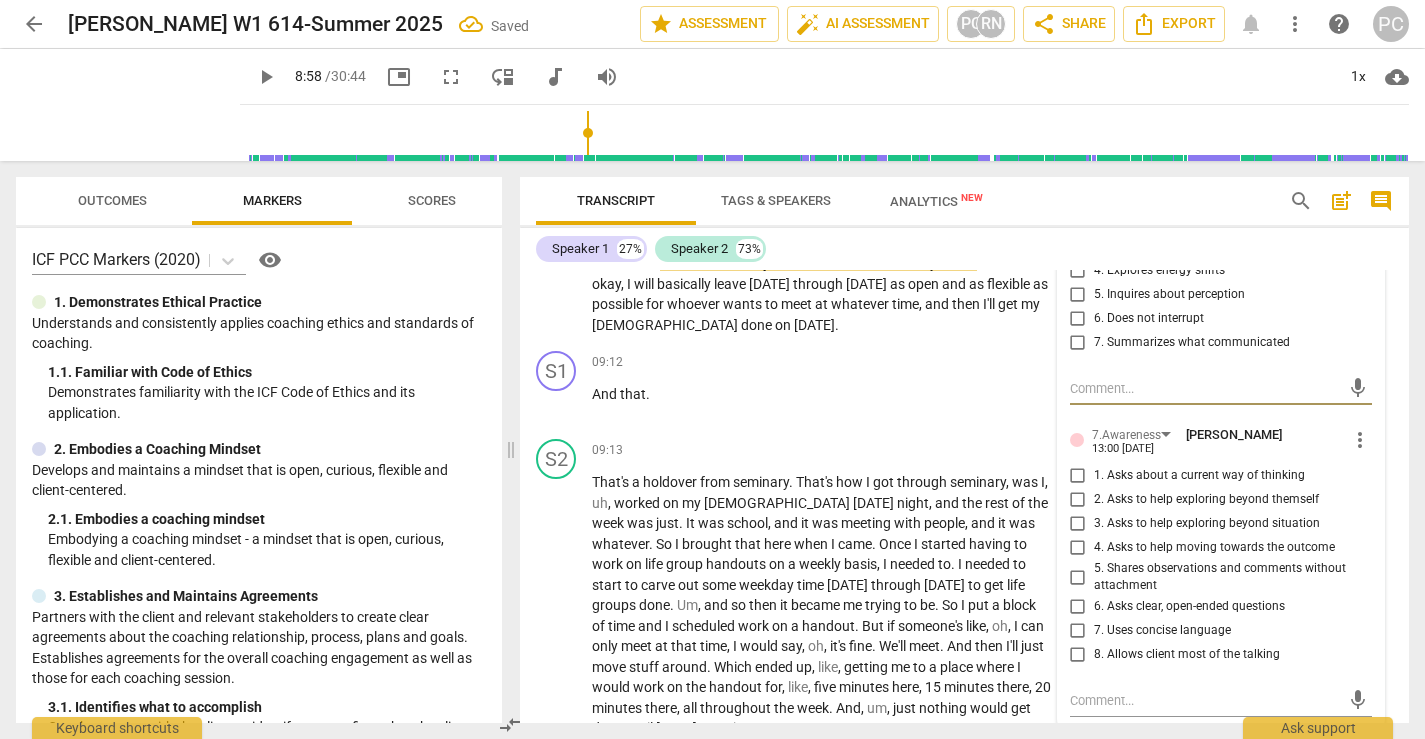 scroll, scrollTop: 4627, scrollLeft: 0, axis: vertical 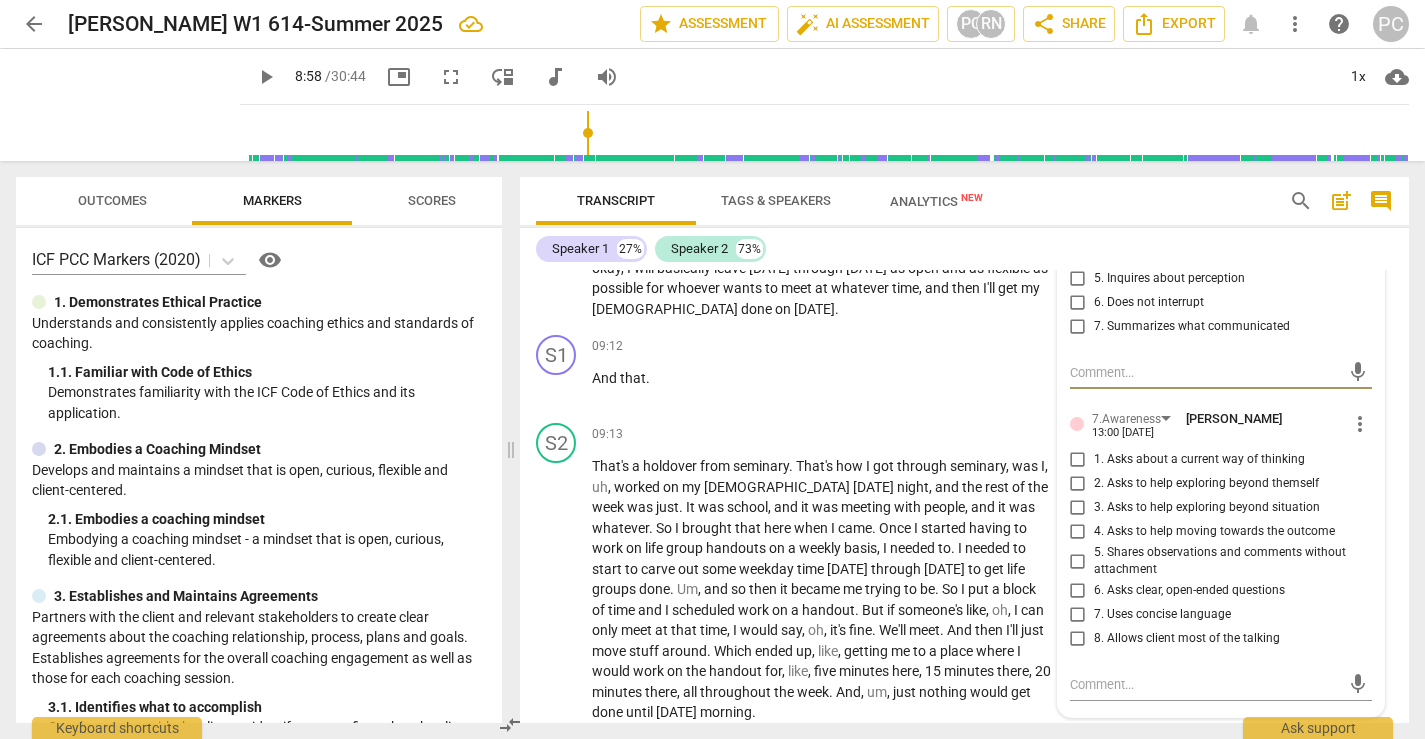 click on "6. Asks clear, open-ended questions" at bounding box center (1078, 591) 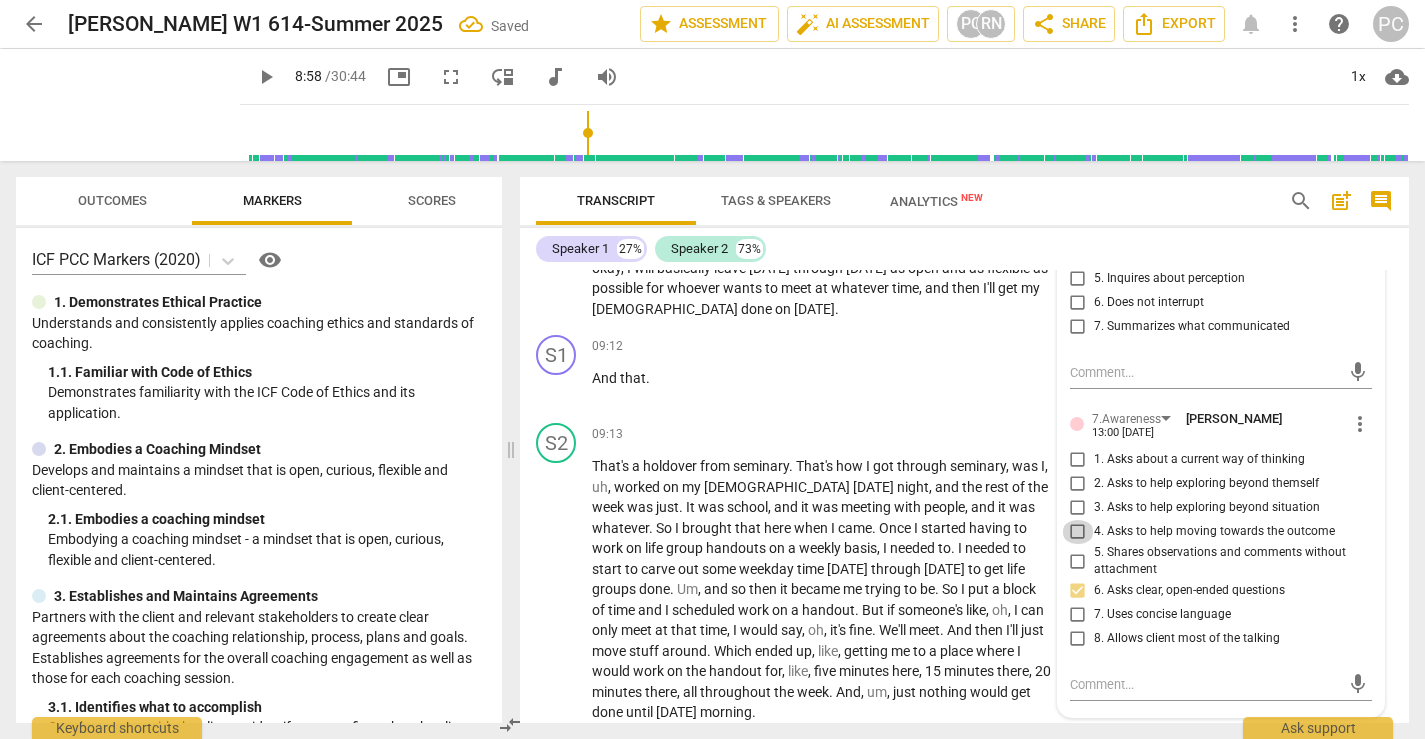 click on "4. Asks to help moving towards the outcome" at bounding box center (1078, 532) 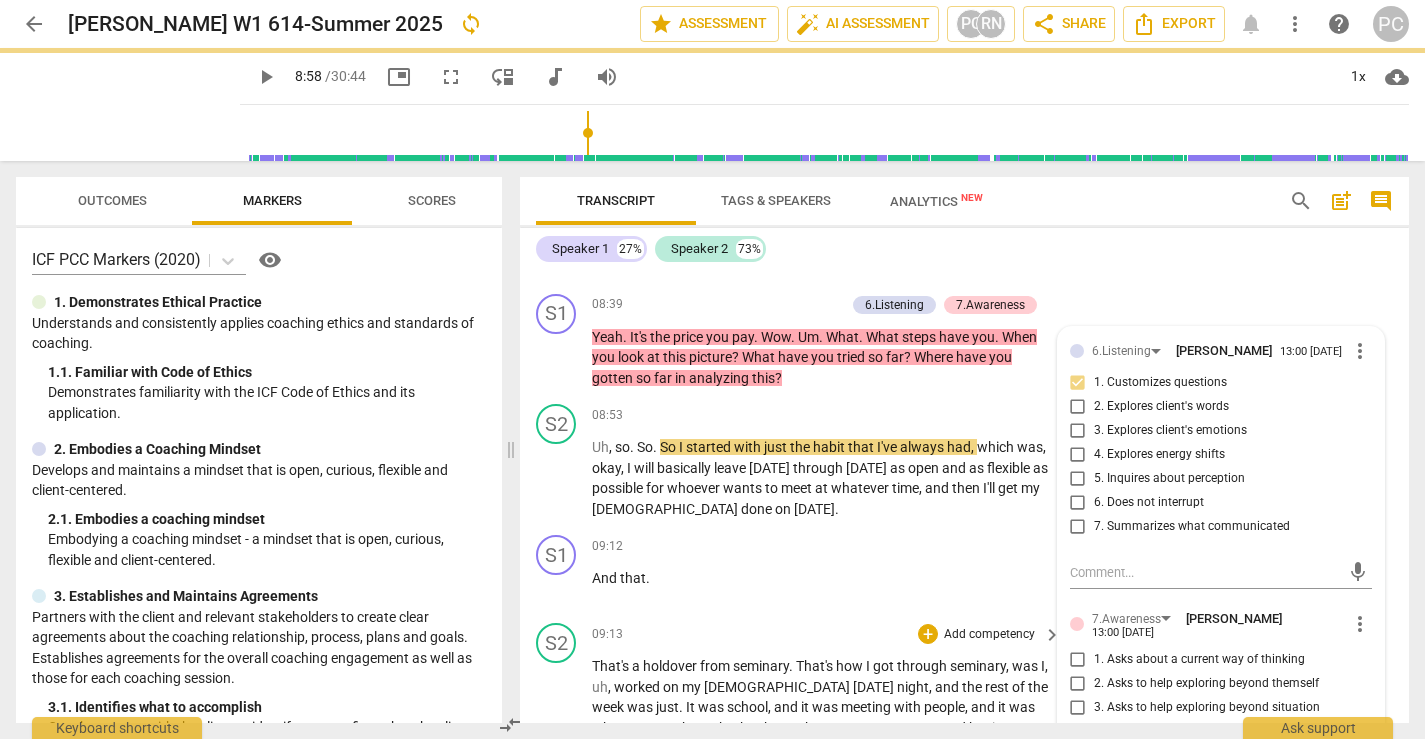 scroll, scrollTop: 4426, scrollLeft: 0, axis: vertical 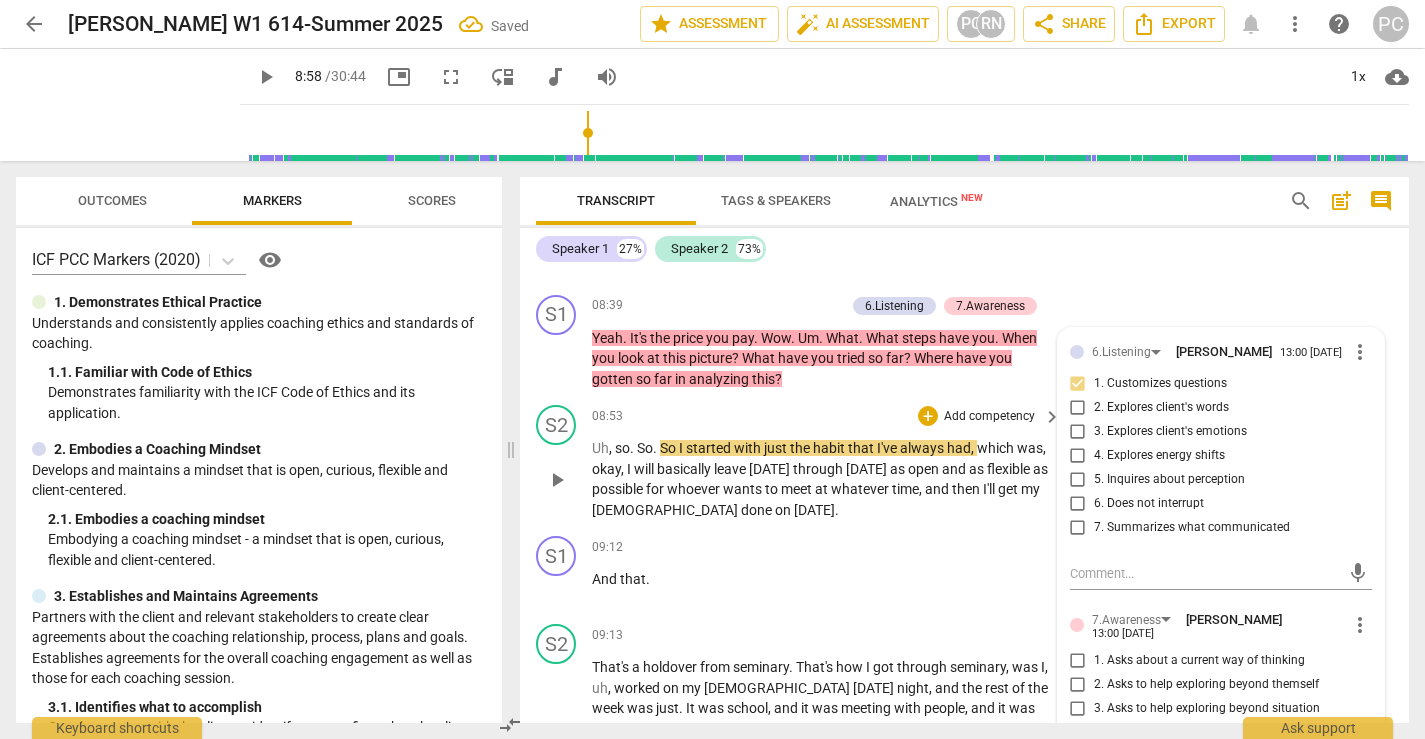 click on "play_arrow" at bounding box center (557, 480) 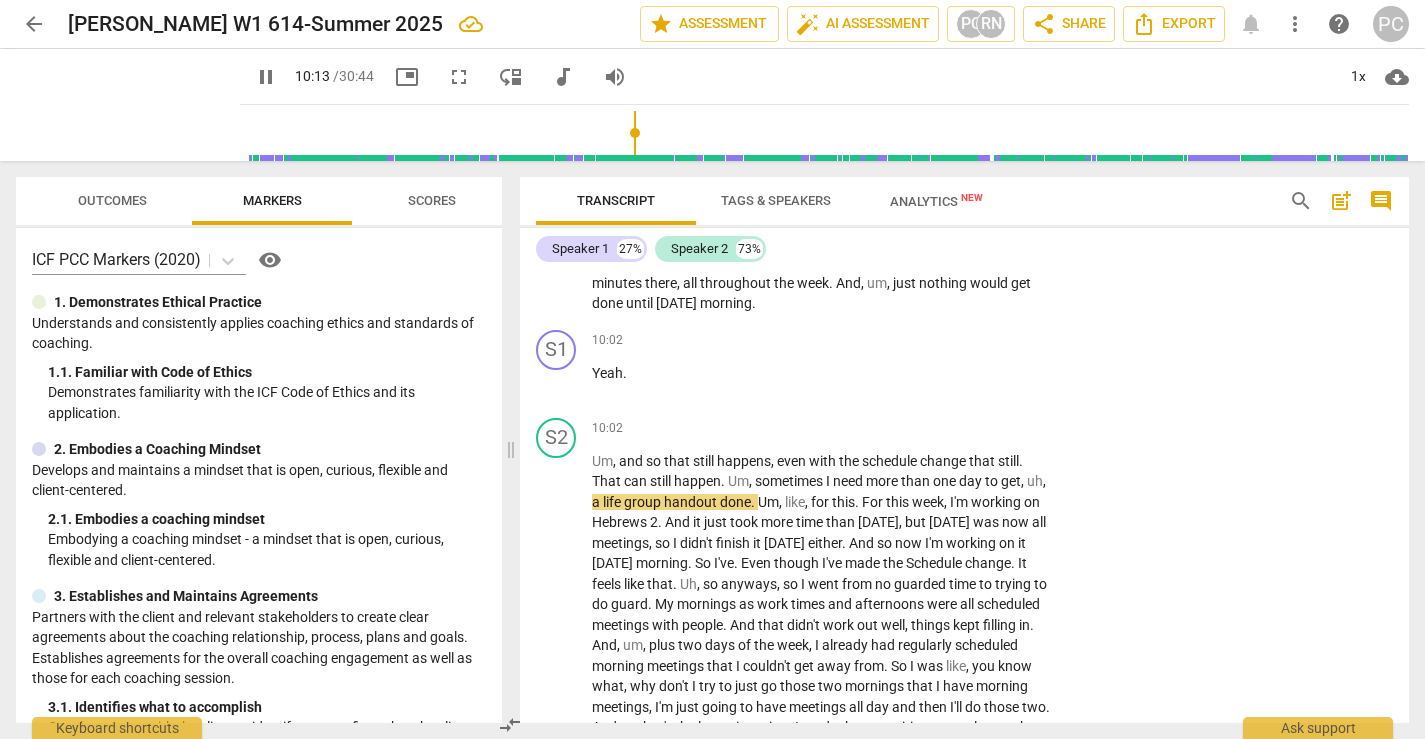 scroll, scrollTop: 5040, scrollLeft: 0, axis: vertical 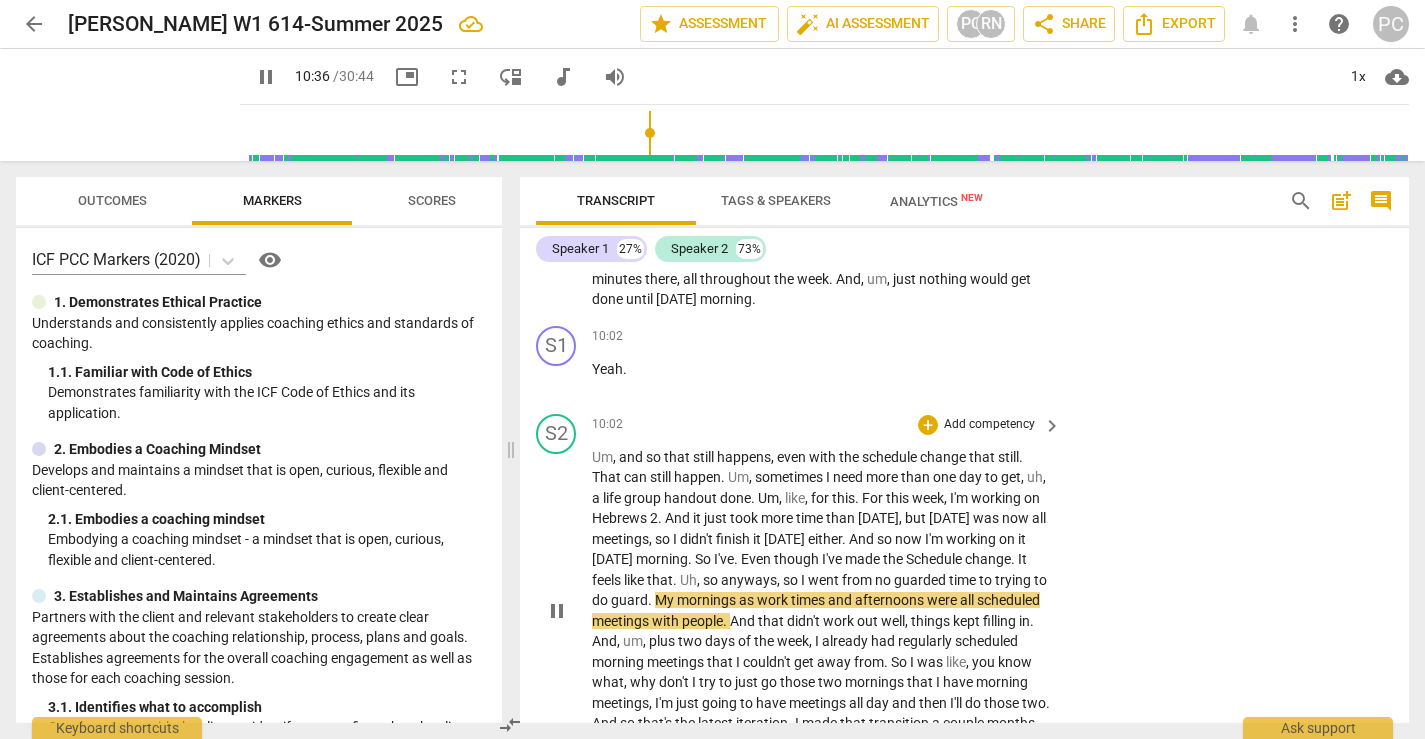 click on "My" at bounding box center (666, 600) 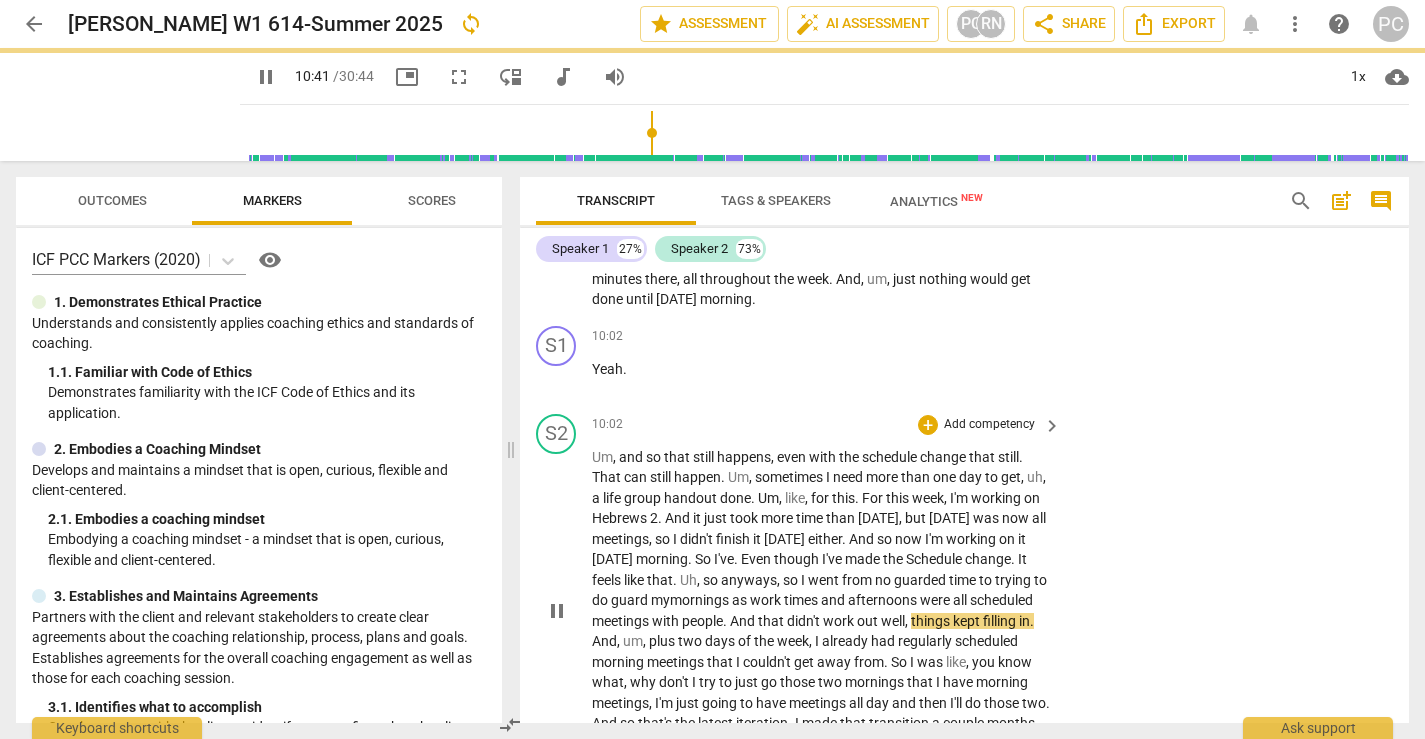 click on "guard m" at bounding box center (637, 600) 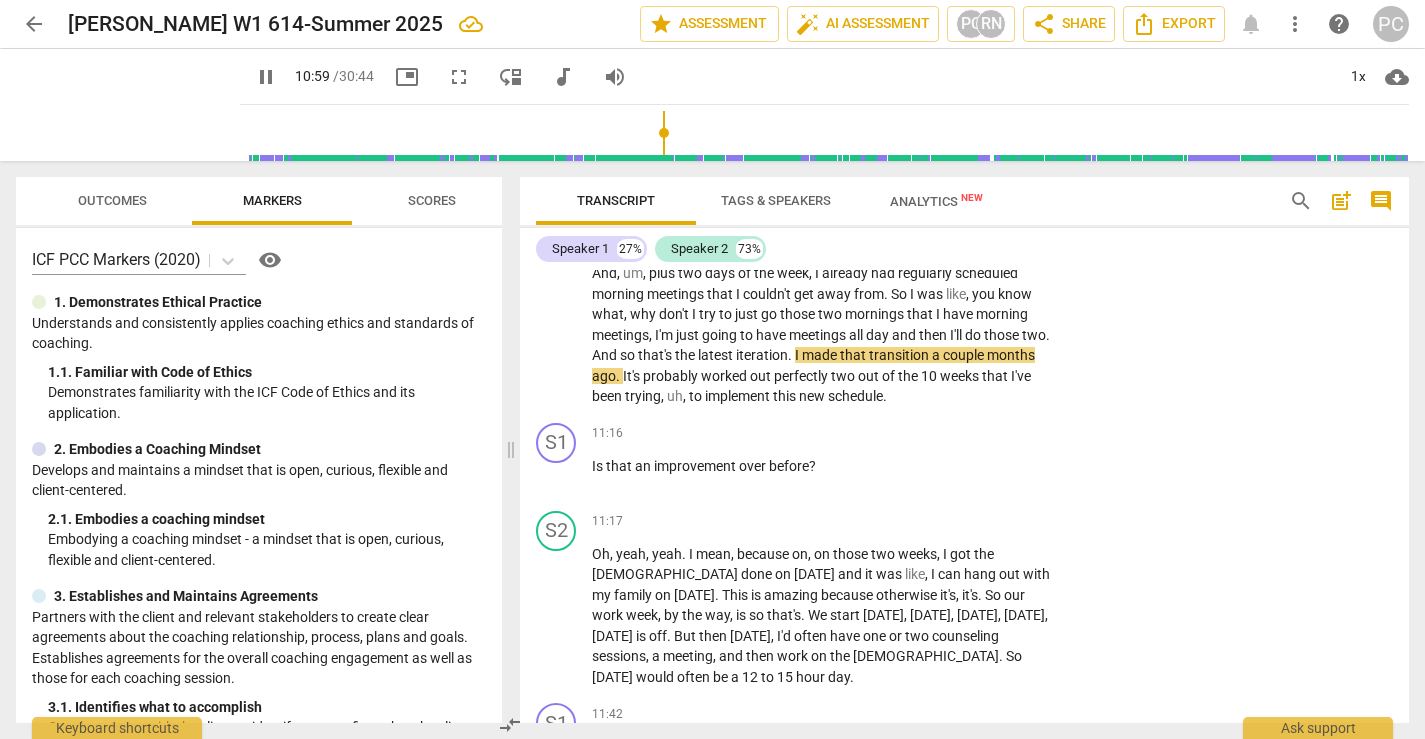 scroll, scrollTop: 5412, scrollLeft: 0, axis: vertical 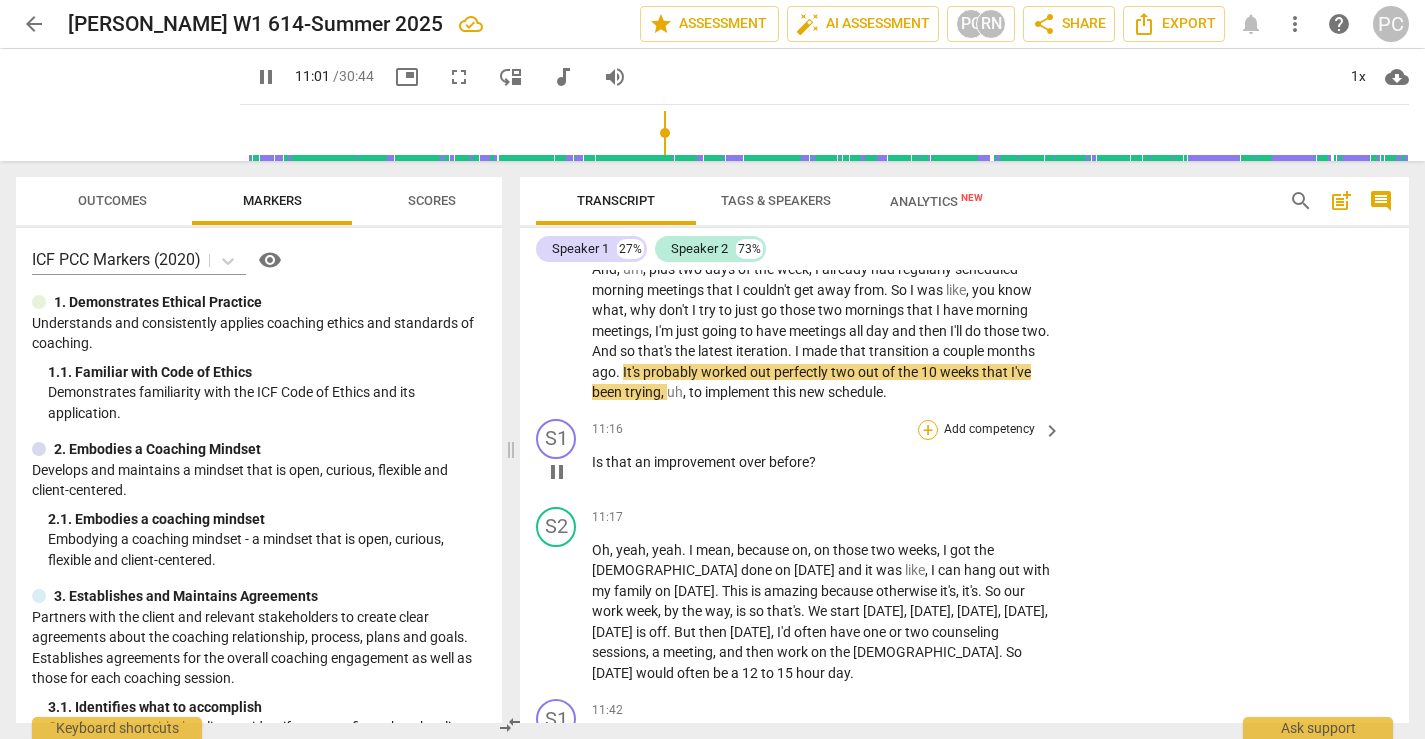 click on "+" at bounding box center [928, 430] 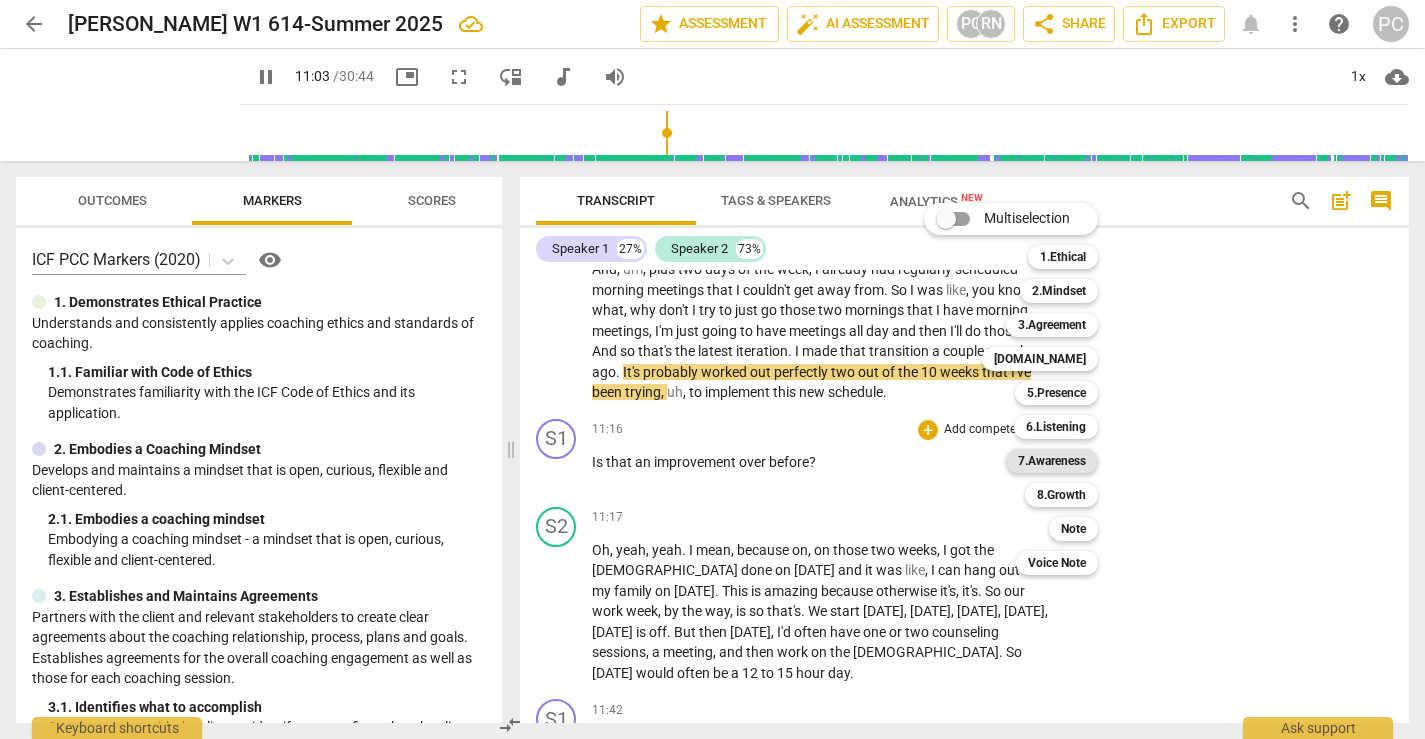 click on "7.Awareness" at bounding box center (1052, 461) 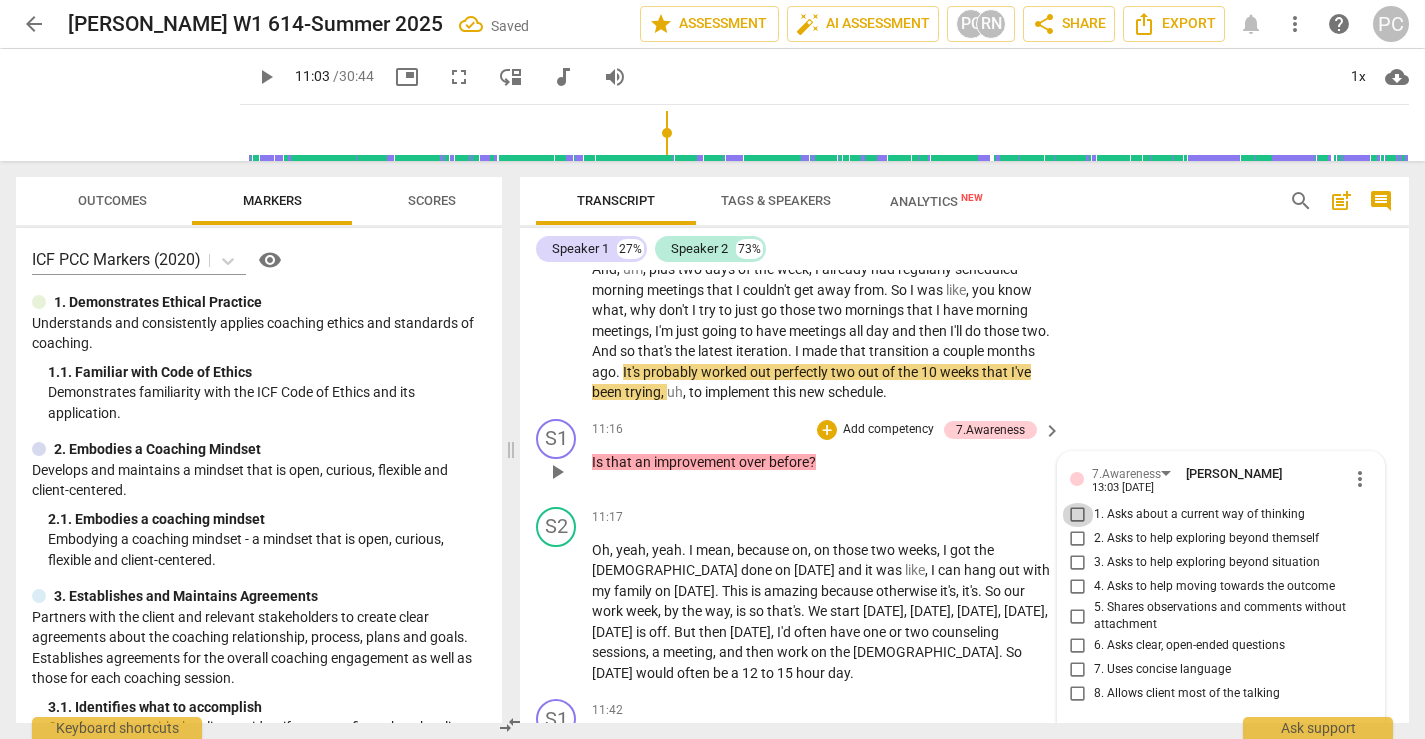 click on "1. Asks about a current way of thinking" at bounding box center [1078, 515] 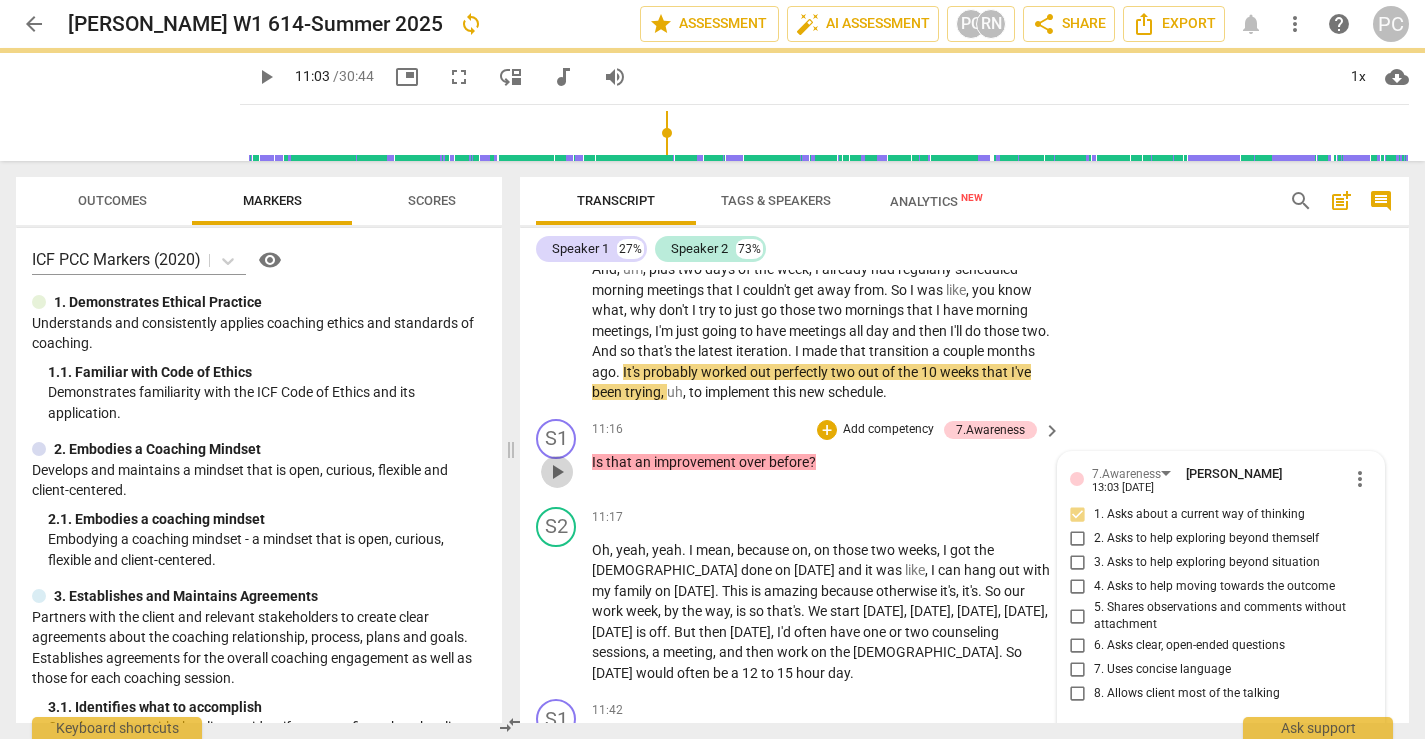 click on "play_arrow" at bounding box center (557, 472) 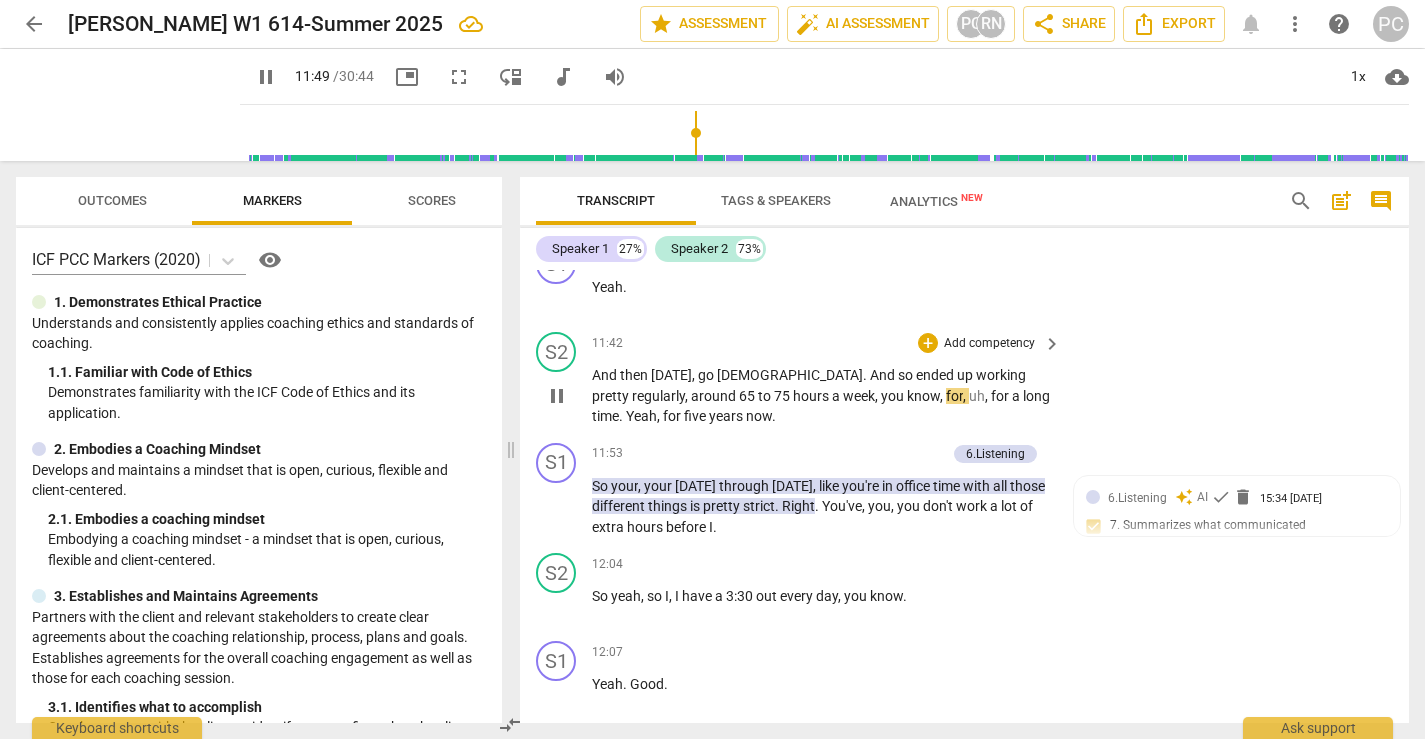 scroll, scrollTop: 5874, scrollLeft: 0, axis: vertical 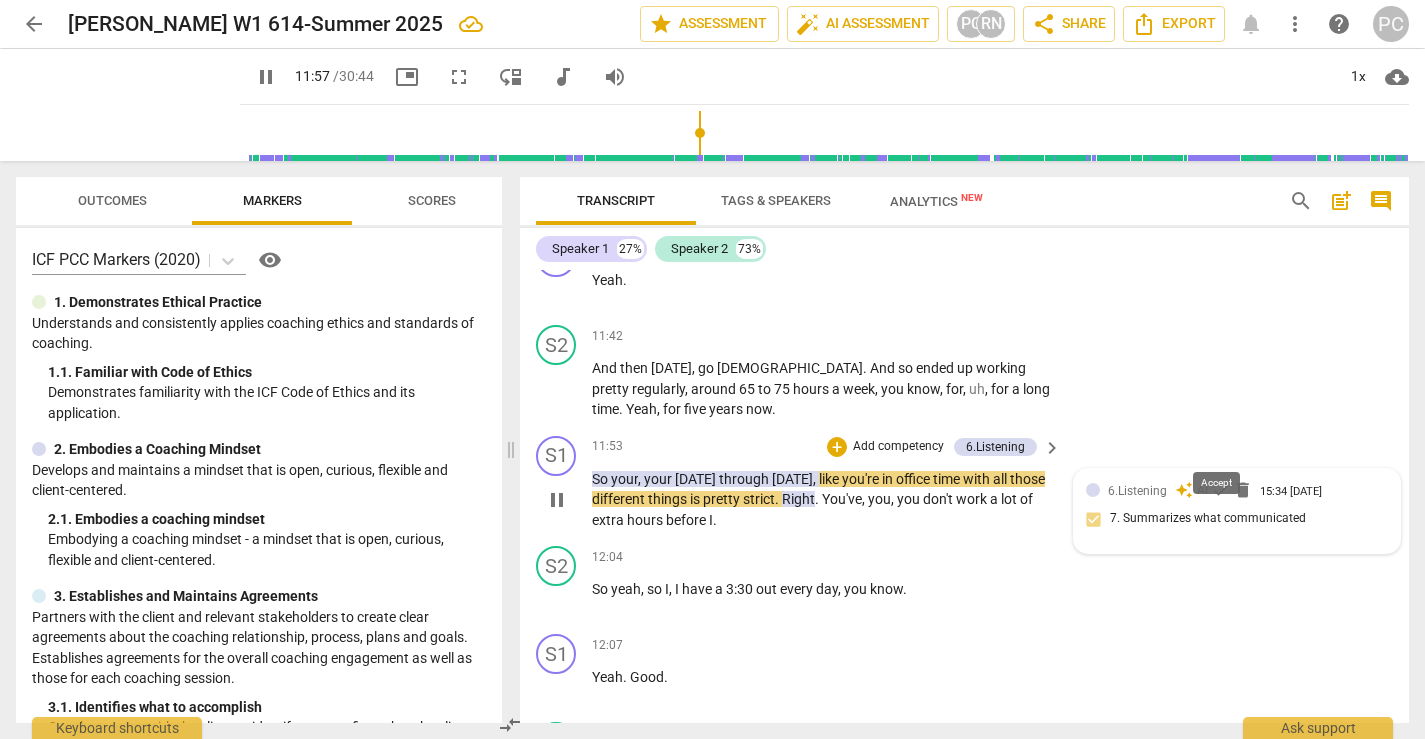 click on "check" at bounding box center [1221, 490] 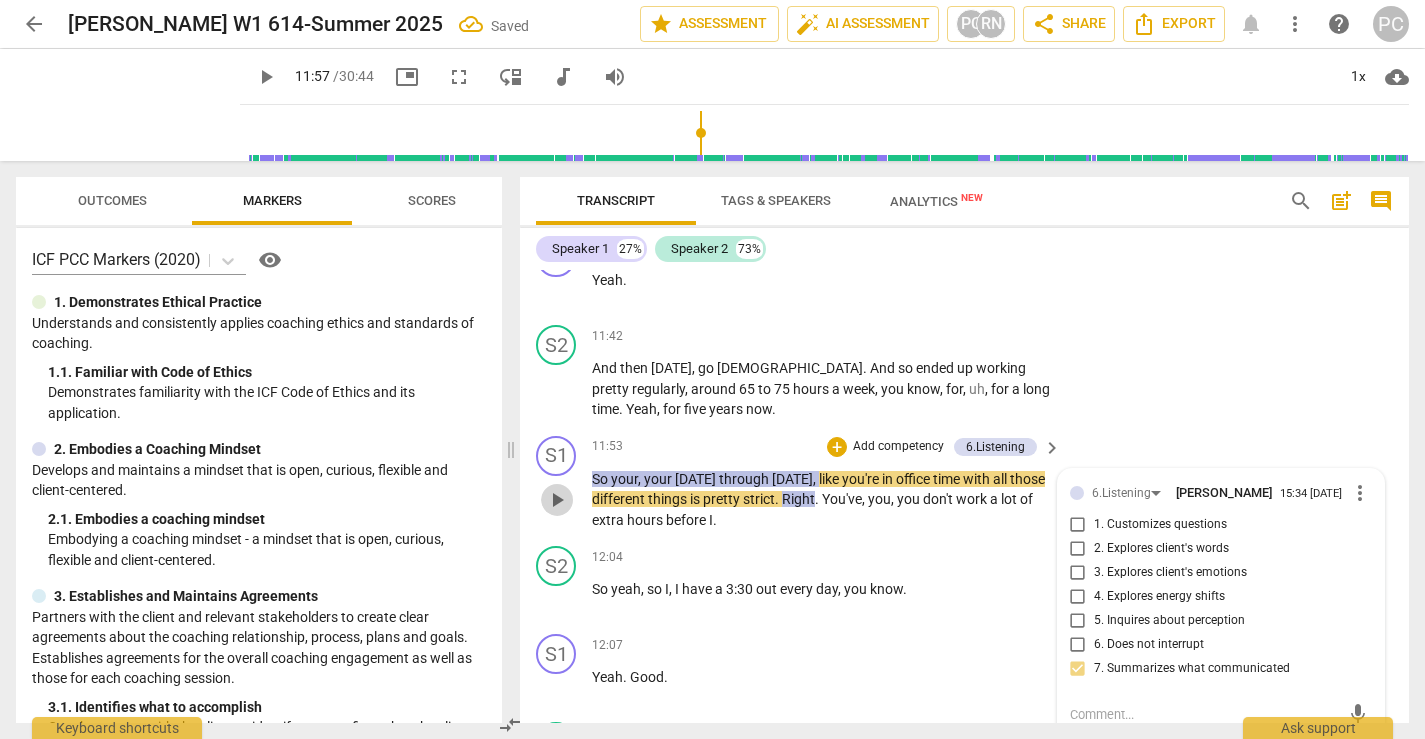 click on "play_arrow" at bounding box center (557, 500) 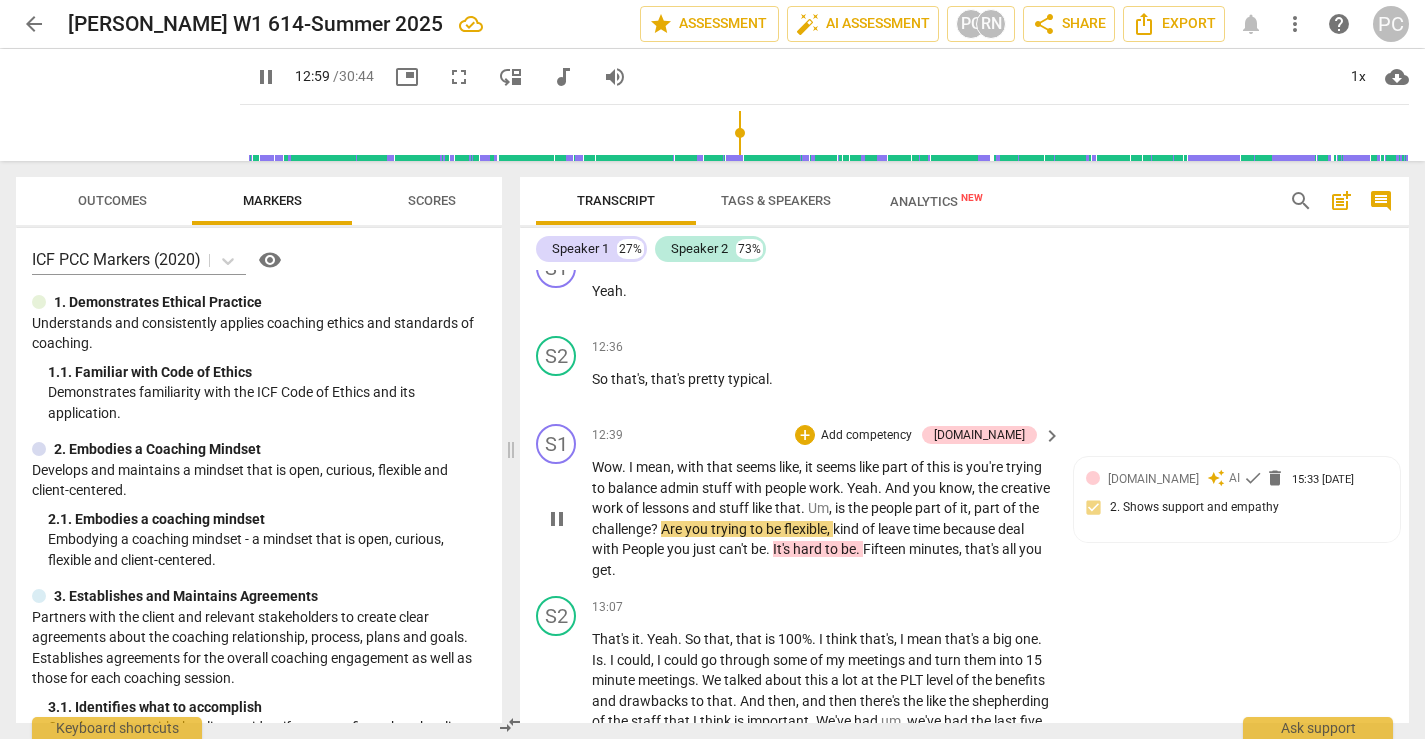 scroll, scrollTop: 6532, scrollLeft: 0, axis: vertical 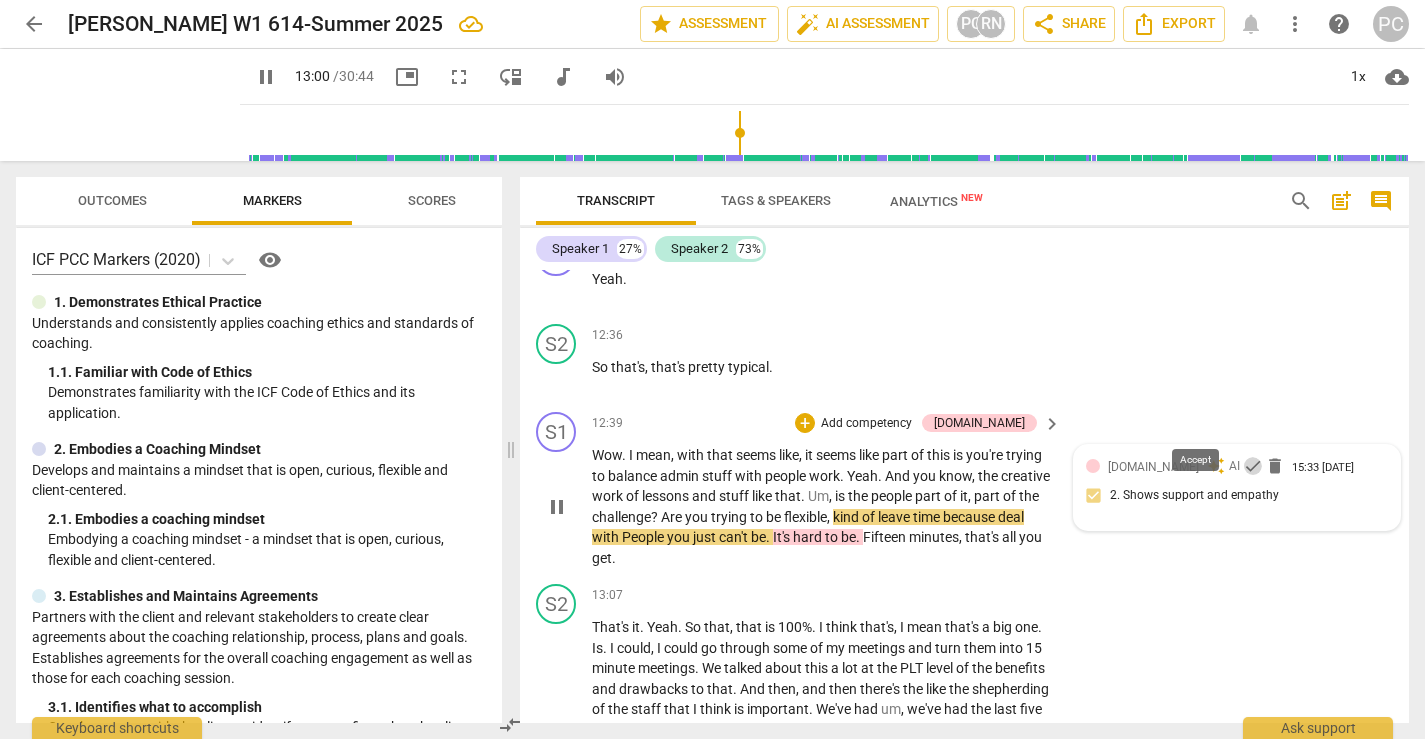 click on "check" at bounding box center [1253, 466] 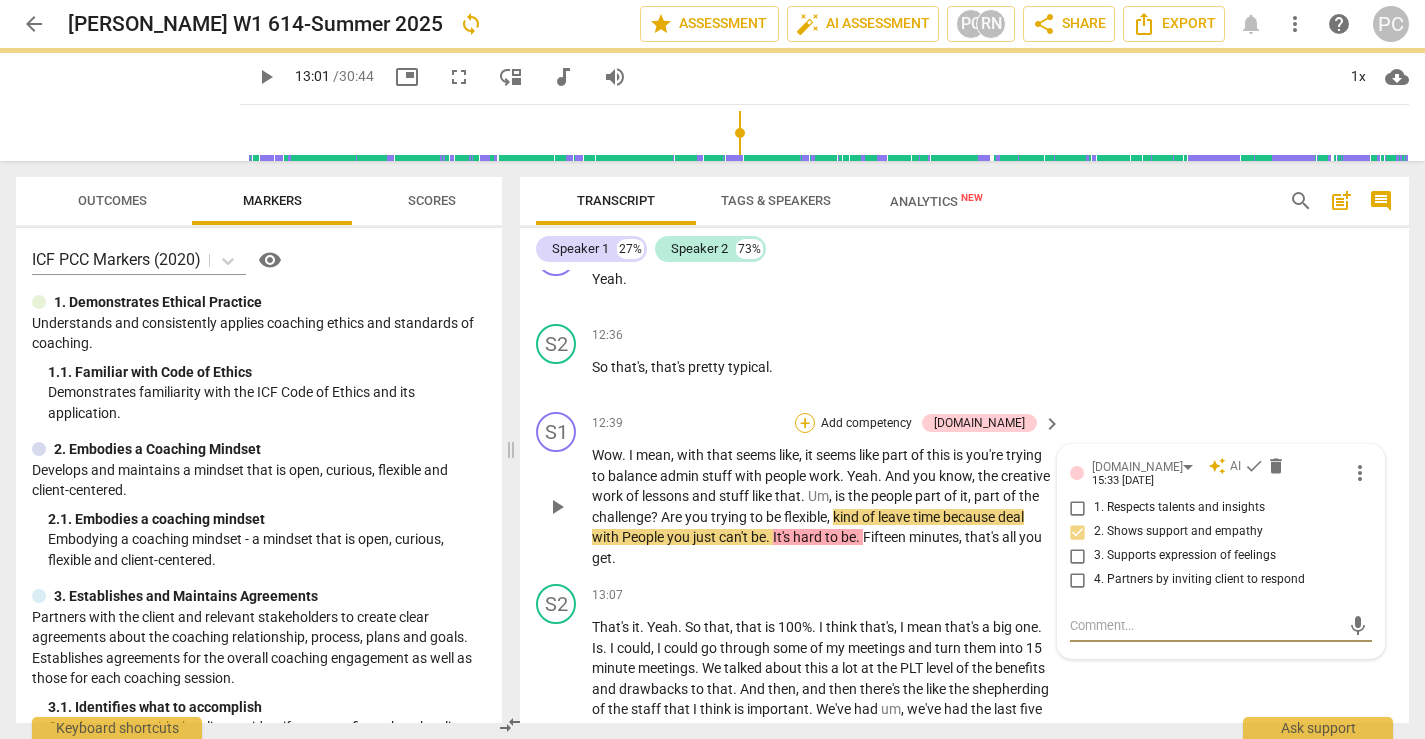 click on "+" at bounding box center (805, 423) 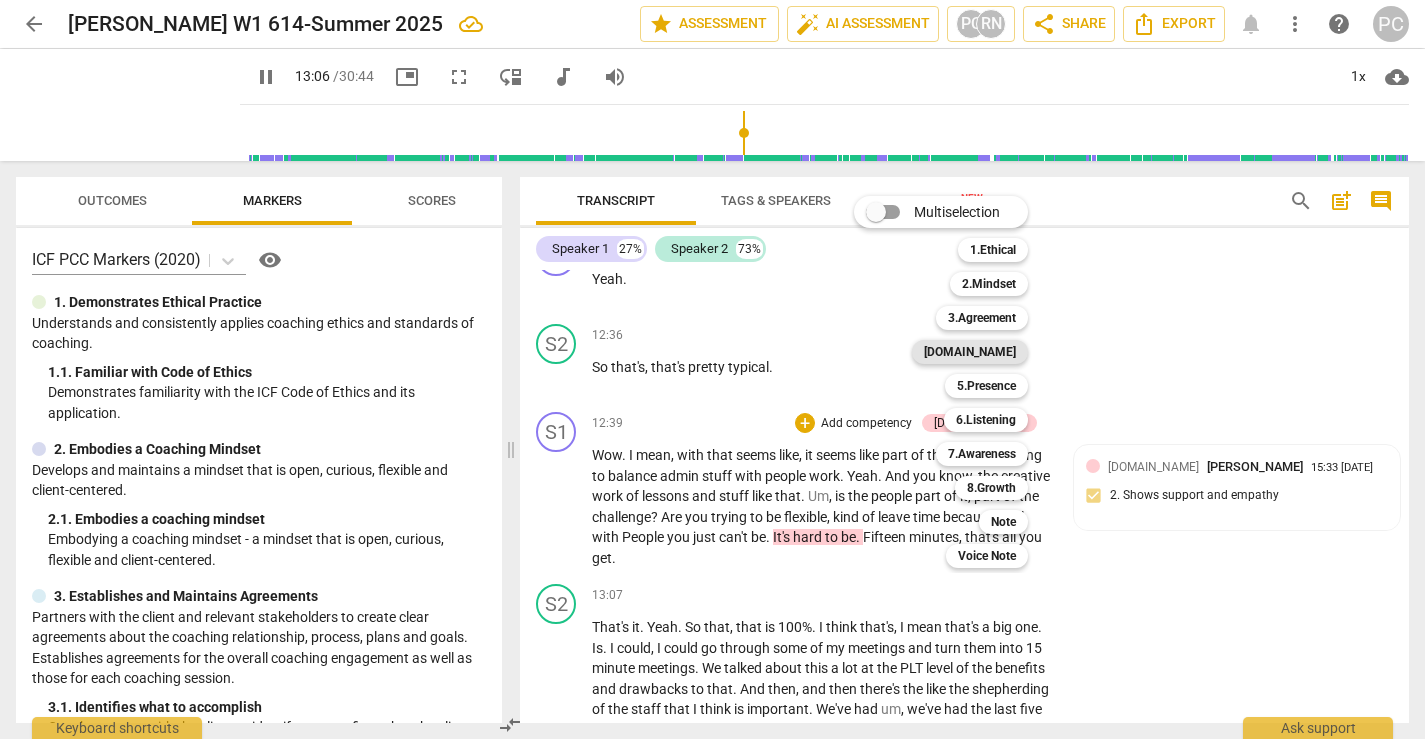 click on "[DOMAIN_NAME]" at bounding box center [970, 352] 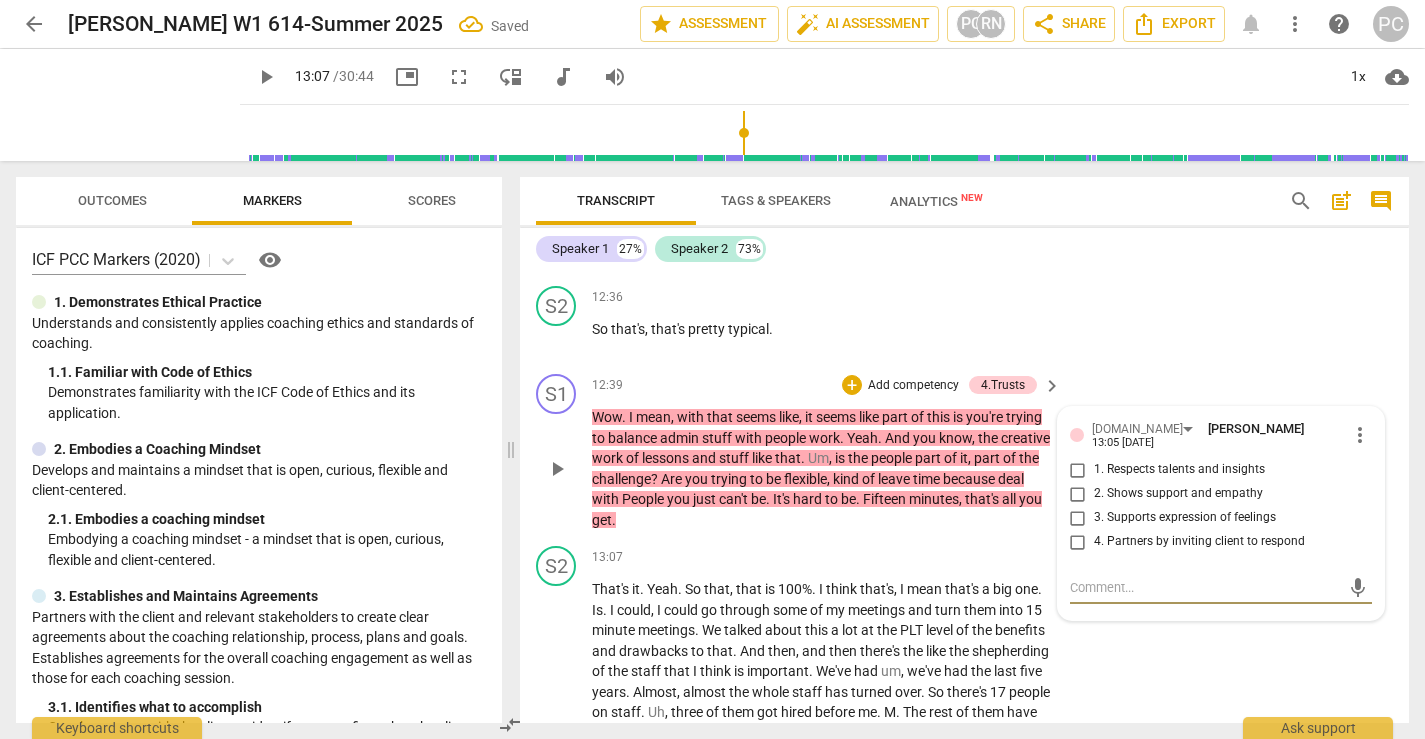 scroll, scrollTop: 6576, scrollLeft: 0, axis: vertical 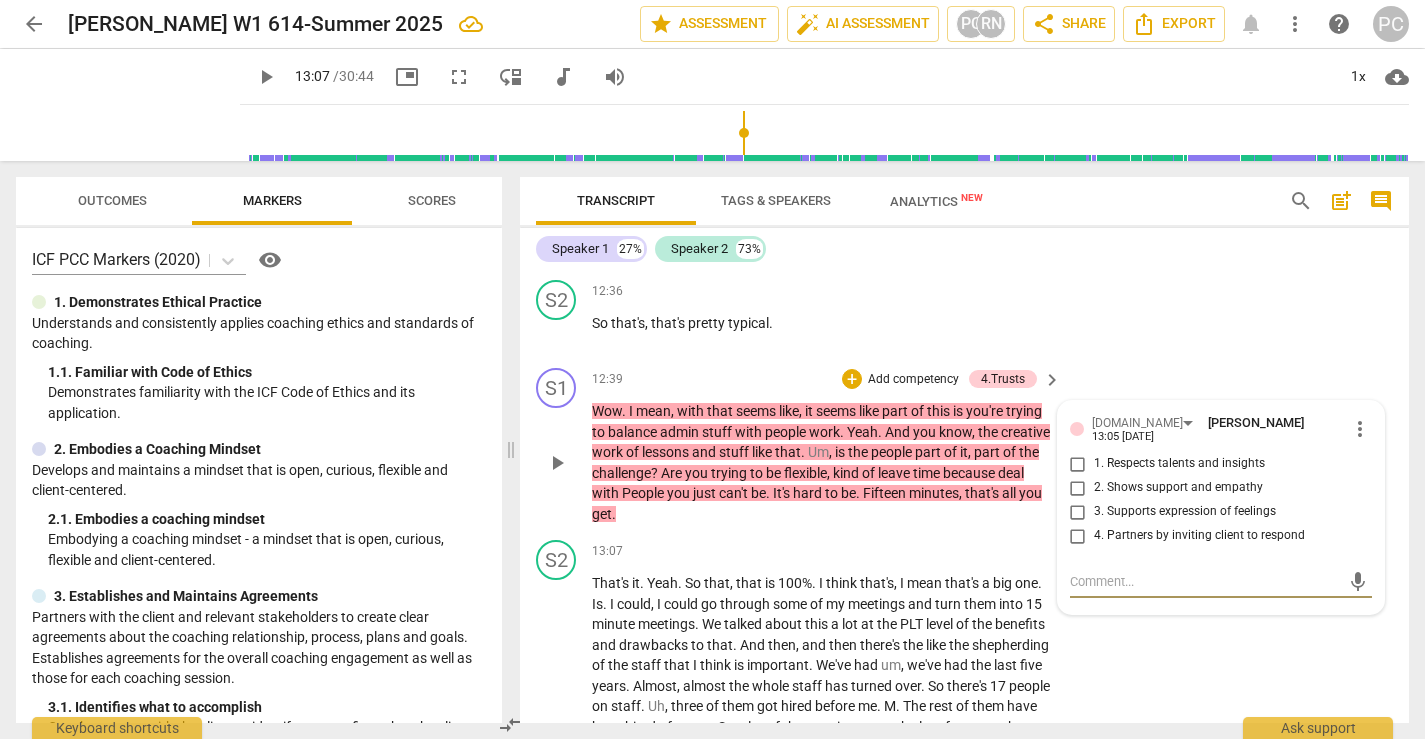 click on "3. Supports expression of feelings" at bounding box center (1078, 512) 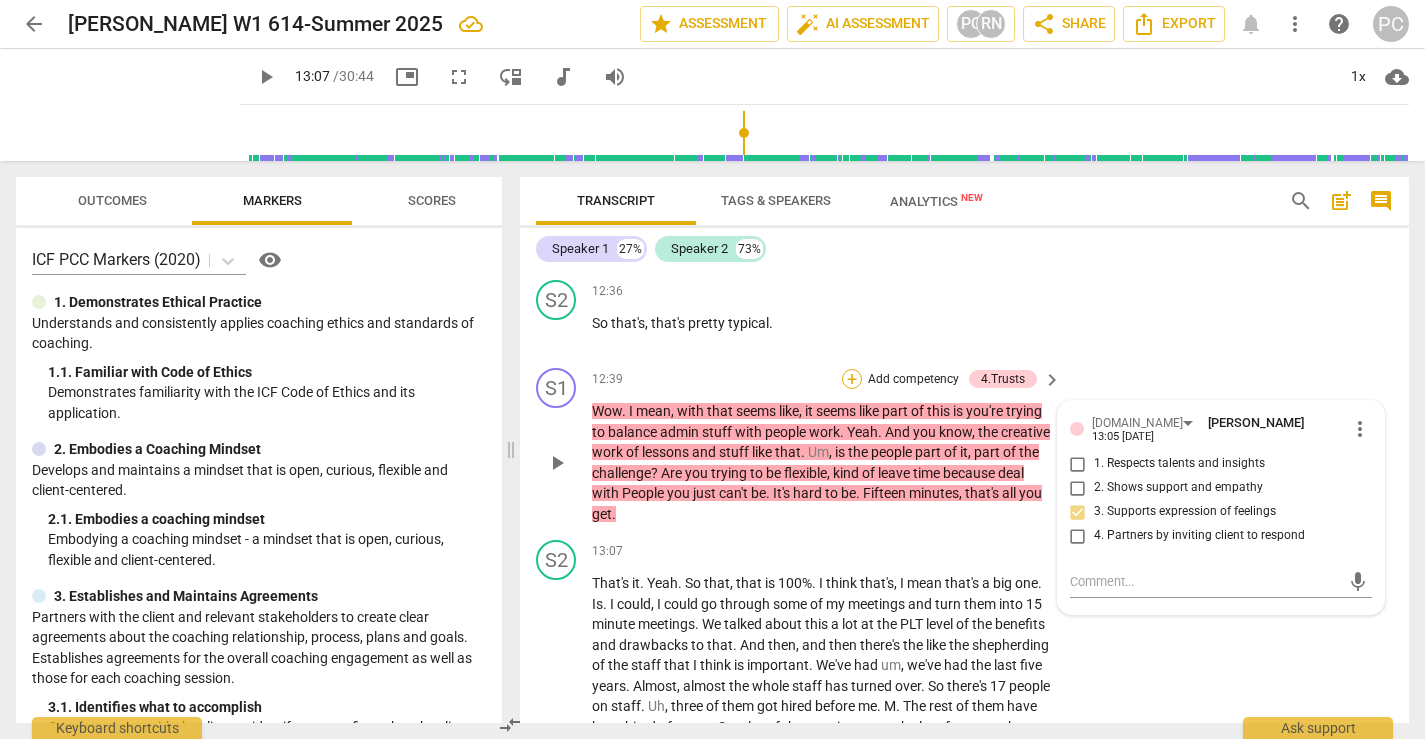 click on "+" at bounding box center [852, 379] 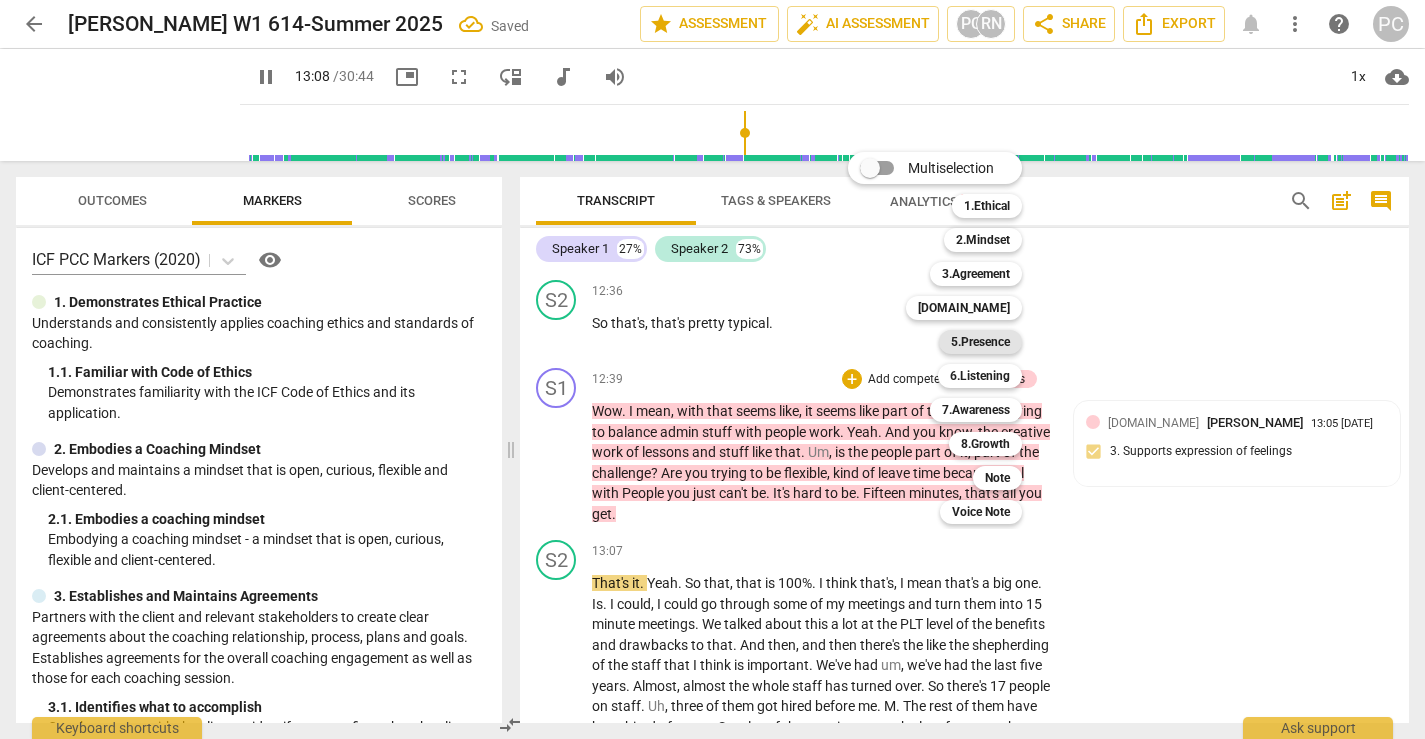 click on "5.Presence" at bounding box center (980, 342) 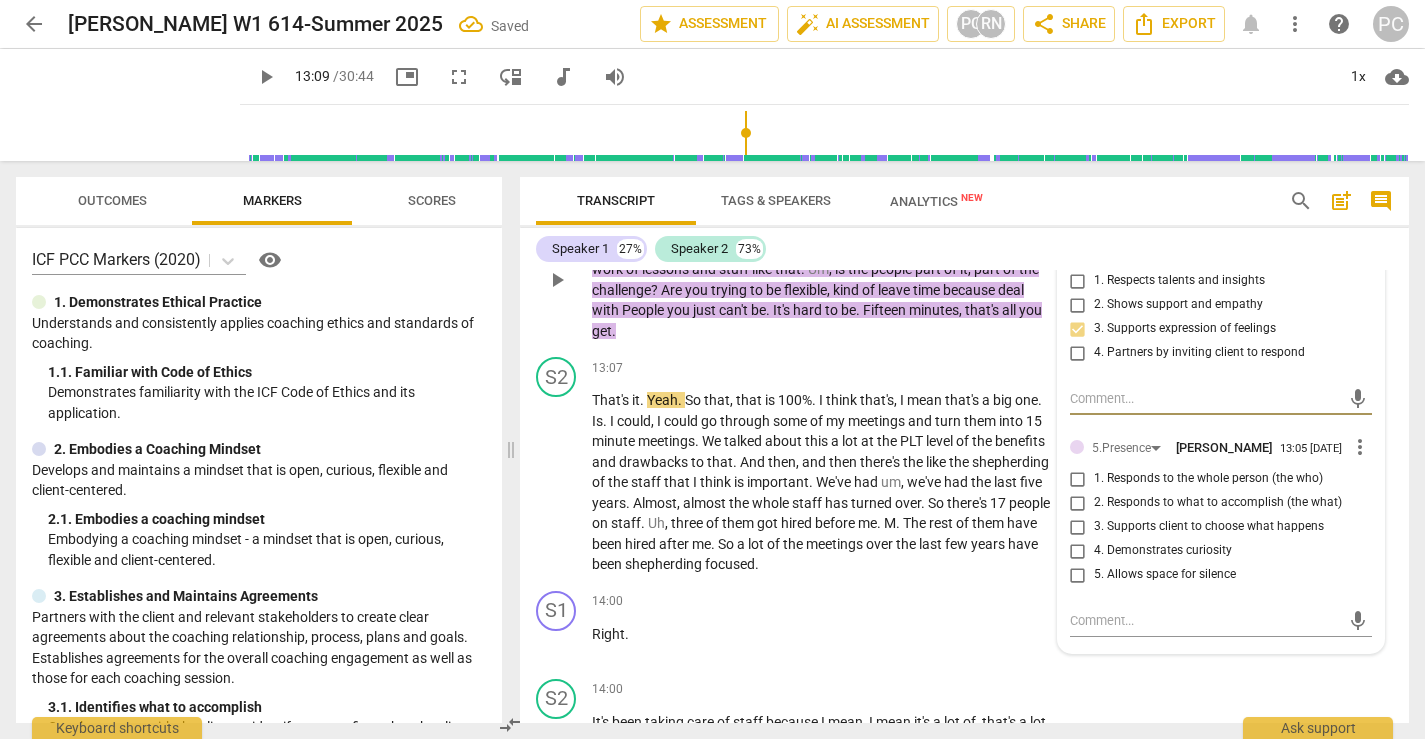 scroll, scrollTop: 6761, scrollLeft: 0, axis: vertical 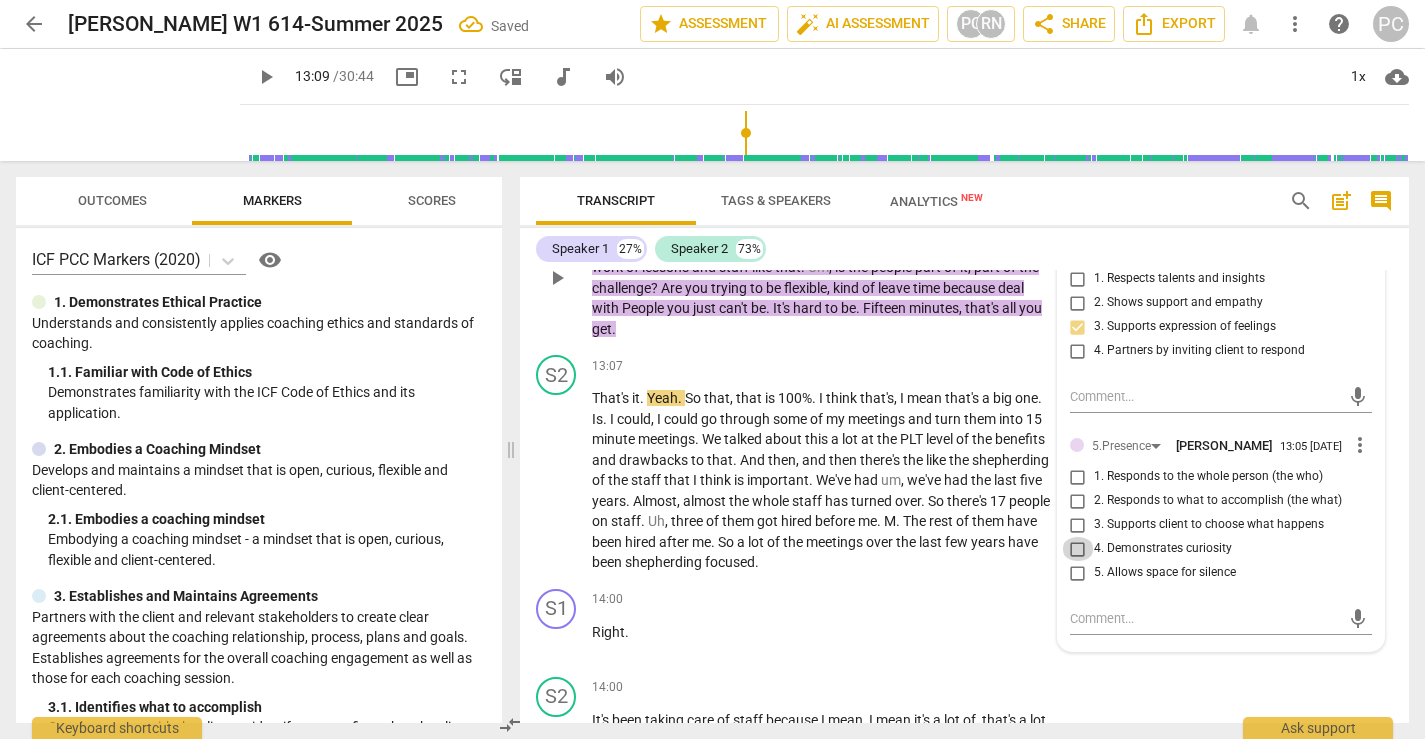 click on "4. Demonstrates curiosity" at bounding box center (1078, 549) 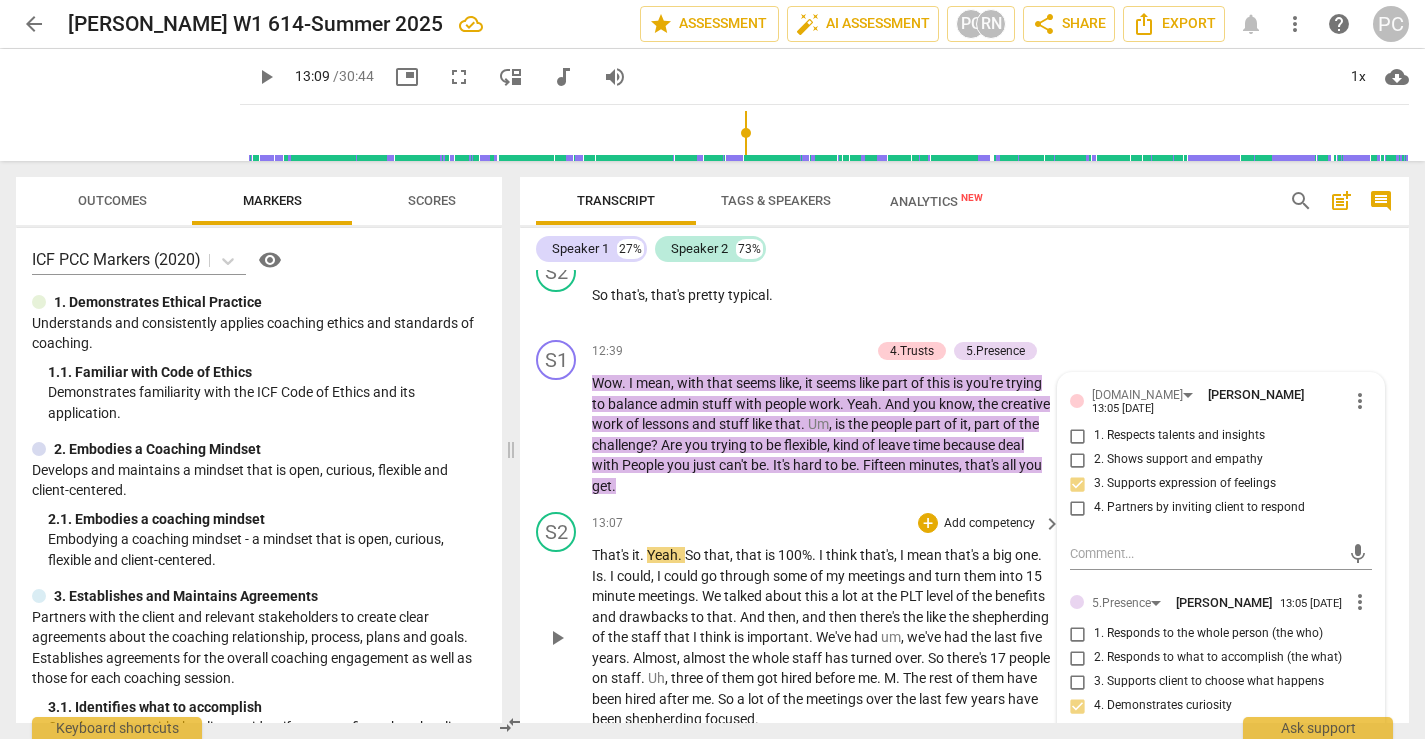 scroll, scrollTop: 6576, scrollLeft: 0, axis: vertical 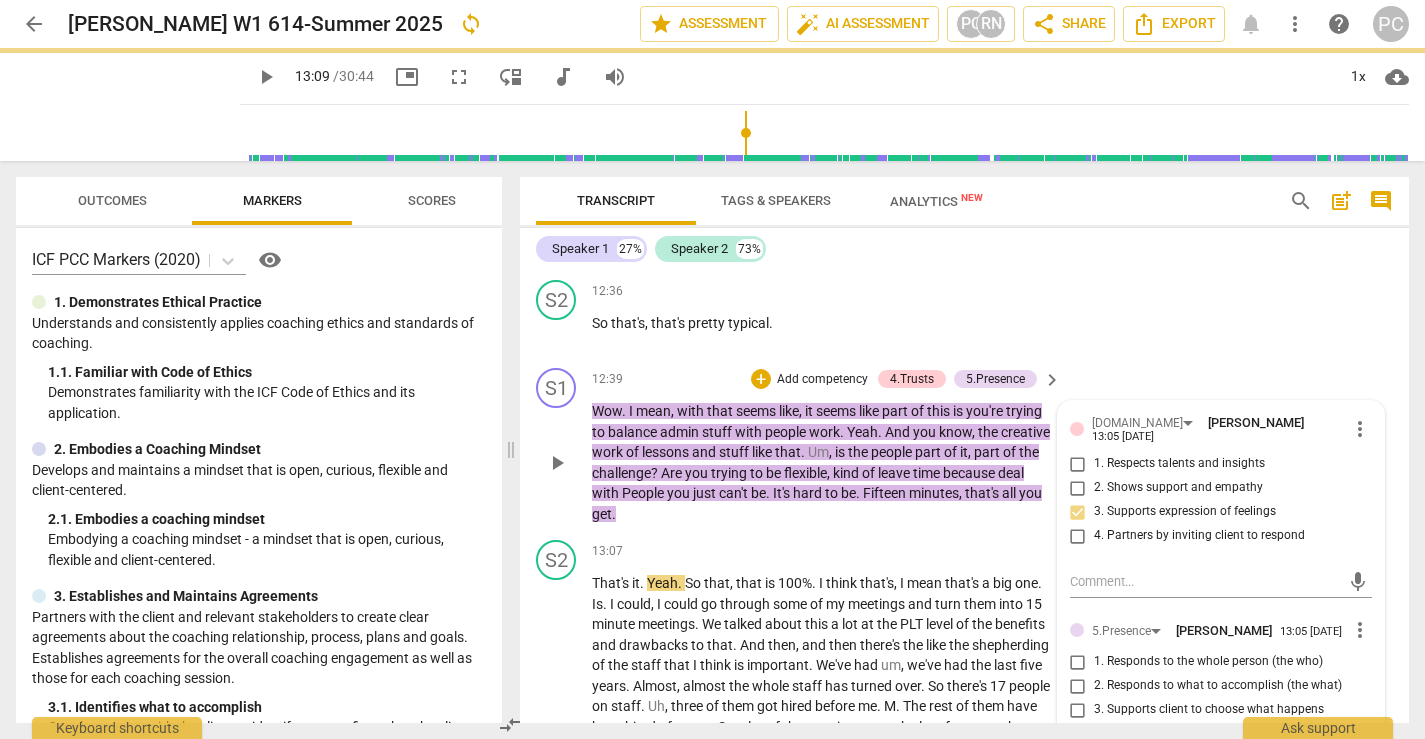 click on "play_arrow" at bounding box center (557, 463) 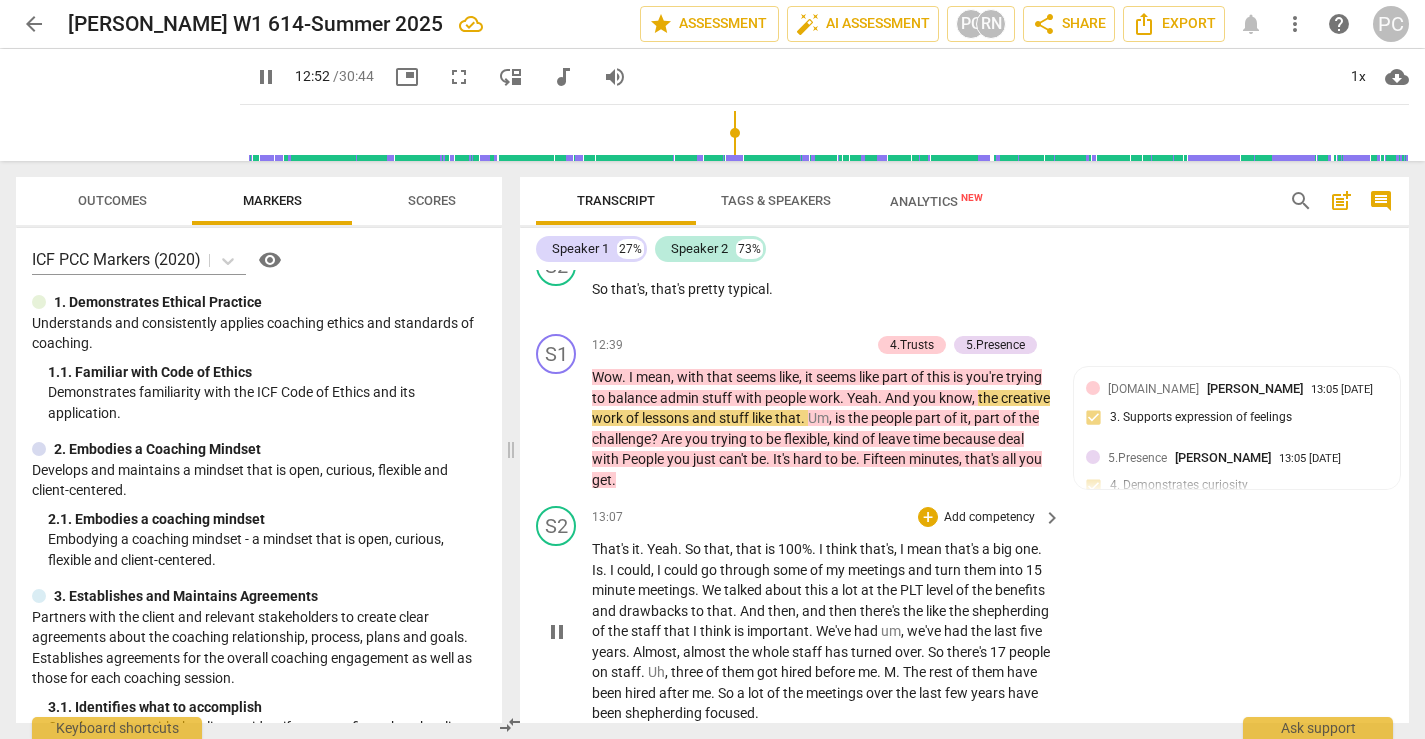 scroll, scrollTop: 6611, scrollLeft: 0, axis: vertical 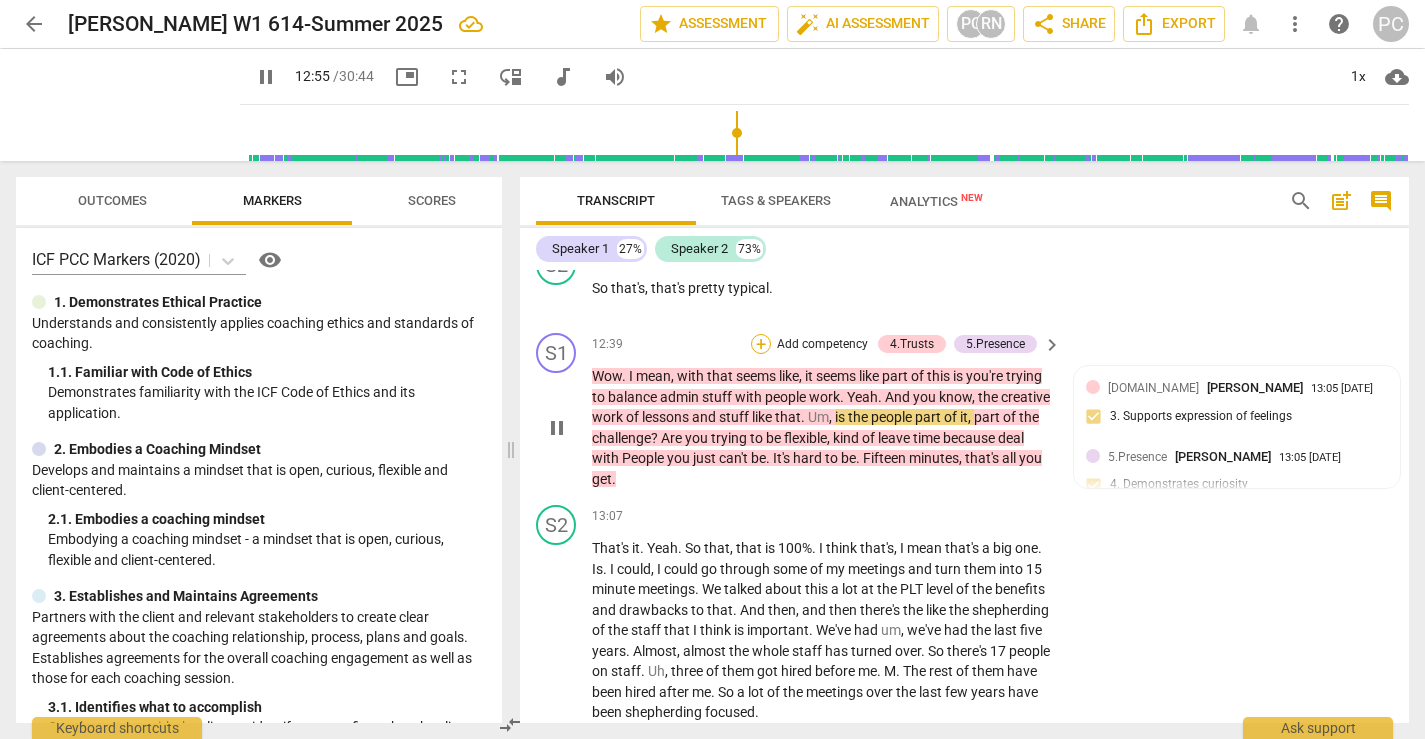 click on "+" at bounding box center [761, 344] 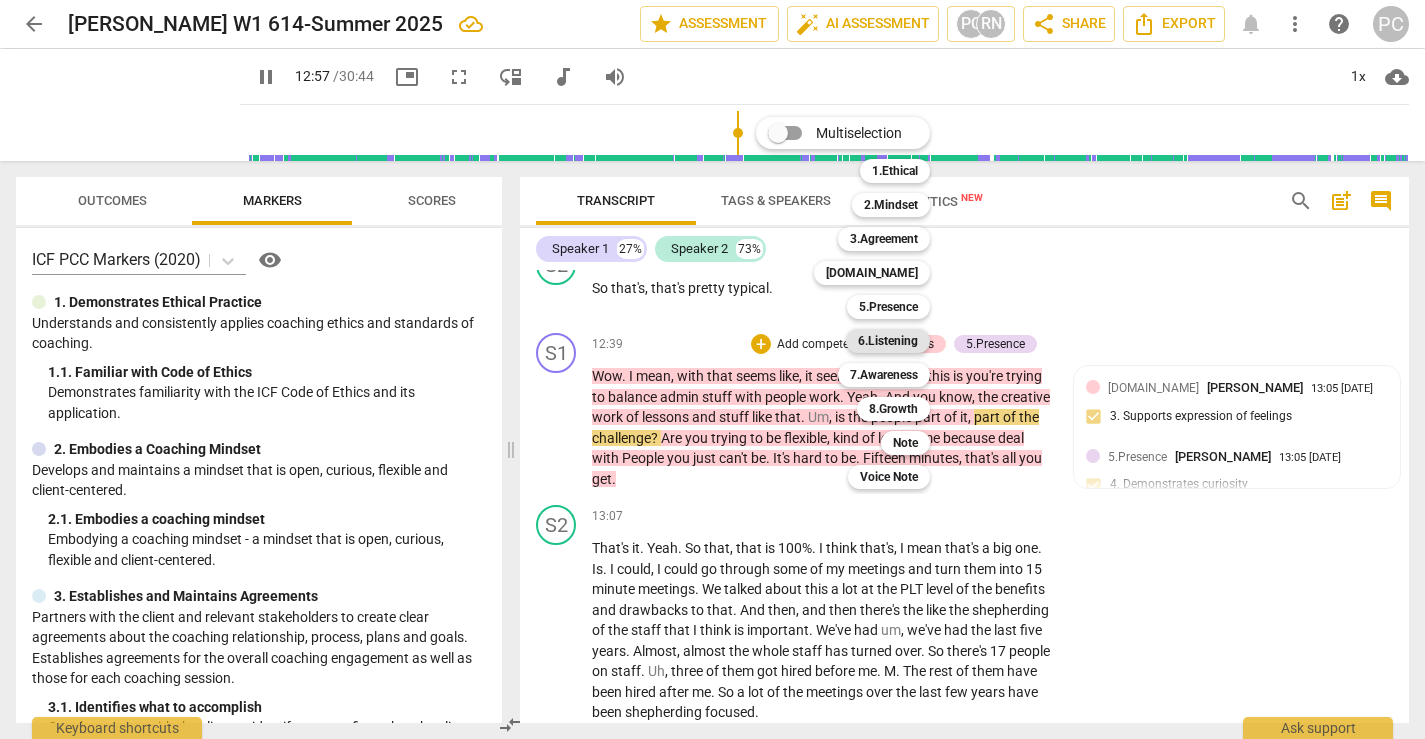 click on "6.Listening" at bounding box center [888, 341] 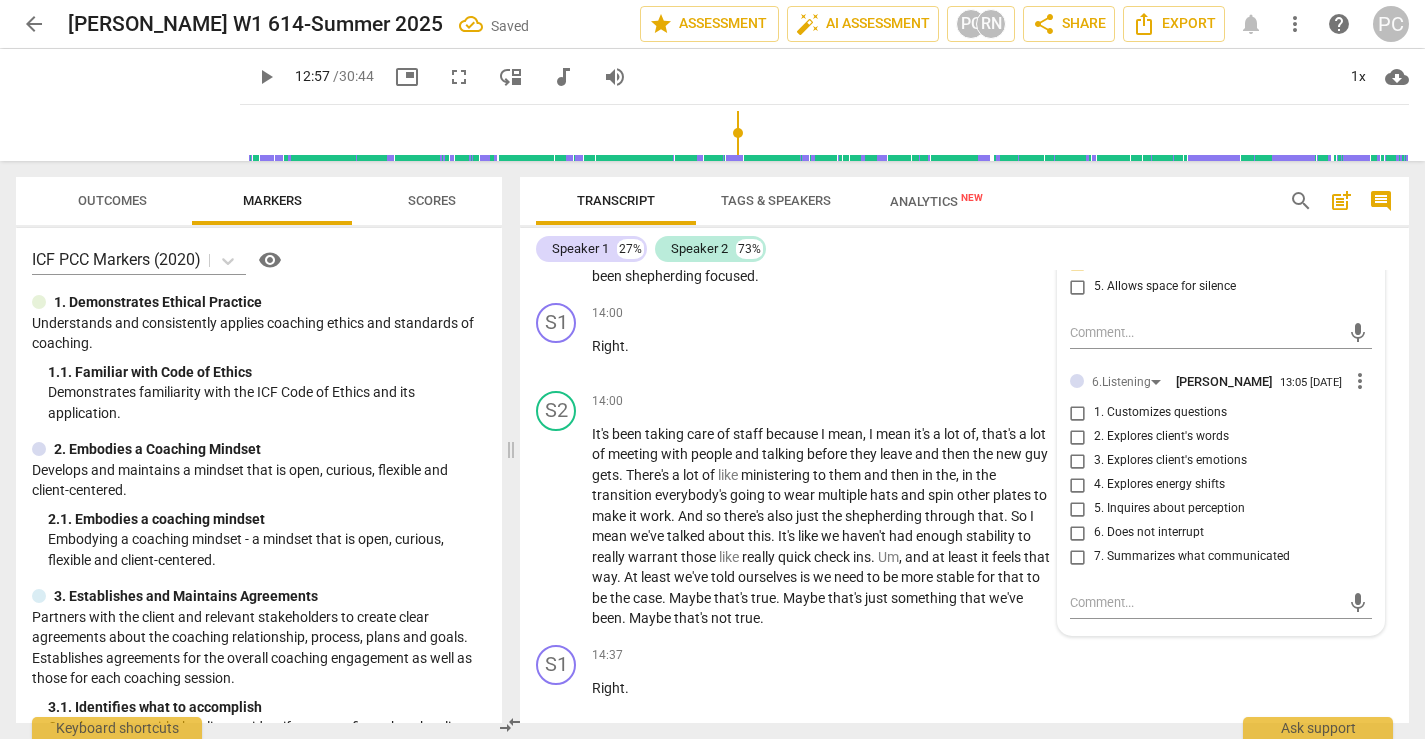 scroll, scrollTop: 7084, scrollLeft: 0, axis: vertical 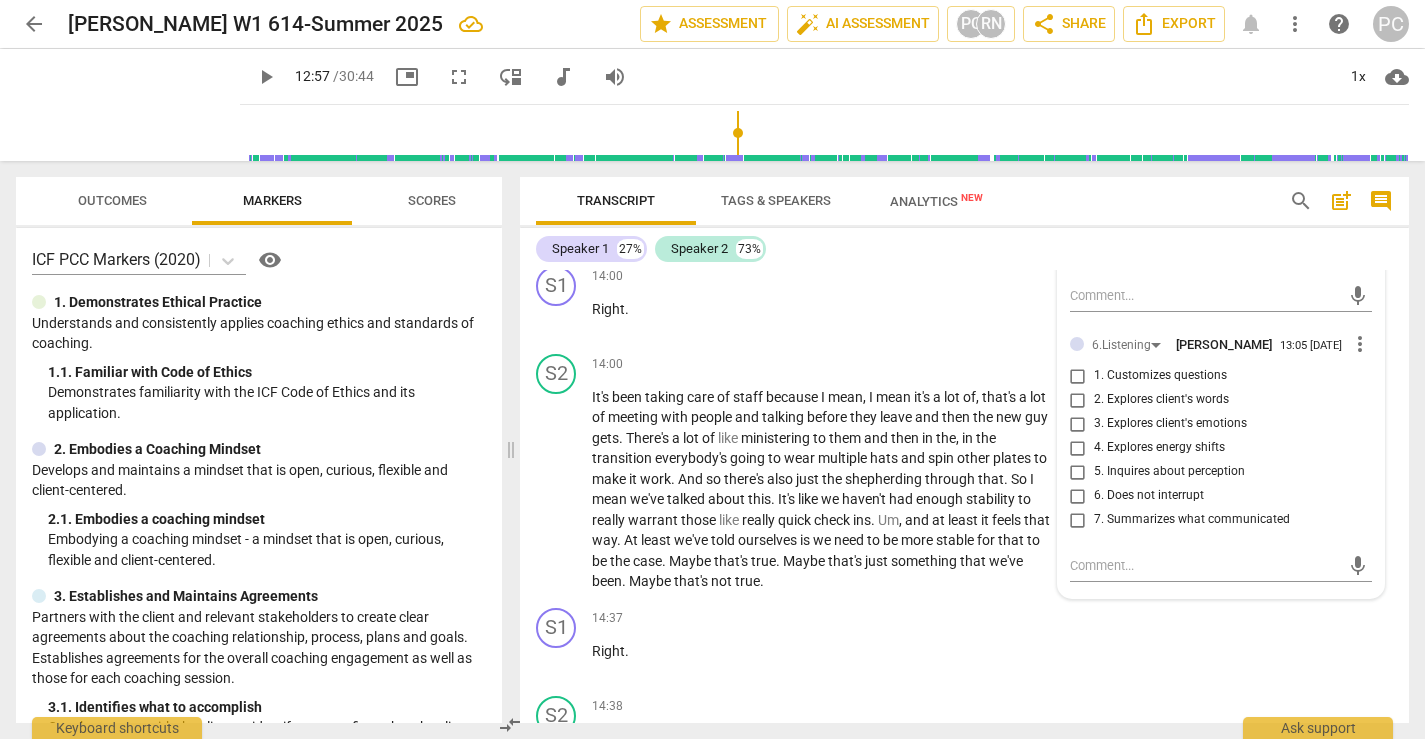 click on "7. Summarizes what communicated" at bounding box center (1078, 520) 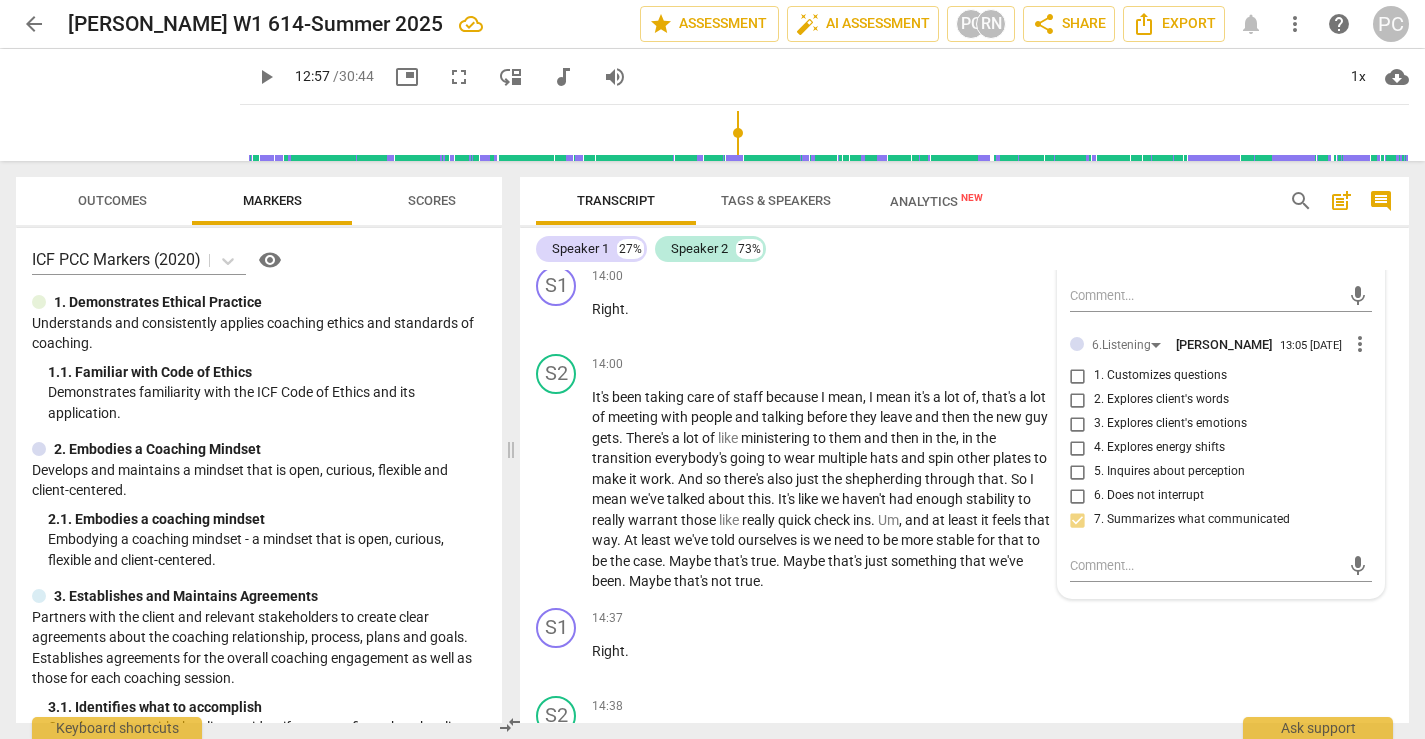 click on "1. Customizes questions" at bounding box center (1078, 376) 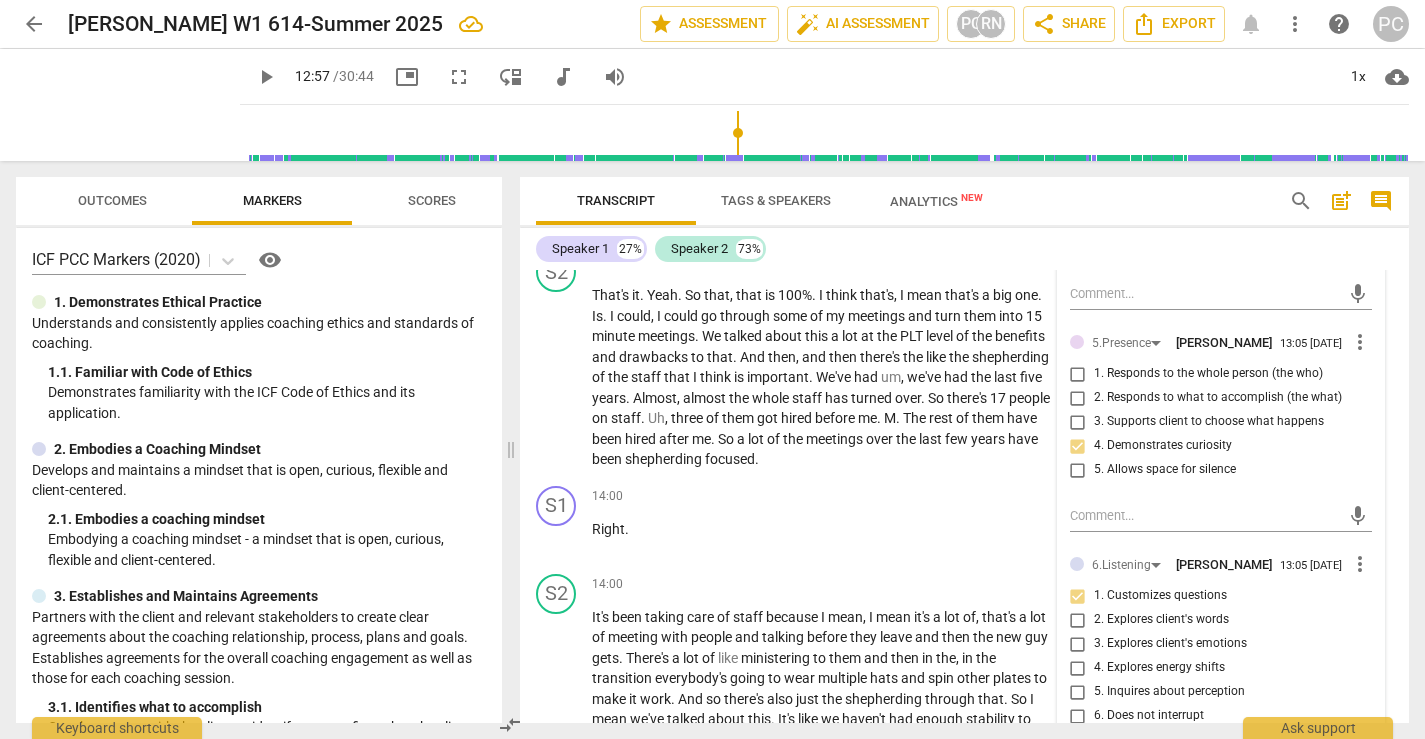 scroll, scrollTop: 6854, scrollLeft: 0, axis: vertical 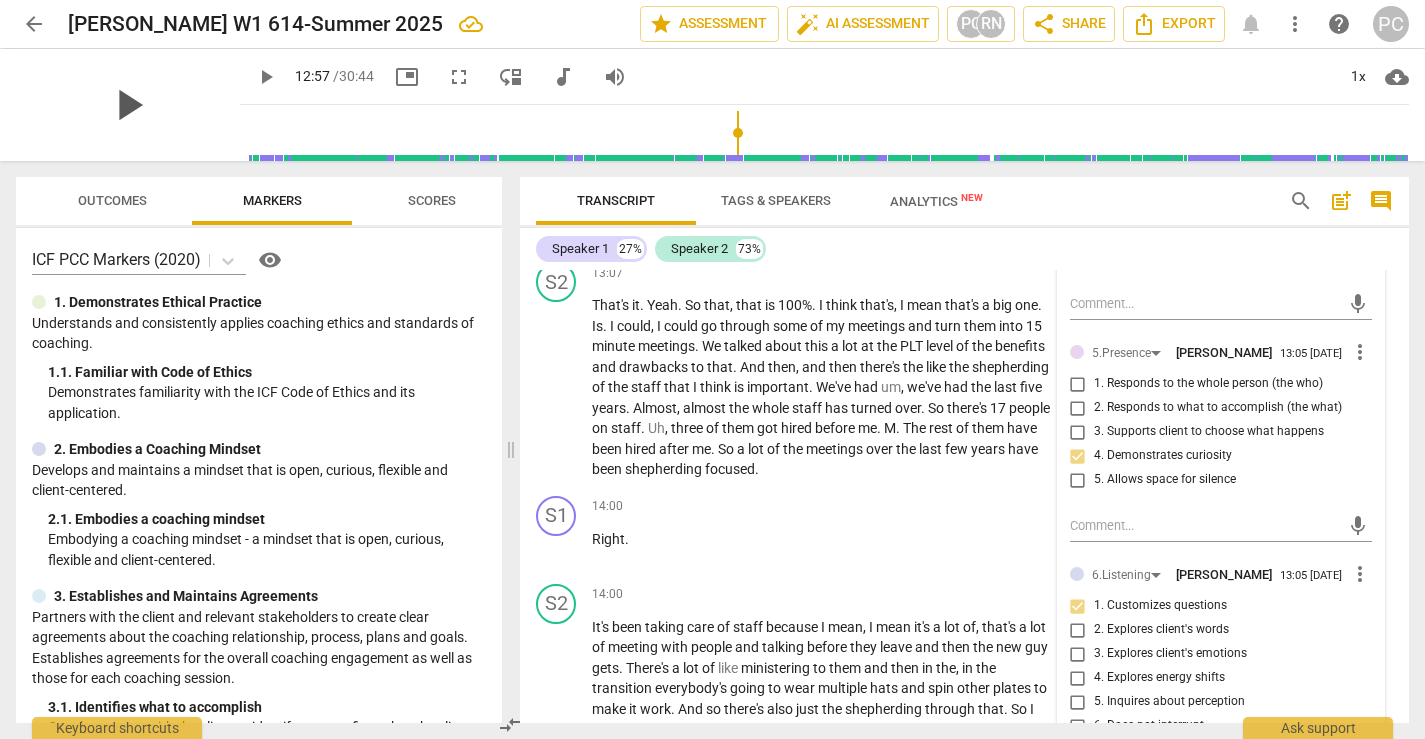 click on "play_arrow" at bounding box center (128, 105) 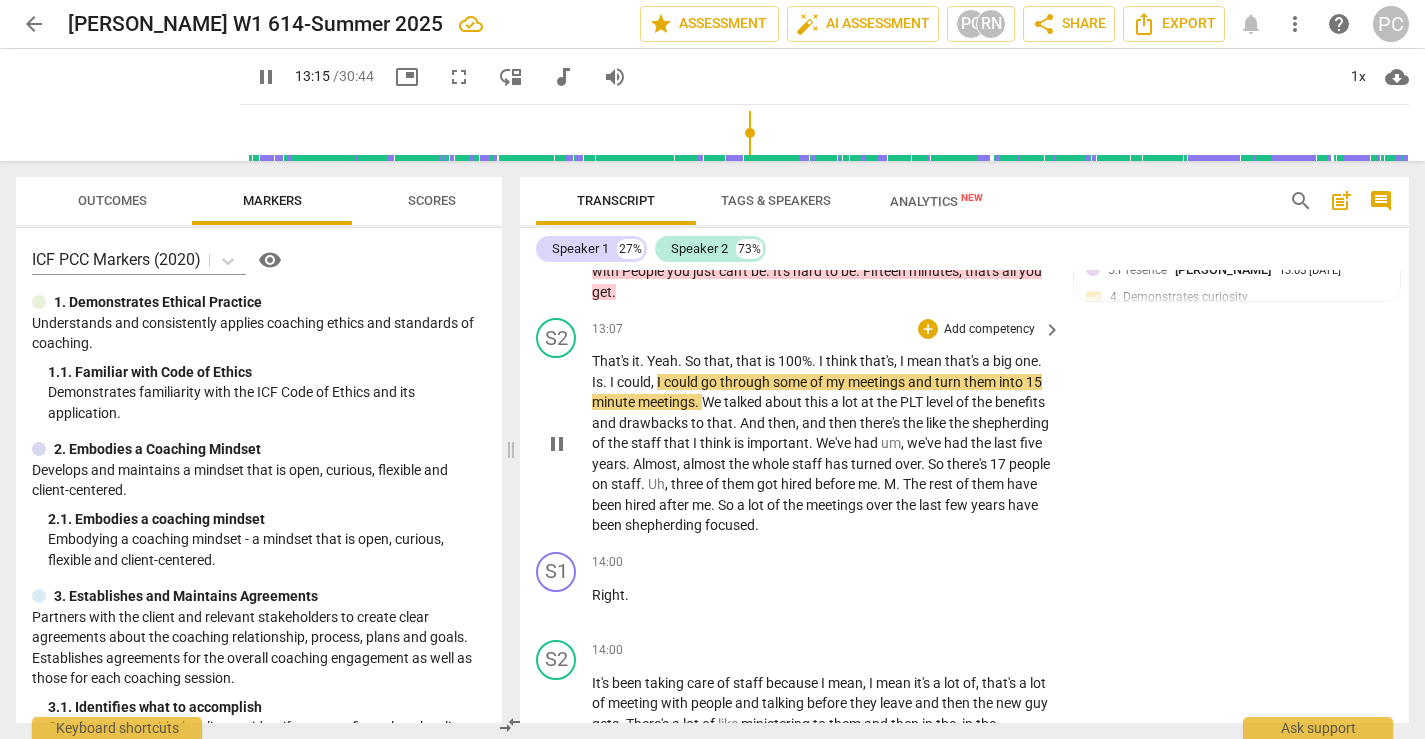 scroll, scrollTop: 6799, scrollLeft: 0, axis: vertical 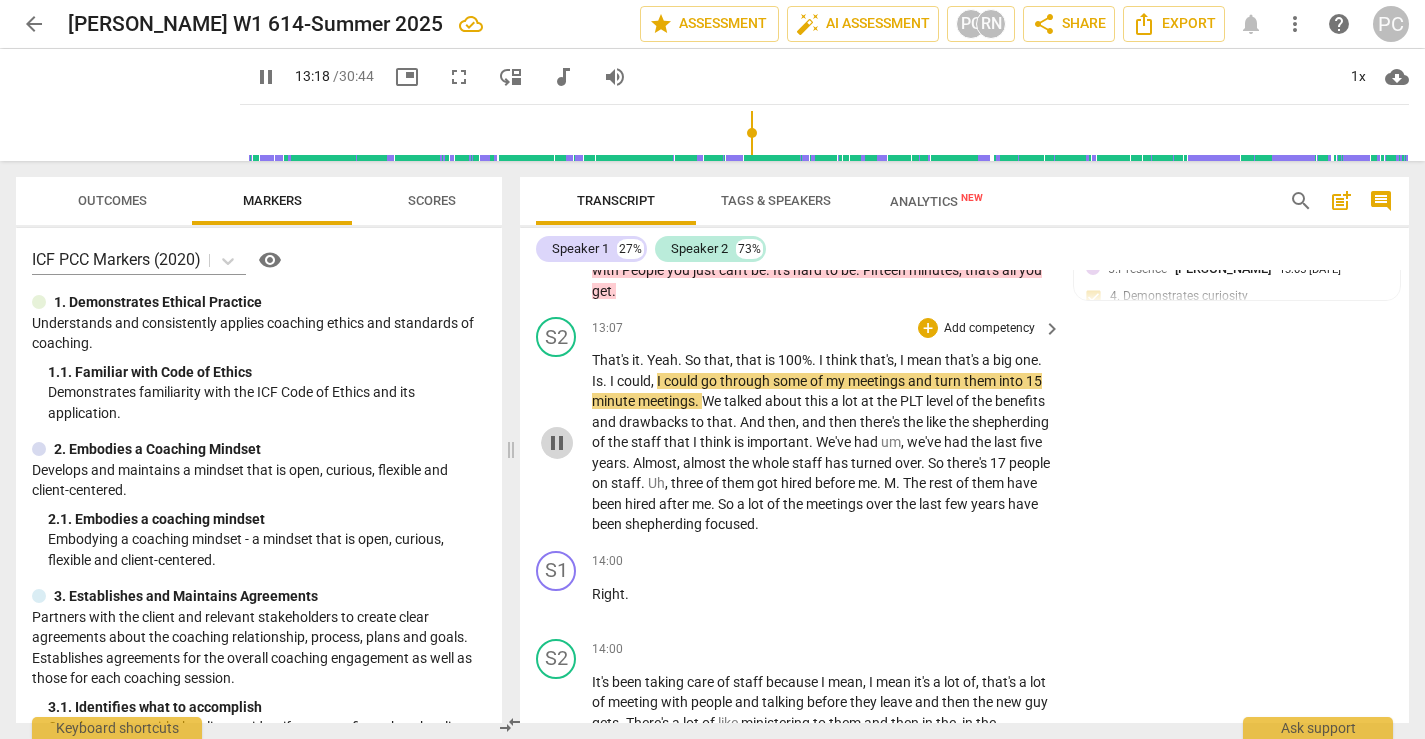 click on "pause" at bounding box center (557, 443) 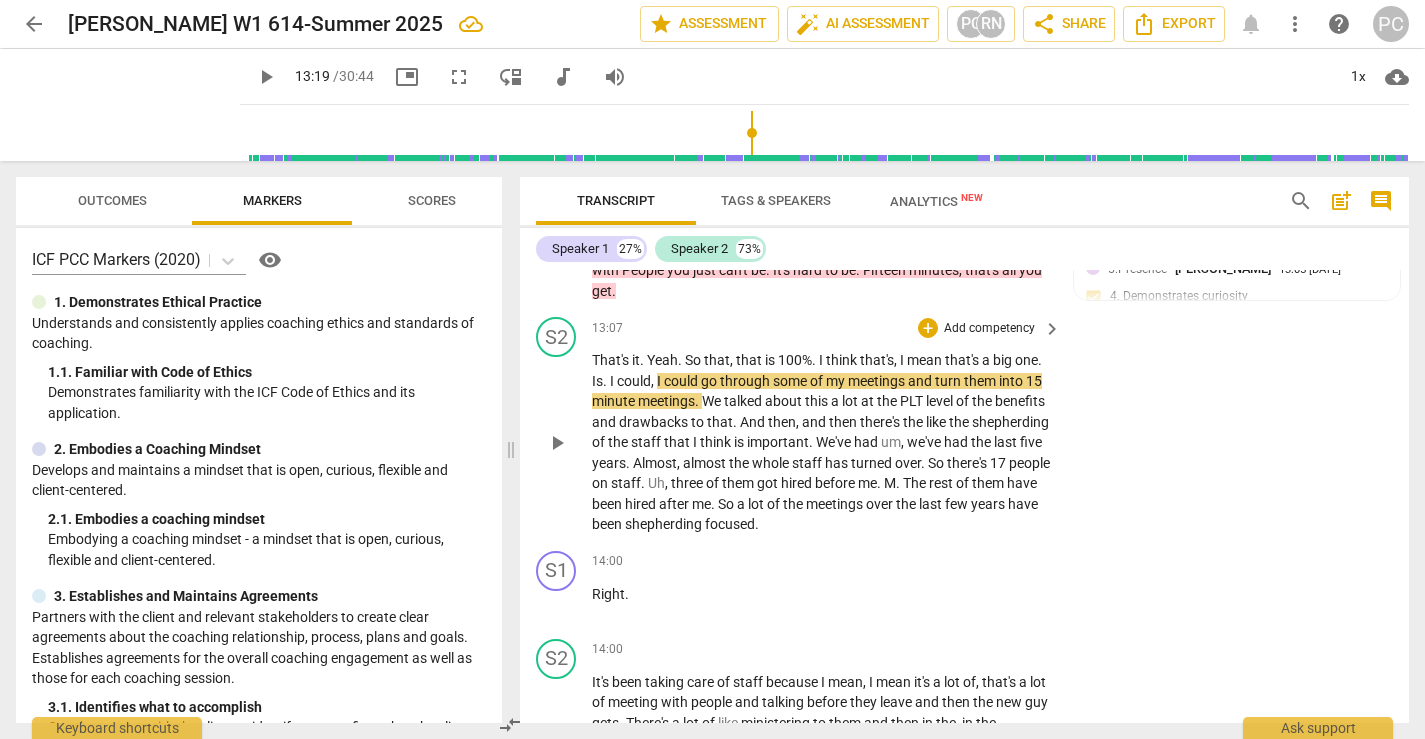 click on "play_arrow" at bounding box center [557, 443] 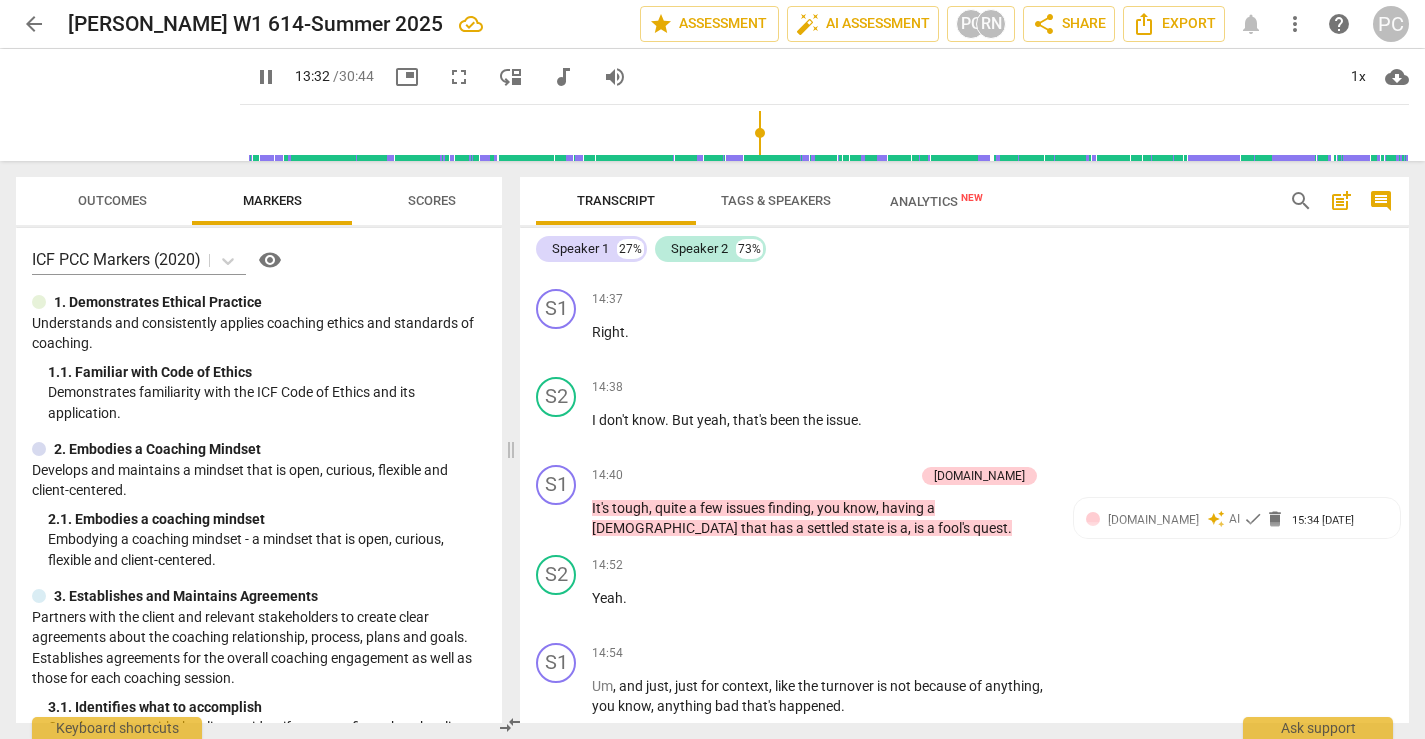 scroll, scrollTop: 7404, scrollLeft: 0, axis: vertical 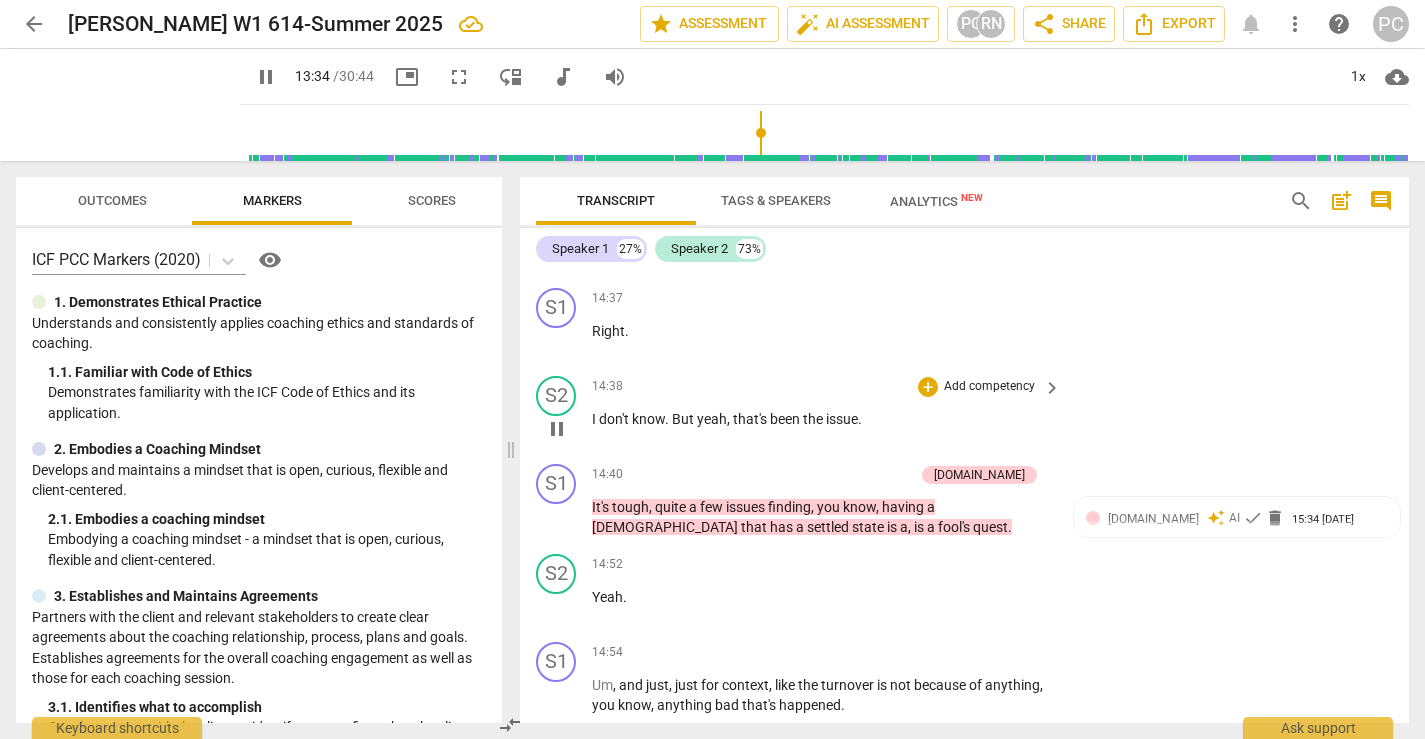 click on "pause" at bounding box center (557, 429) 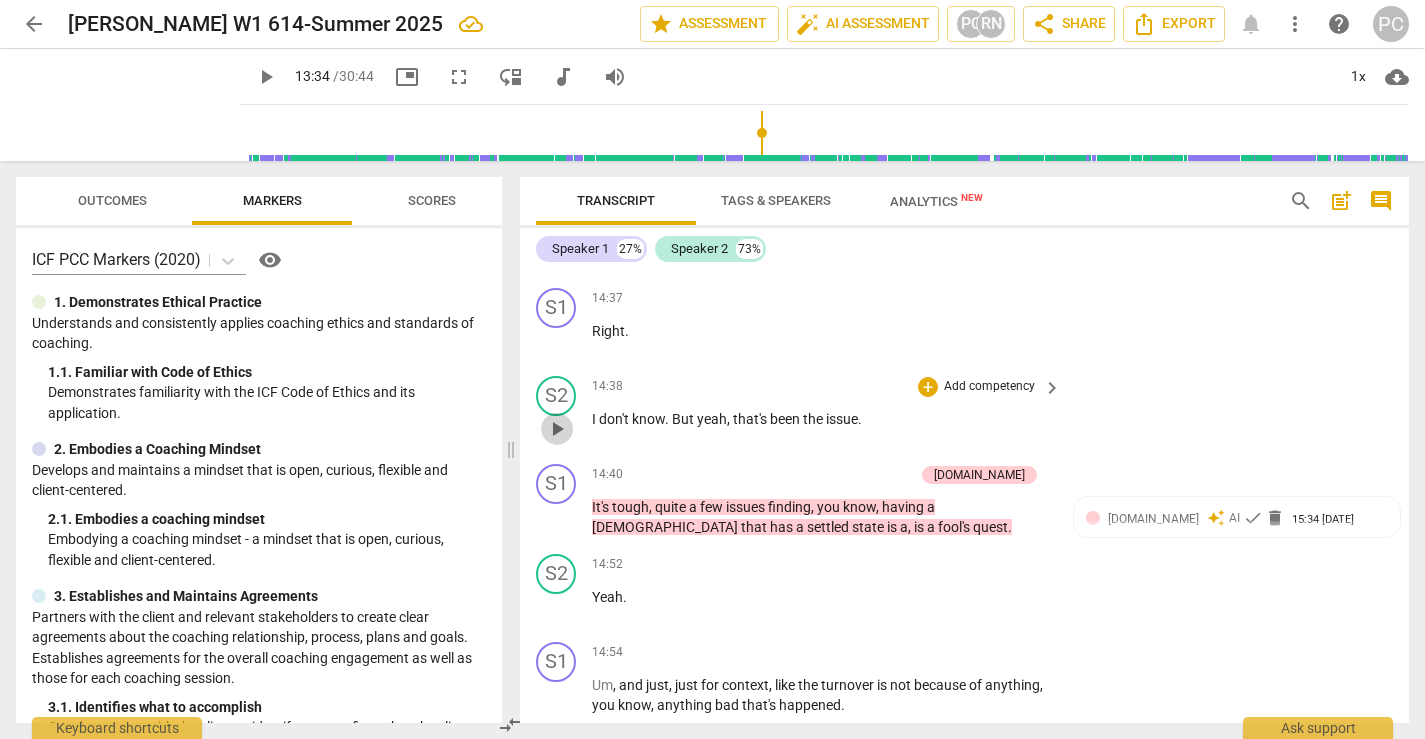 click on "play_arrow" at bounding box center (557, 429) 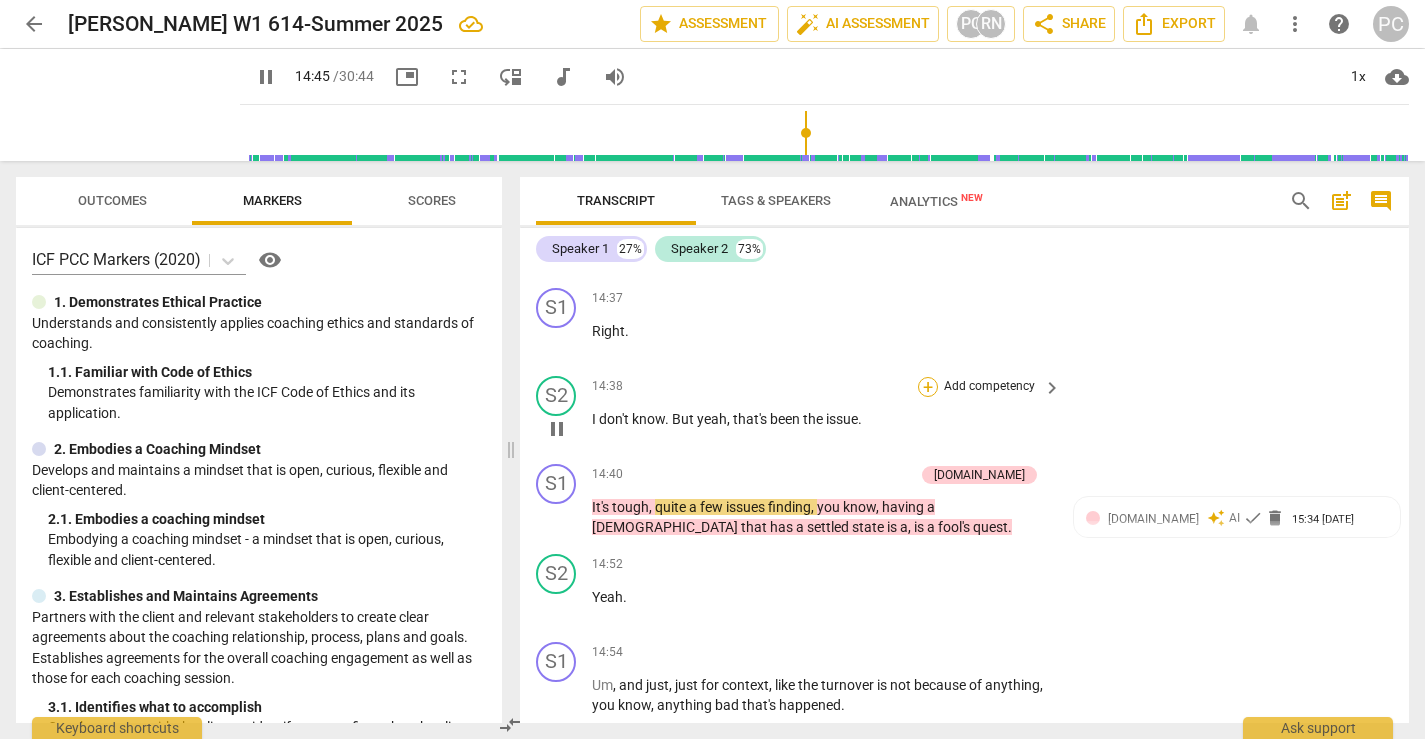 click on "+" at bounding box center [928, 387] 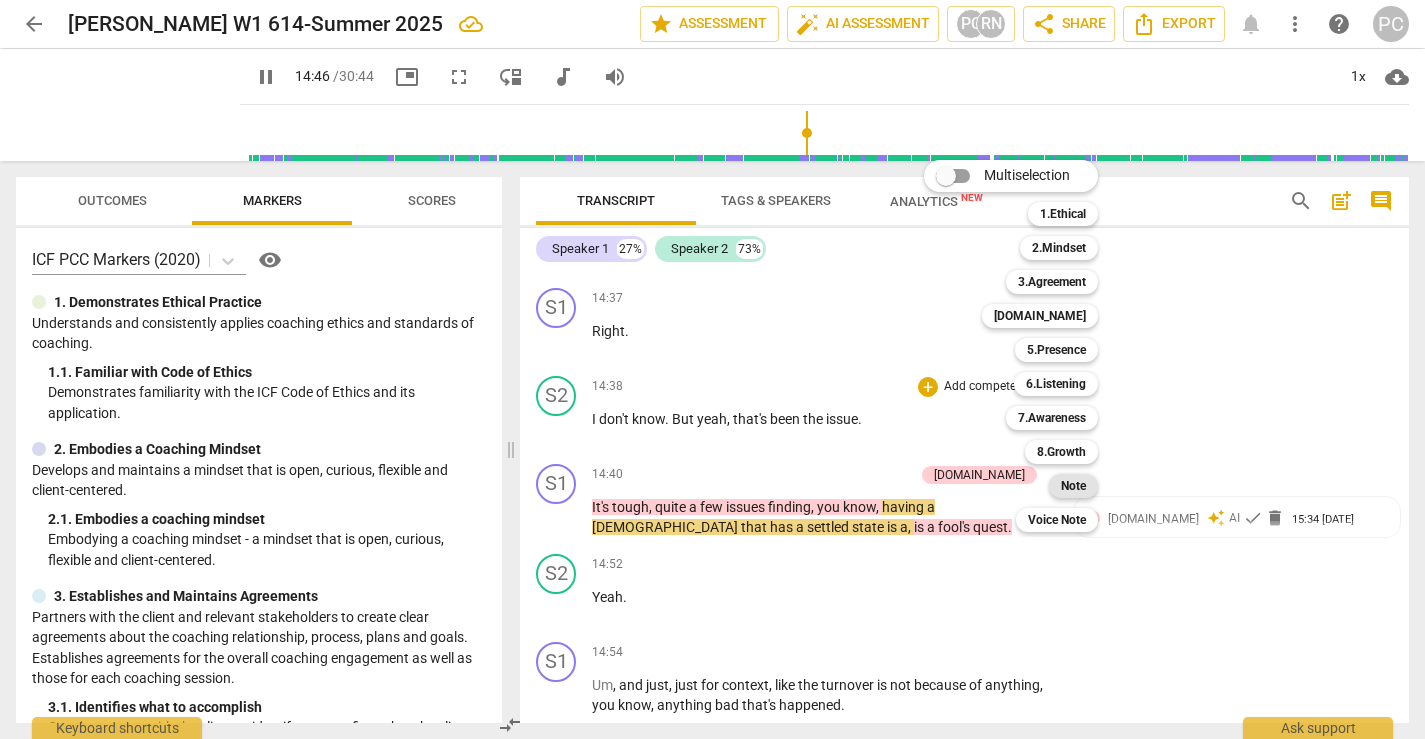 click on "Note" at bounding box center (1073, 486) 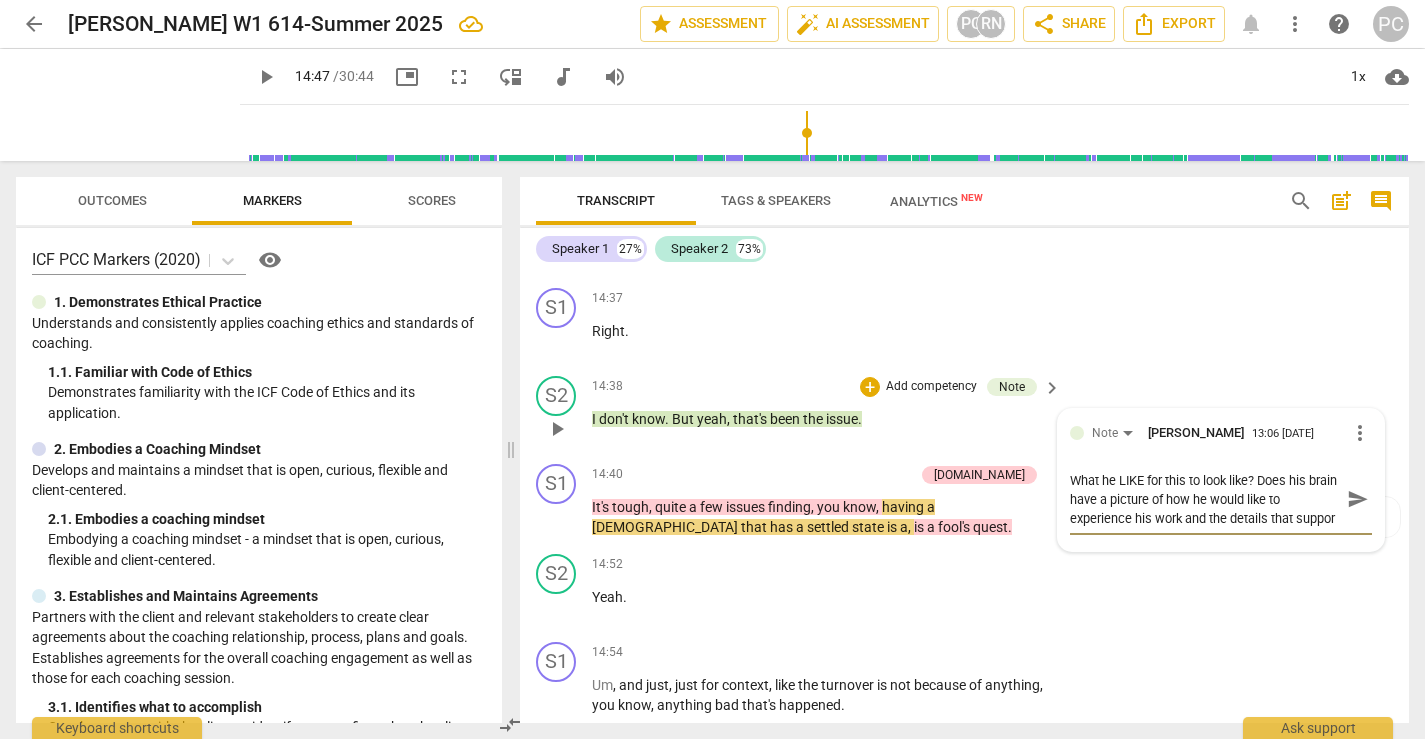 scroll, scrollTop: 17, scrollLeft: 0, axis: vertical 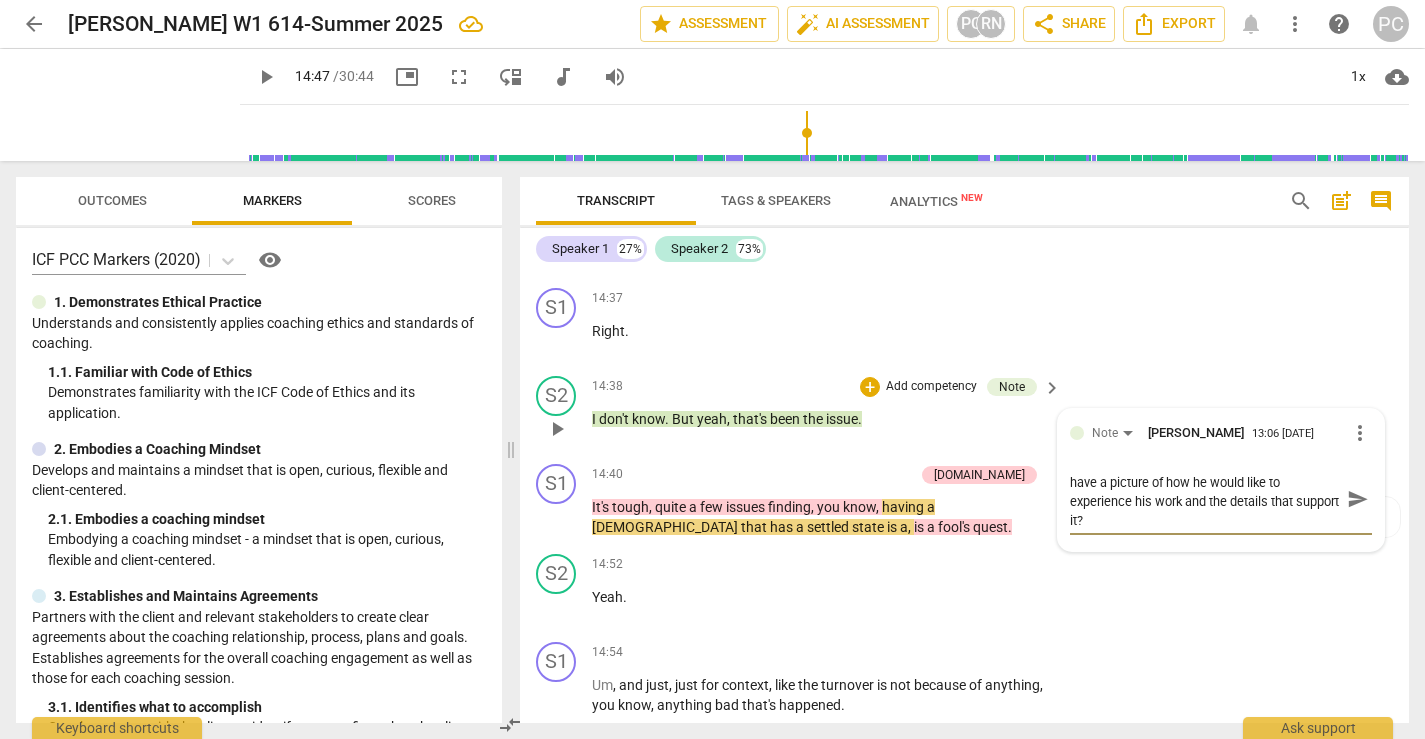 click on "send" at bounding box center [1358, 499] 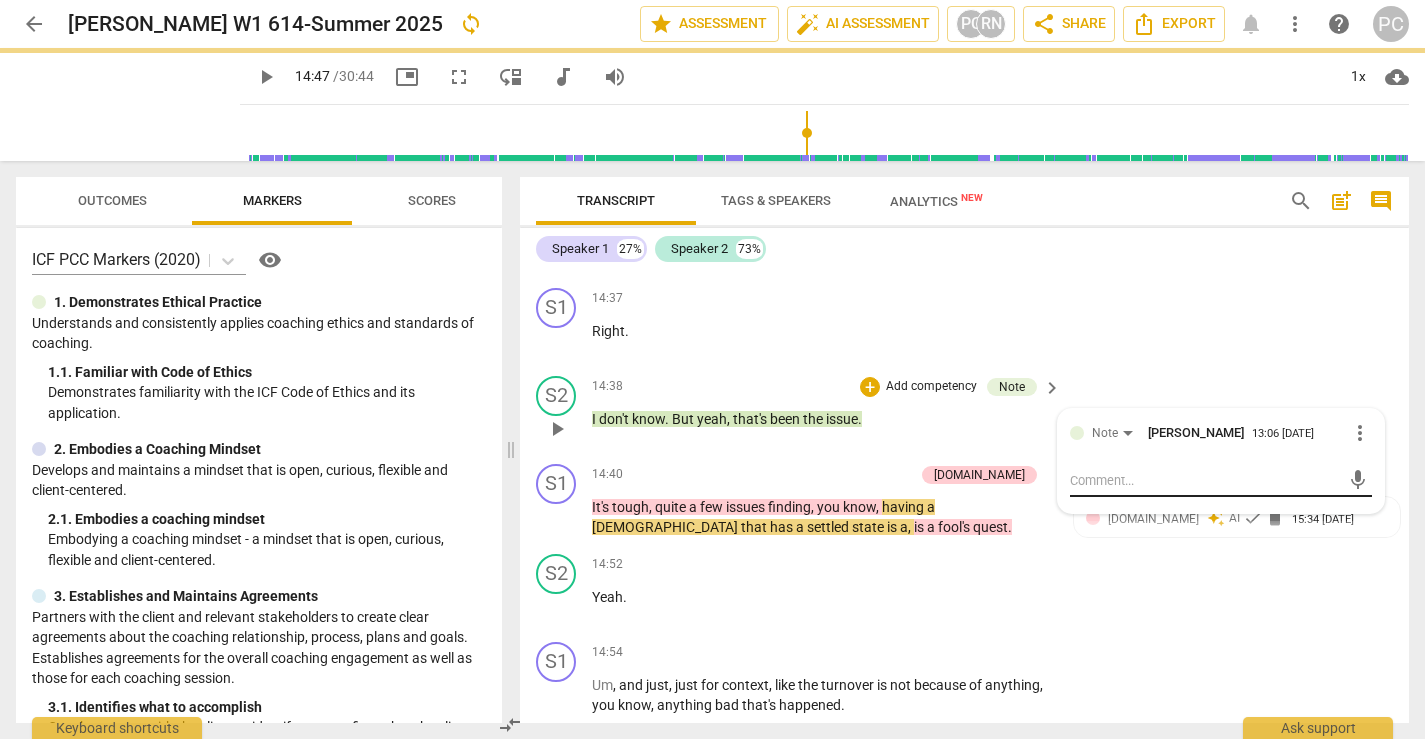 scroll, scrollTop: 0, scrollLeft: 0, axis: both 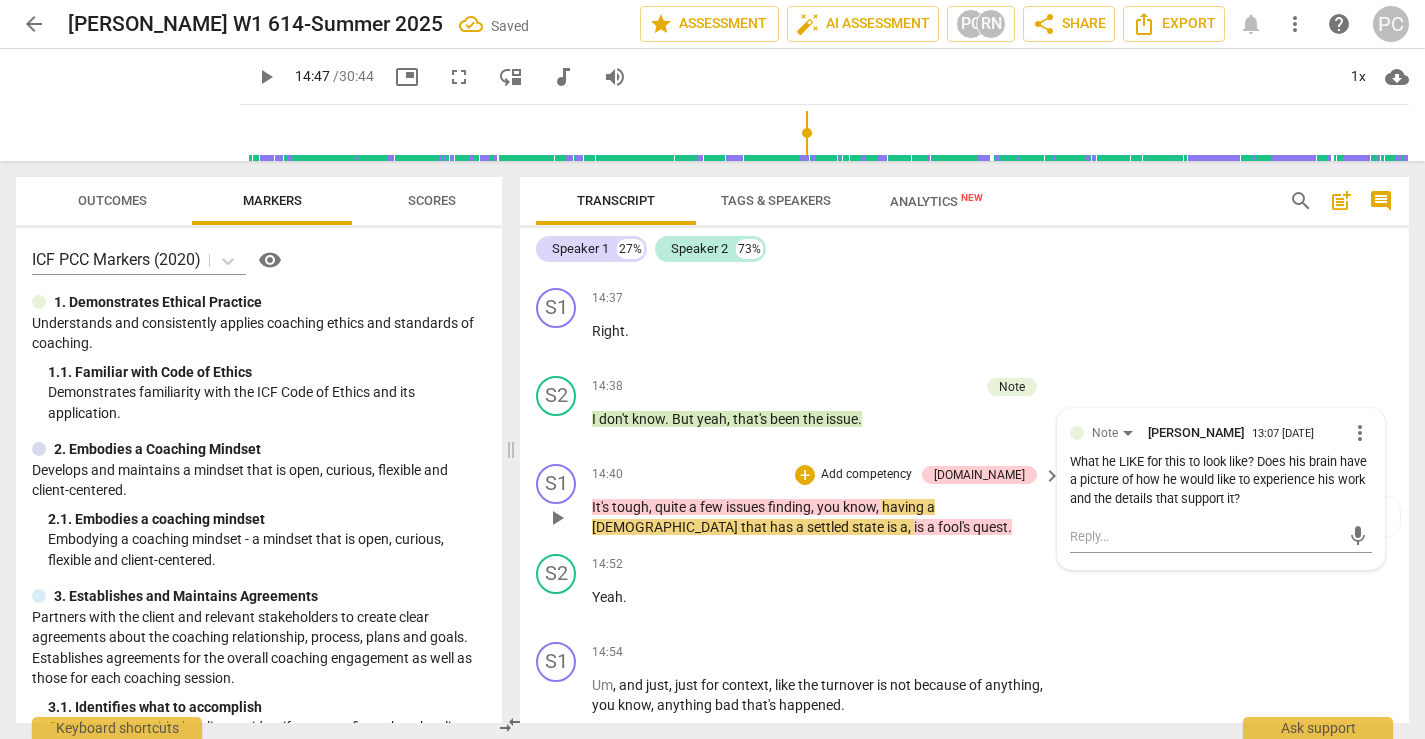 click on "play_arrow" at bounding box center (557, 518) 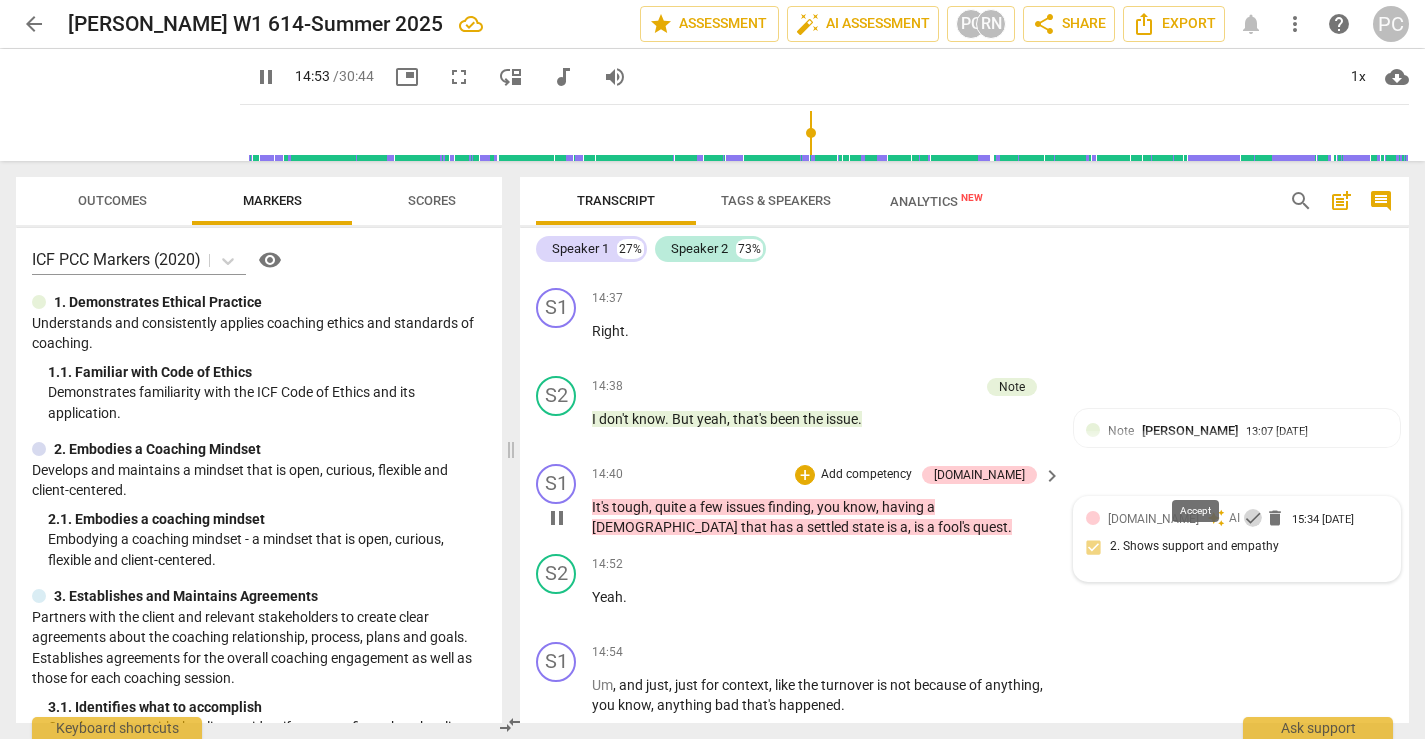 click on "check" at bounding box center [1253, 518] 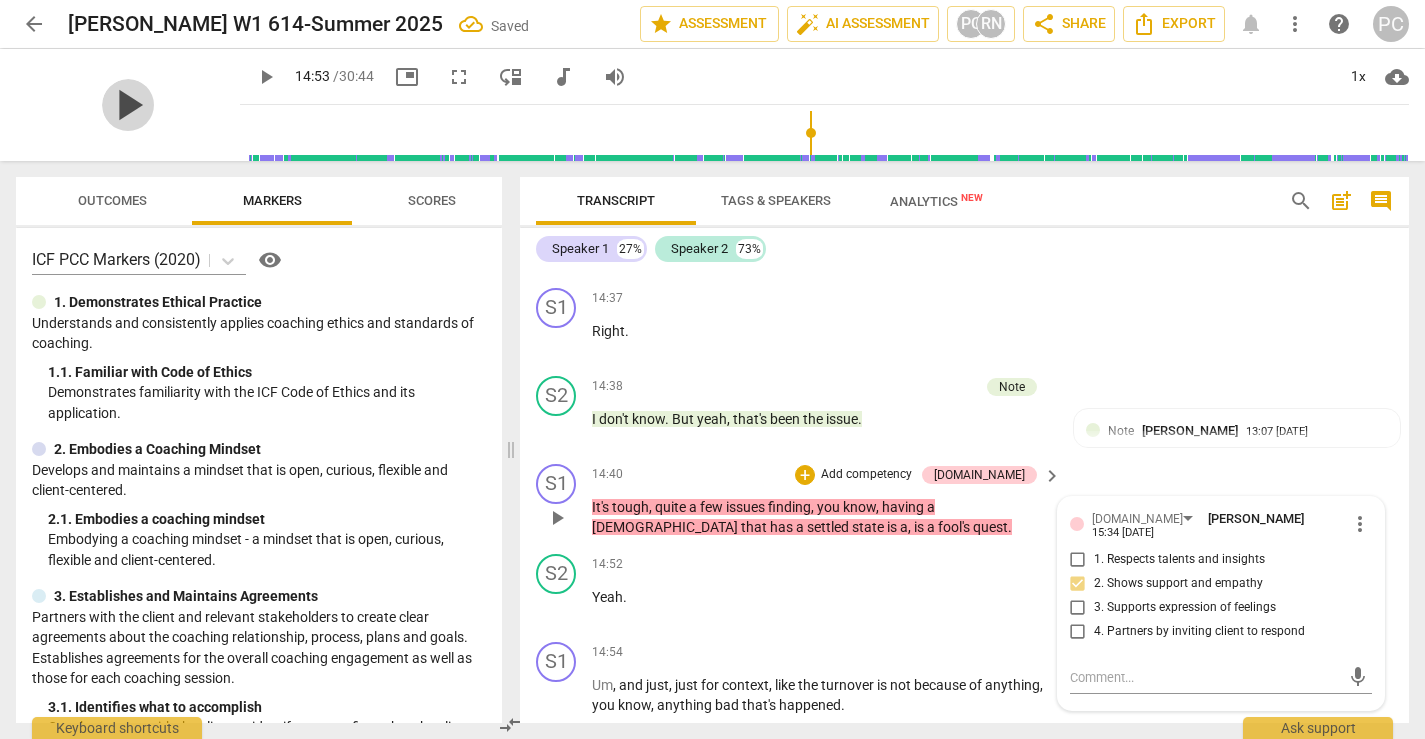 click on "play_arrow" at bounding box center [128, 105] 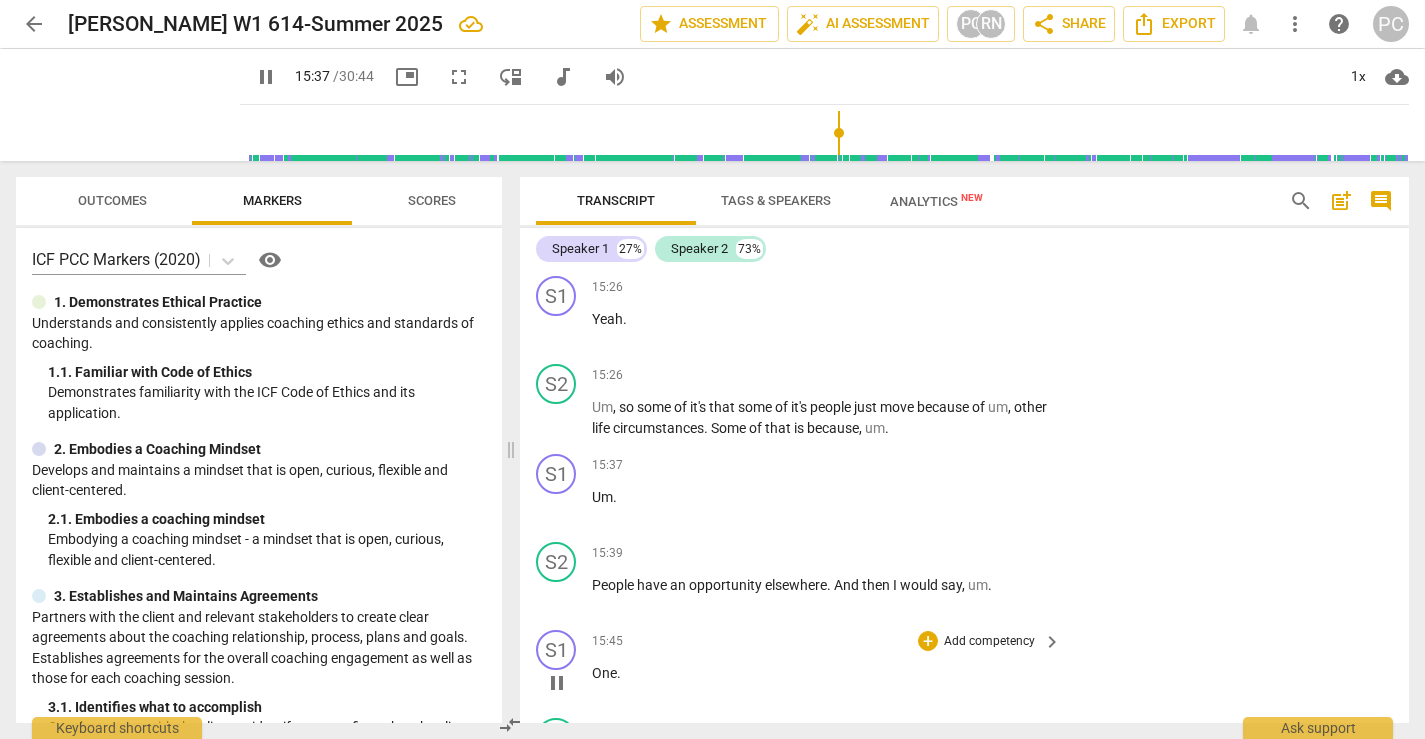 scroll, scrollTop: 8501, scrollLeft: 0, axis: vertical 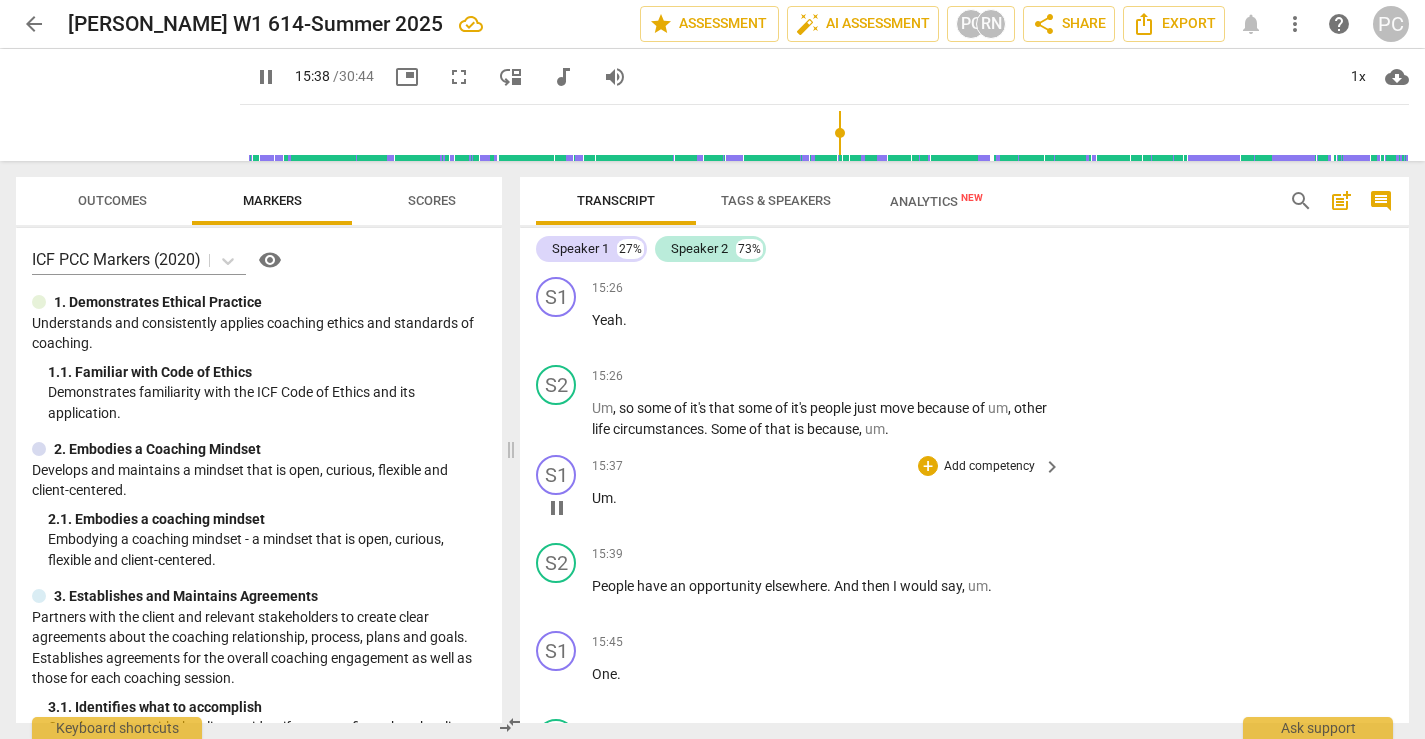 click on "Um" at bounding box center (602, 498) 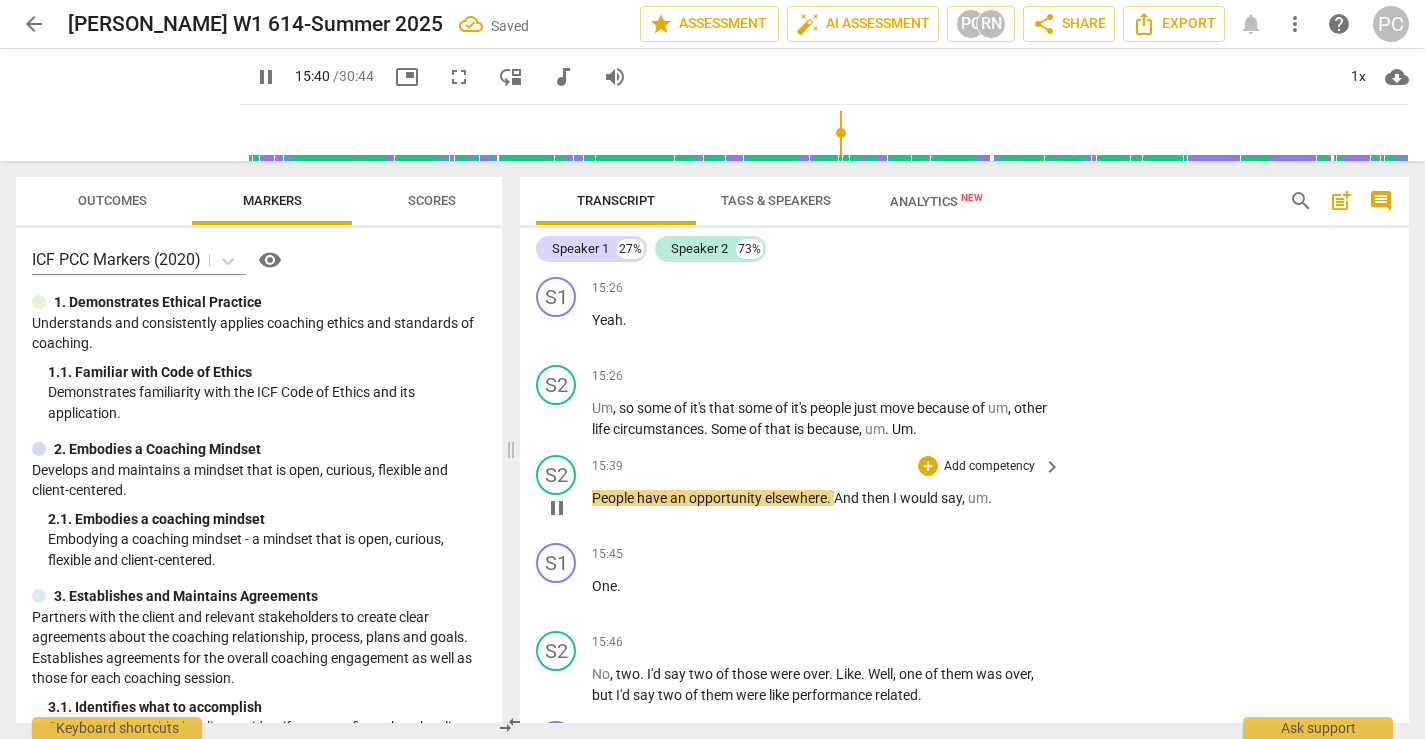 click on "People" at bounding box center [614, 498] 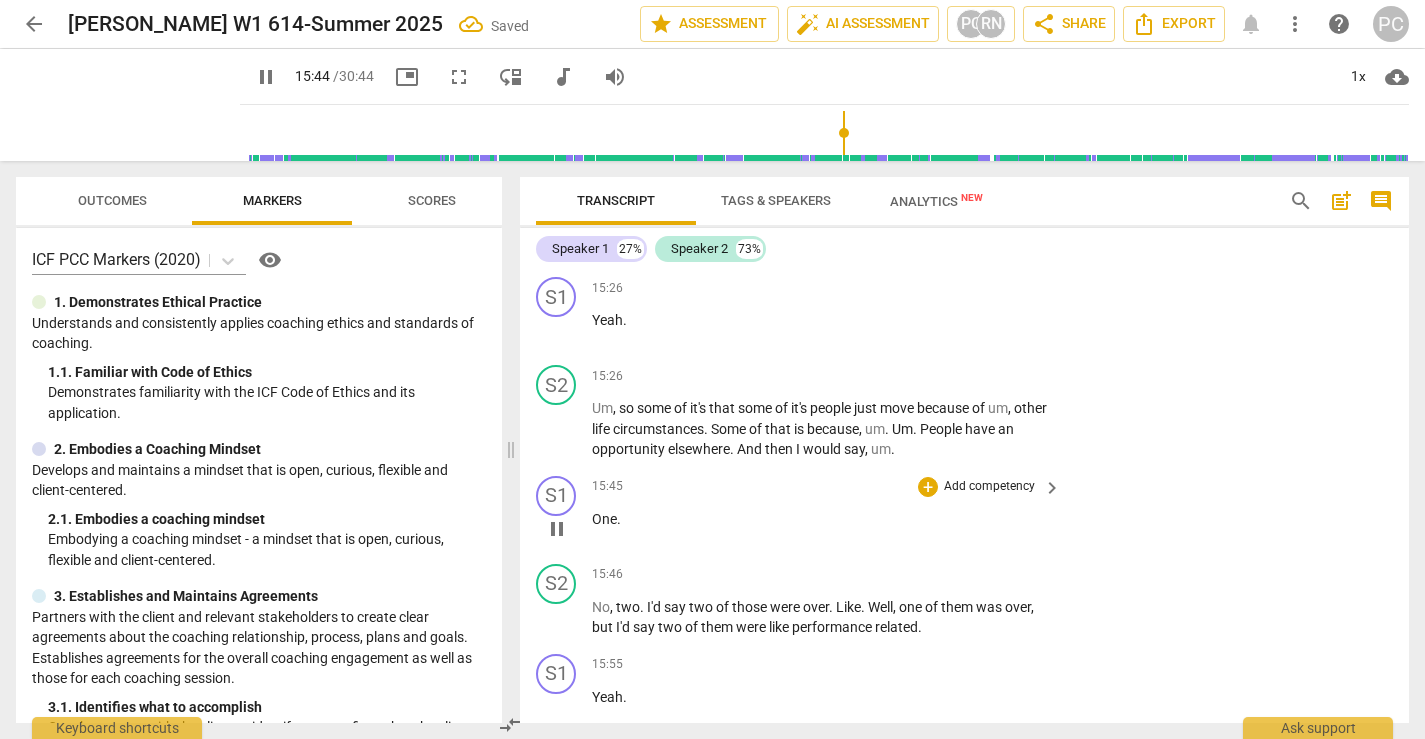 click on "One" at bounding box center [604, 519] 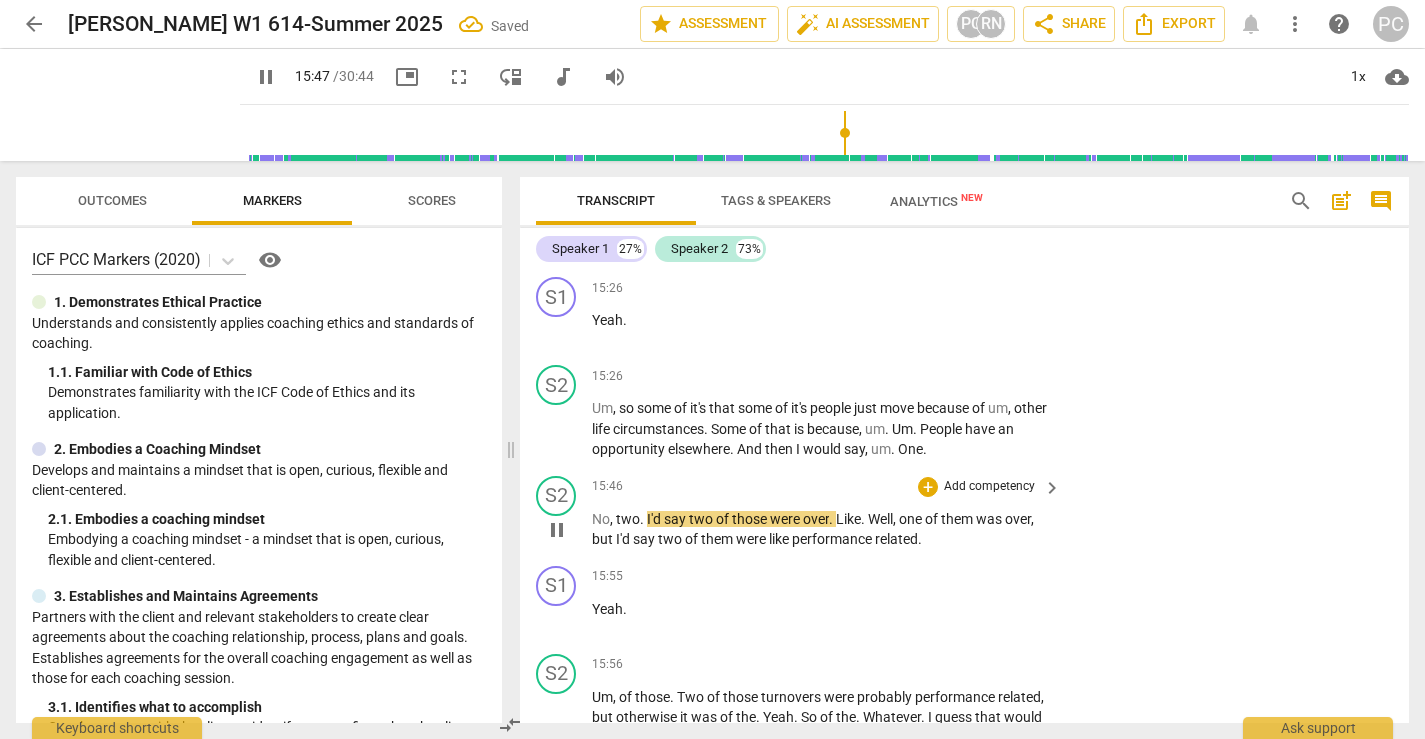click on "No" at bounding box center [601, 519] 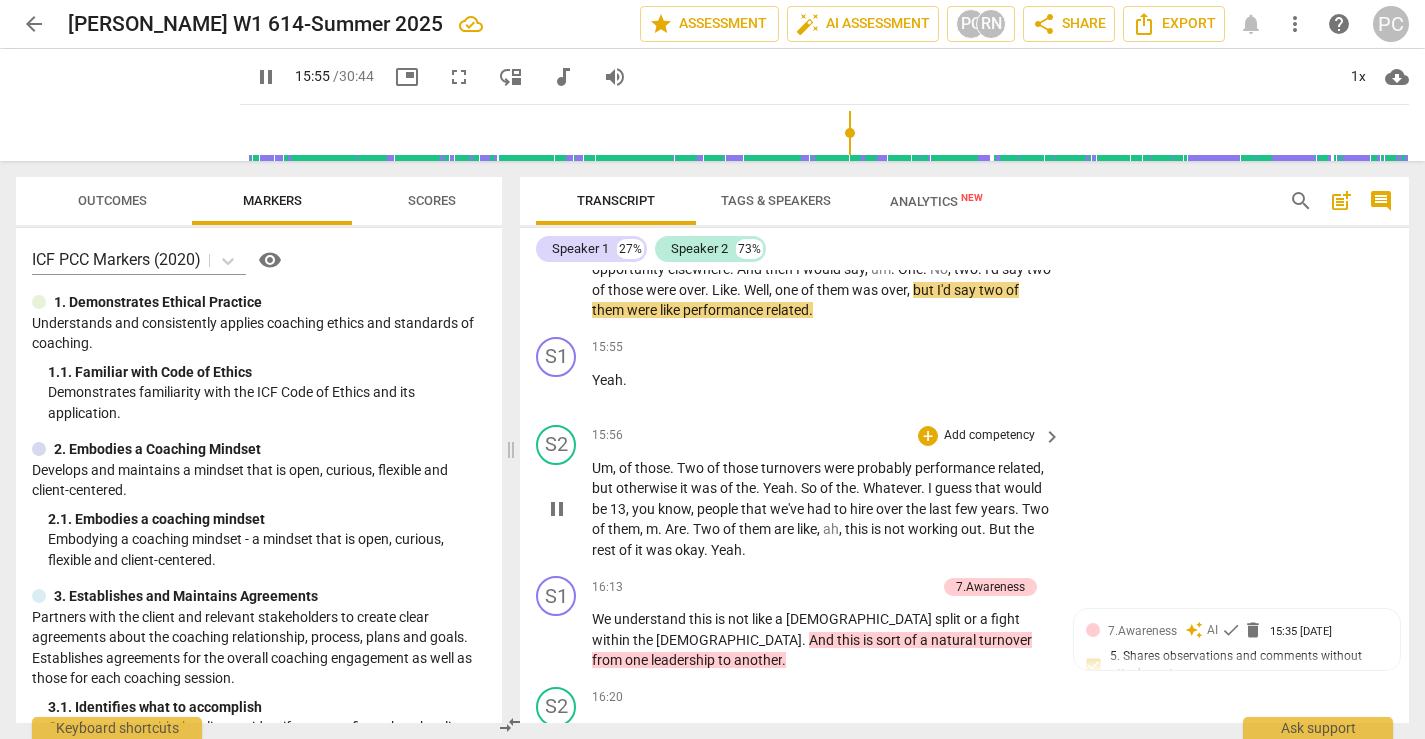 scroll, scrollTop: 8682, scrollLeft: 0, axis: vertical 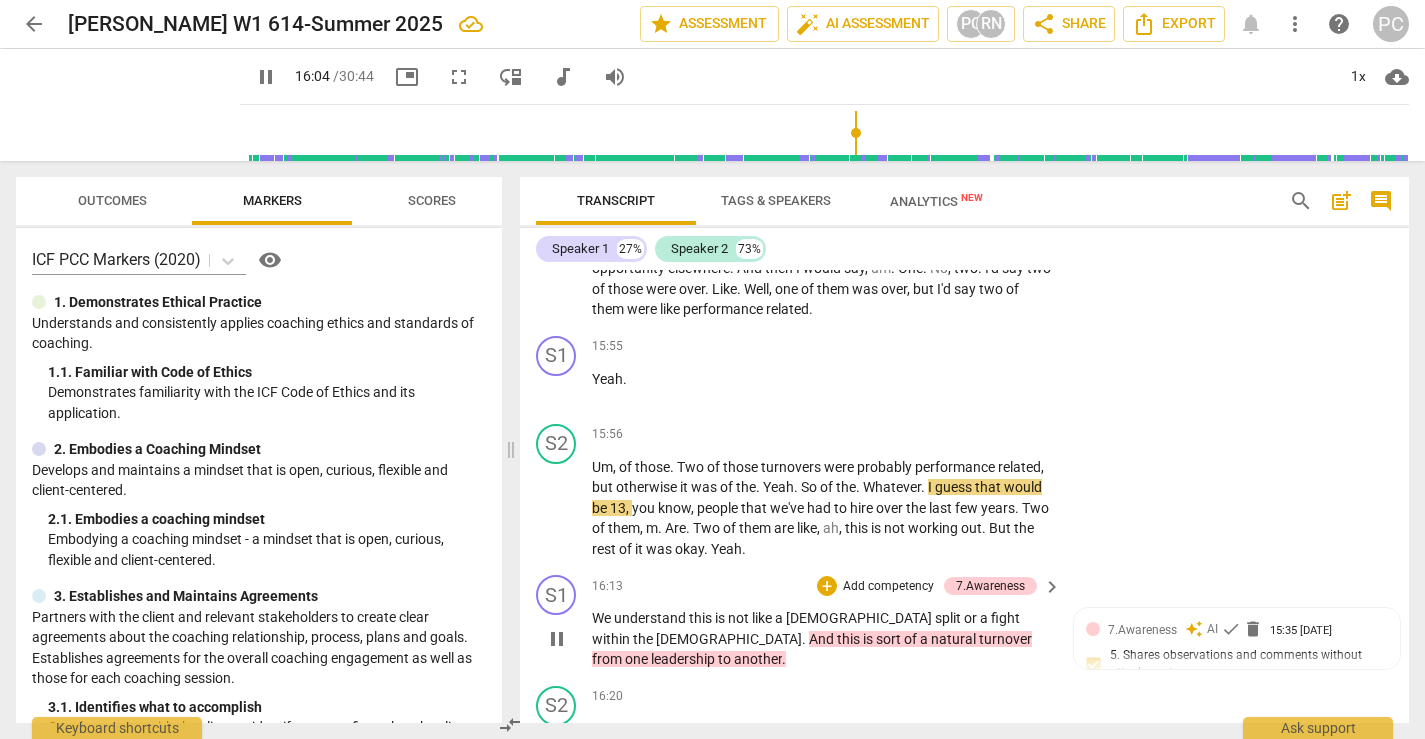 click on "pause" at bounding box center (557, 639) 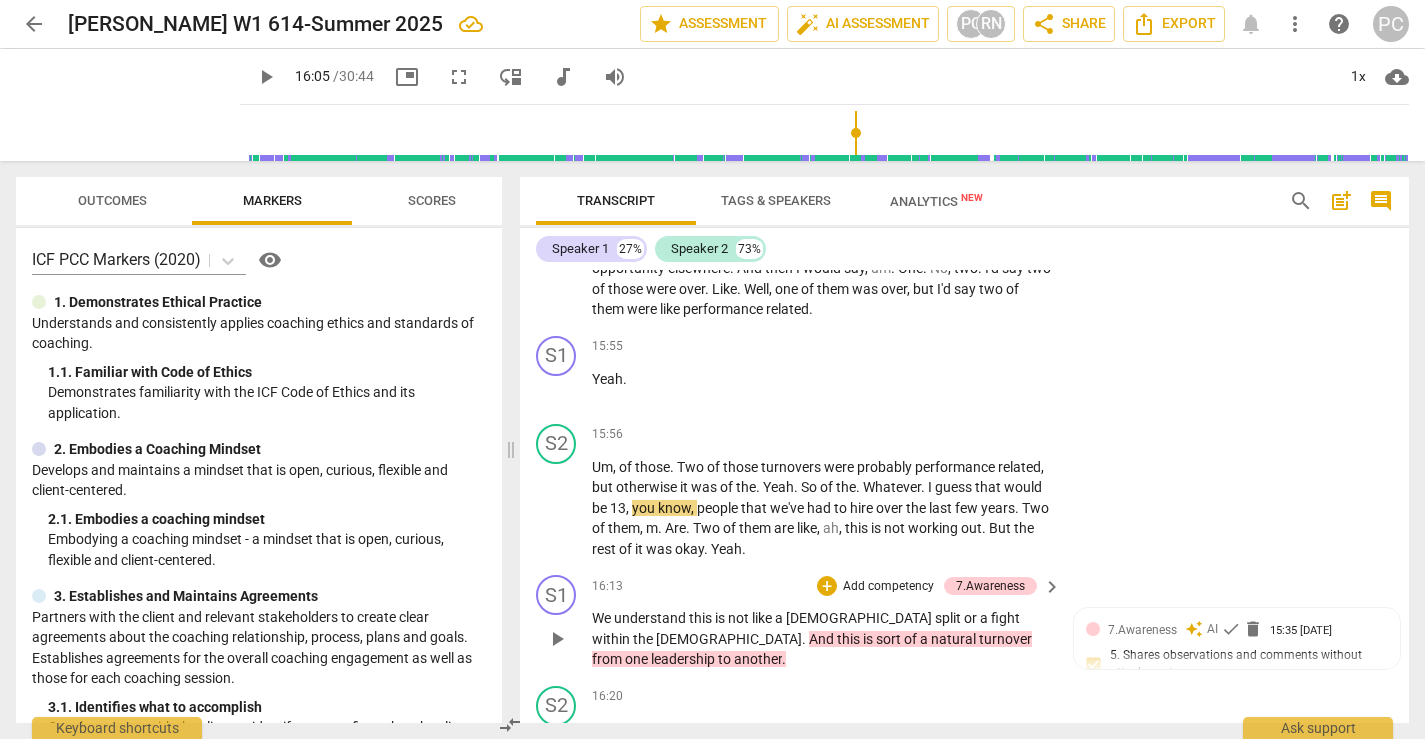 click on "play_arrow" at bounding box center [557, 639] 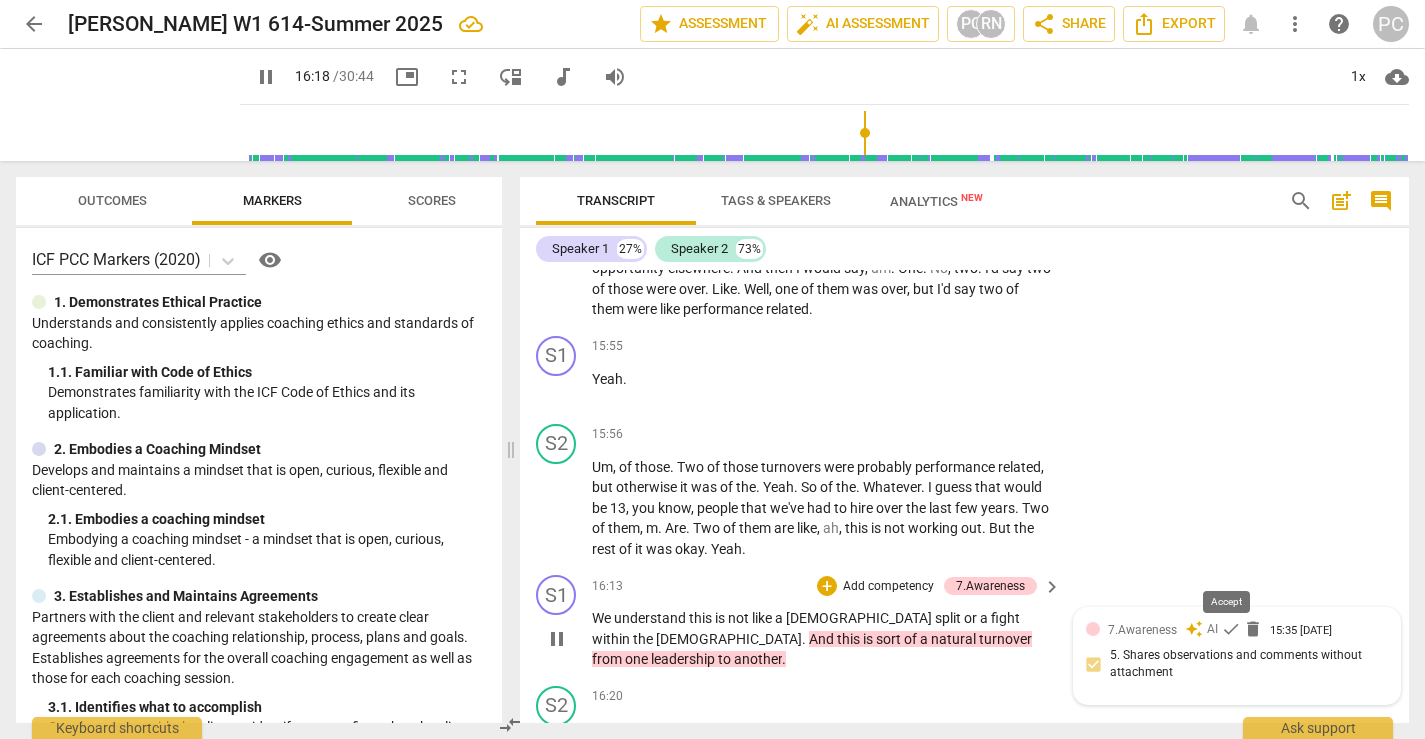 click on "check" at bounding box center (1231, 629) 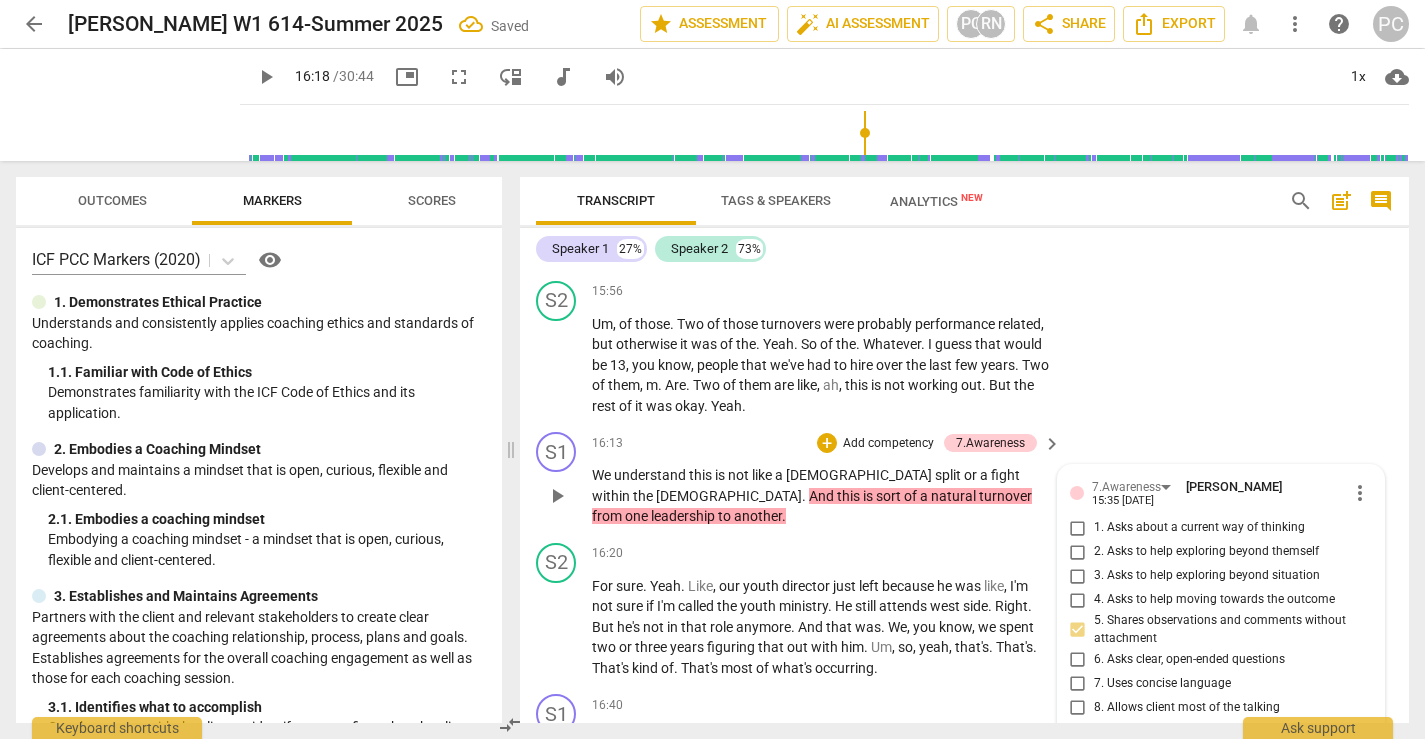scroll, scrollTop: 8823, scrollLeft: 0, axis: vertical 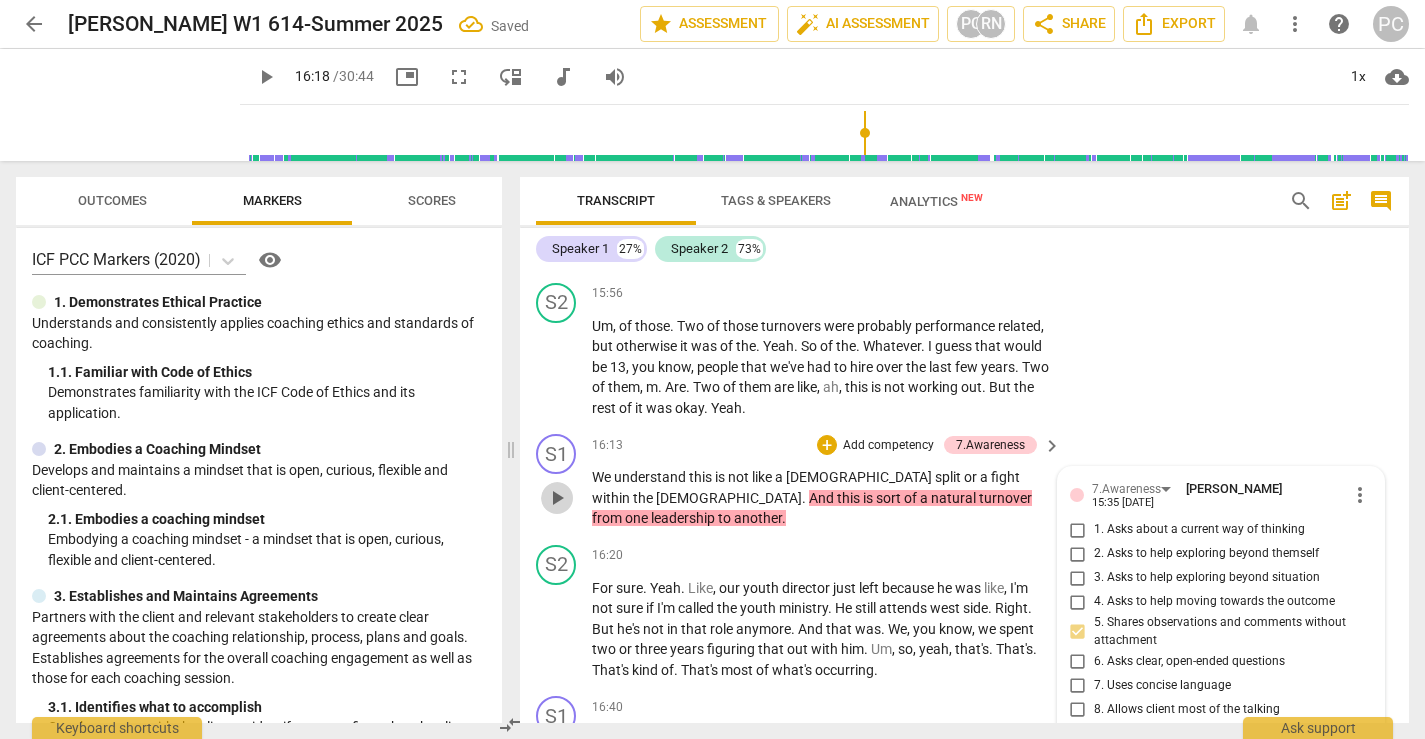 click on "play_arrow" at bounding box center [557, 498] 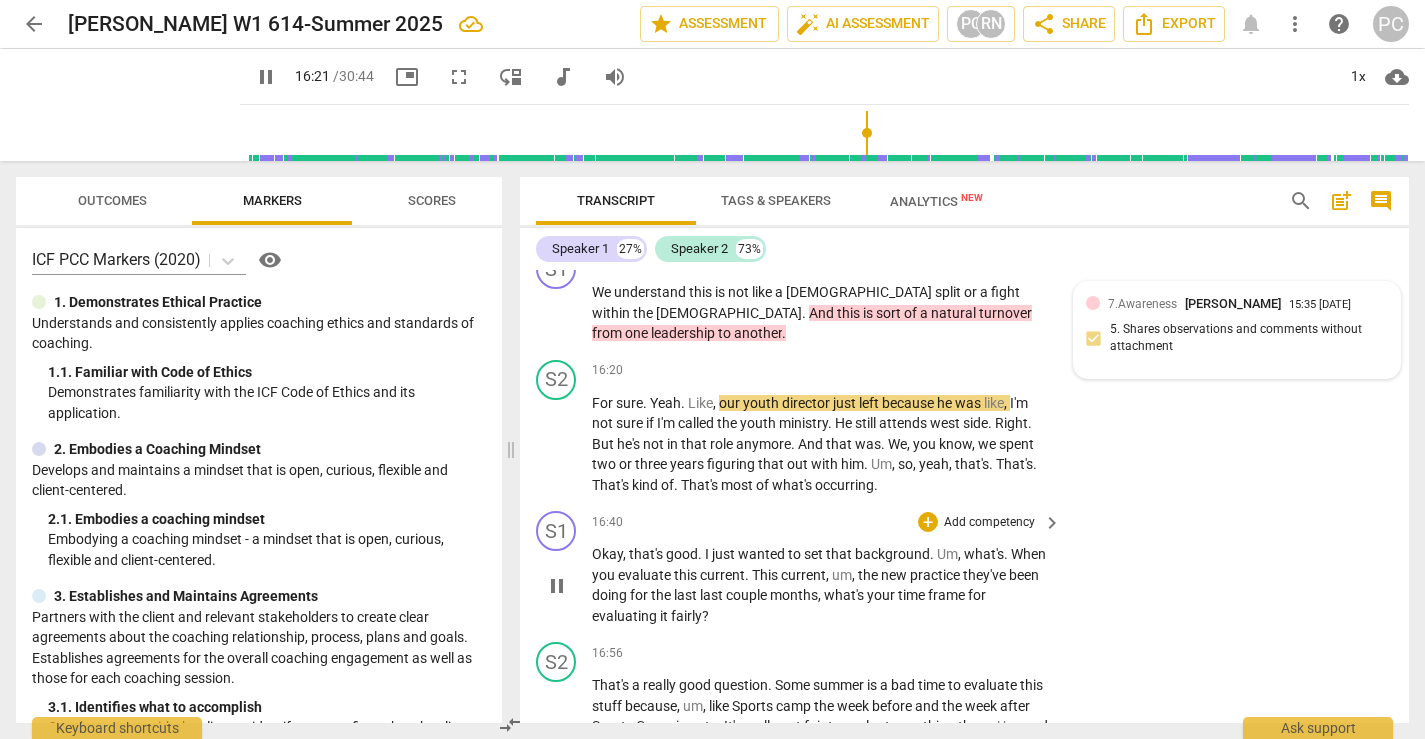 scroll, scrollTop: 9016, scrollLeft: 0, axis: vertical 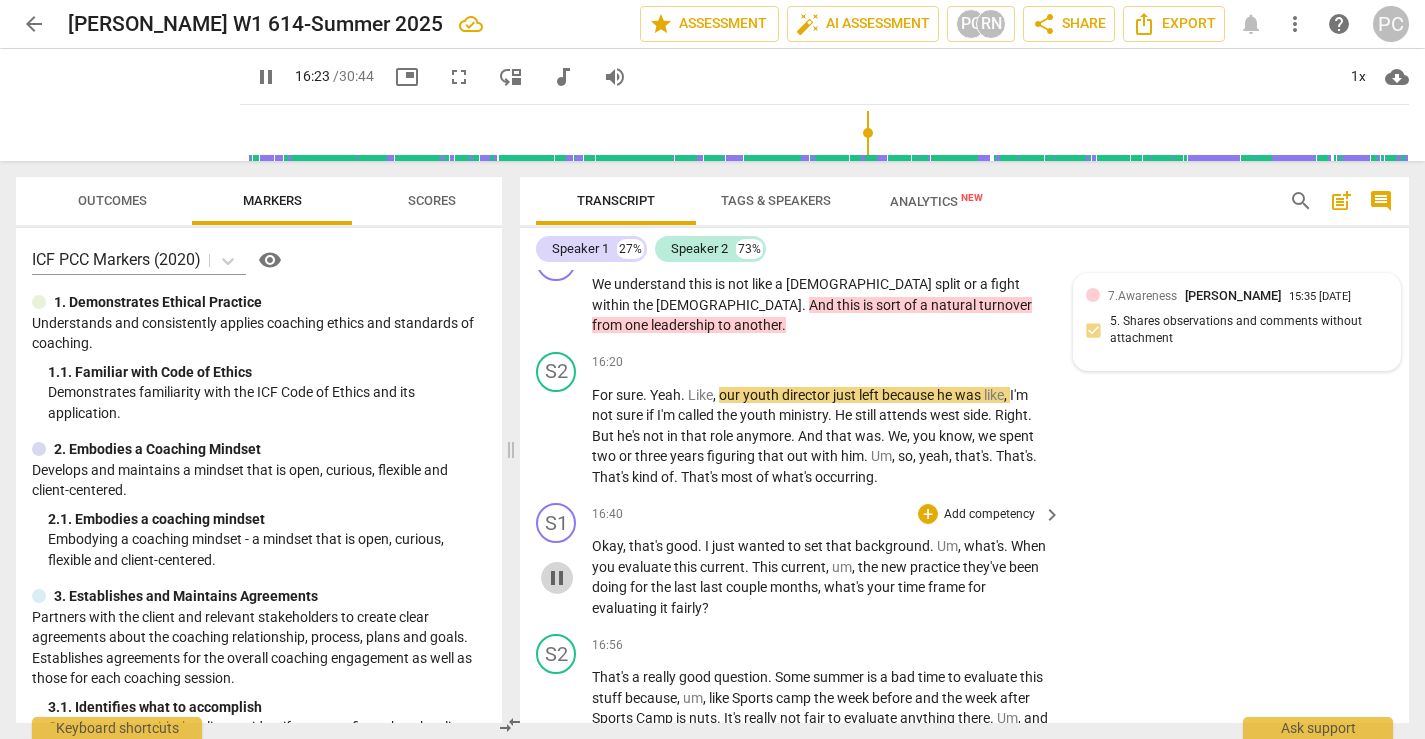 click on "pause" at bounding box center [557, 578] 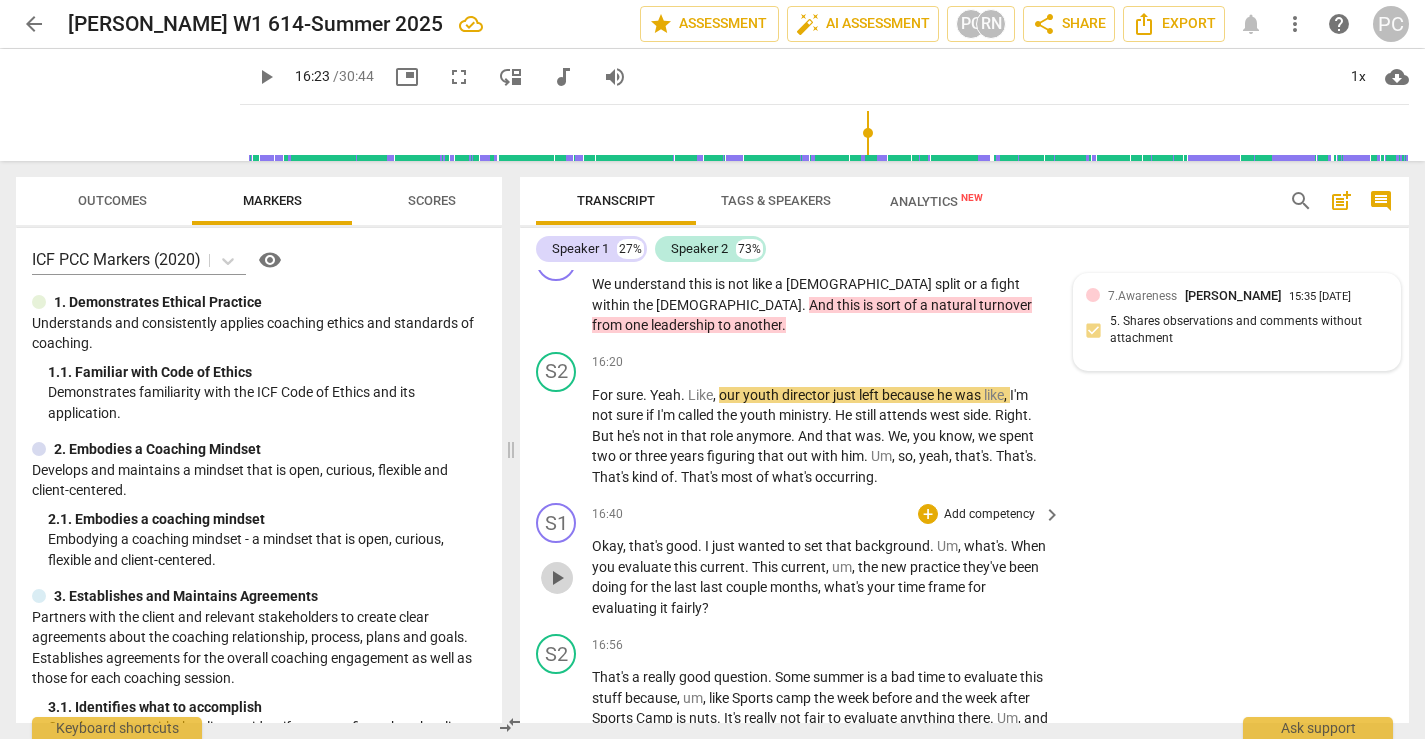 click on "play_arrow" at bounding box center [557, 578] 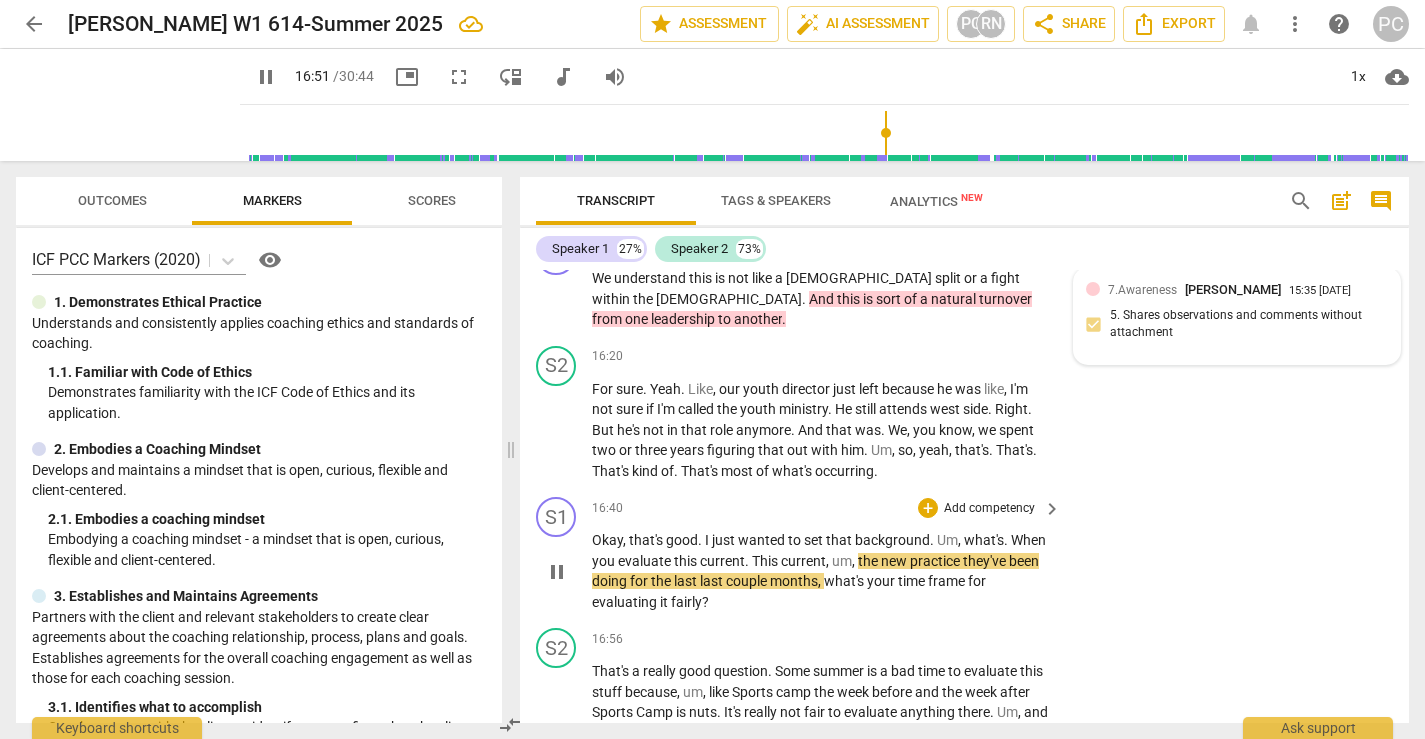 scroll, scrollTop: 9028, scrollLeft: 0, axis: vertical 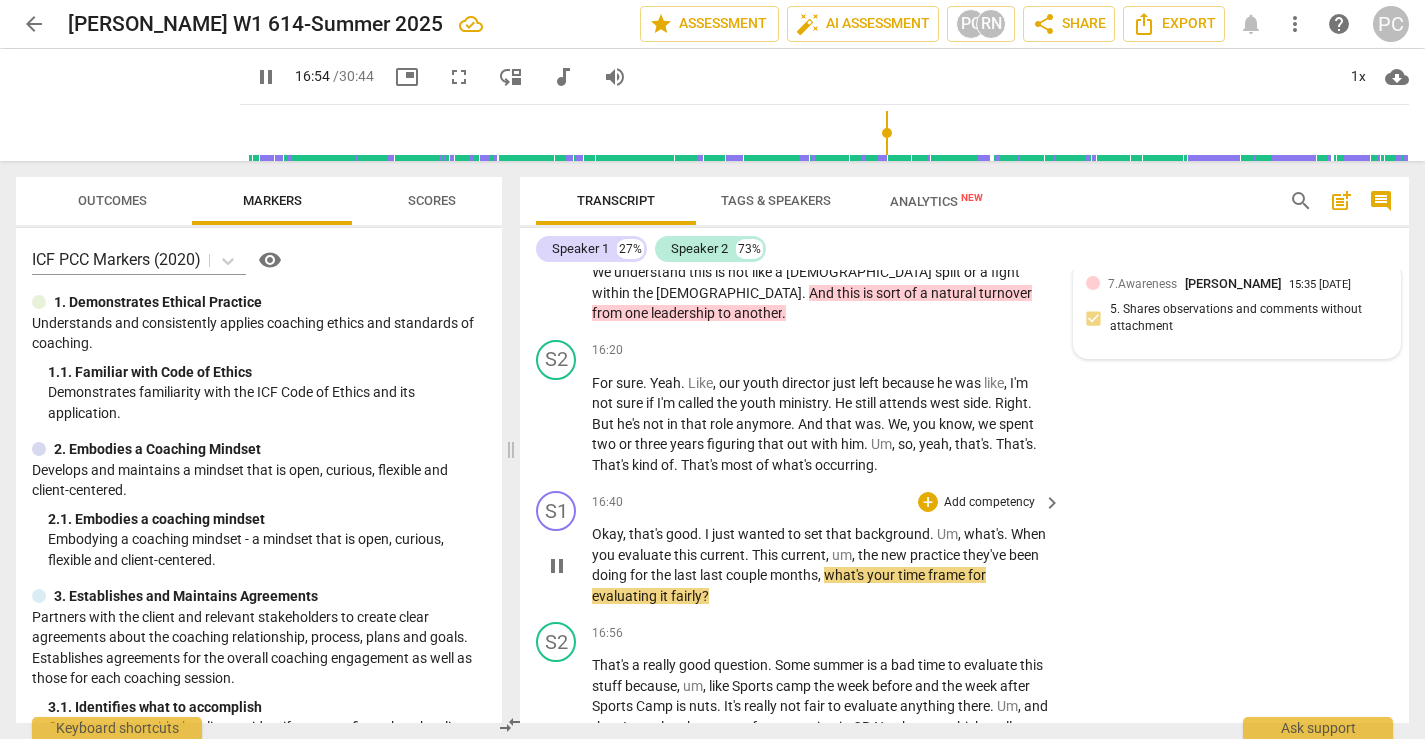 click on "they've" at bounding box center [986, 555] 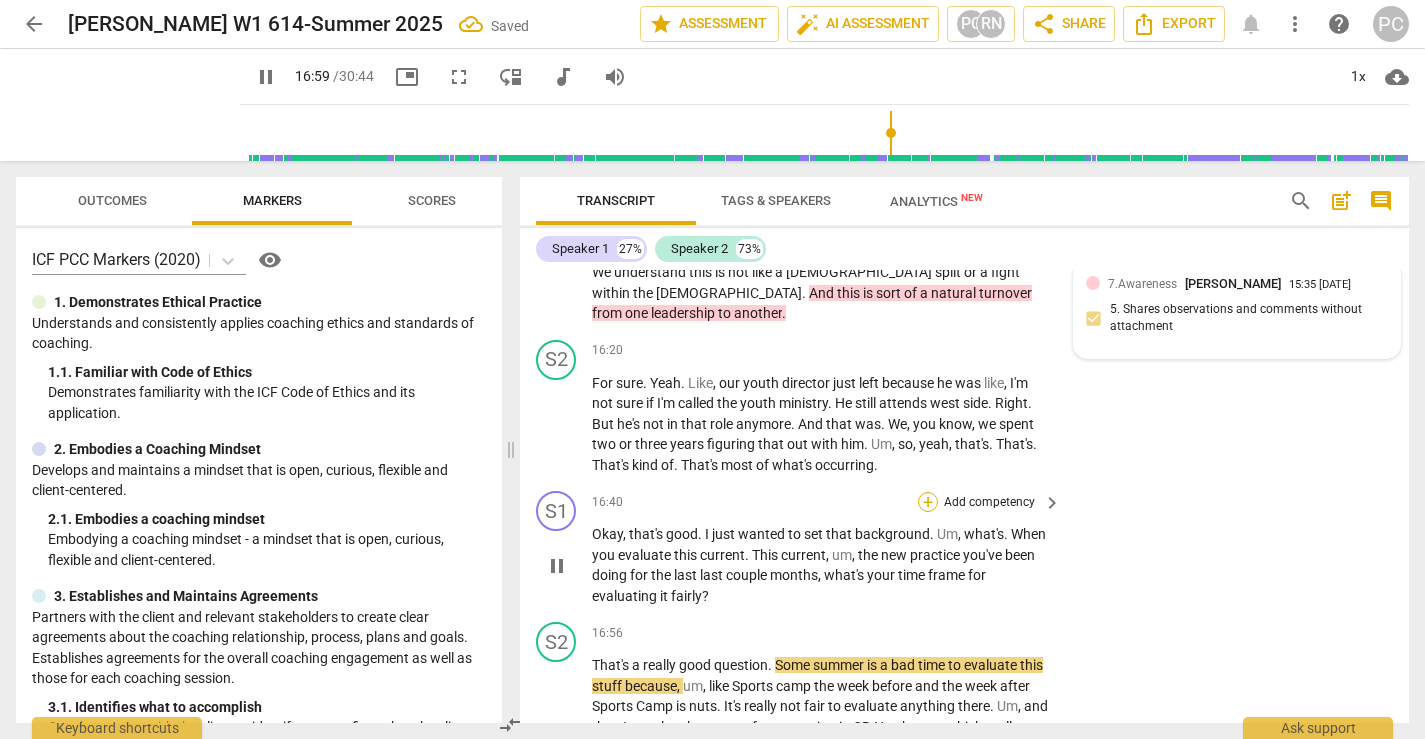 click on "+" at bounding box center (928, 502) 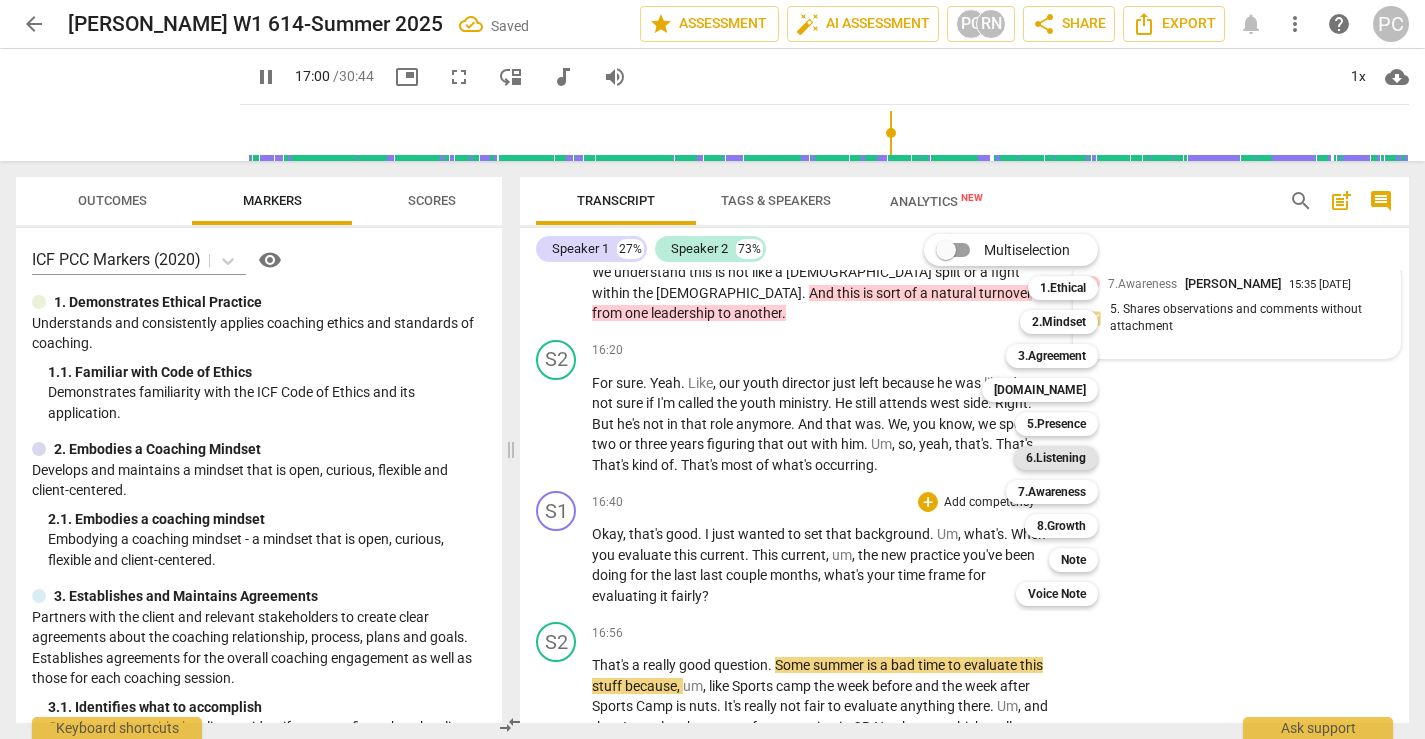 click on "6.Listening" at bounding box center (1056, 458) 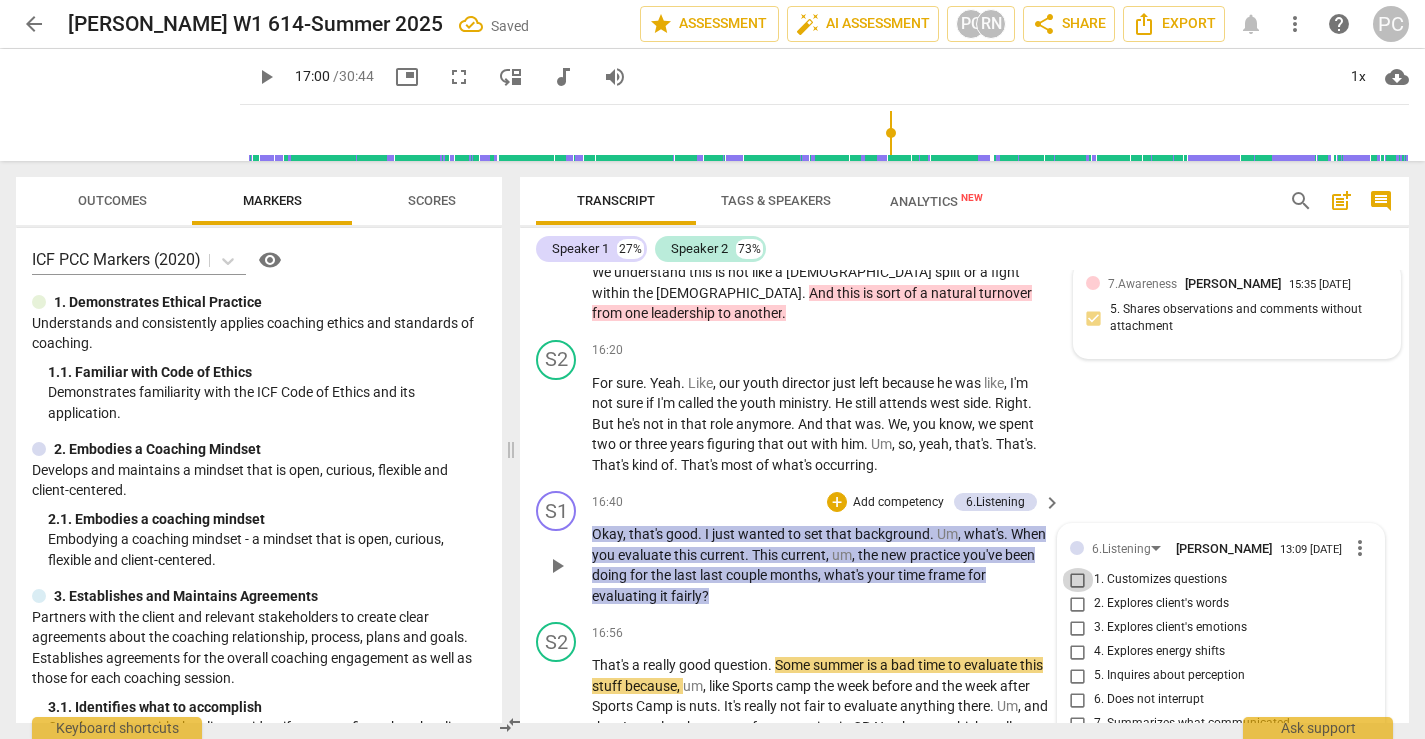 click on "1. Customizes questions" at bounding box center (1078, 580) 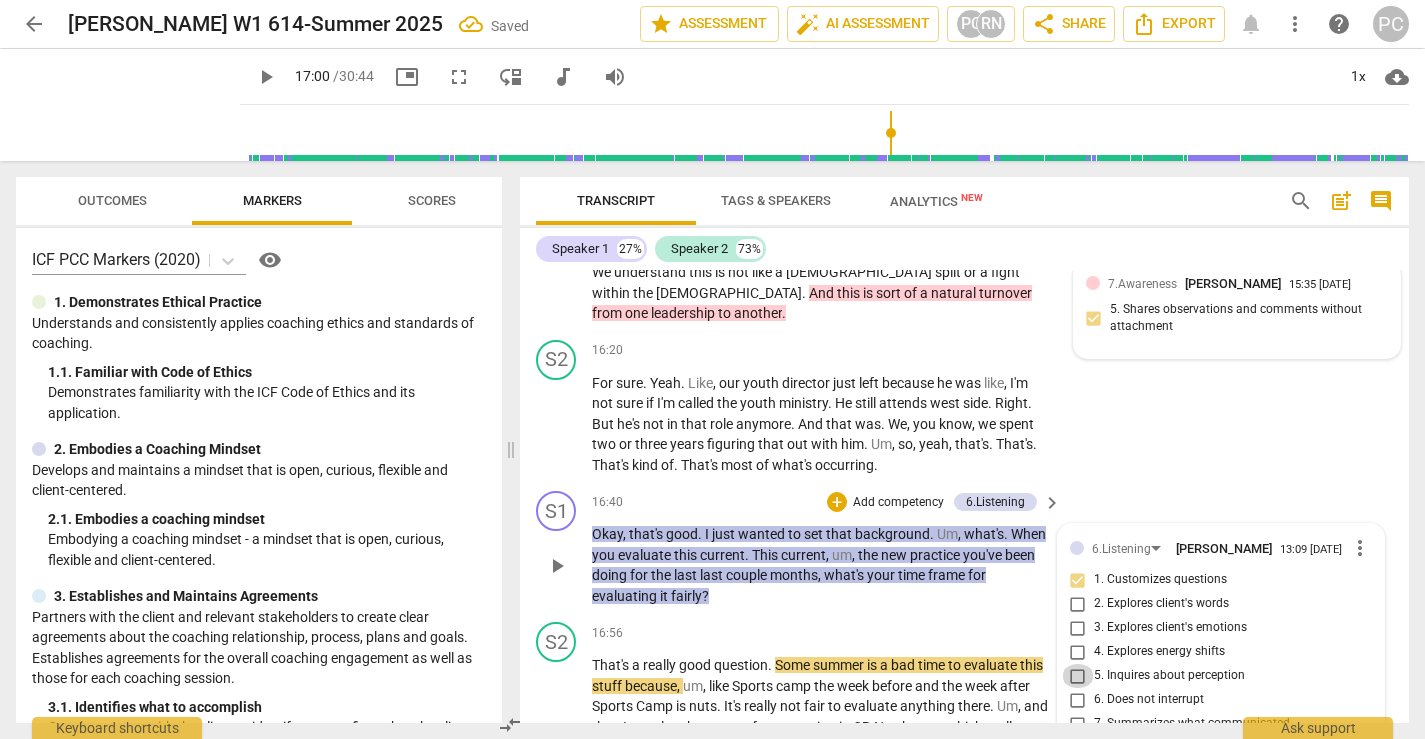 click on "5. Inquires about perception" at bounding box center [1078, 676] 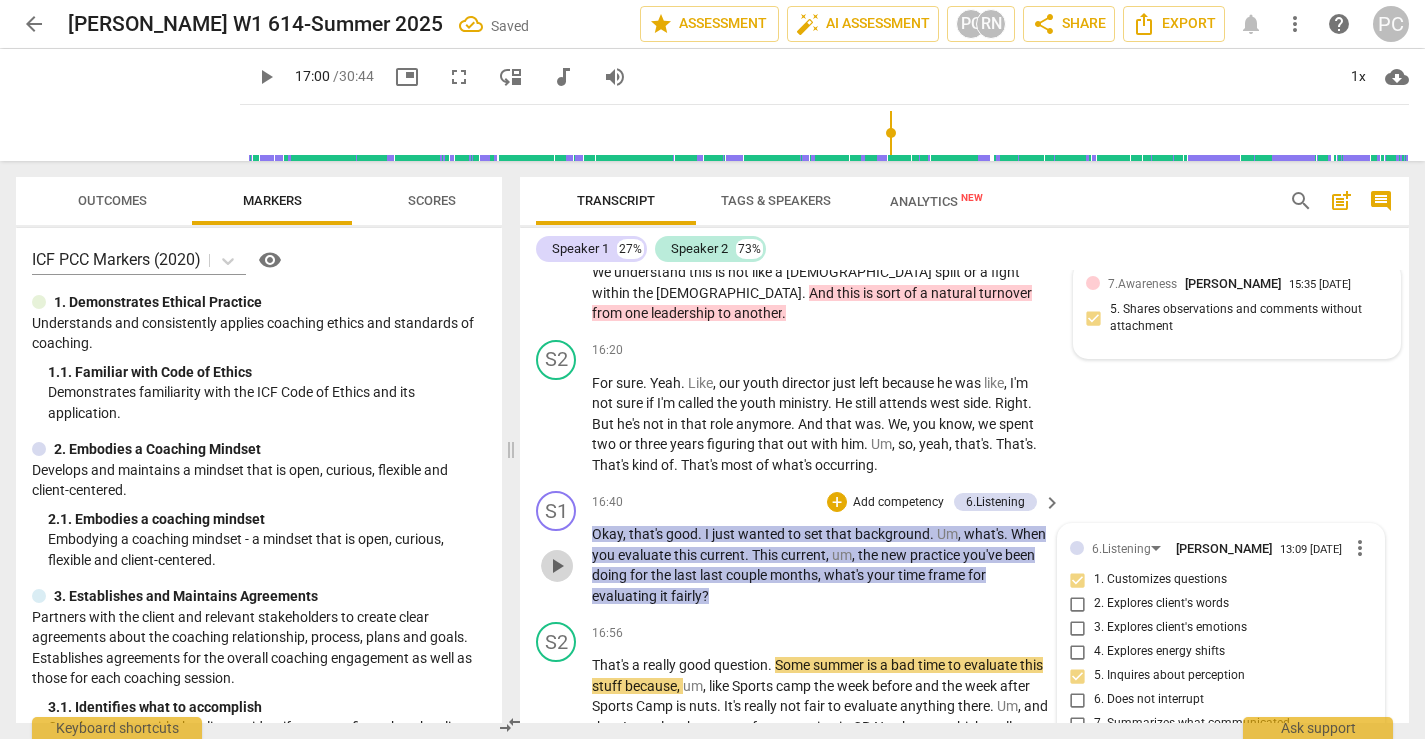 click on "play_arrow" at bounding box center (557, 566) 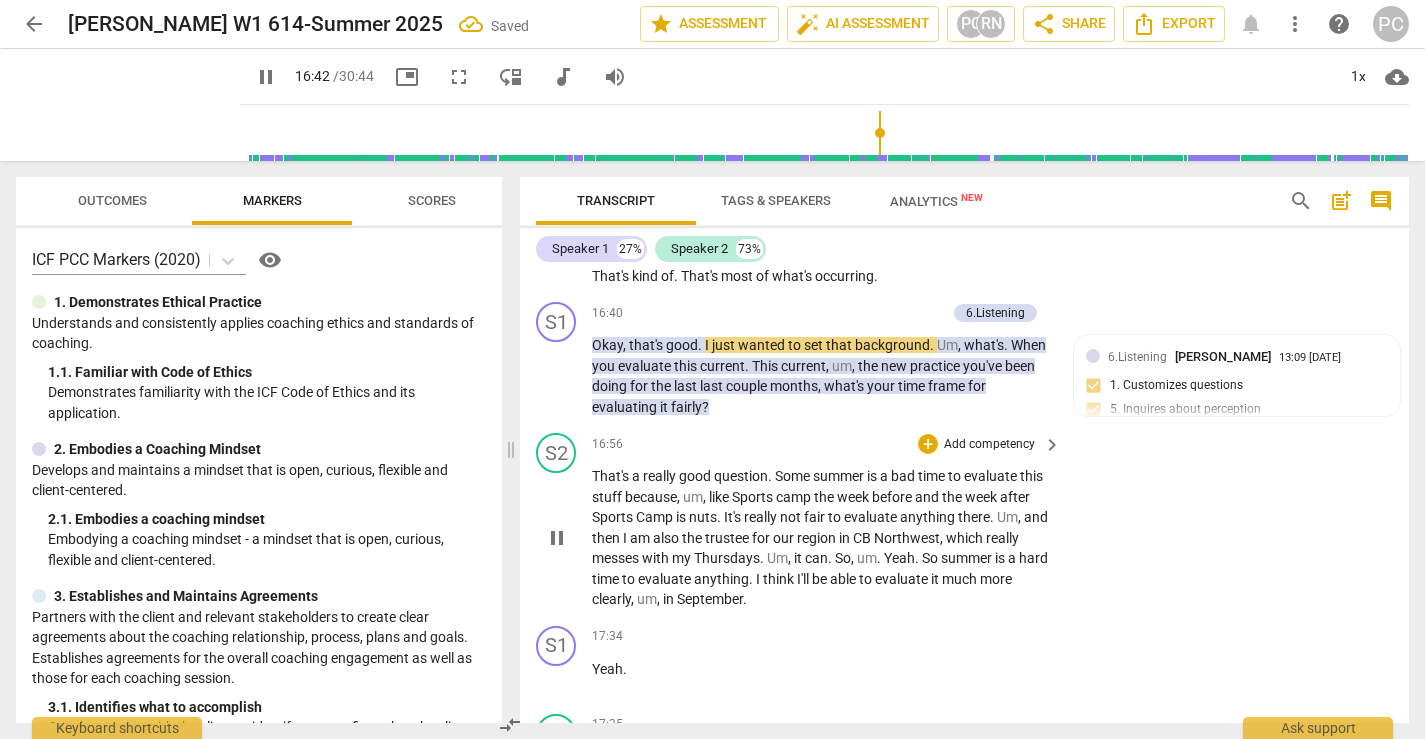 scroll, scrollTop: 9224, scrollLeft: 0, axis: vertical 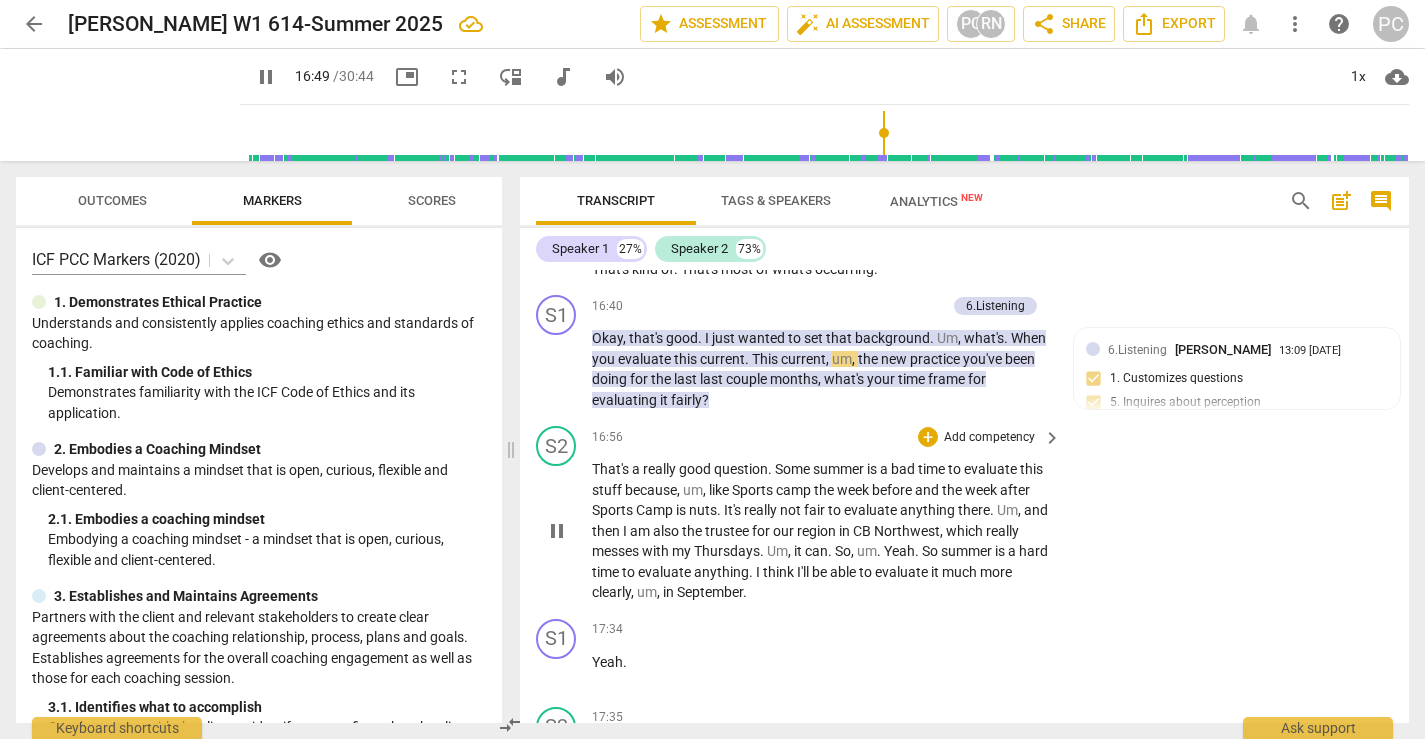 click on "pause" at bounding box center [557, 531] 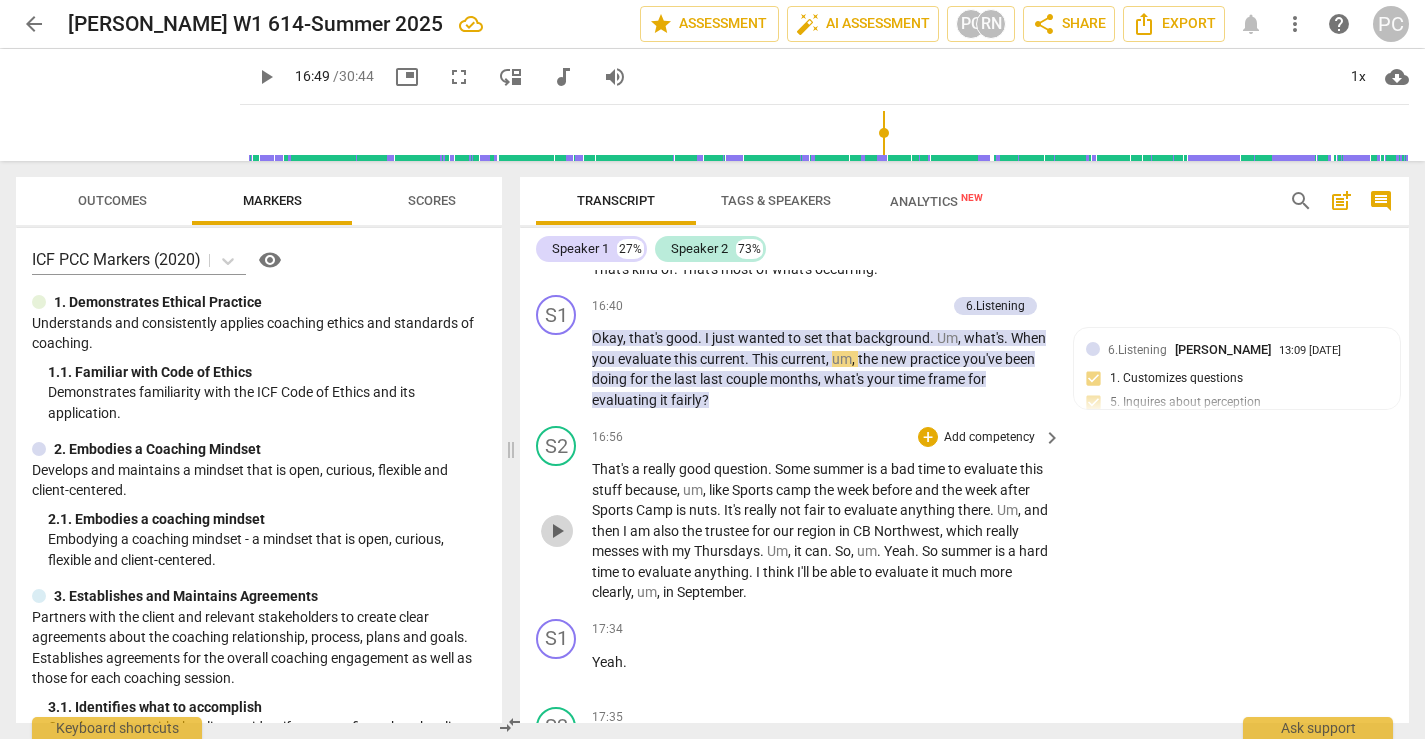 click on "play_arrow" at bounding box center (557, 531) 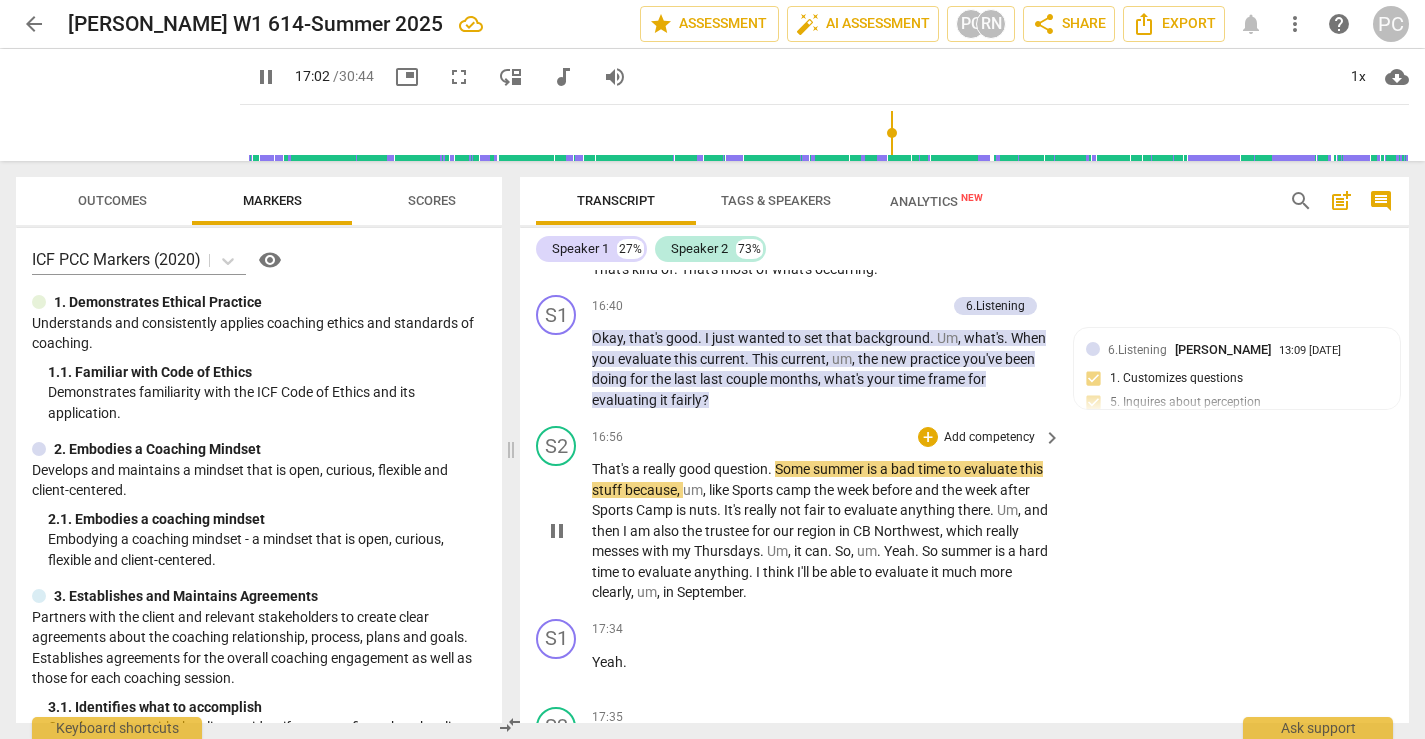 click on "summer" at bounding box center (840, 469) 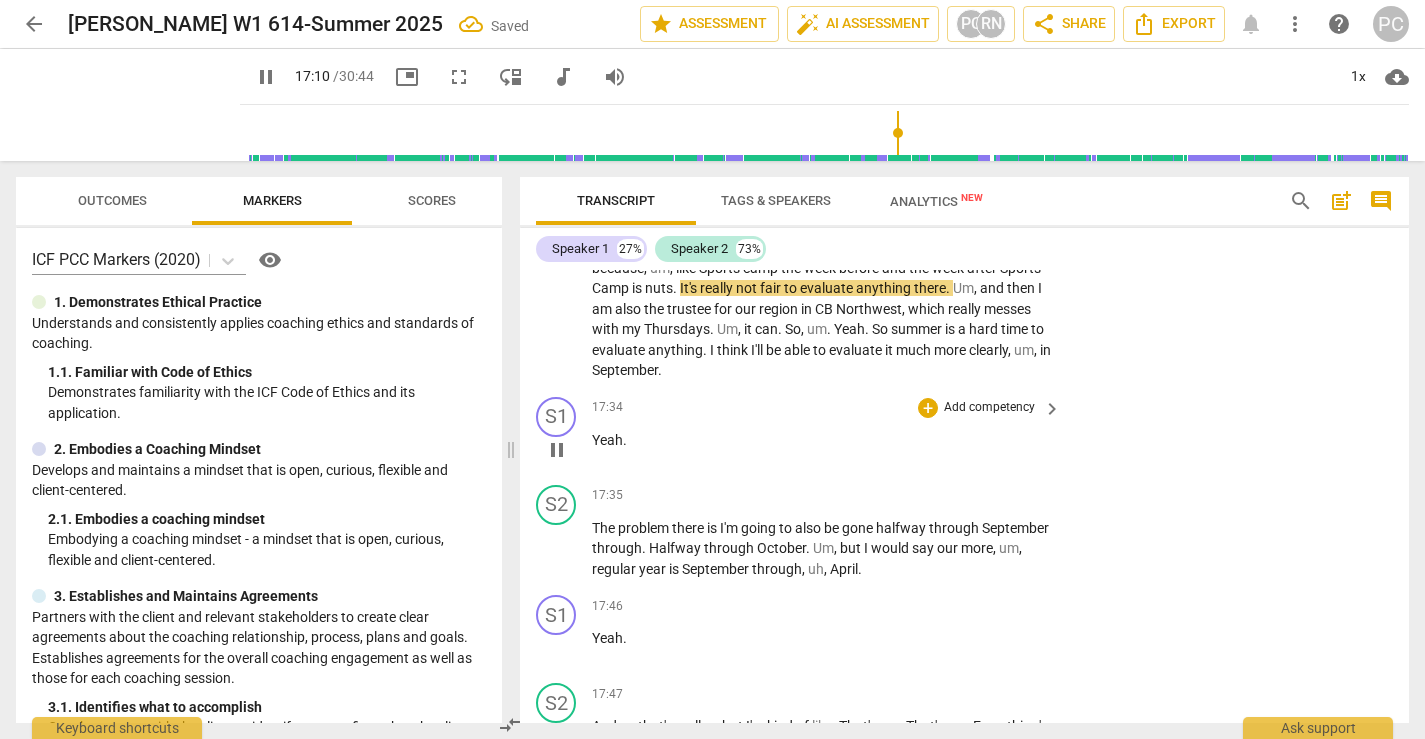 scroll, scrollTop: 9451, scrollLeft: 0, axis: vertical 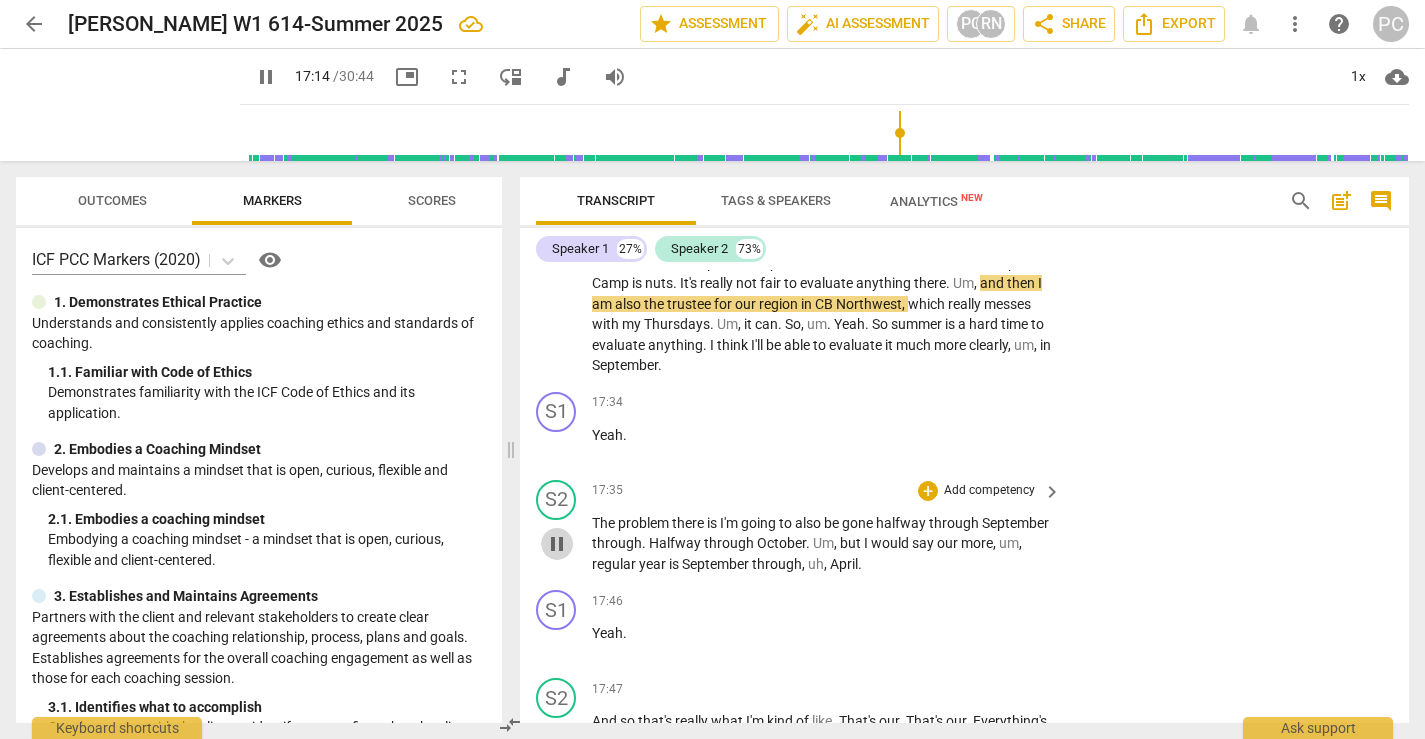 click on "pause" at bounding box center (557, 544) 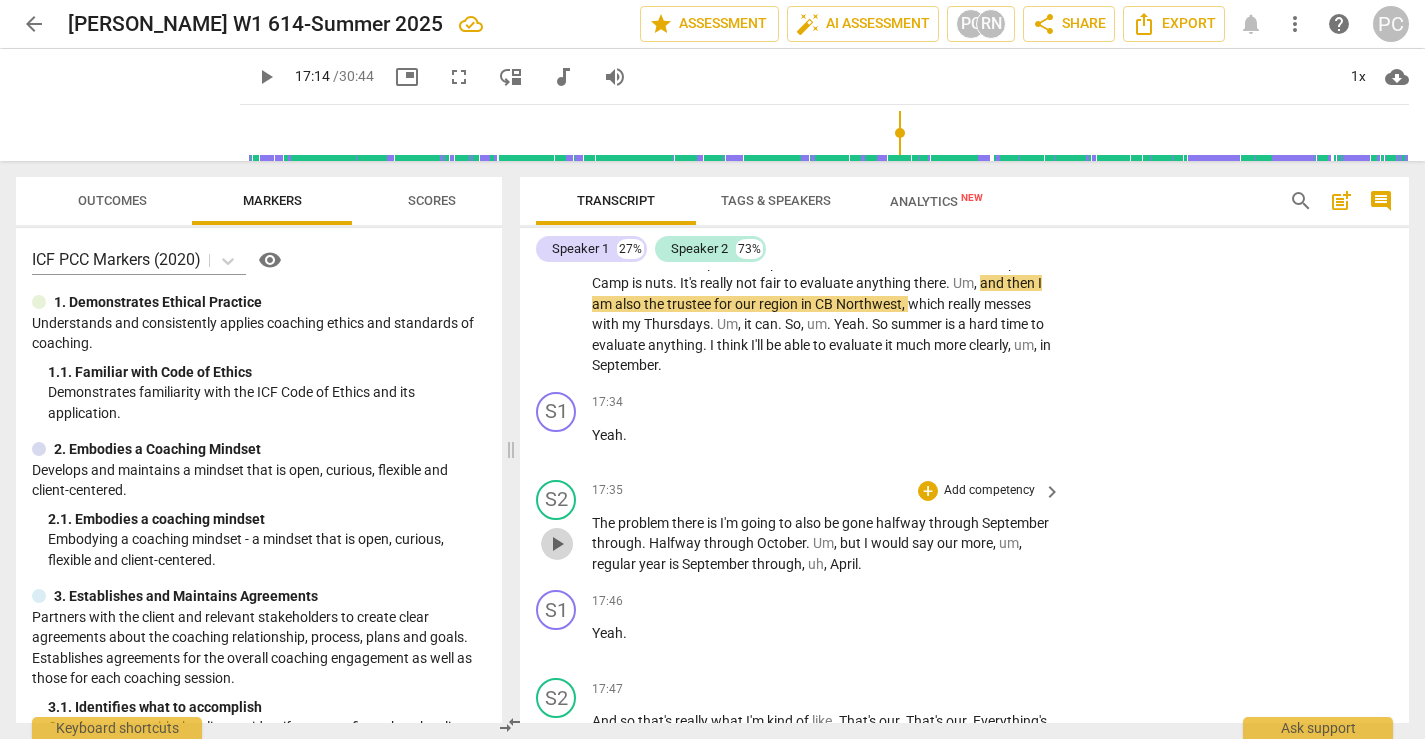 click on "play_arrow" at bounding box center (557, 544) 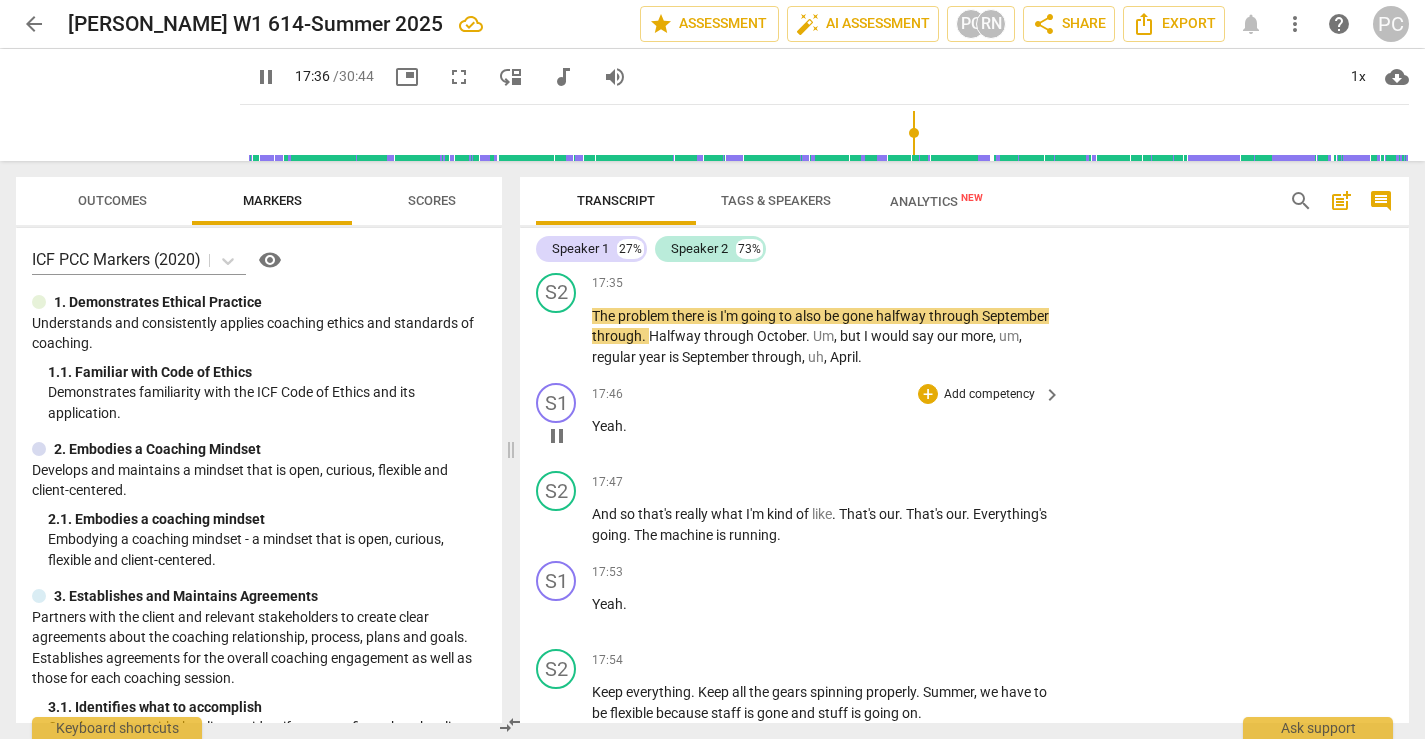 scroll, scrollTop: 9659, scrollLeft: 0, axis: vertical 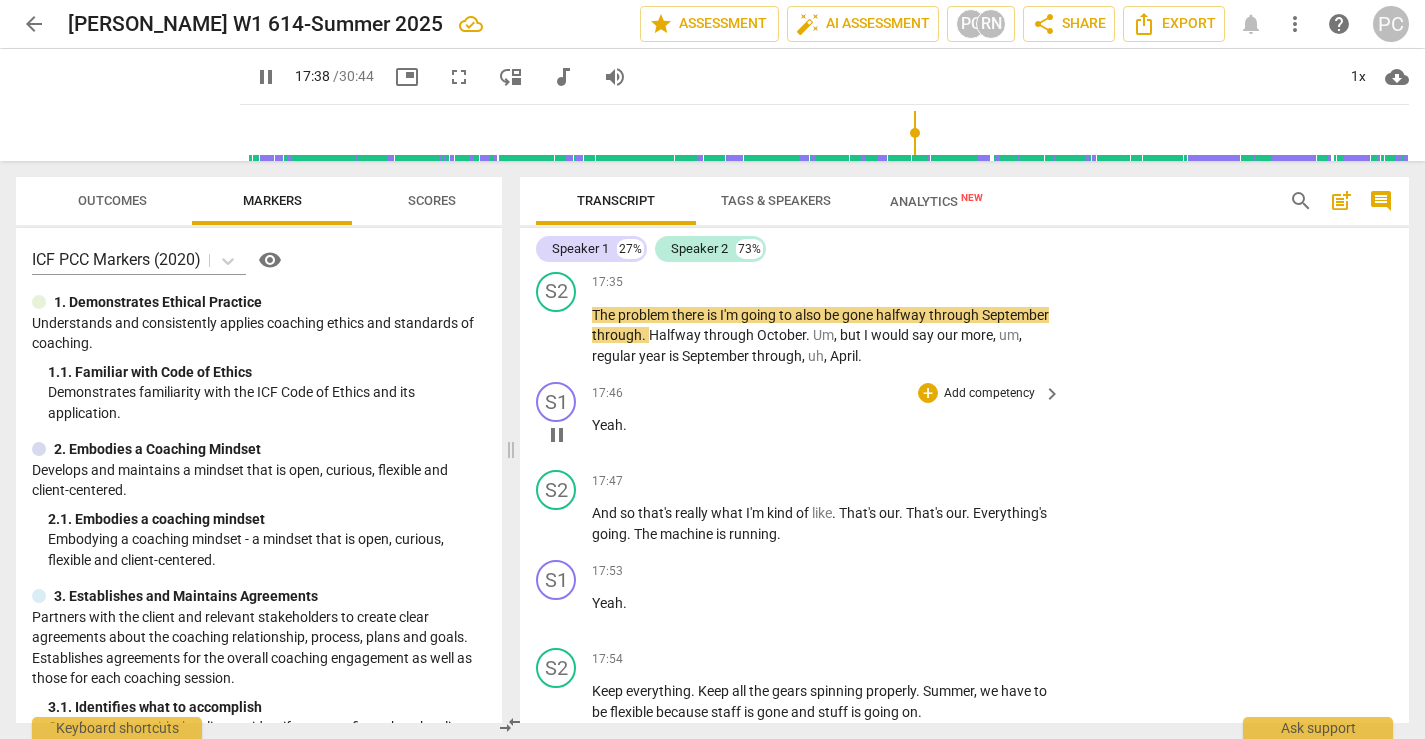 click on "pause" at bounding box center (557, 435) 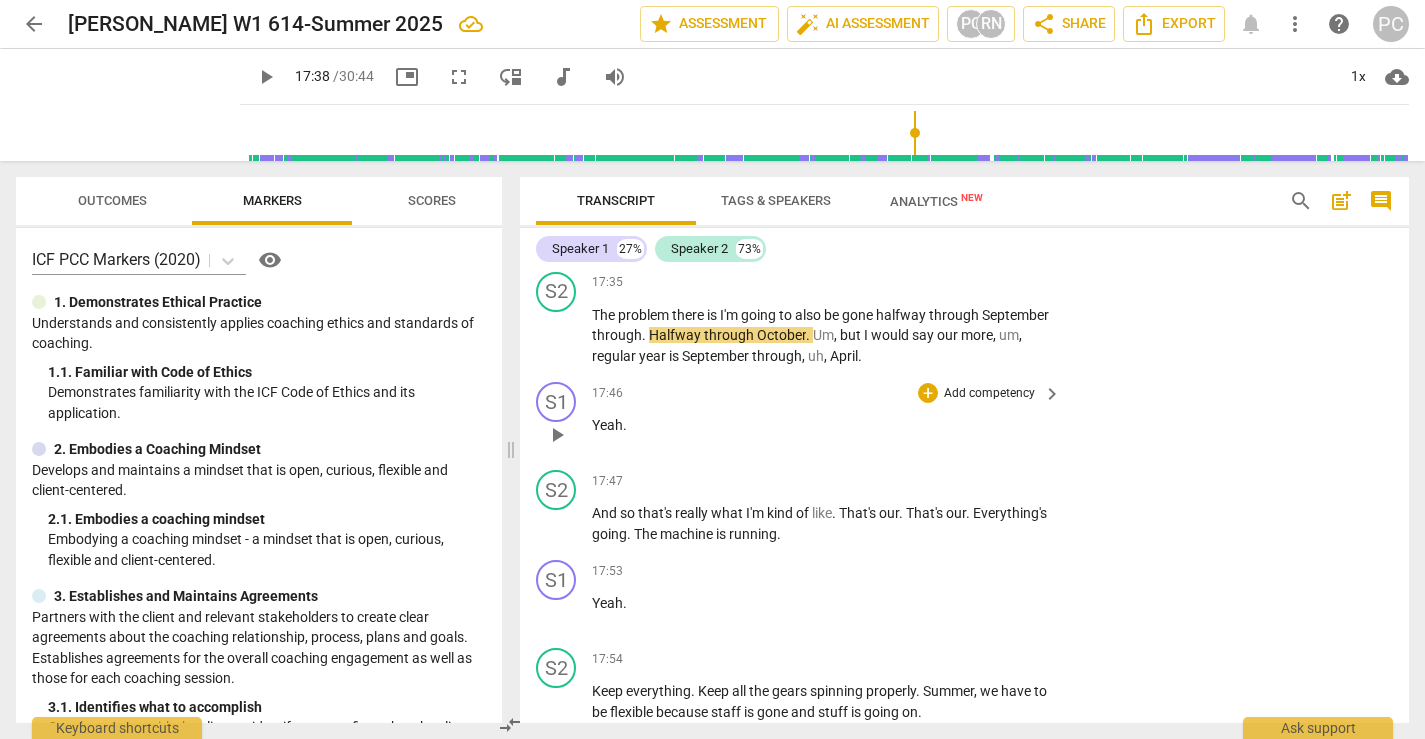 click on "play_arrow" at bounding box center [557, 435] 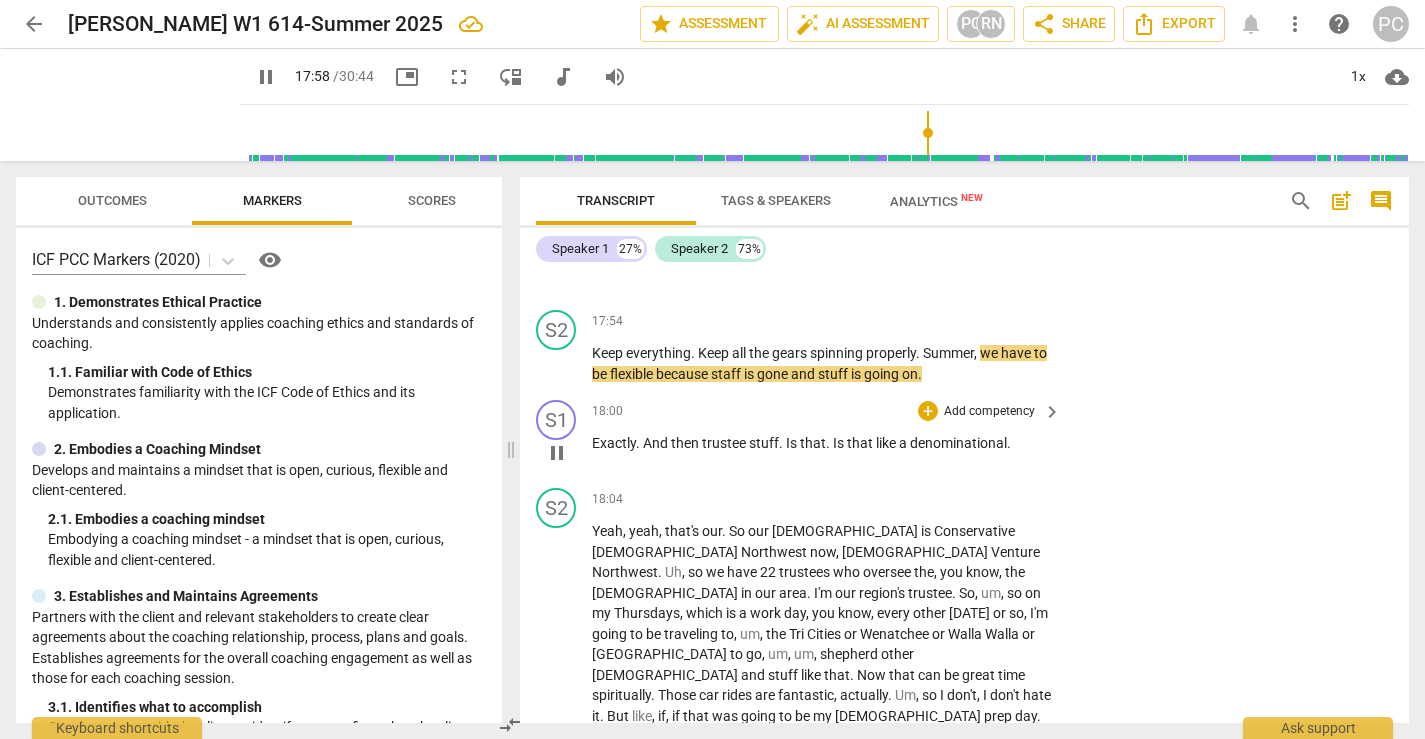scroll, scrollTop: 10022, scrollLeft: 0, axis: vertical 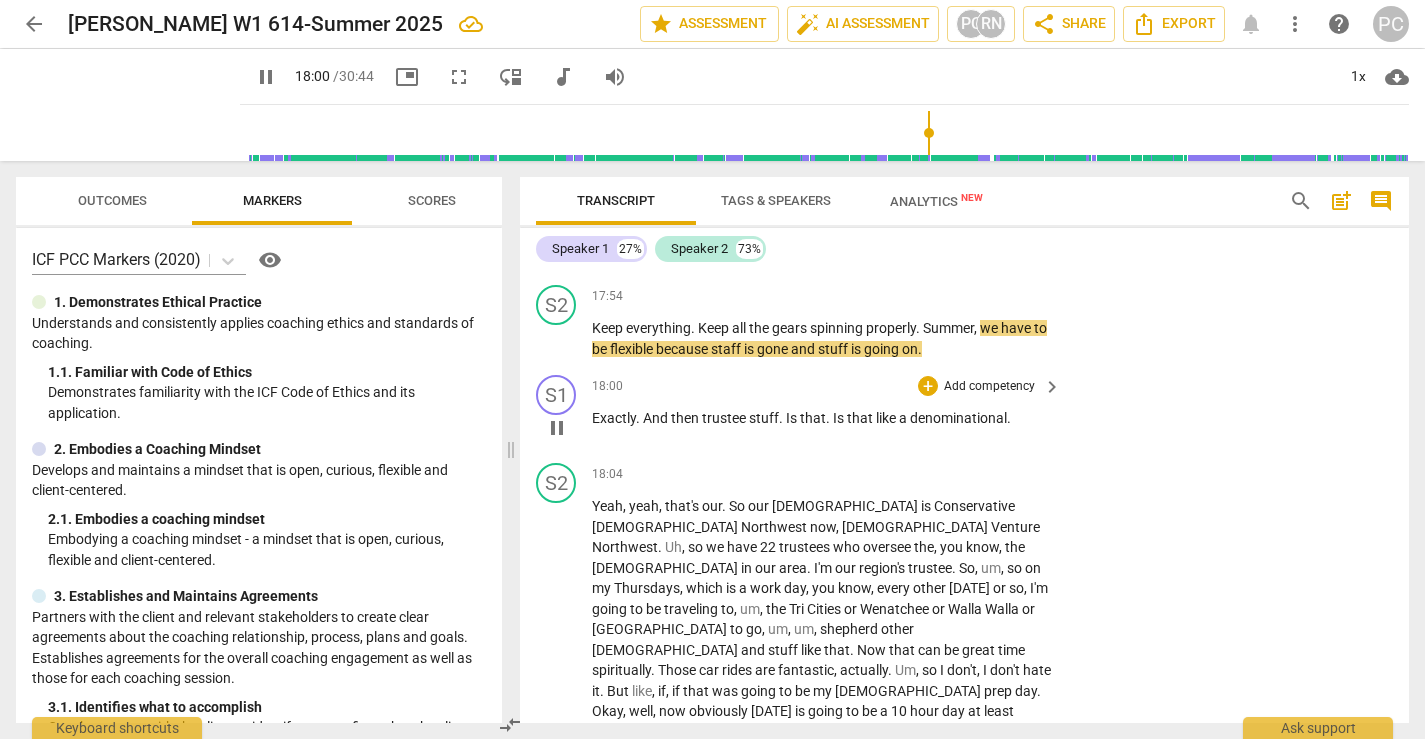 click on "pause" at bounding box center (557, 428) 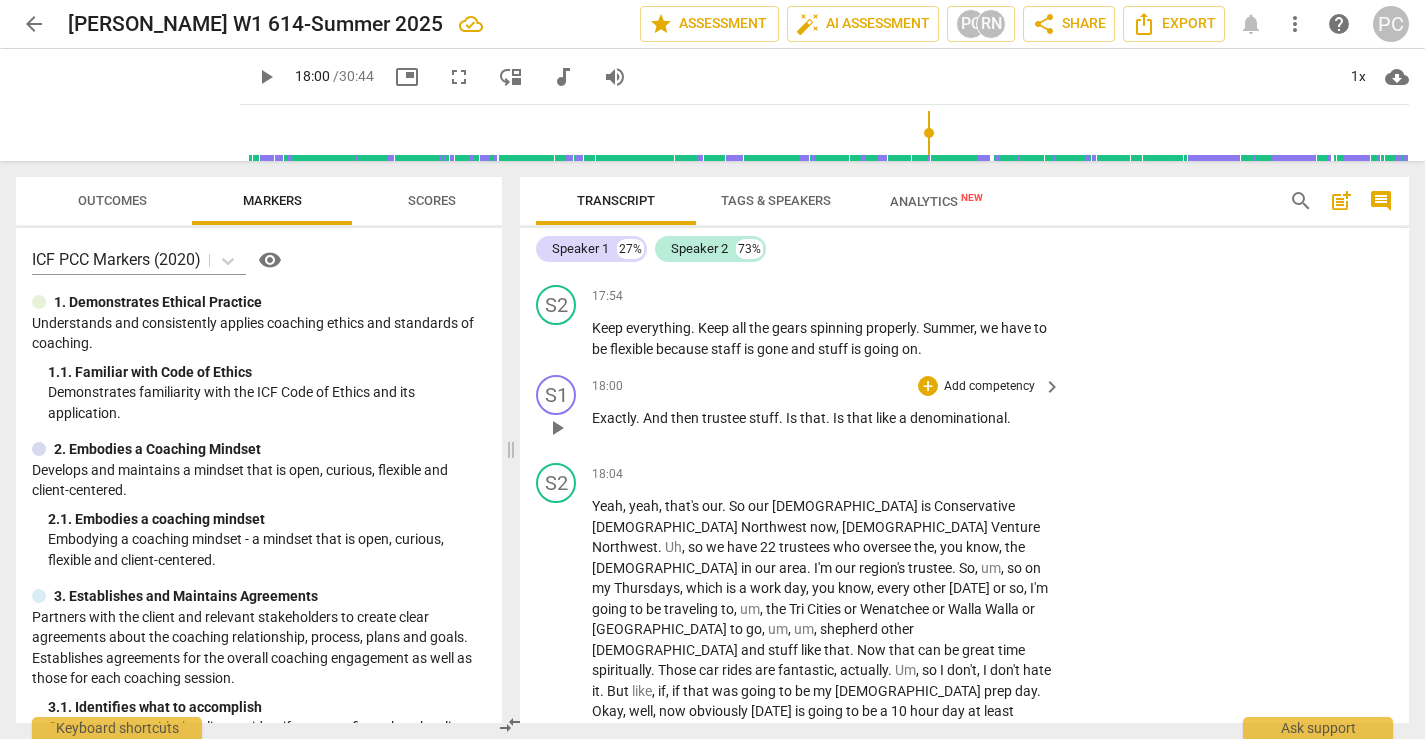 click on "play_arrow" at bounding box center (557, 428) 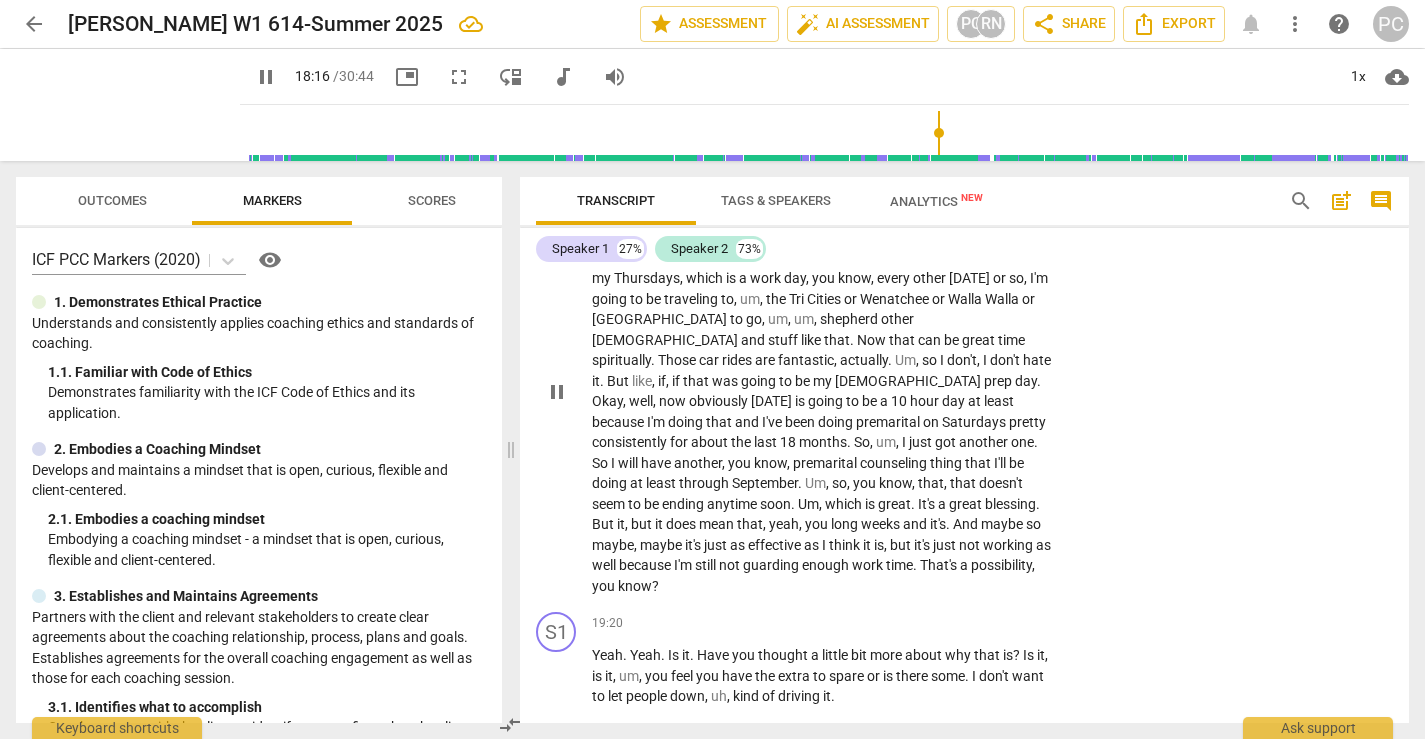 scroll, scrollTop: 10342, scrollLeft: 0, axis: vertical 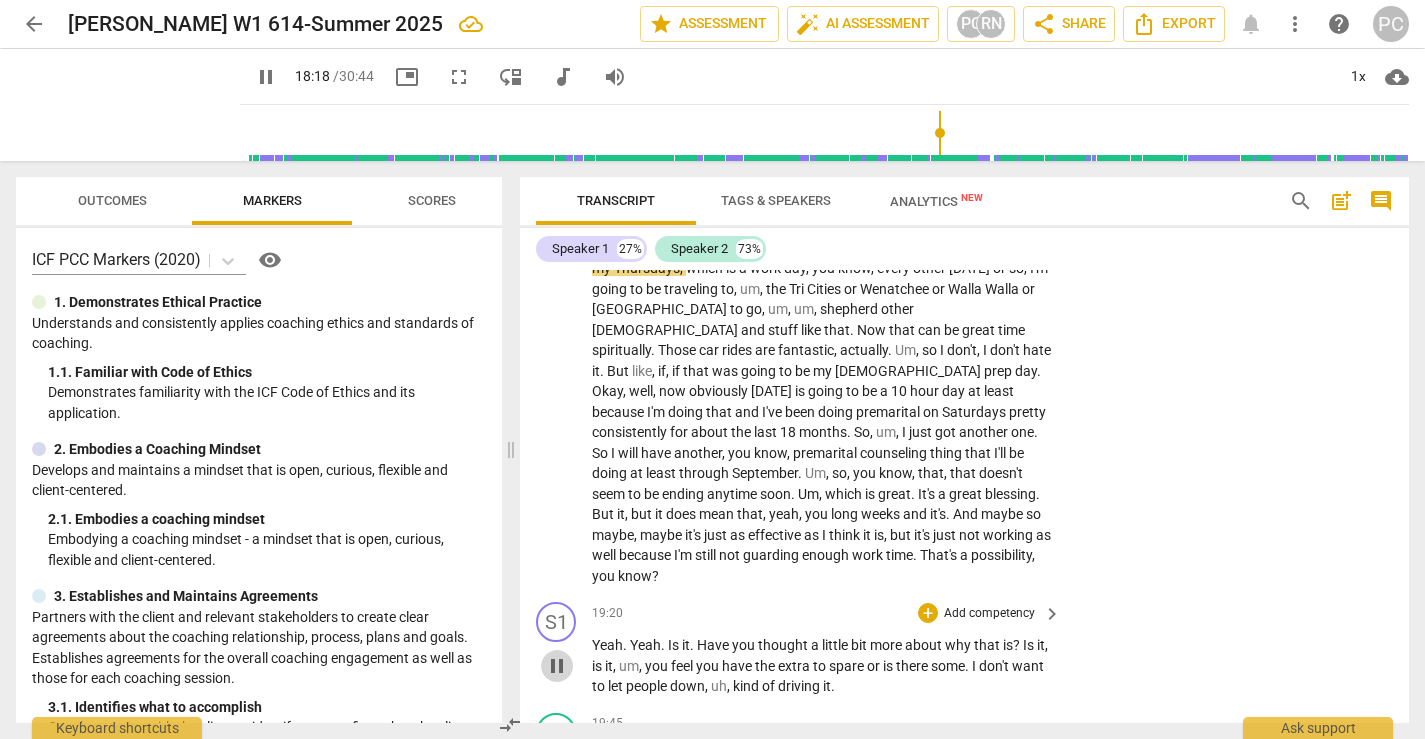 click on "pause" at bounding box center (557, 666) 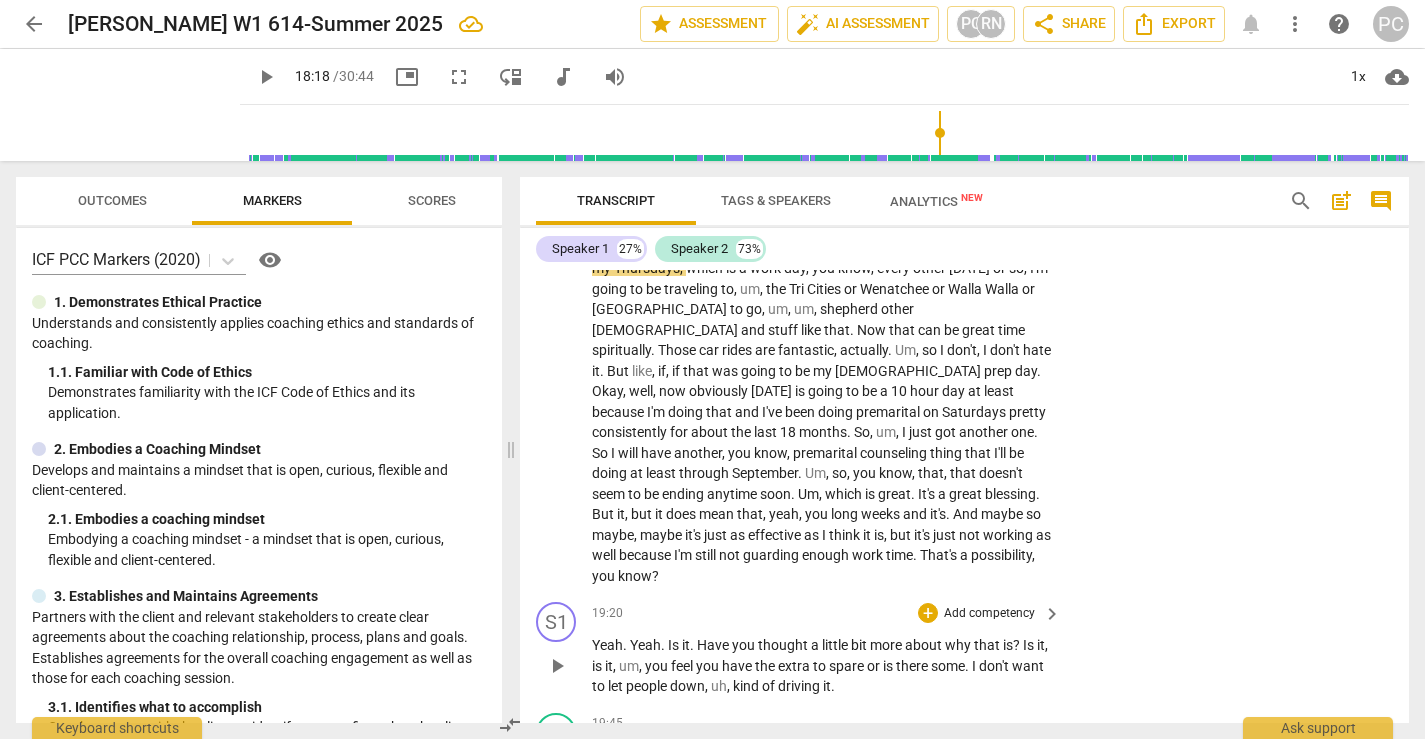 click on "play_arrow" at bounding box center [557, 666] 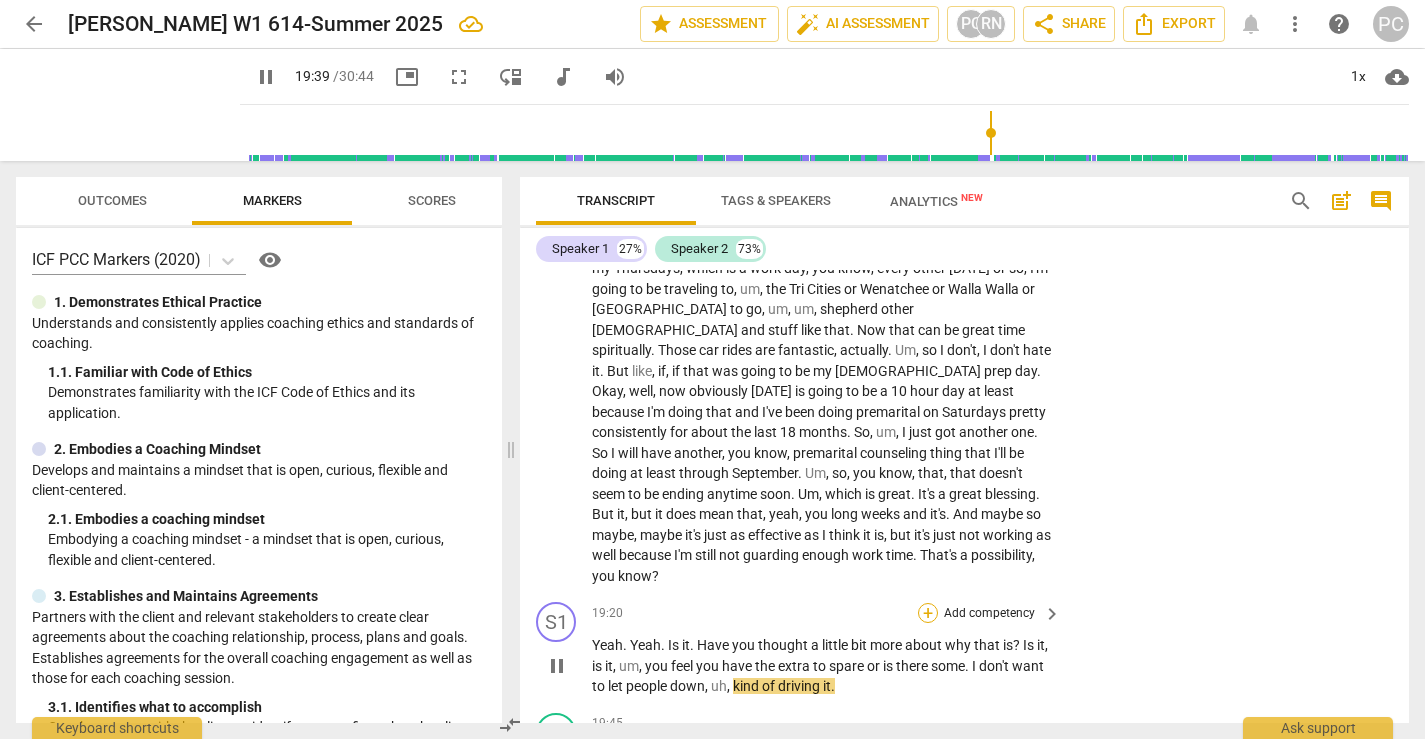 click on "+" at bounding box center [928, 613] 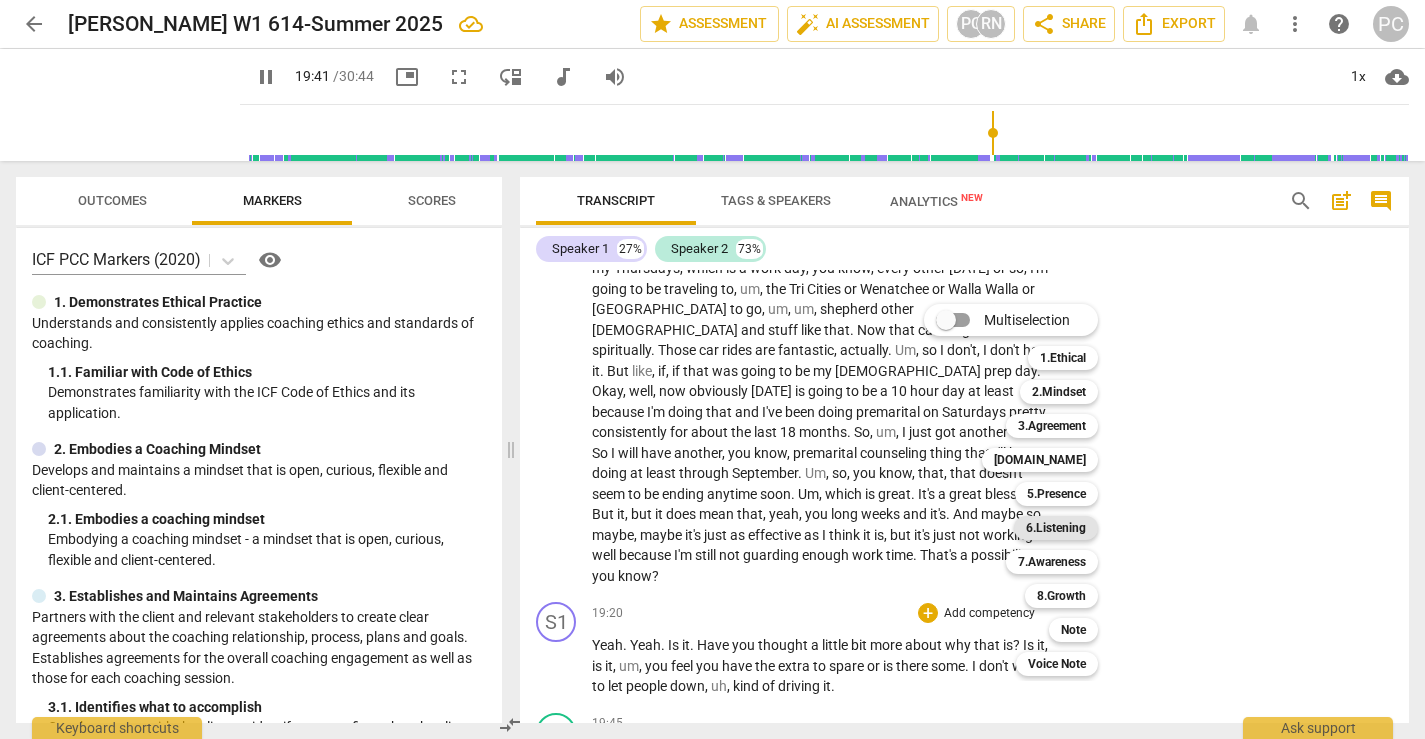 click on "6.Listening" at bounding box center (1056, 528) 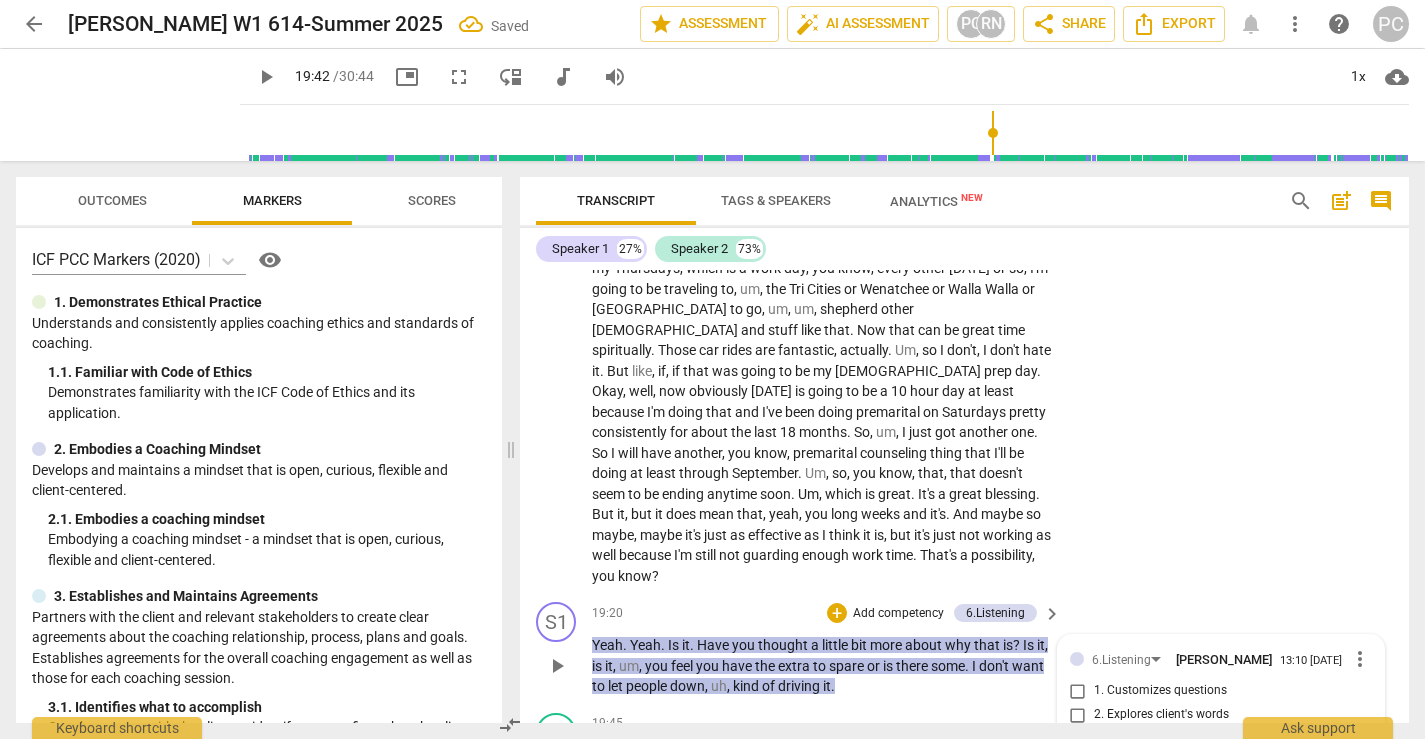 scroll, scrollTop: 10603, scrollLeft: 0, axis: vertical 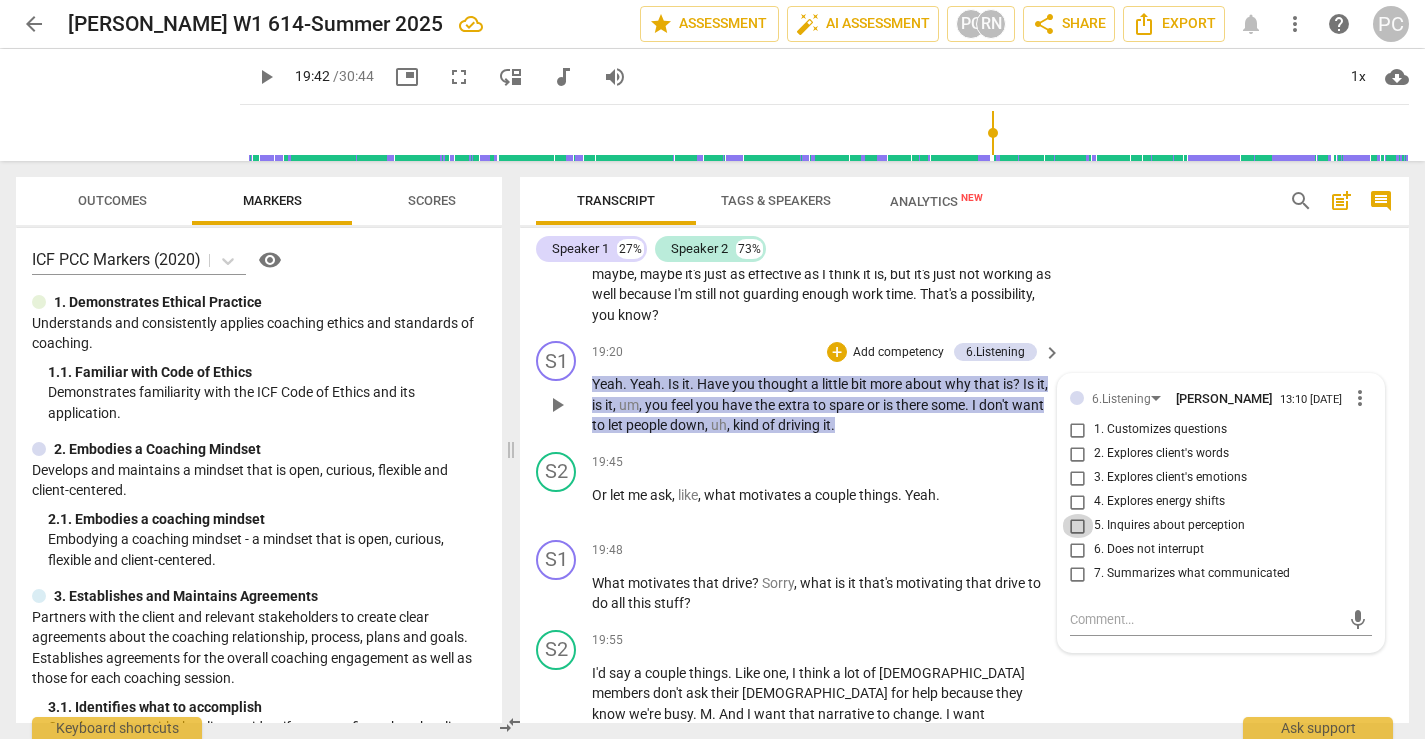 click on "5. Inquires about perception" at bounding box center (1078, 526) 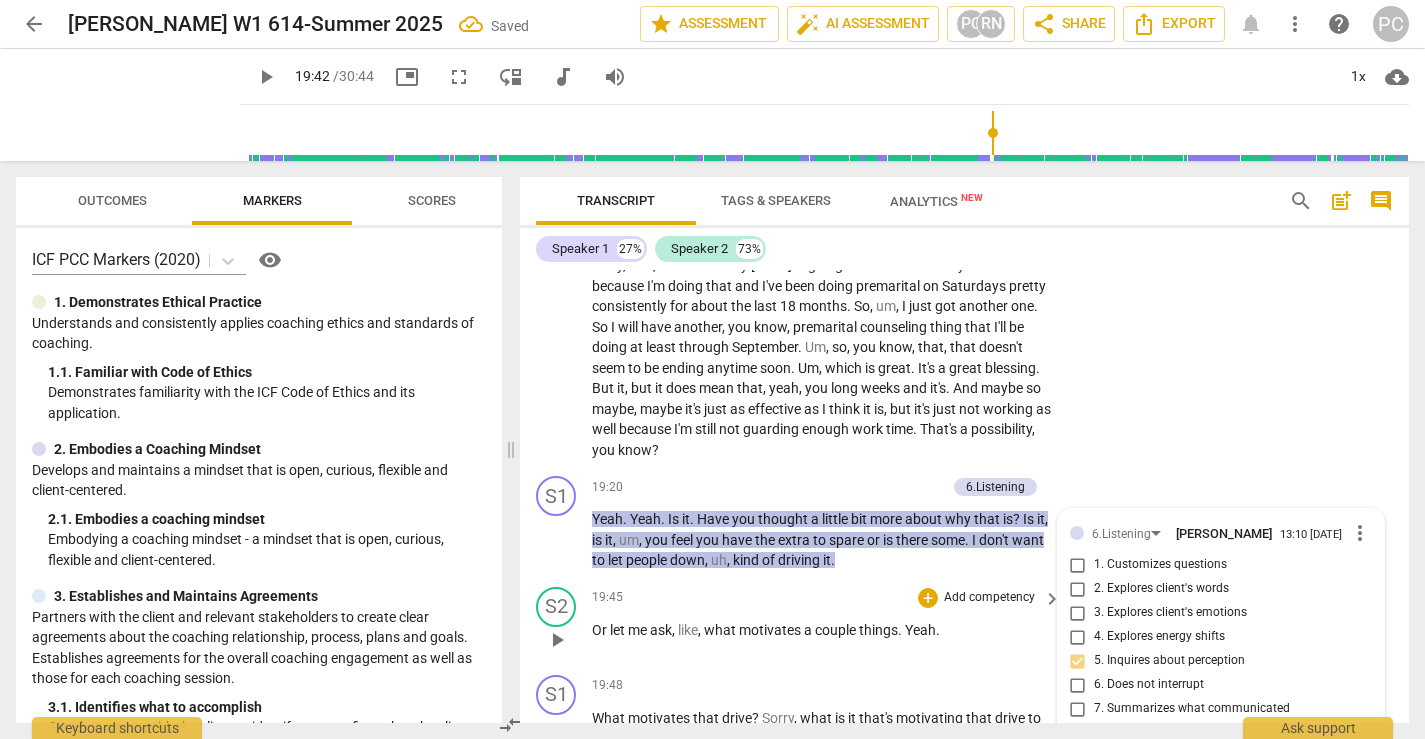 scroll, scrollTop: 10463, scrollLeft: 0, axis: vertical 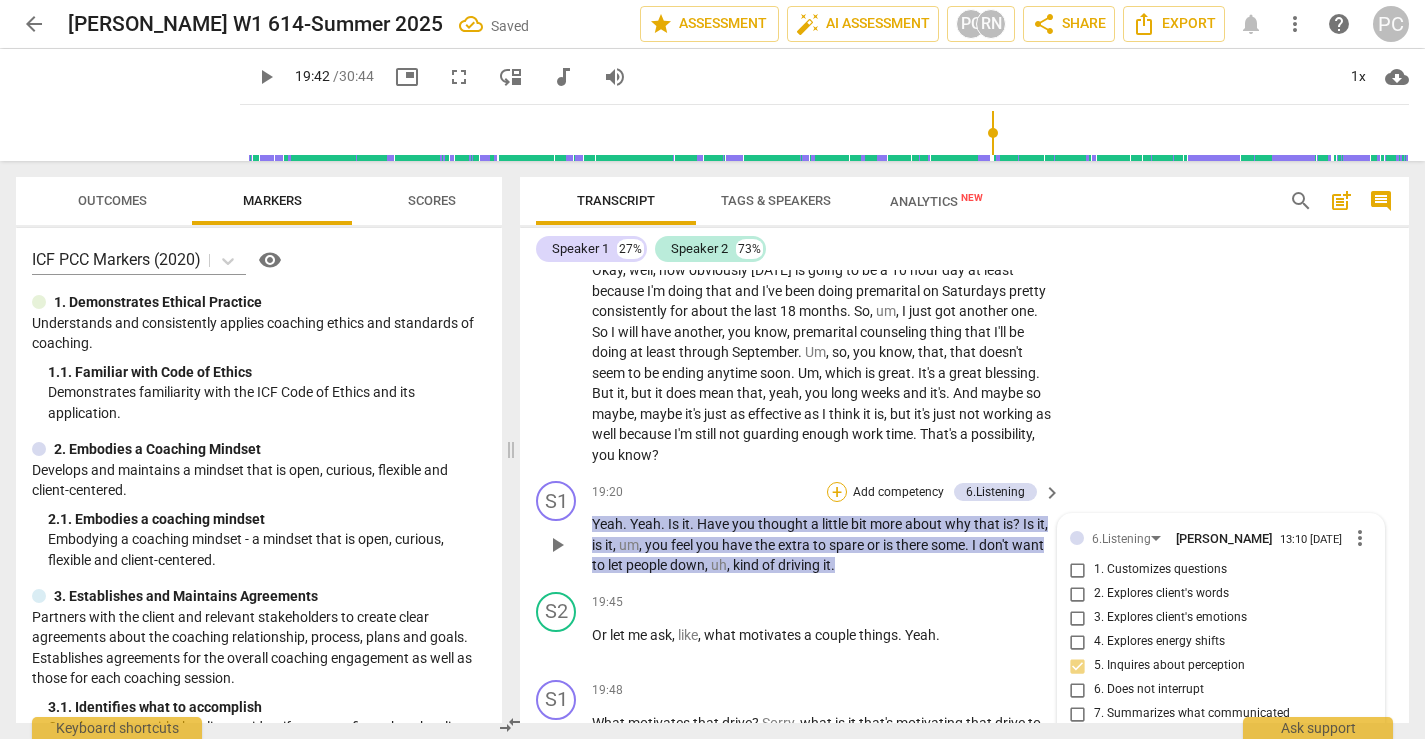 click on "+" at bounding box center [837, 492] 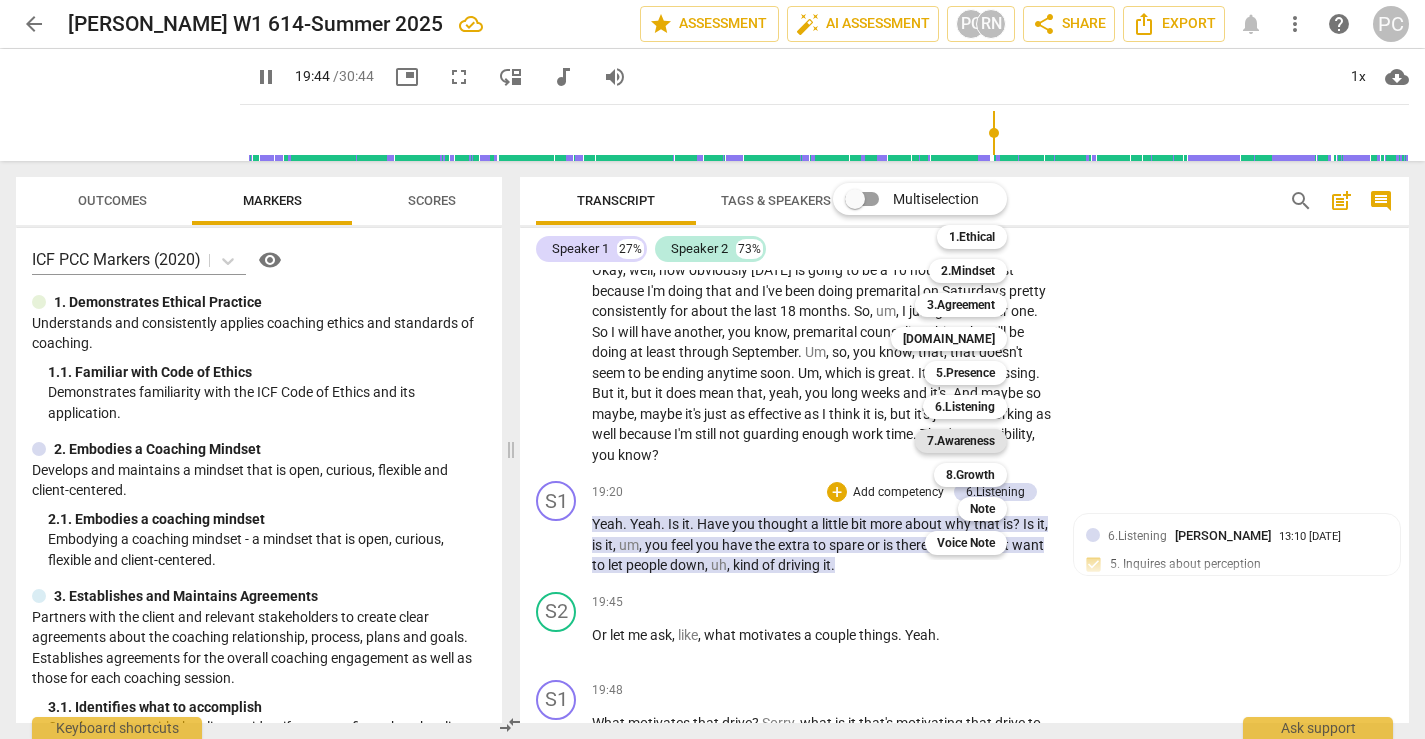 click on "7.Awareness" at bounding box center (961, 441) 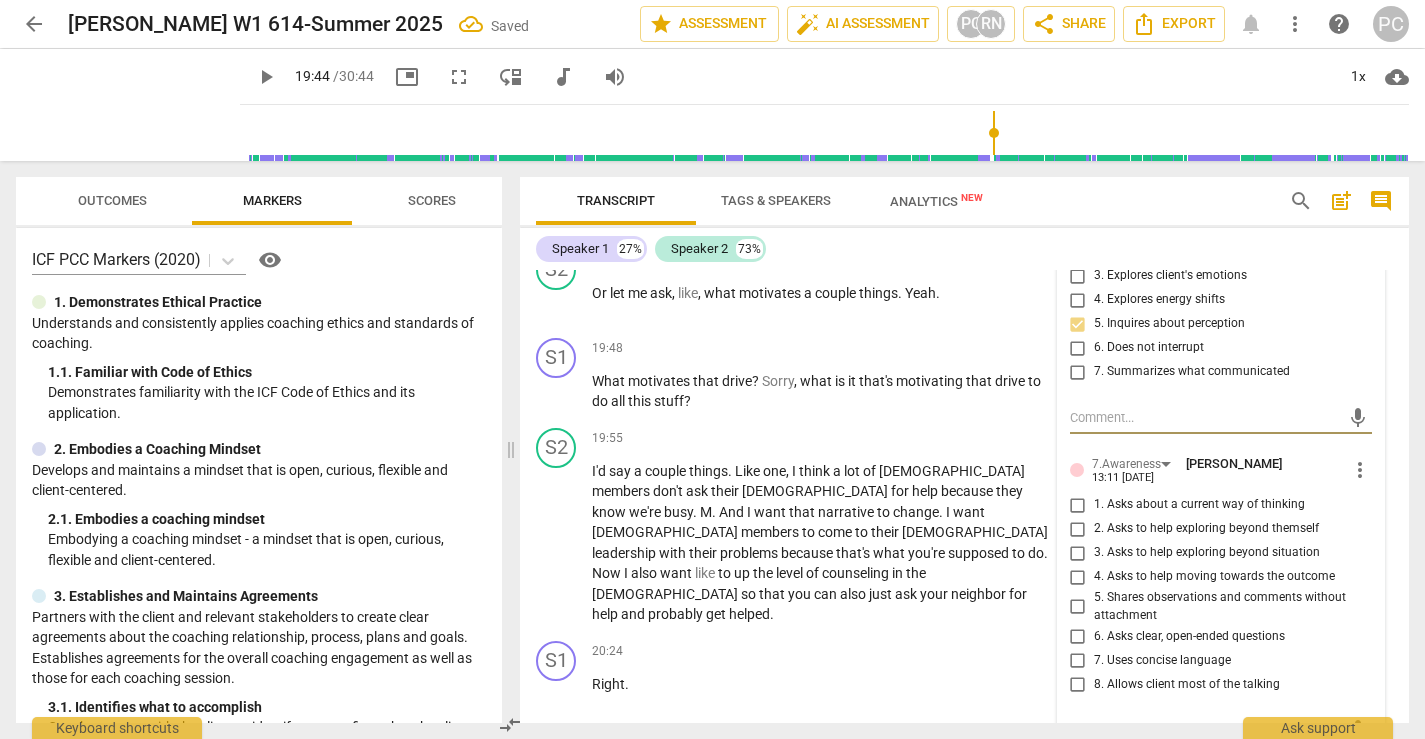 scroll, scrollTop: 10808, scrollLeft: 0, axis: vertical 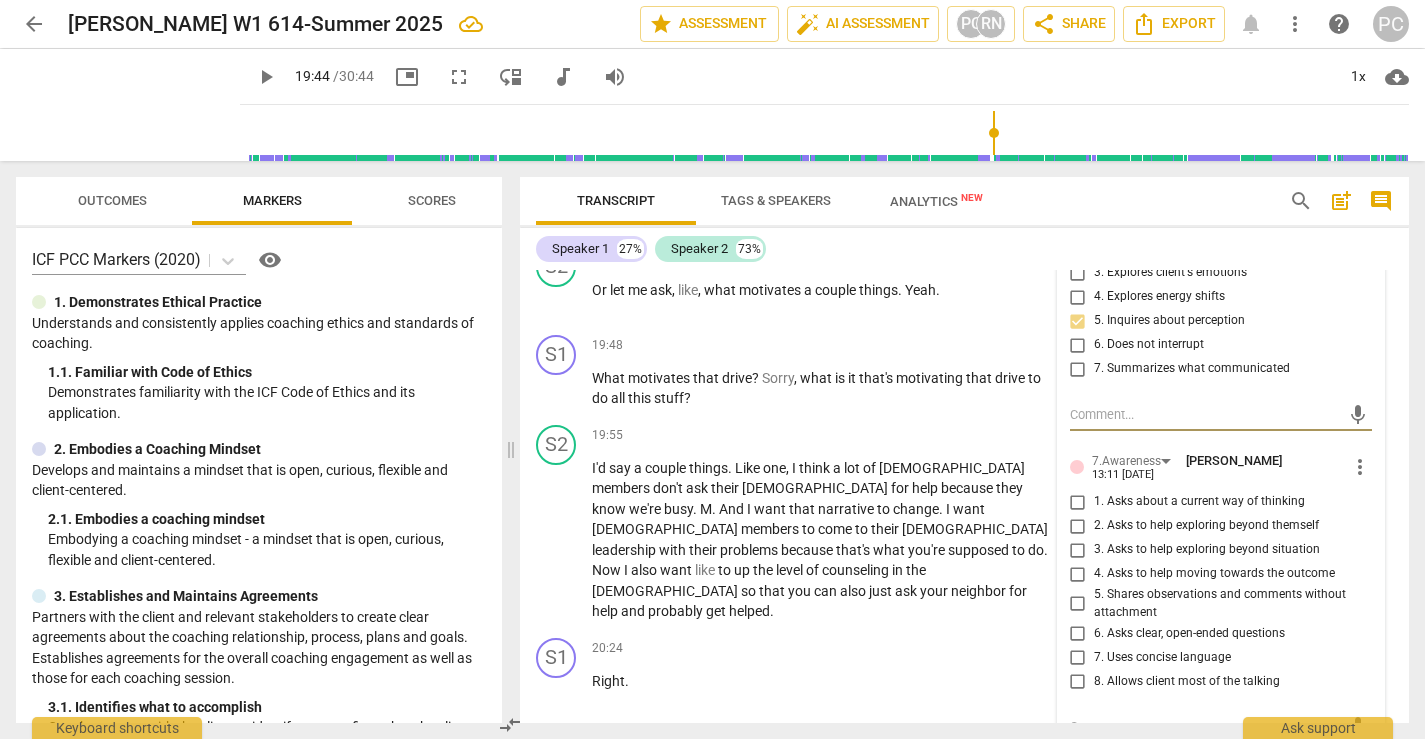 click on "2. Asks to help exploring beyond themself" at bounding box center [1078, 526] 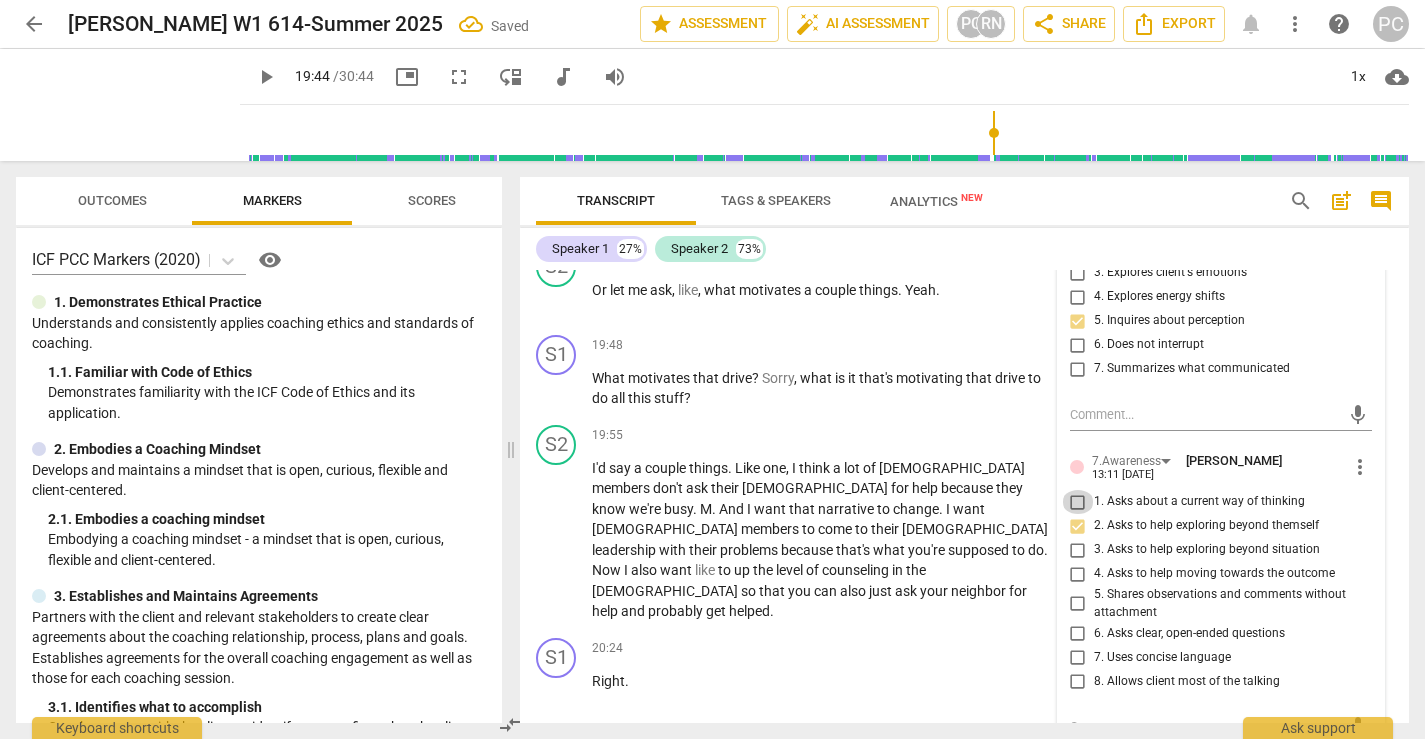 click on "1. Asks about a current way of thinking" at bounding box center [1078, 502] 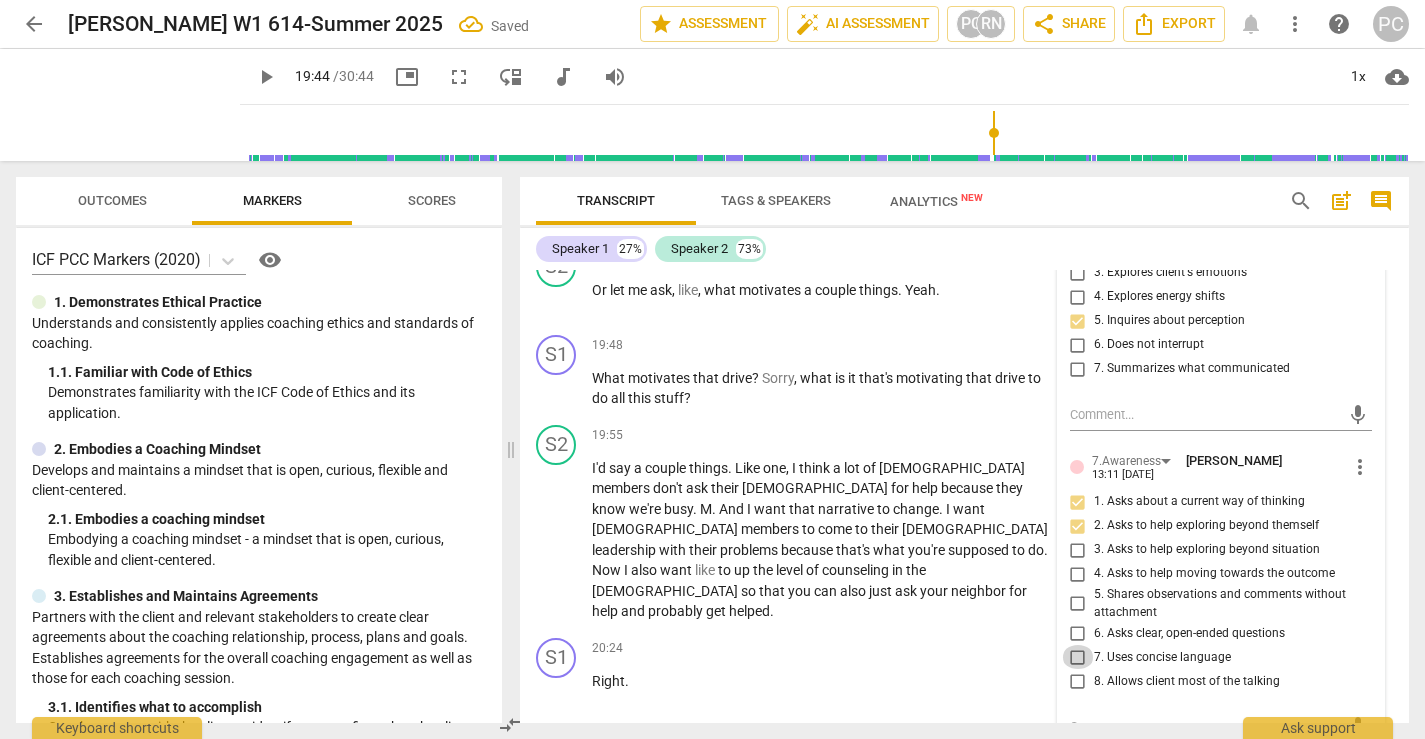 click on "7. Uses concise language" at bounding box center (1078, 657) 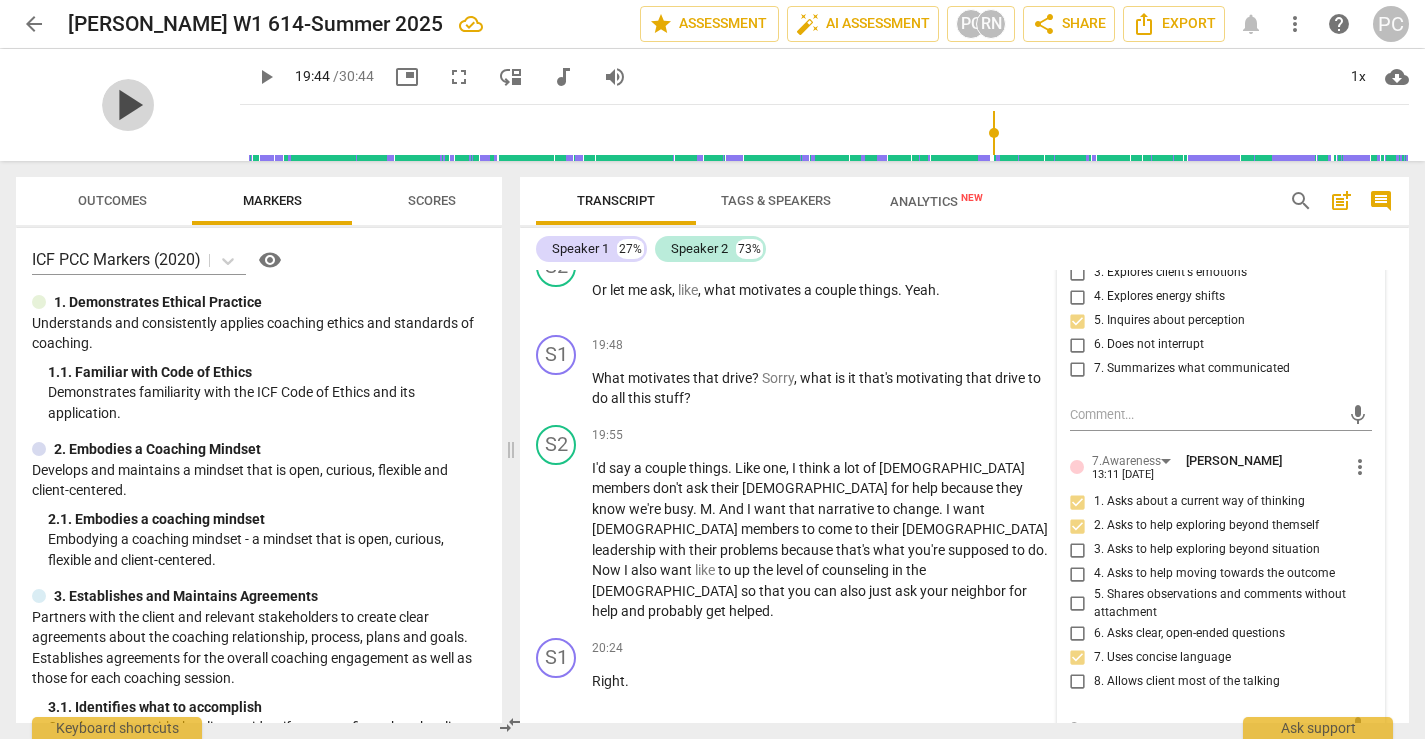click on "play_arrow" at bounding box center [128, 105] 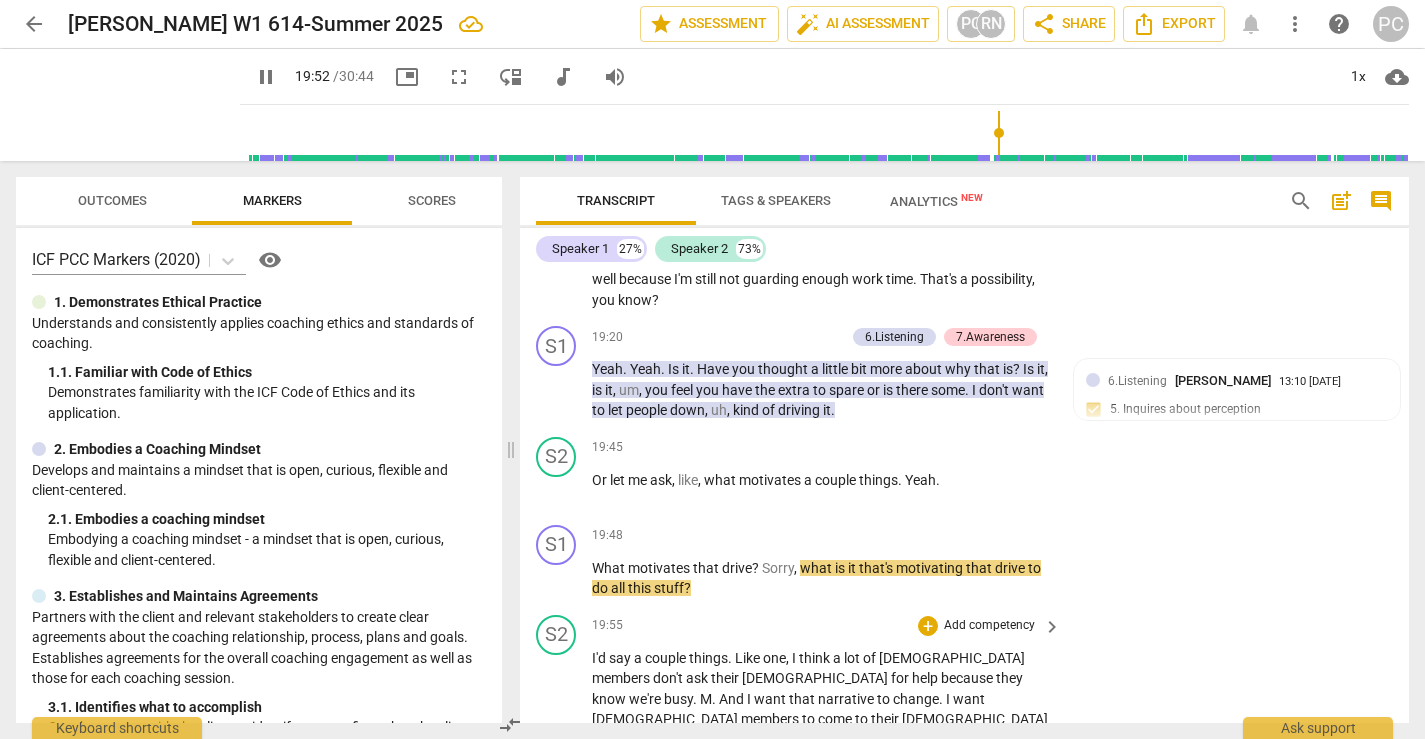 scroll, scrollTop: 10627, scrollLeft: 0, axis: vertical 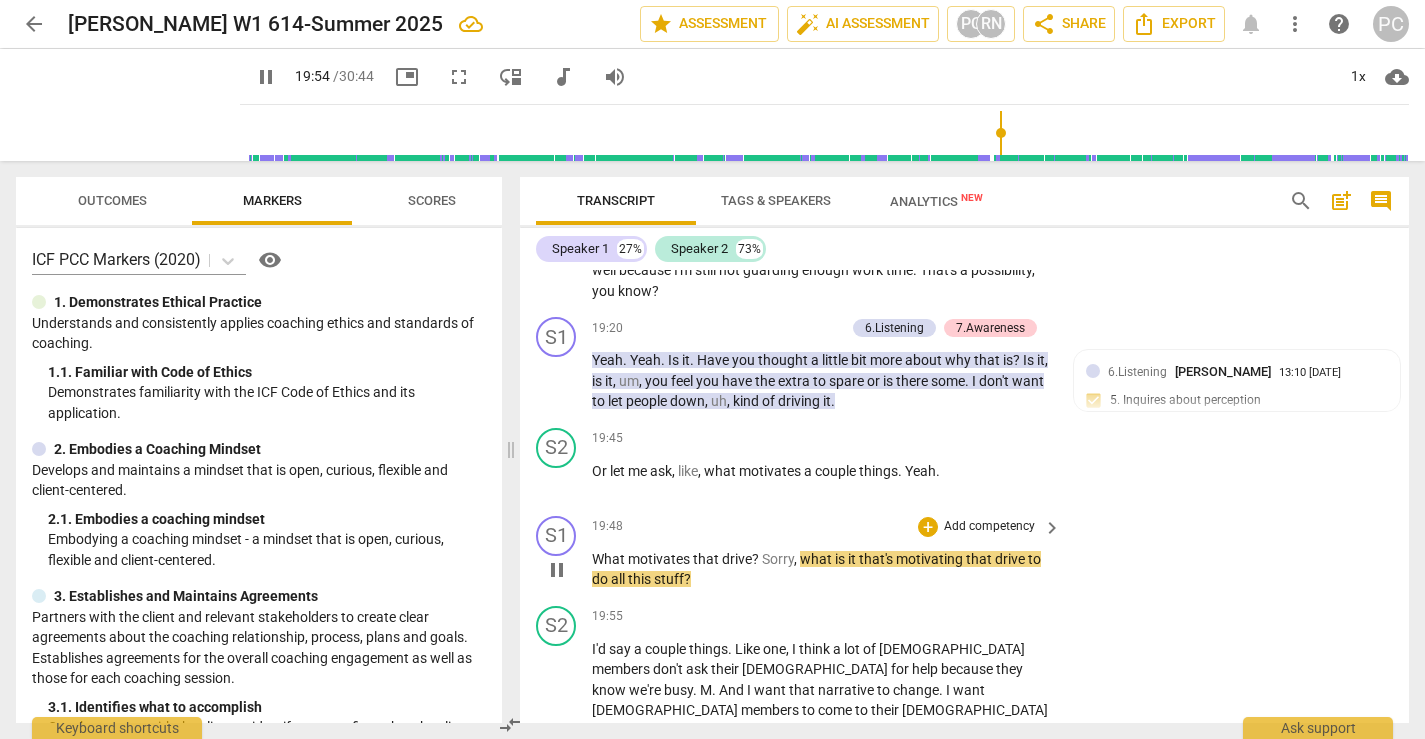 click on "Sorry" at bounding box center (778, 559) 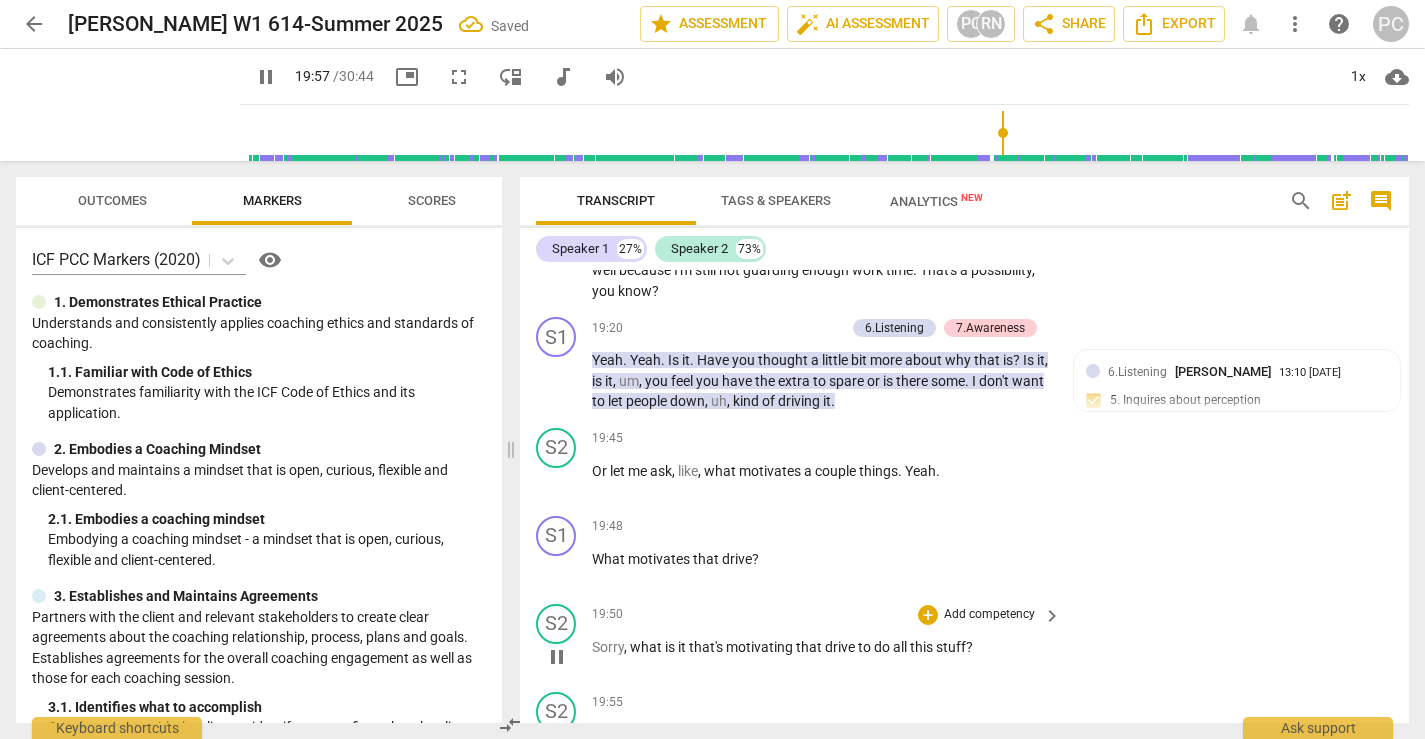 click on "what" at bounding box center [647, 647] 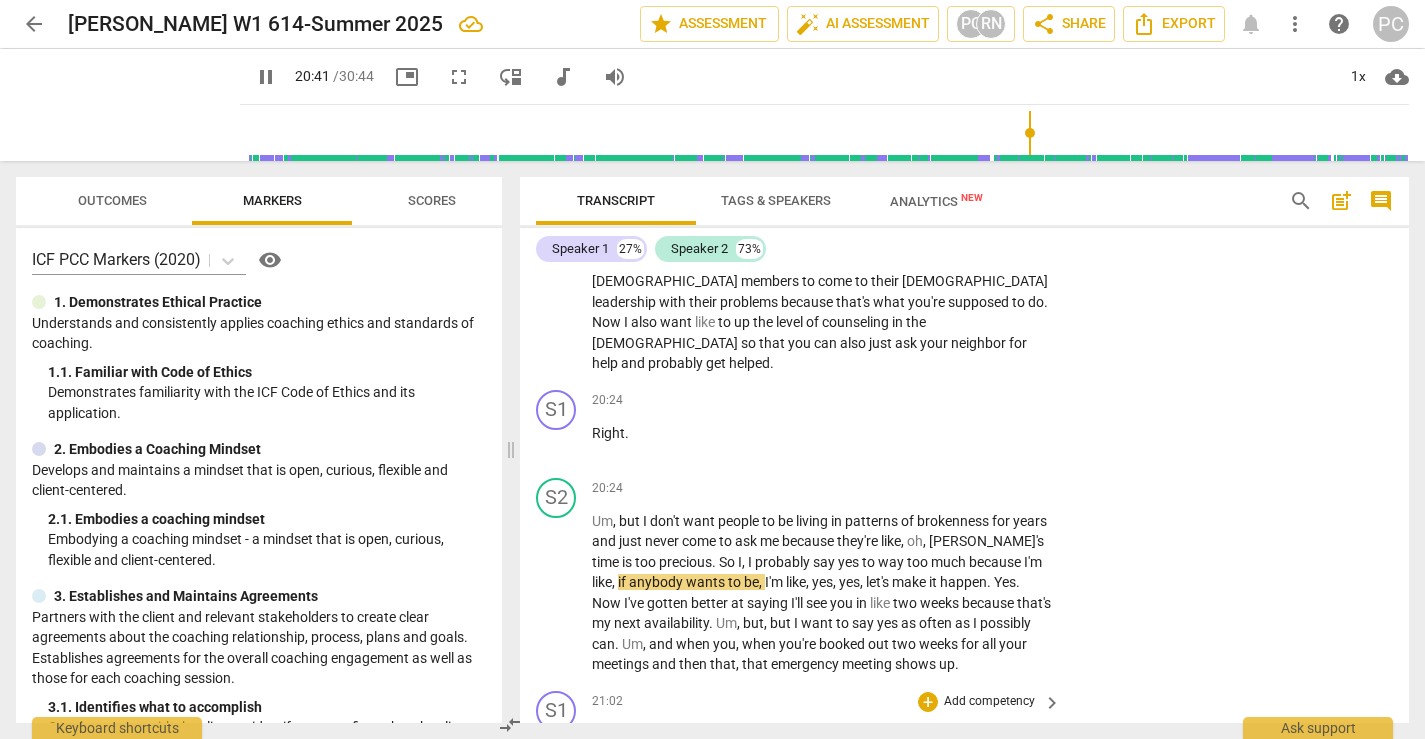 scroll, scrollTop: 11226, scrollLeft: 0, axis: vertical 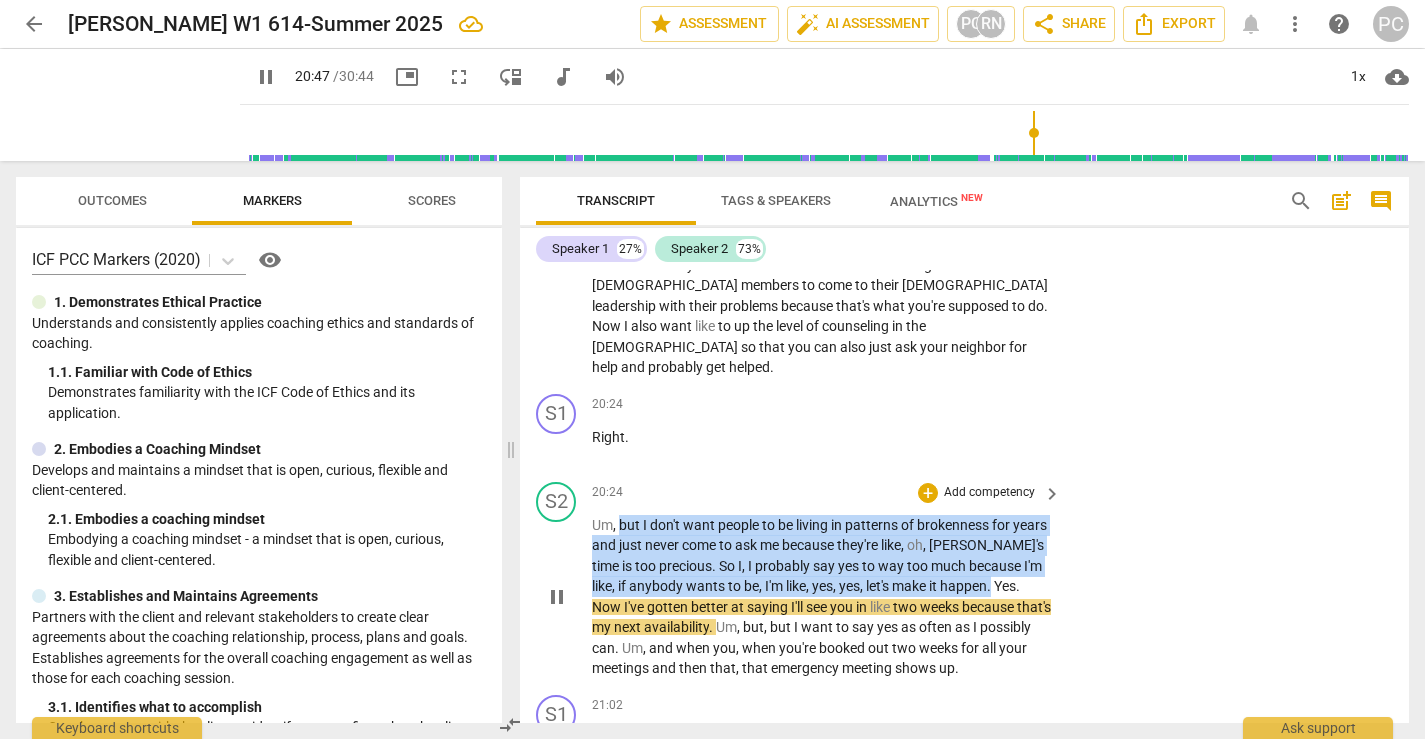 drag, startPoint x: 620, startPoint y: 362, endPoint x: 968, endPoint y: 421, distance: 352.966 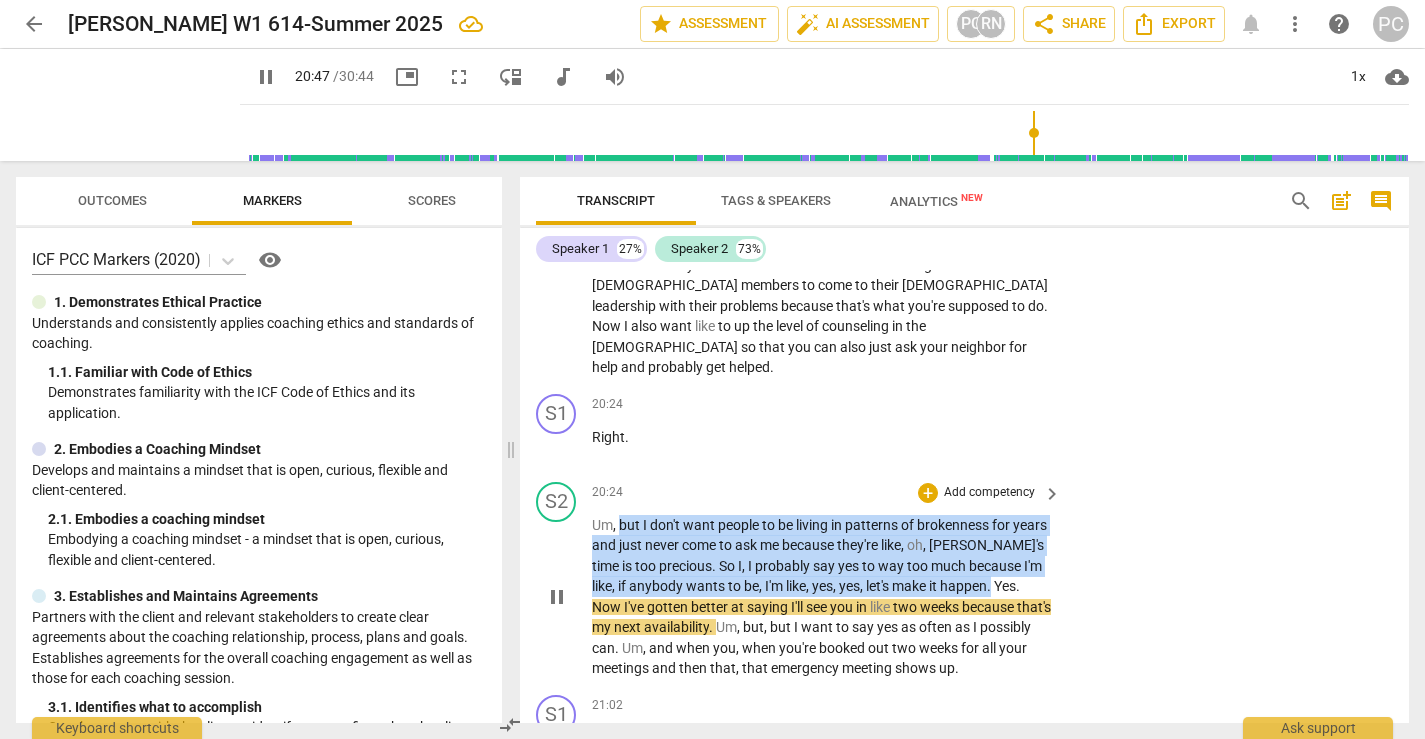 click on "Um ,   but   I   don't   want   people   to   be   living   in   patterns   of   brokenness   for   years   and   just   never   come   to   ask   me   because   they're   like ,   oh ,   [PERSON_NAME]'s   time   is   too   precious .   So   I ,   I   probably   say   yes   to   way   too   much   because   I'm   like ,   if   anybody   wants   to   be ,   I'm   like ,   yes ,   yes ,   let's   make   it   happen .   Yes .   Now   I've   gotten   better   at   saying   I'll   see   you   in   like   two   weeks   because   that's   my   next   availability .   Um ,   but ,   but   I   want   to   say   yes   as   often   as   I   possibly   can .   Um ,   and   when   you ,   when   you're   booked   out   two   weeks   for   all   your   meetings   and   then   that ,   that   emergency   meeting   shows   up ." at bounding box center (821, 597) 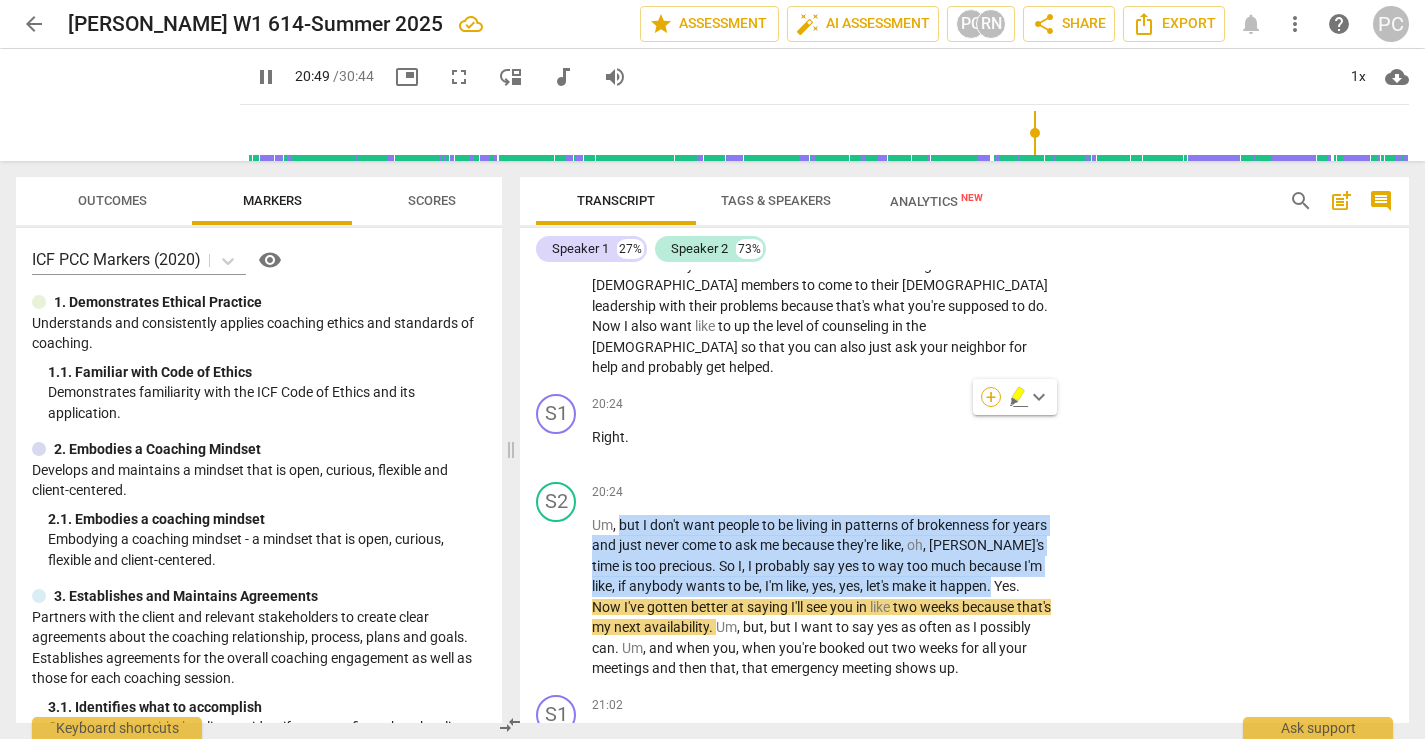 click on "+" at bounding box center [991, 397] 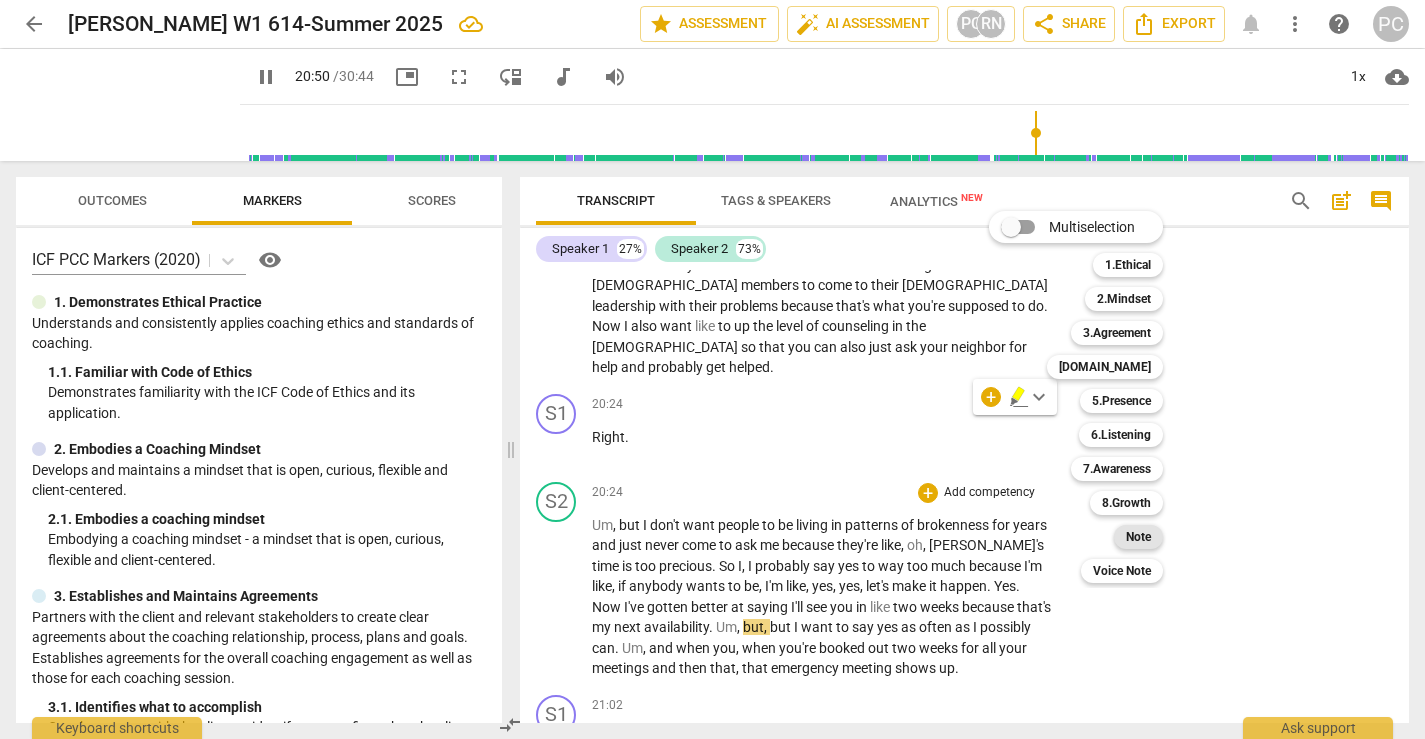 click on "Note" at bounding box center [1138, 537] 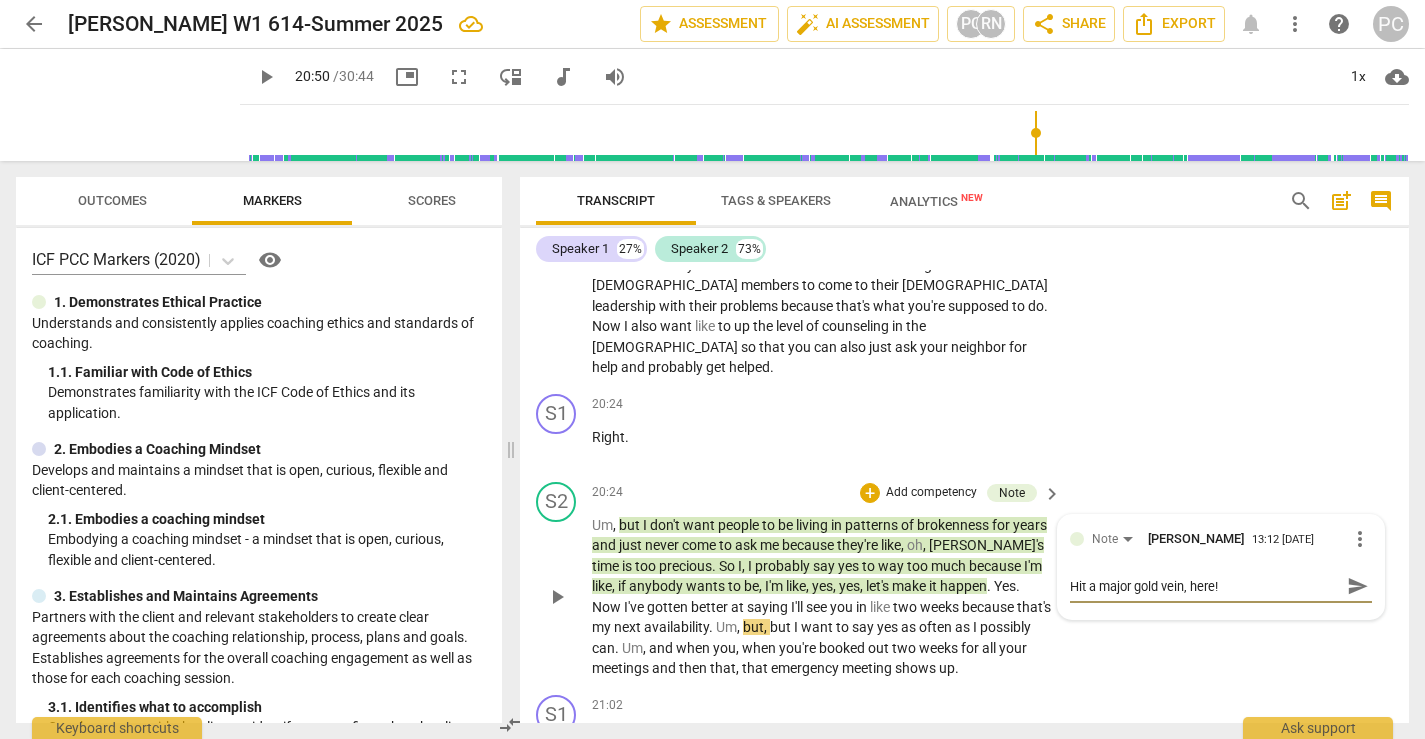 click on "send" at bounding box center [1358, 586] 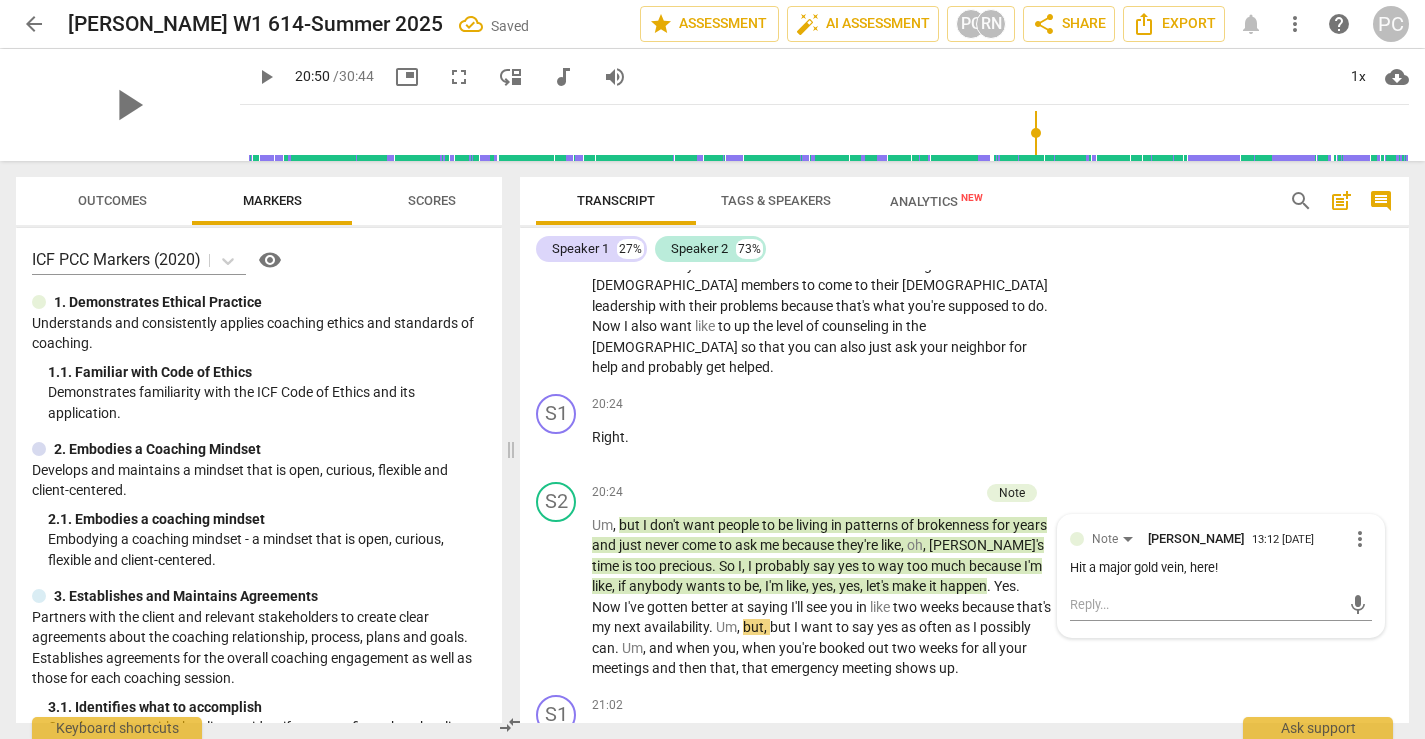 click on "play_arrow" at bounding box center (128, 105) 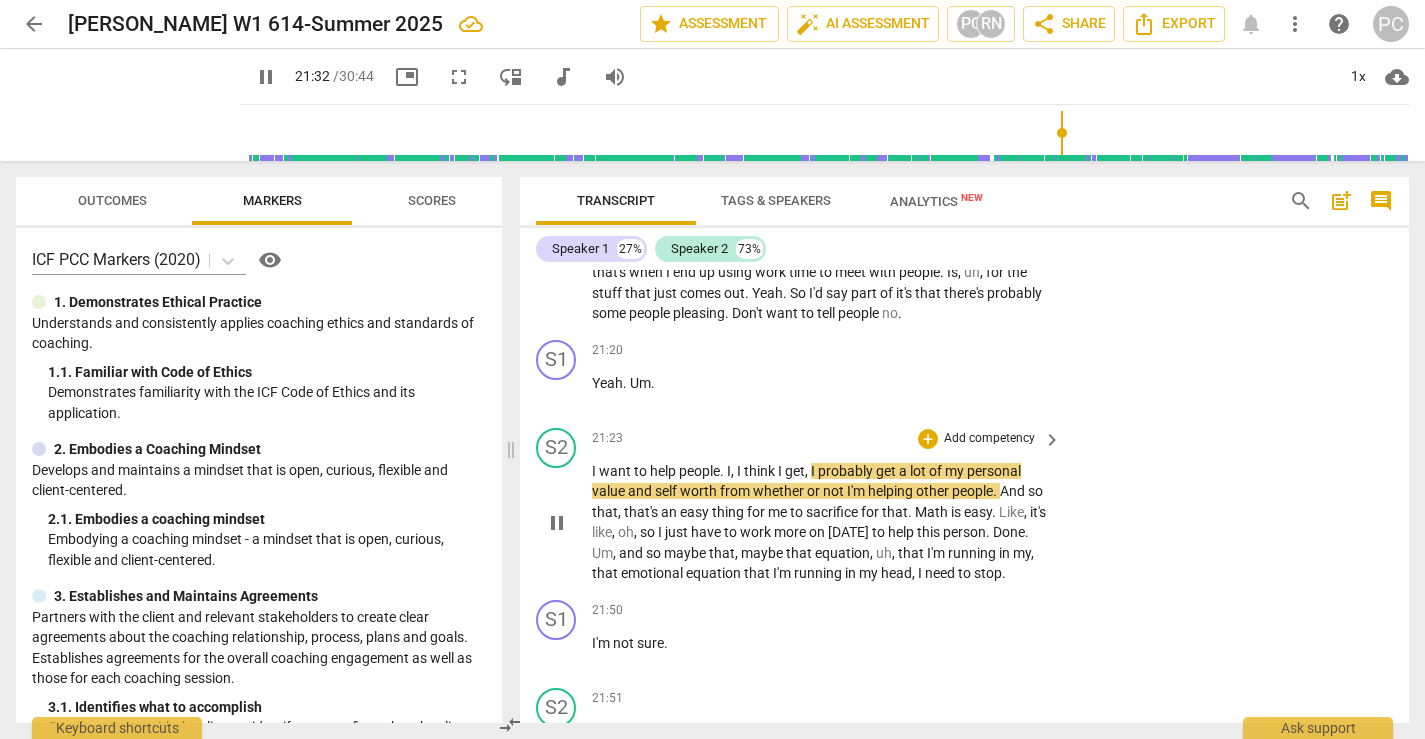 scroll, scrollTop: 11977, scrollLeft: 0, axis: vertical 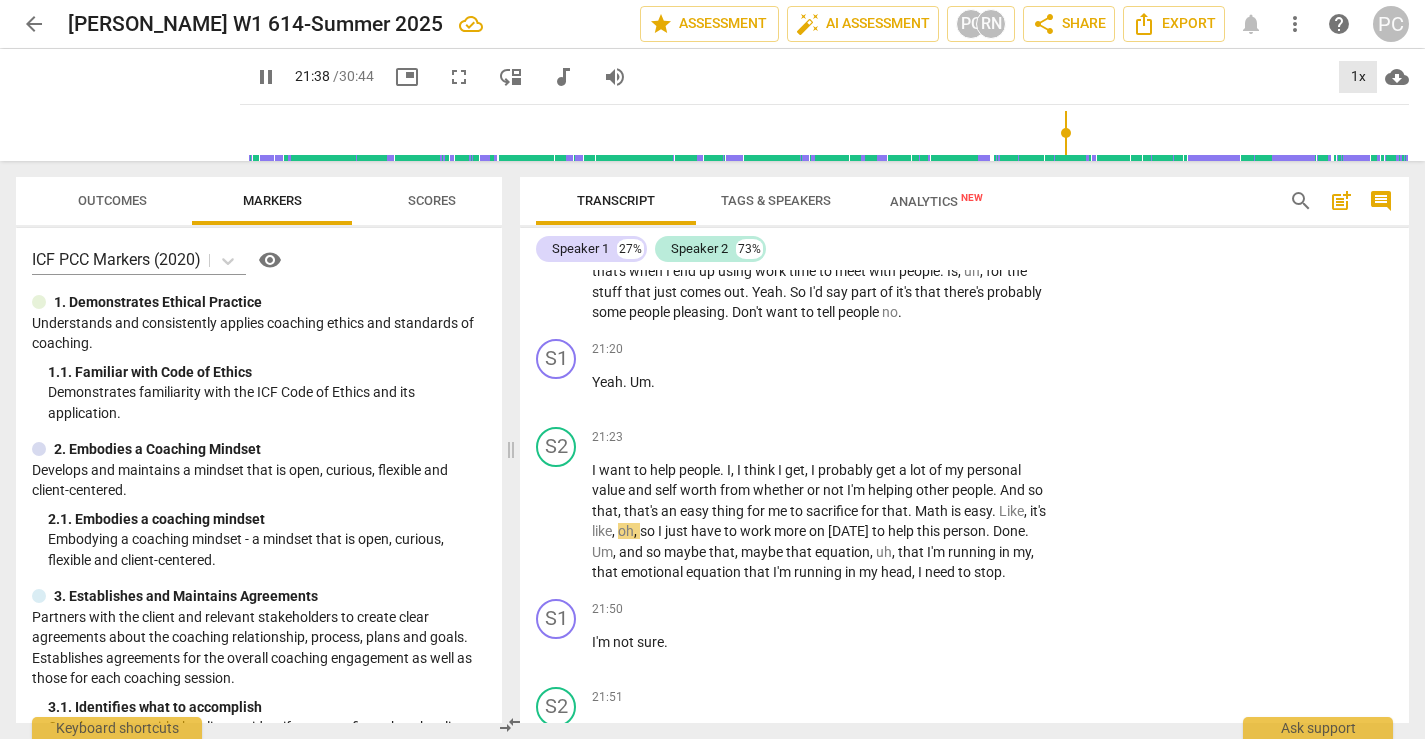 click on "1x" at bounding box center [1358, 77] 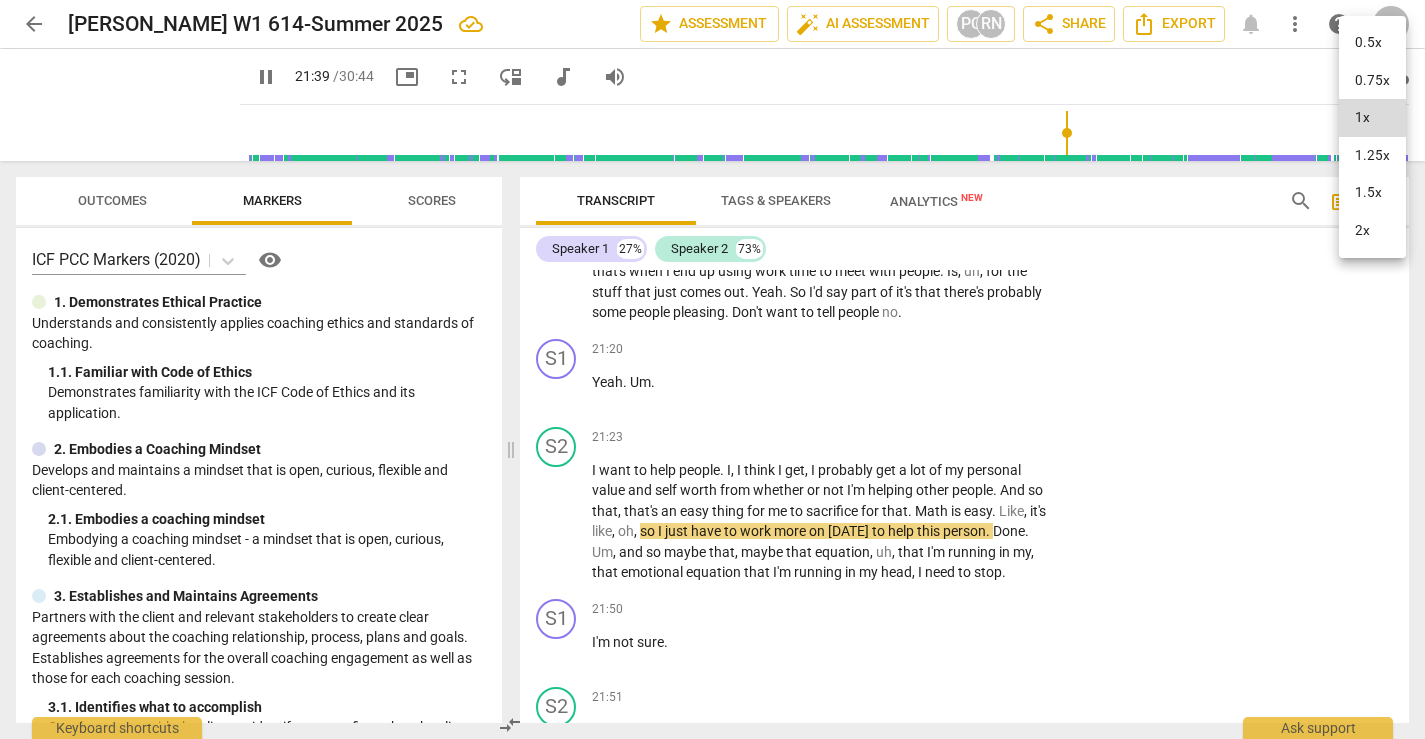click on "1.5x" at bounding box center (1372, 193) 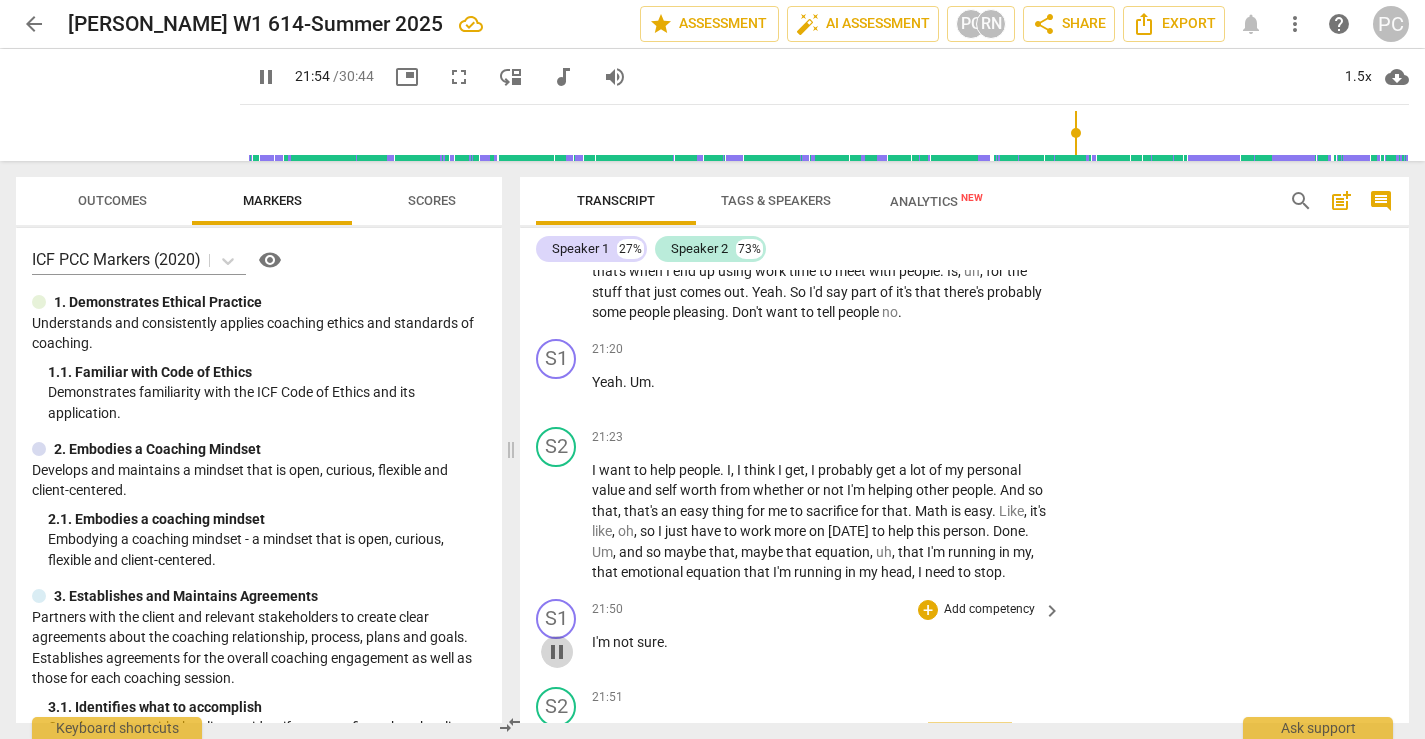 click on "pause" at bounding box center [557, 652] 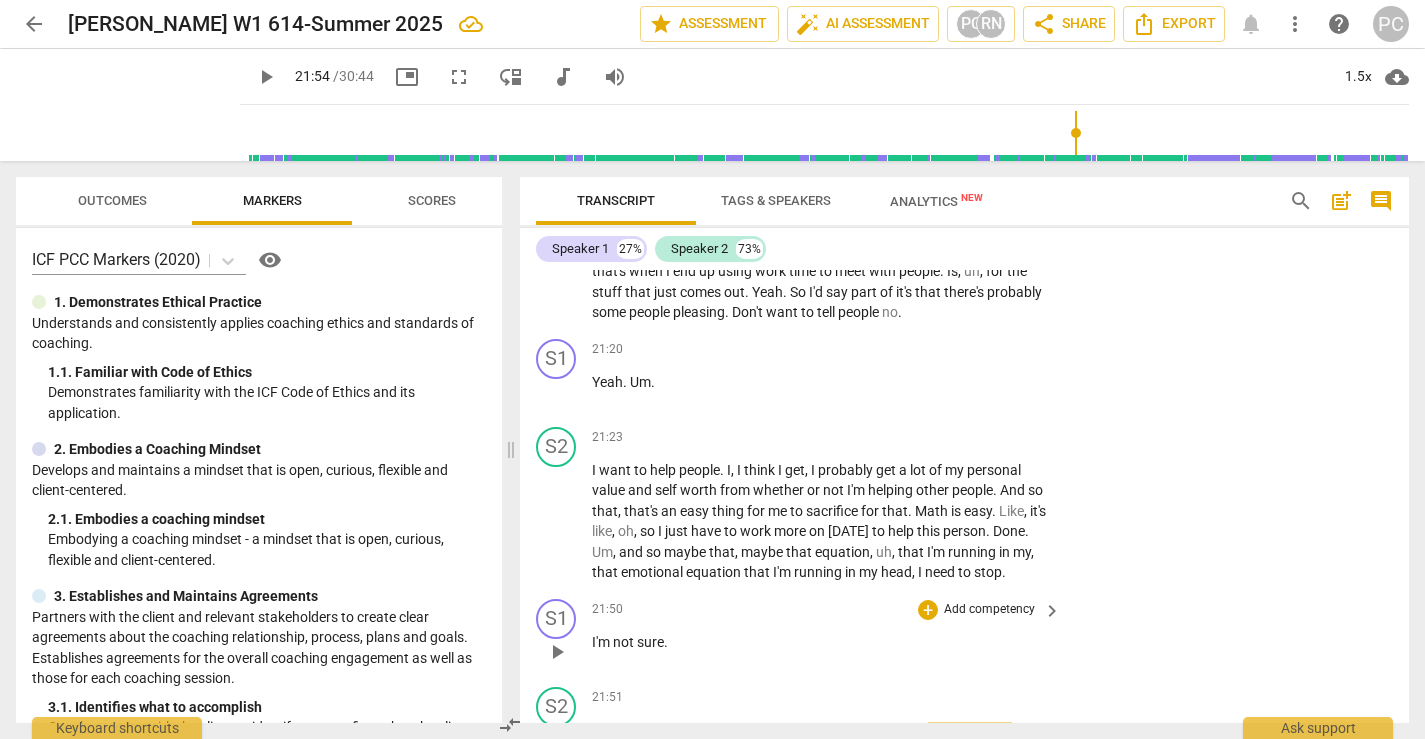 click on "I'm" at bounding box center [602, 642] 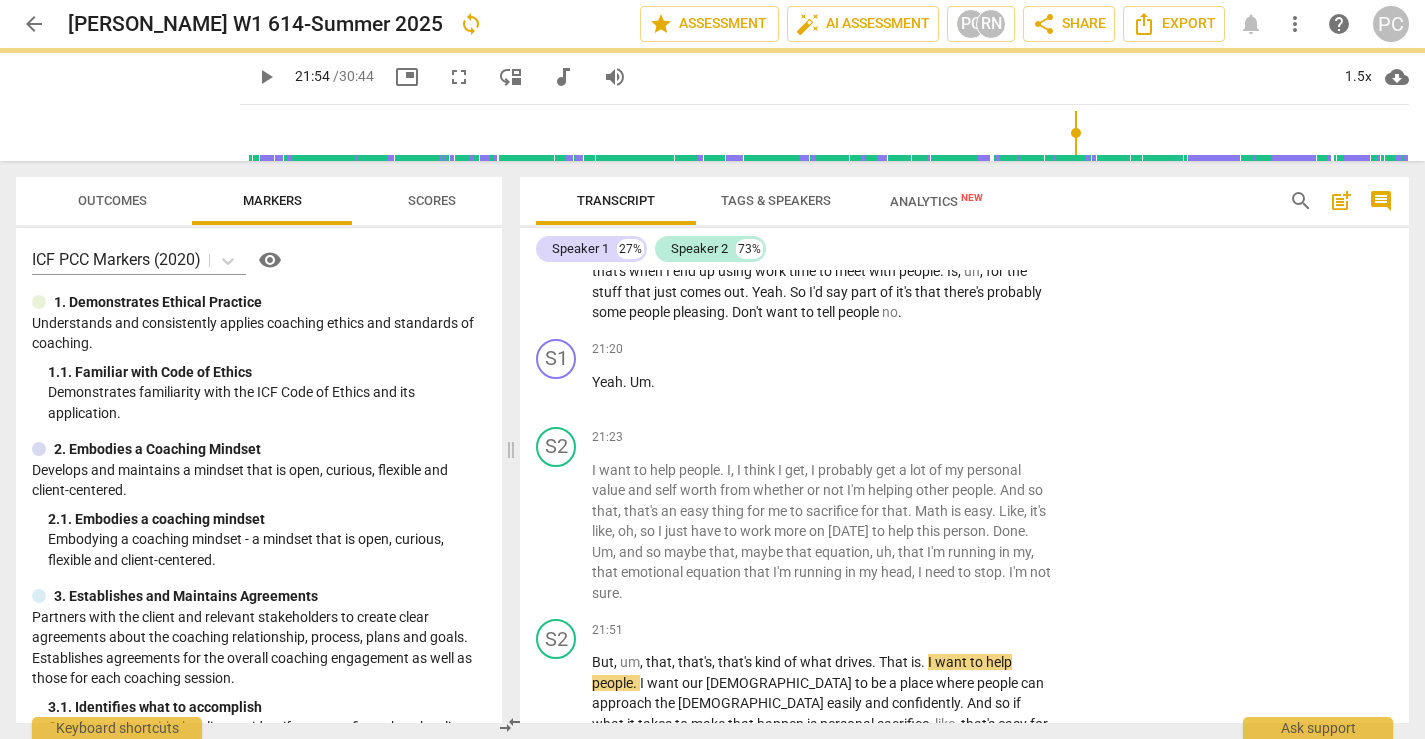 scroll, scrollTop: 11909, scrollLeft: 0, axis: vertical 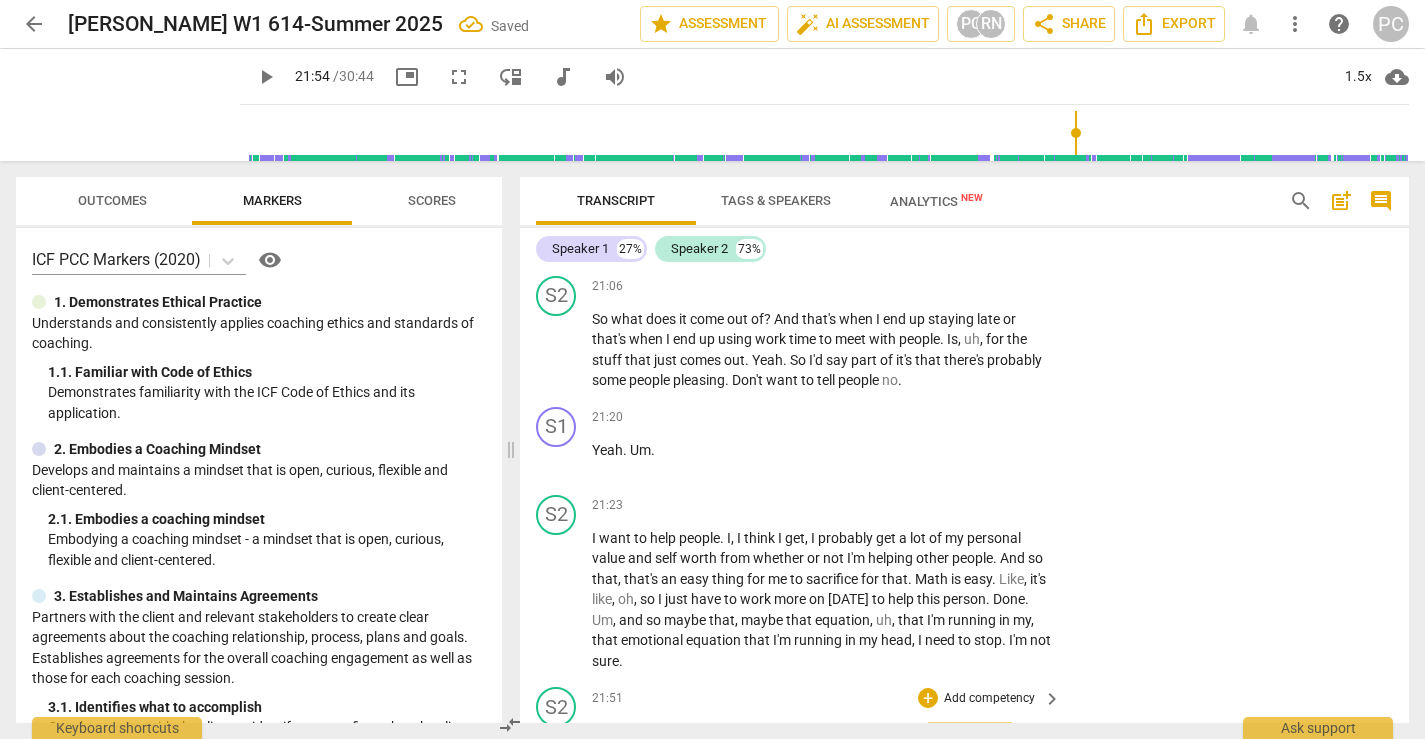 click on "But" at bounding box center [603, 730] 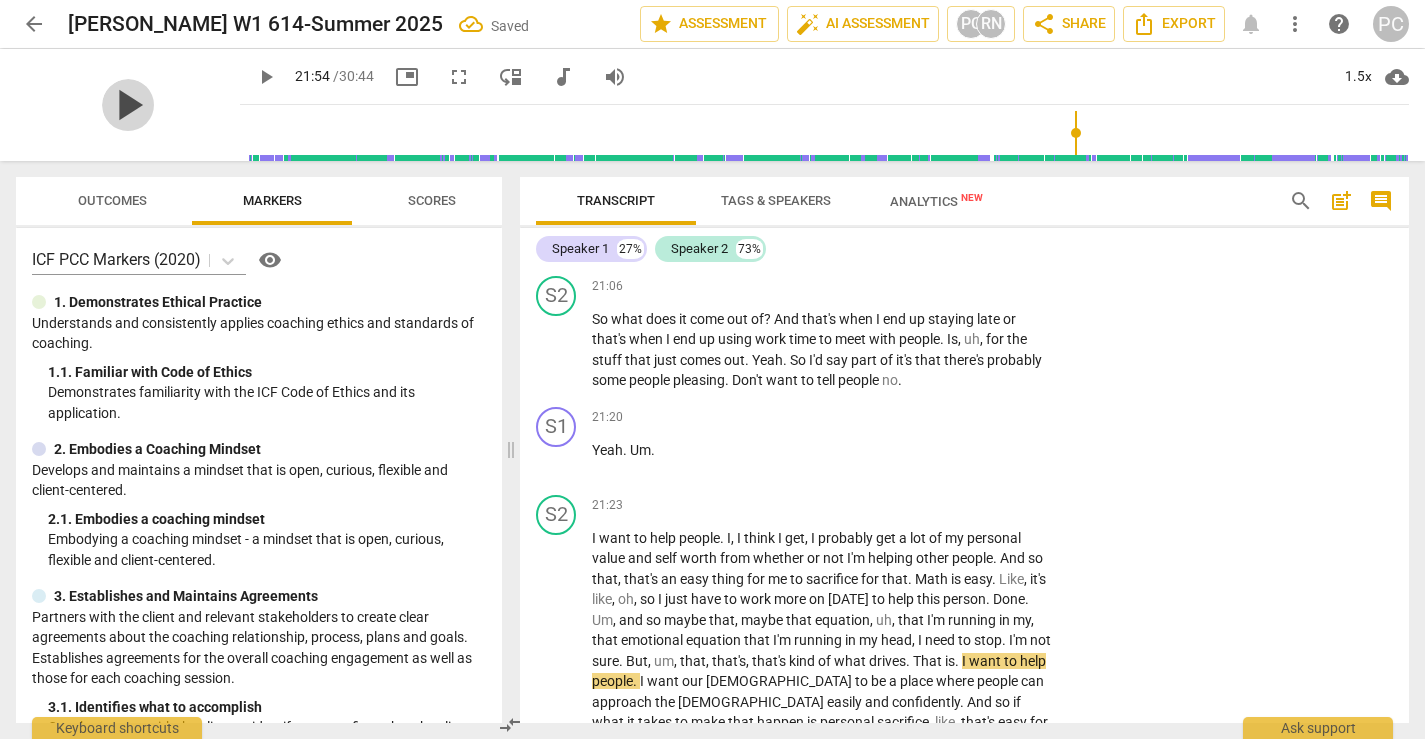click on "play_arrow" at bounding box center (128, 105) 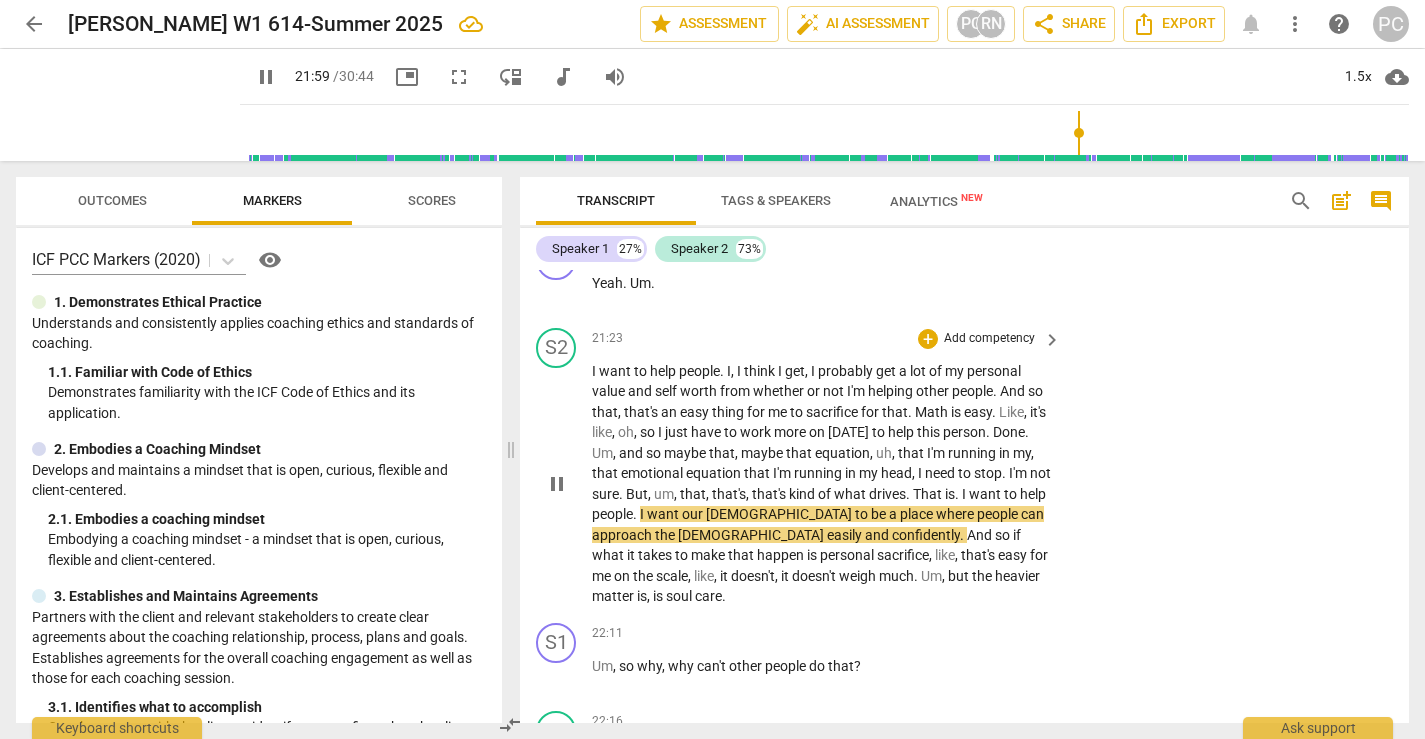 scroll, scrollTop: 12082, scrollLeft: 0, axis: vertical 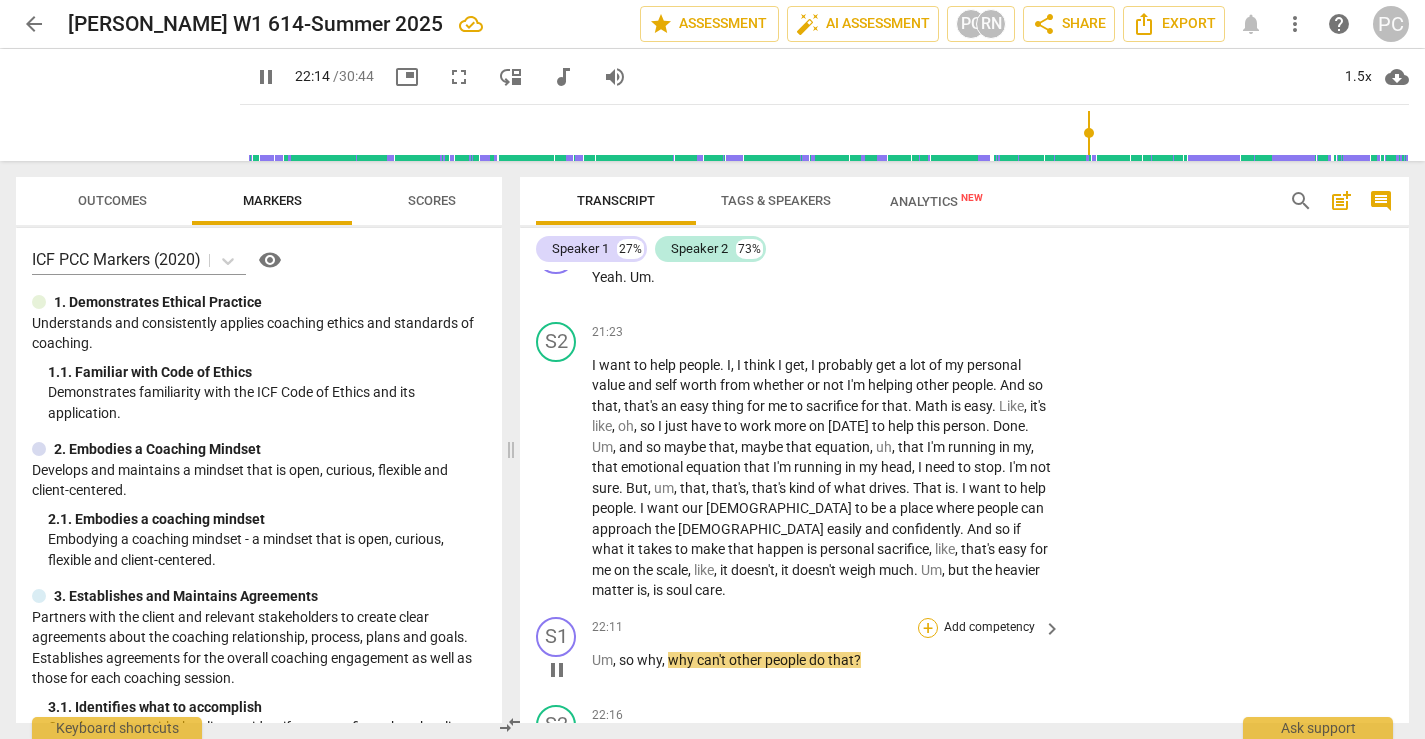 click on "+" at bounding box center [928, 628] 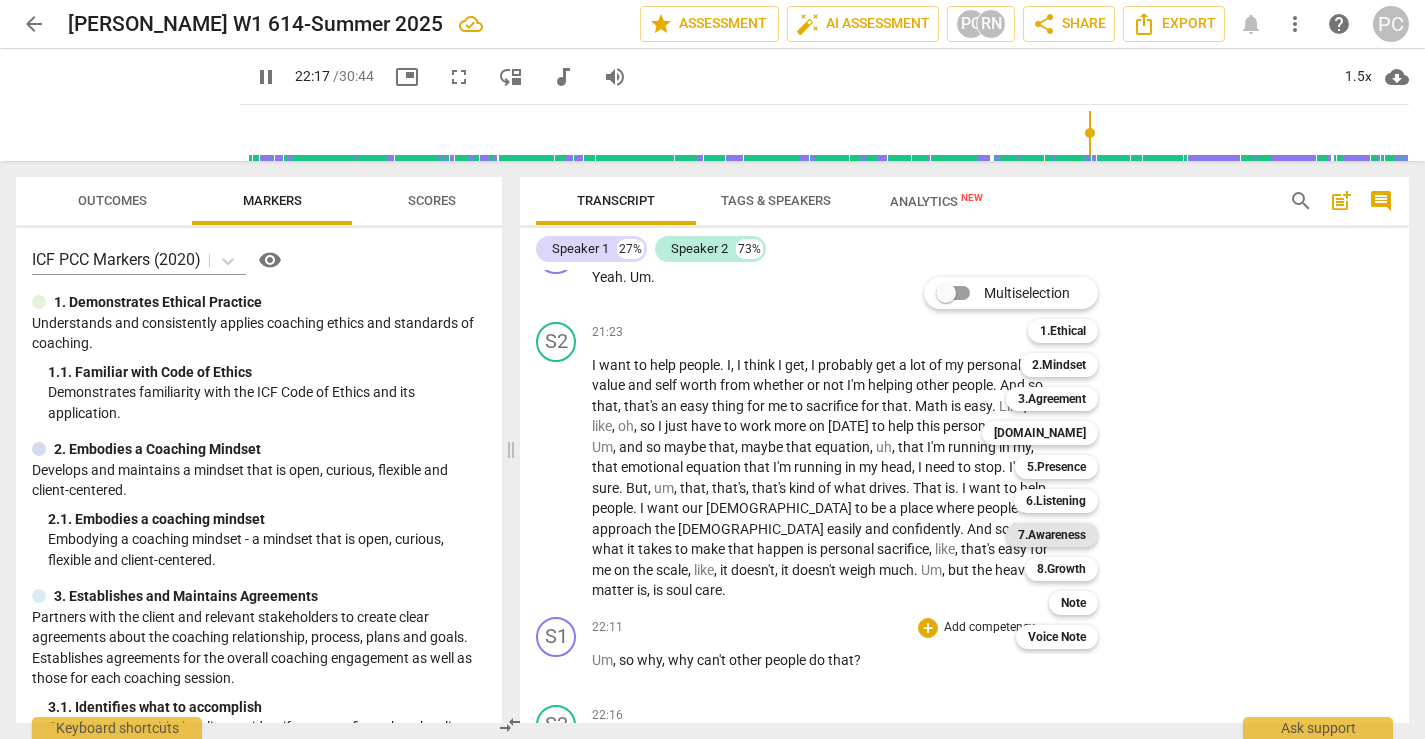 click on "7.Awareness" at bounding box center [1052, 535] 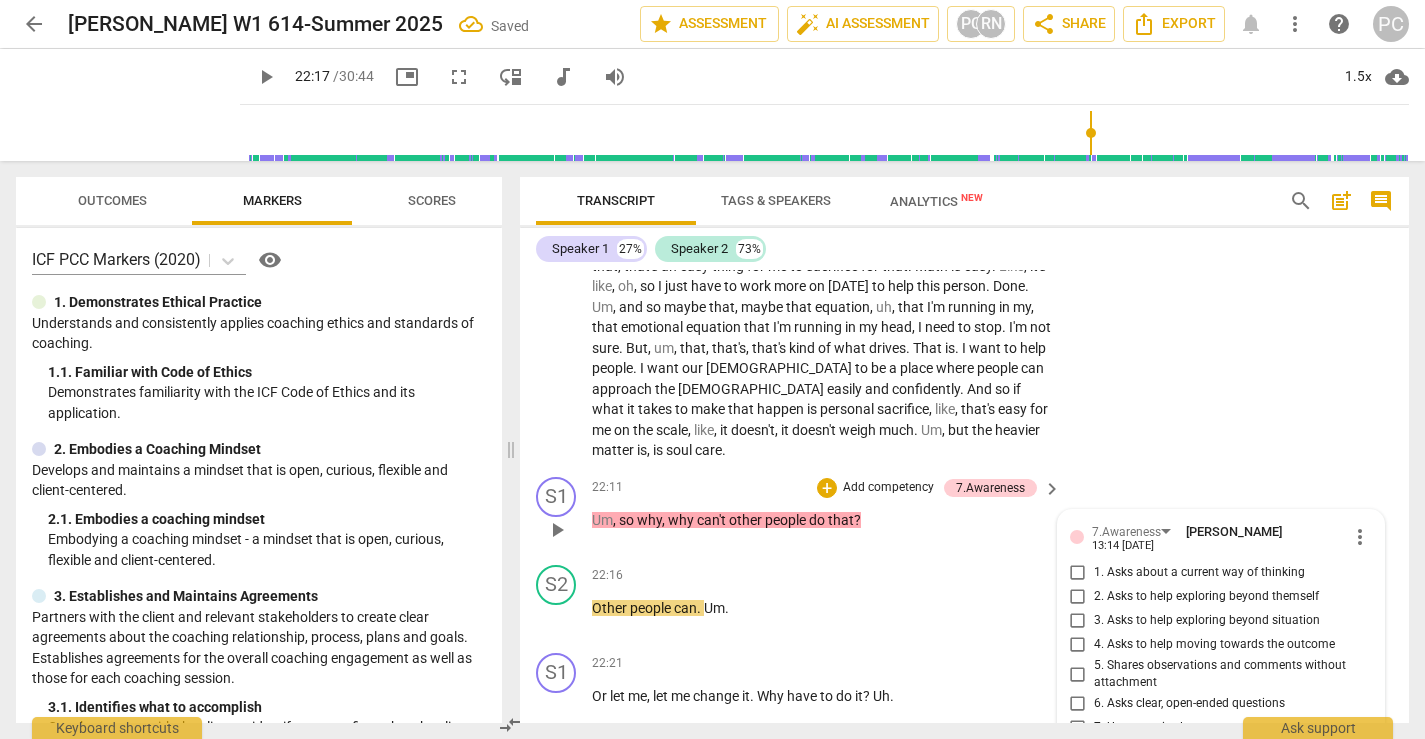 scroll, scrollTop: 12220, scrollLeft: 0, axis: vertical 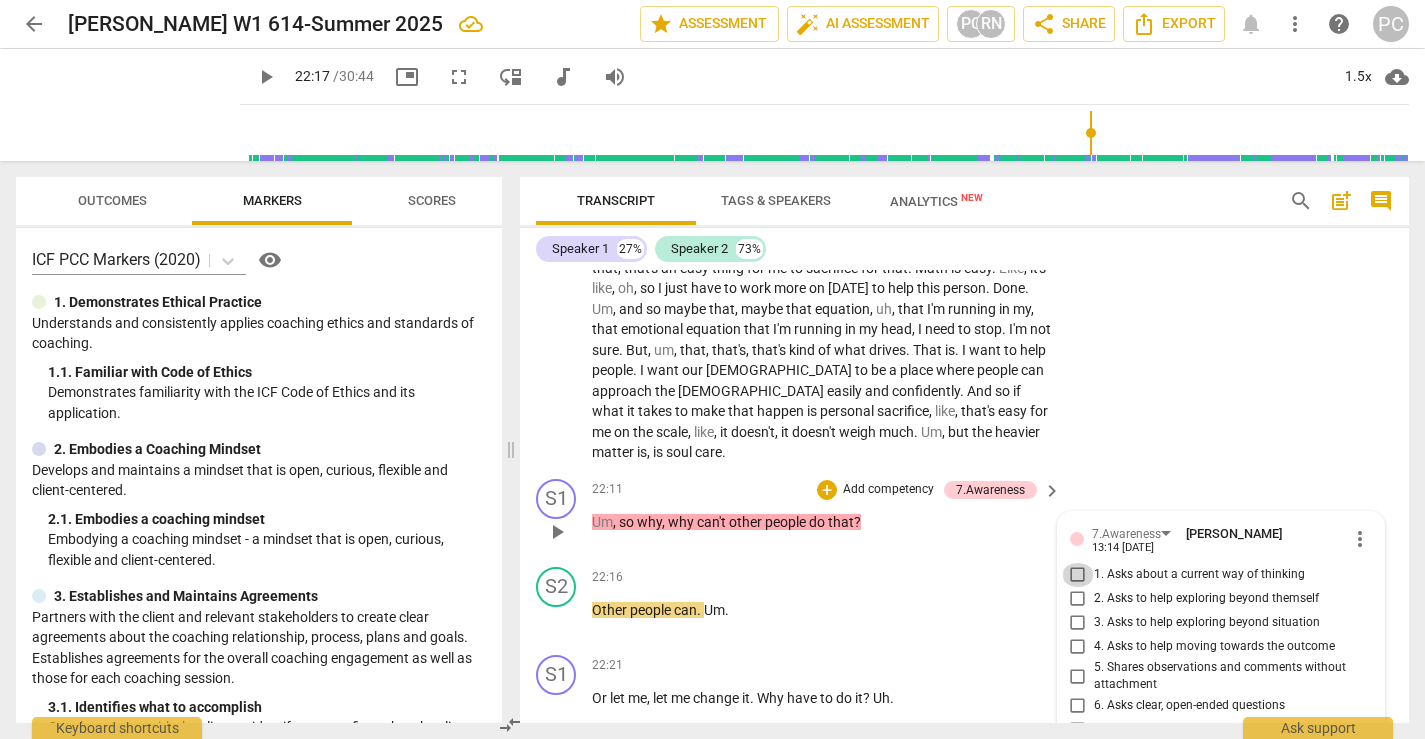 click on "1. Asks about a current way of thinking" at bounding box center (1078, 575) 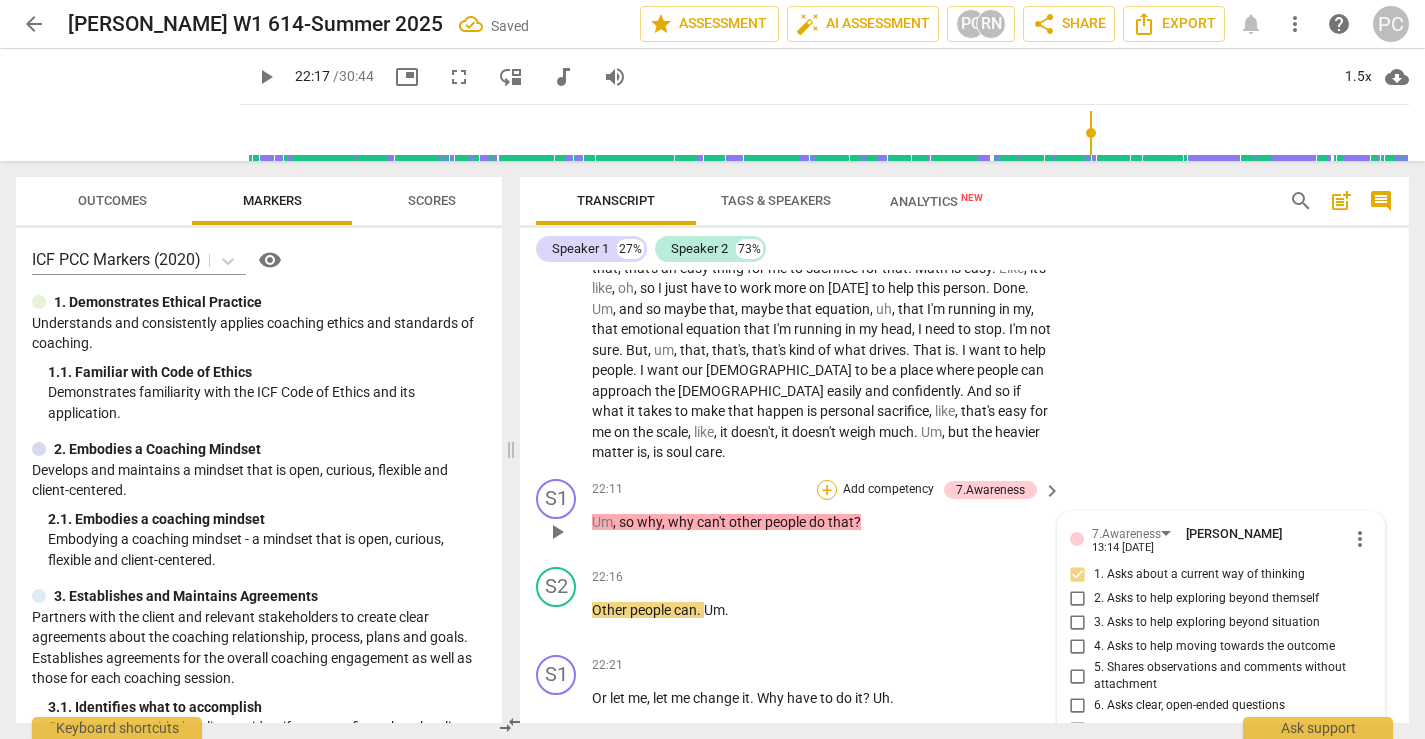 click on "+" at bounding box center (827, 490) 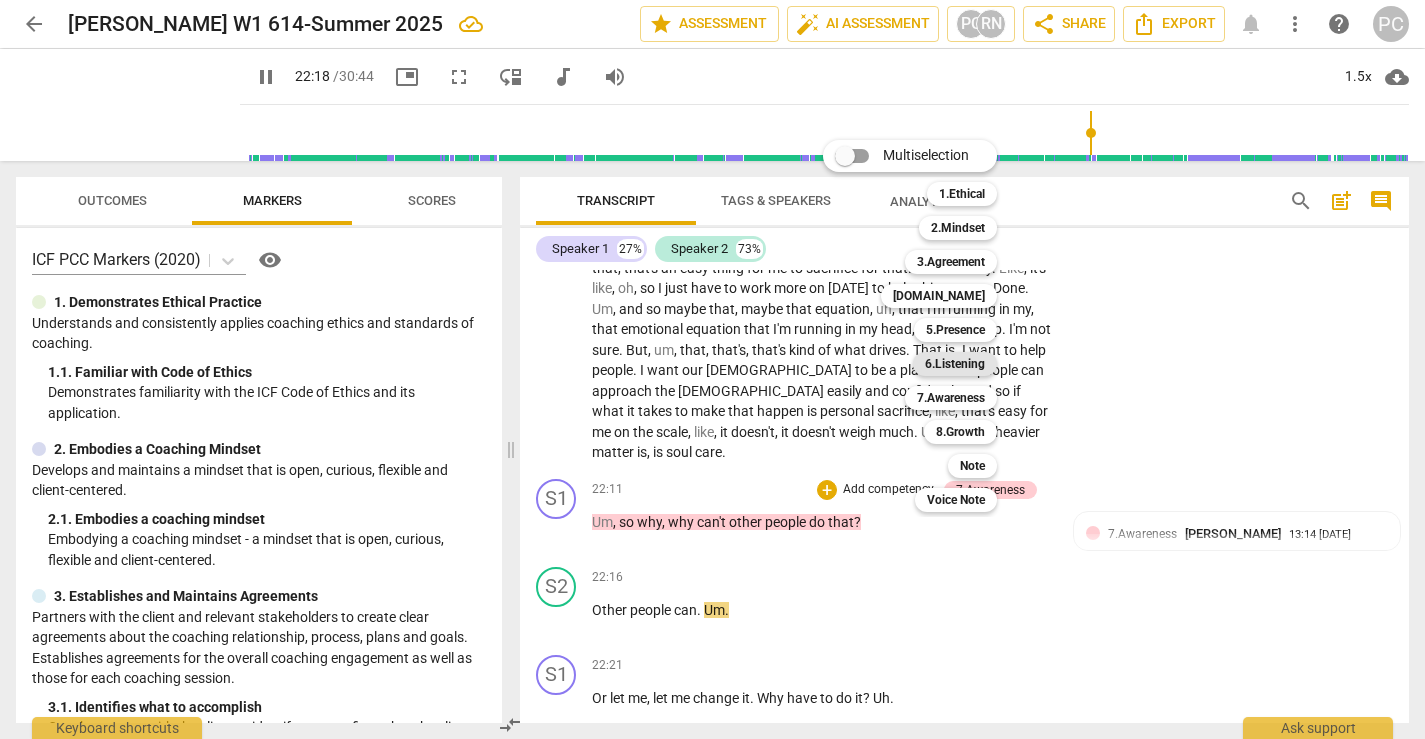 click on "6.Listening" at bounding box center (955, 364) 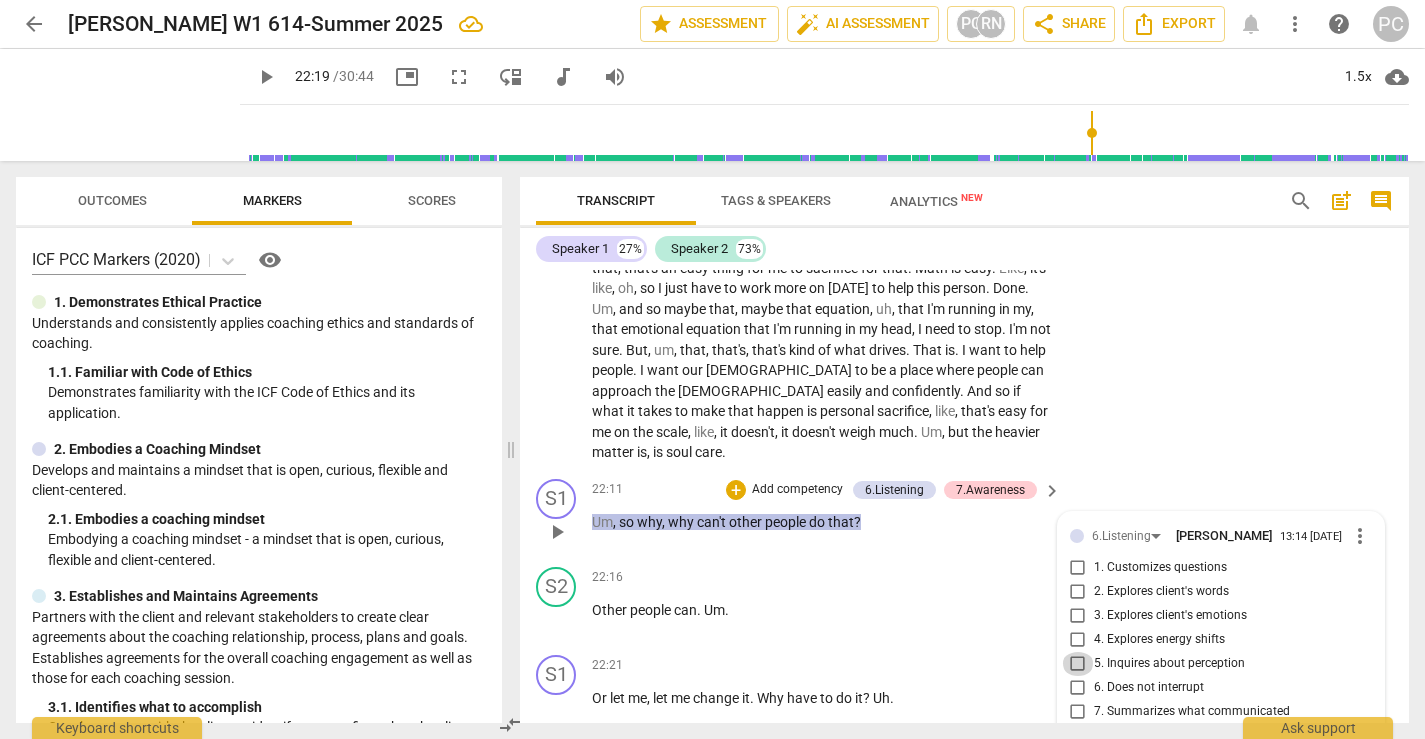 click on "5. Inquires about perception" at bounding box center [1078, 664] 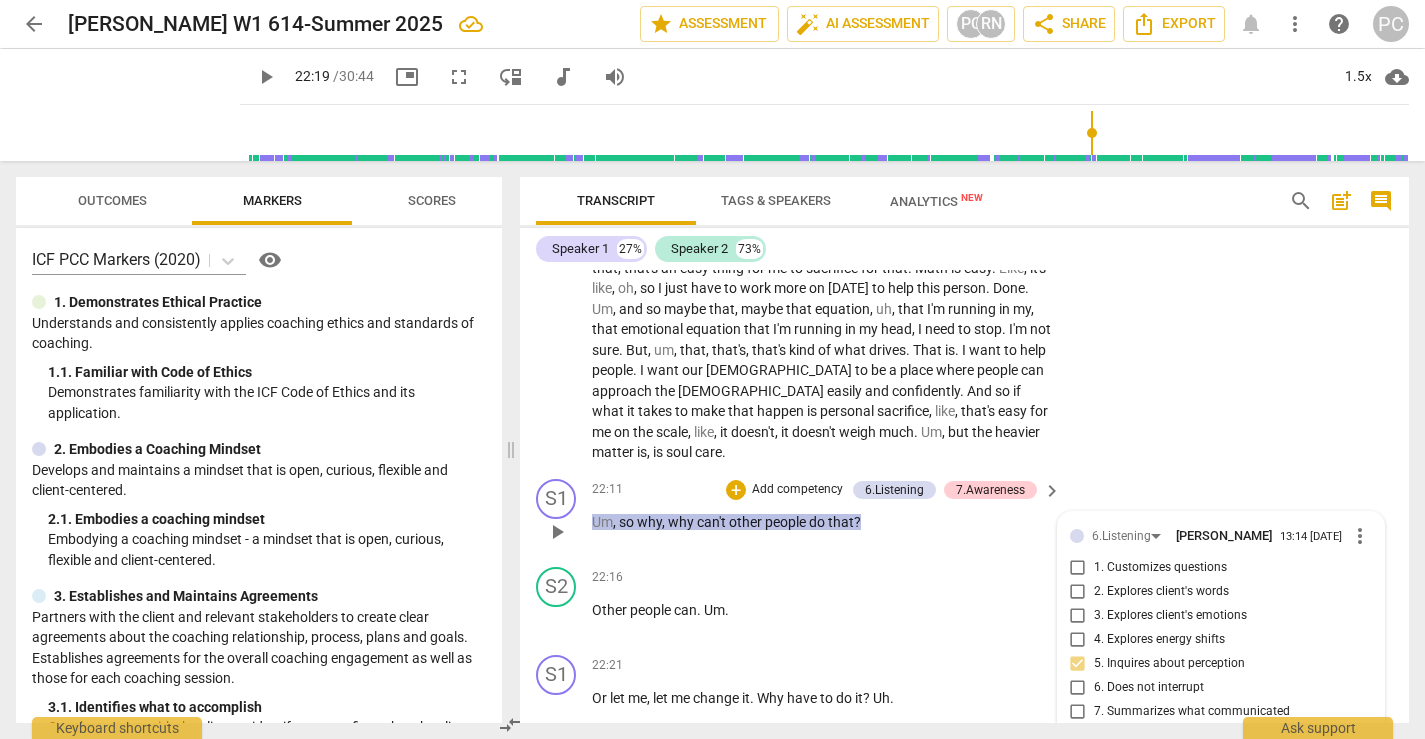 click at bounding box center [1205, 757] 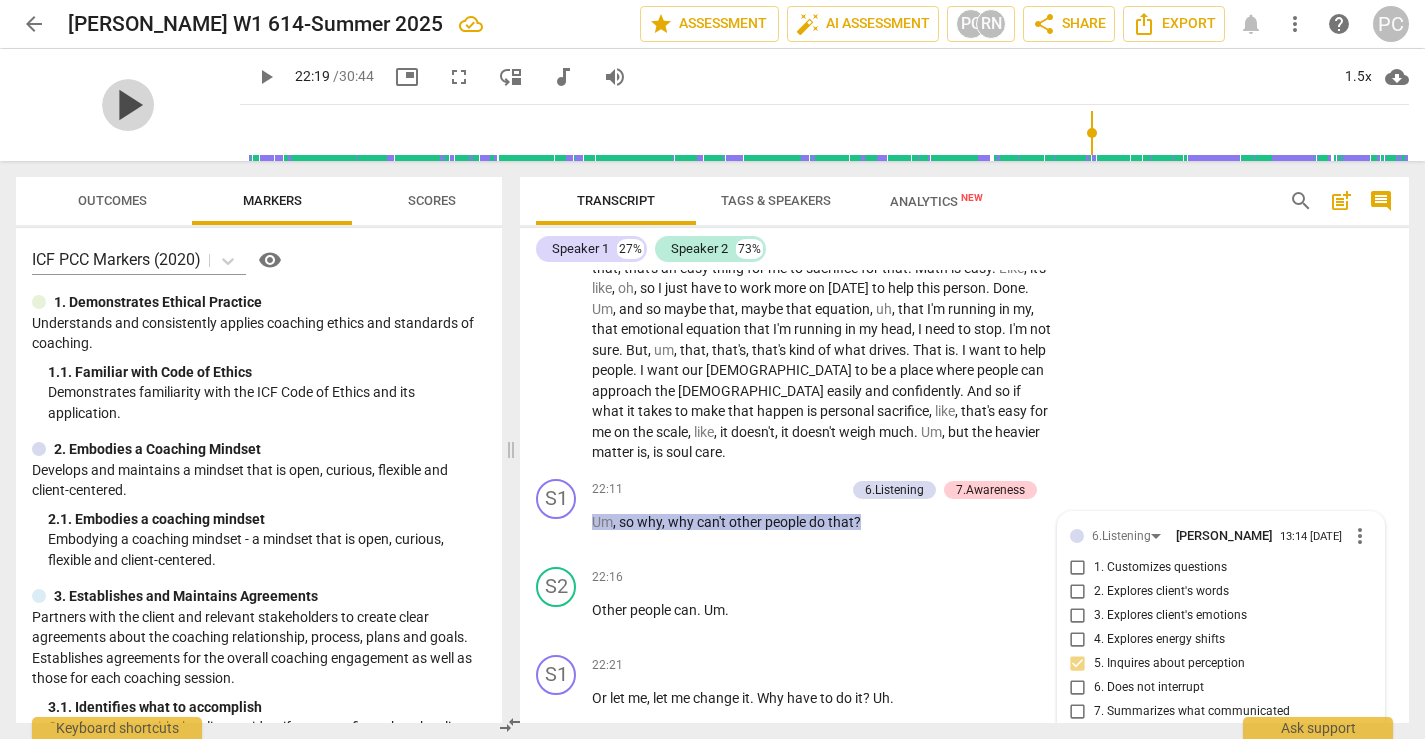 click on "play_arrow" at bounding box center [128, 105] 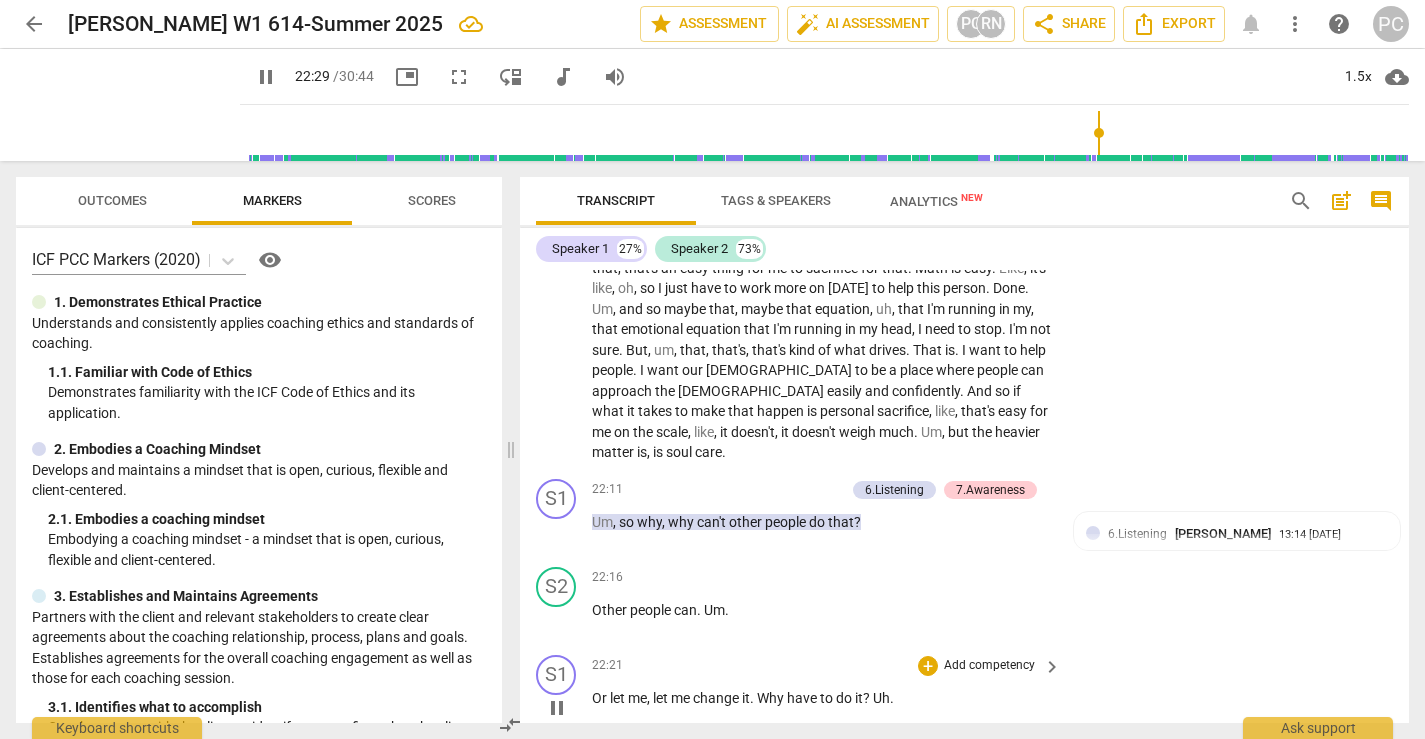 click on "to" at bounding box center [828, 698] 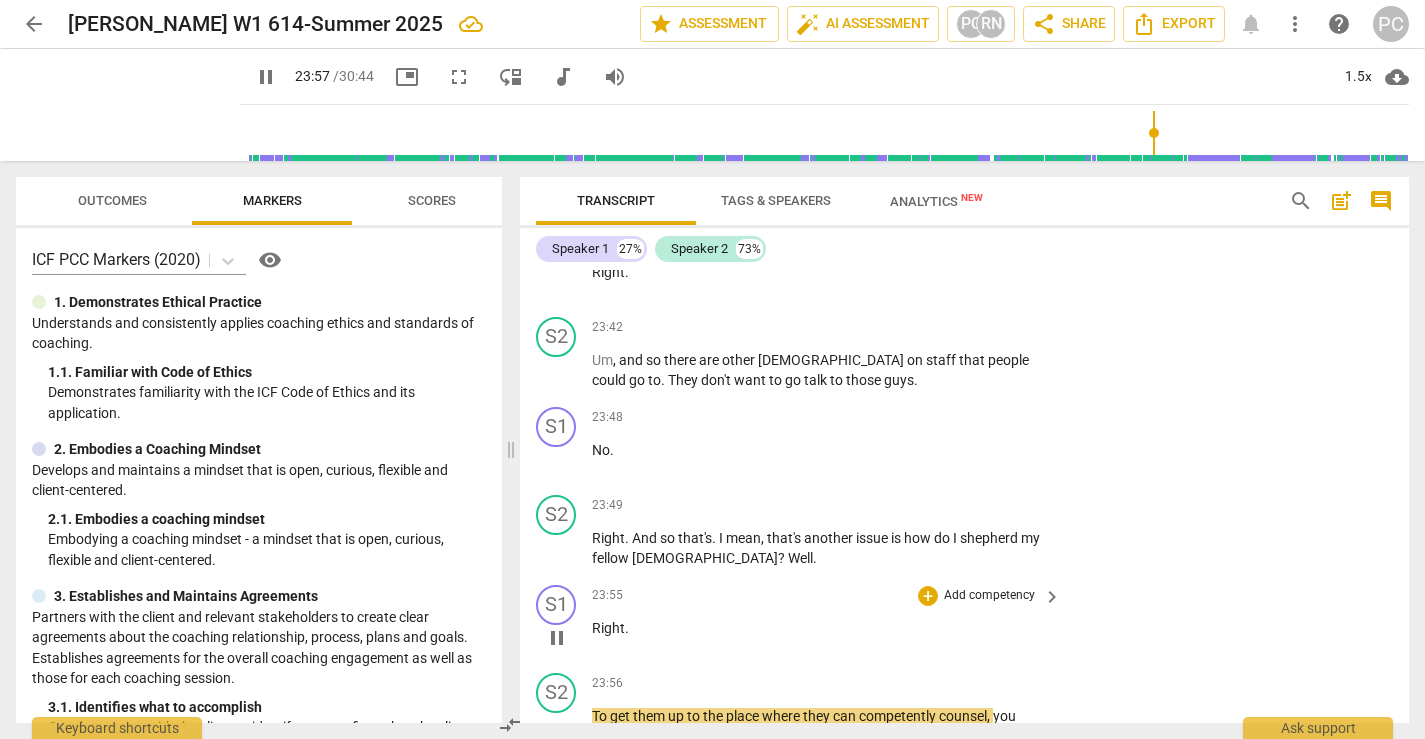scroll, scrollTop: 13429, scrollLeft: 0, axis: vertical 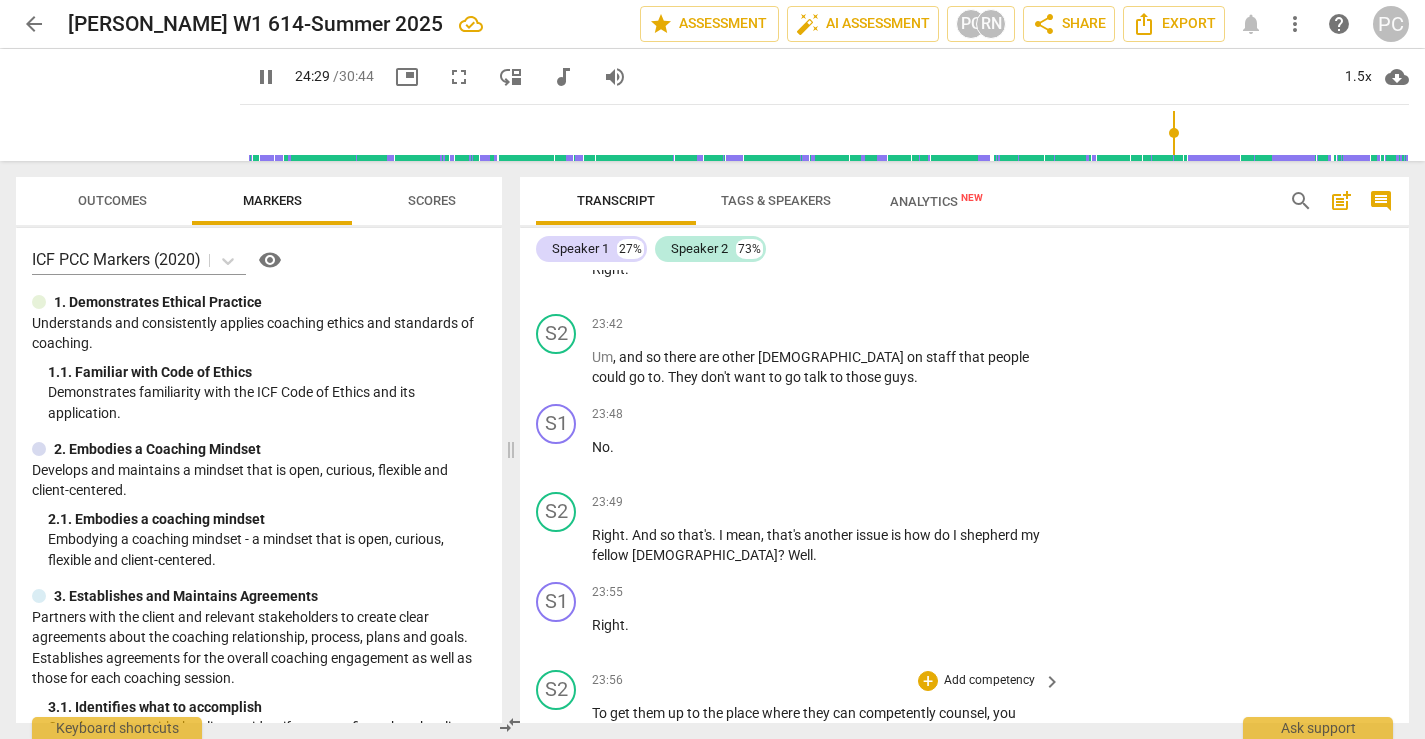 click on "pause" at bounding box center (557, 806) 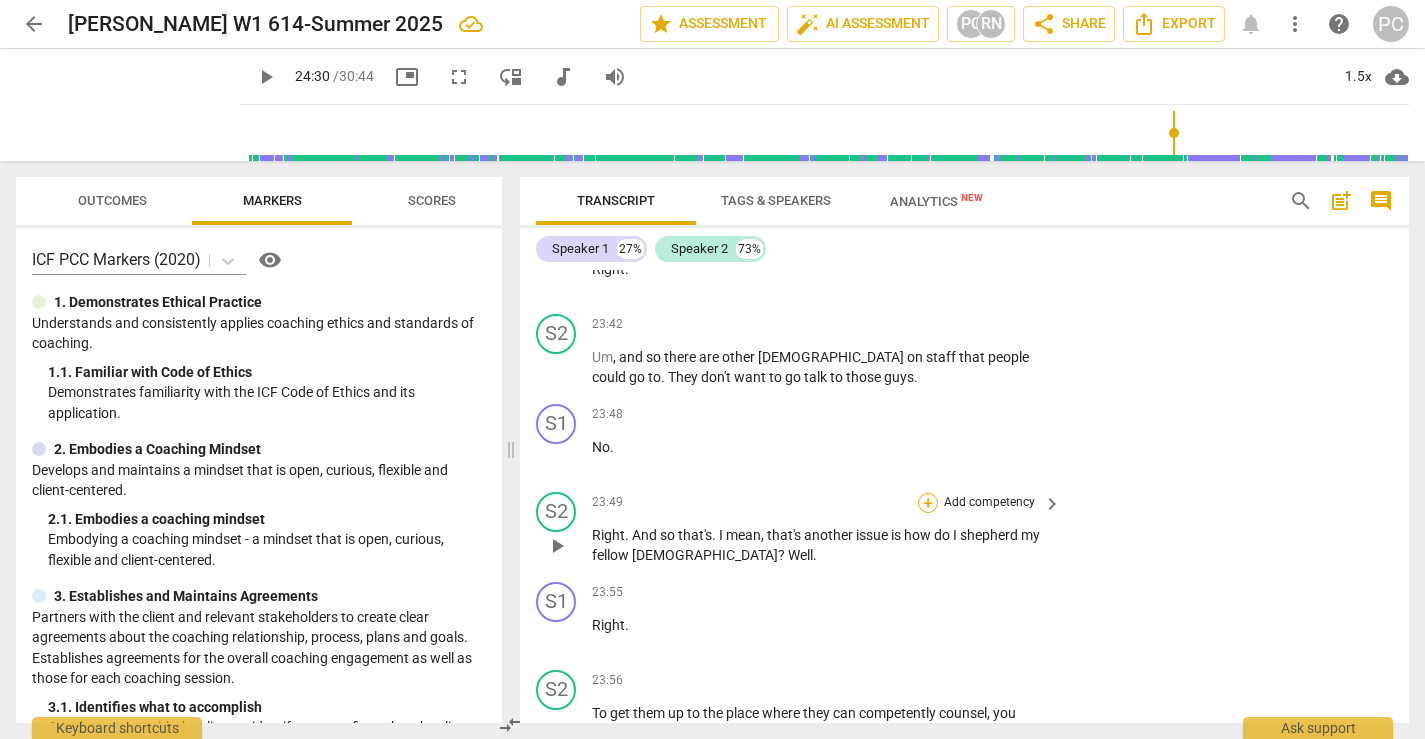 click on "+" at bounding box center (928, 503) 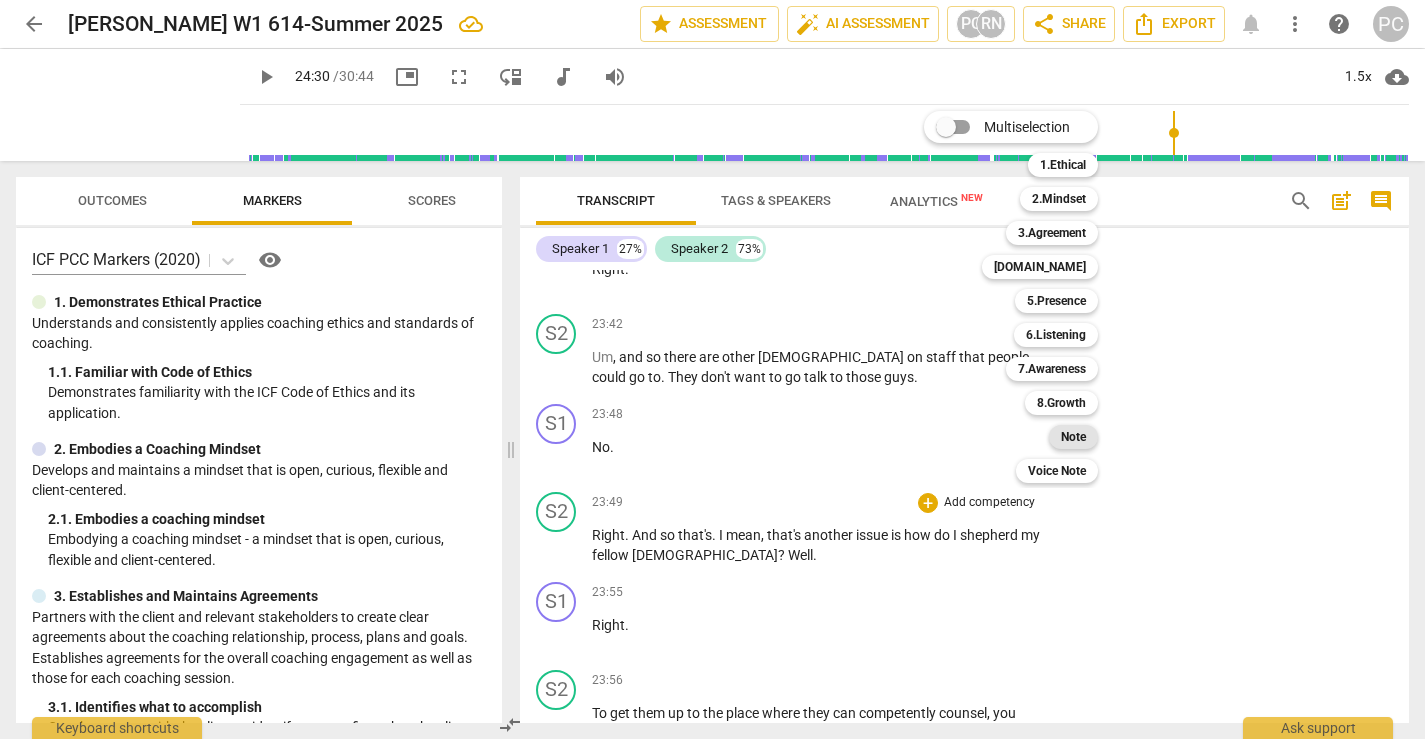 click on "Note" at bounding box center [1073, 437] 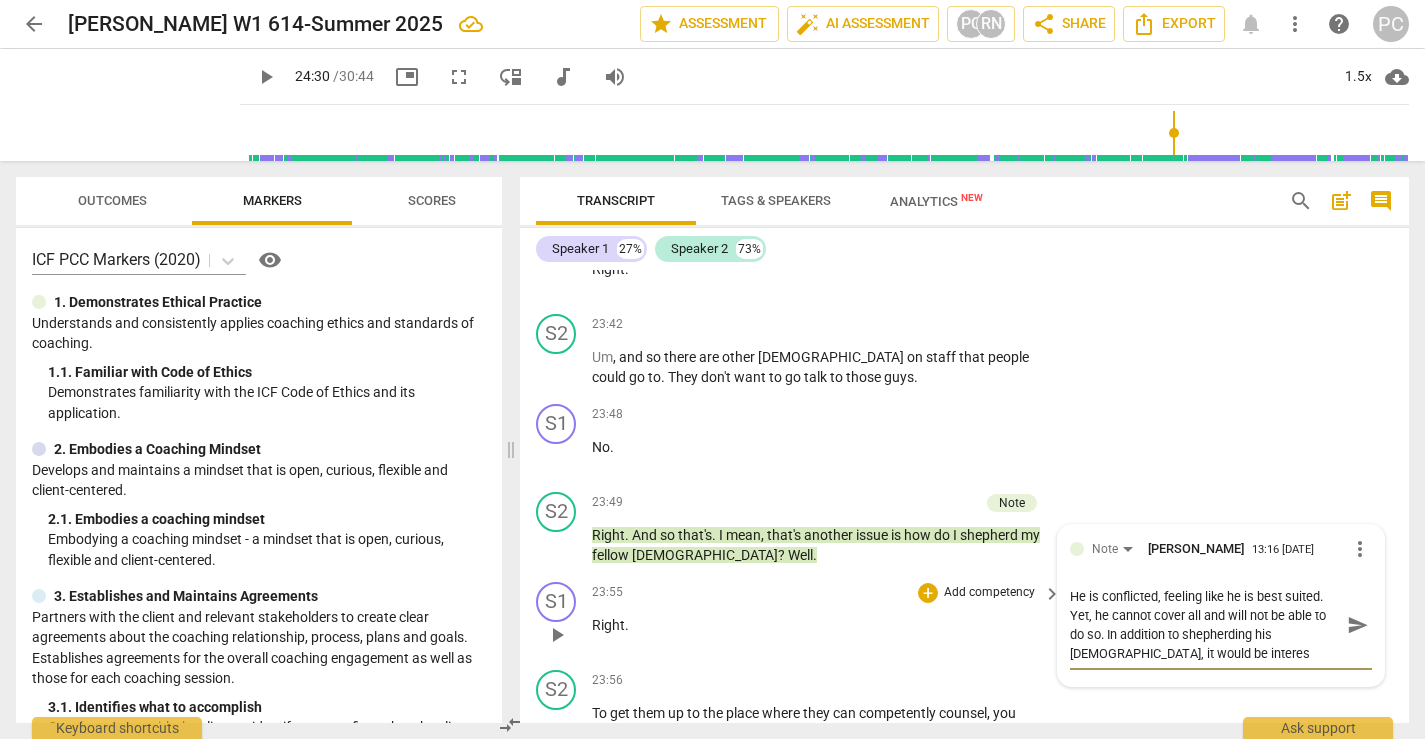 scroll, scrollTop: 0, scrollLeft: 0, axis: both 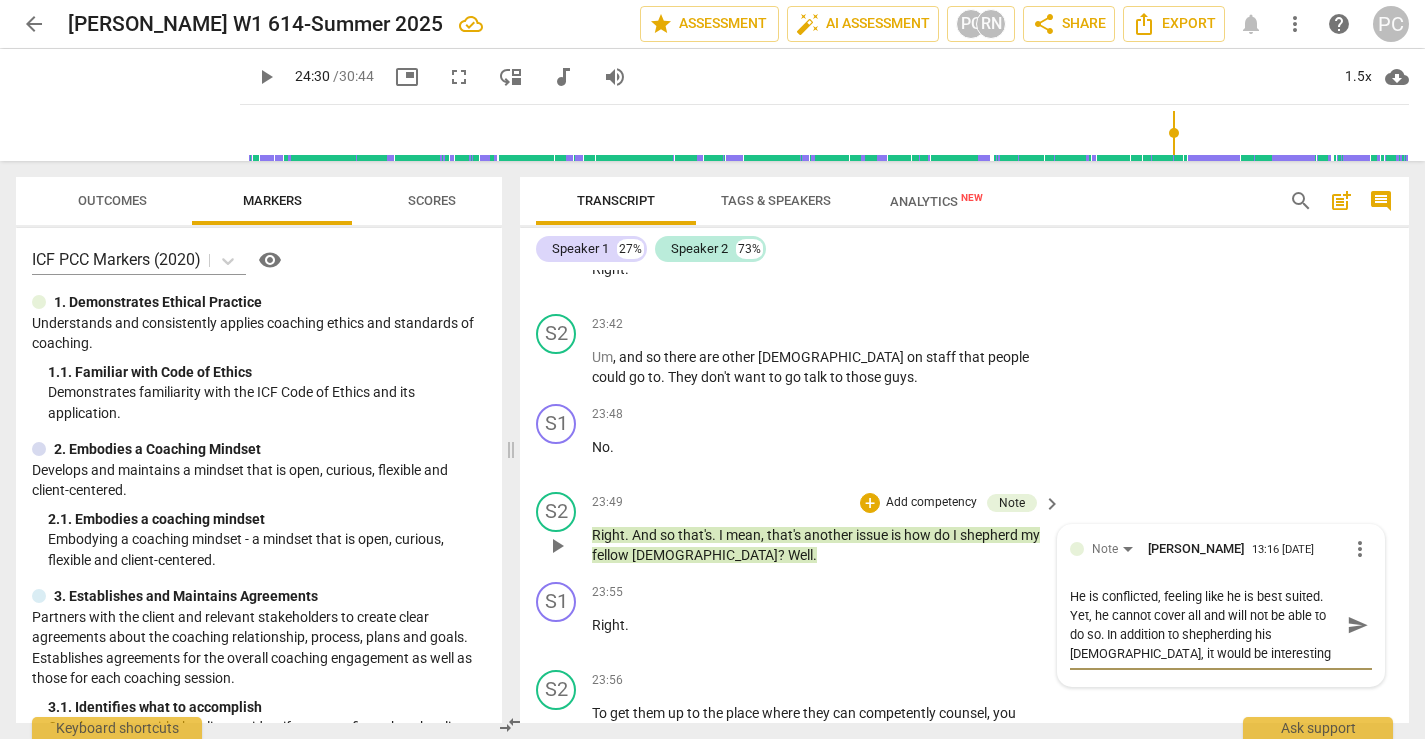 drag, startPoint x: 1317, startPoint y: 388, endPoint x: 1252, endPoint y: 386, distance: 65.03076 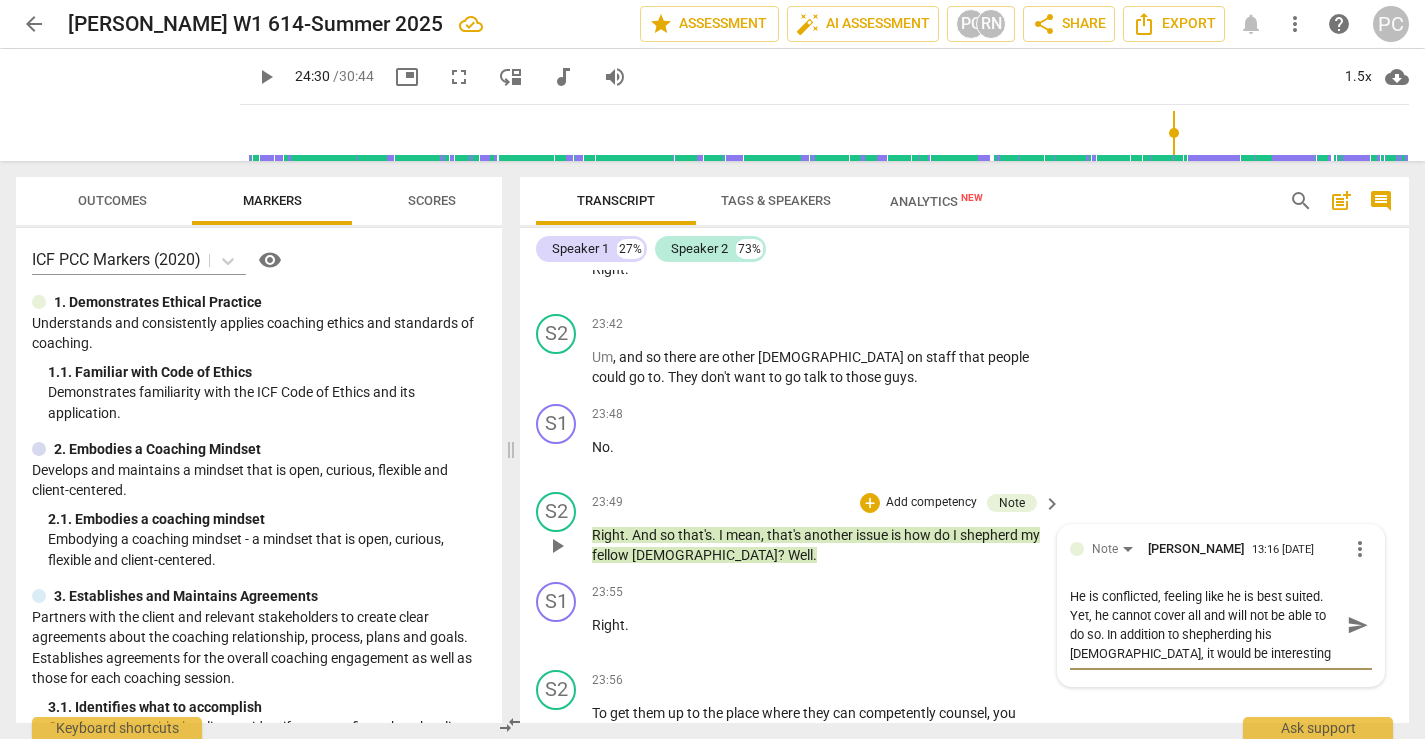 click on "He is conflicted, feeling like he is best suited. Yet, he cannot cover all and will not be able to do so. In addition to shepherding his [DEMOGRAPHIC_DATA], it would be interesting to hear him respond" at bounding box center (1205, 625) 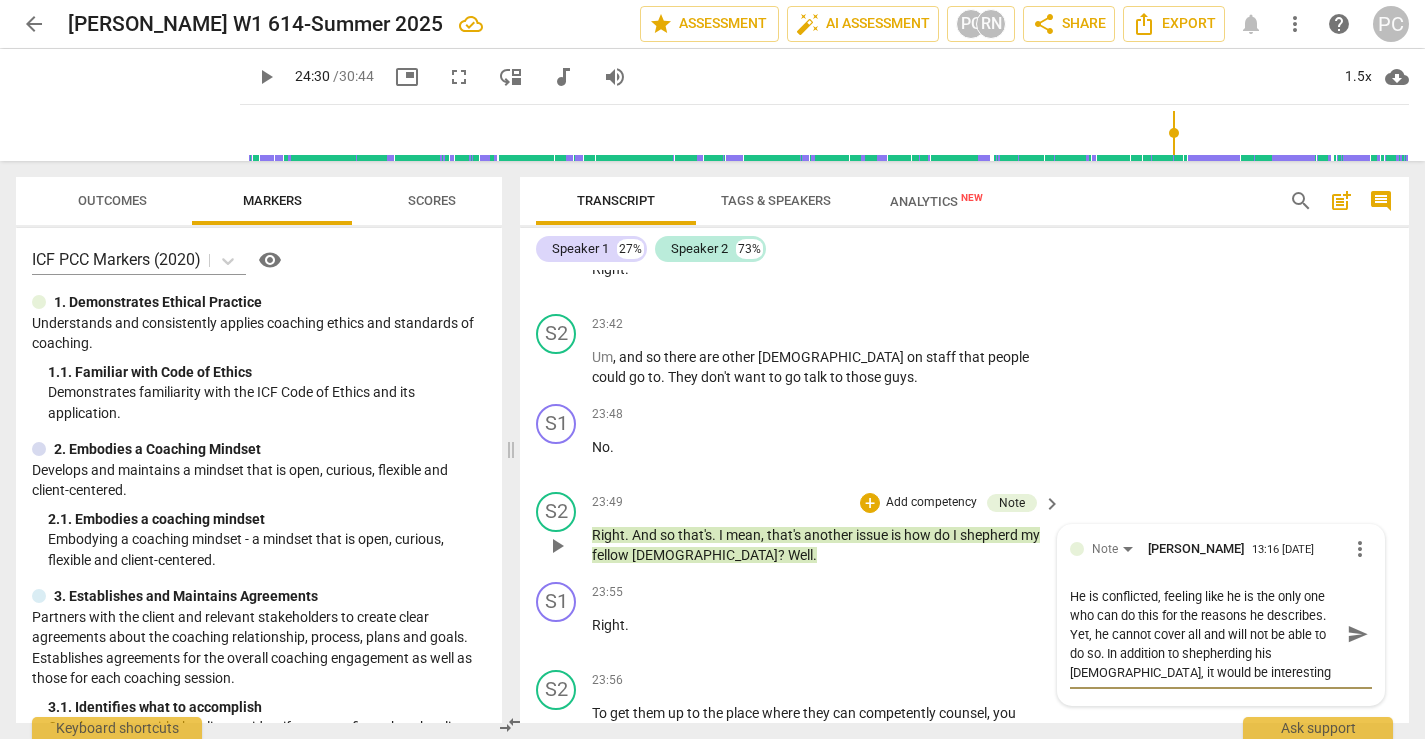 drag, startPoint x: 1312, startPoint y: 469, endPoint x: 1102, endPoint y: 447, distance: 211.14923 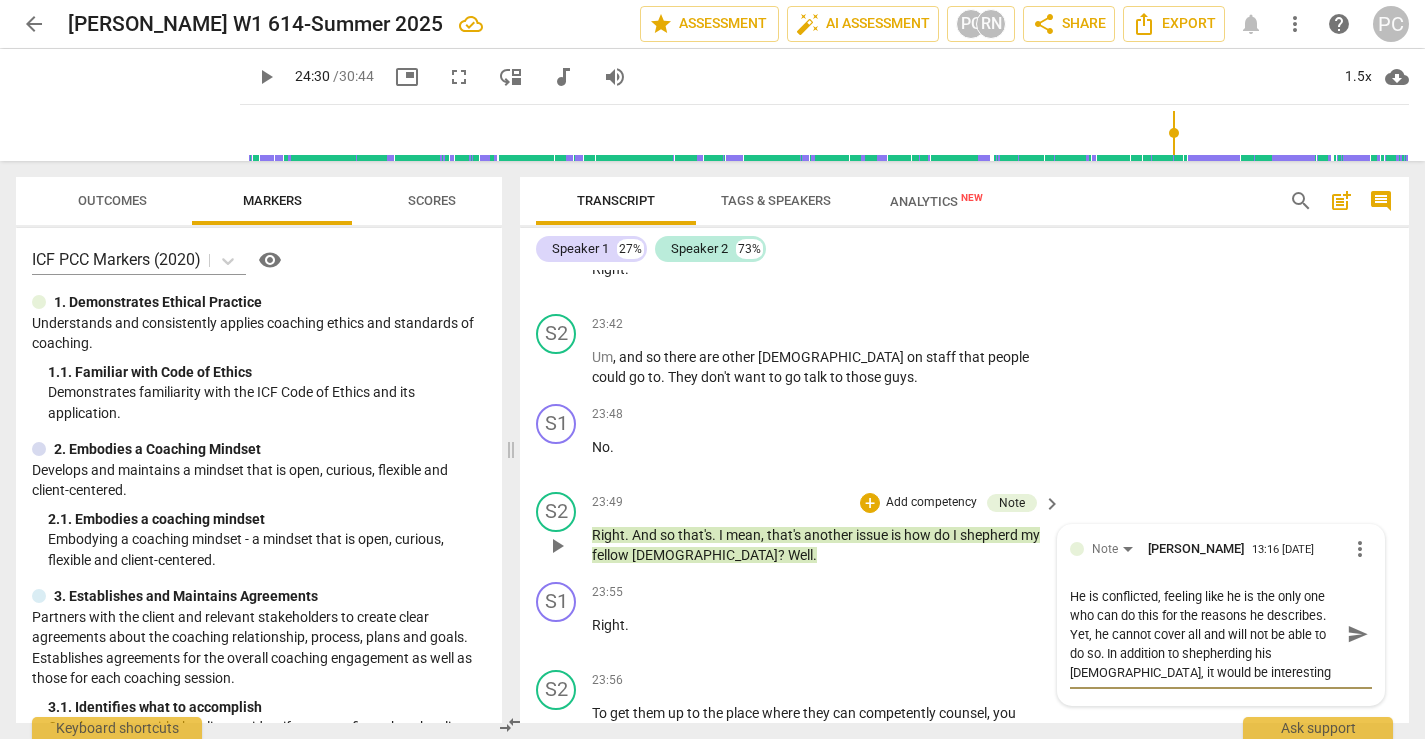 click on "He is conflicted, feeling like he is the only one who can do this for the reasons he describes. Yet, he cannot cover all and will not be able to do so. In addition to shepherding his [DEMOGRAPHIC_DATA], it would be interesting to hear him respond" at bounding box center [1205, 634] 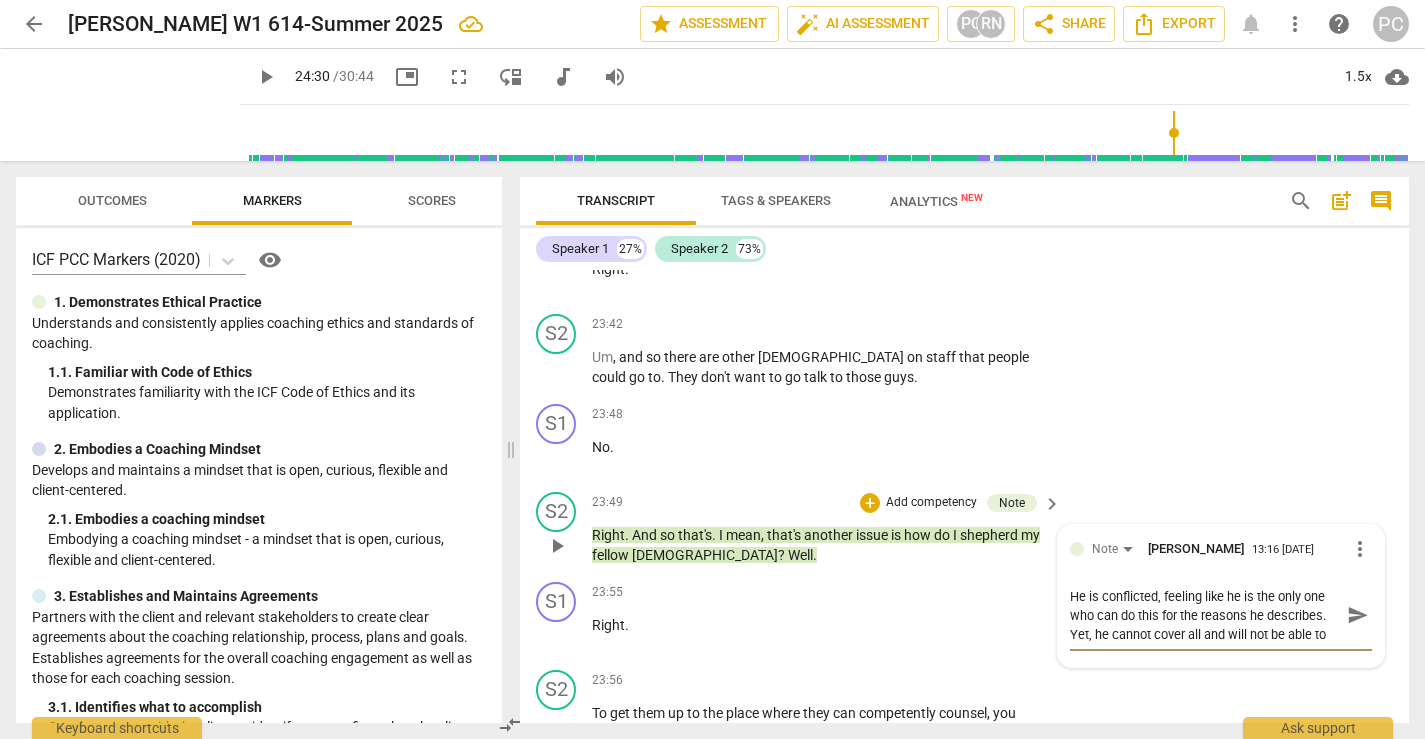 scroll, scrollTop: 17, scrollLeft: 0, axis: vertical 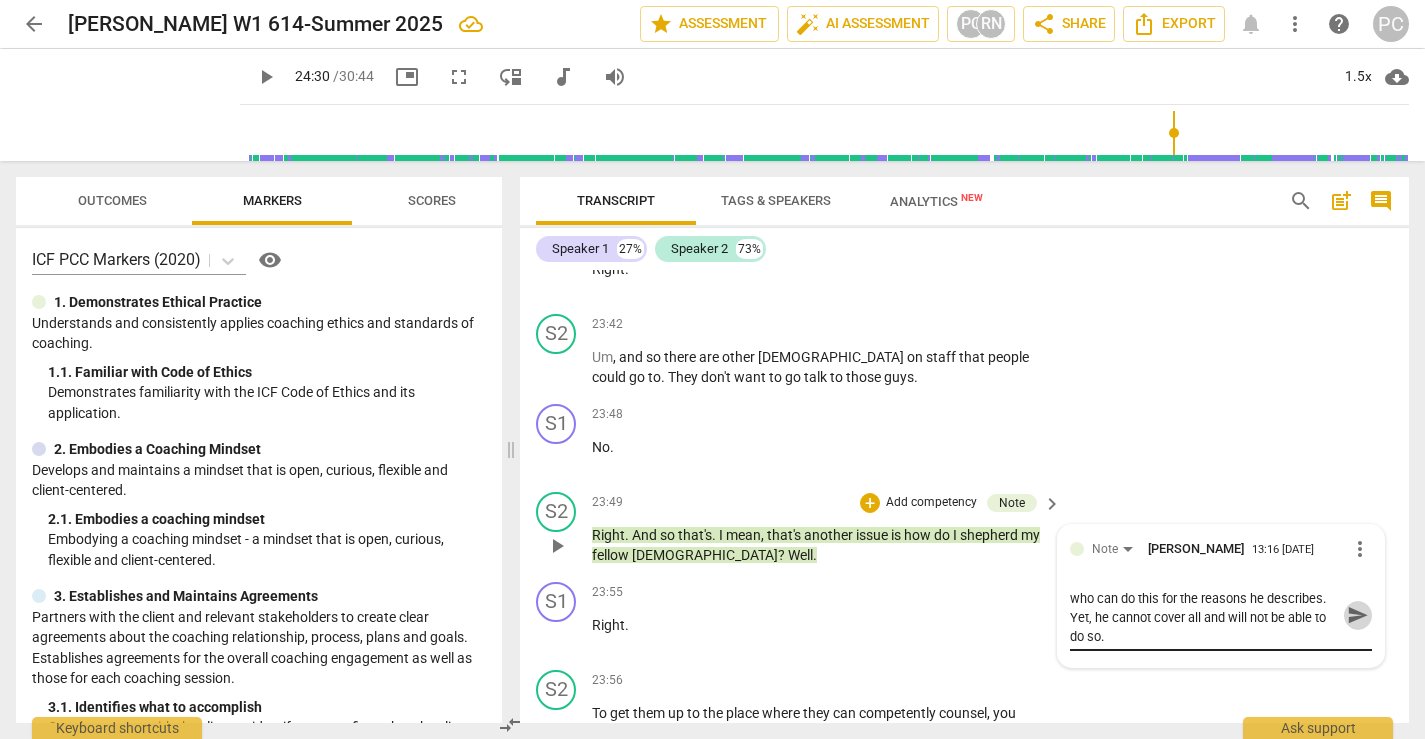click on "send" at bounding box center (1358, 615) 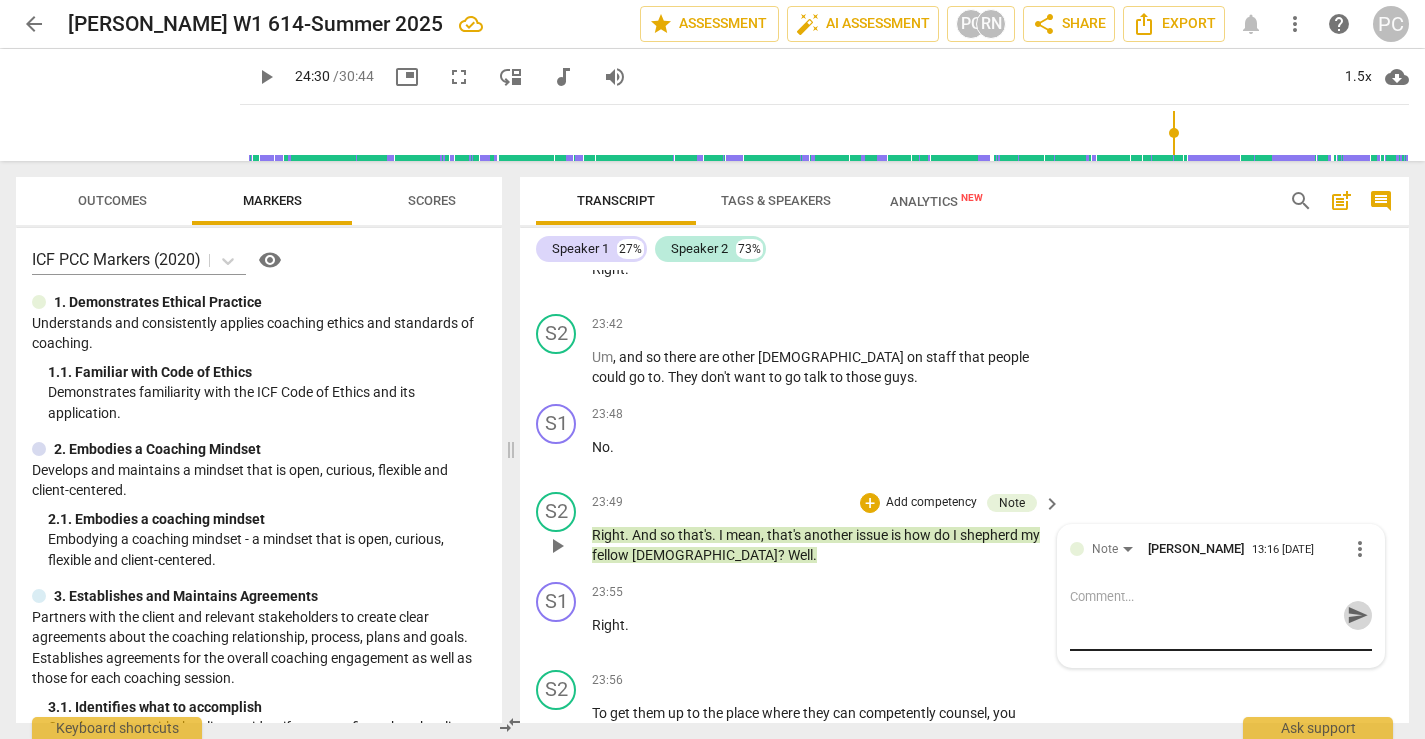 scroll, scrollTop: 0, scrollLeft: 0, axis: both 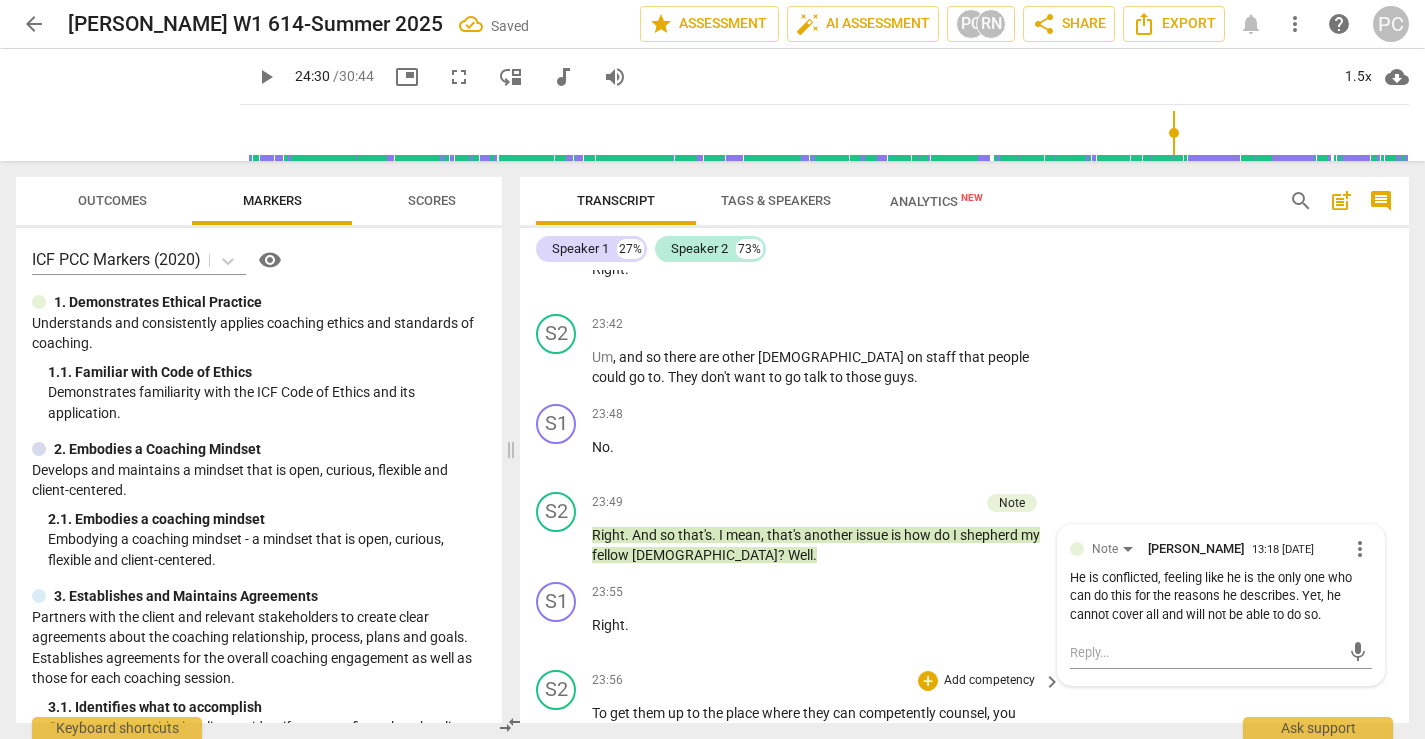 click on "play_arrow" at bounding box center [557, 806] 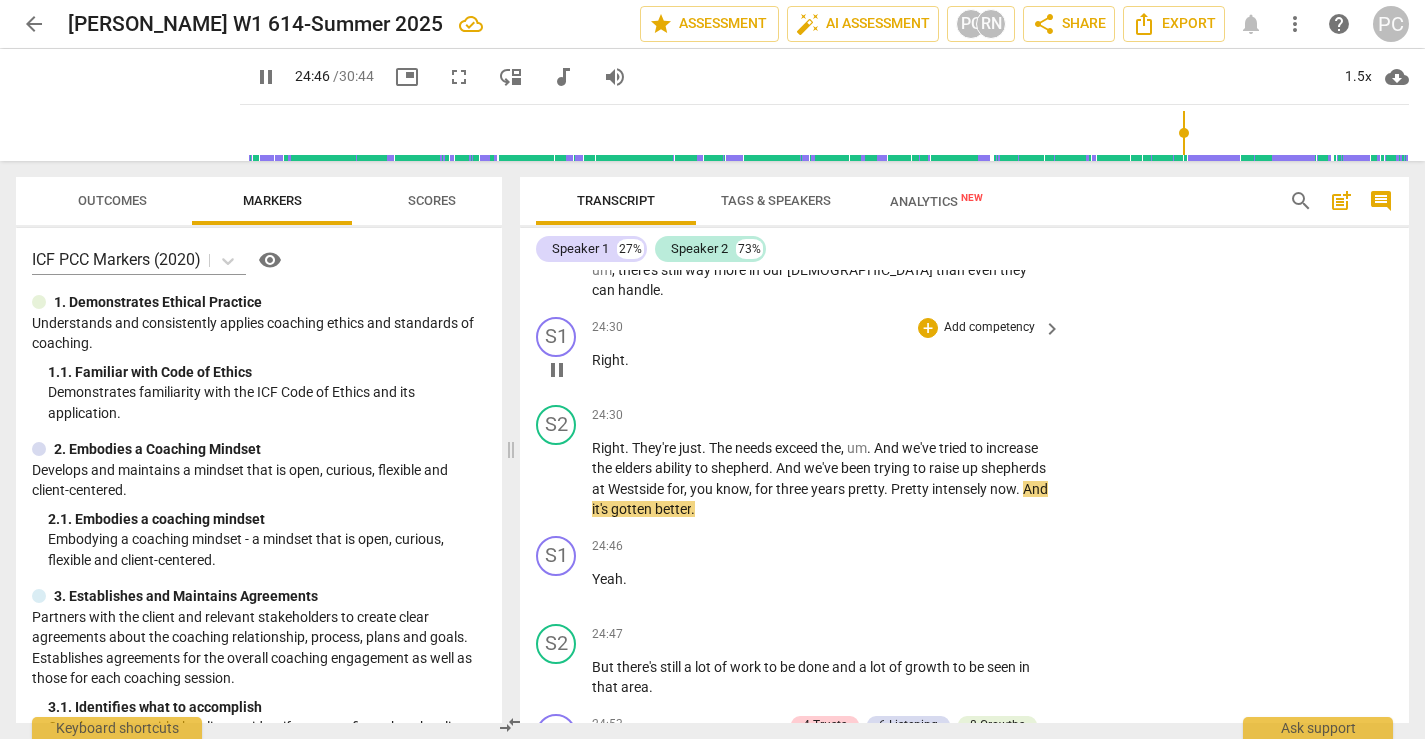 scroll, scrollTop: 14040, scrollLeft: 0, axis: vertical 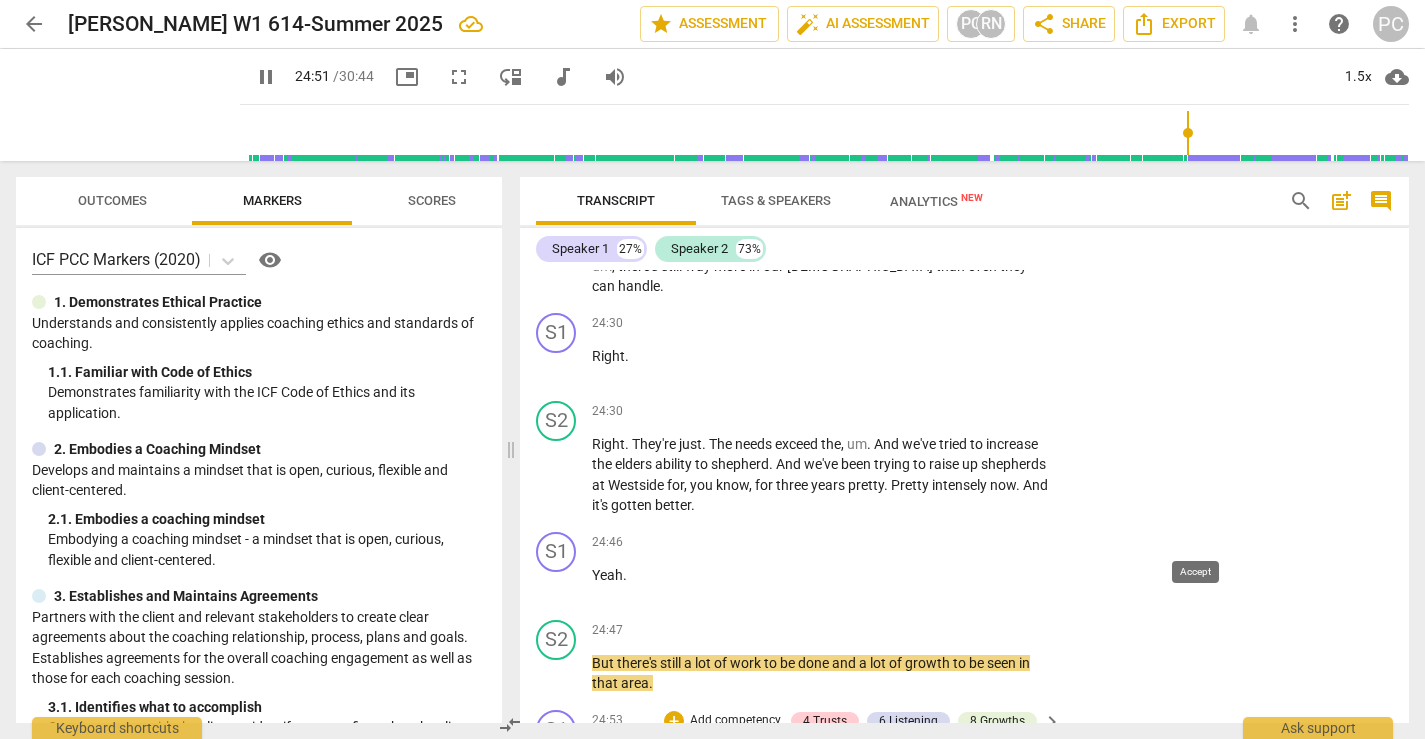 click on "check" at bounding box center (1253, 764) 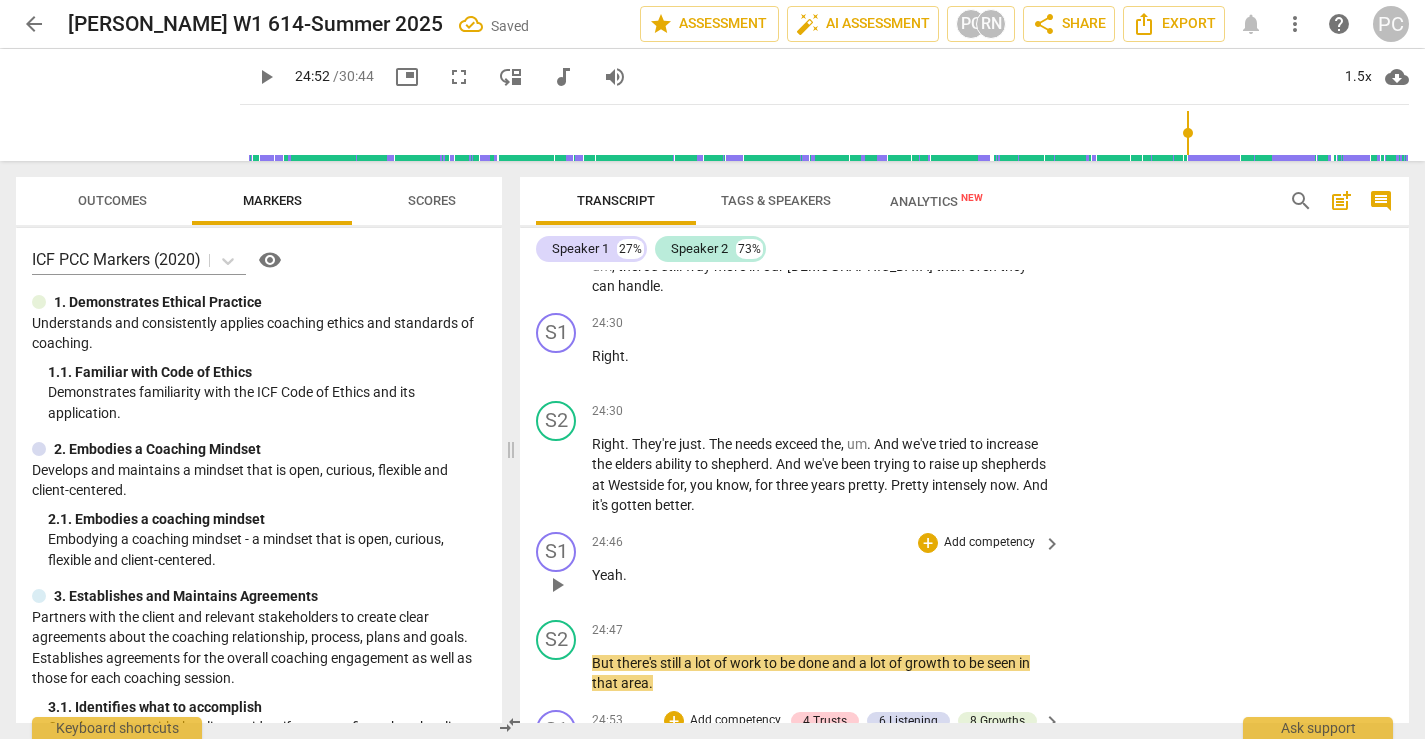 click on "play_arrow" at bounding box center [557, 585] 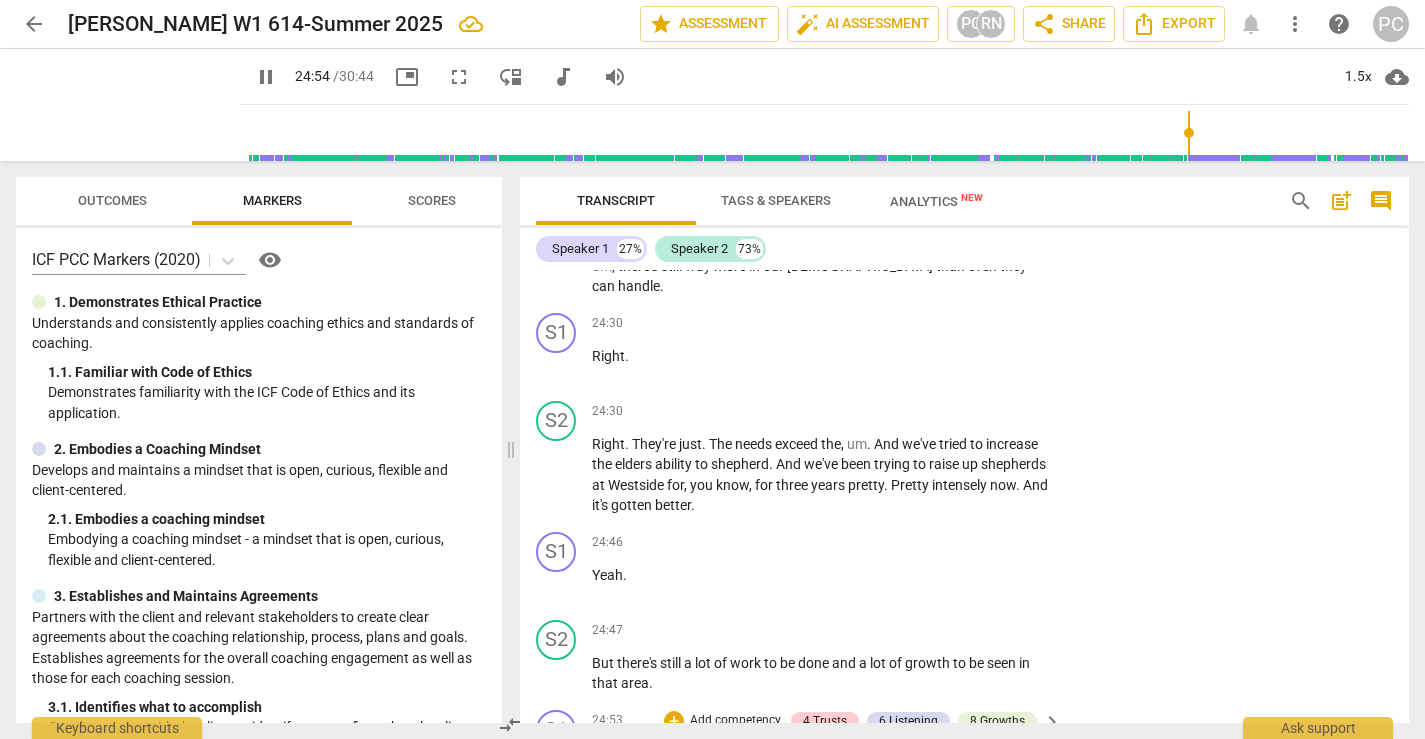 click on "a" at bounding box center (871, 835) 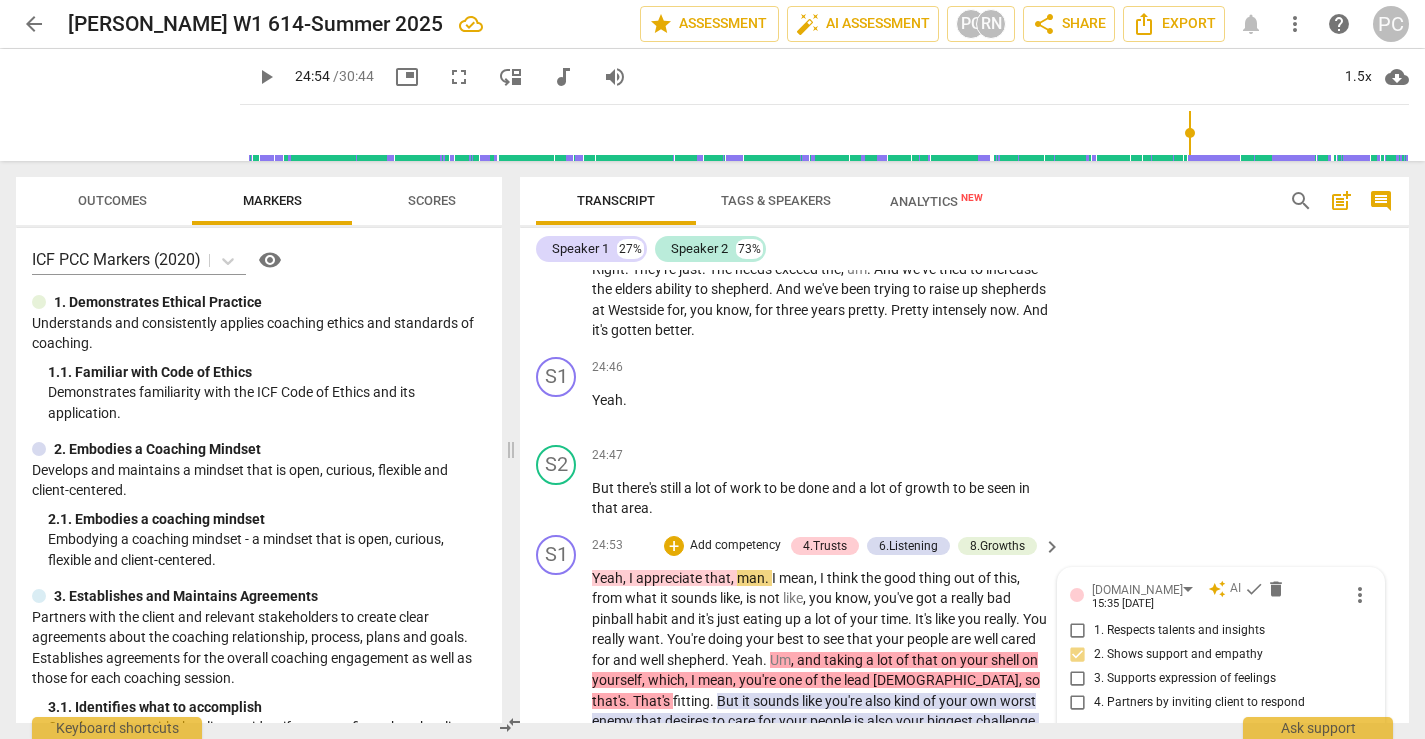 scroll, scrollTop: 14218, scrollLeft: 0, axis: vertical 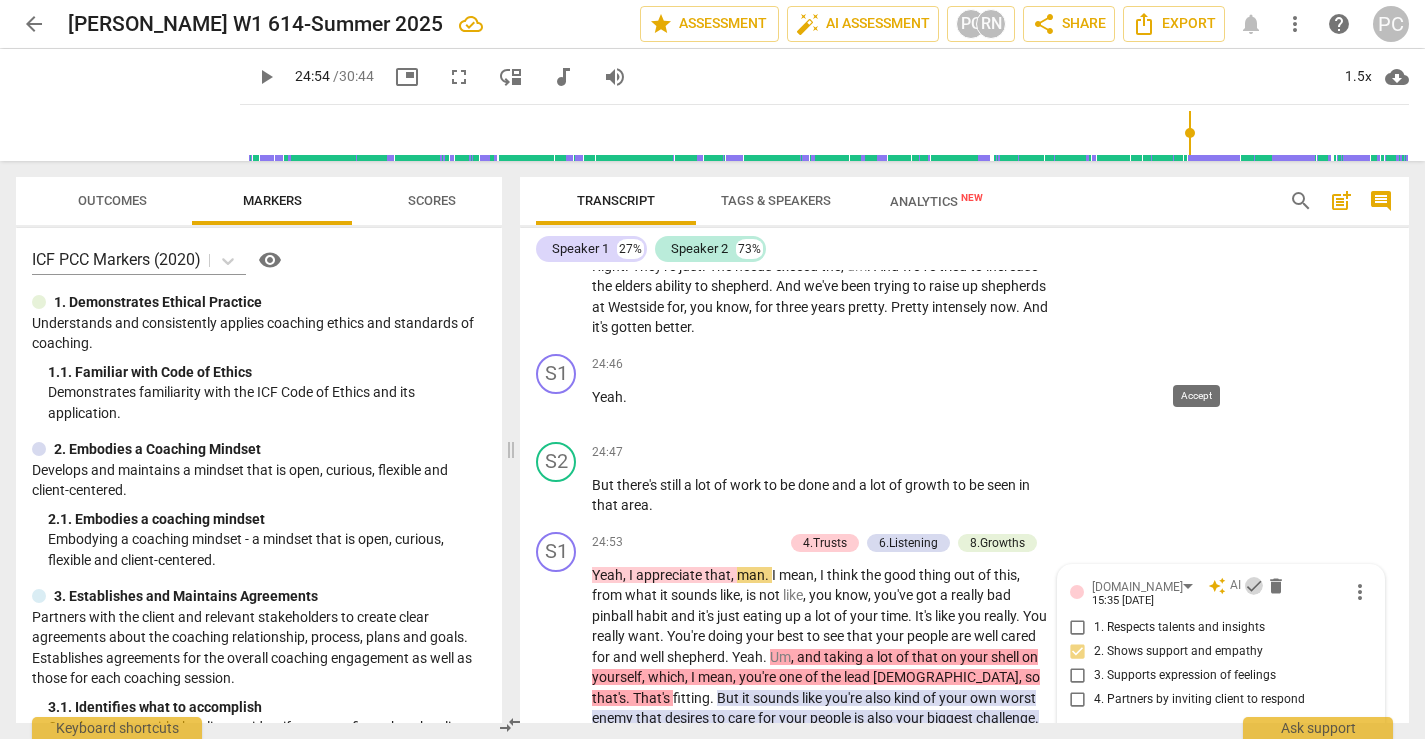 click on "check" at bounding box center [1254, 586] 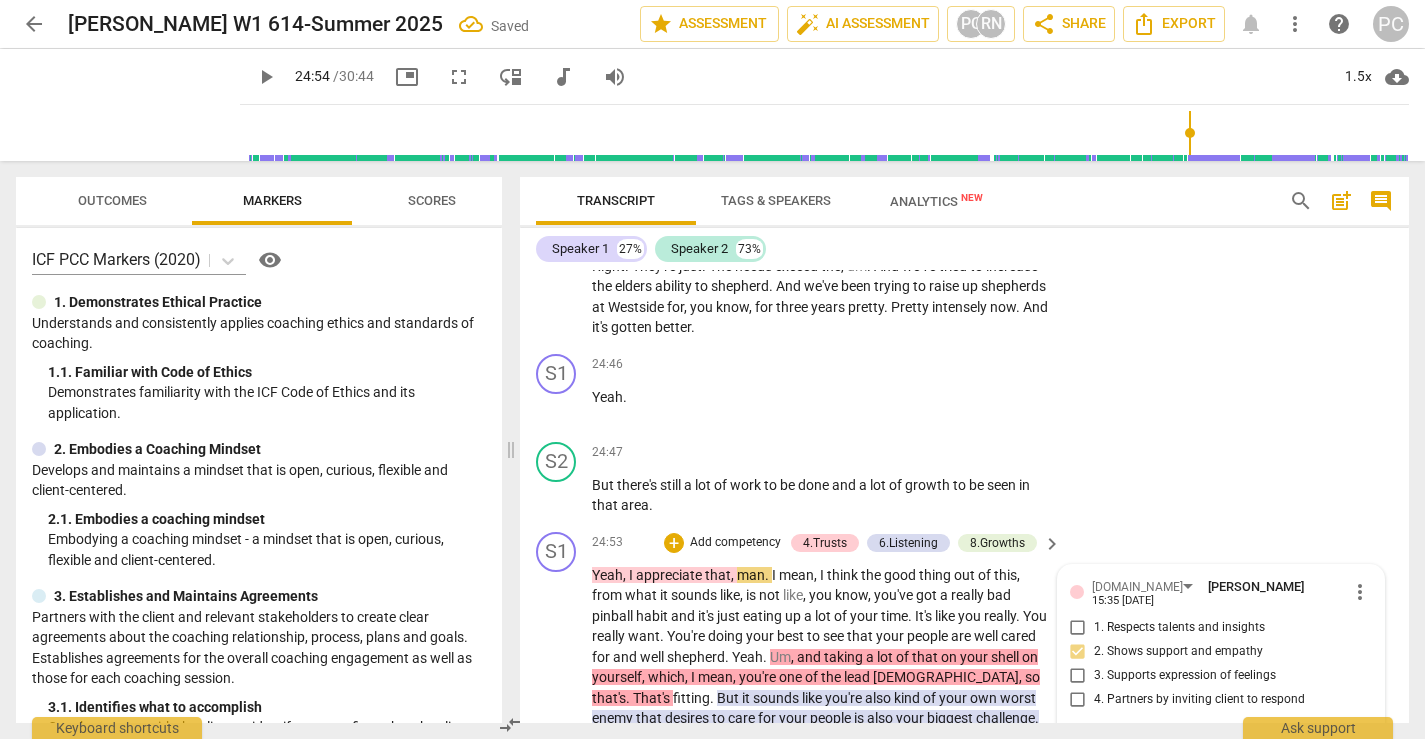 click on "play_arrow" at bounding box center [557, 739] 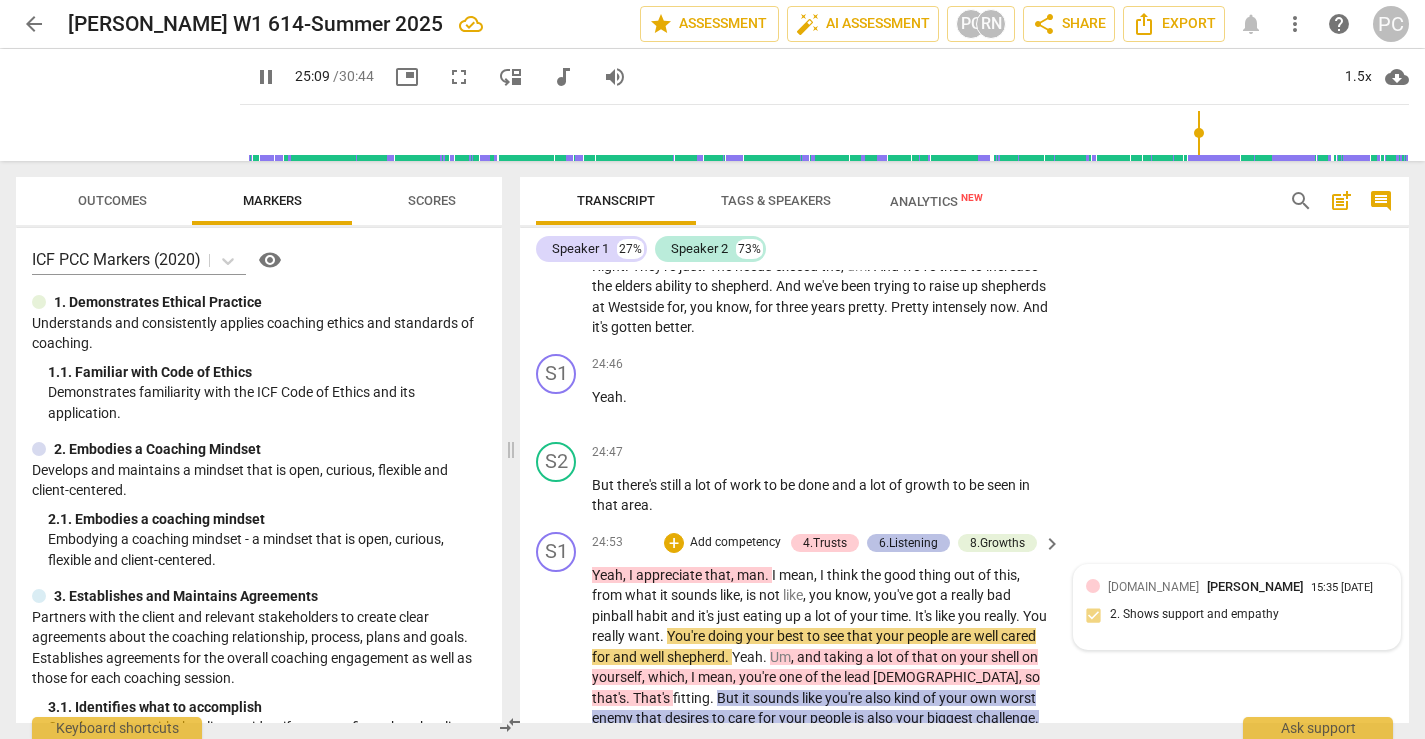 click on "6.Listening" at bounding box center [908, 543] 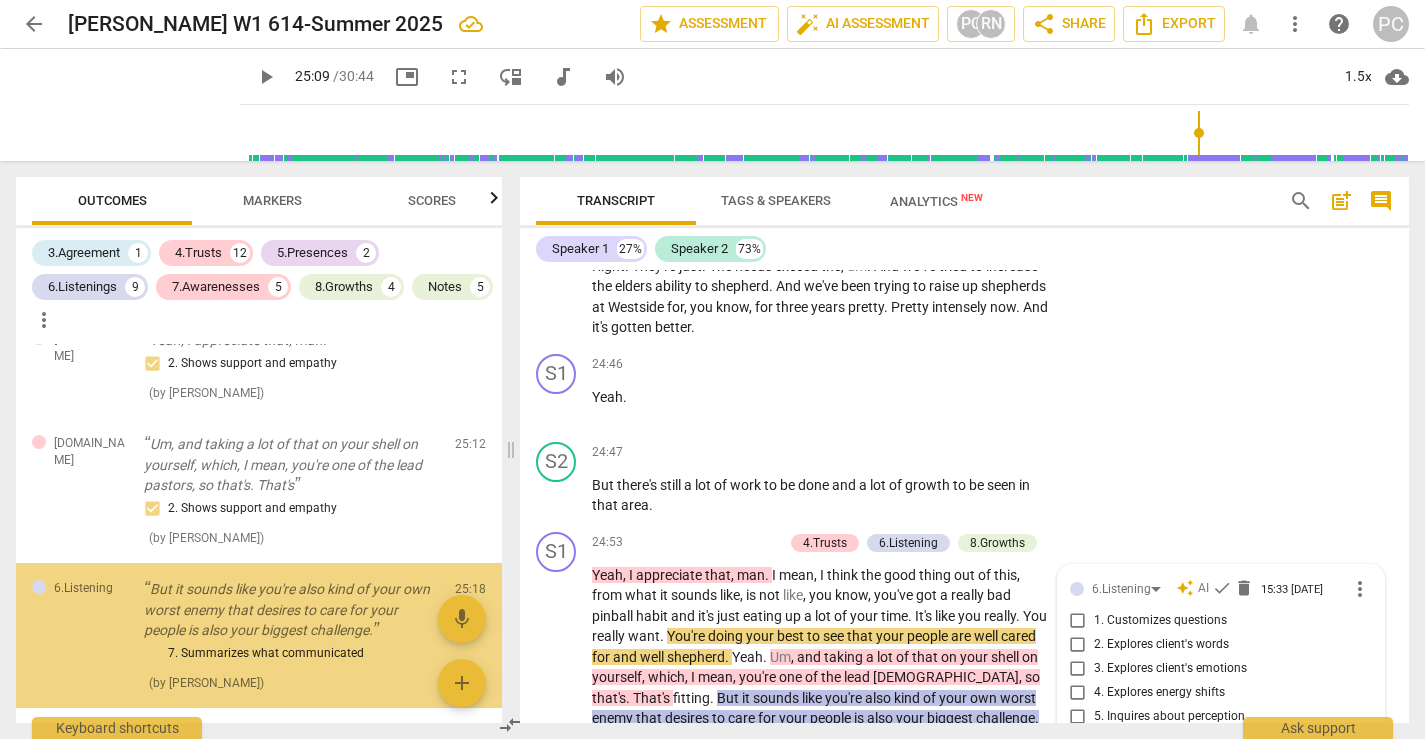 scroll, scrollTop: 4662, scrollLeft: 0, axis: vertical 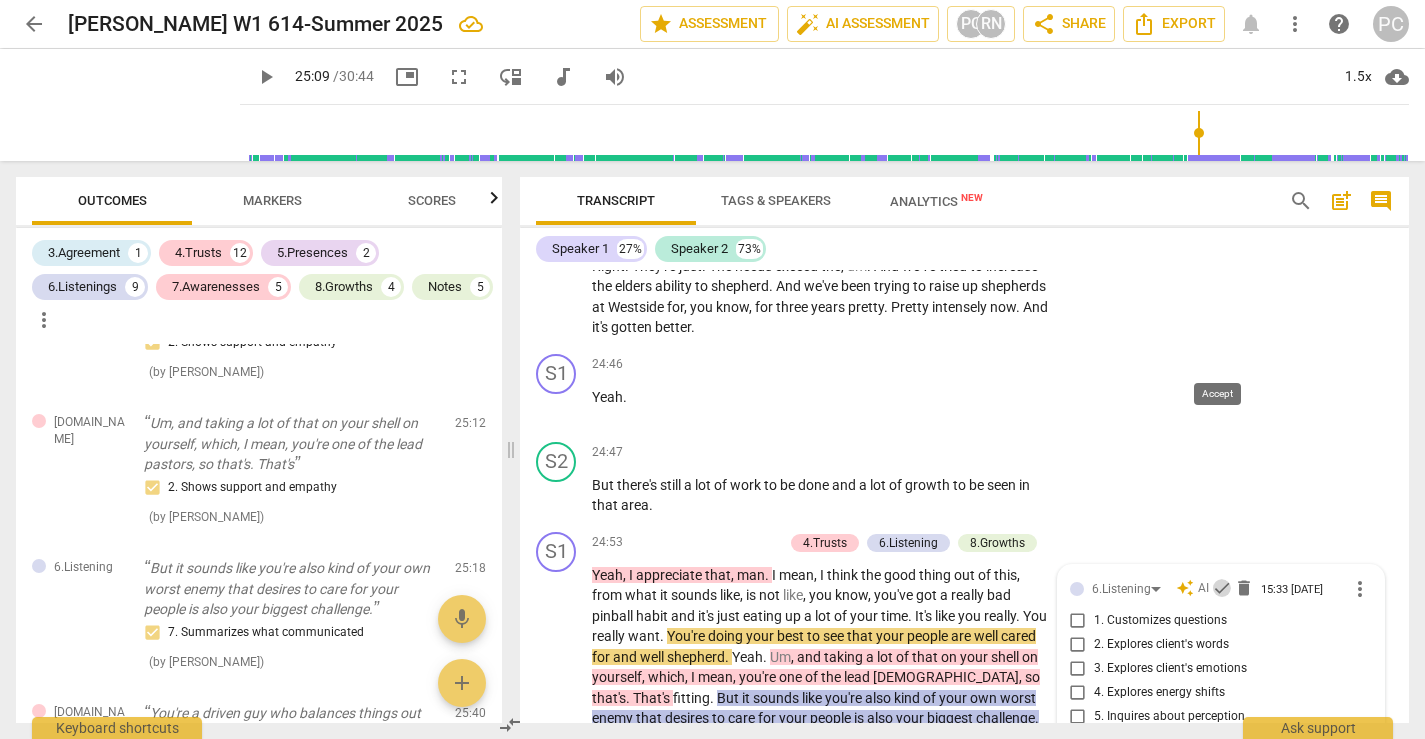 click on "check" at bounding box center [1222, 588] 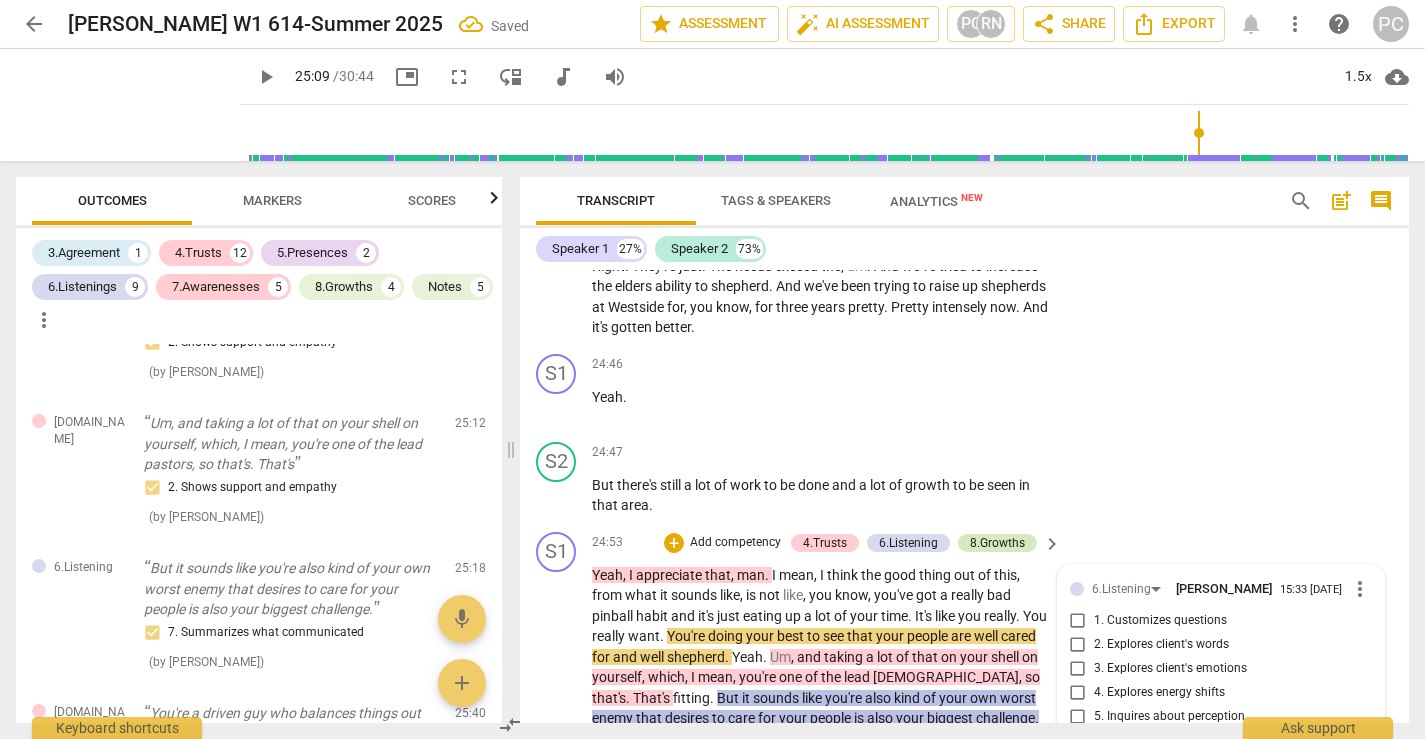 click on "8.Growths" at bounding box center [997, 543] 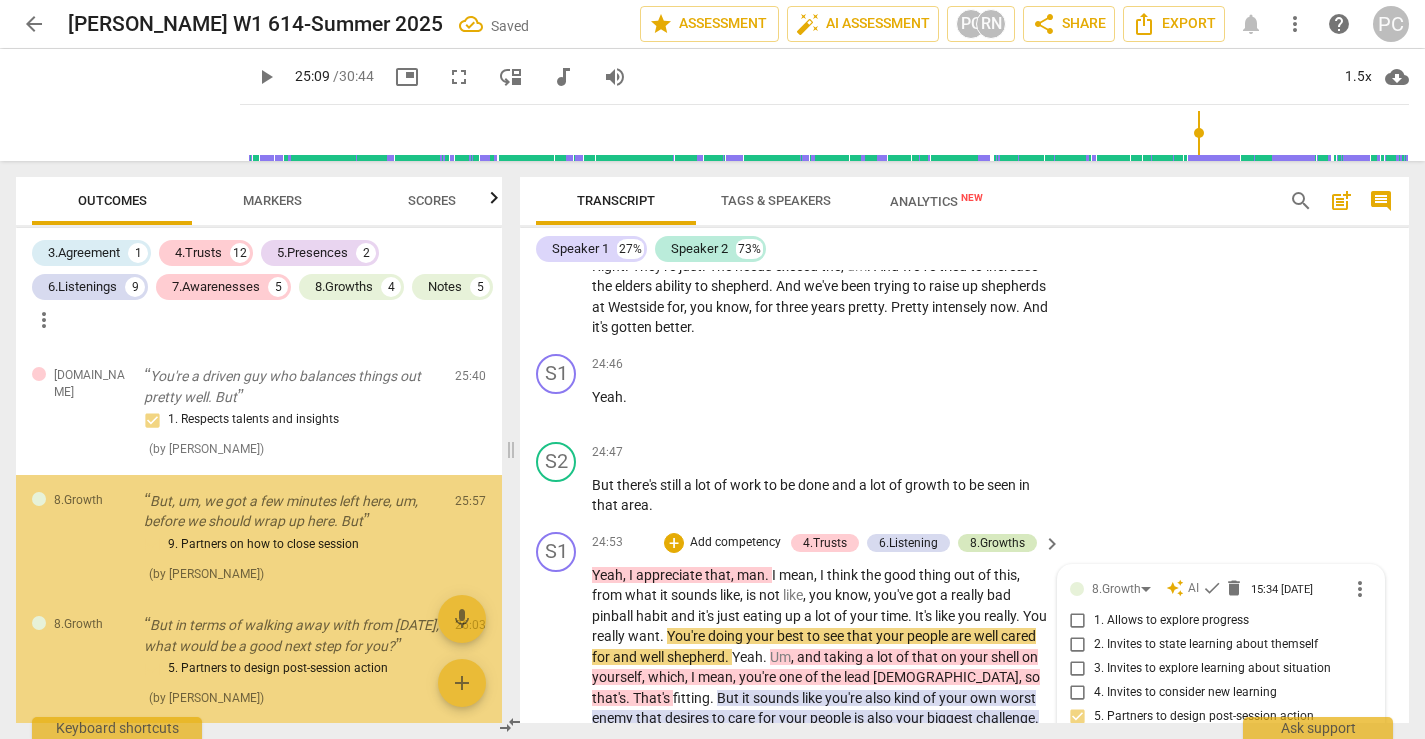 scroll, scrollTop: 5046, scrollLeft: 0, axis: vertical 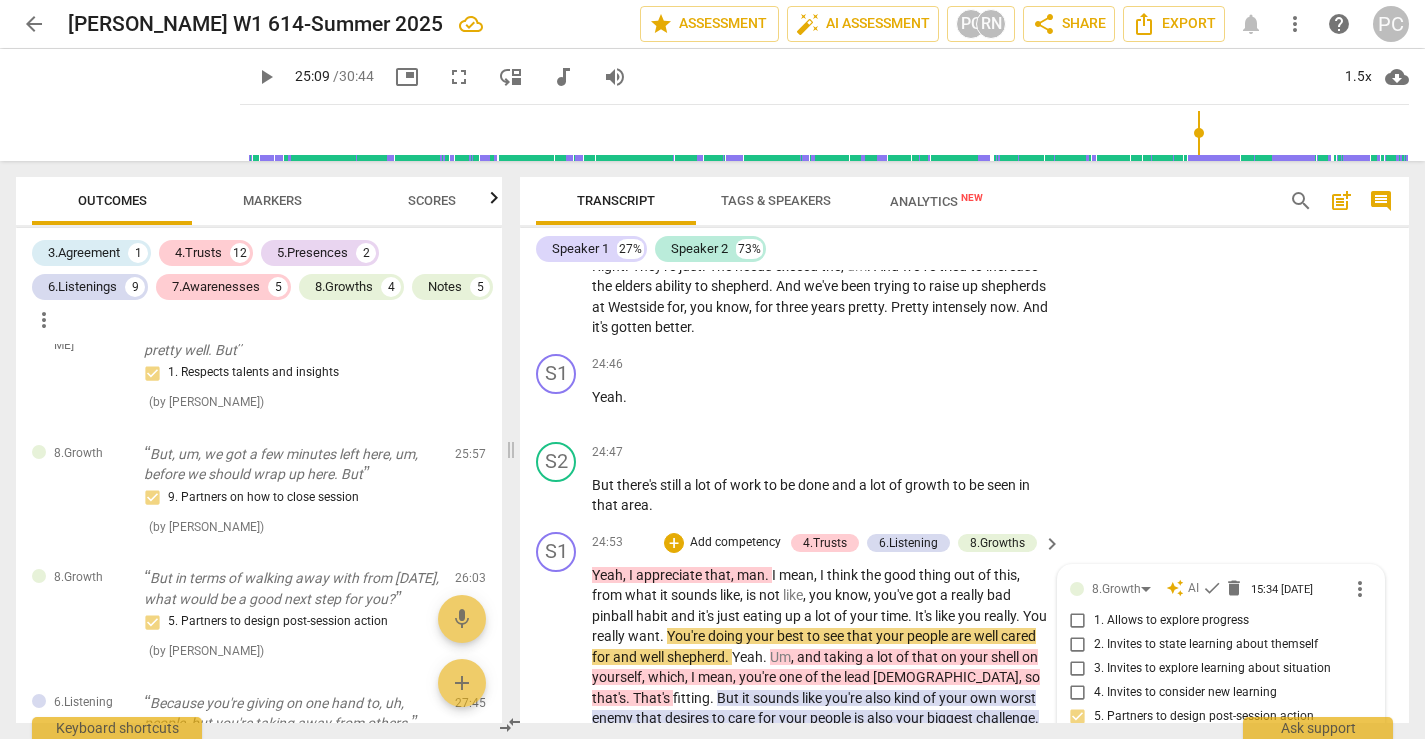 click on "play_arrow" at bounding box center [557, 739] 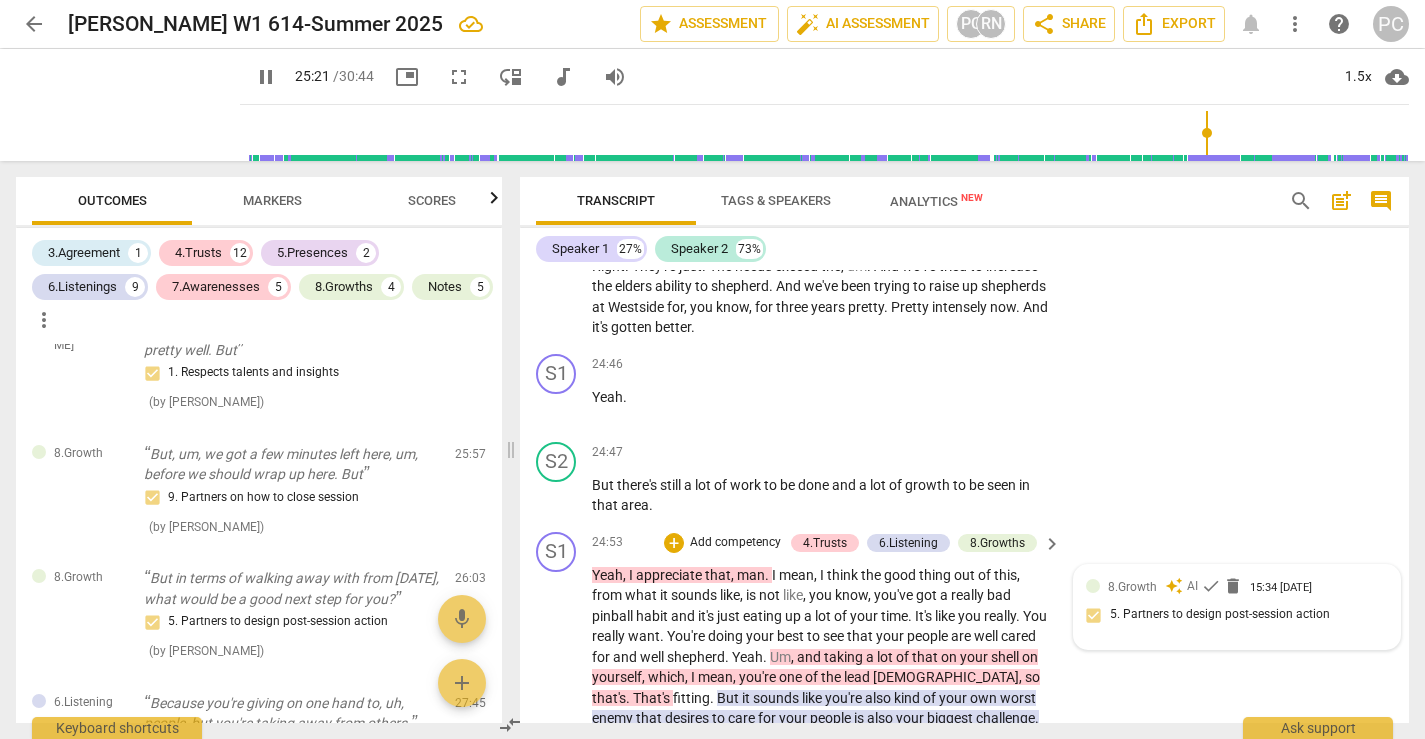 click on "also" at bounding box center [879, 698] 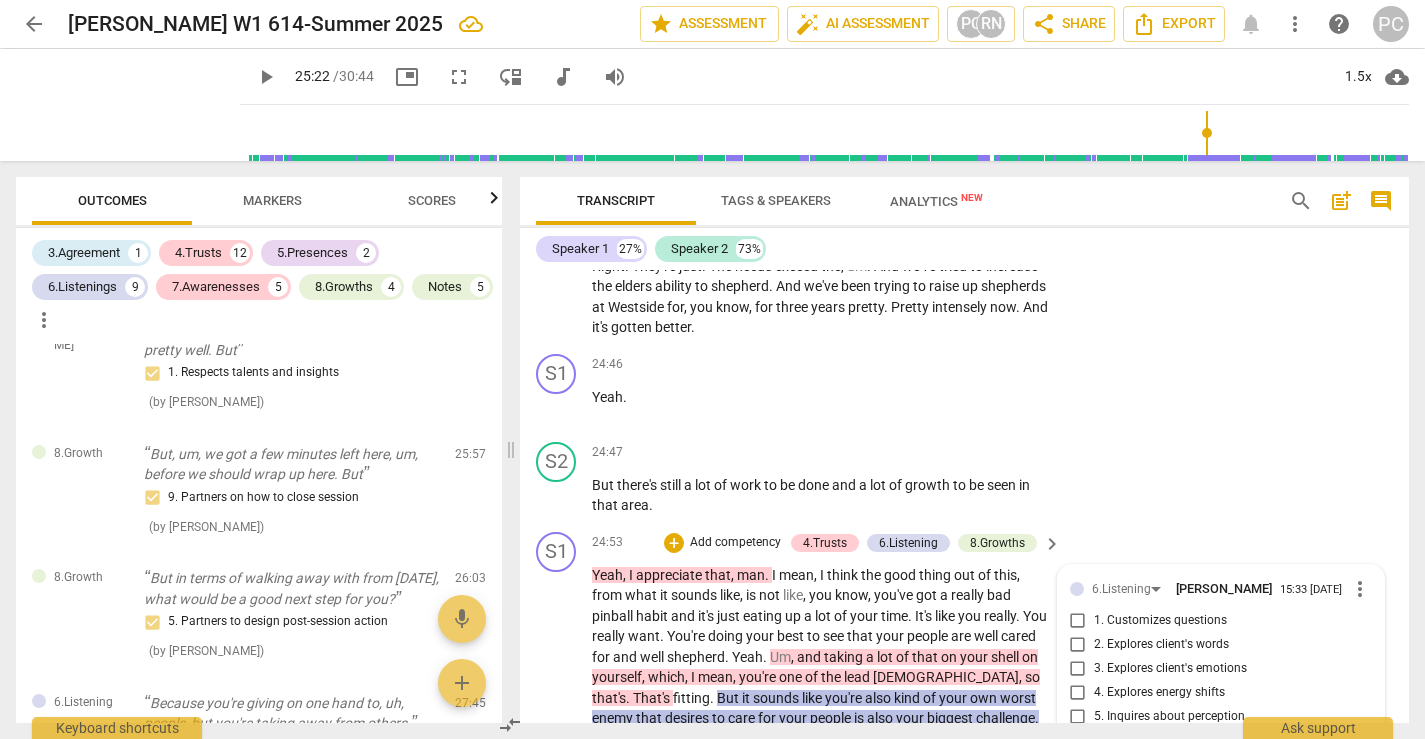 click on "taking" at bounding box center (845, 657) 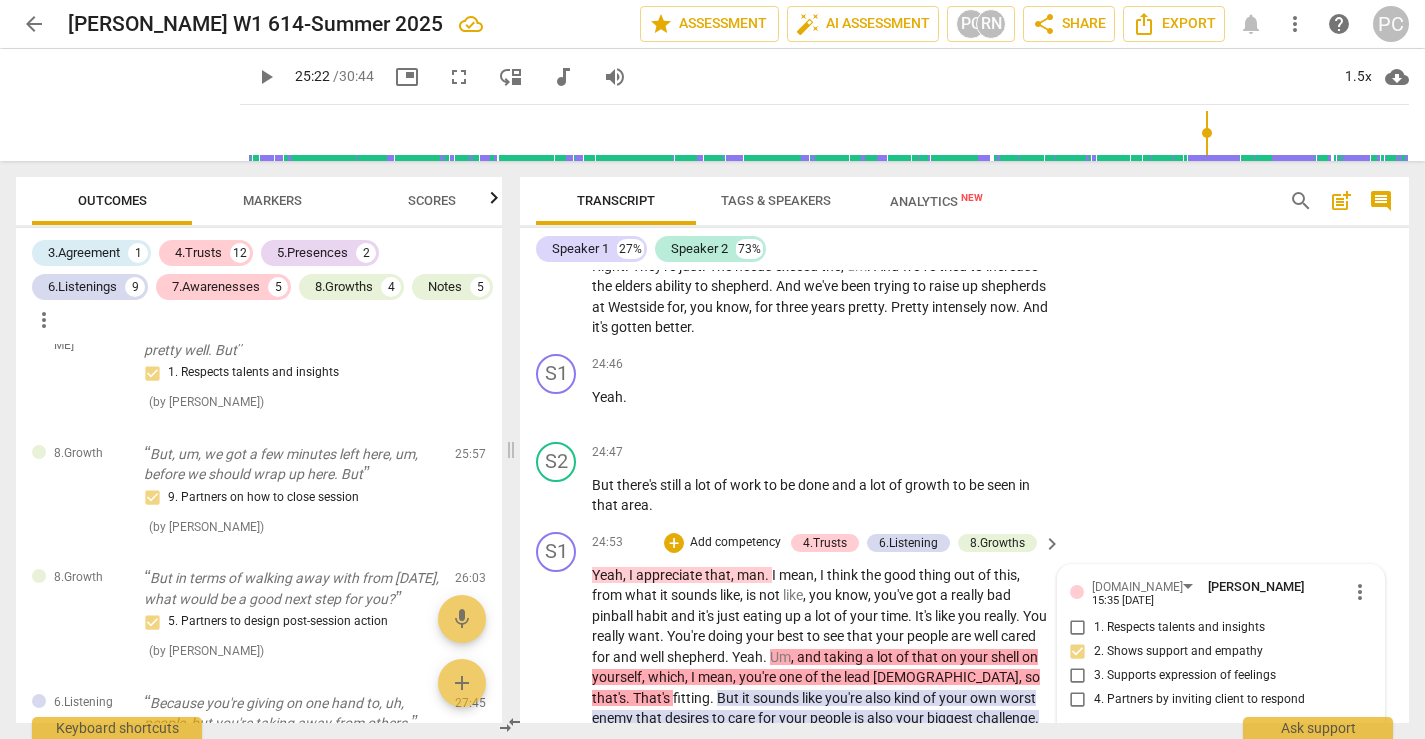 click on "that" at bounding box center [718, 575] 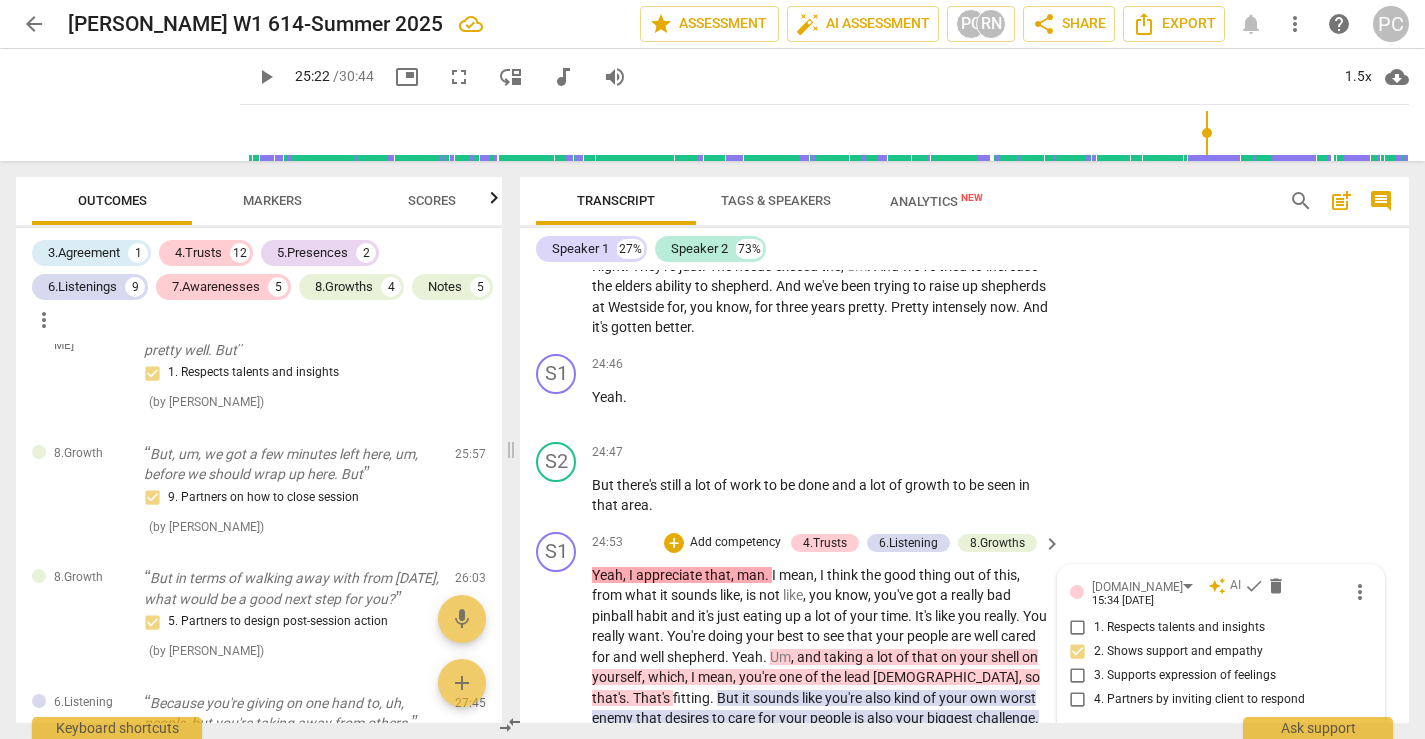 click on "play_arrow" at bounding box center (557, 739) 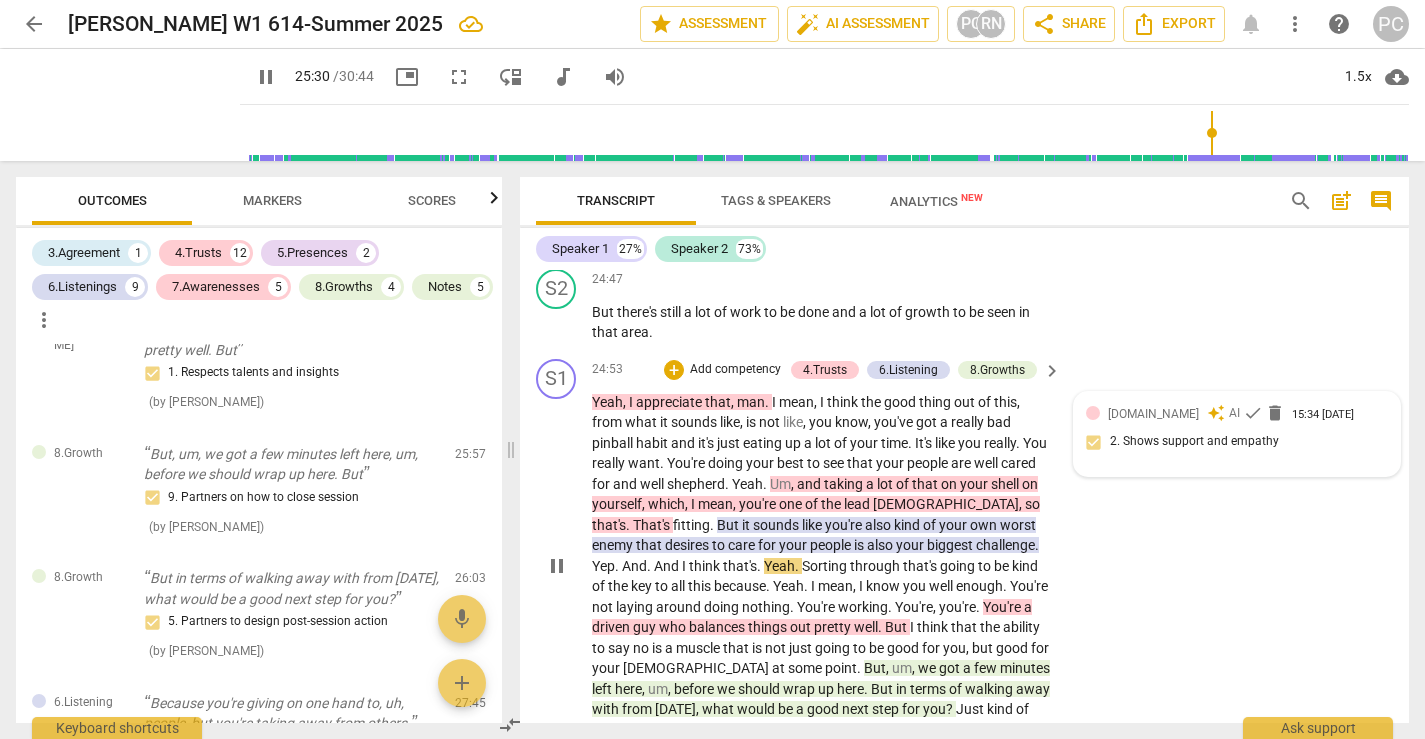 scroll, scrollTop: 14392, scrollLeft: 0, axis: vertical 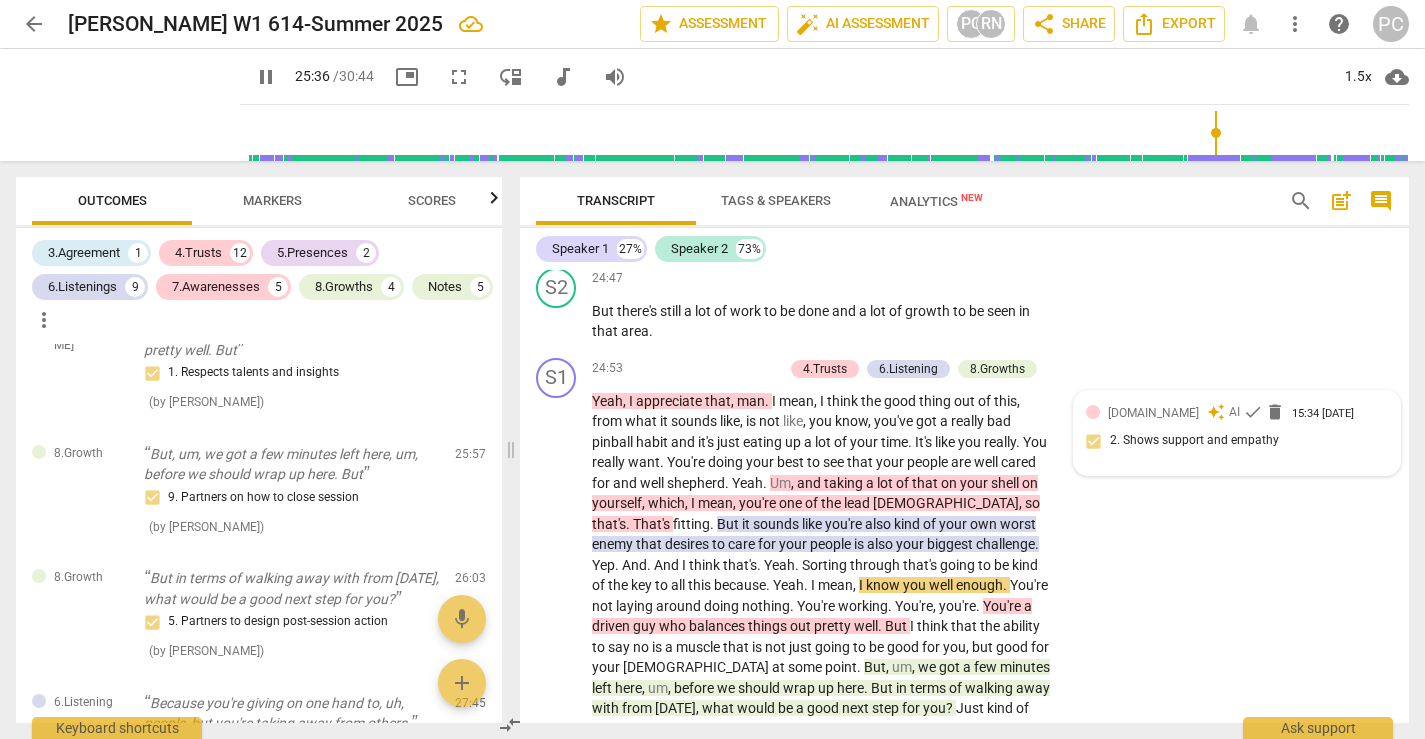 click on "You're" at bounding box center [1003, 606] 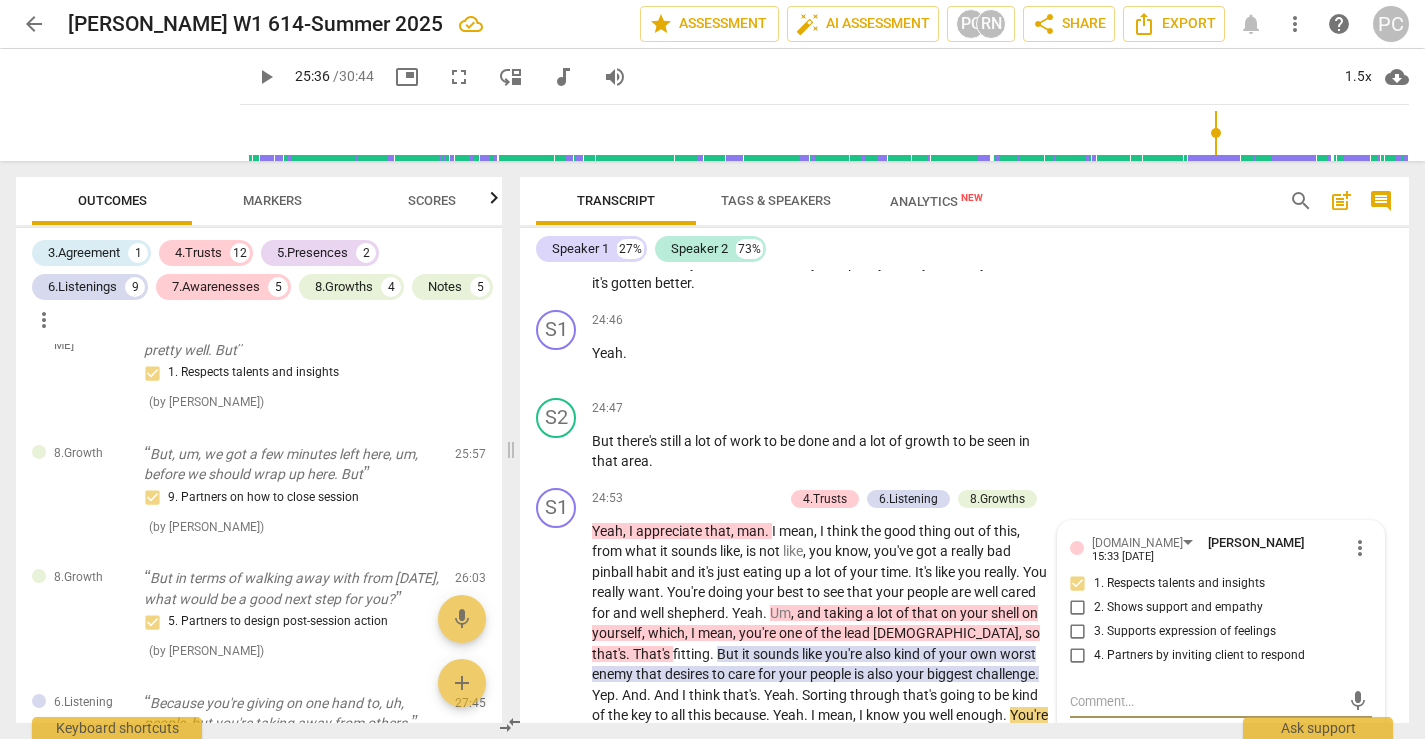 scroll, scrollTop: 14219, scrollLeft: 0, axis: vertical 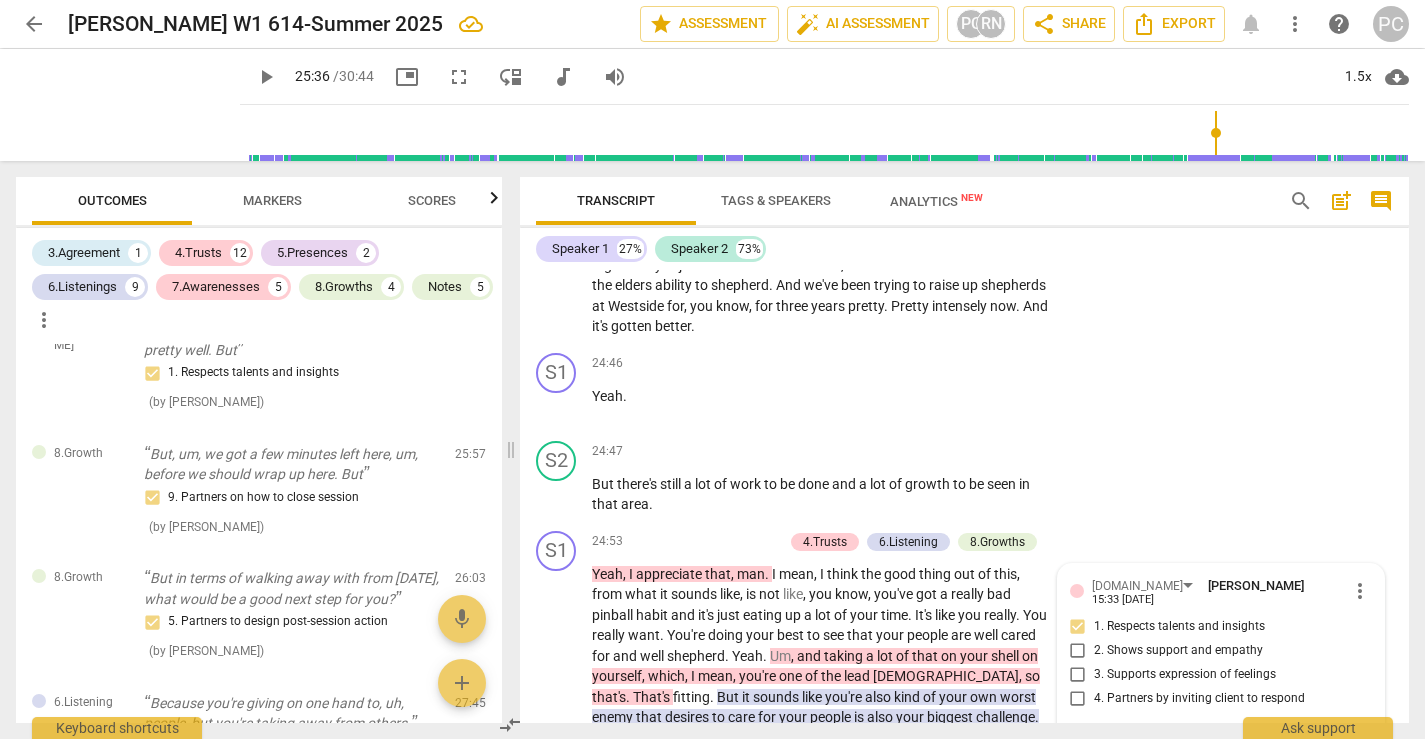 click on "play_arrow" at bounding box center (557, 738) 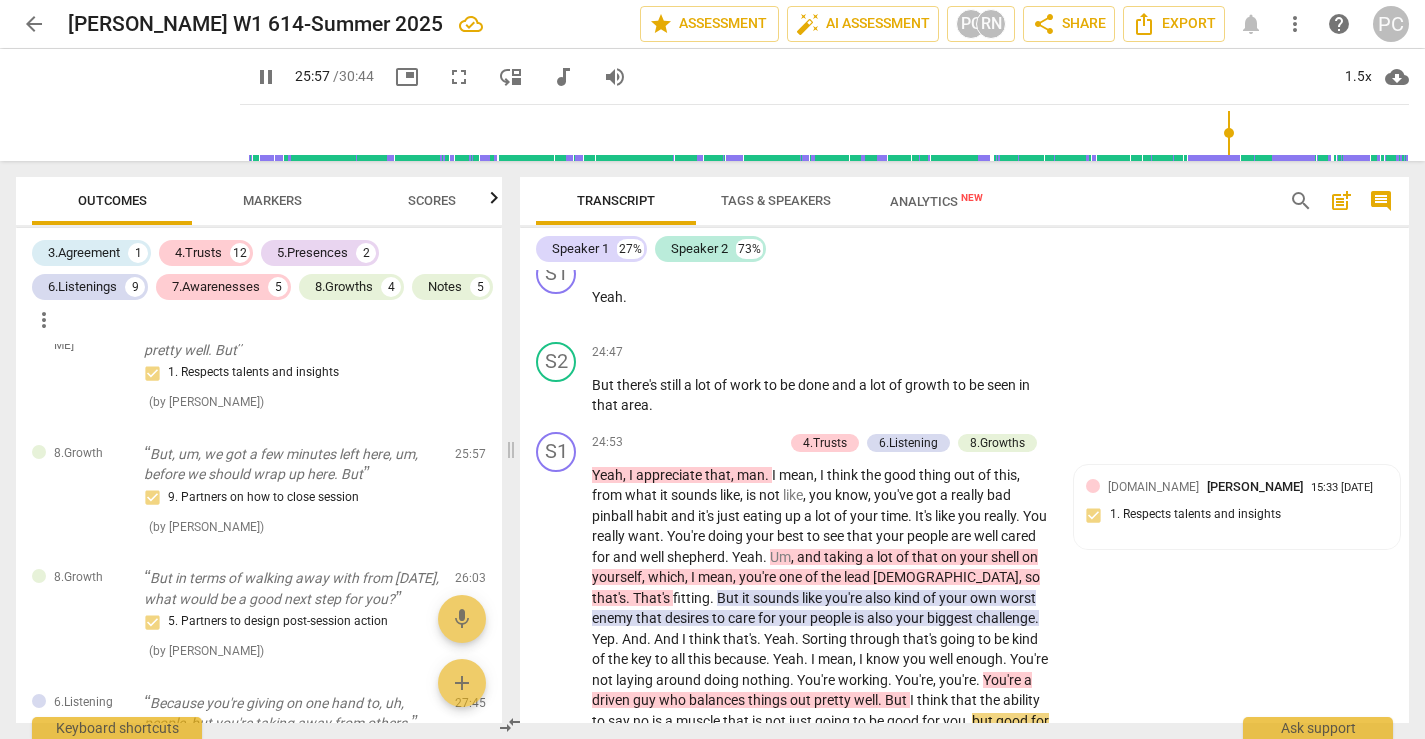 scroll, scrollTop: 14349, scrollLeft: 0, axis: vertical 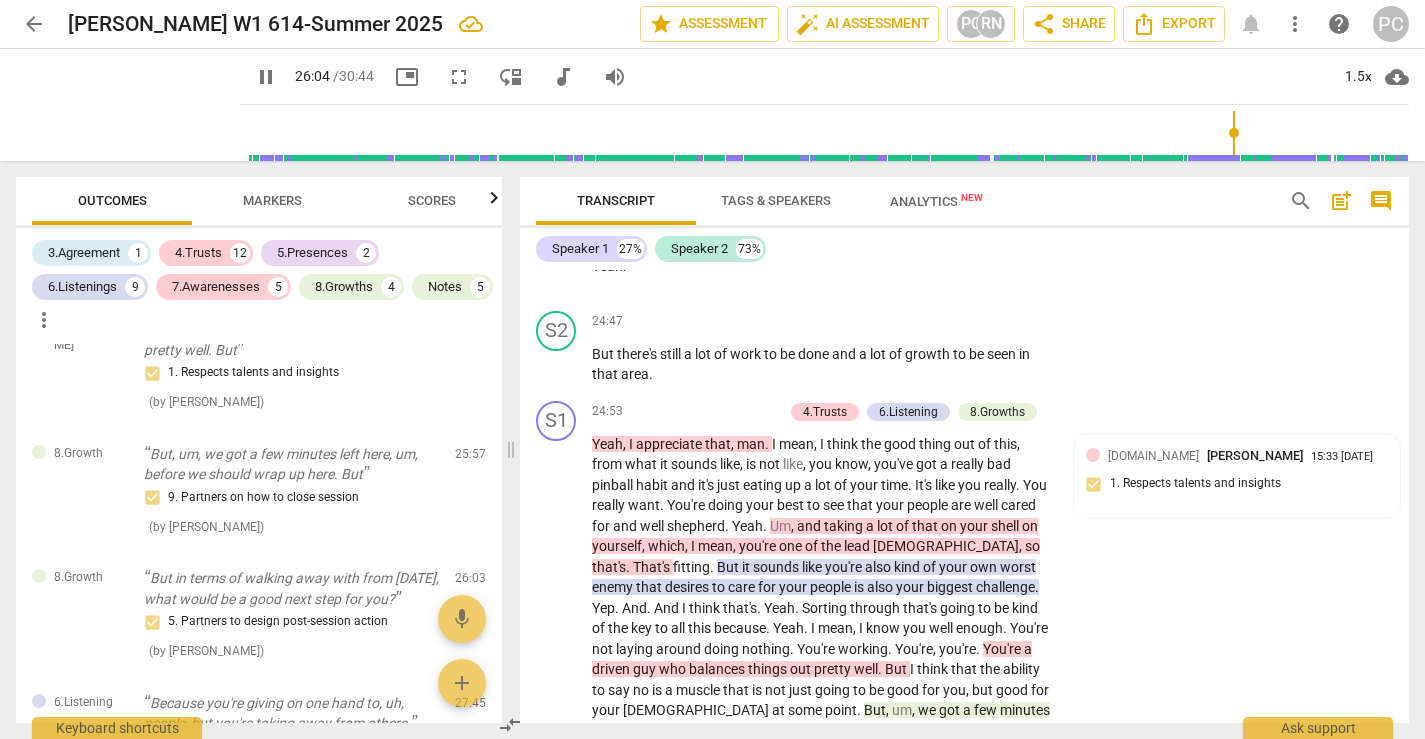 click on "got" at bounding box center (951, 710) 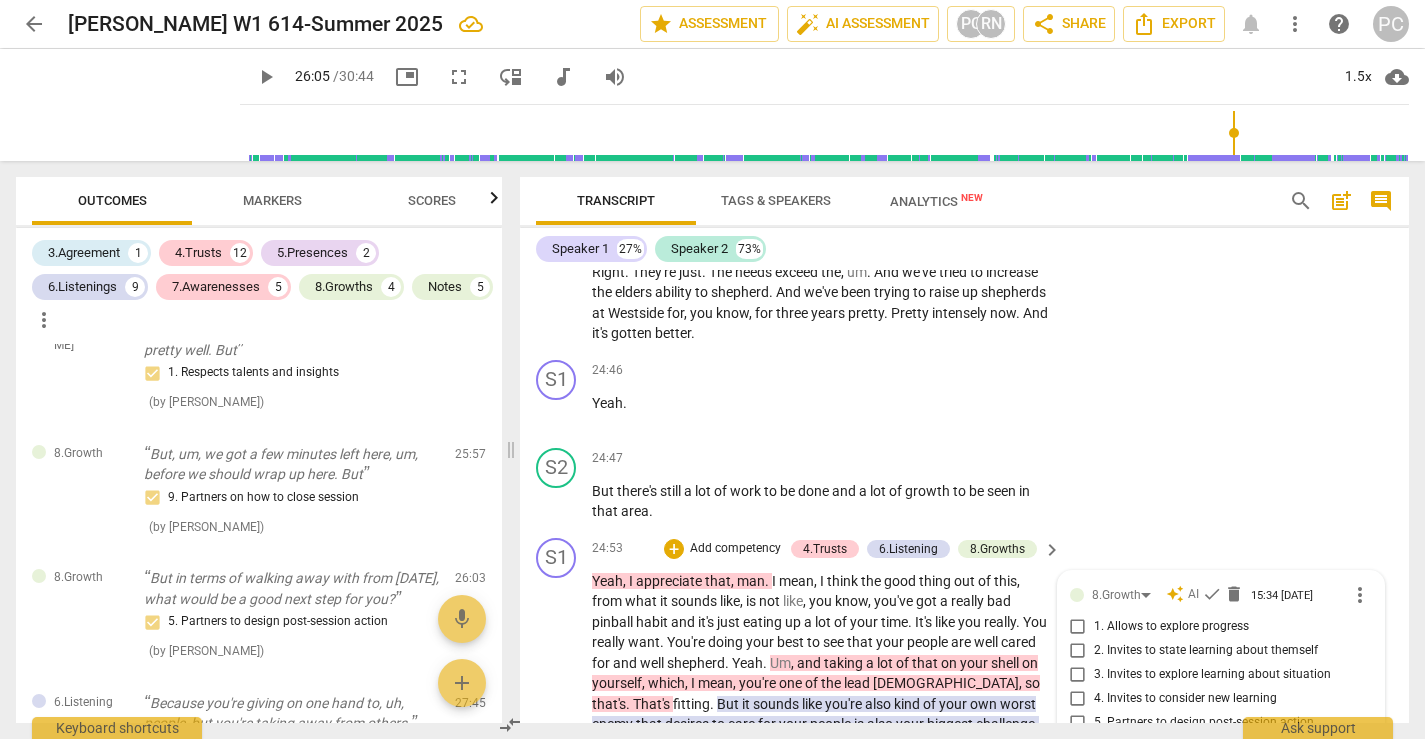 scroll, scrollTop: 14209, scrollLeft: 0, axis: vertical 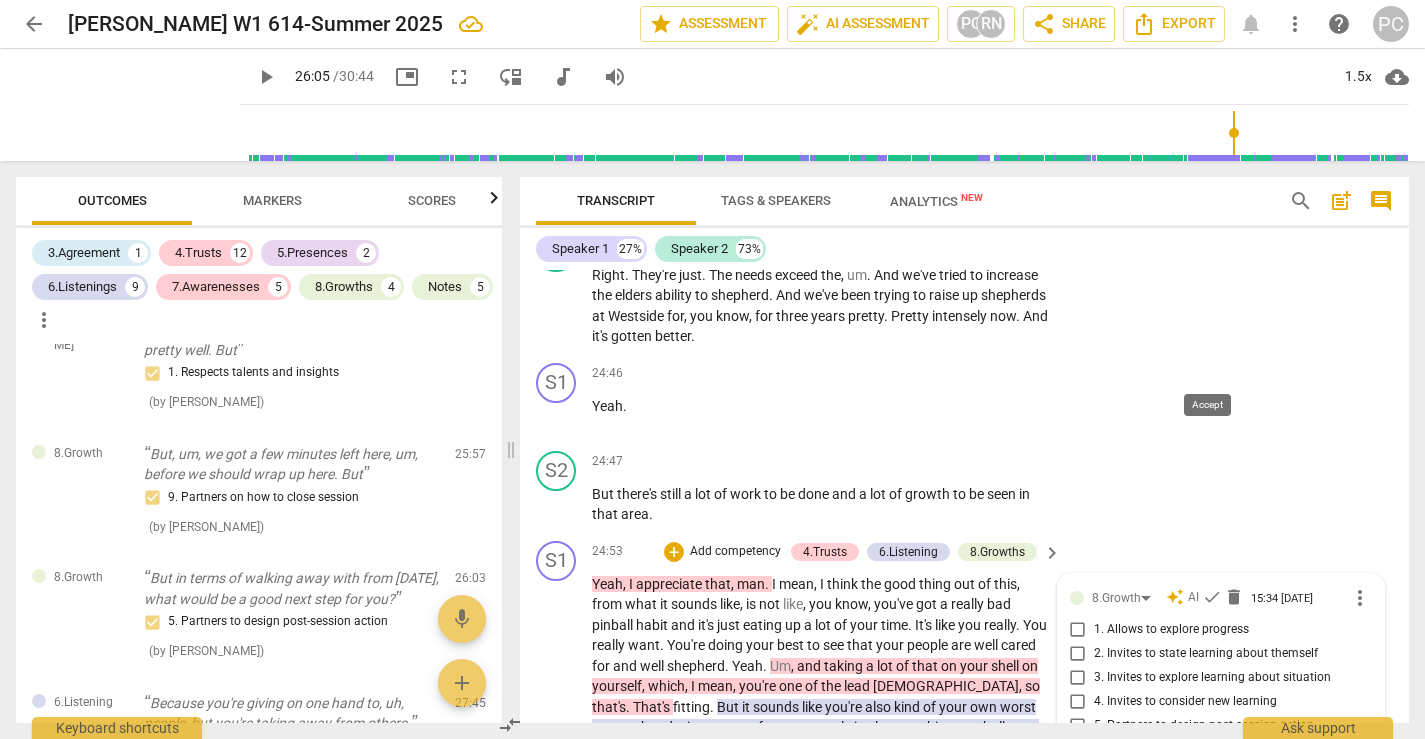 click on "check" at bounding box center (1212, 597) 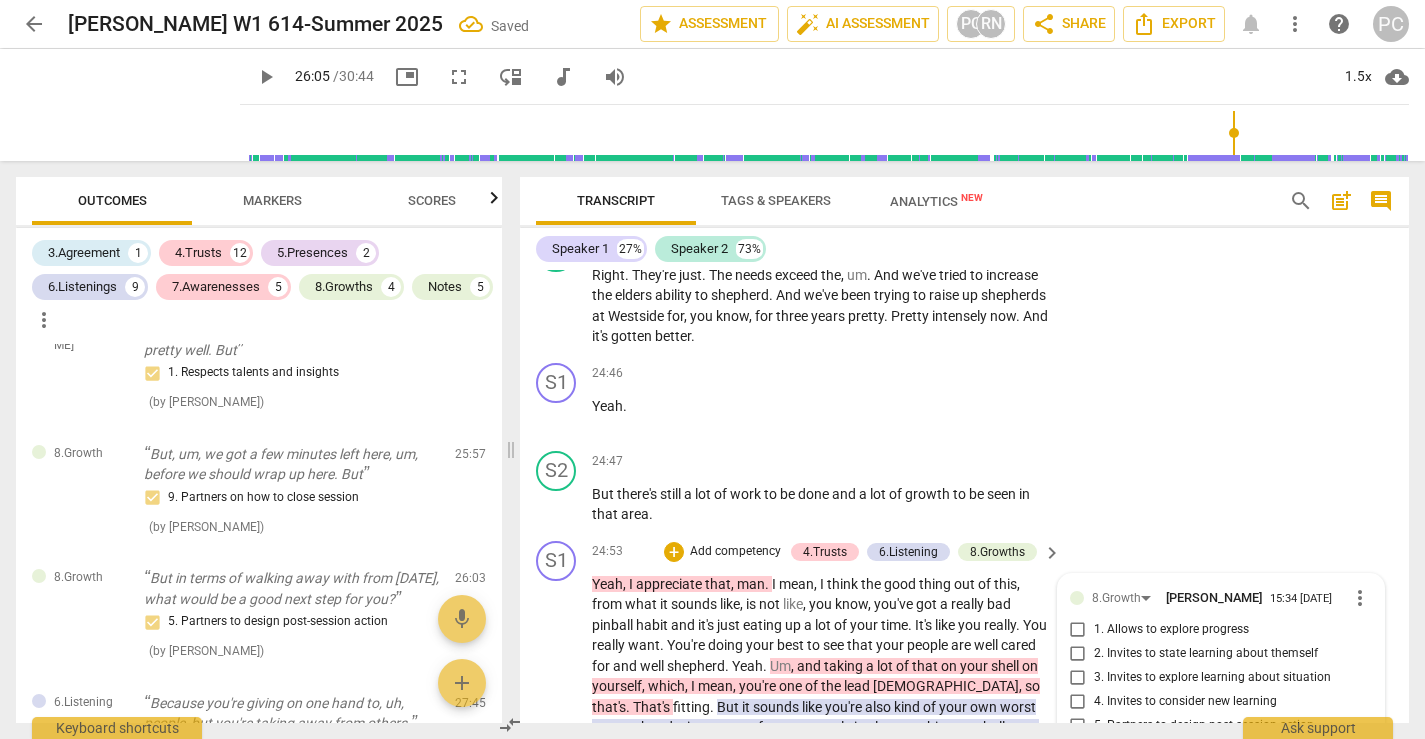 click on "a" at bounding box center (801, 891) 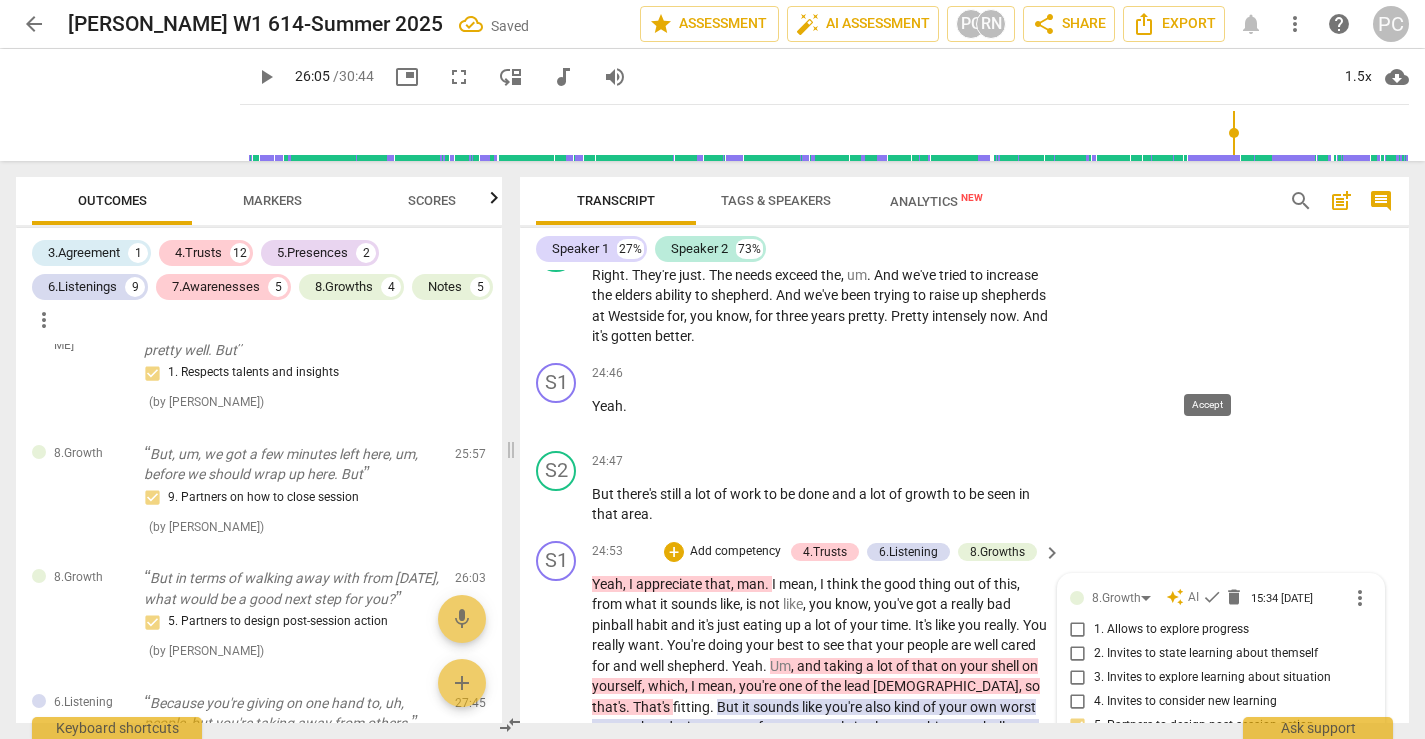 click on "check" at bounding box center (1212, 597) 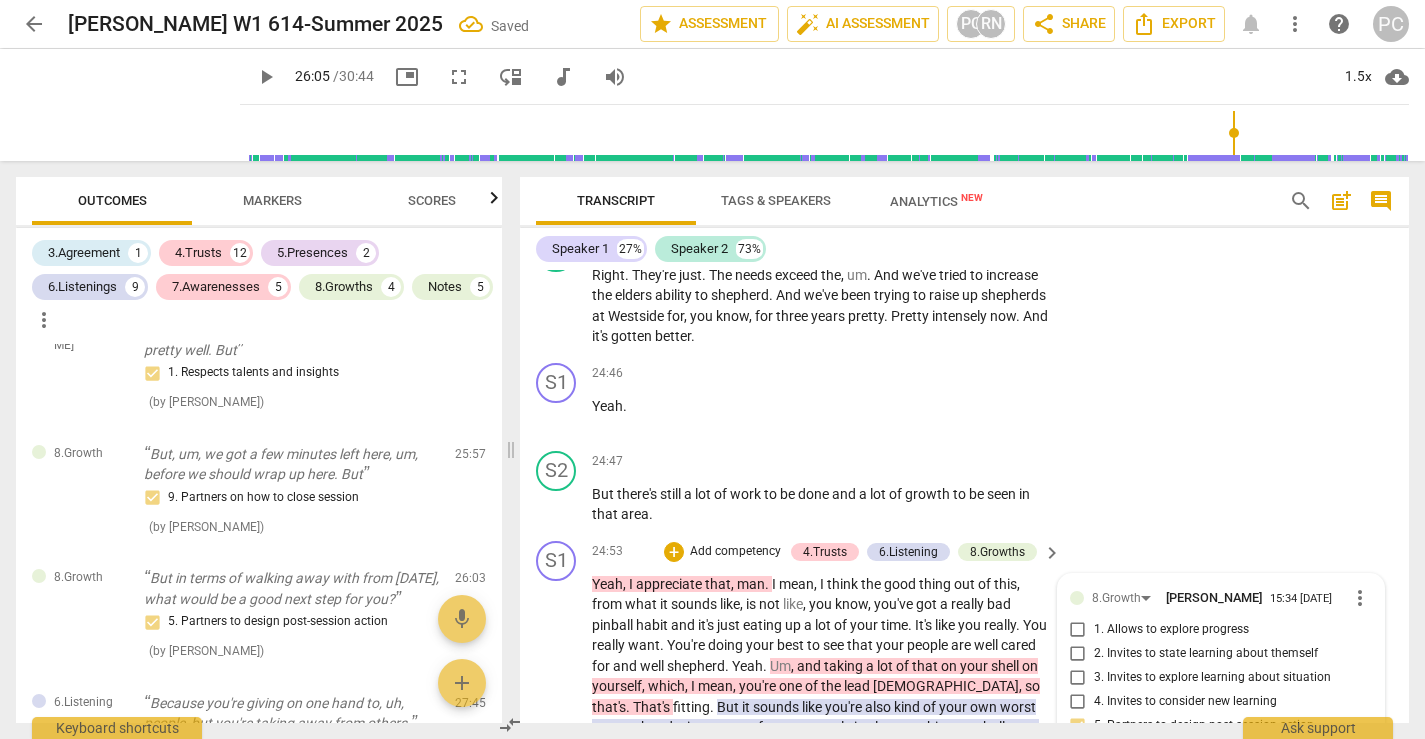 click on "play_arrow" at bounding box center (557, 748) 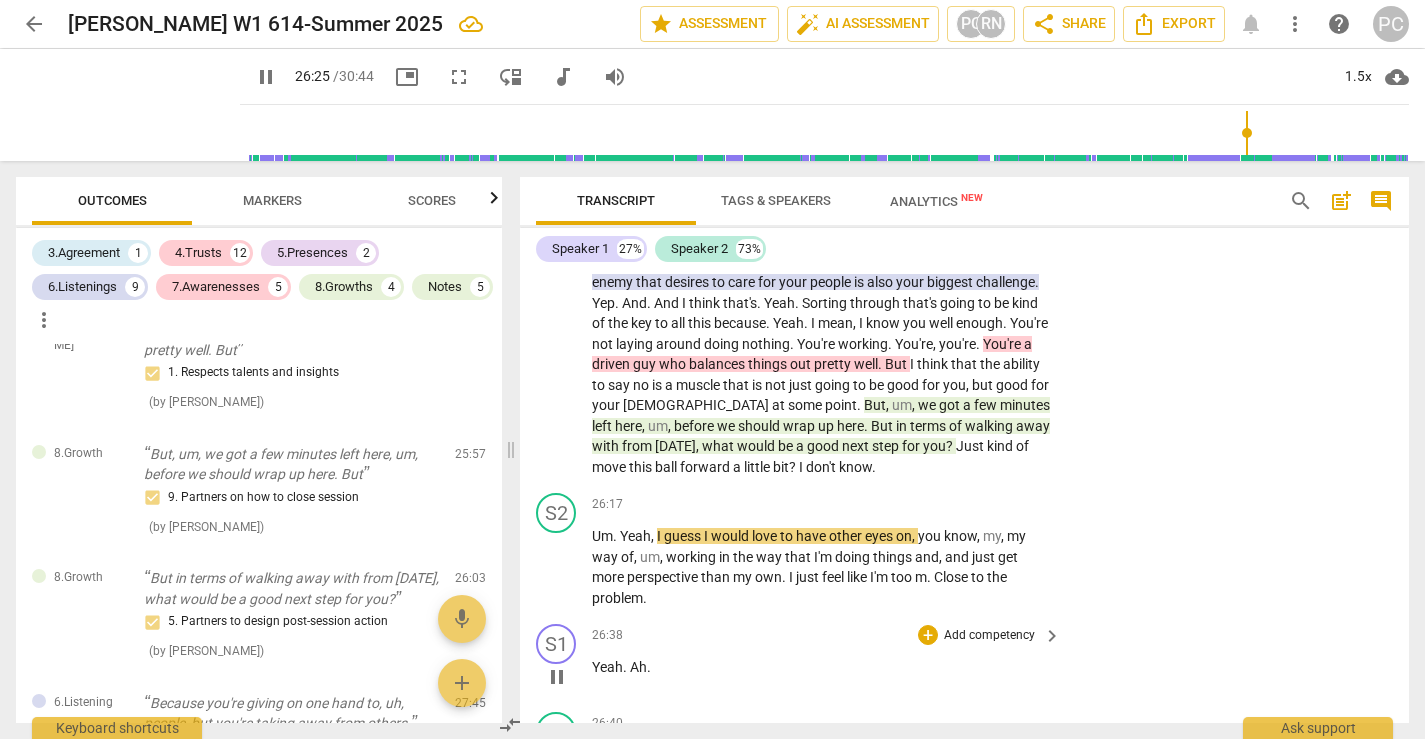 scroll, scrollTop: 14676, scrollLeft: 0, axis: vertical 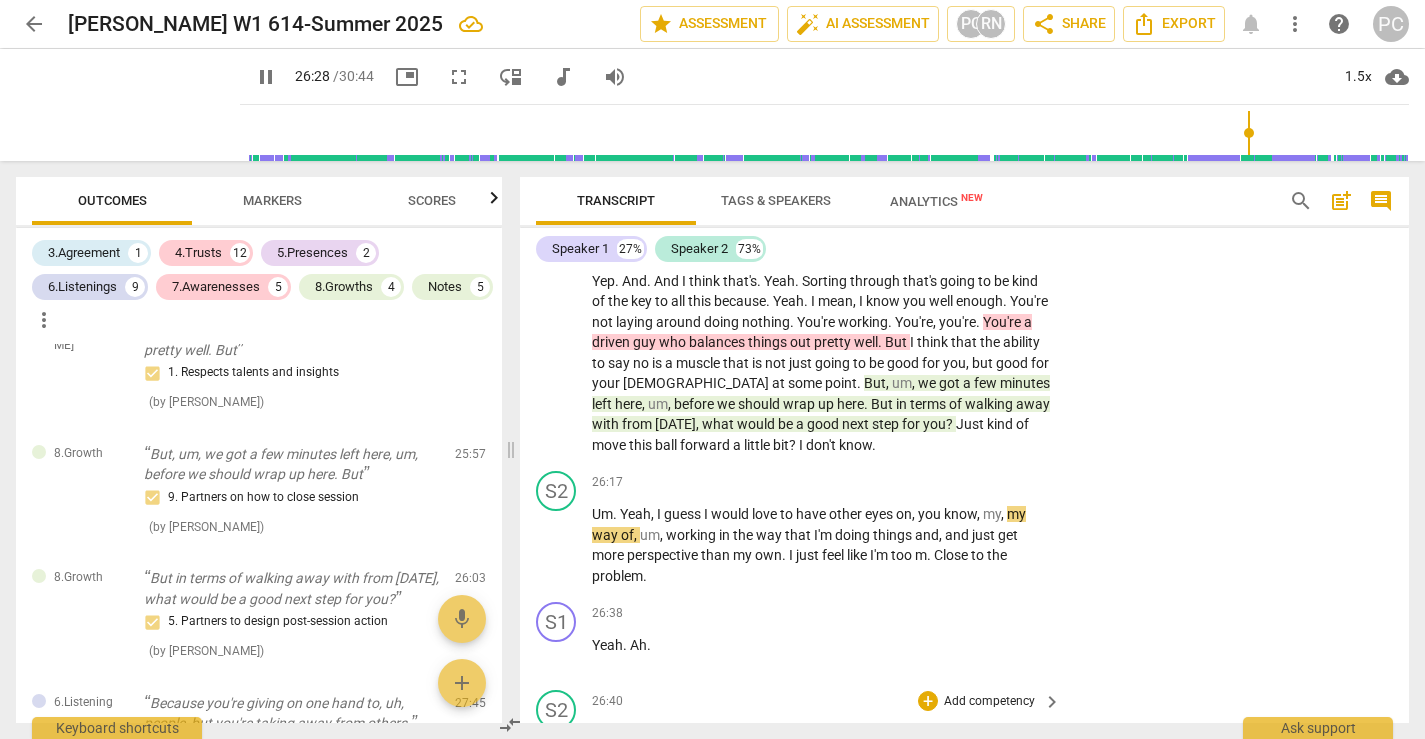 click on "pause" at bounding box center (557, 795) 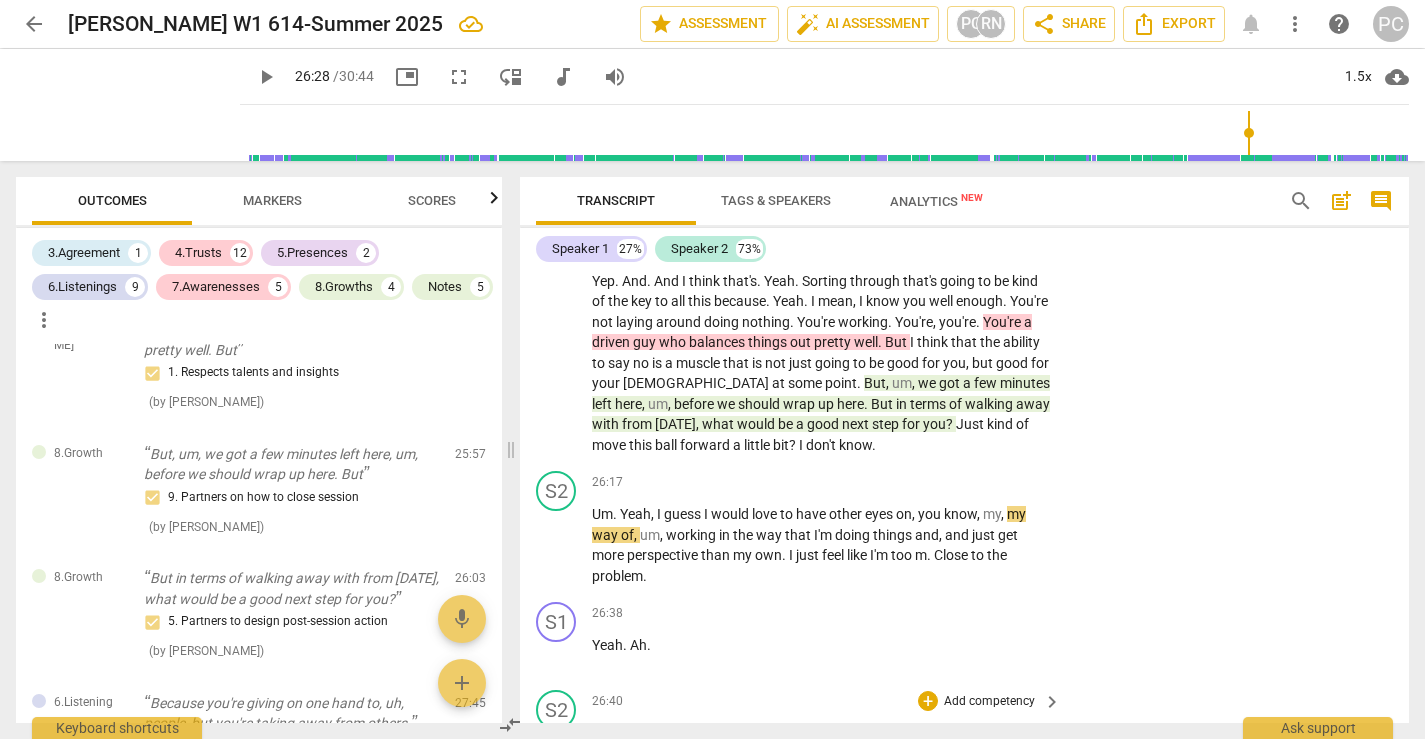 click on "play_arrow" at bounding box center (557, 795) 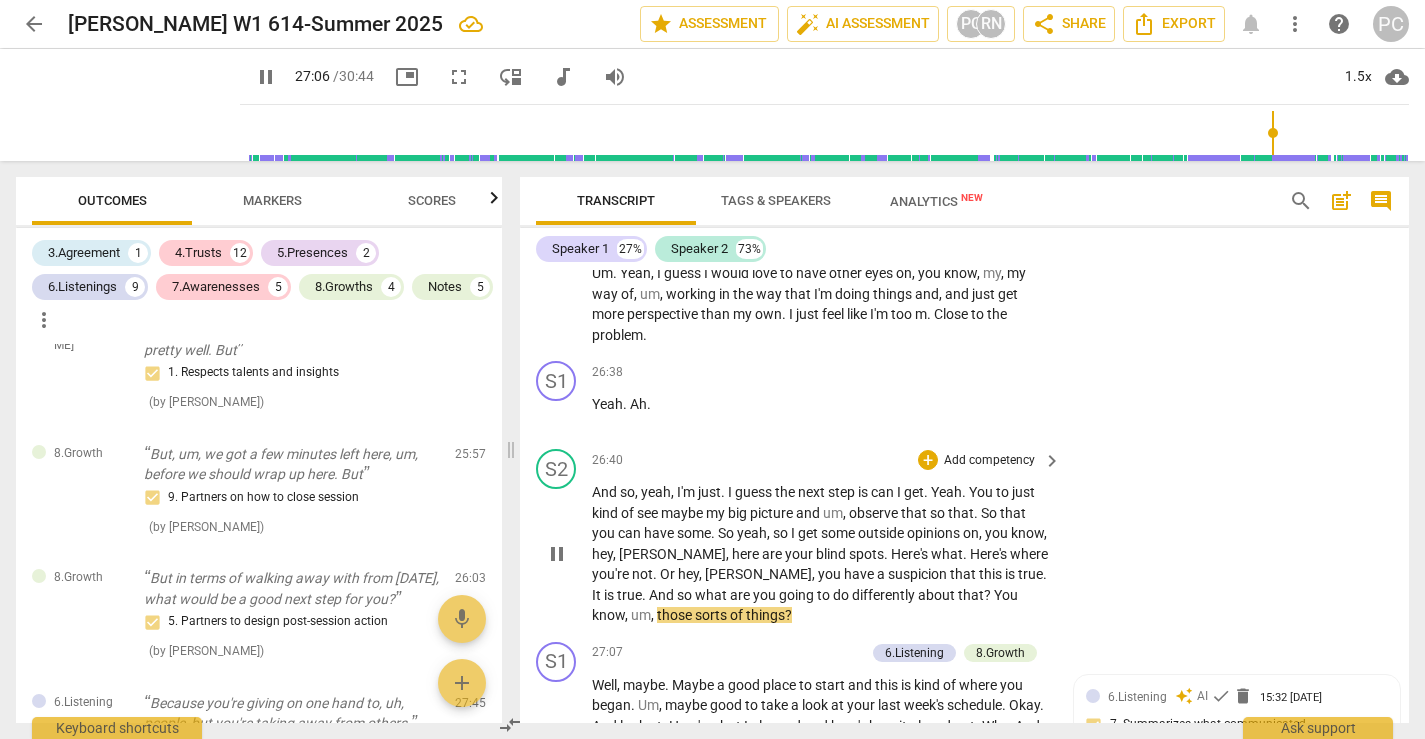 scroll, scrollTop: 14918, scrollLeft: 0, axis: vertical 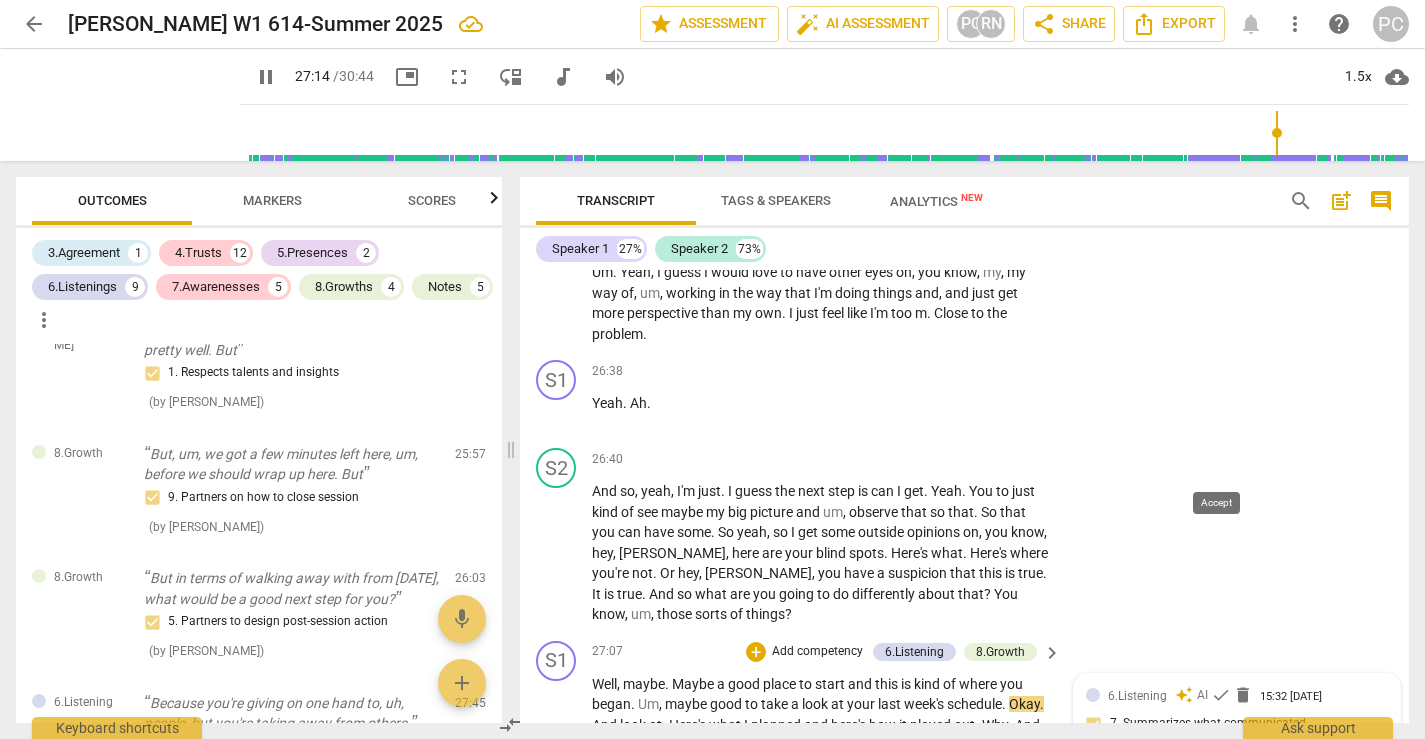 click on "check" at bounding box center [1221, 695] 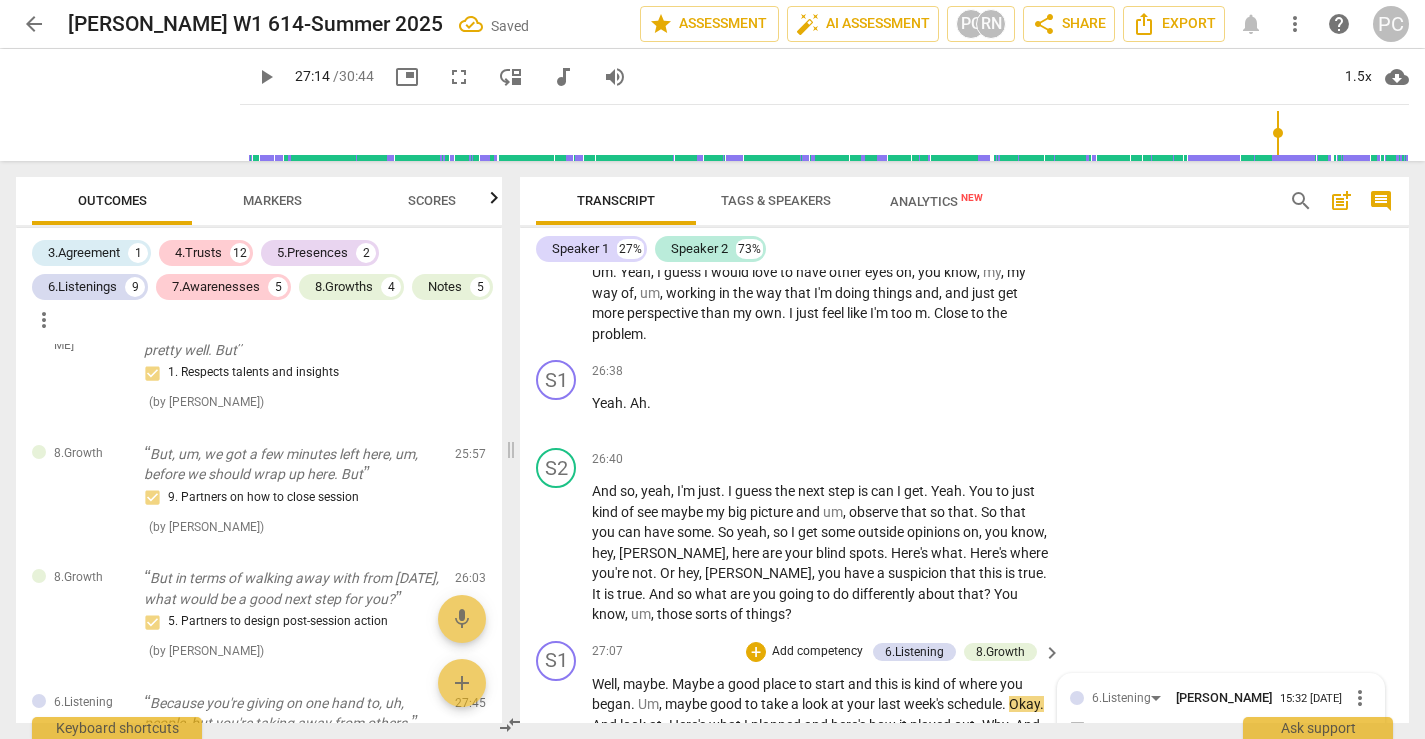 click on "play_arrow" at bounding box center (557, 828) 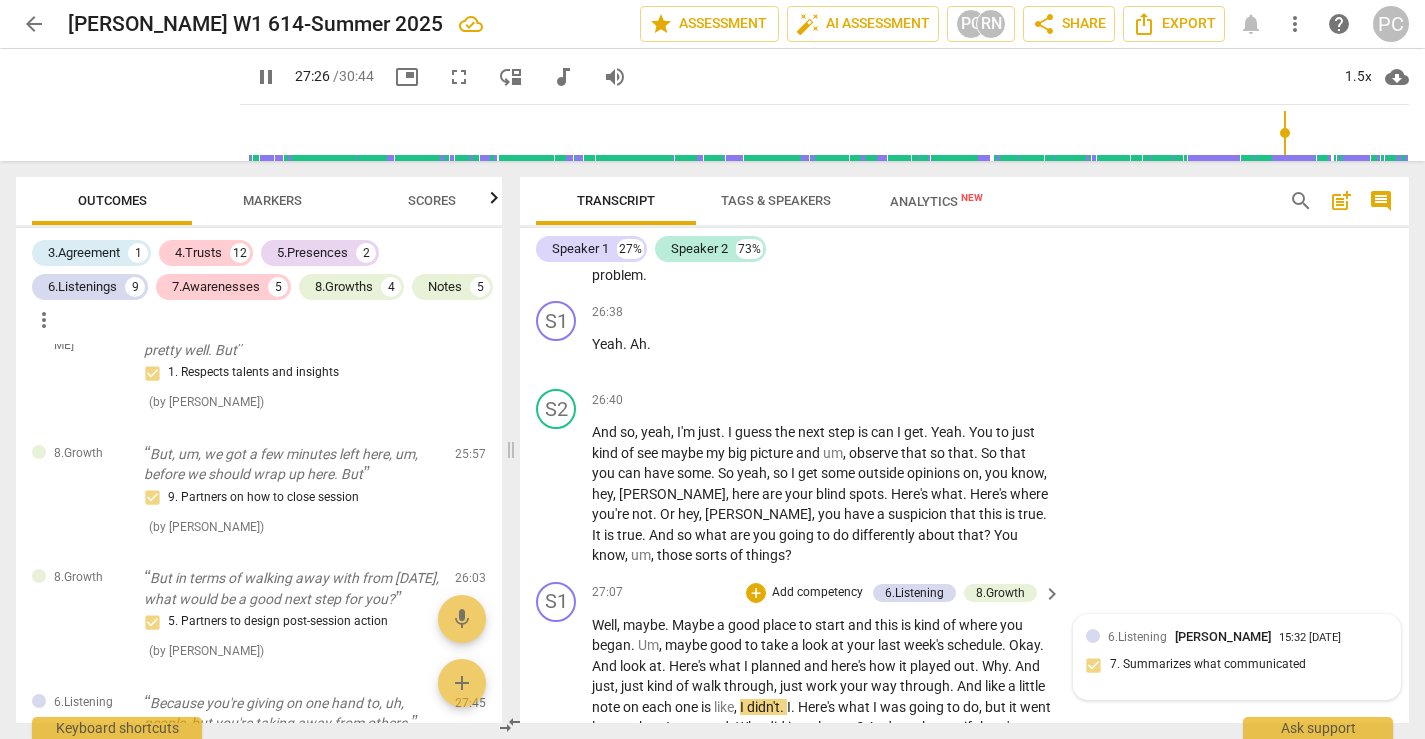 scroll, scrollTop: 14982, scrollLeft: 0, axis: vertical 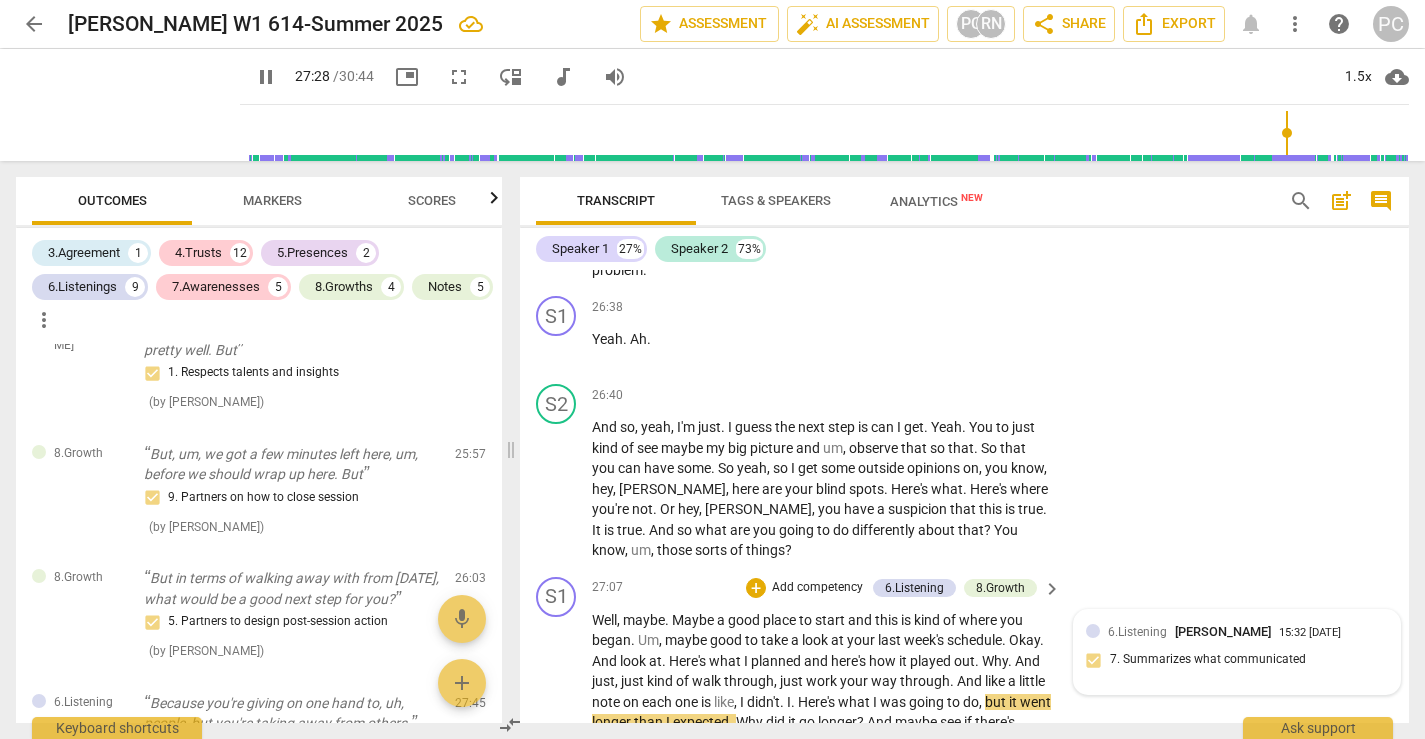 click on "Because" at bounding box center (924, 763) 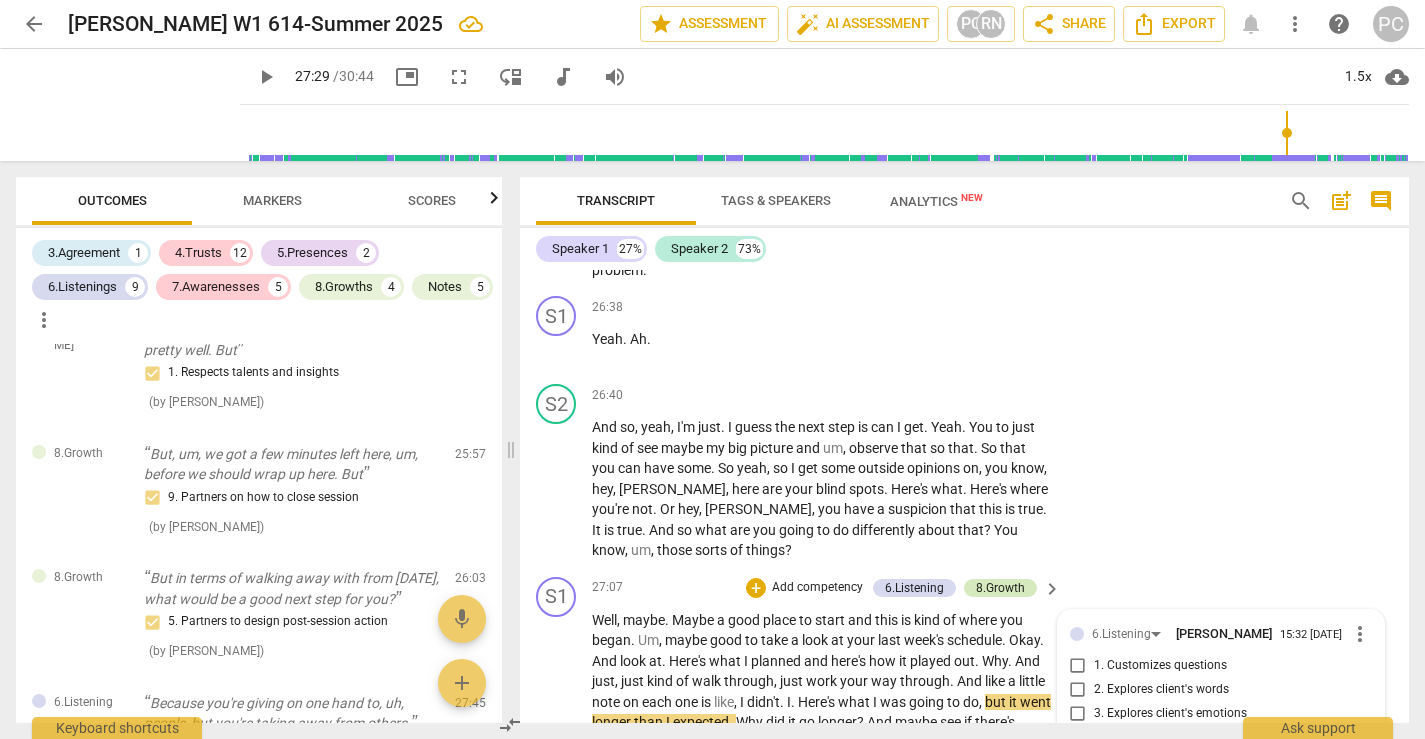 click on "8.Growth" at bounding box center [1000, 588] 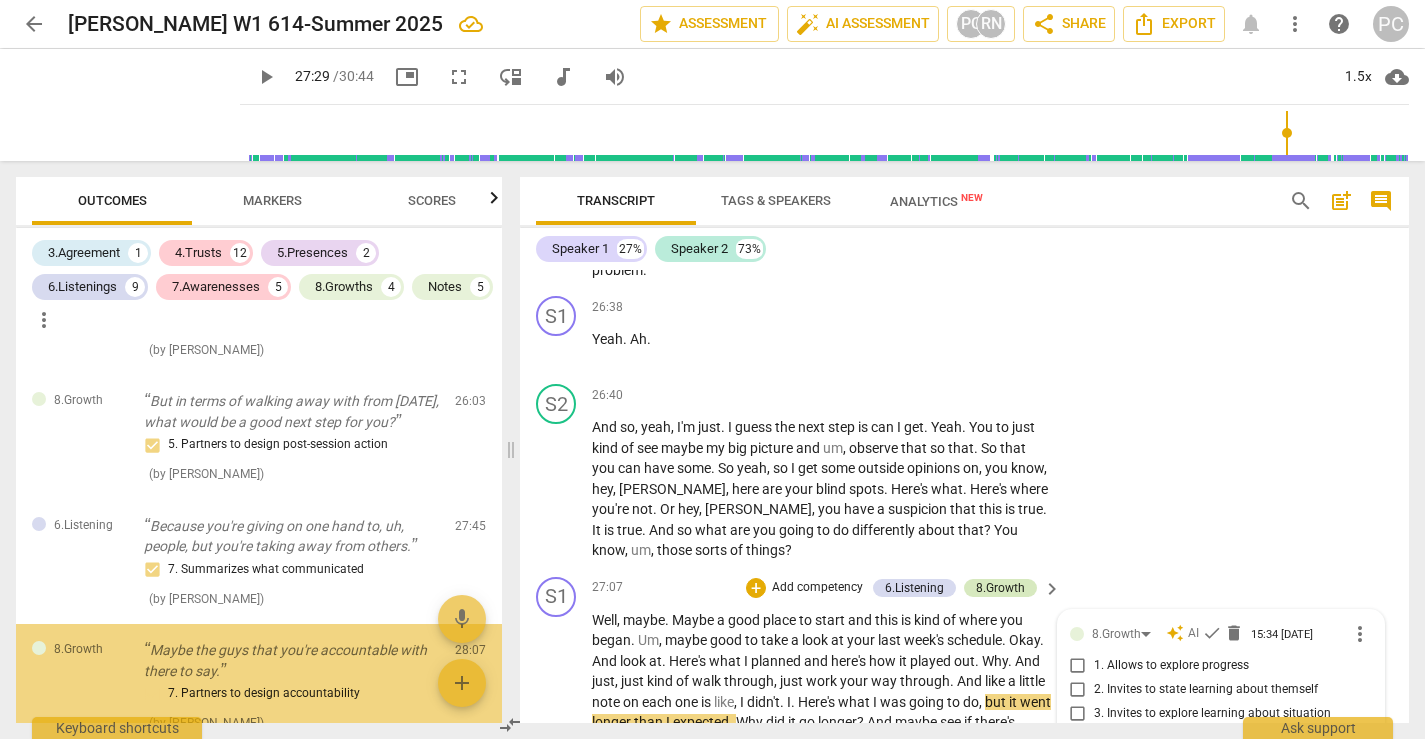 scroll, scrollTop: 5295, scrollLeft: 0, axis: vertical 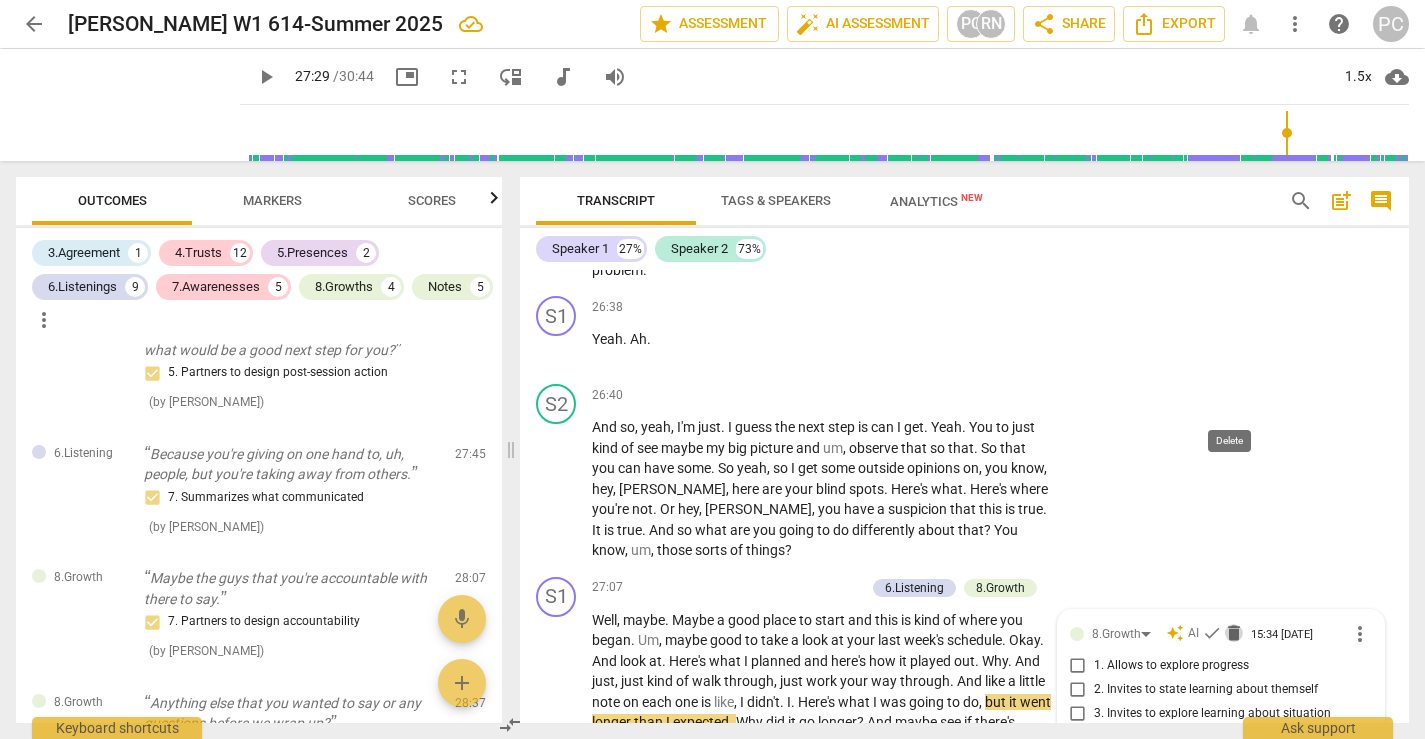 click on "delete" at bounding box center [1234, 633] 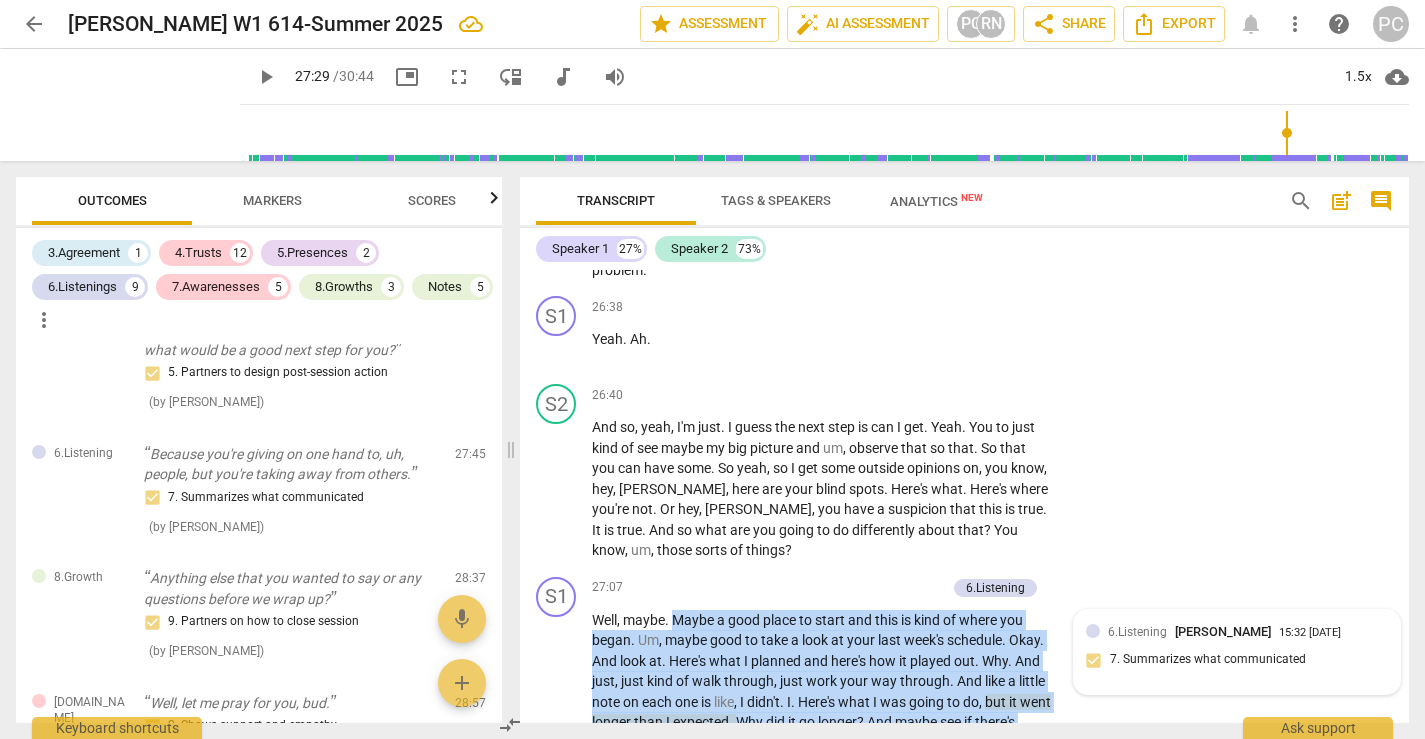 drag, startPoint x: 677, startPoint y: 398, endPoint x: 948, endPoint y: 661, distance: 377.6374 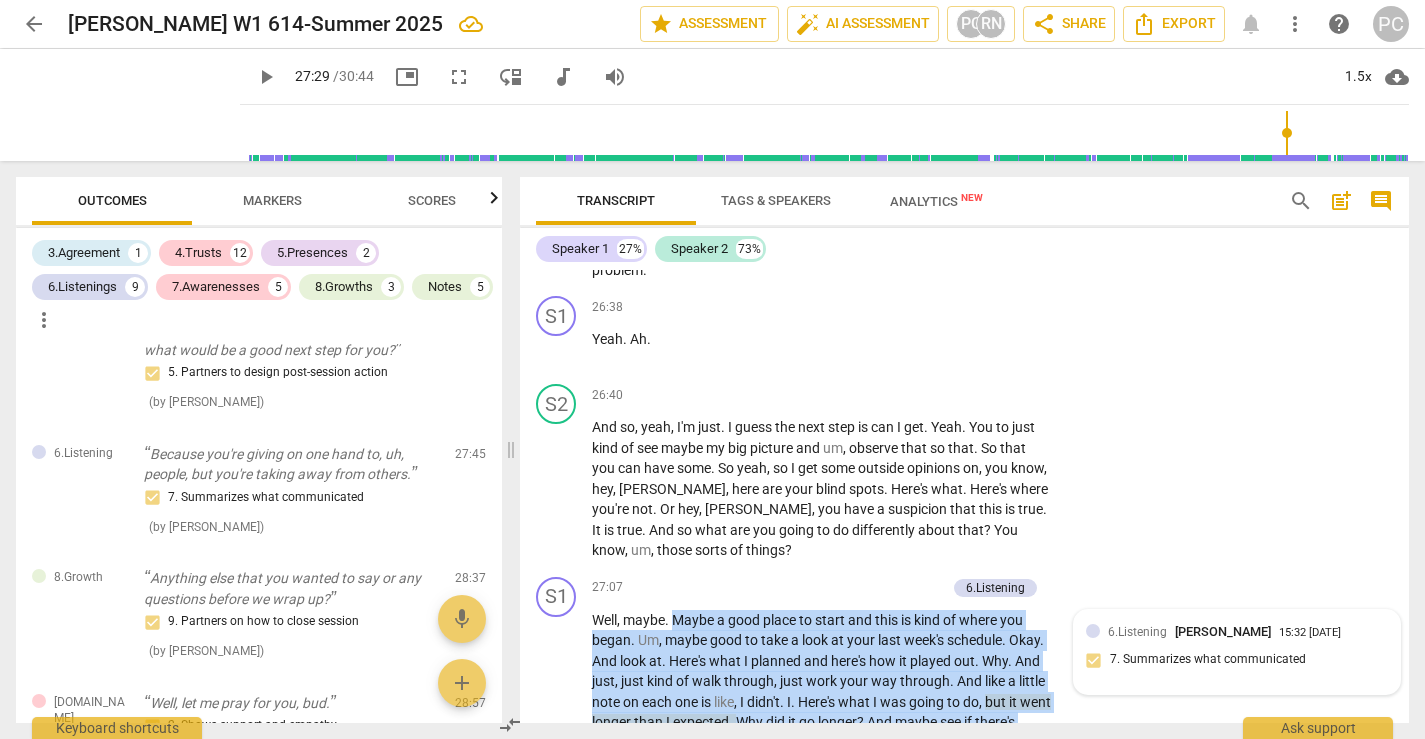 click on "Well ,   maybe .   Maybe   a   good   place   to   start   and   this   is   kind   of   where   you   began .   Um ,   maybe   good   to   take   a   look   at   your   last   week's   schedule .   Okay .   And   look   at .   Here's   what   I   planned   and   here's   how   it   played   out .   Why .   And   just ,   just   kind   of   walk   through ,   just   work   your   way   through .   And   like   a   little   note   on   each   one   is   like ,   I   didn't .   I .   Here's   what   I   was   going   to   do ,   but   it   went   longer   than   I   expected .   Why   did   it   go   longer ?   And   maybe   see   if   there's   some   patterns   there .   Maybe   something   will   start   to   crystallize   in   terms   of ,   um ,   I   am   not   saying   no   enough   when   I   should   be .   Because   you're   giving   on   one   hand   to ,   uh ,   people ,   but   you're   taking   away   from   others .   Right .   And   you   gotta   find   a   way   to   zero   that   out   within" at bounding box center [821, 764] 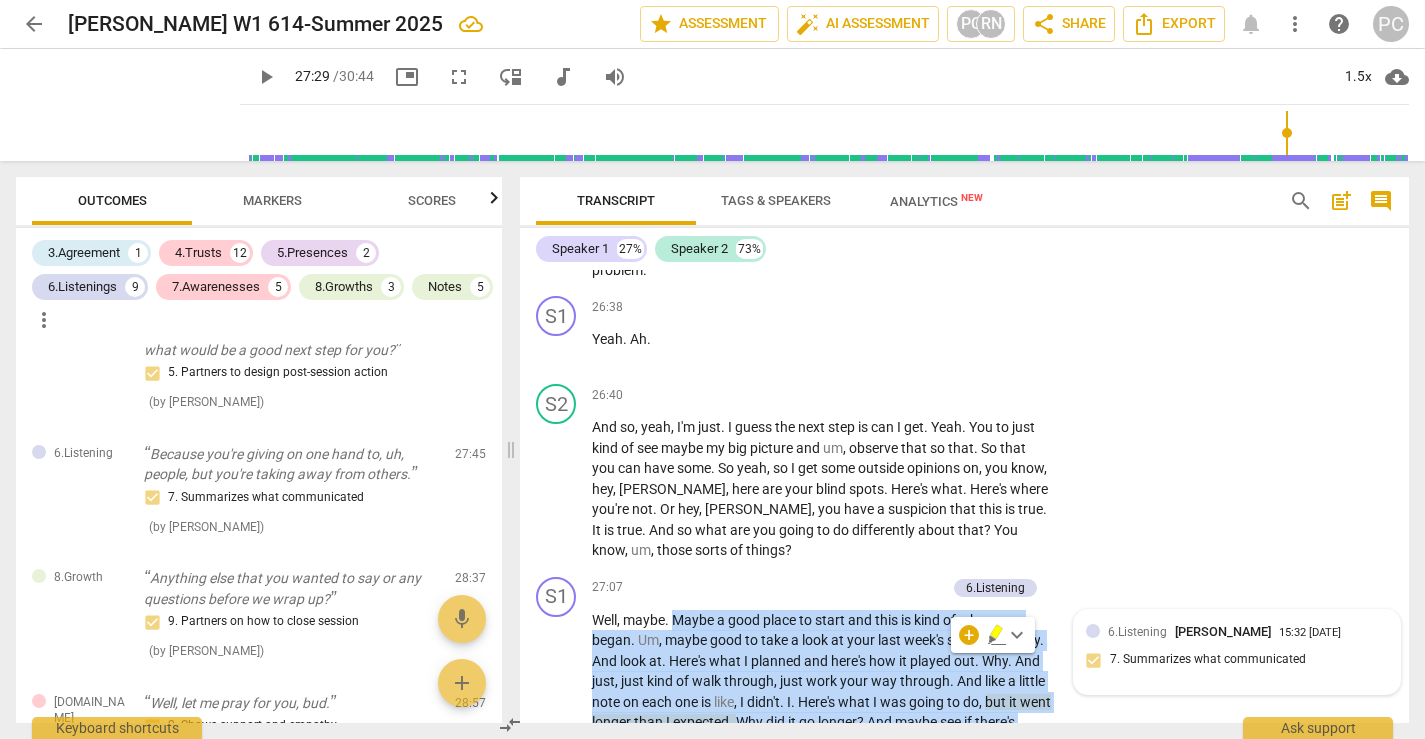 click on "+" at bounding box center [837, 588] 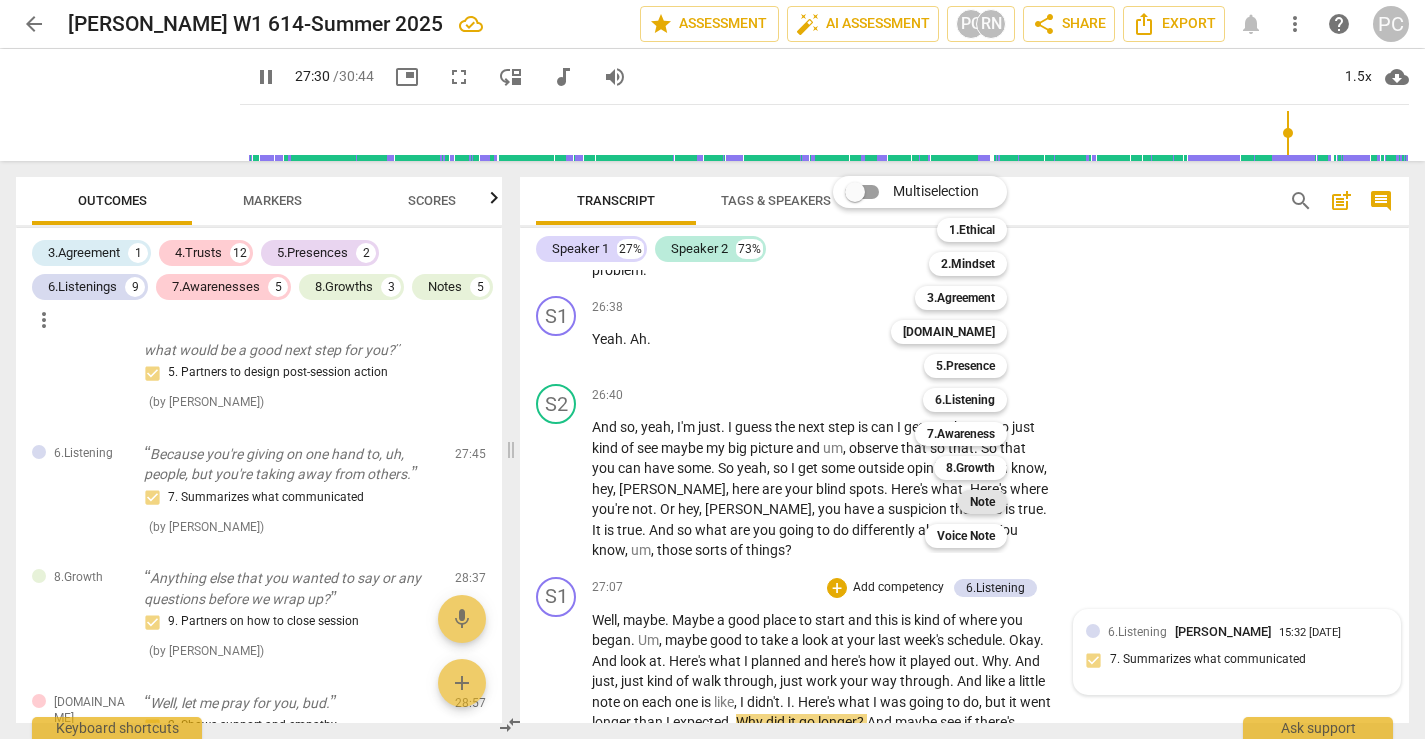 click on "Note" at bounding box center (982, 502) 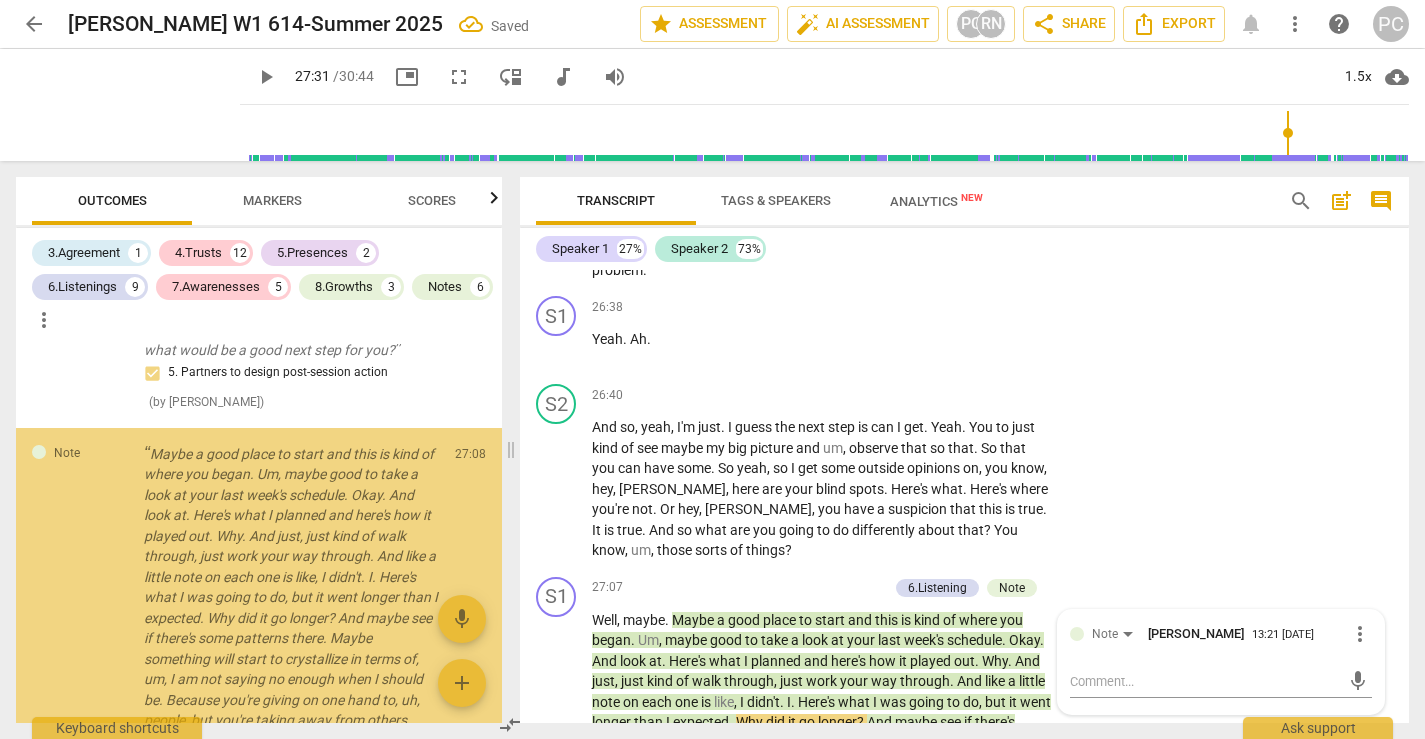 scroll, scrollTop: 5360, scrollLeft: 0, axis: vertical 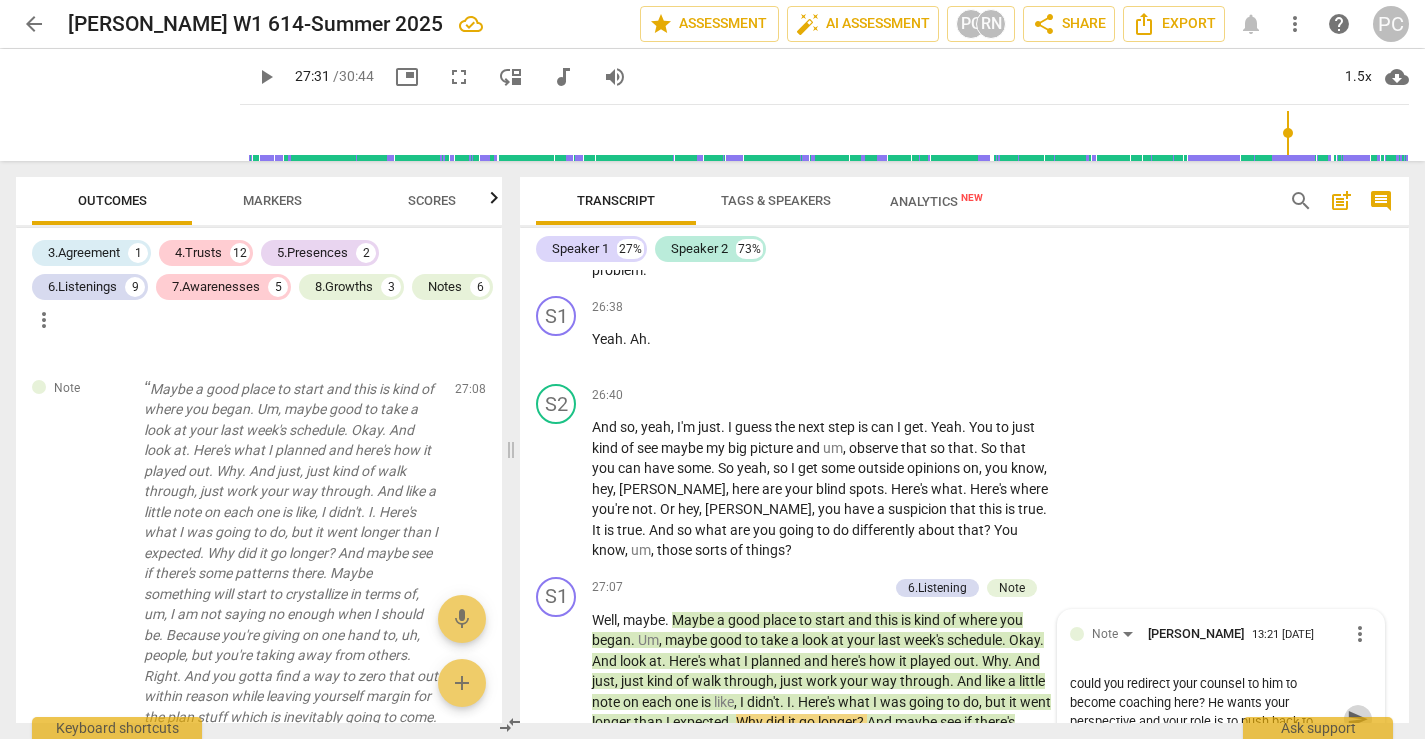click on "send" at bounding box center (1358, 719) 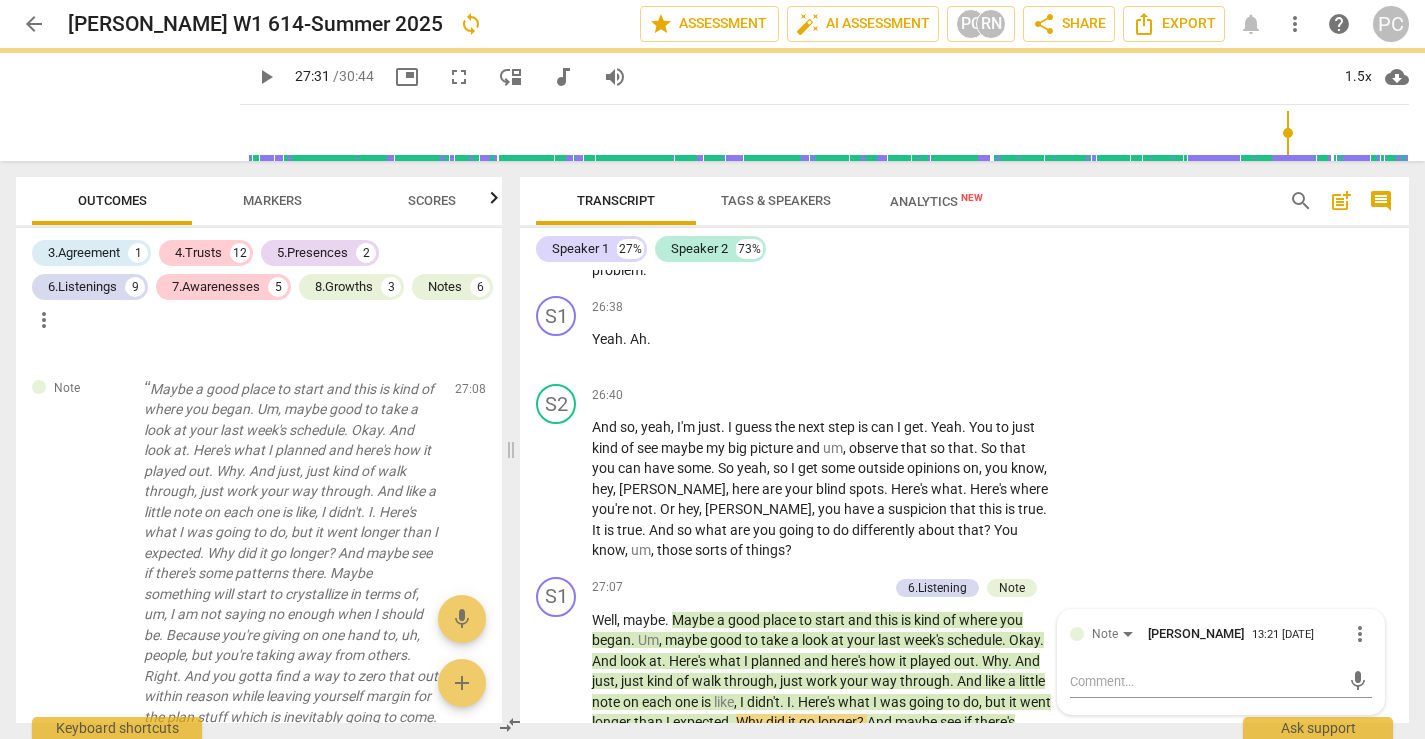 scroll, scrollTop: 0, scrollLeft: 0, axis: both 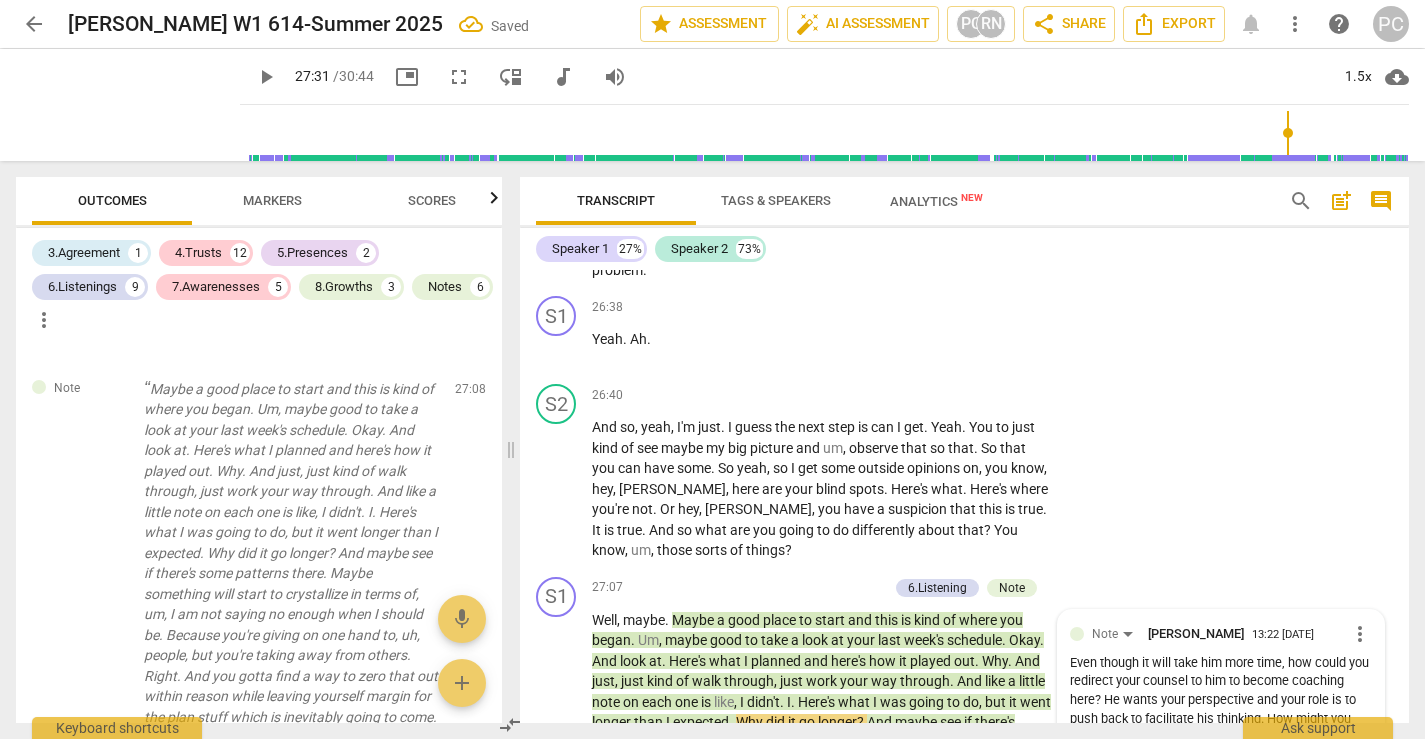 click on "play_arrow" at bounding box center [557, 764] 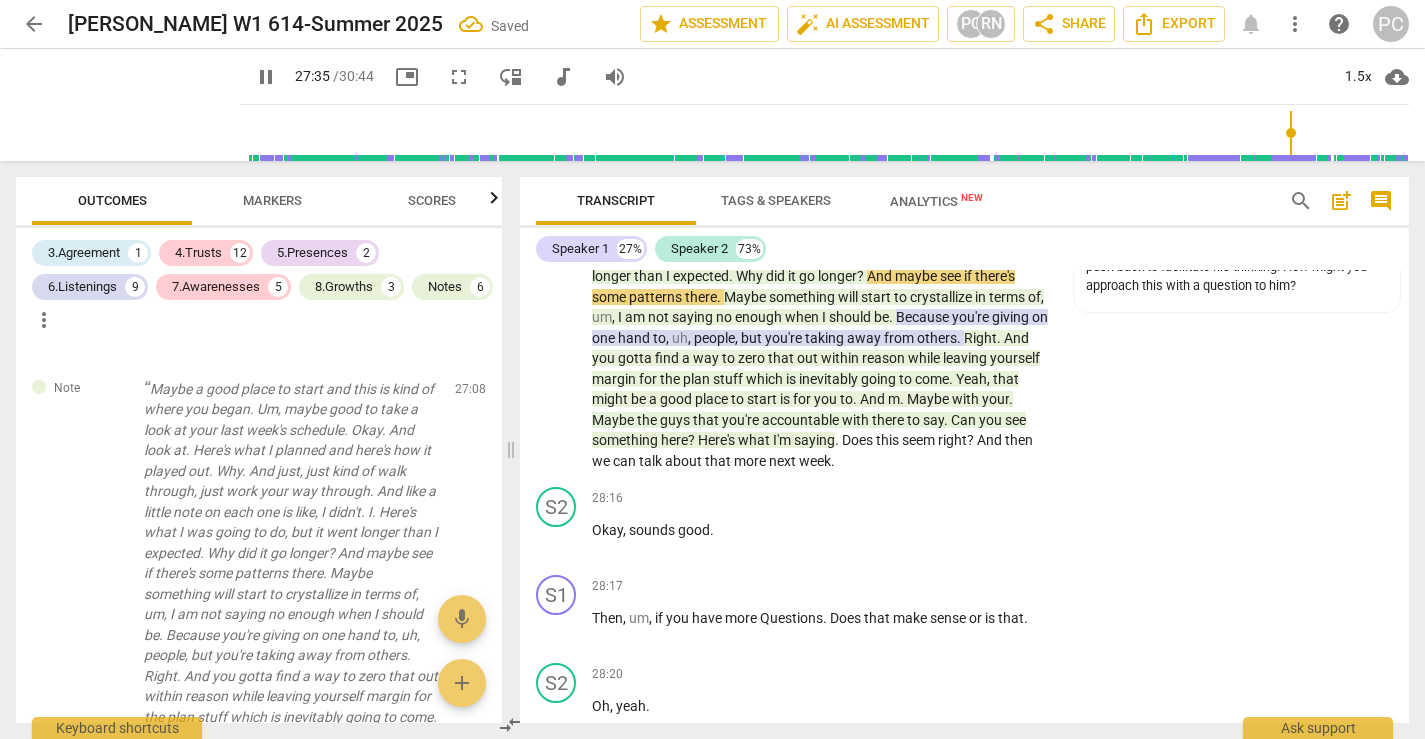 scroll, scrollTop: 15430, scrollLeft: 0, axis: vertical 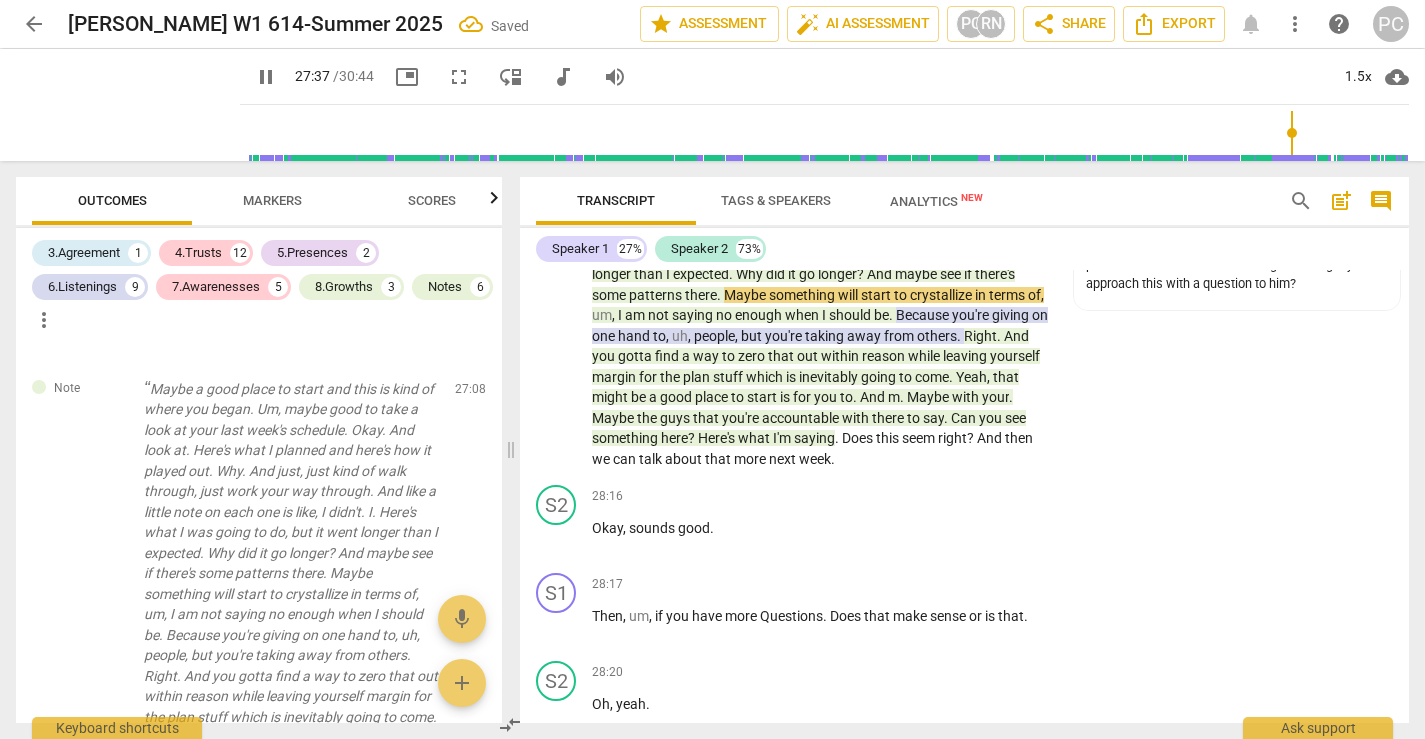 click on "pause" at bounding box center [557, 802] 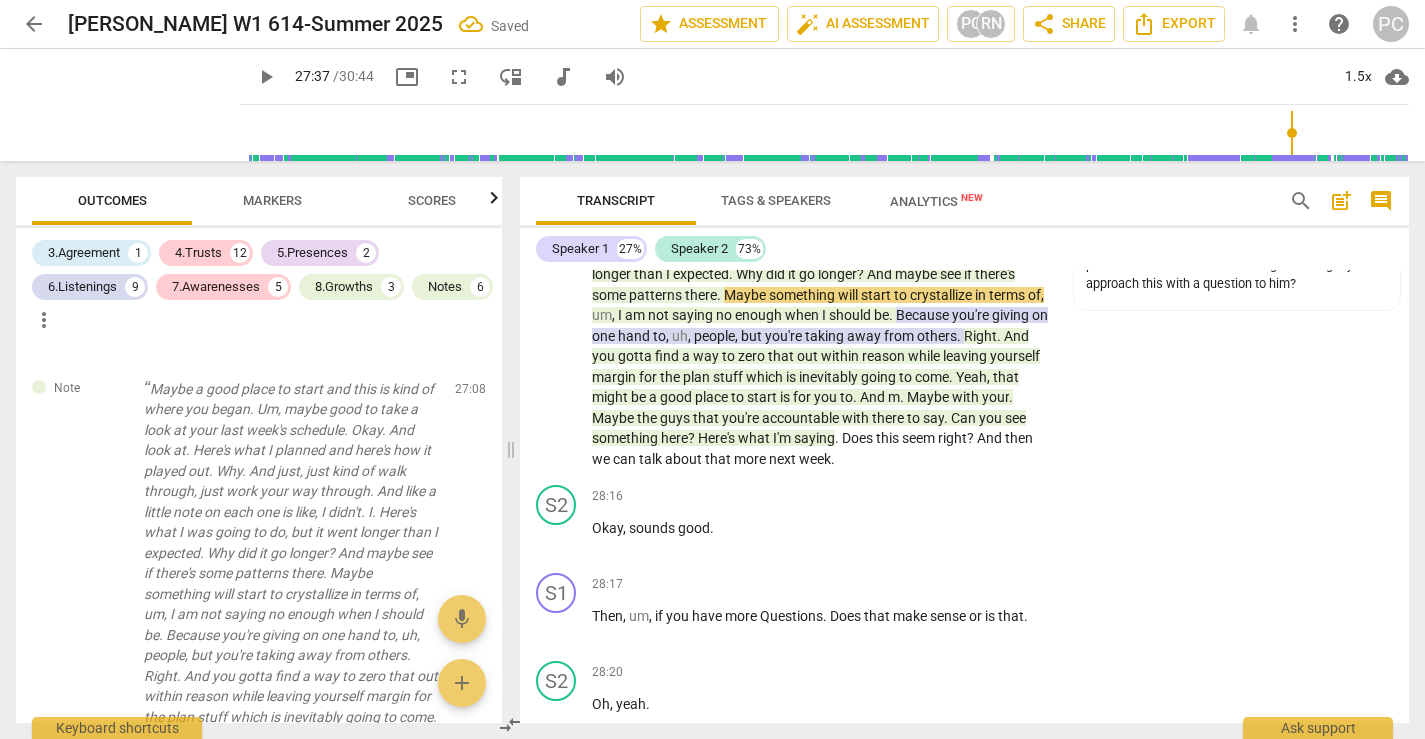 click on "play_arrow" at bounding box center (557, 802) 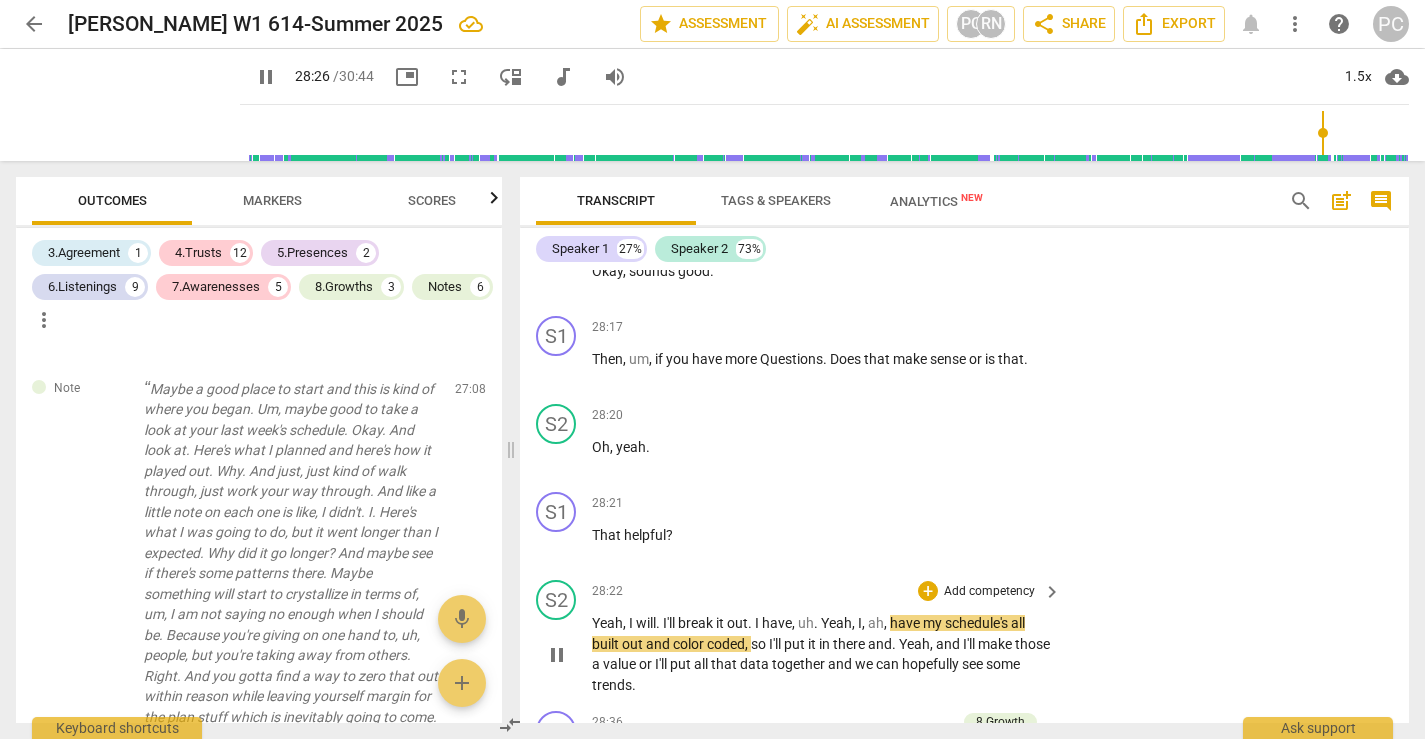scroll, scrollTop: 15695, scrollLeft: 0, axis: vertical 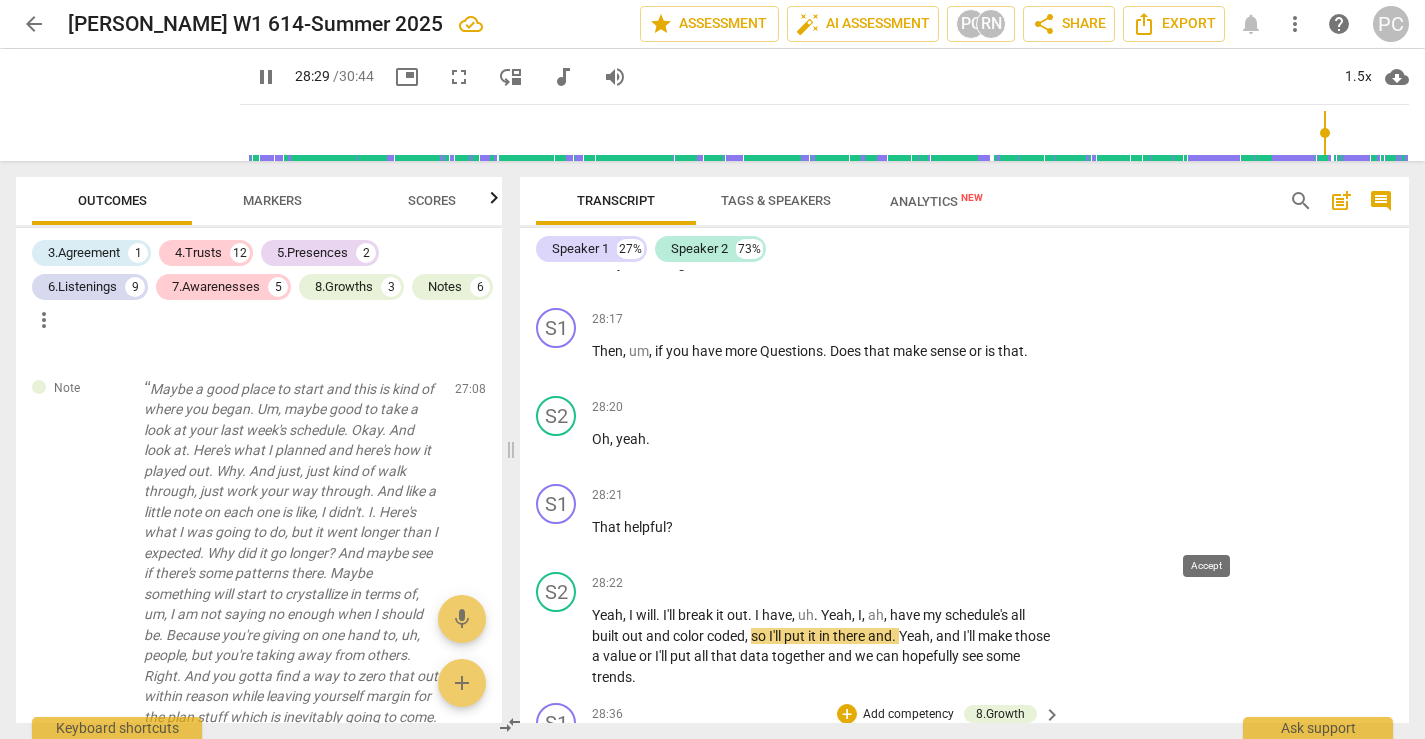 click on "check" at bounding box center [1211, 757] 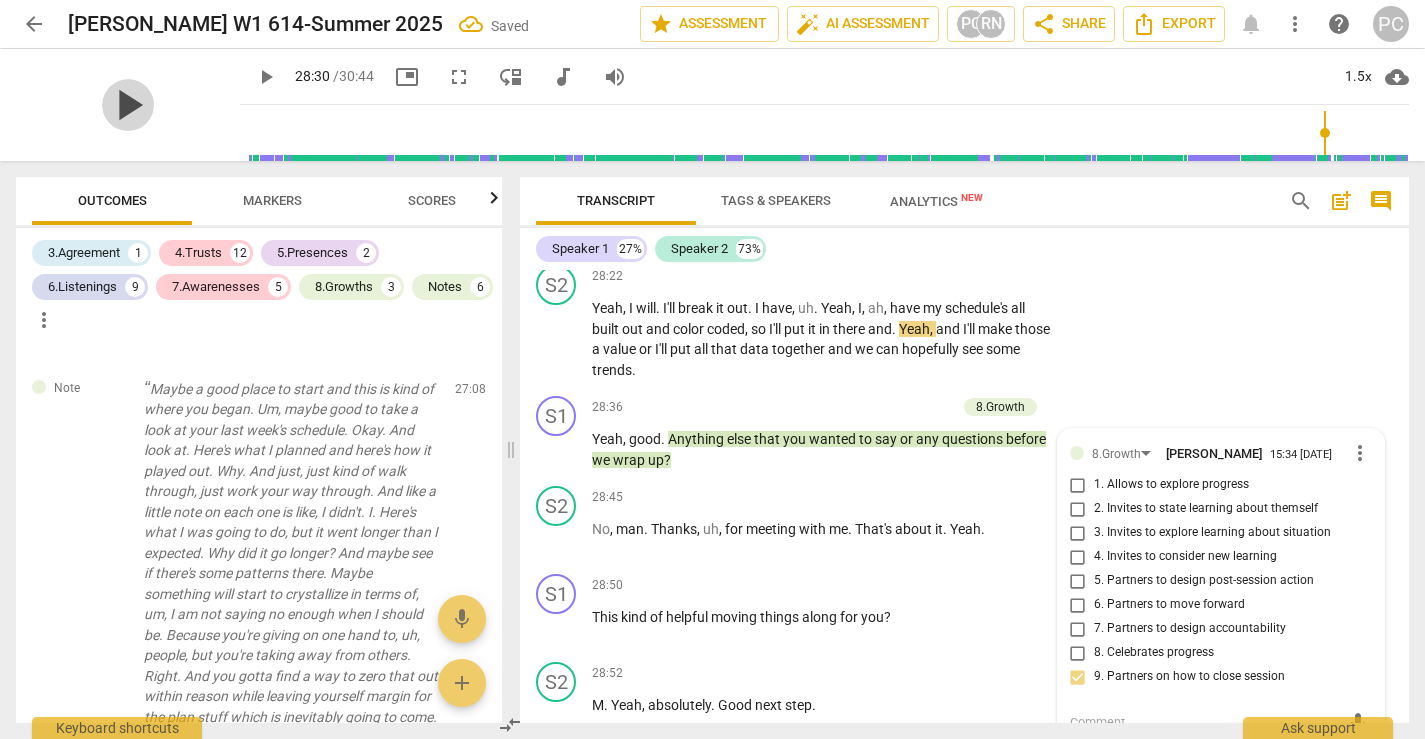 click on "play_arrow" at bounding box center (128, 105) 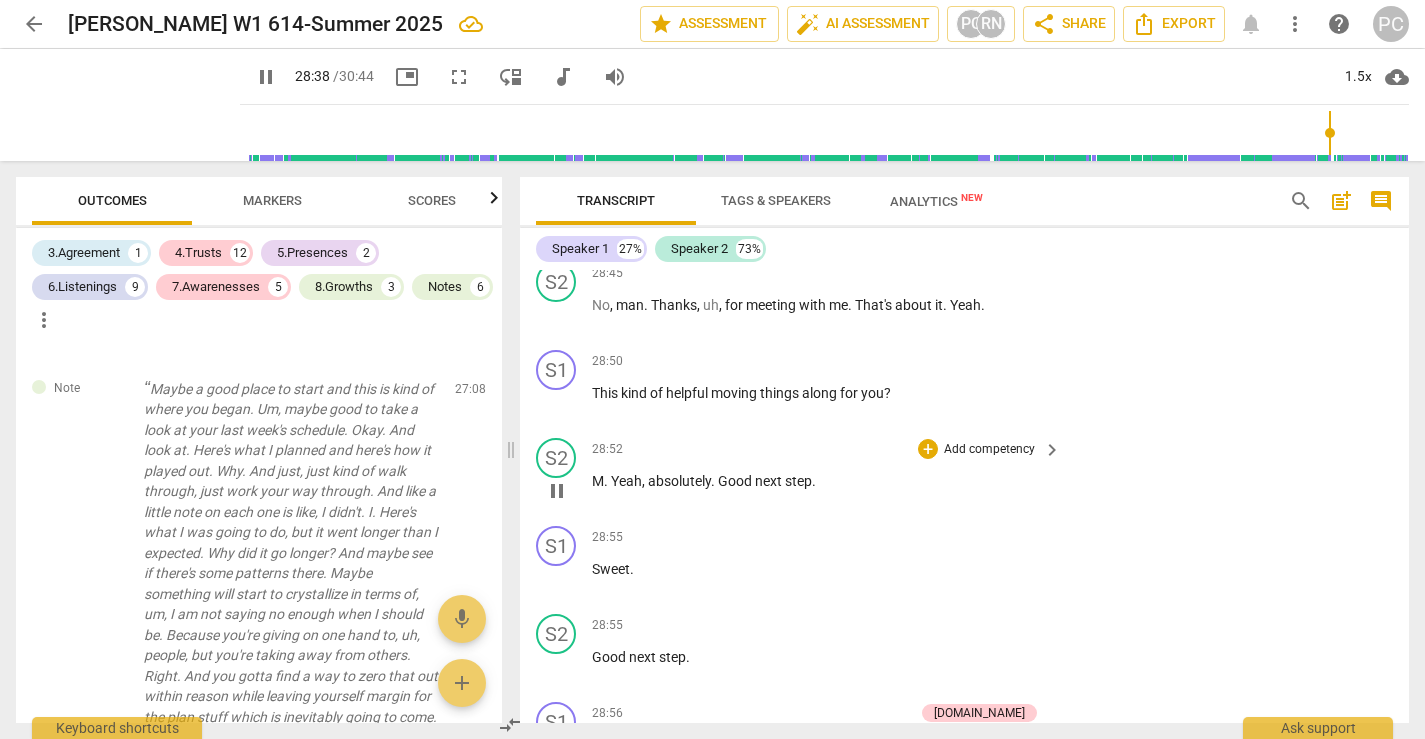 scroll, scrollTop: 16230, scrollLeft: 0, axis: vertical 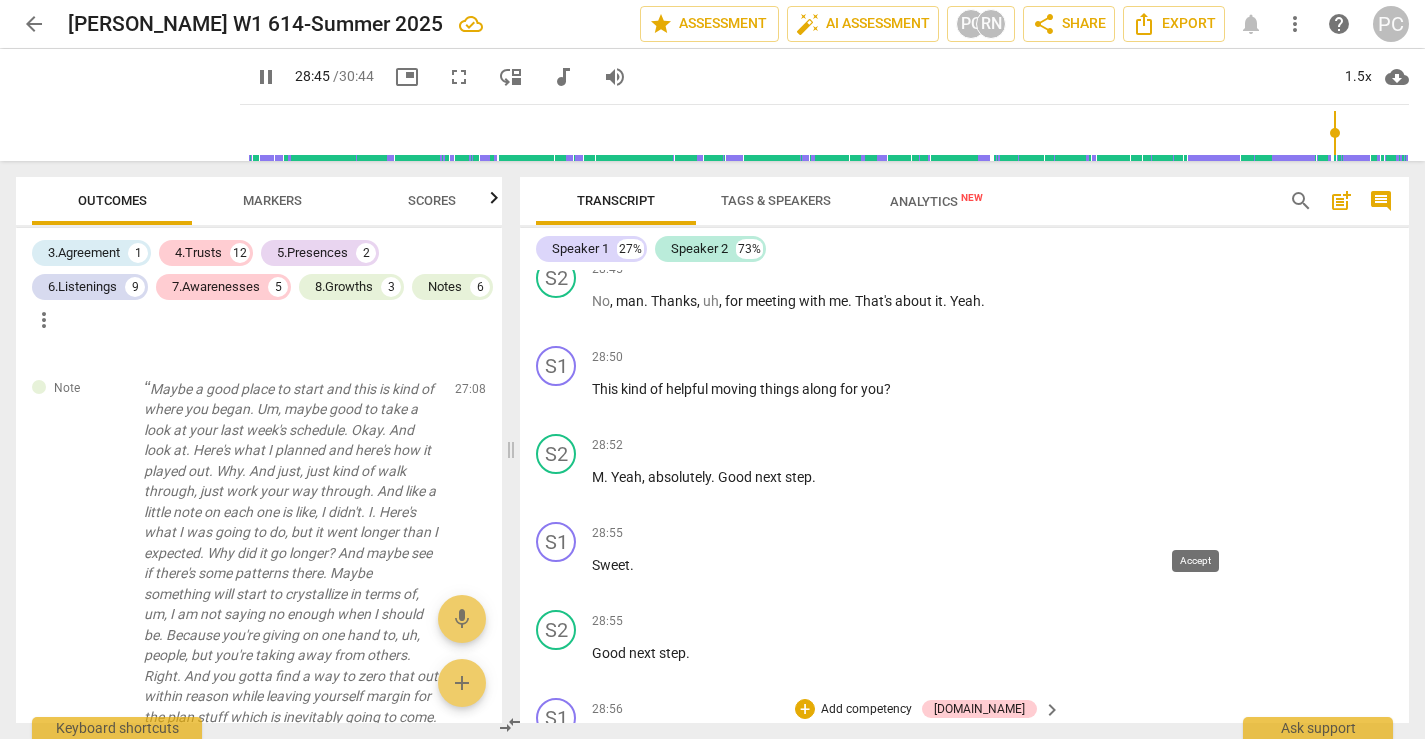 click on "check" at bounding box center (1253, 752) 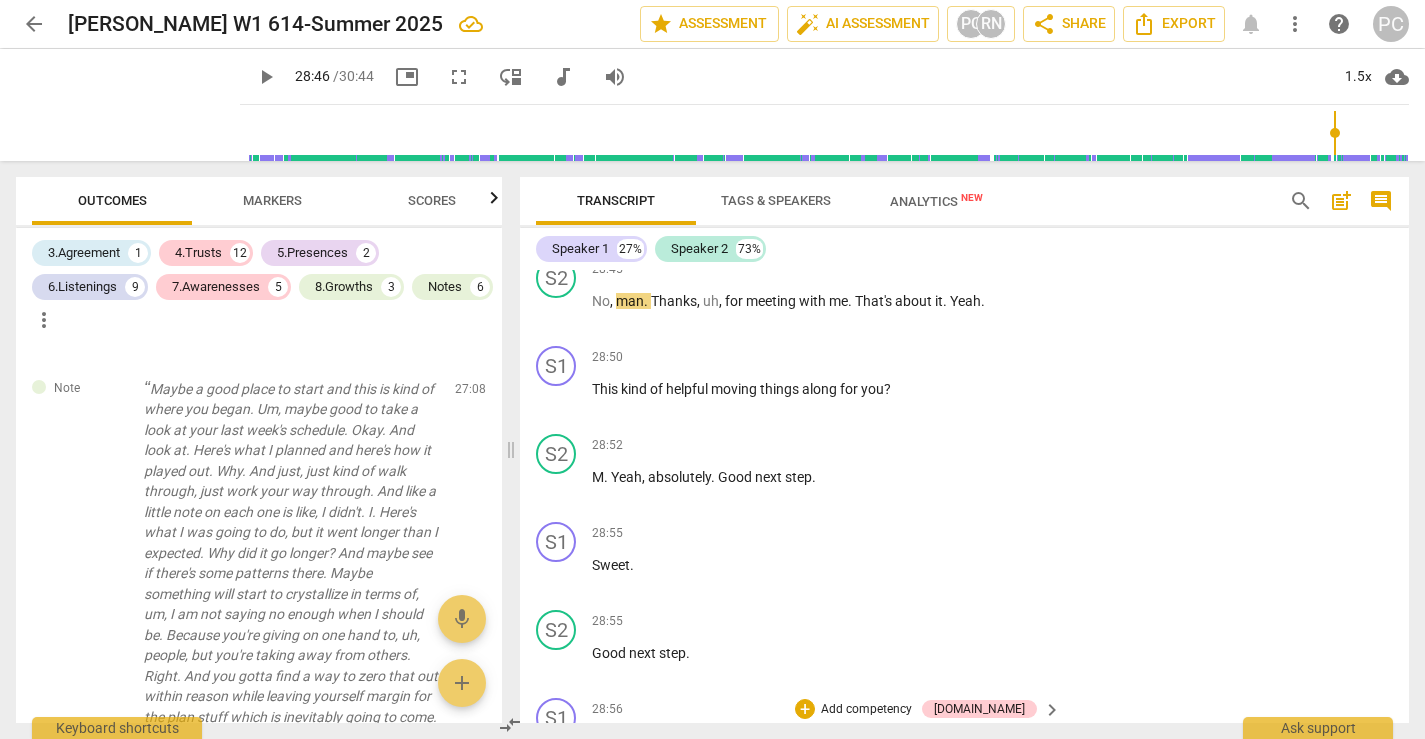 scroll, scrollTop: 17, scrollLeft: 0, axis: vertical 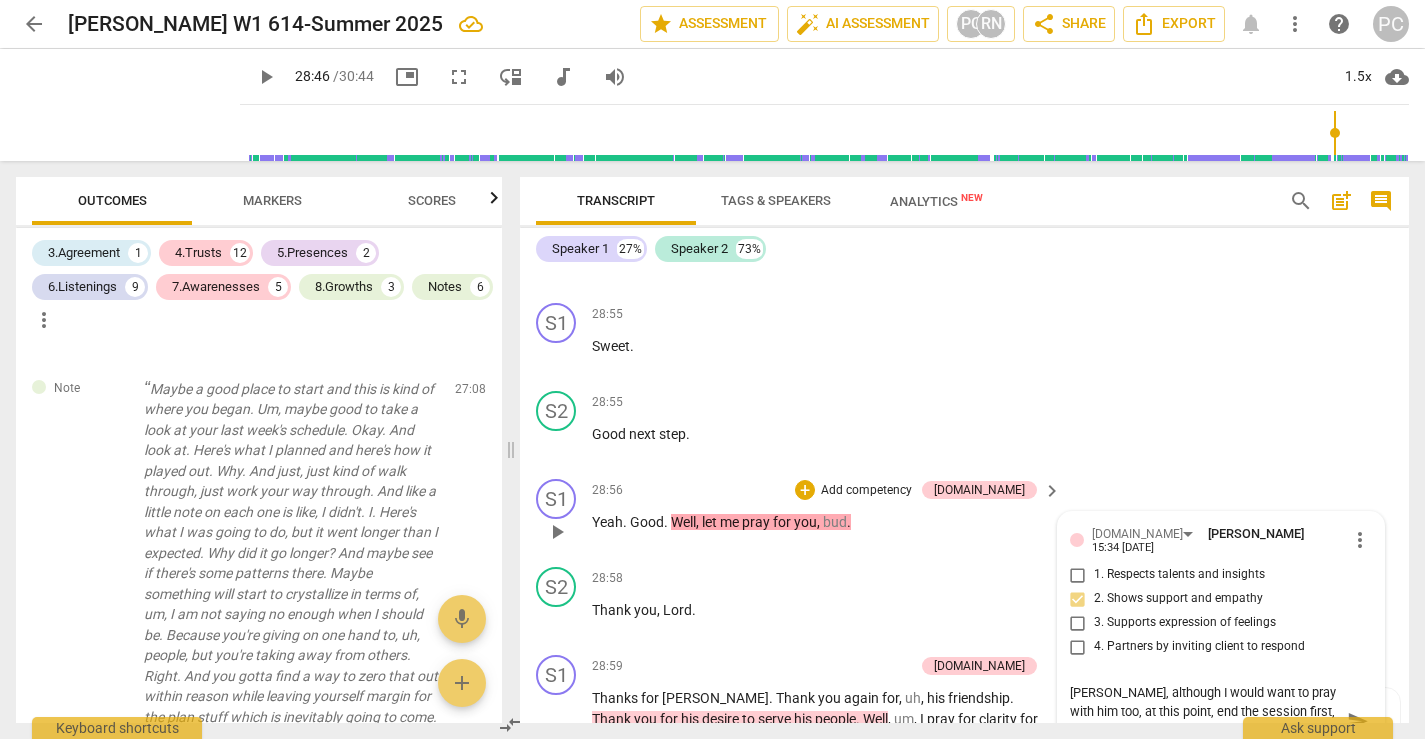 drag, startPoint x: 1186, startPoint y: 519, endPoint x: 1122, endPoint y: 519, distance: 64 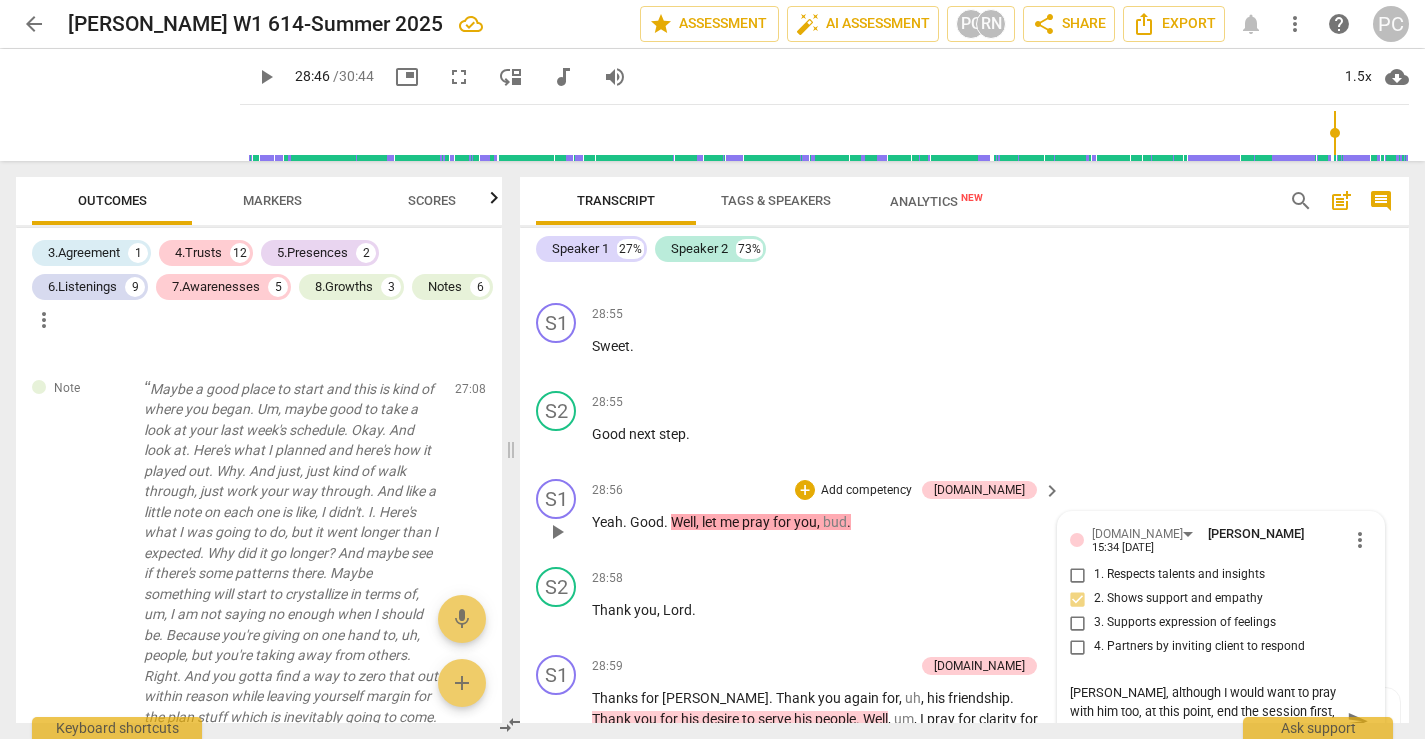 click on "[PERSON_NAME], although I would want to pray with him too, at this point, end the session first, and then pray with him. These recordings are randomly tested with the ICF" at bounding box center (1205, 721) 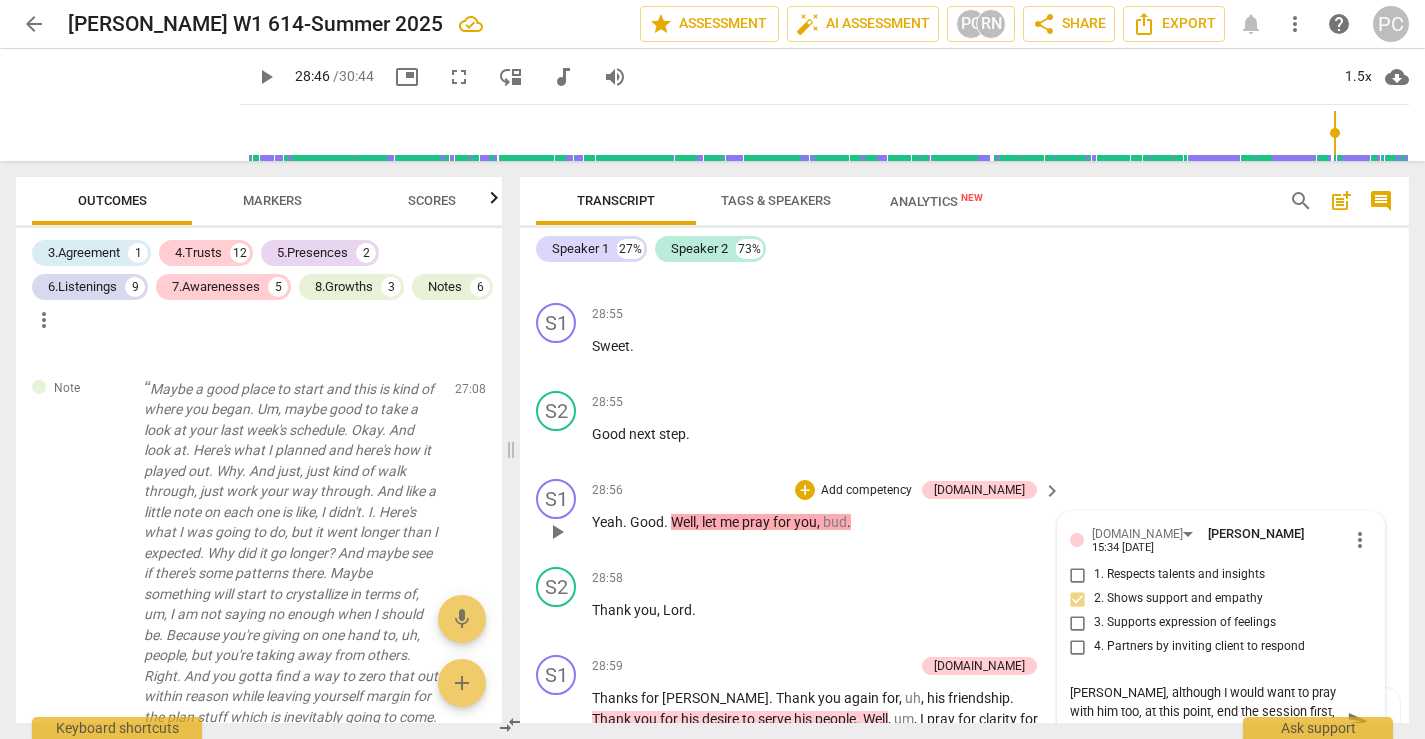 scroll, scrollTop: 0, scrollLeft: 0, axis: both 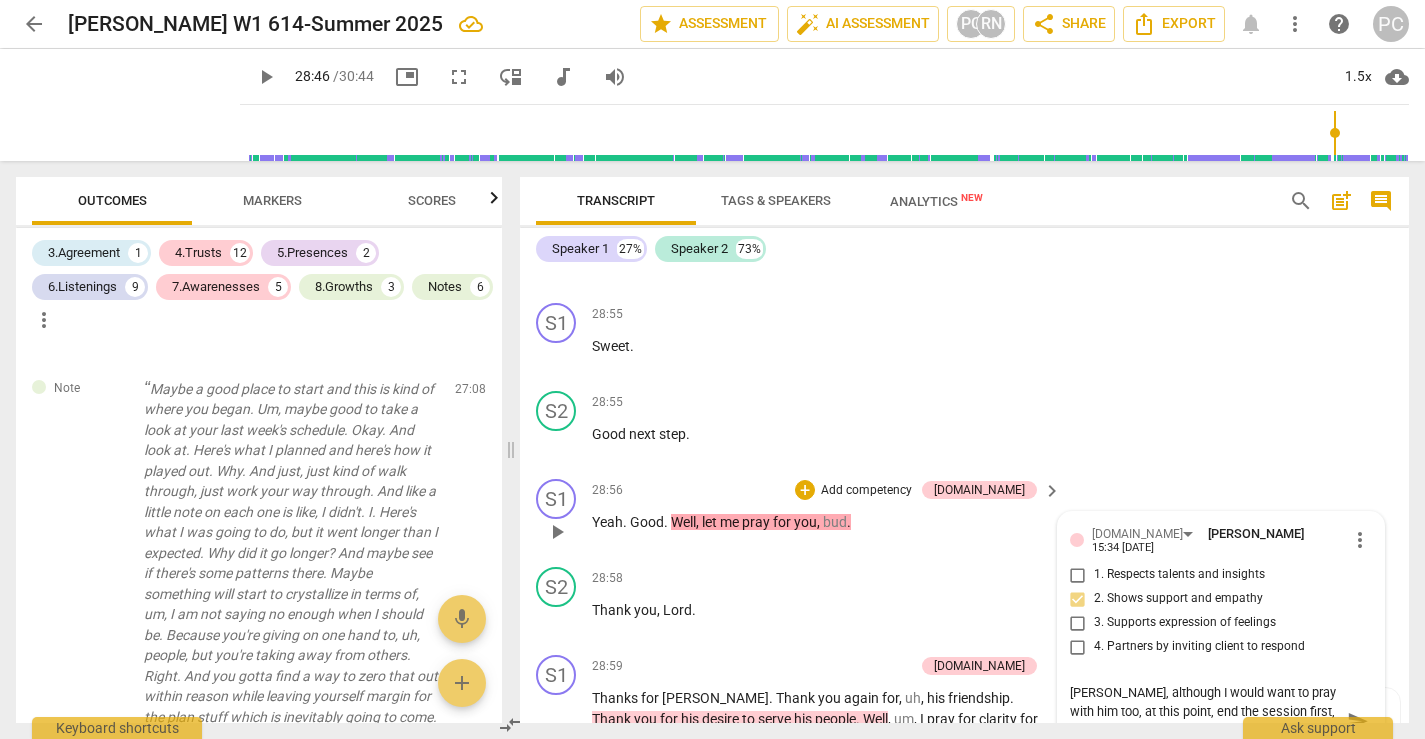 click on "[PERSON_NAME], although I would want to pray with him too, at this point, end the session first, and then pray with him. These recordings are randomly assessed by the ICF" at bounding box center (1205, 721) 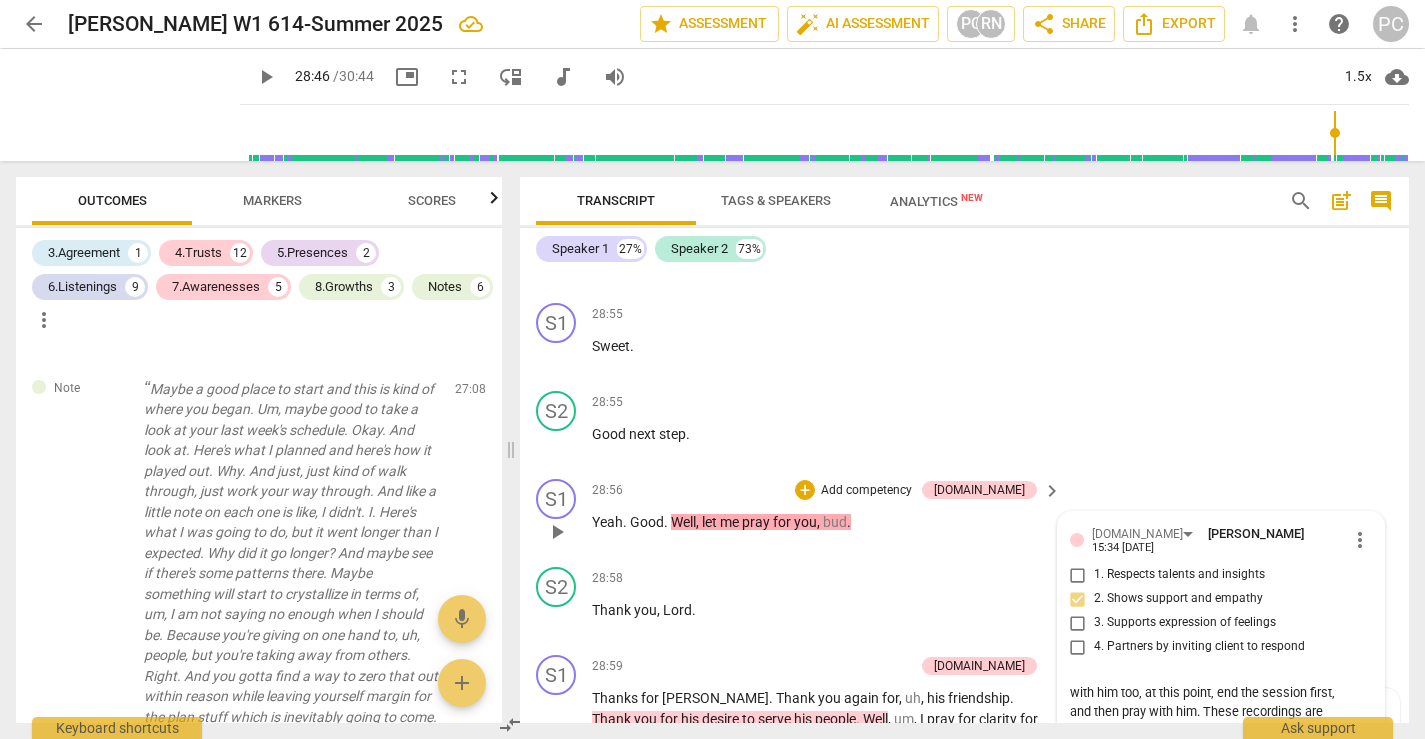 scroll, scrollTop: 19, scrollLeft: 0, axis: vertical 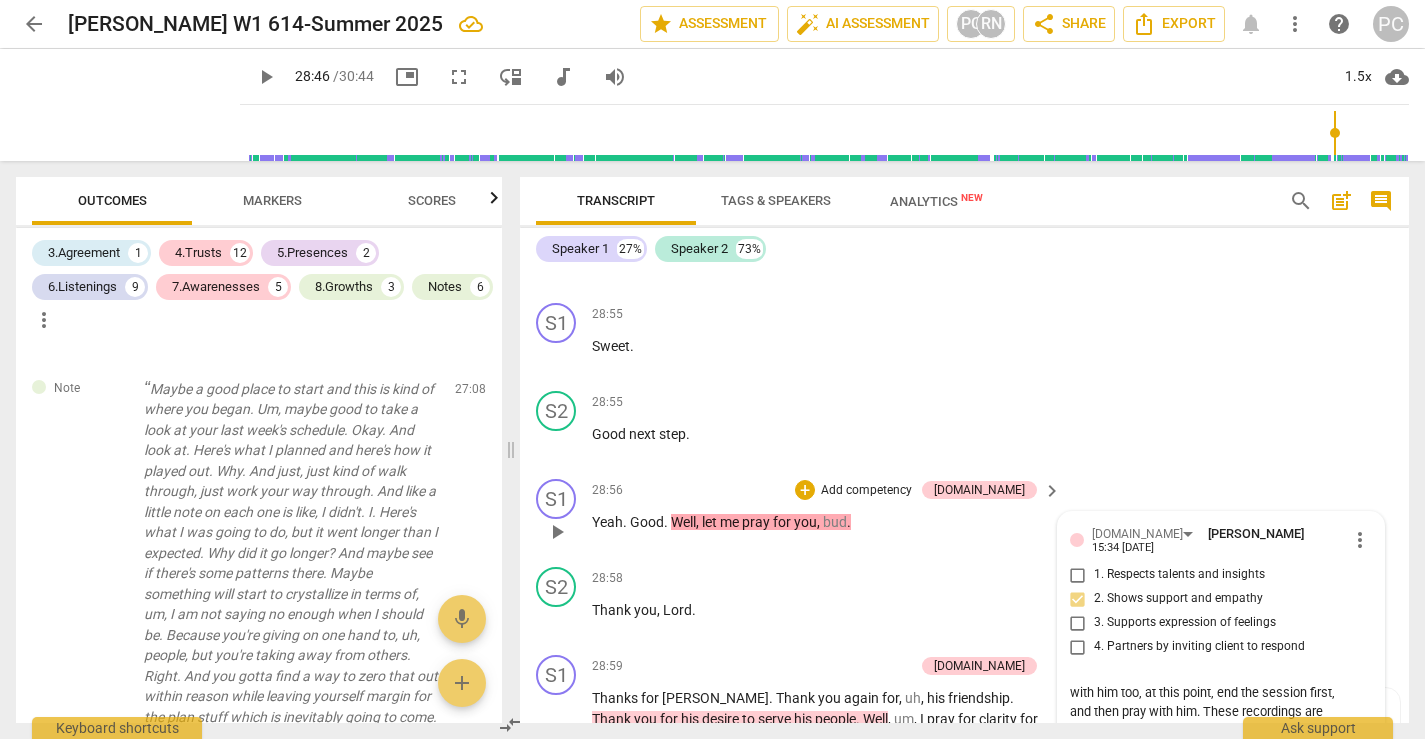 click on "send" at bounding box center [1358, 750] 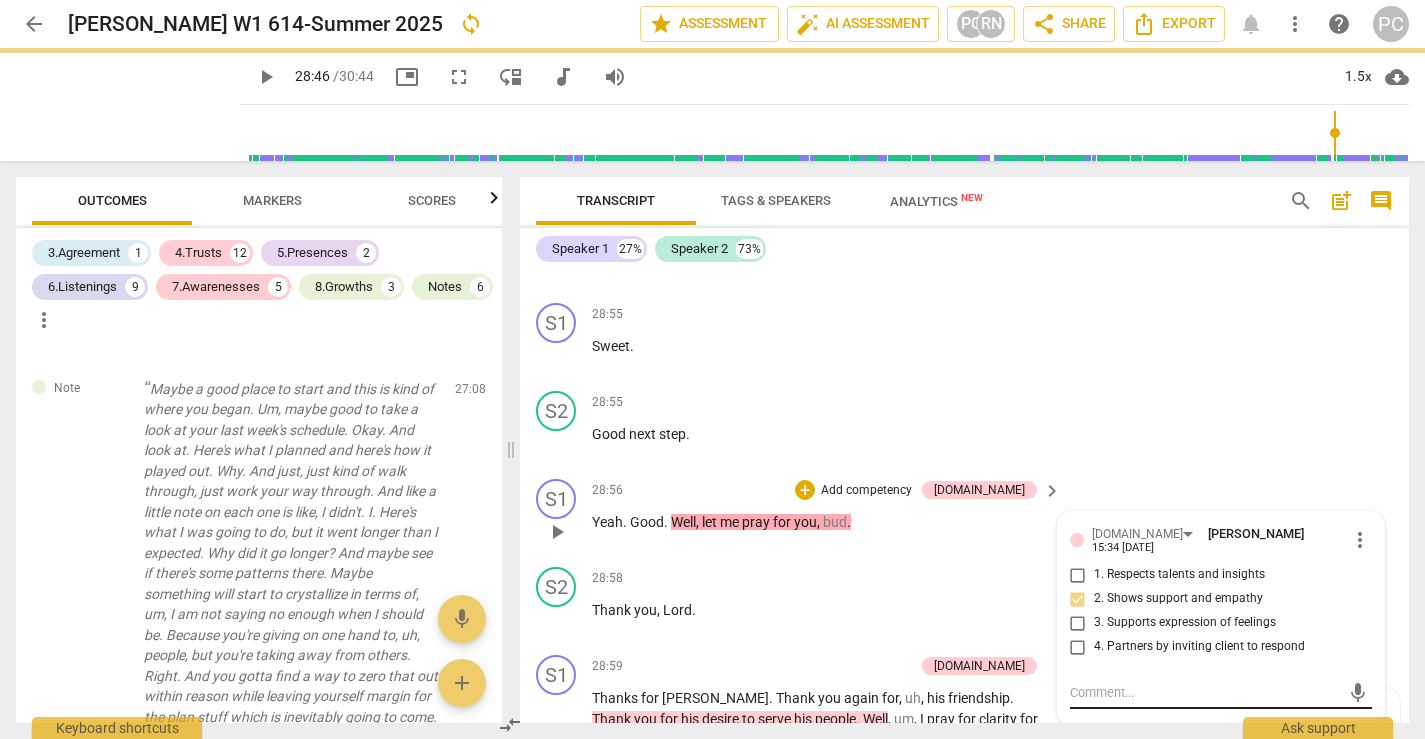 scroll, scrollTop: 0, scrollLeft: 0, axis: both 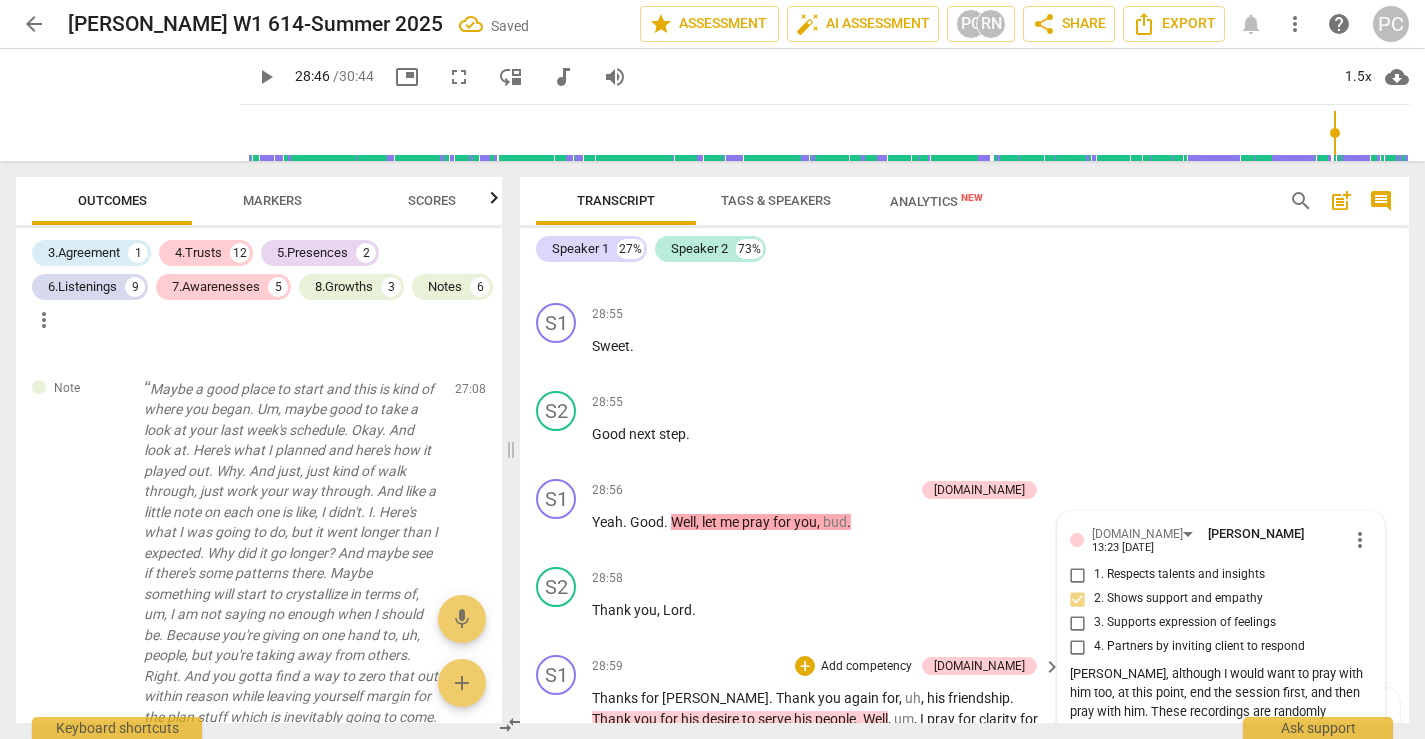 click on "play_arrow" at bounding box center [557, 801] 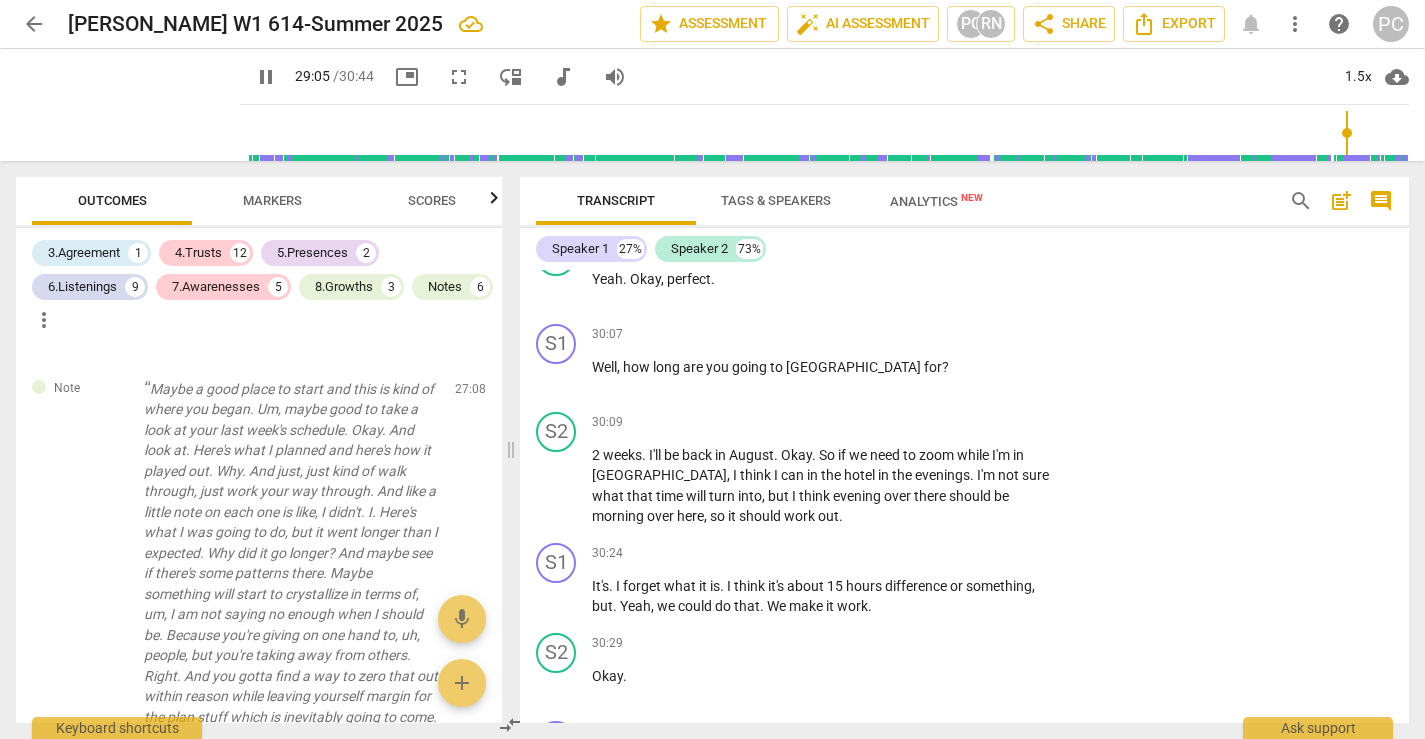 scroll, scrollTop: 17675, scrollLeft: 0, axis: vertical 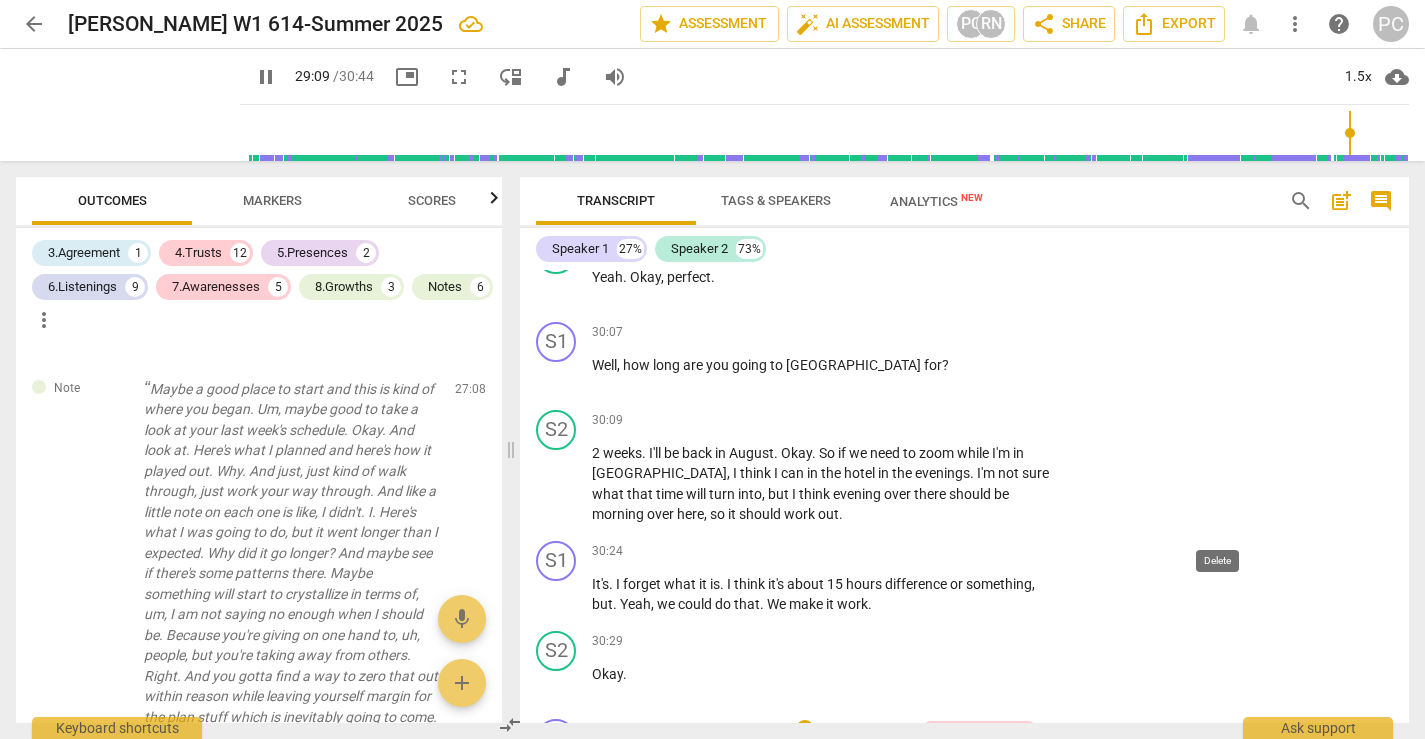 click on "delete" at bounding box center (1275, 773) 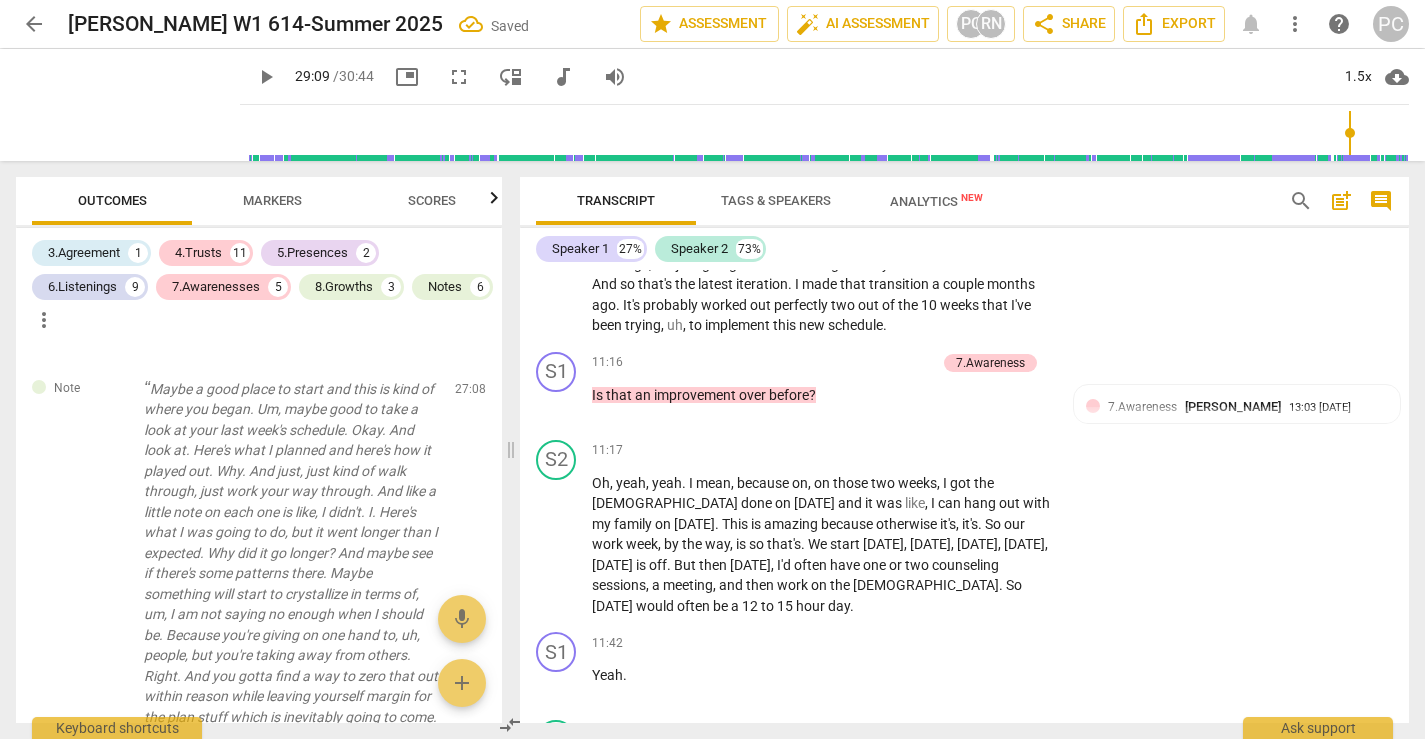 scroll, scrollTop: 3905, scrollLeft: 0, axis: vertical 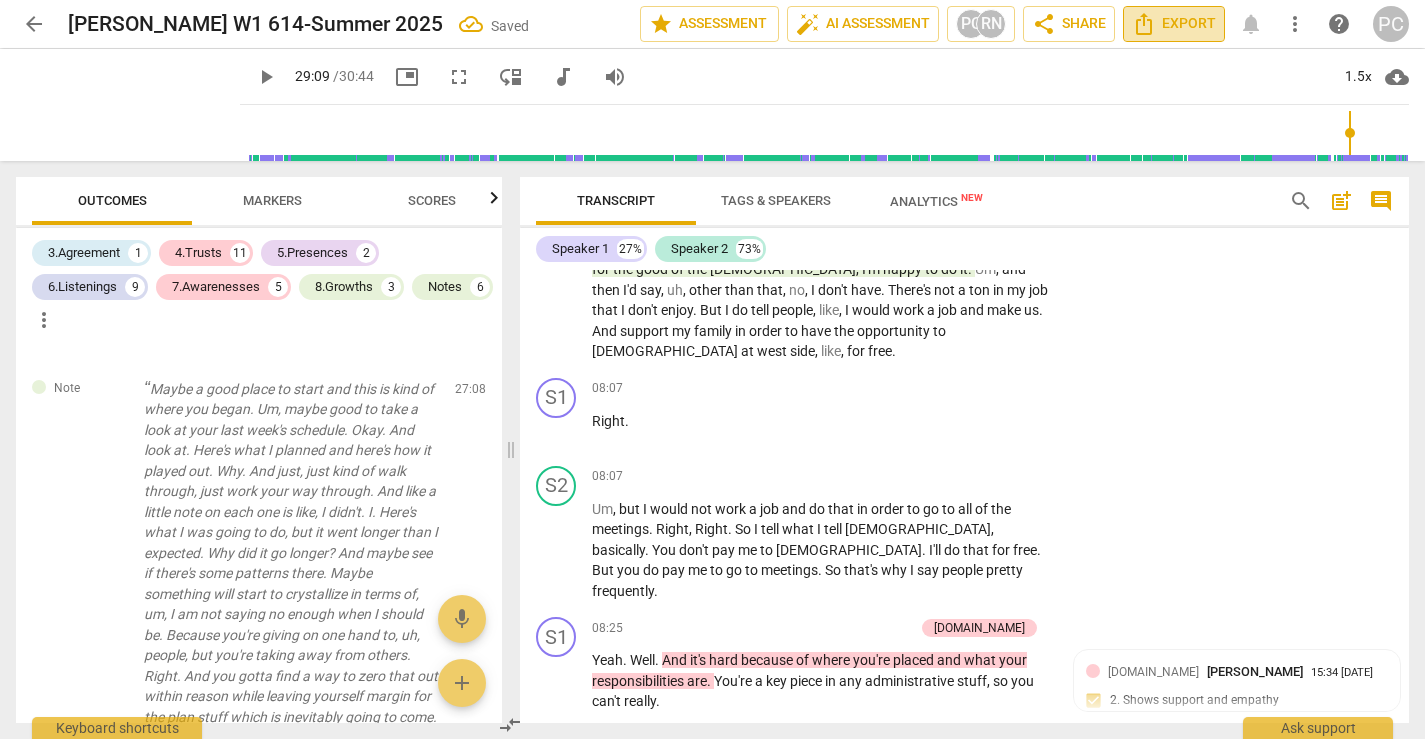 click on "Export" at bounding box center (1174, 24) 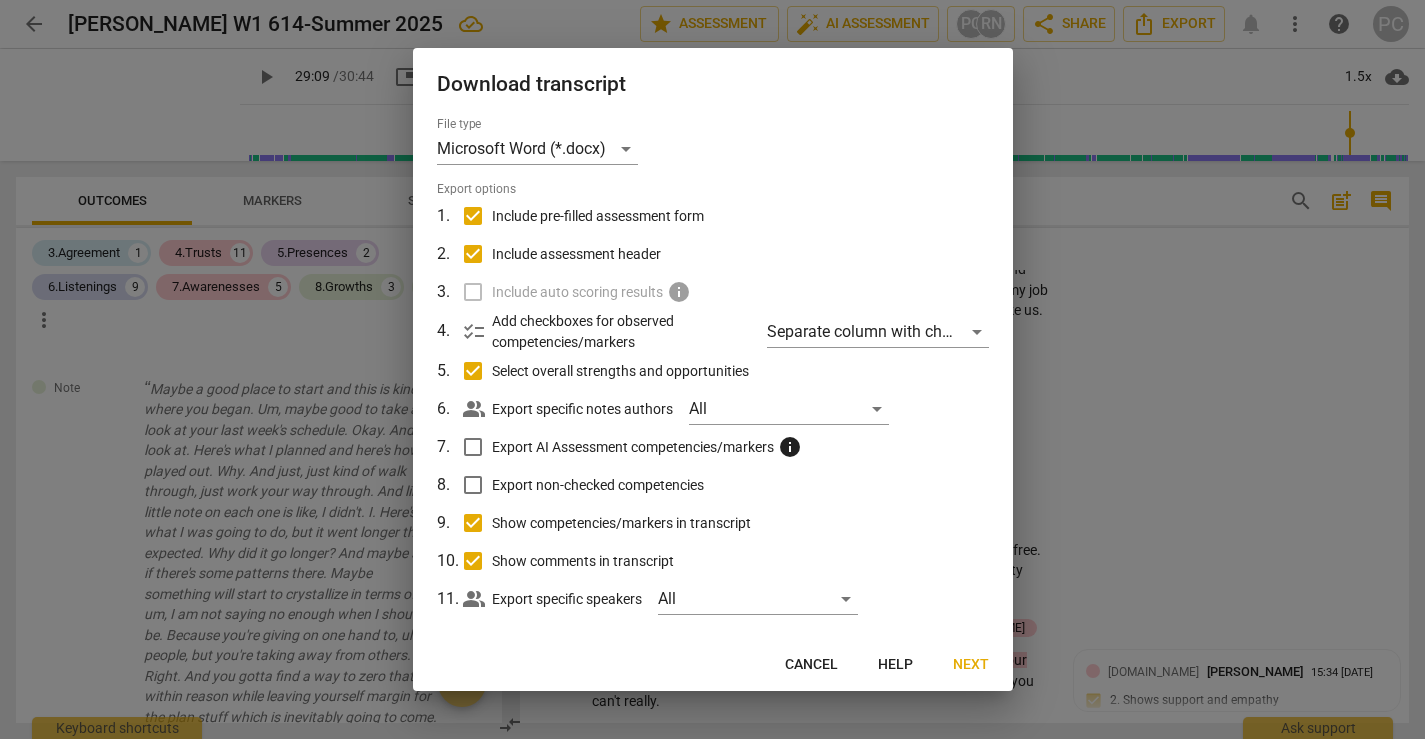 click on "Next" at bounding box center (971, 665) 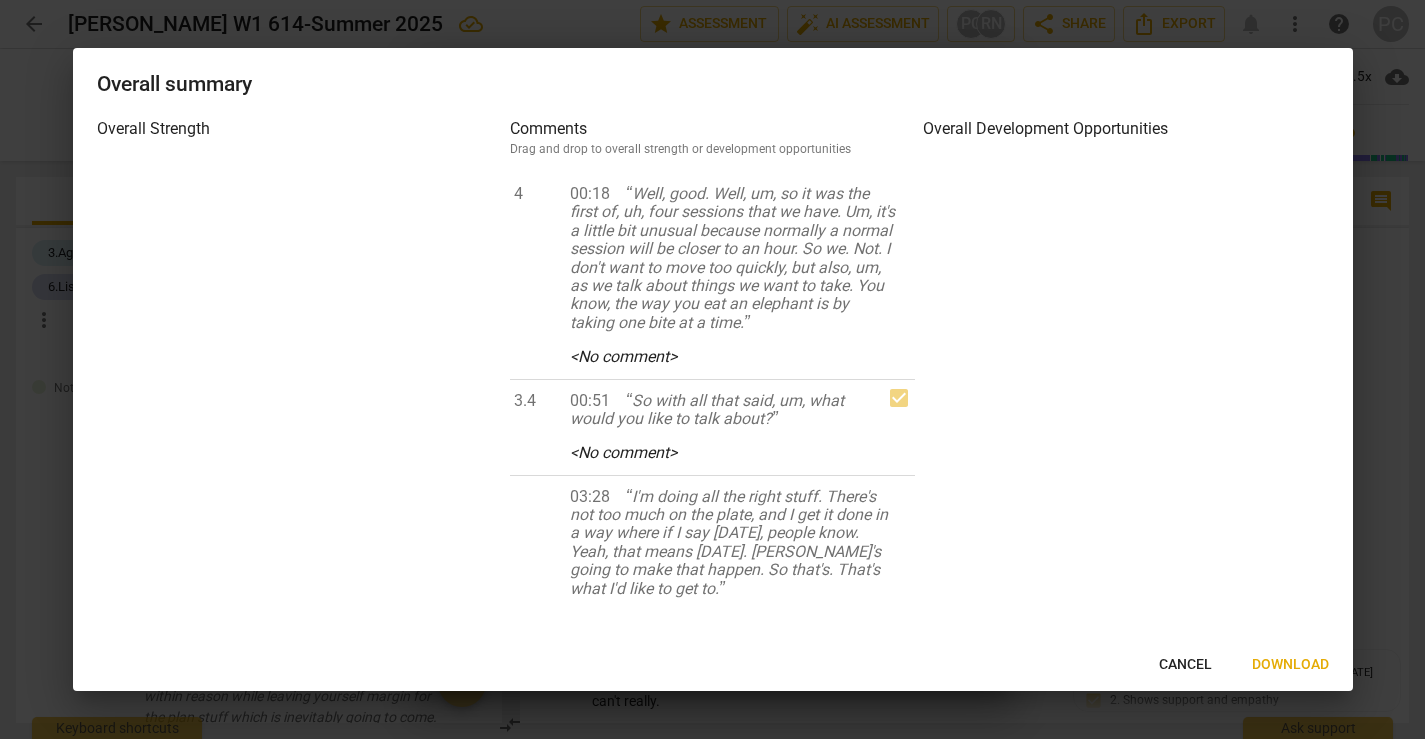 click on "Download" at bounding box center (1290, 665) 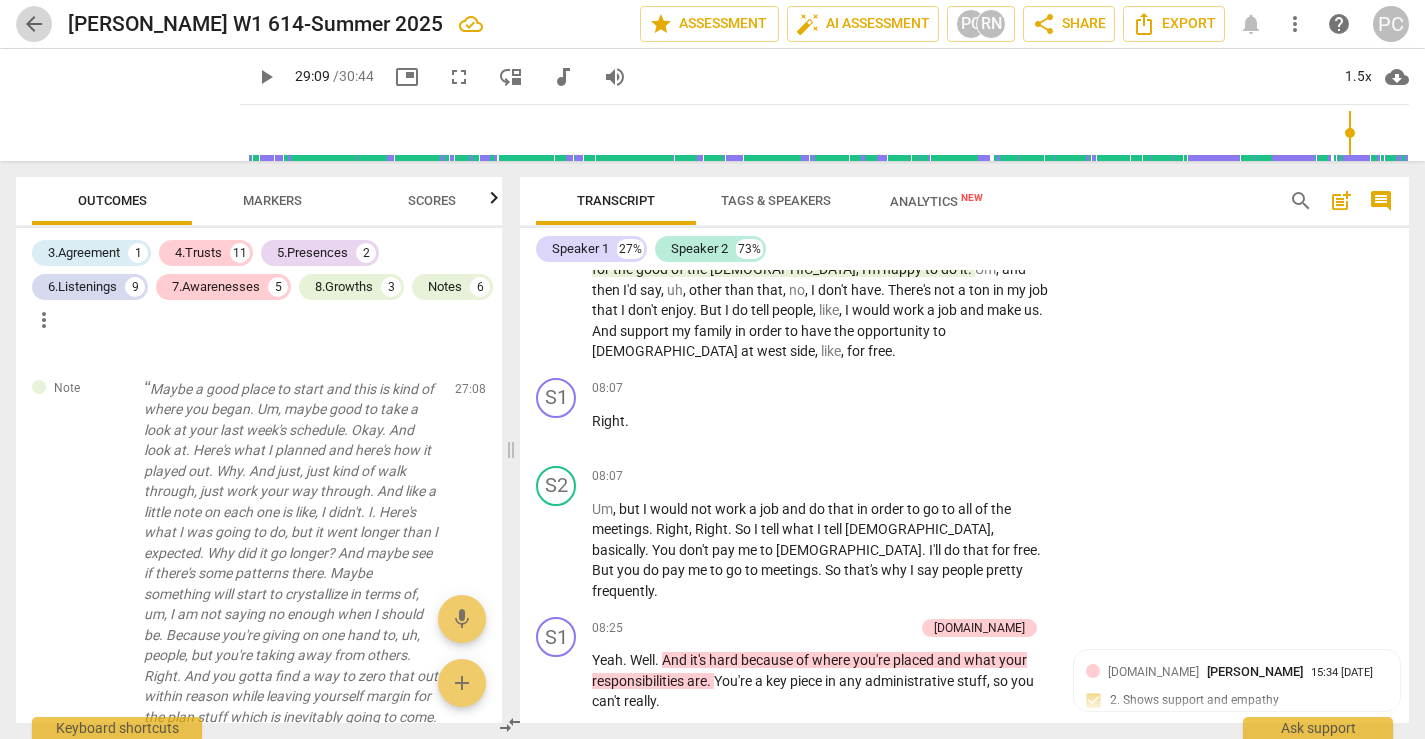 click on "arrow_back" at bounding box center (34, 24) 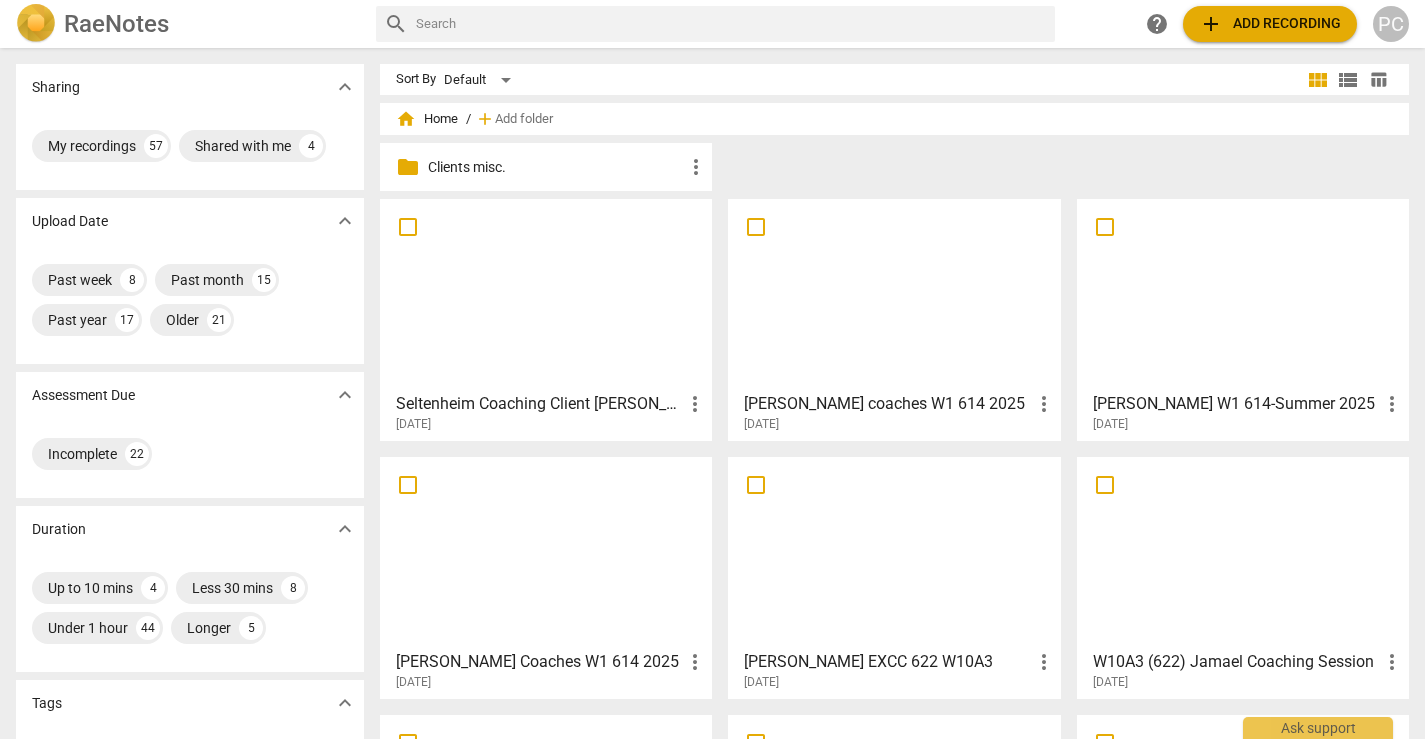 click at bounding box center (894, 294) 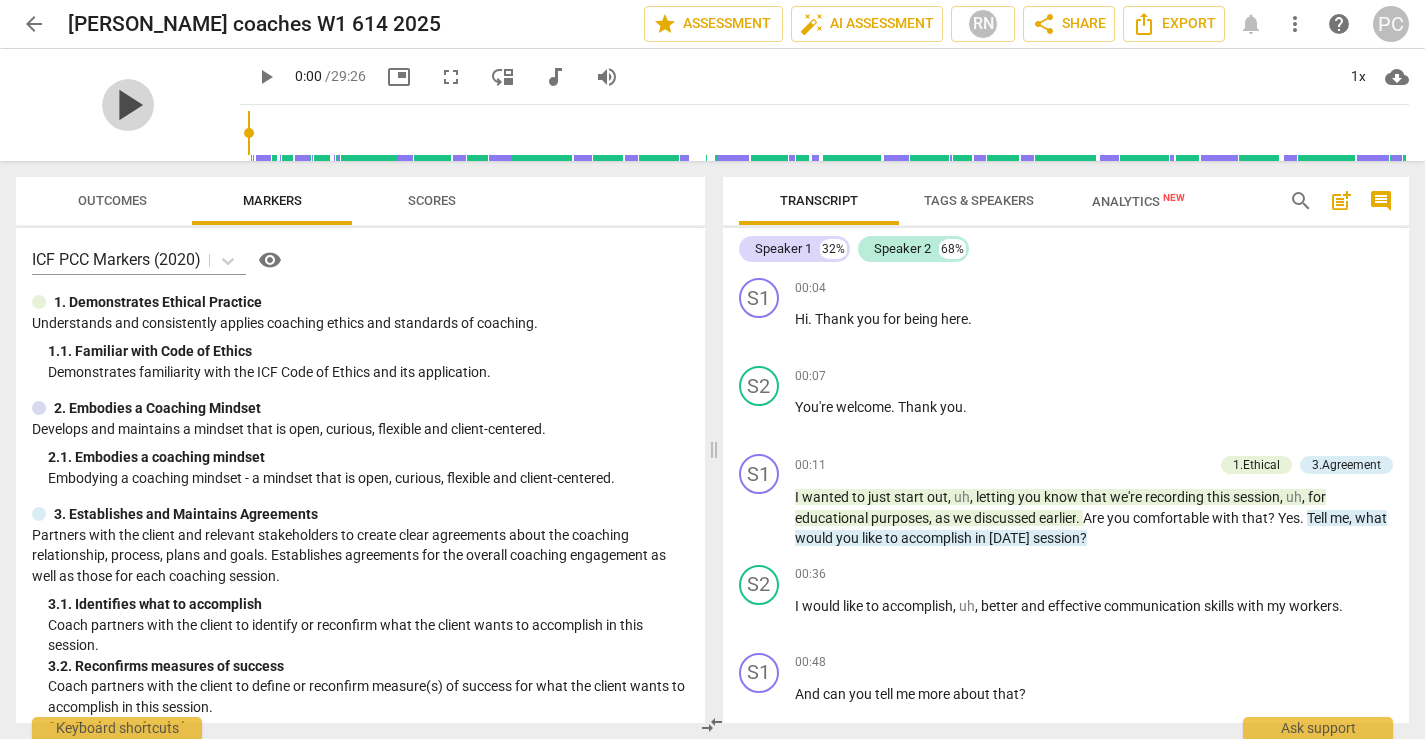 click on "play_arrow" at bounding box center [128, 105] 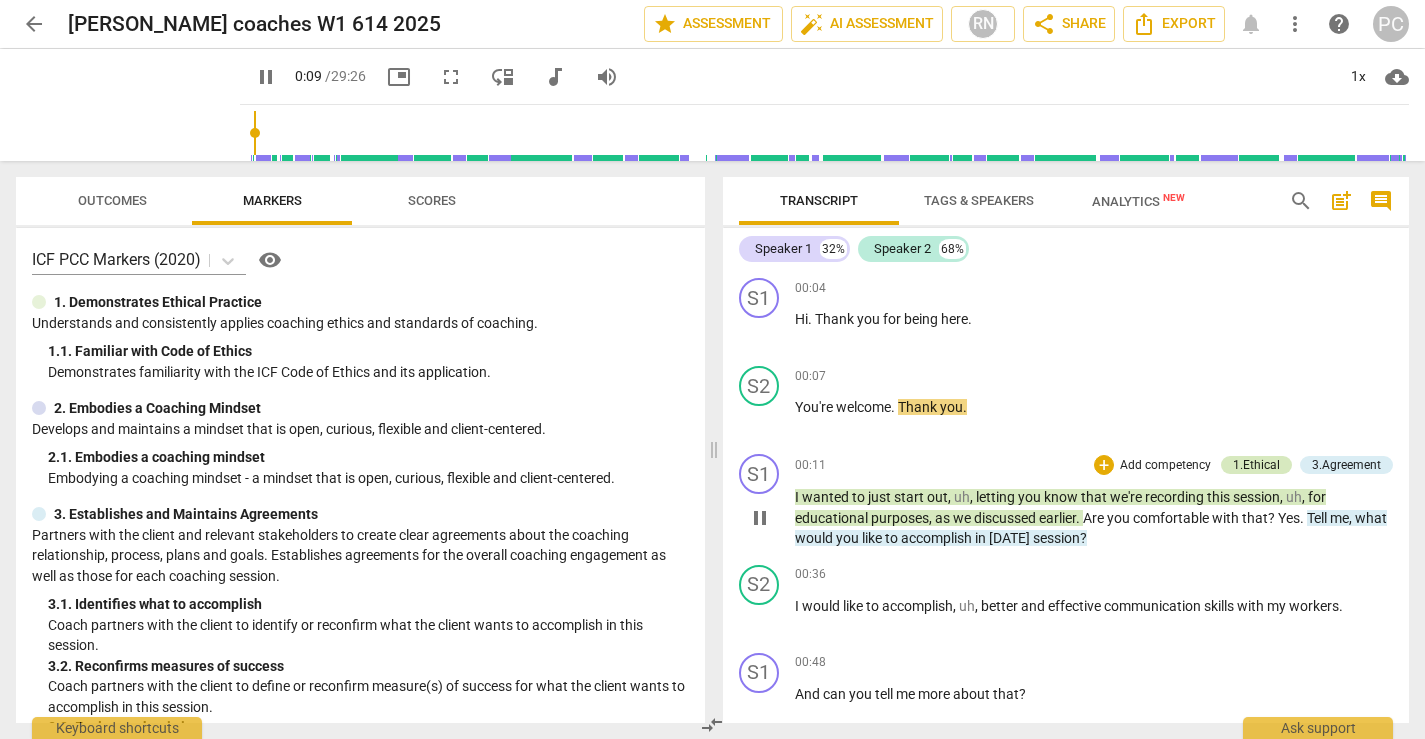 click on "1.Ethical" at bounding box center (1256, 465) 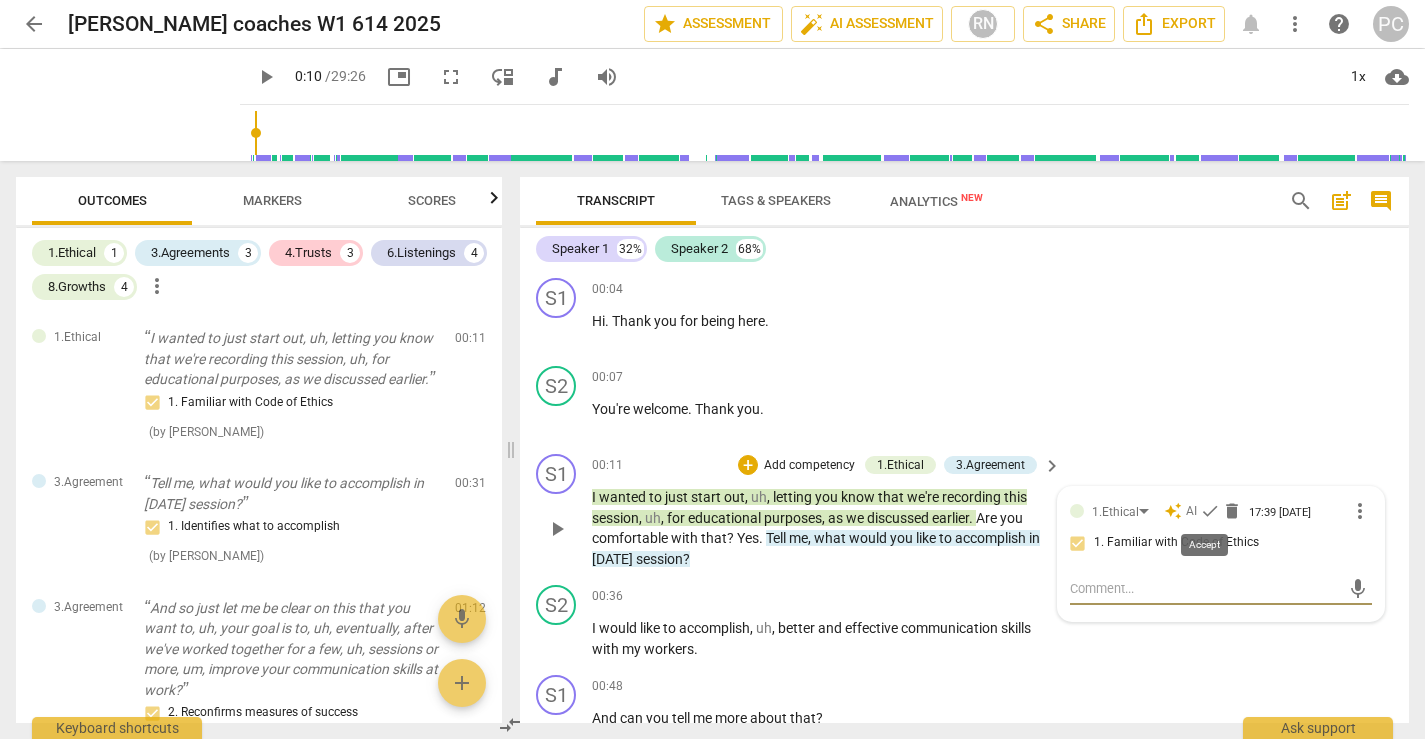 click on "check" at bounding box center [1210, 511] 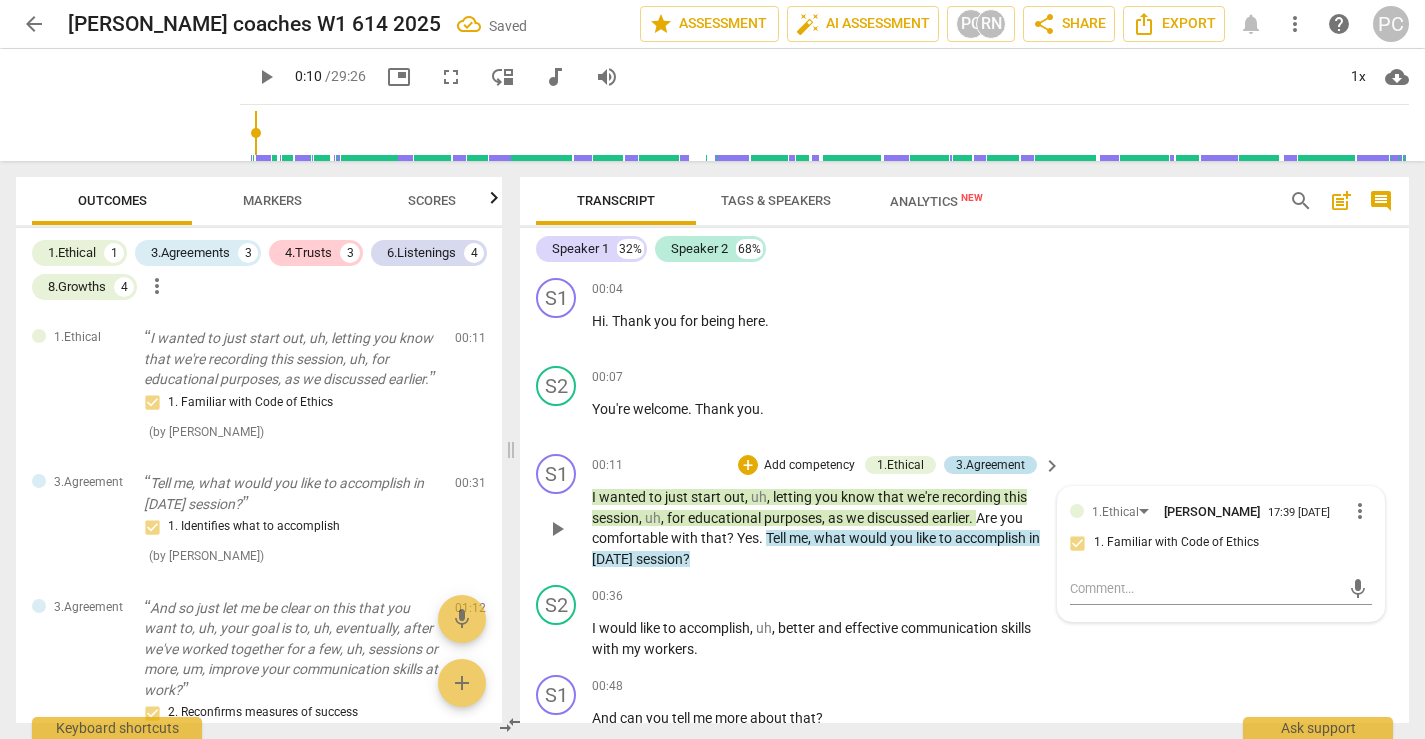 click on "3.Agreement" at bounding box center (990, 465) 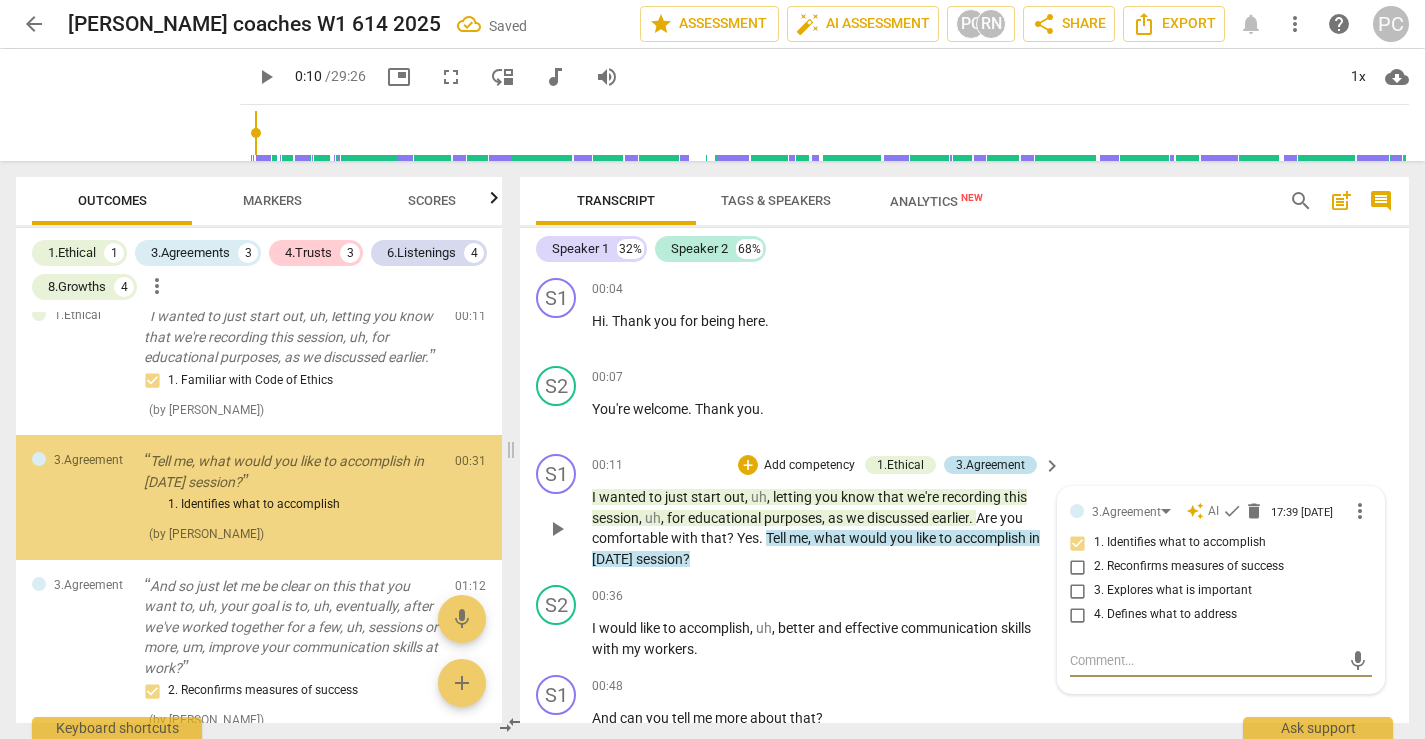 scroll, scrollTop: 22, scrollLeft: 0, axis: vertical 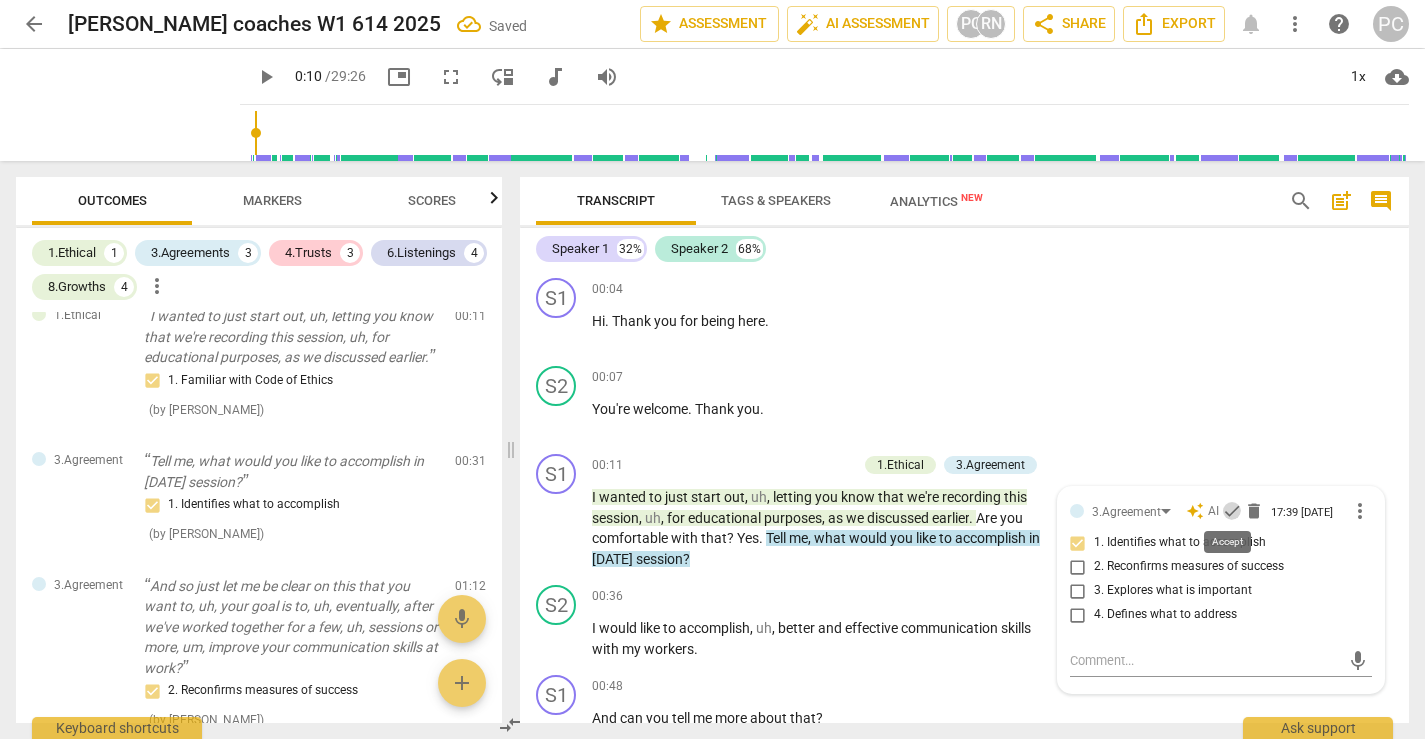 click on "check" at bounding box center [1232, 511] 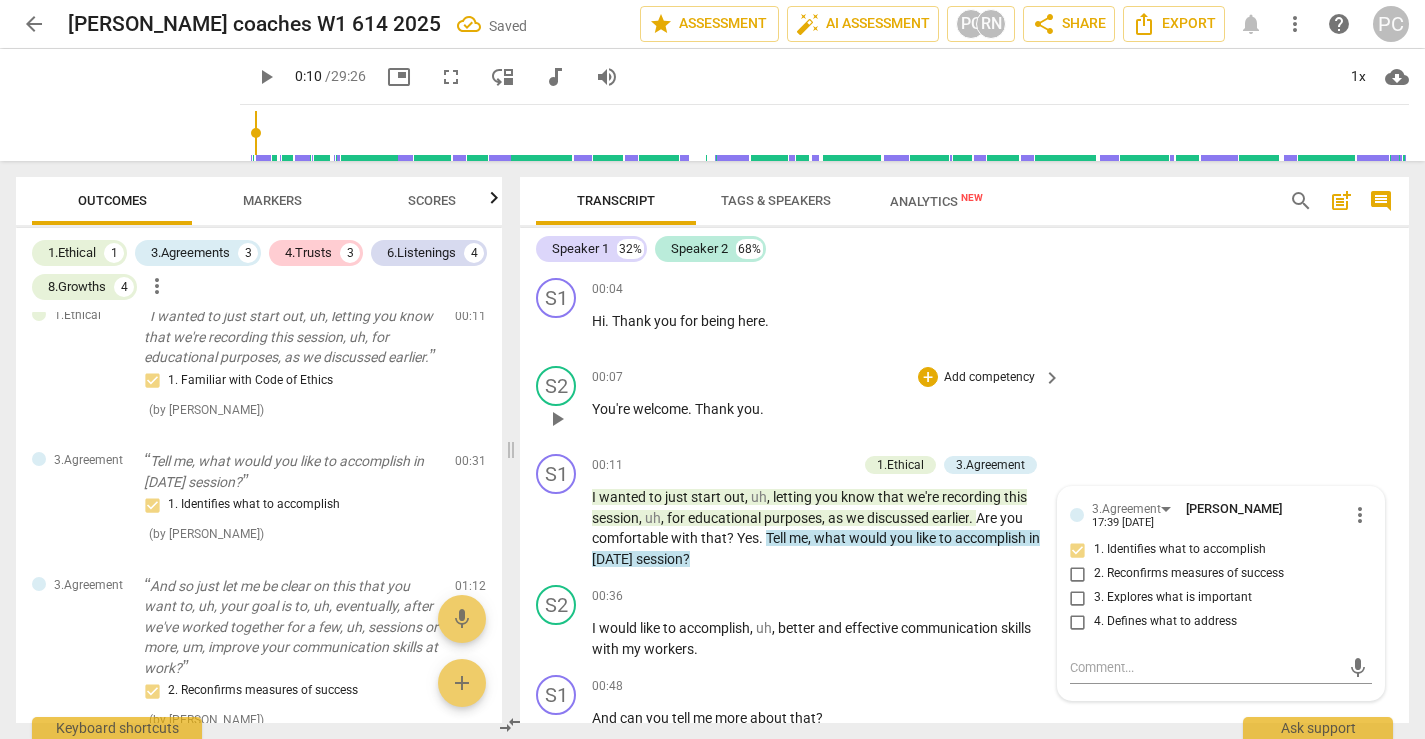 click on "S2 play_arrow pause 00:07 + Add competency keyboard_arrow_right You're   welcome .   Thank   you ." at bounding box center (964, 402) 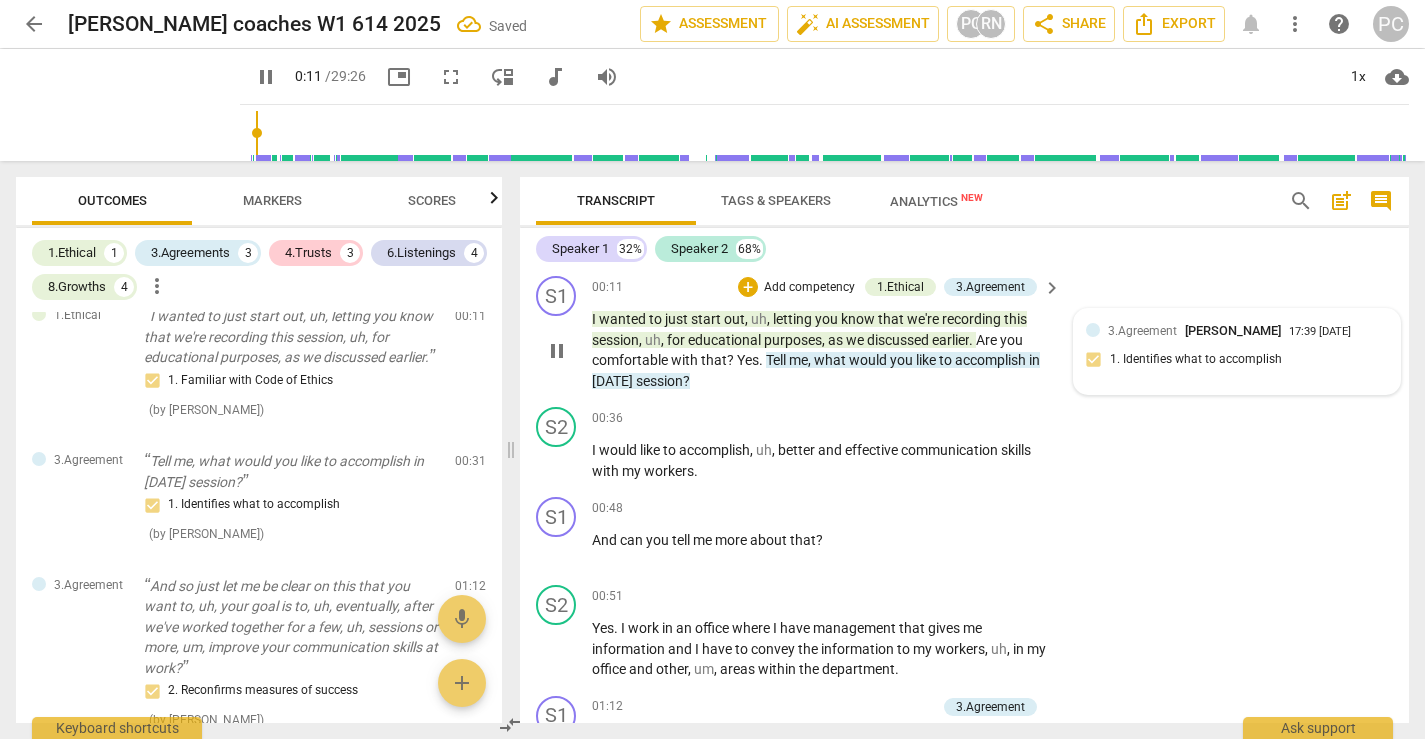 scroll, scrollTop: 186, scrollLeft: 0, axis: vertical 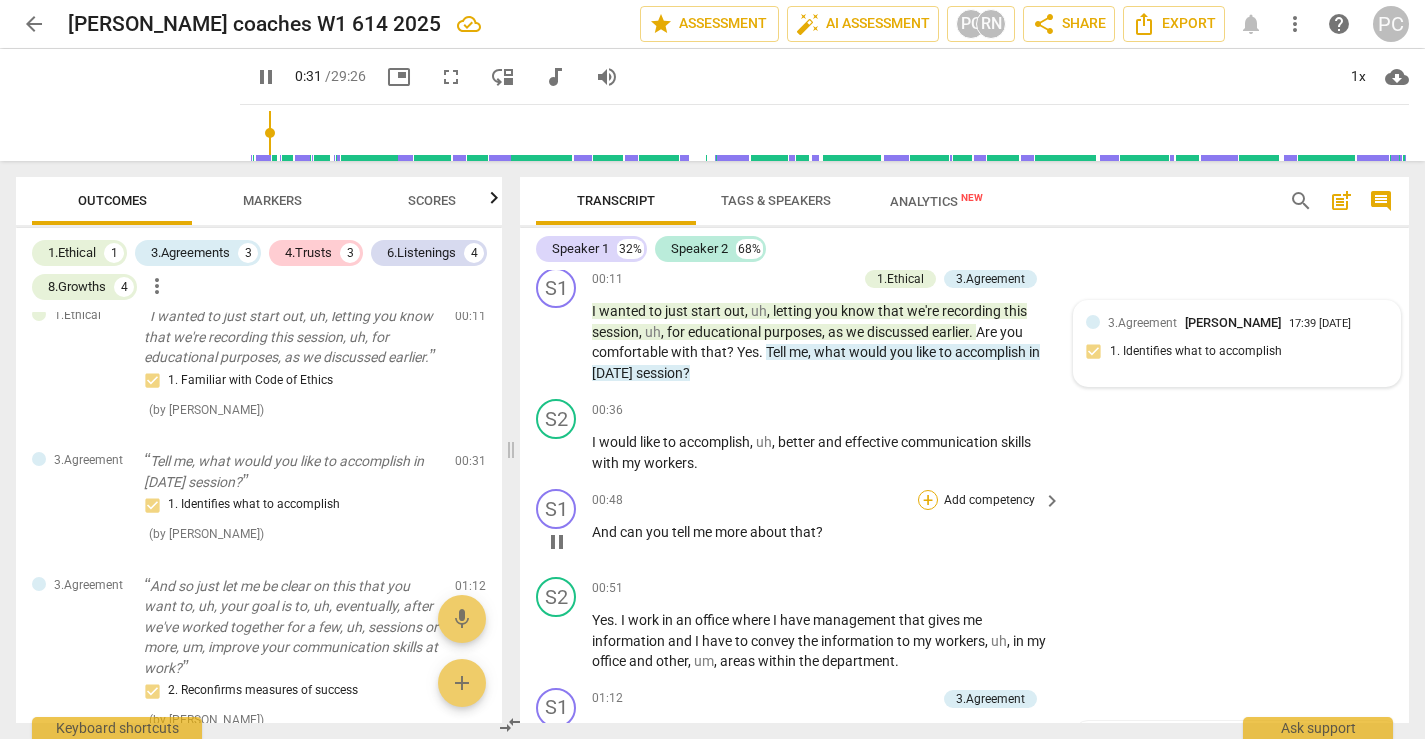 click on "+" at bounding box center [928, 500] 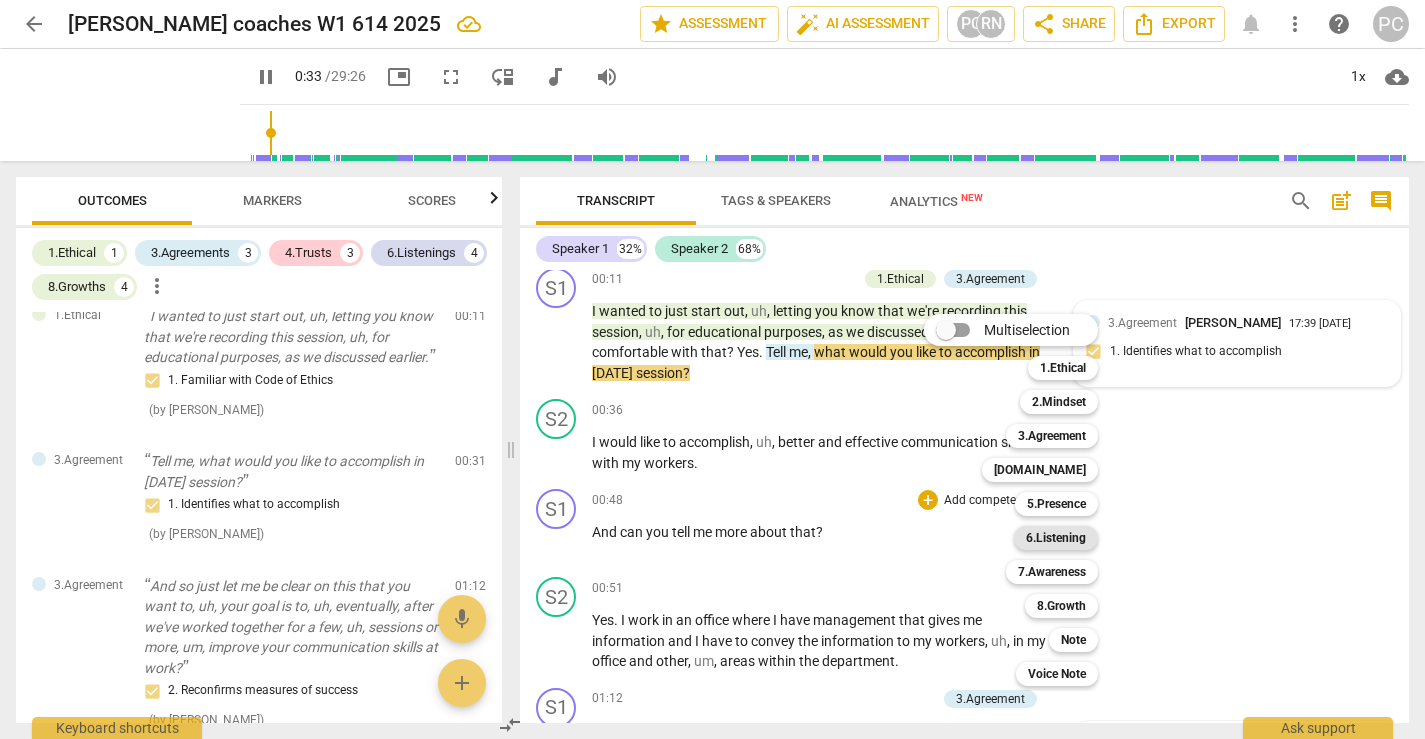 click on "6.Listening" at bounding box center (1056, 538) 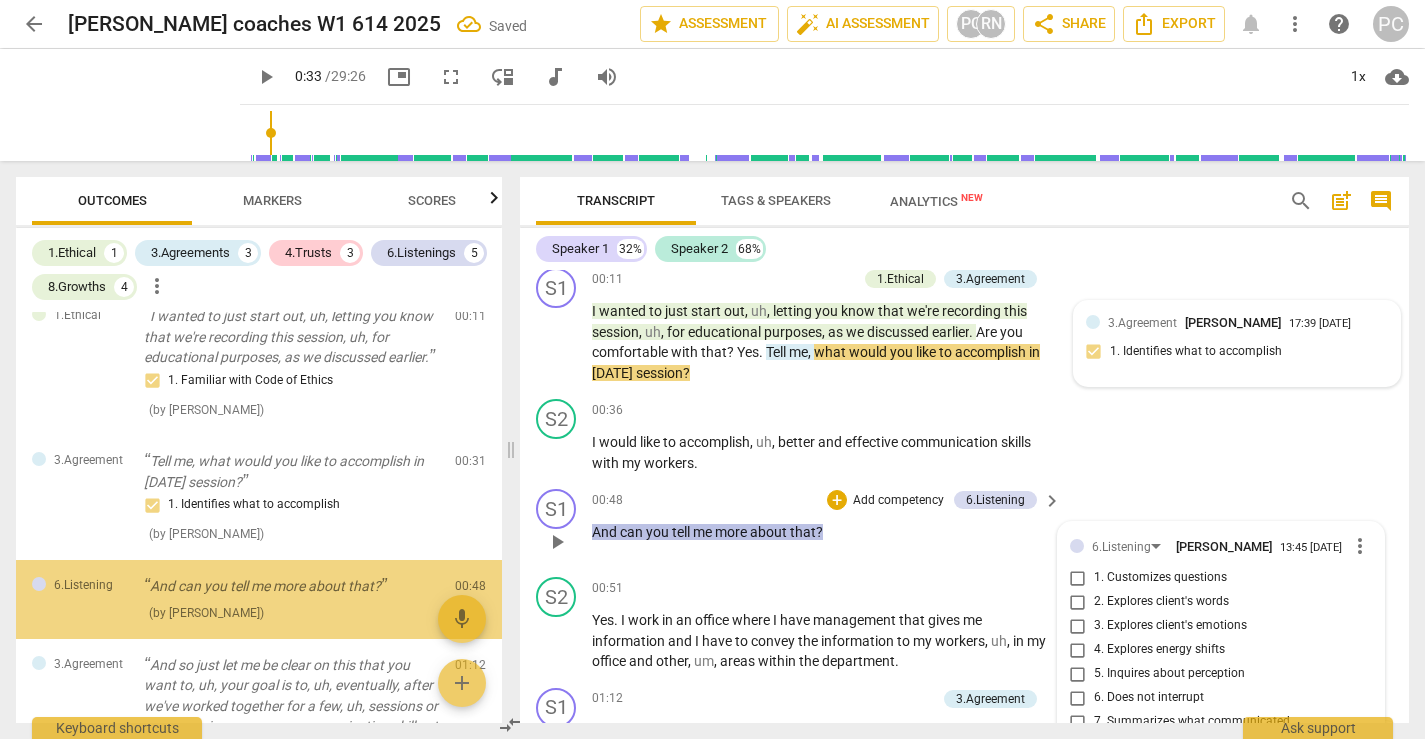 scroll, scrollTop: 457, scrollLeft: 0, axis: vertical 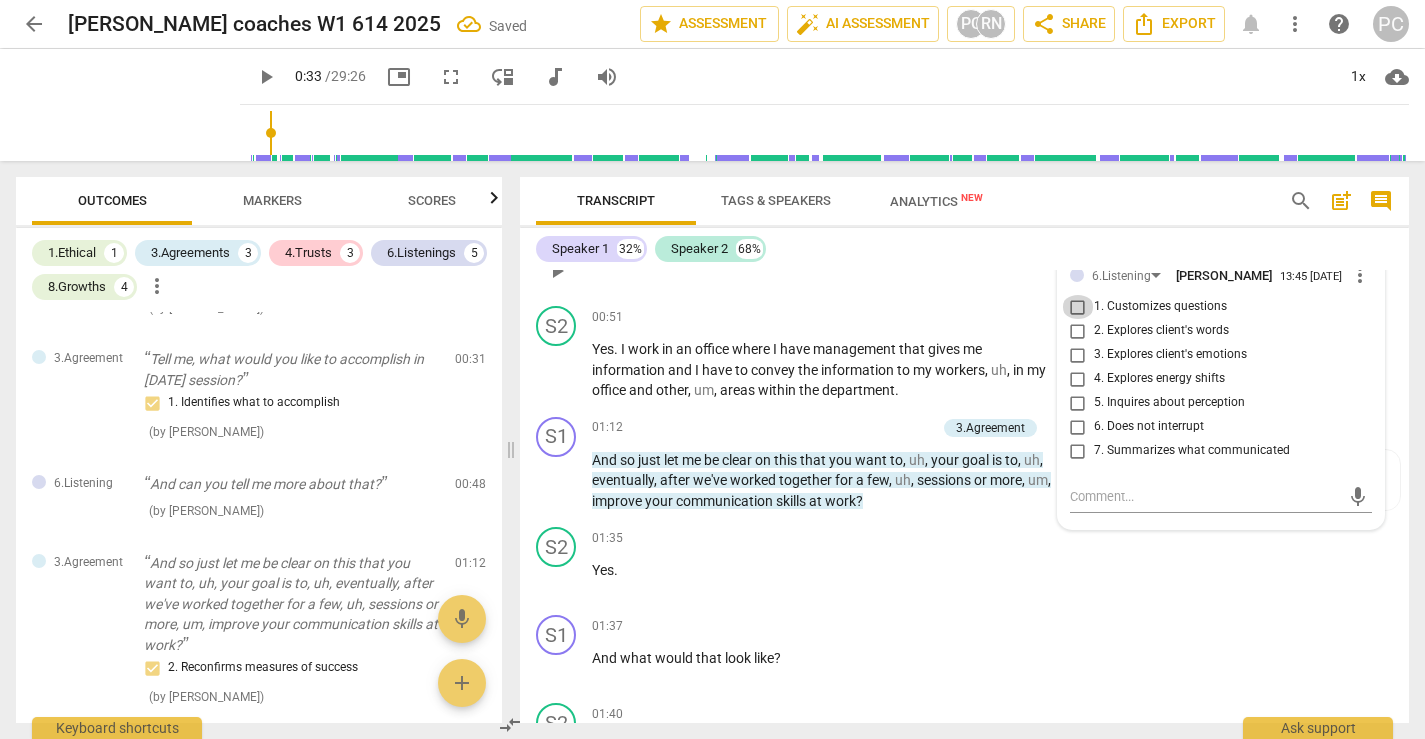 click on "1. Customizes questions" at bounding box center [1078, 307] 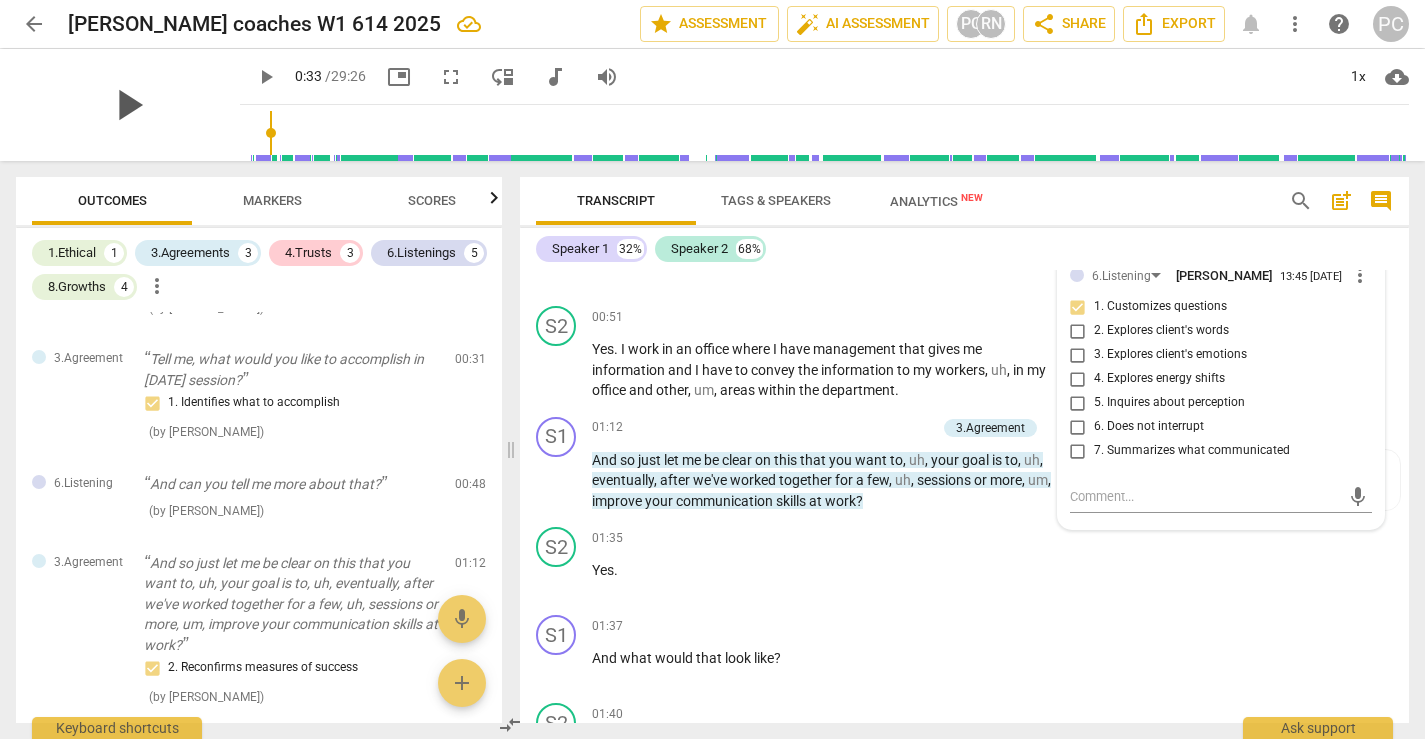click on "play_arrow" at bounding box center [128, 105] 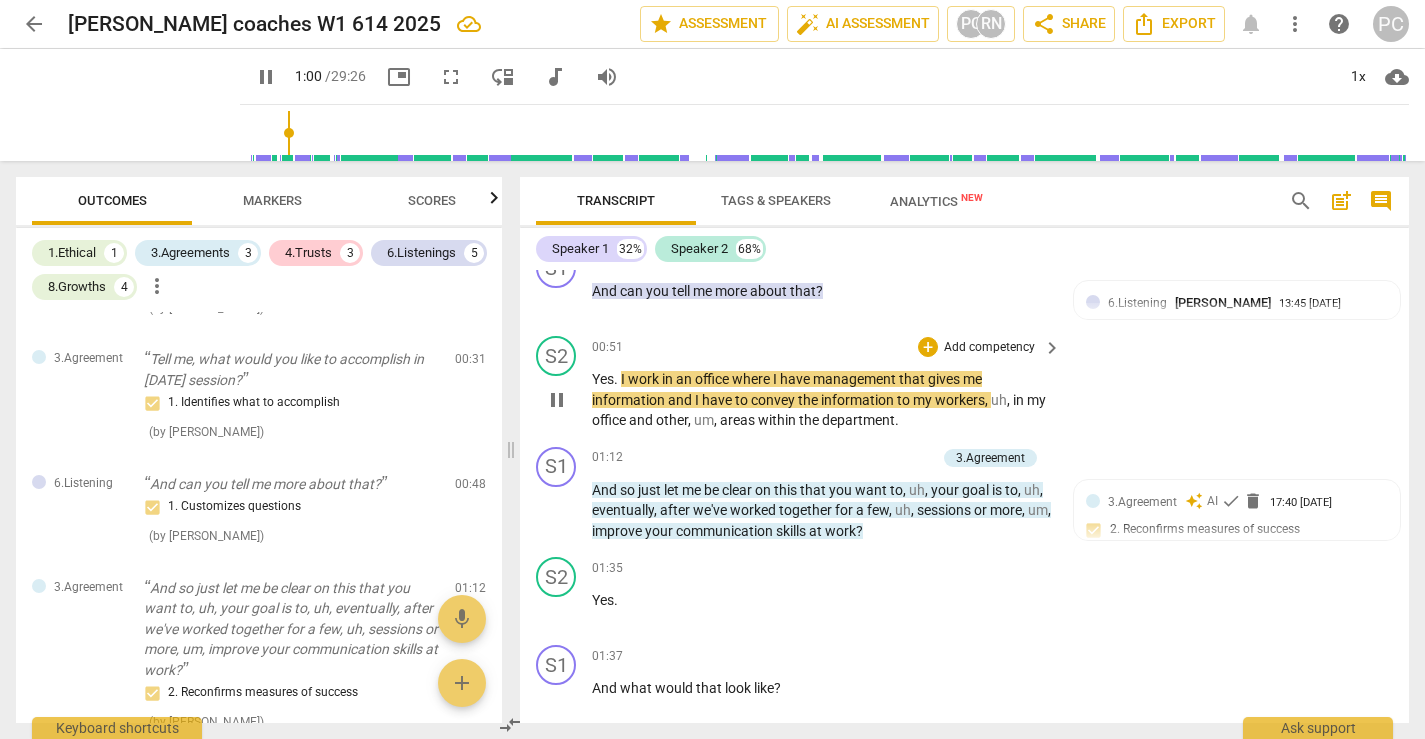 scroll, scrollTop: 425, scrollLeft: 0, axis: vertical 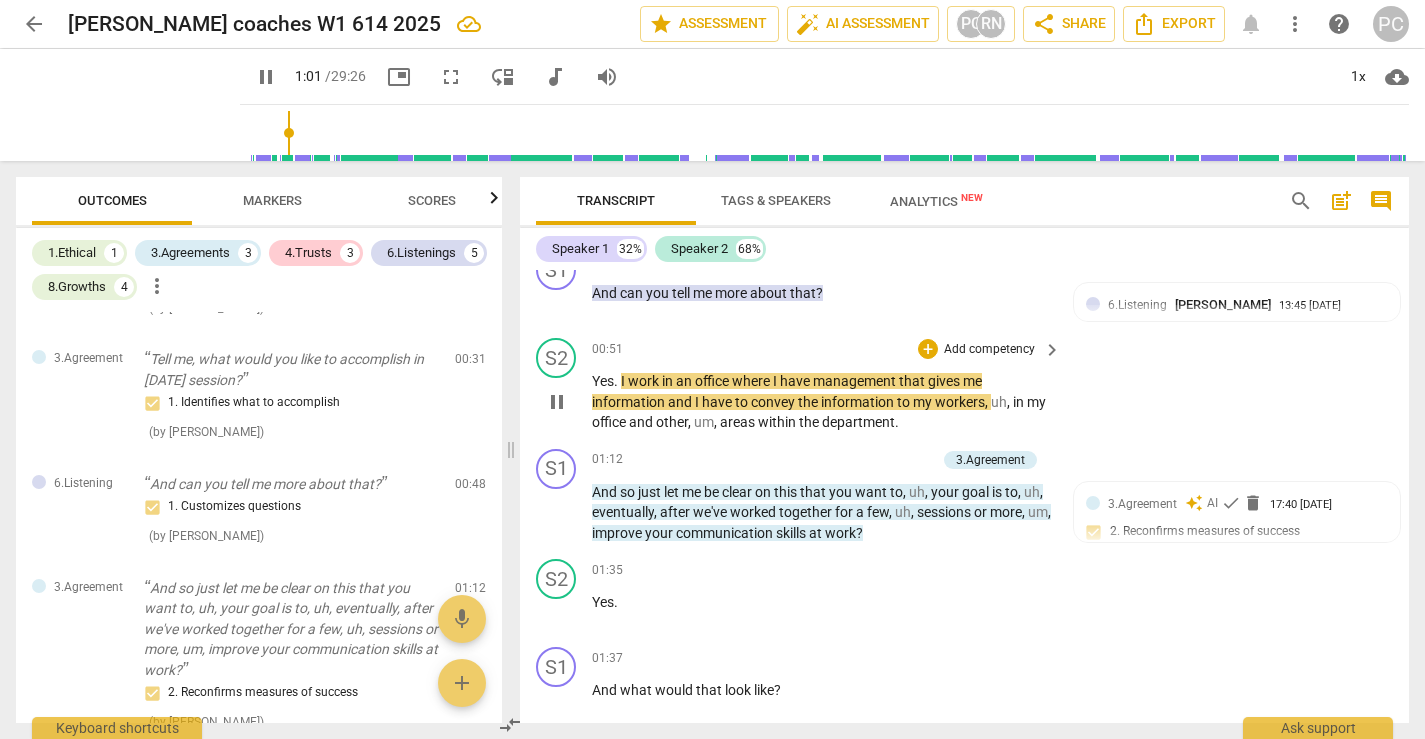 click on "pause" at bounding box center [557, 402] 